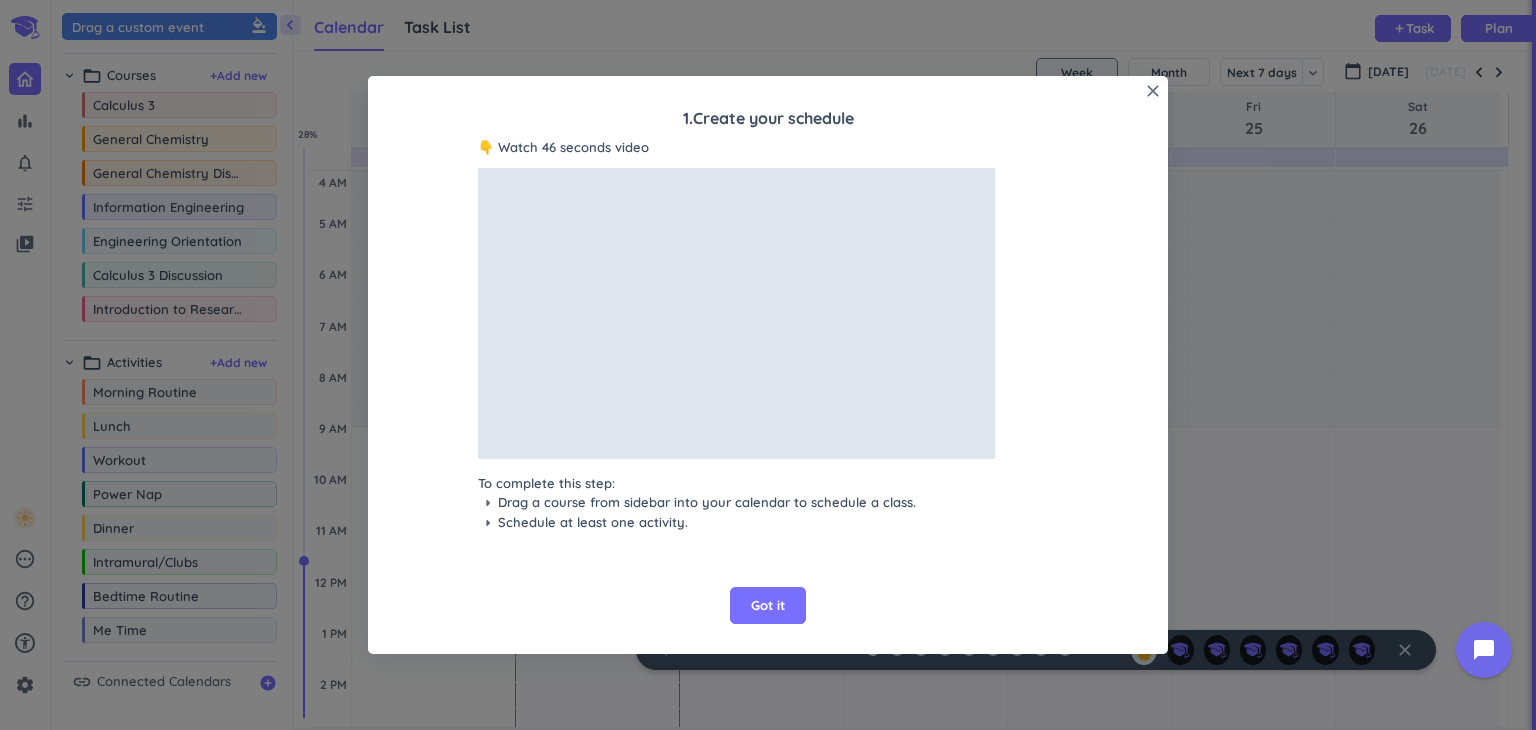 scroll, scrollTop: 0, scrollLeft: 0, axis: both 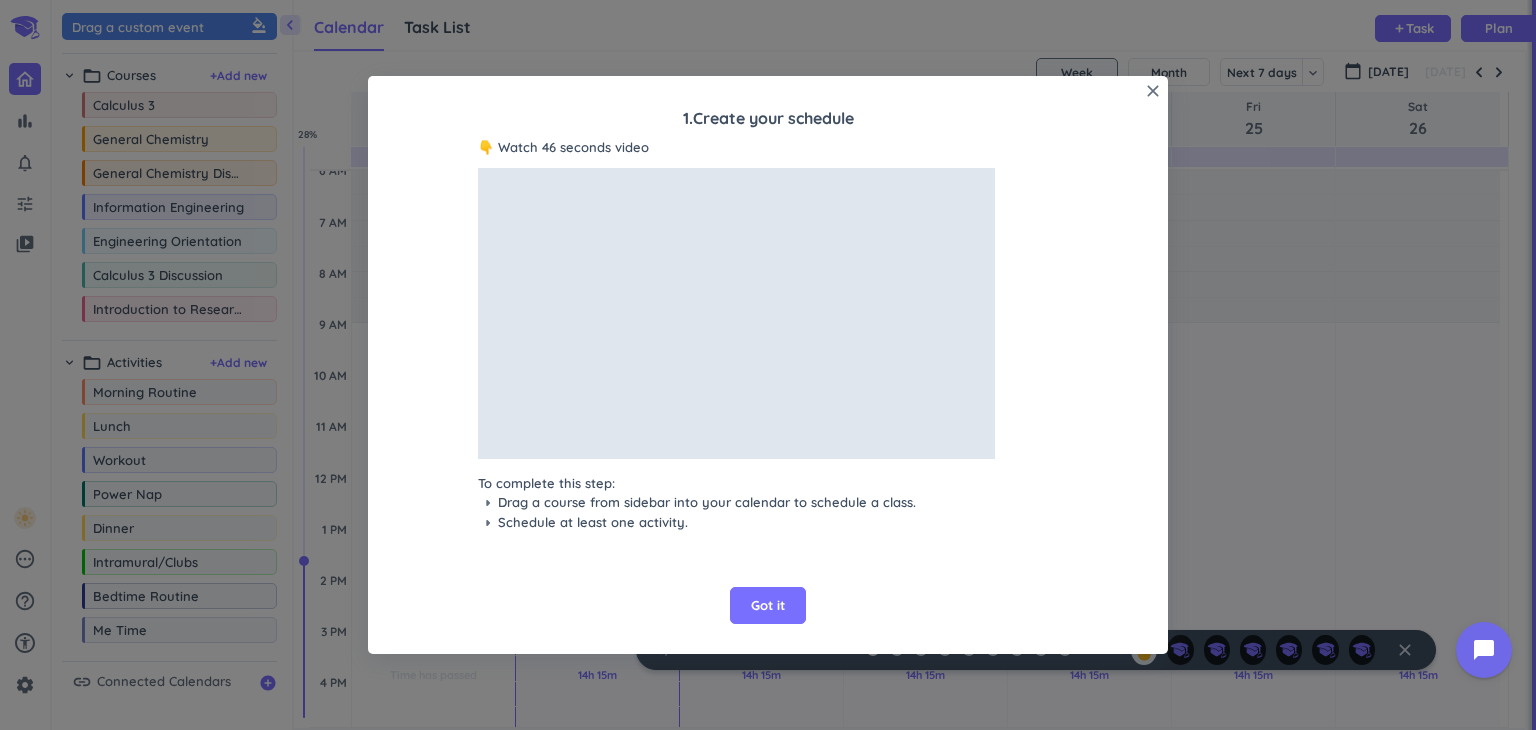click on "Got it" at bounding box center [768, 606] 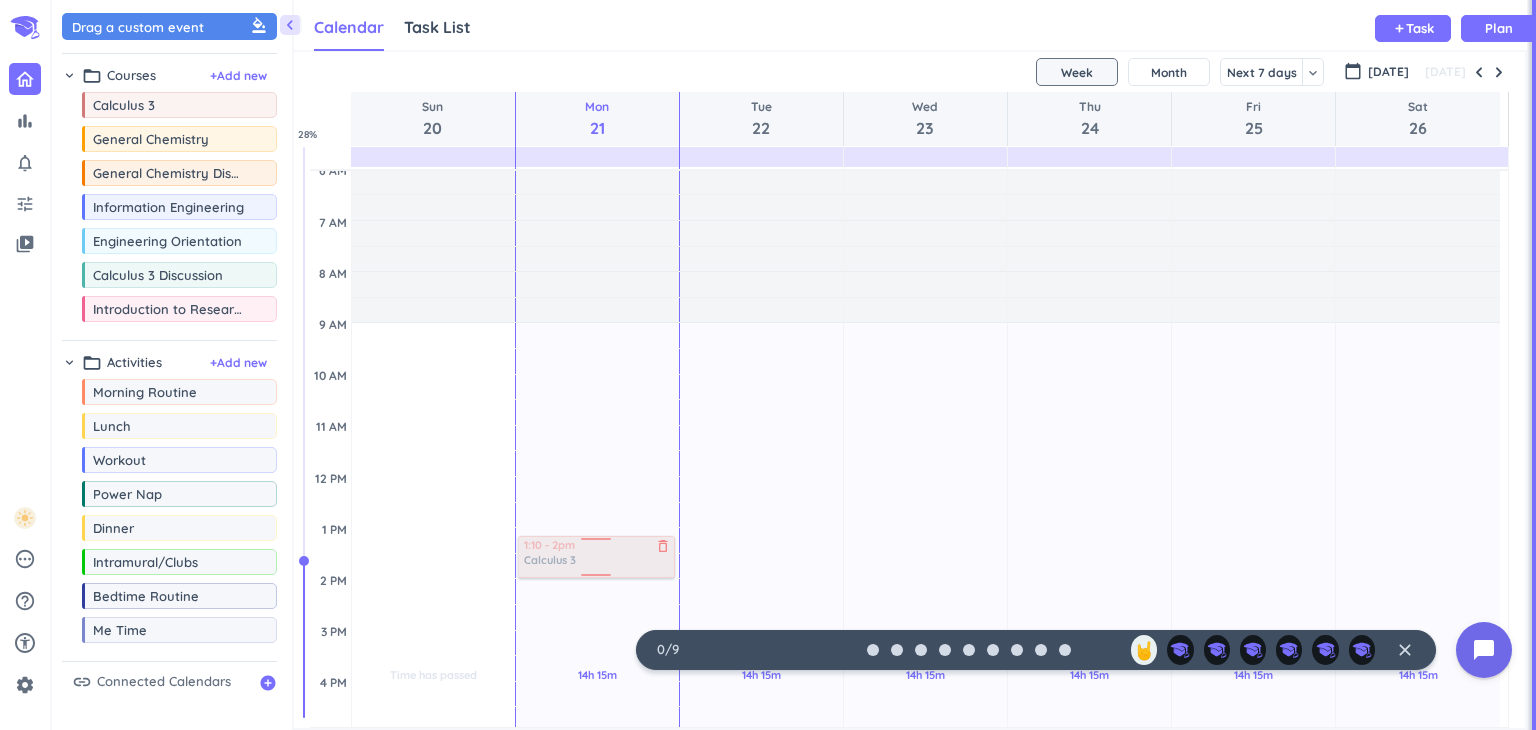 drag, startPoint x: 208, startPoint y: 106, endPoint x: 580, endPoint y: 540, distance: 571.61176 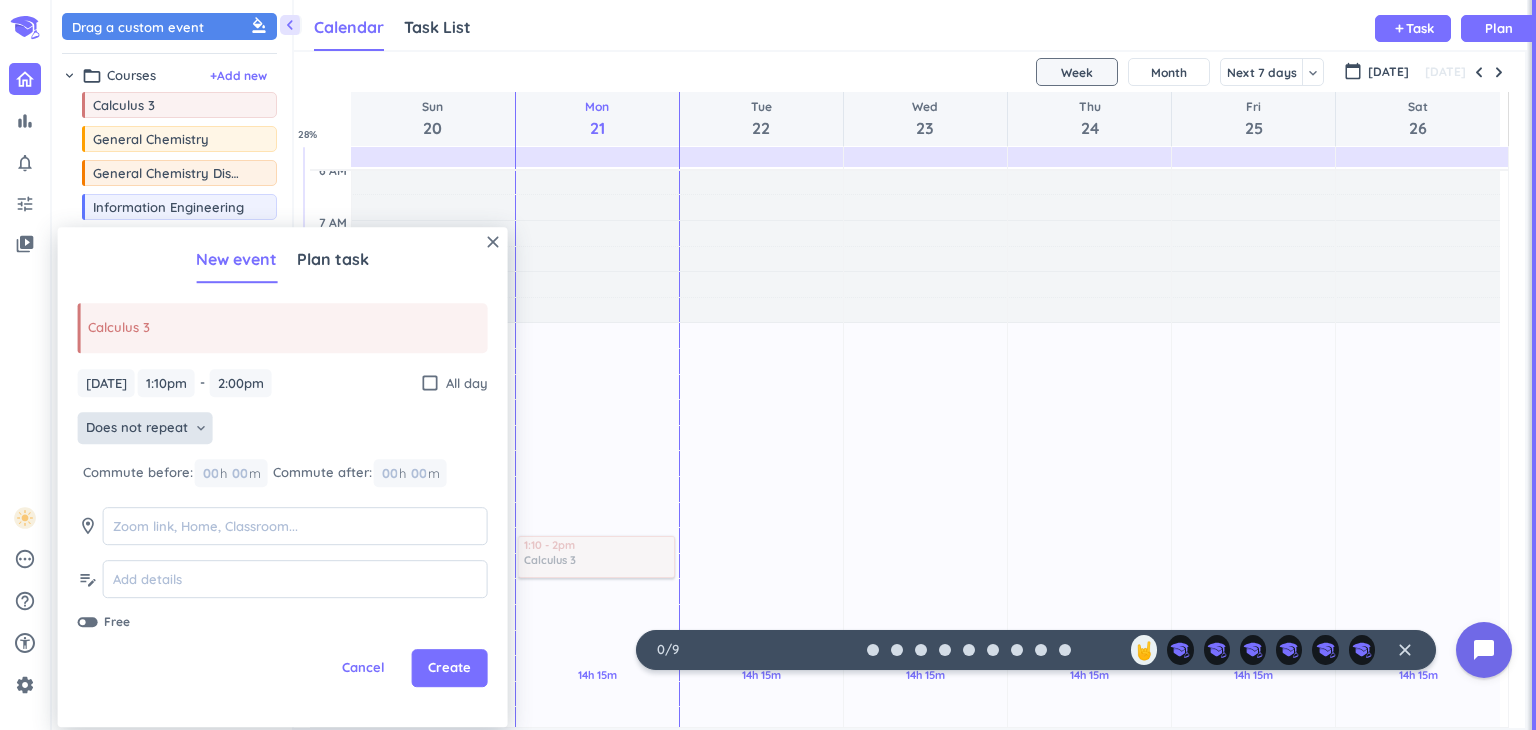 click on "Does not repeat keyboard_arrow_down" at bounding box center (145, 429) 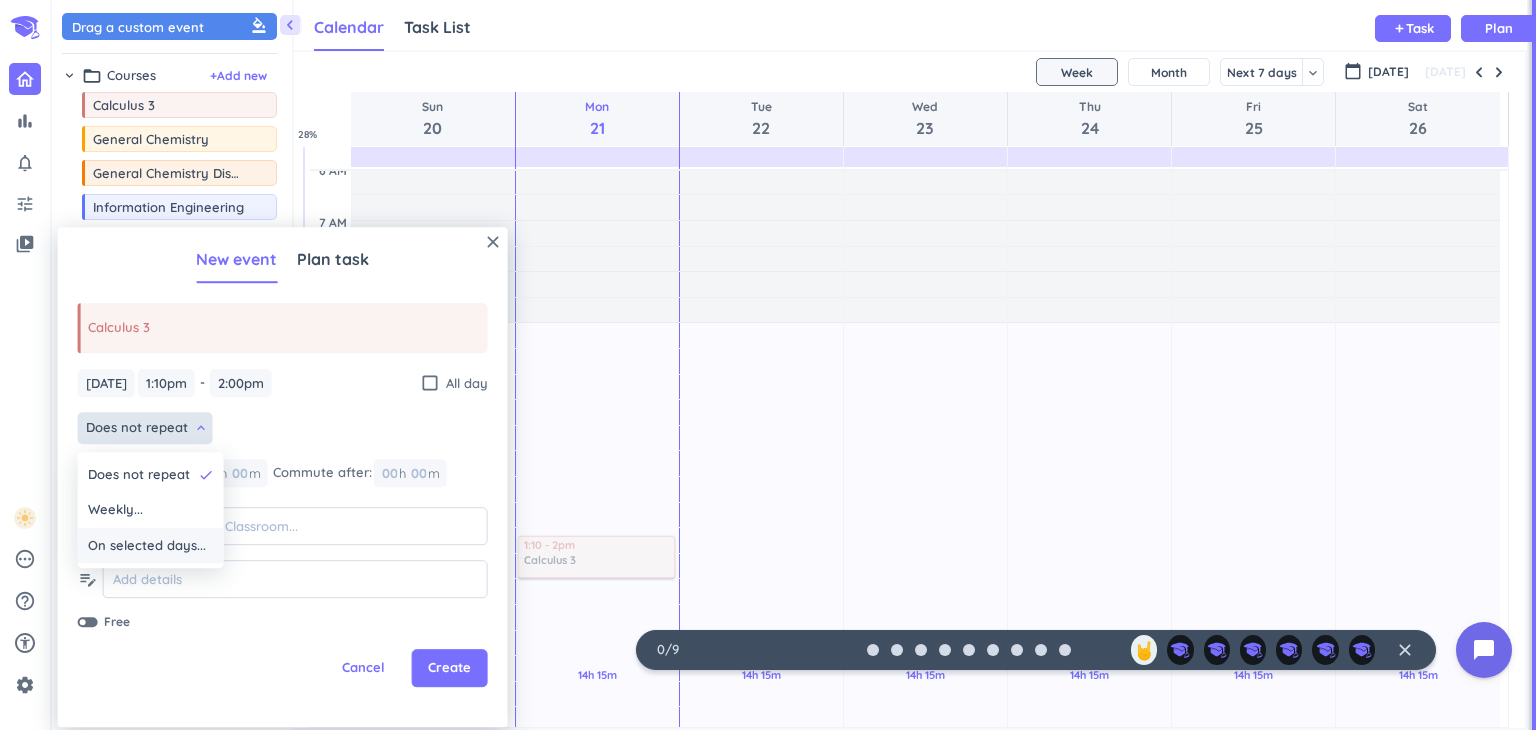 click on "On selected days..." at bounding box center (147, 546) 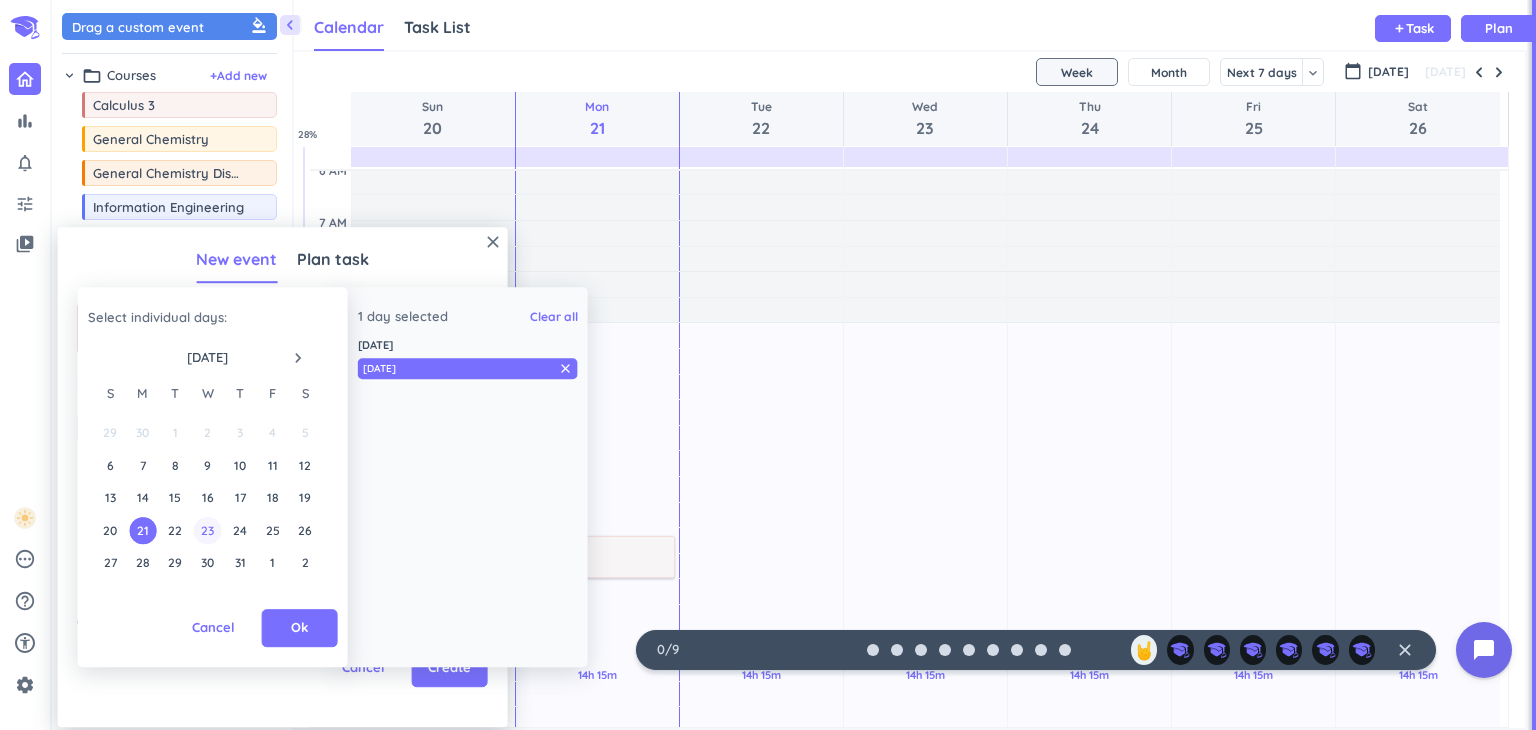 click on "23" at bounding box center (207, 530) 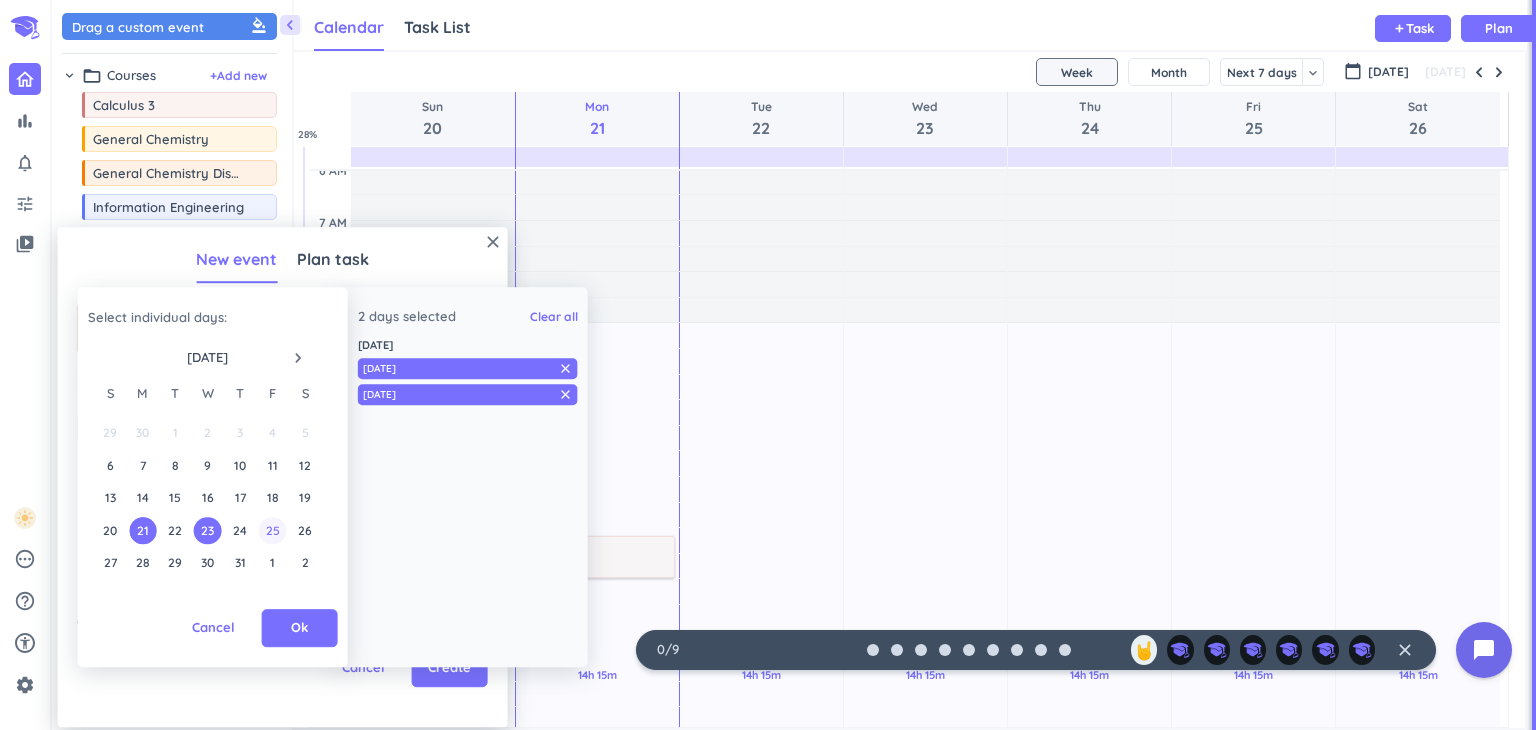 click on "25" at bounding box center [272, 530] 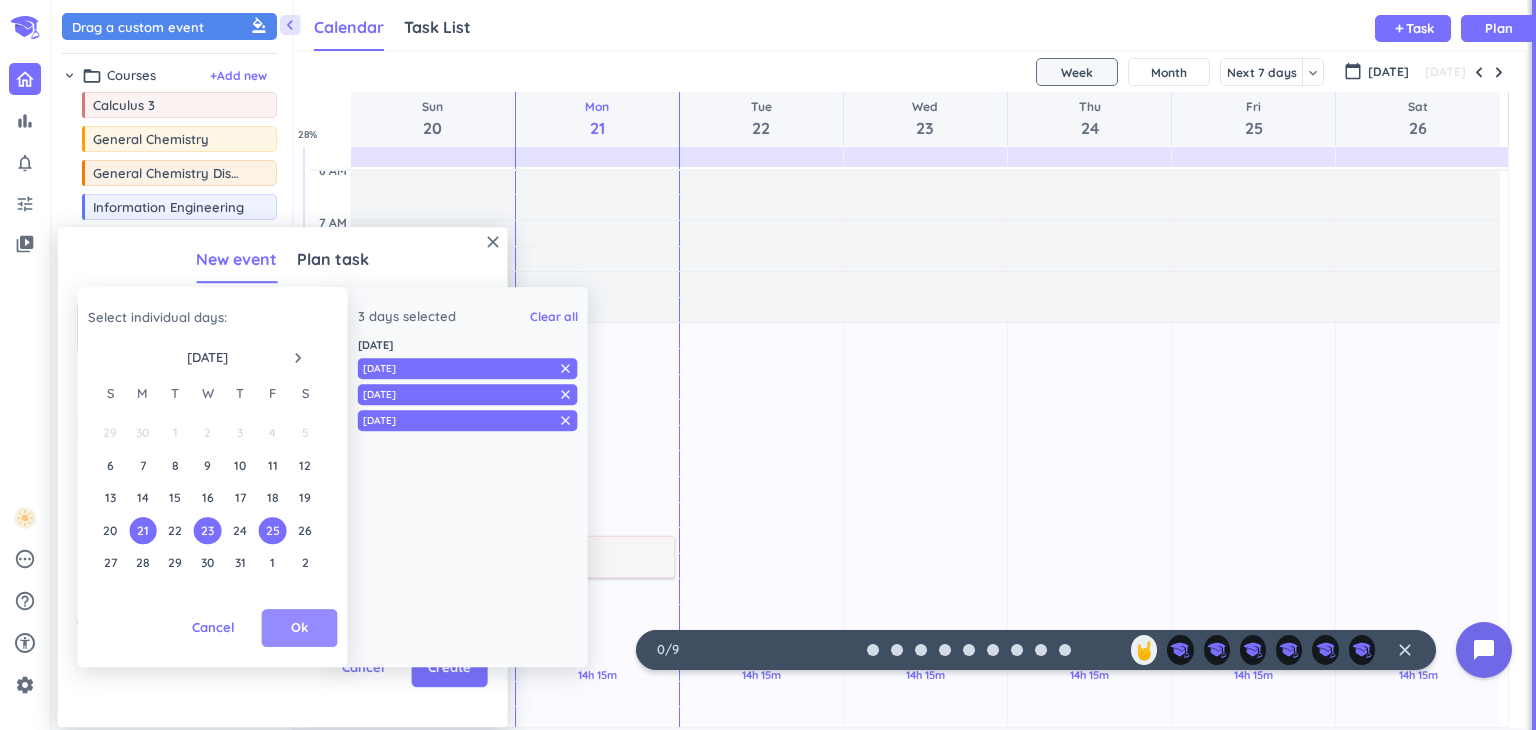 click on "Ok" at bounding box center [299, 629] 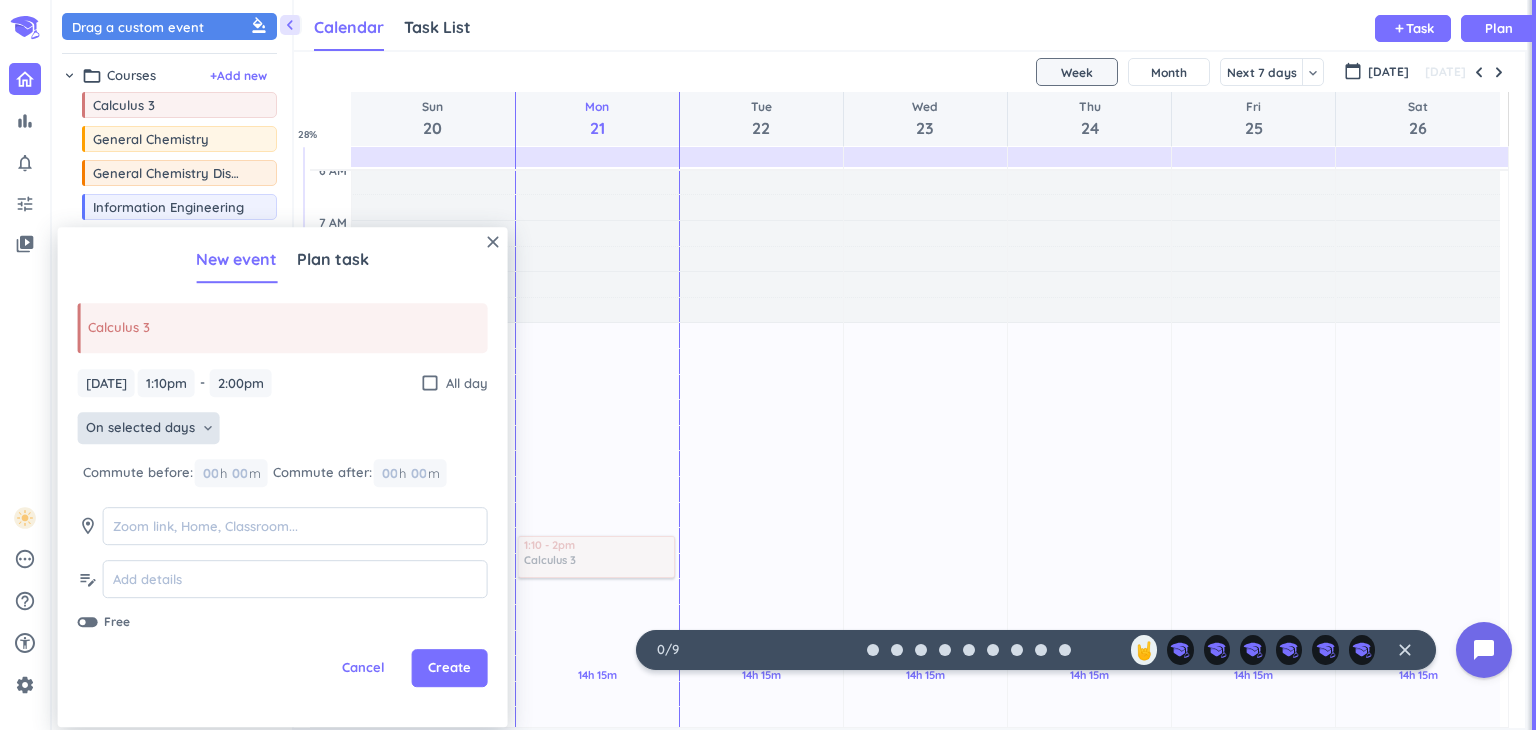 click on "On selected days" at bounding box center [140, 429] 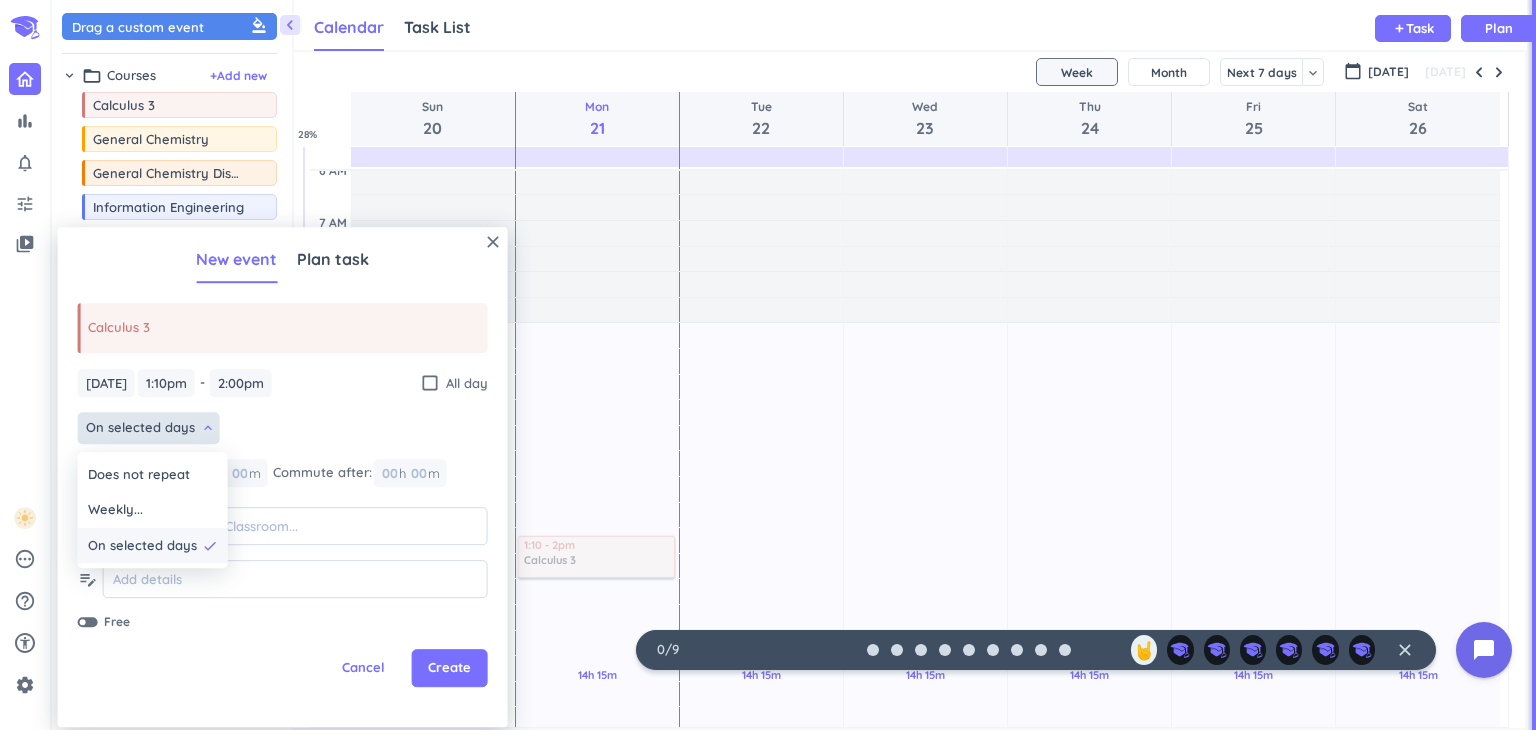 click on "On selected days" at bounding box center [142, 546] 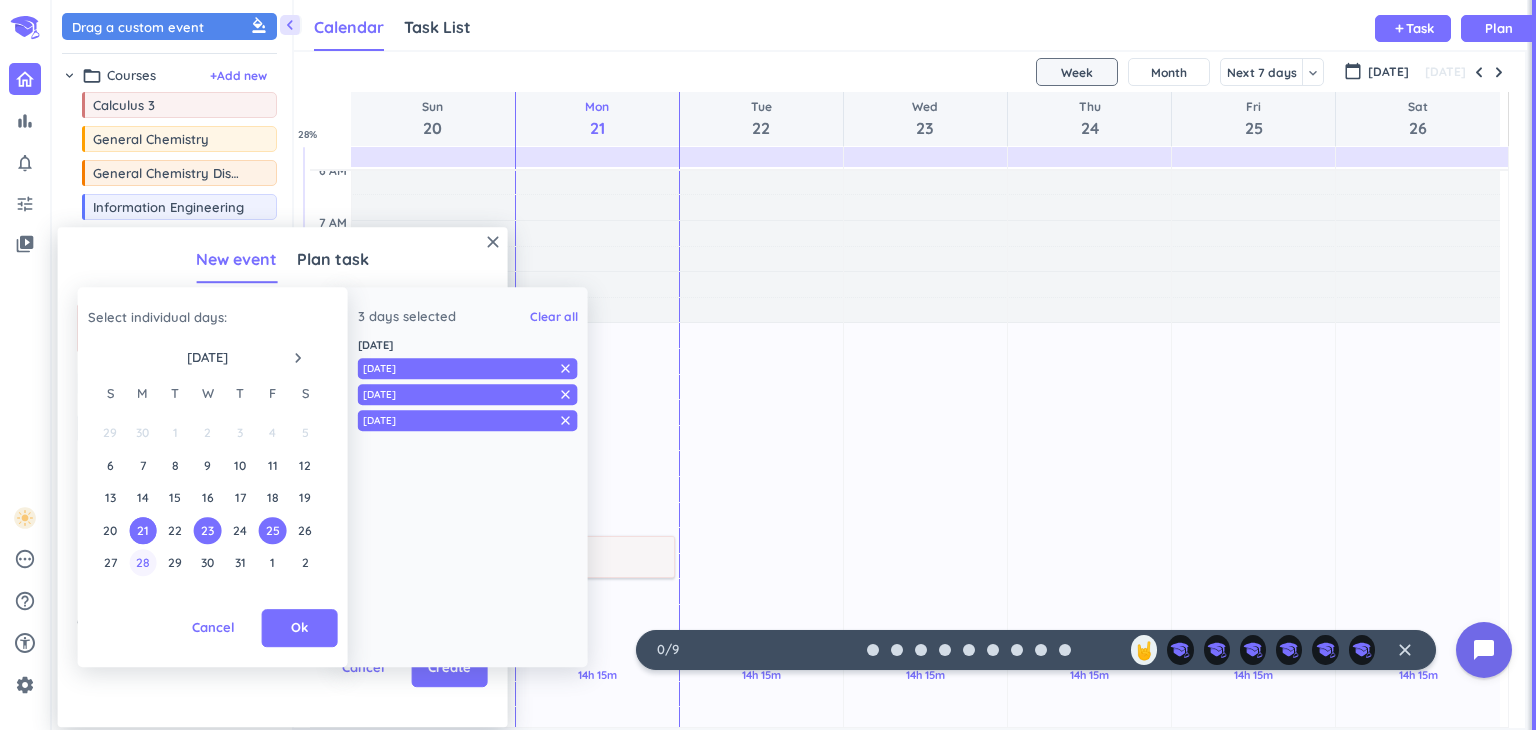 click on "28" at bounding box center [142, 562] 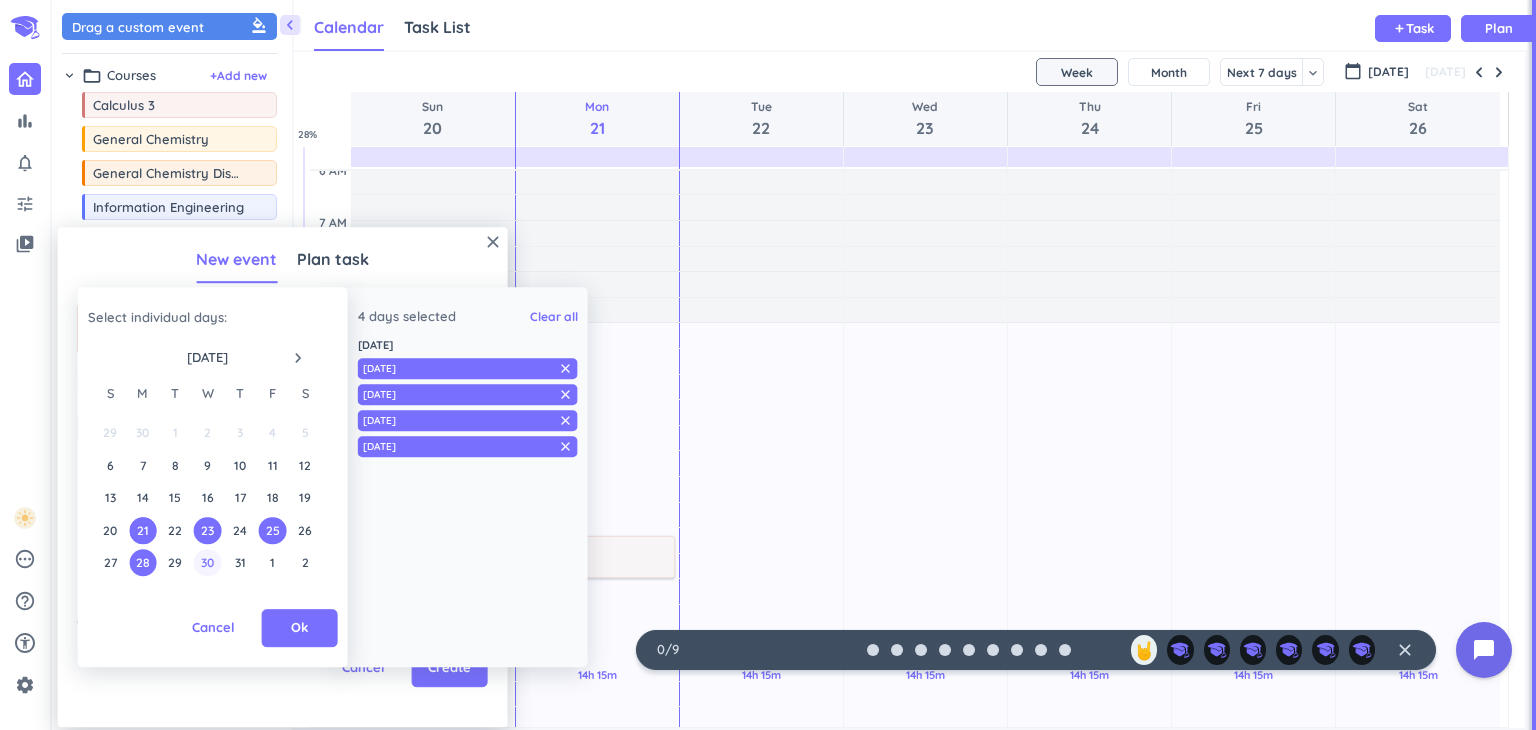 click on "30" at bounding box center [207, 562] 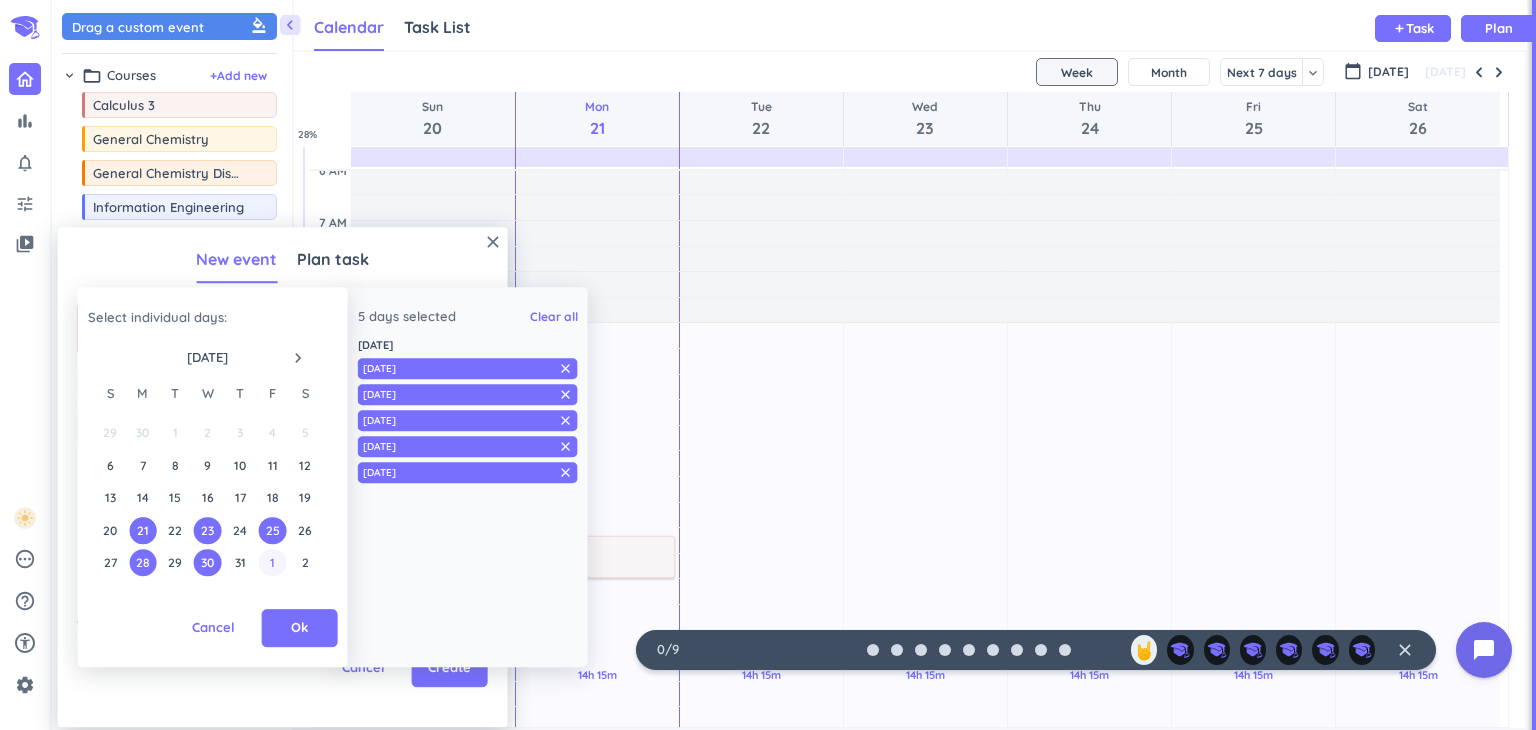 click on "1" at bounding box center [272, 562] 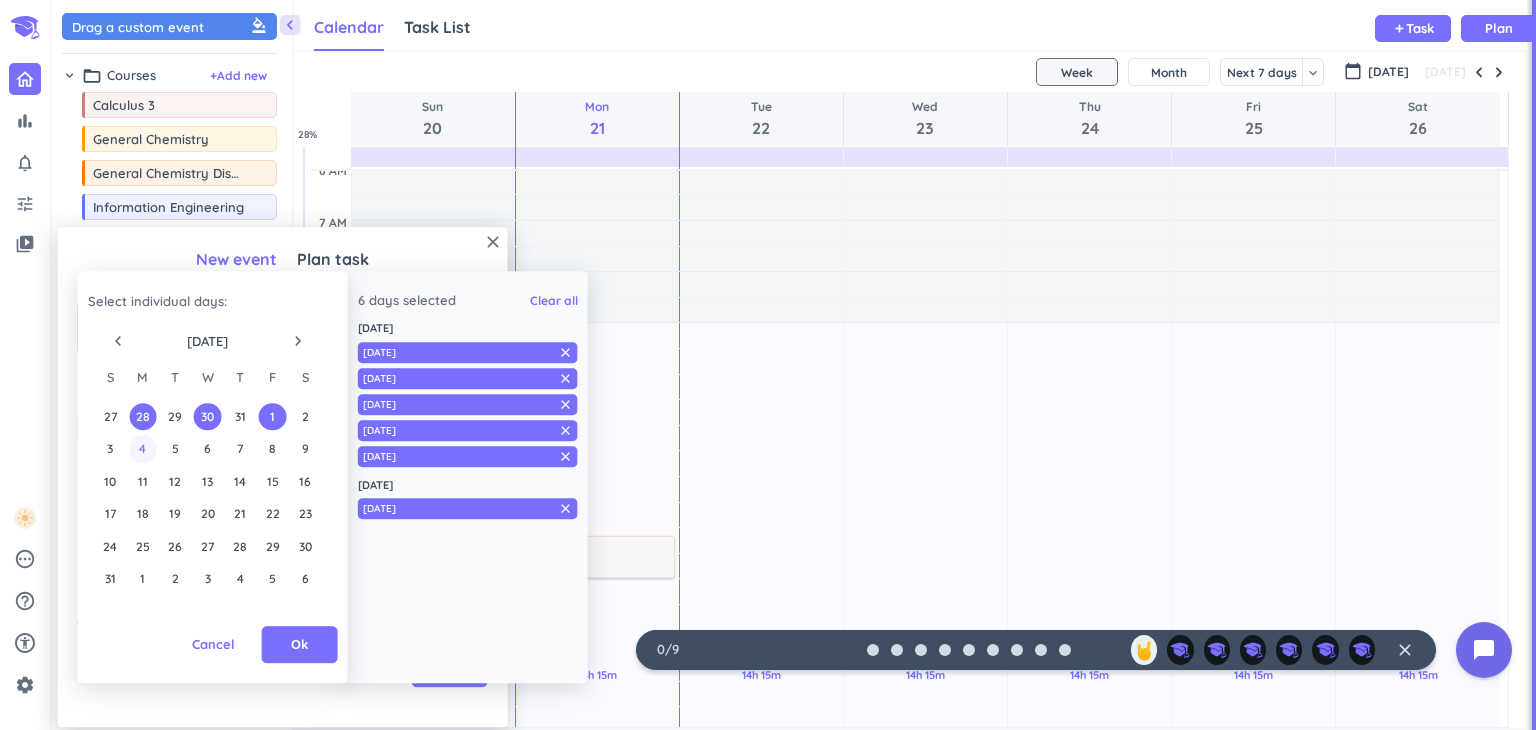 click on "4" at bounding box center (142, 449) 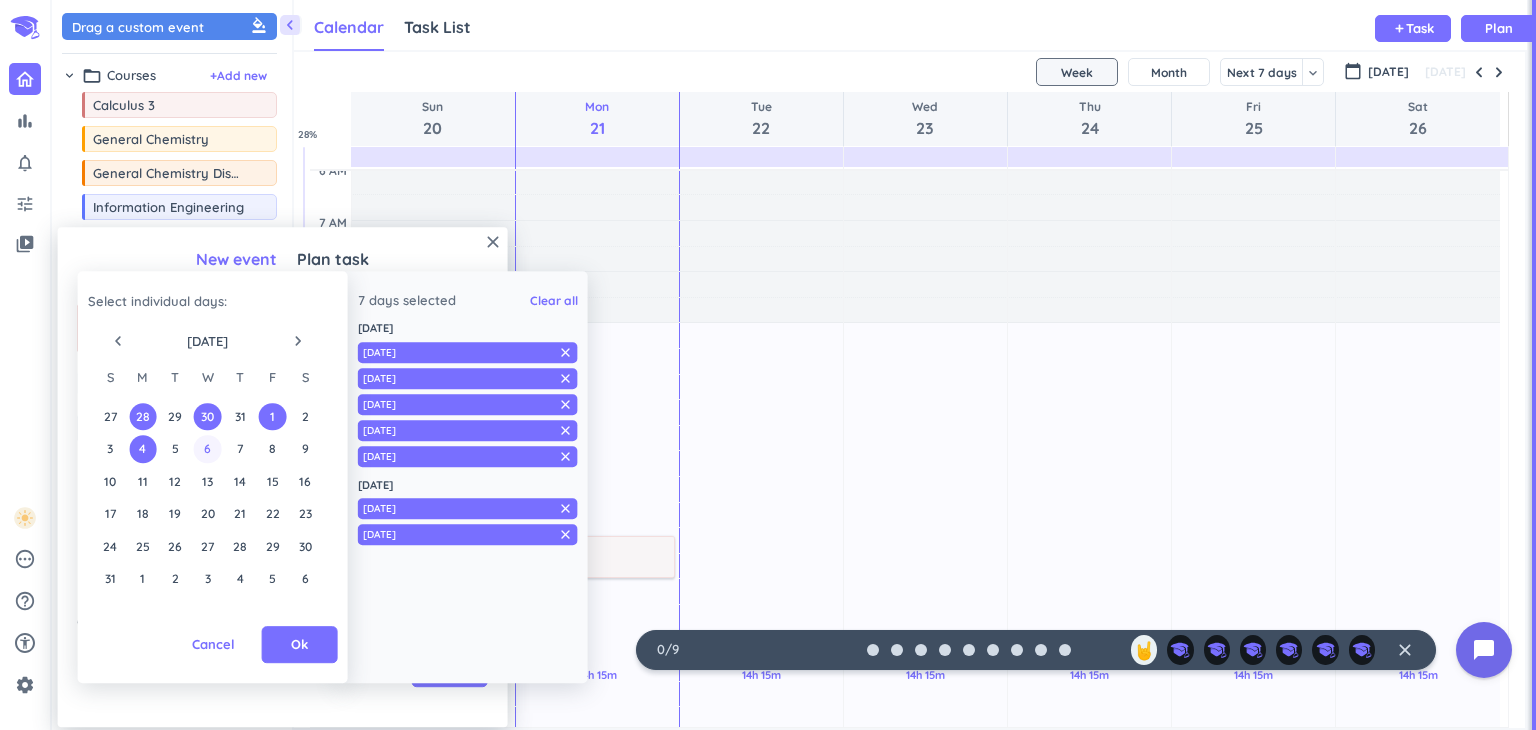 click on "6" at bounding box center [207, 449] 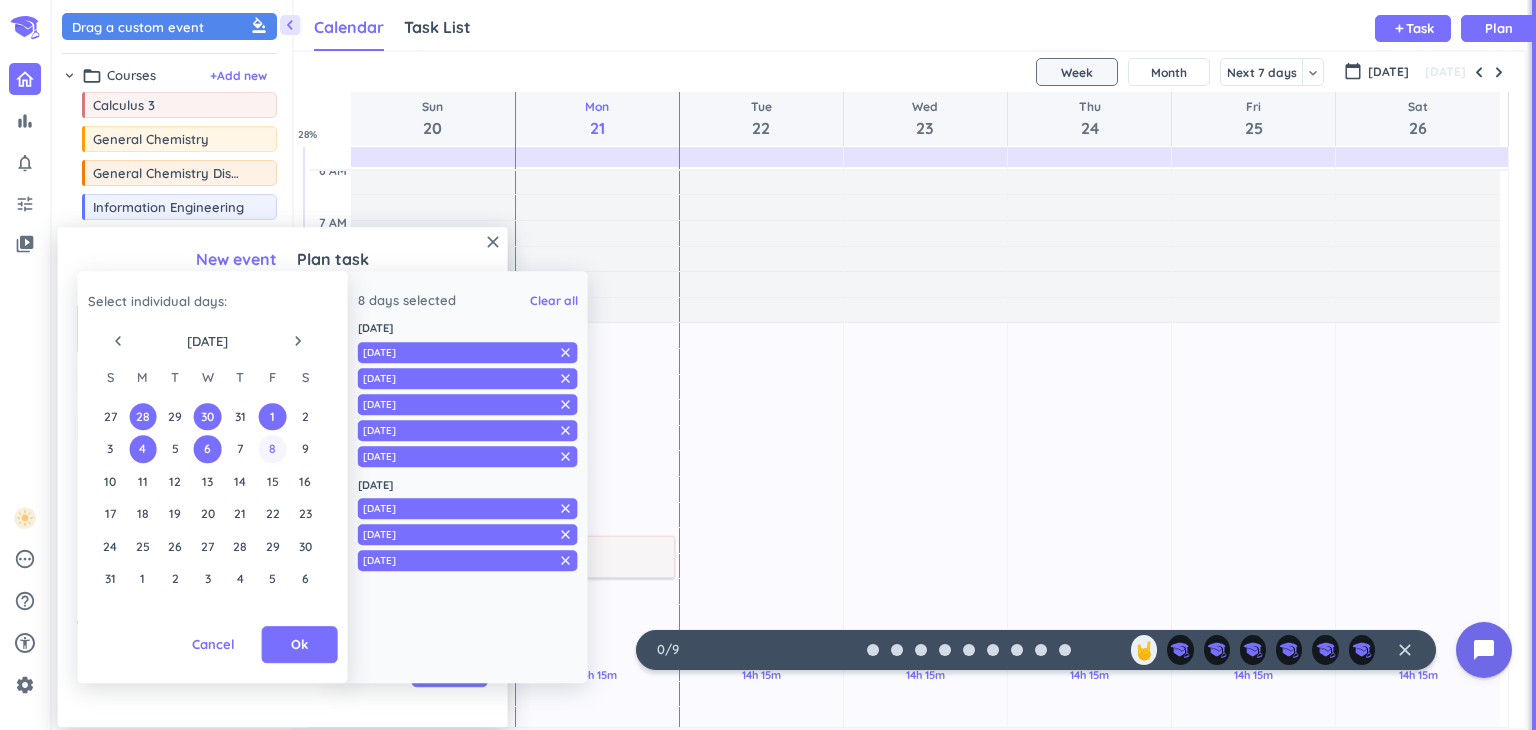 click on "8" at bounding box center [272, 449] 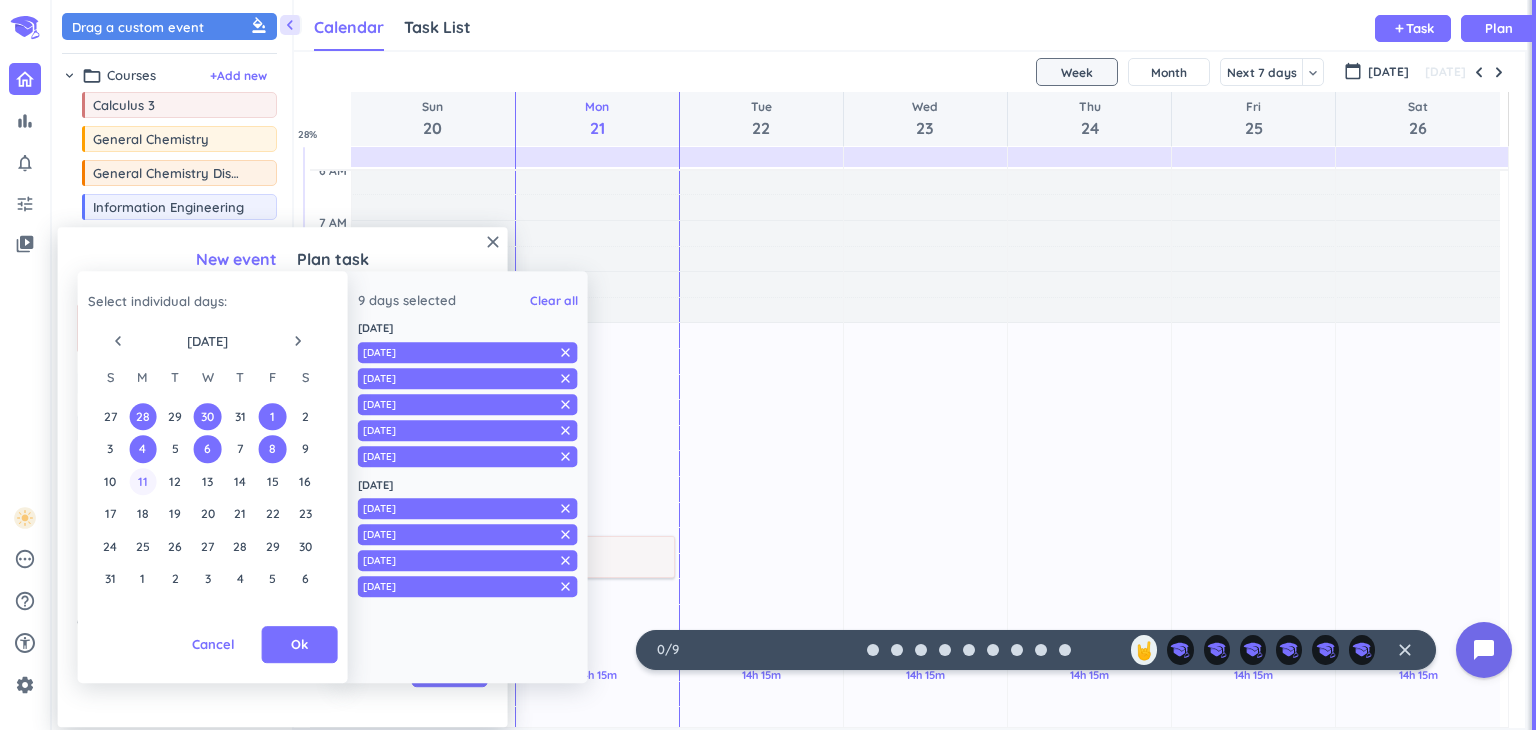 click on "11" at bounding box center [142, 481] 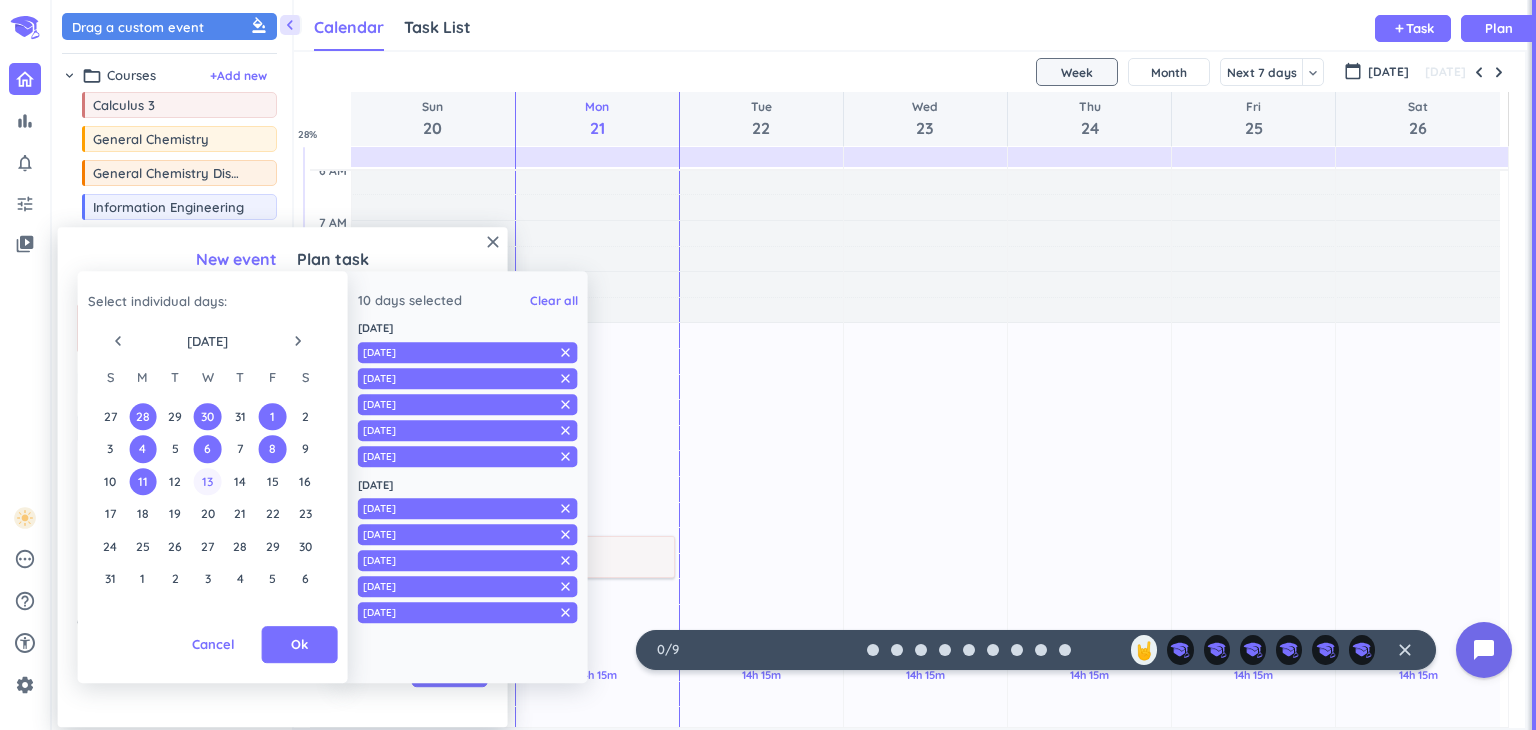 click on "13" at bounding box center (207, 481) 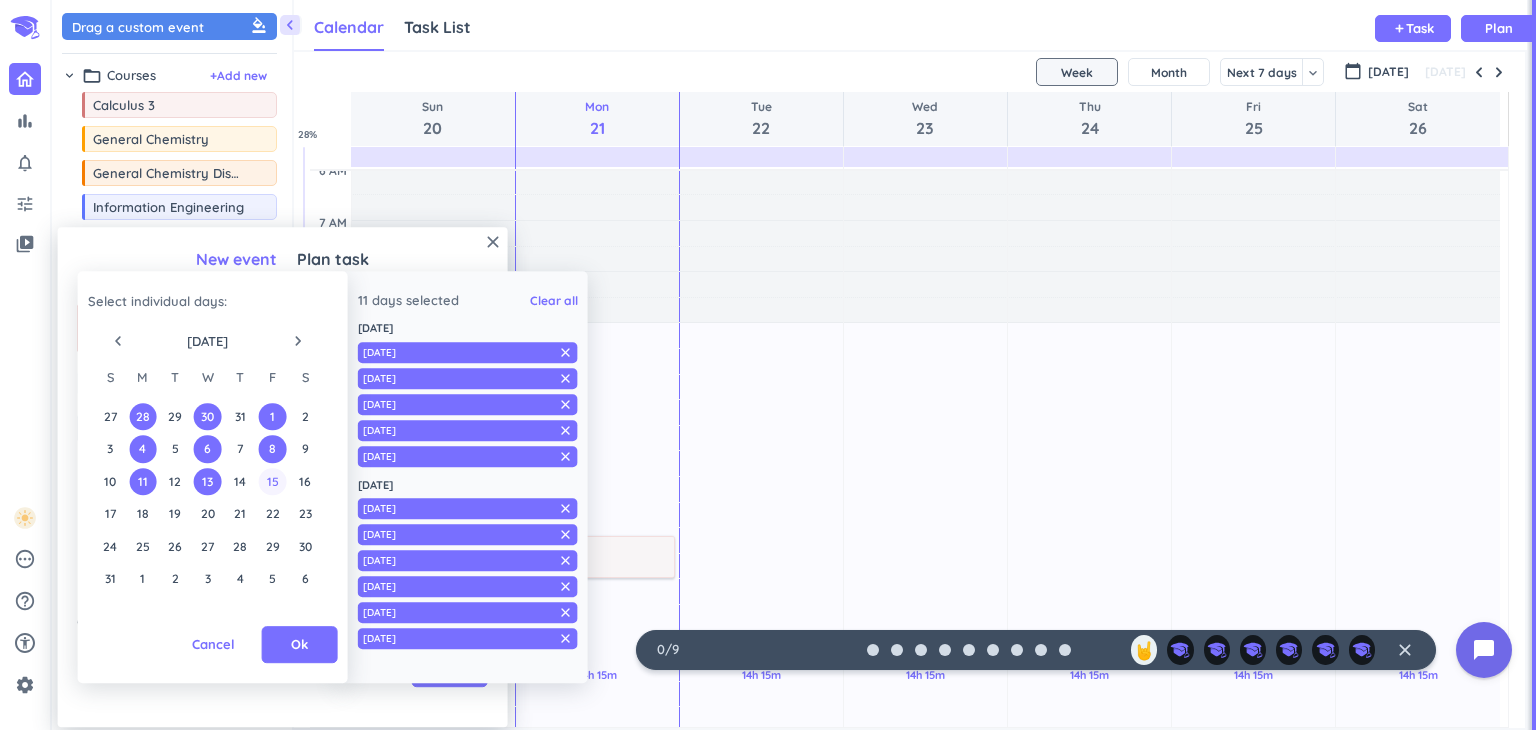 click on "15" at bounding box center (272, 481) 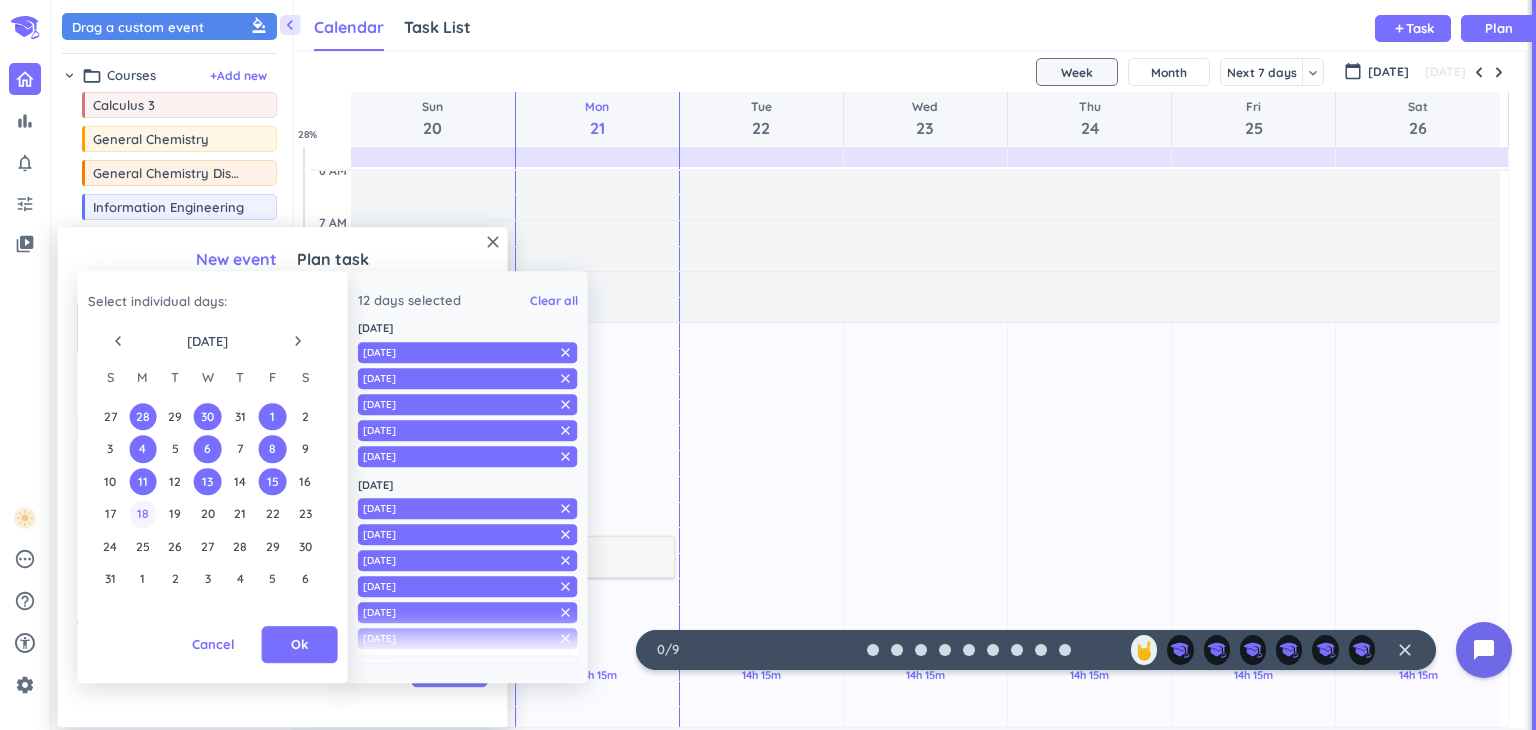 click on "18" at bounding box center [142, 514] 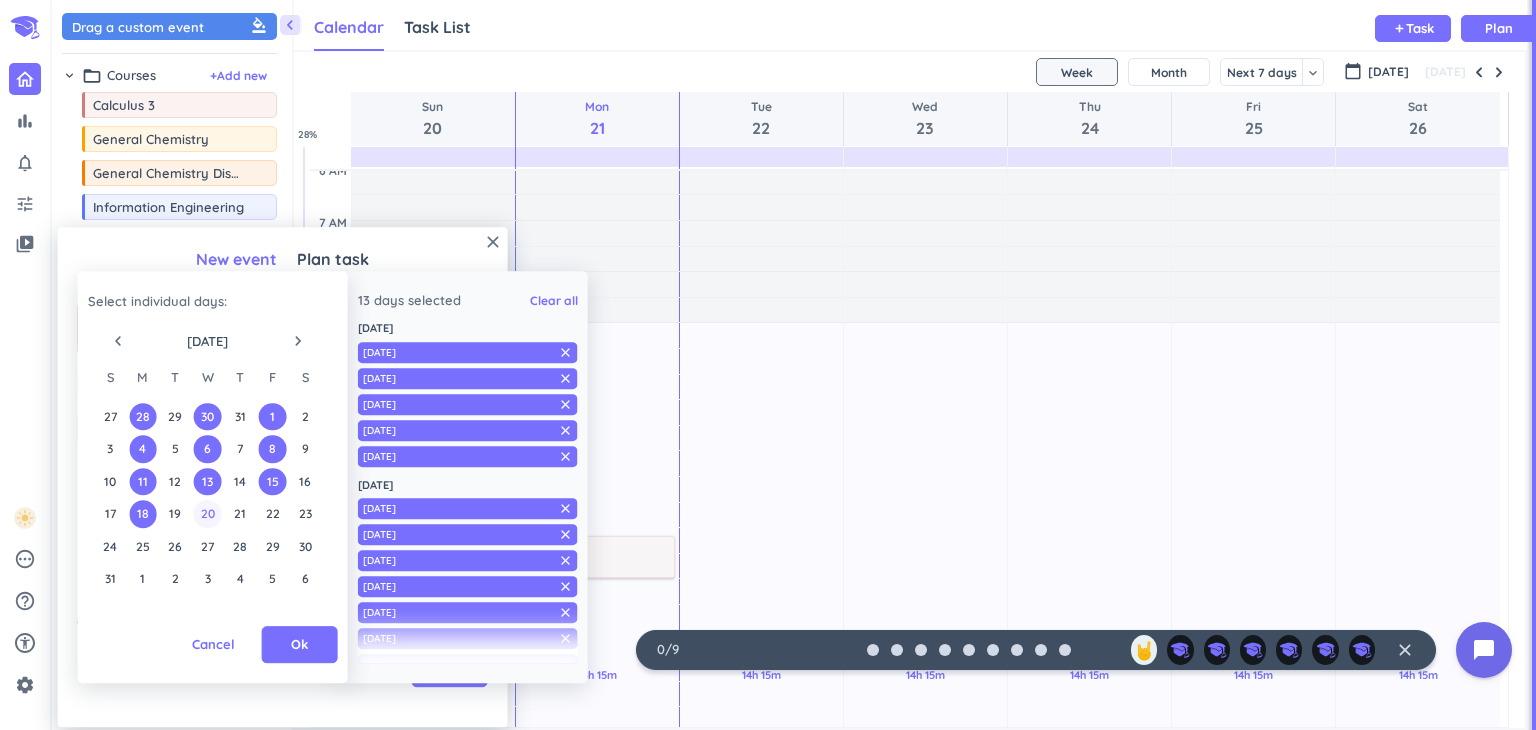 click on "20" at bounding box center (207, 514) 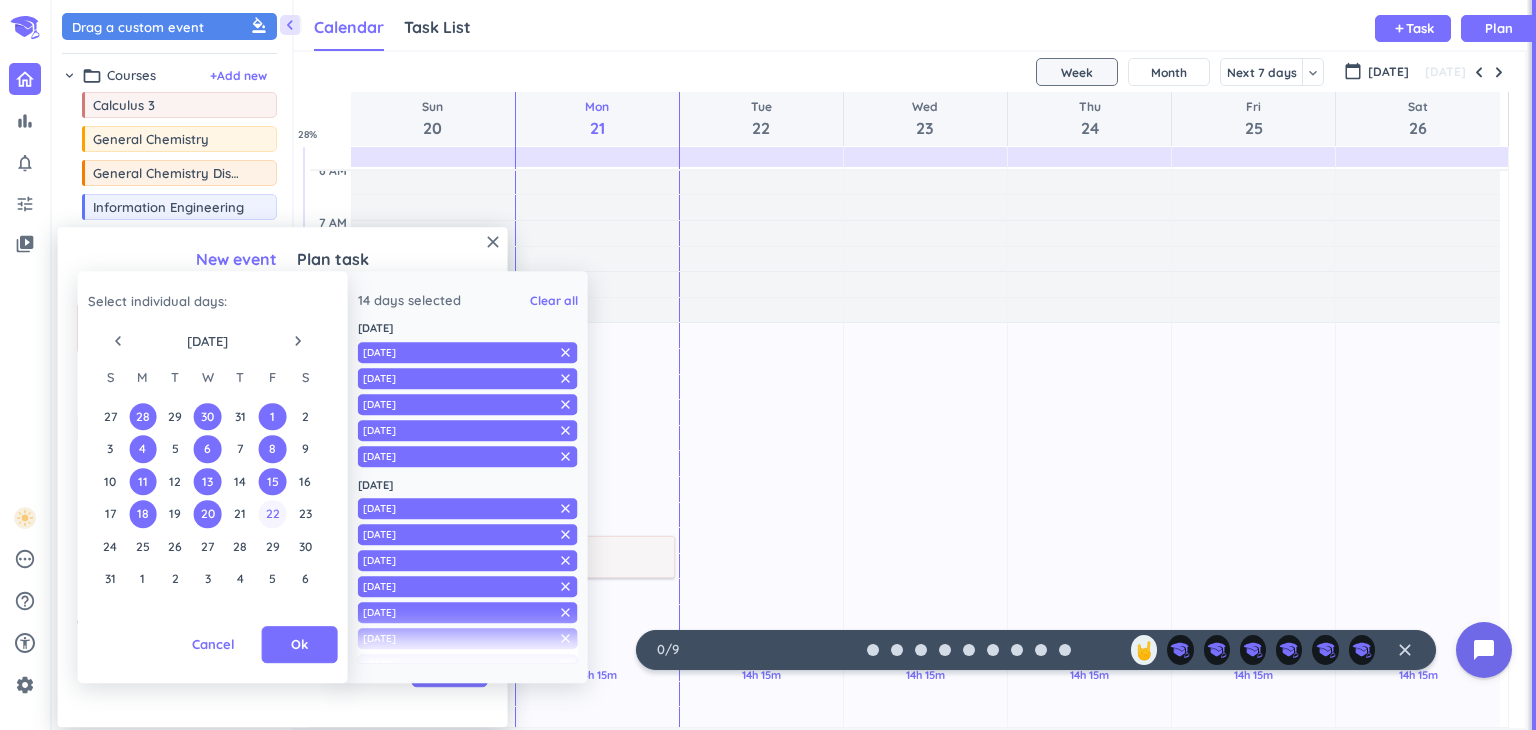 click on "22" at bounding box center [272, 514] 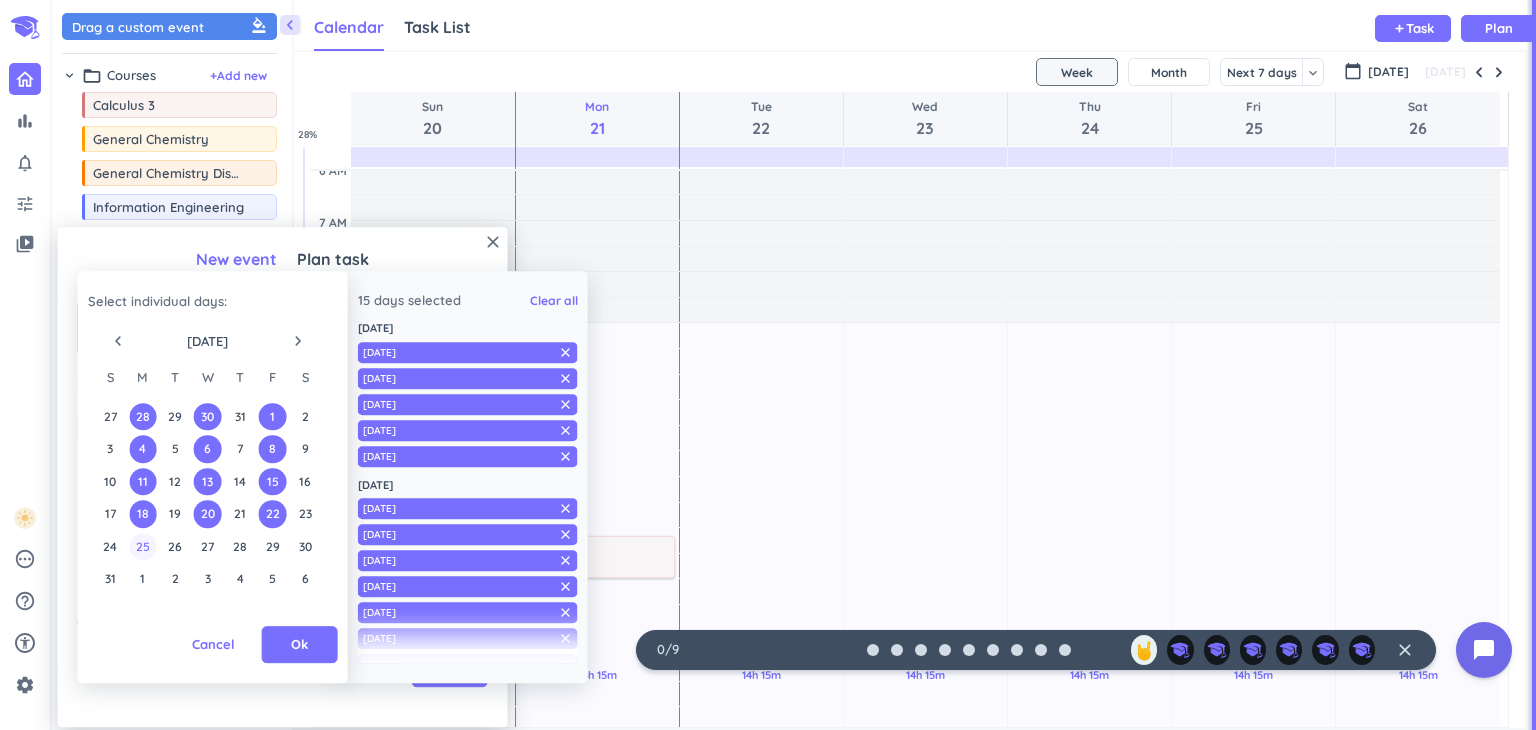 click on "25" at bounding box center (142, 546) 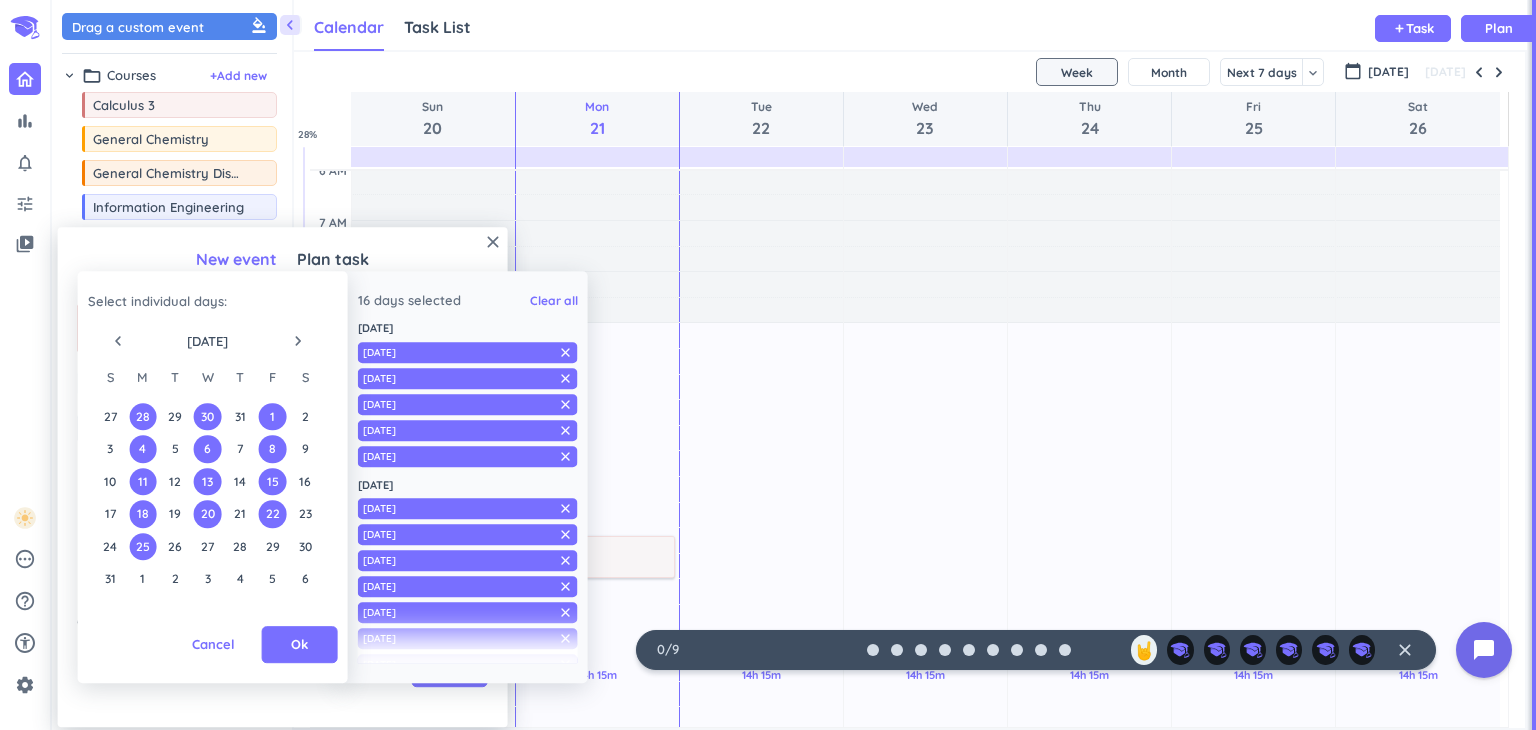 click on "24 25 26 27 28 29 30" at bounding box center [207, 546] 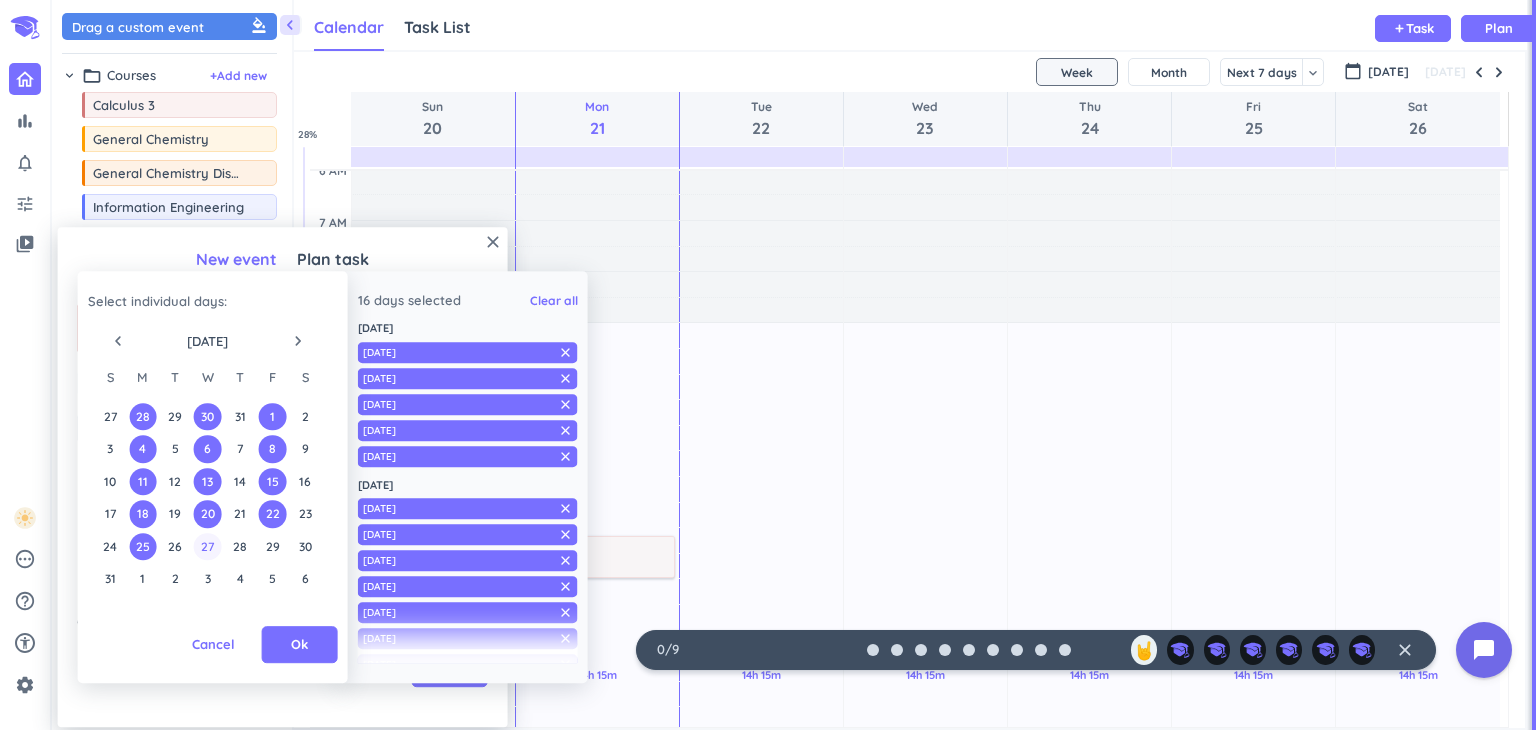 click on "27" at bounding box center (207, 546) 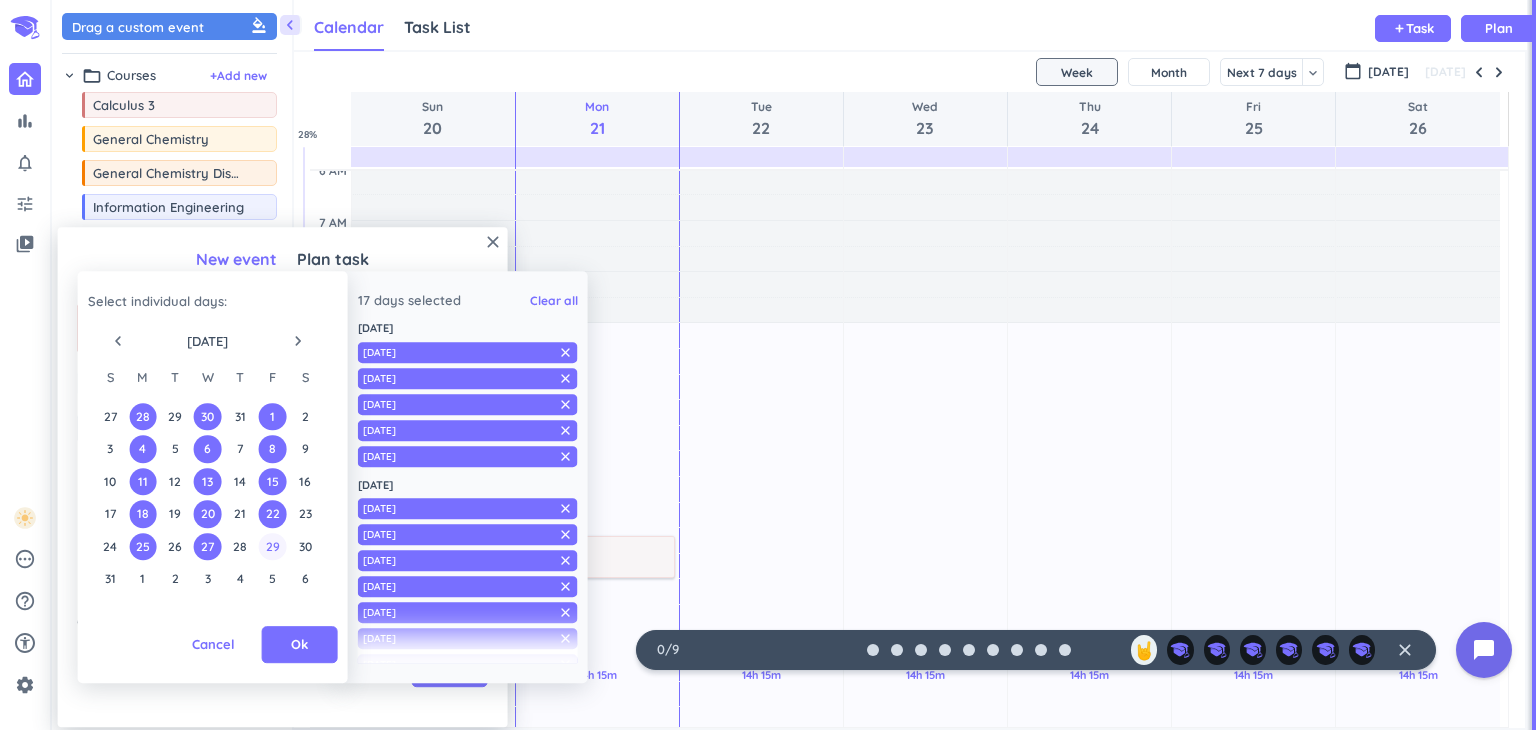 click on "29" at bounding box center (272, 546) 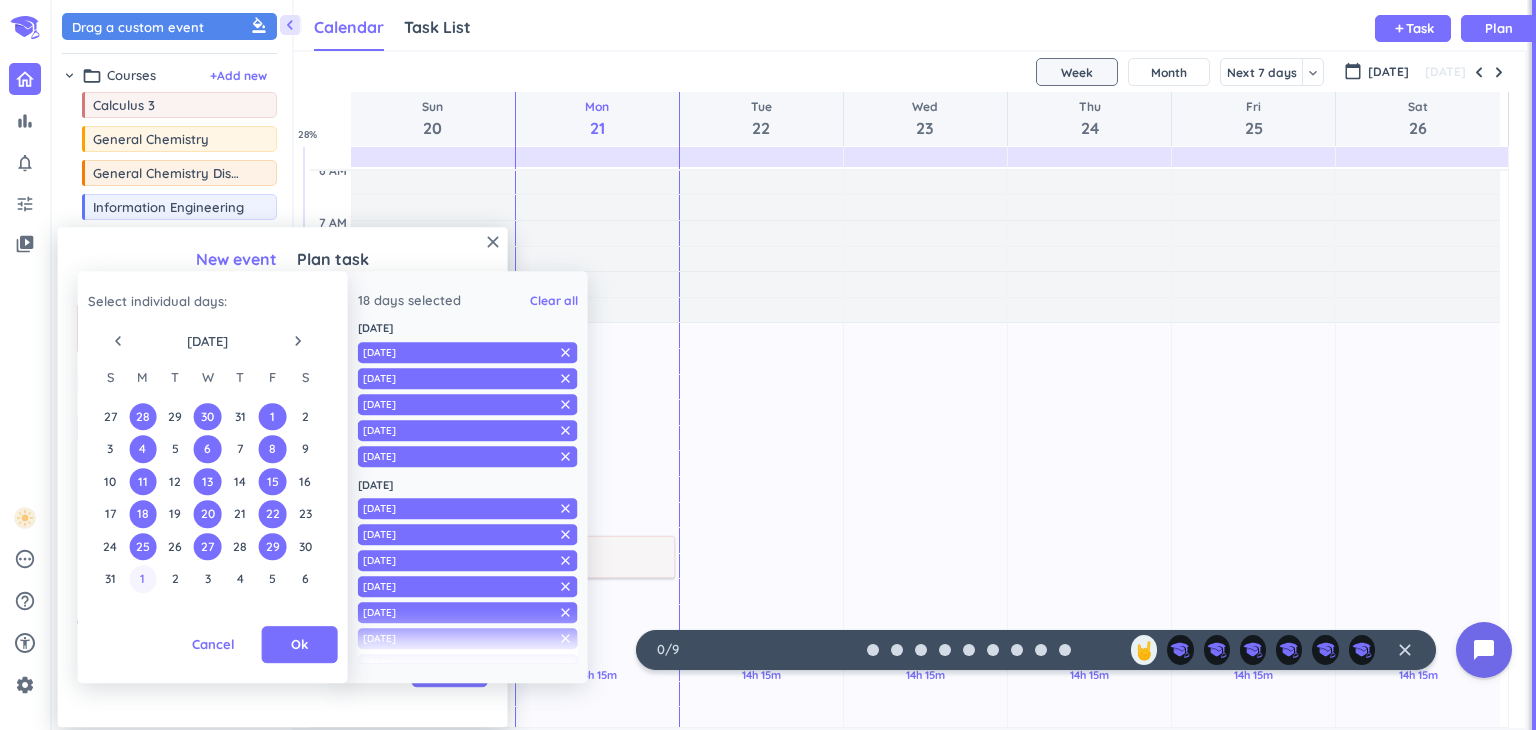 click on "1" at bounding box center [142, 579] 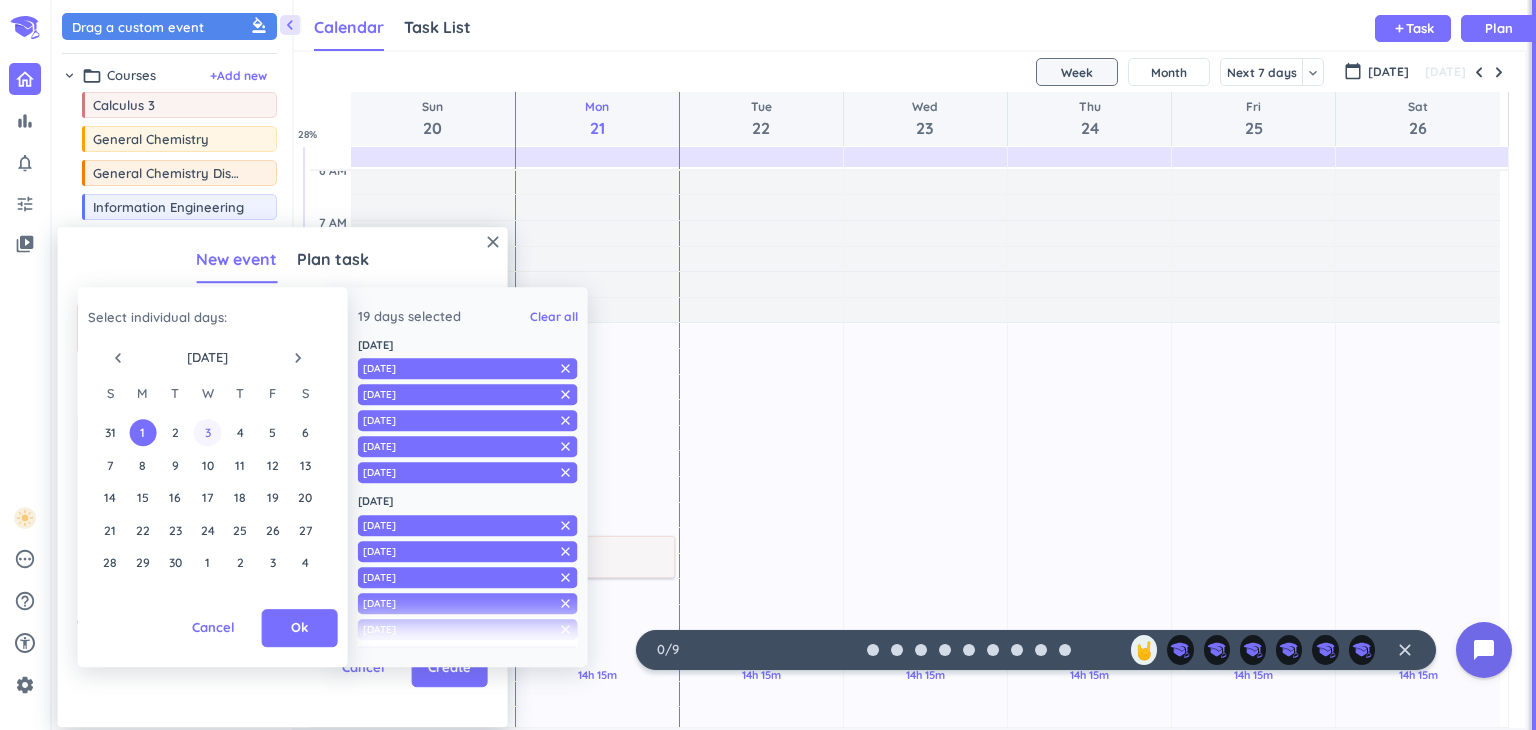 click on "3" at bounding box center [207, 432] 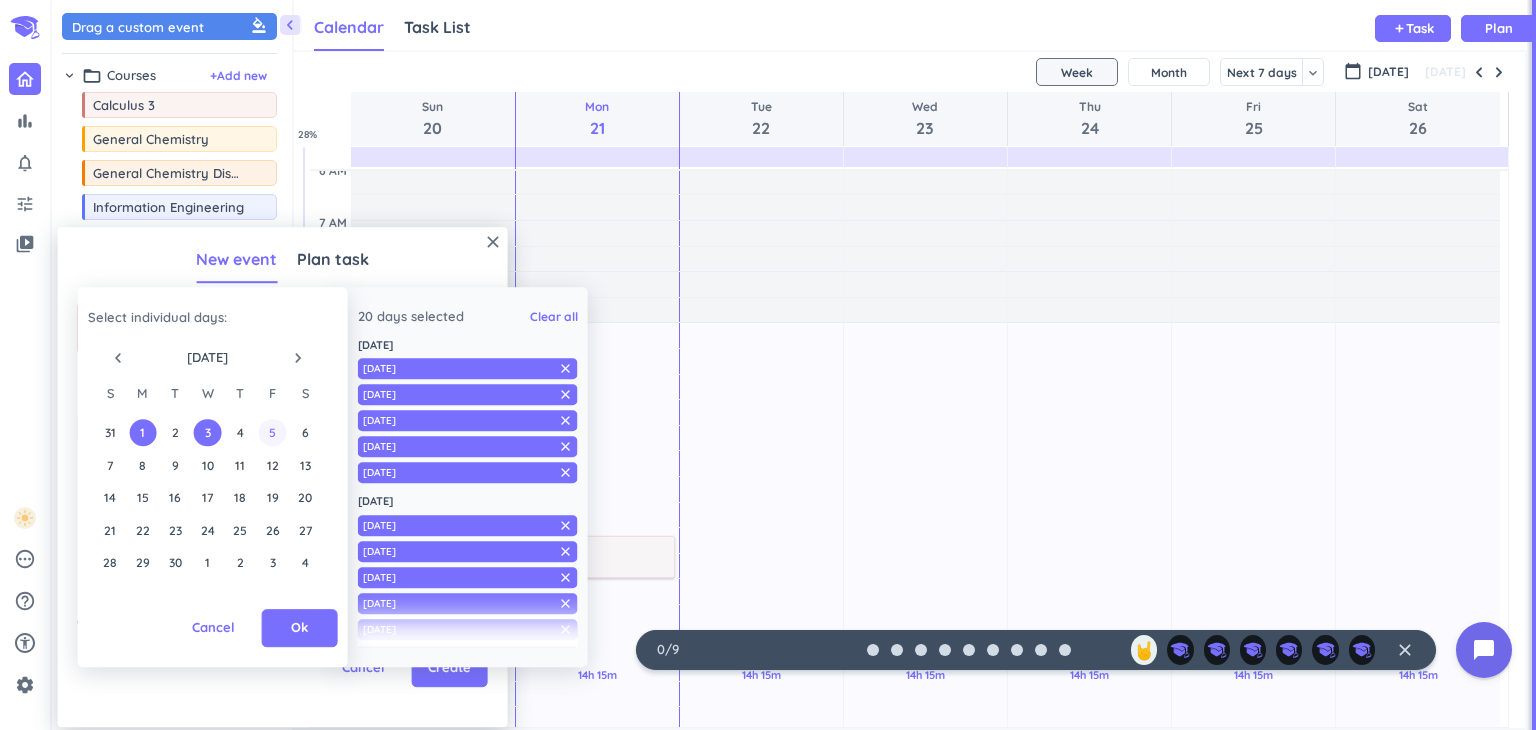 click on "5" at bounding box center (272, 432) 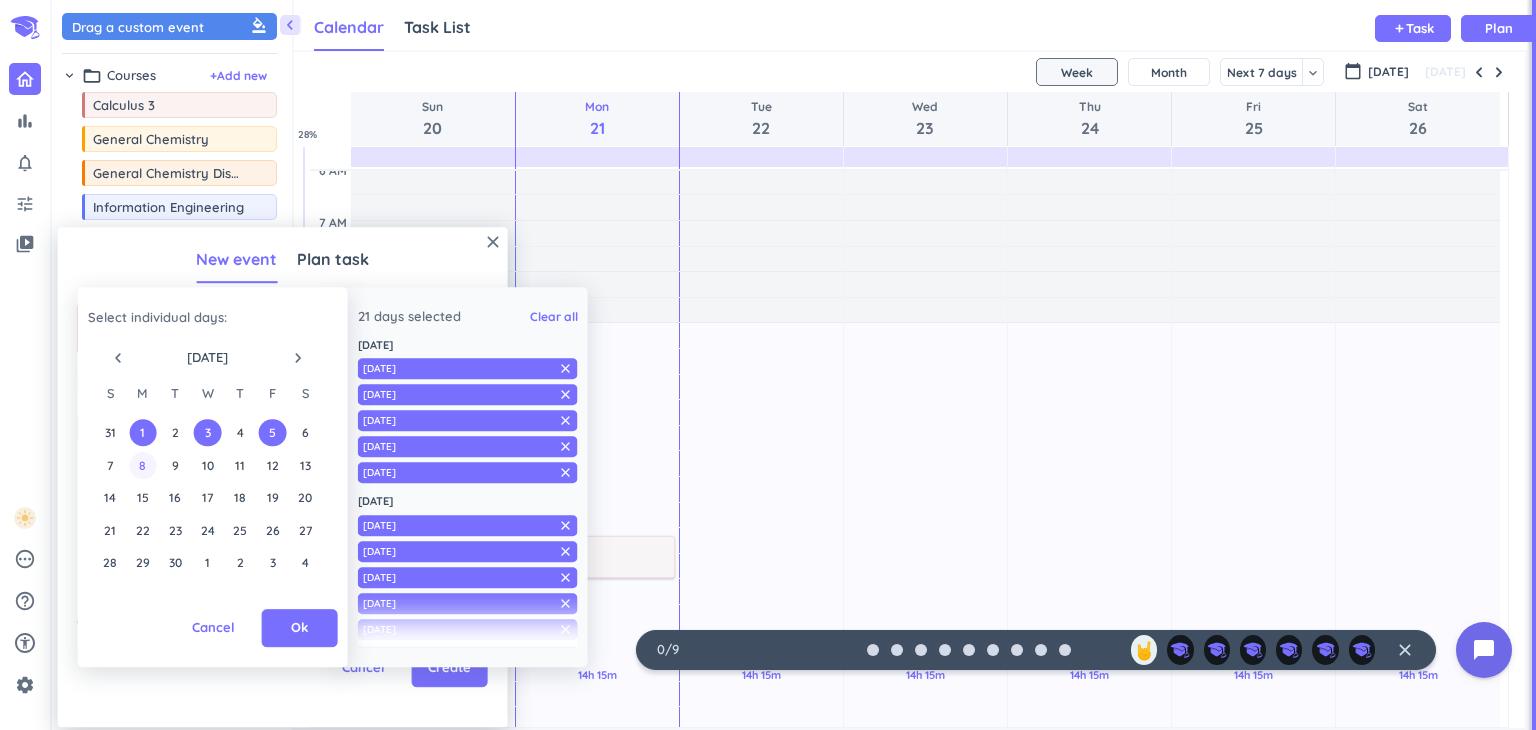 click on "8" at bounding box center [142, 465] 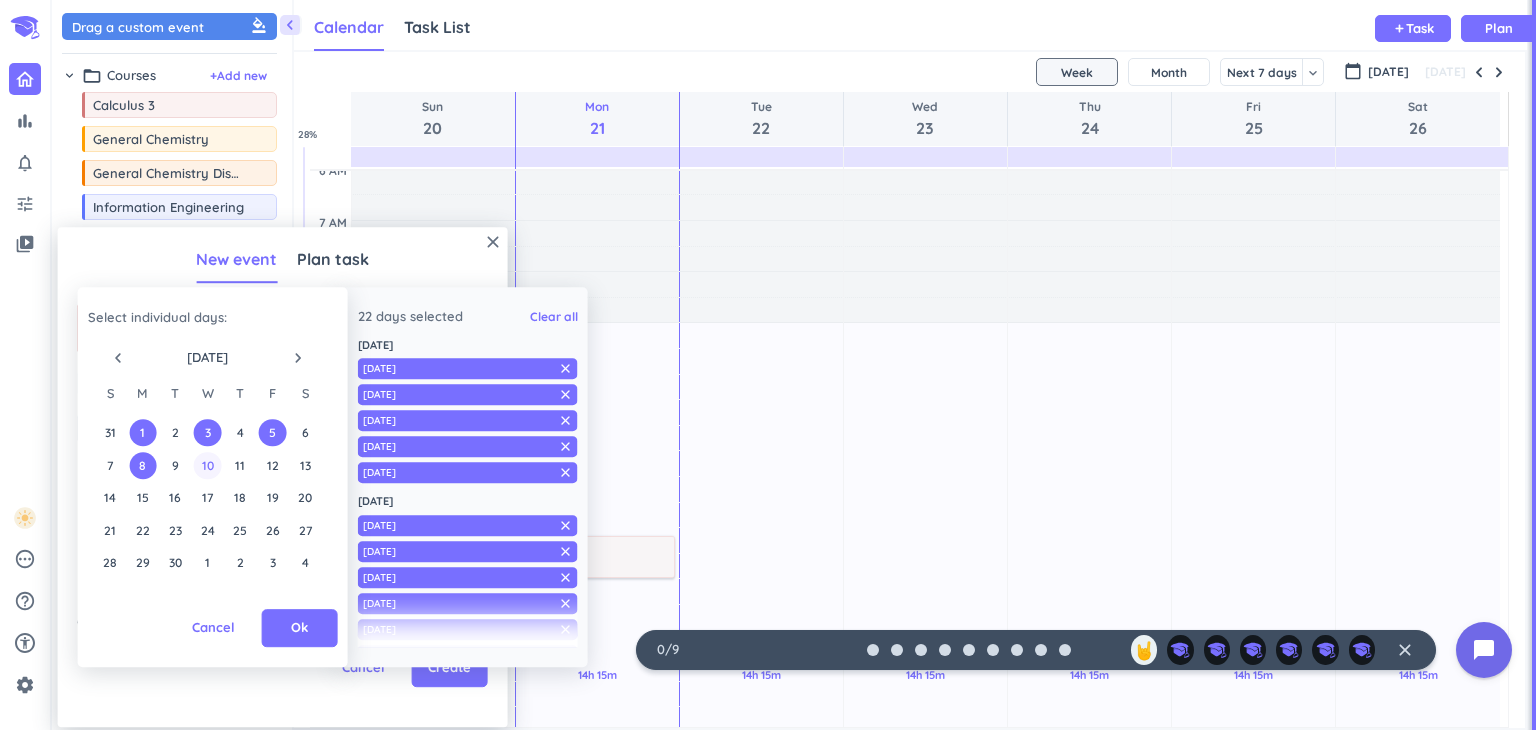 click on "10" at bounding box center (207, 465) 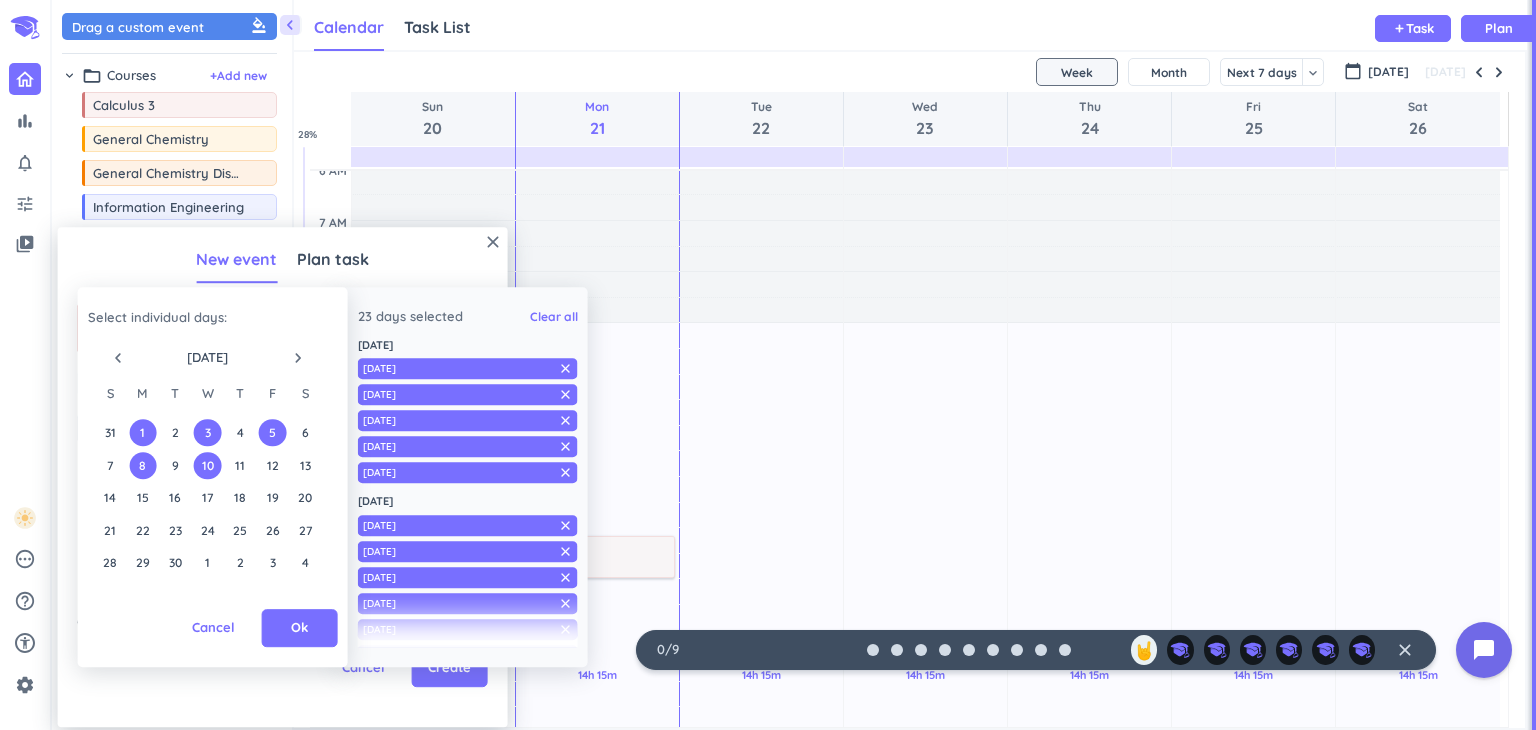 click on "7 8 9 10 11 12 13" at bounding box center (207, 465) 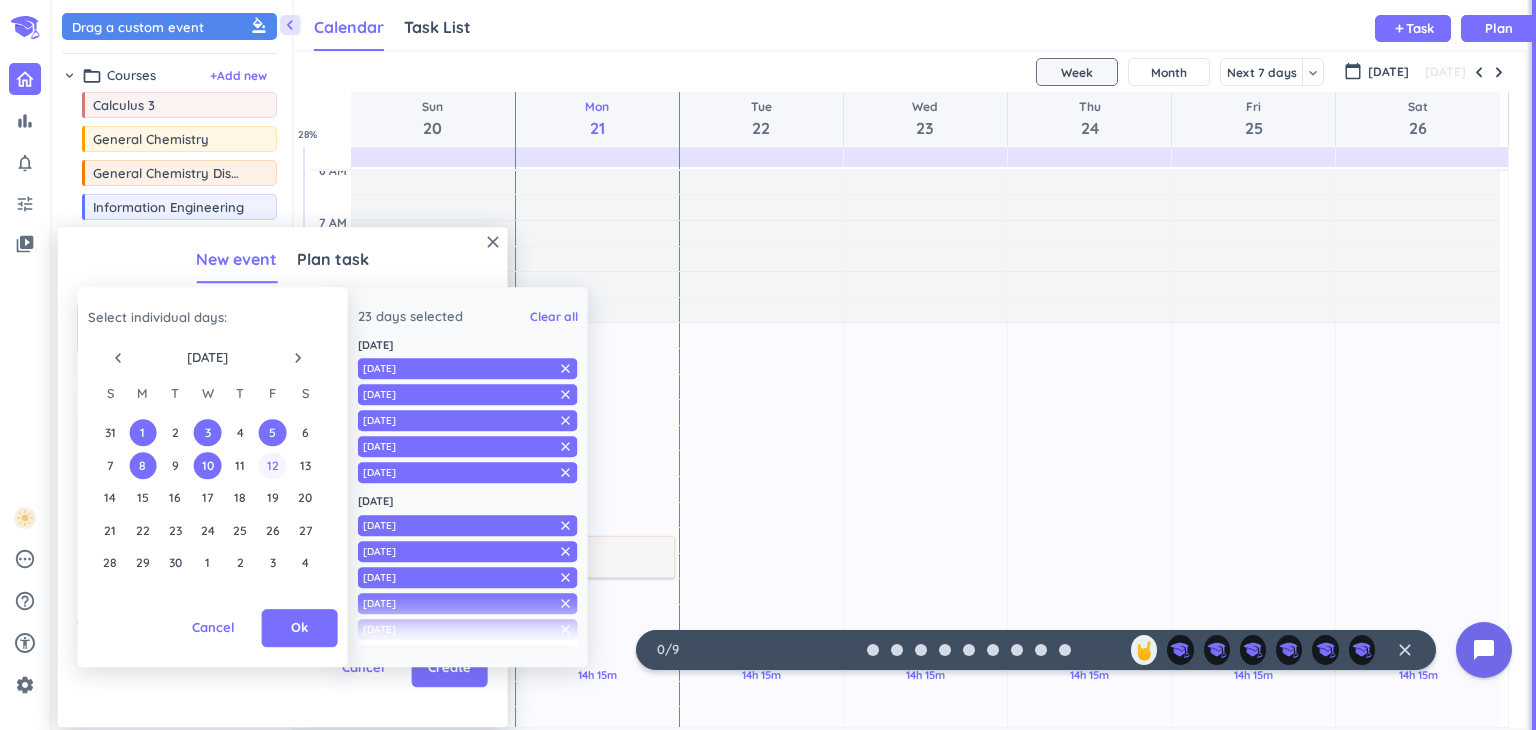 click on "12" at bounding box center (272, 465) 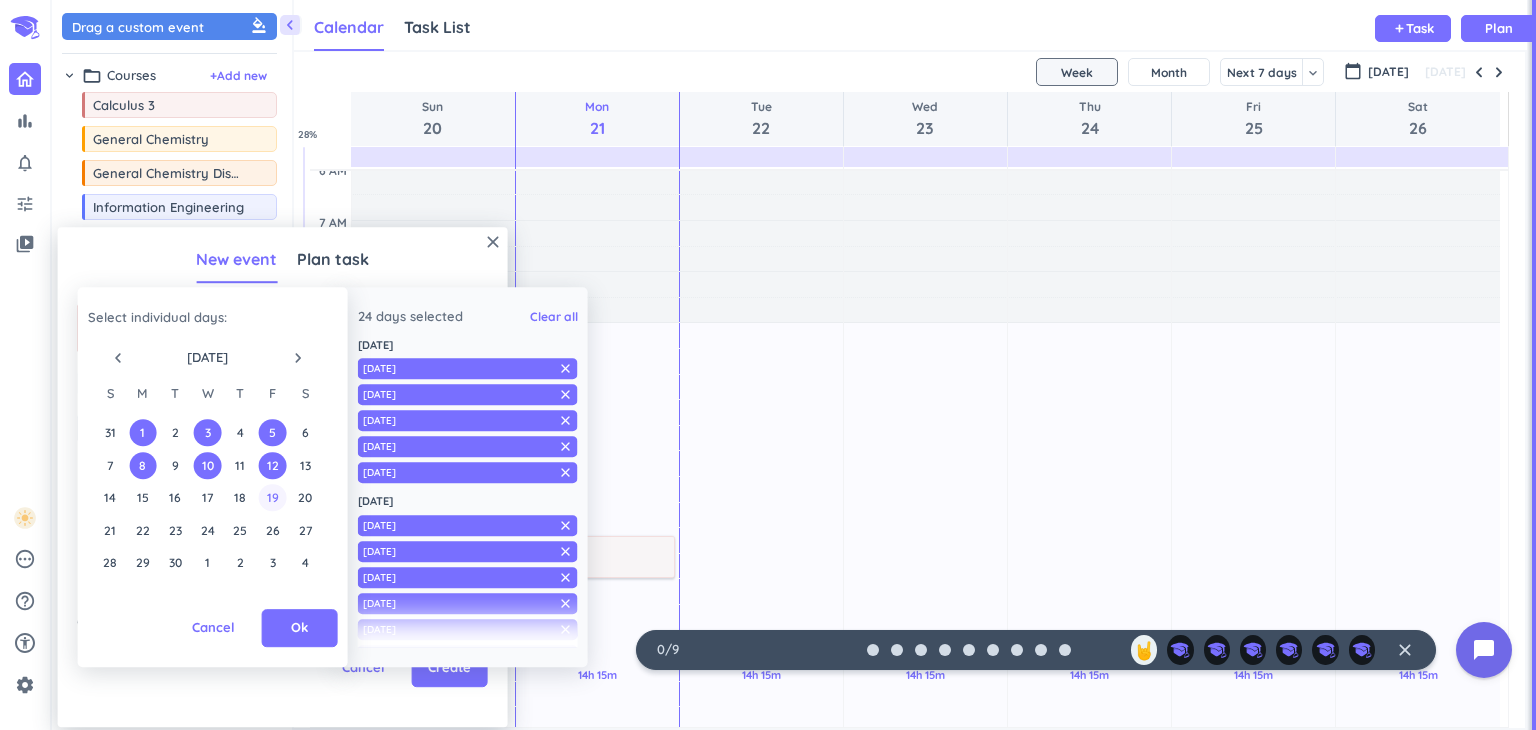 click on "19" at bounding box center [272, 497] 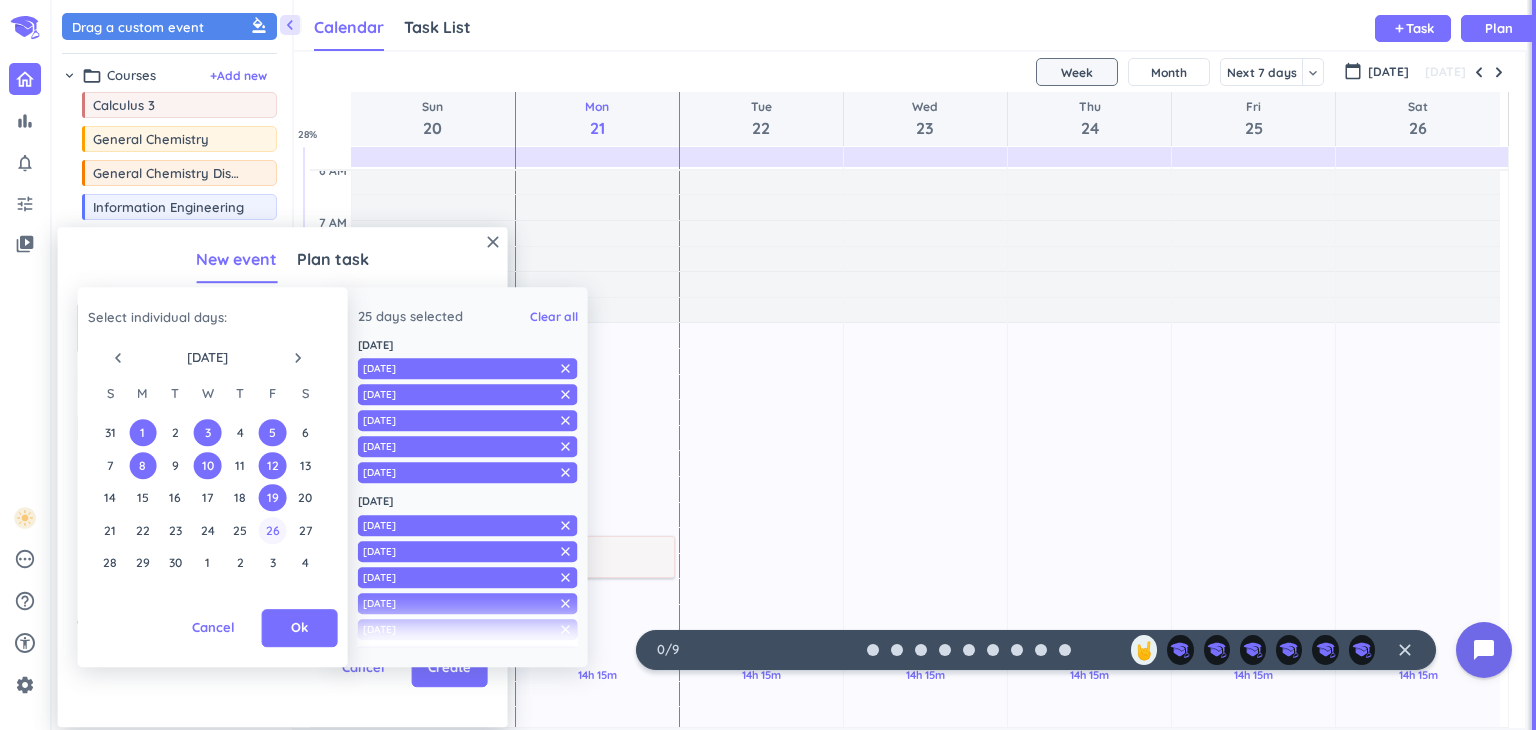 click on "26" at bounding box center (272, 530) 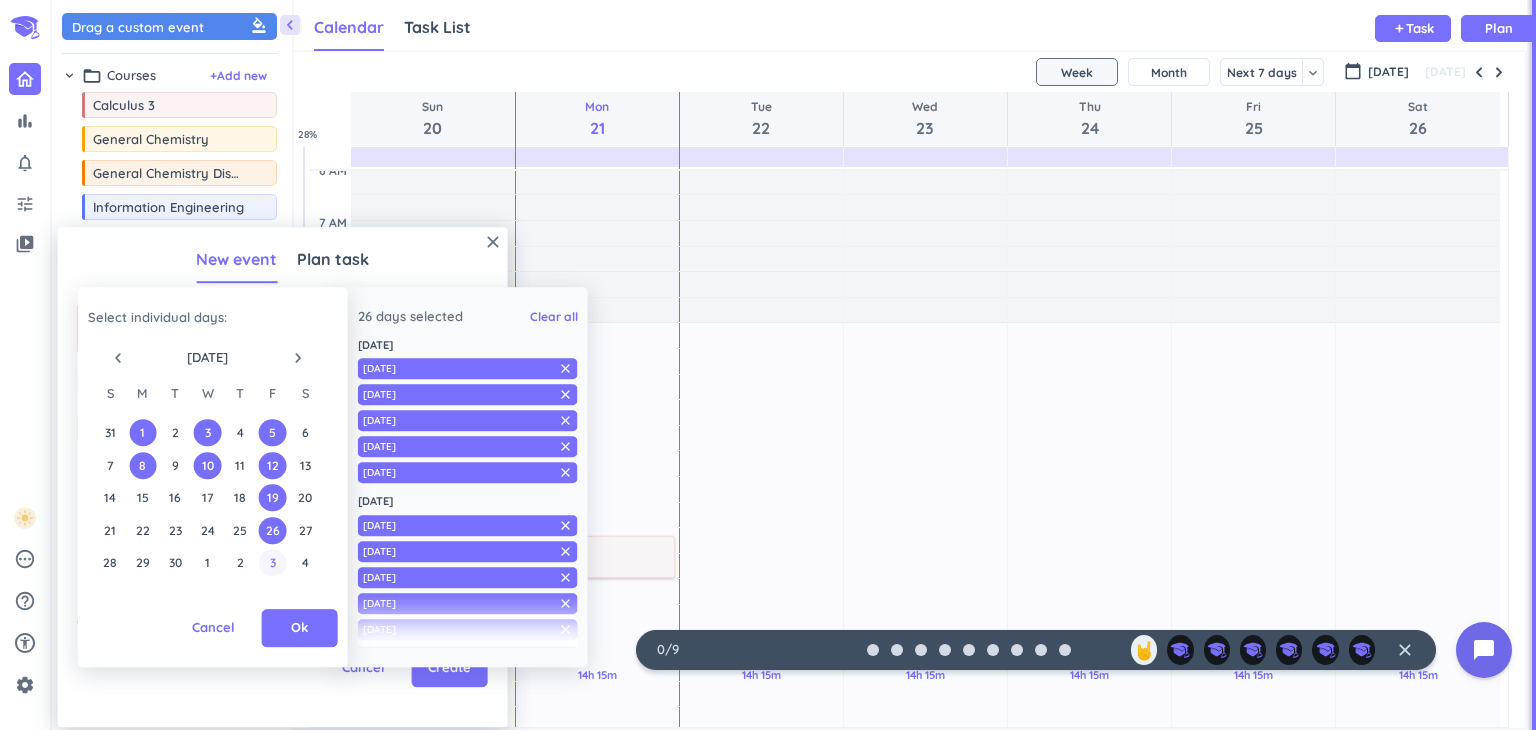click on "3" at bounding box center [272, 562] 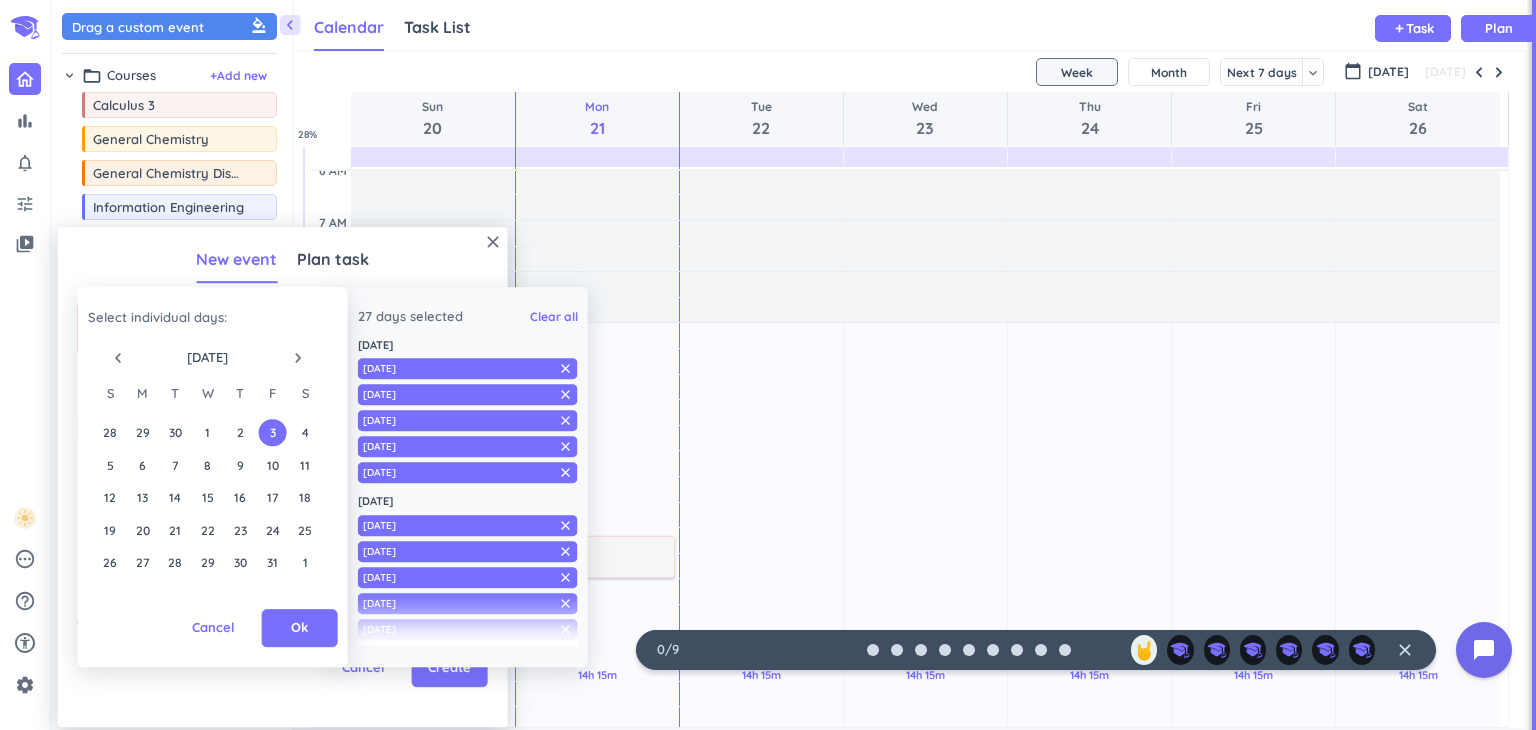 click on "navigate_before [DATE] navigate_next" at bounding box center (208, 353) 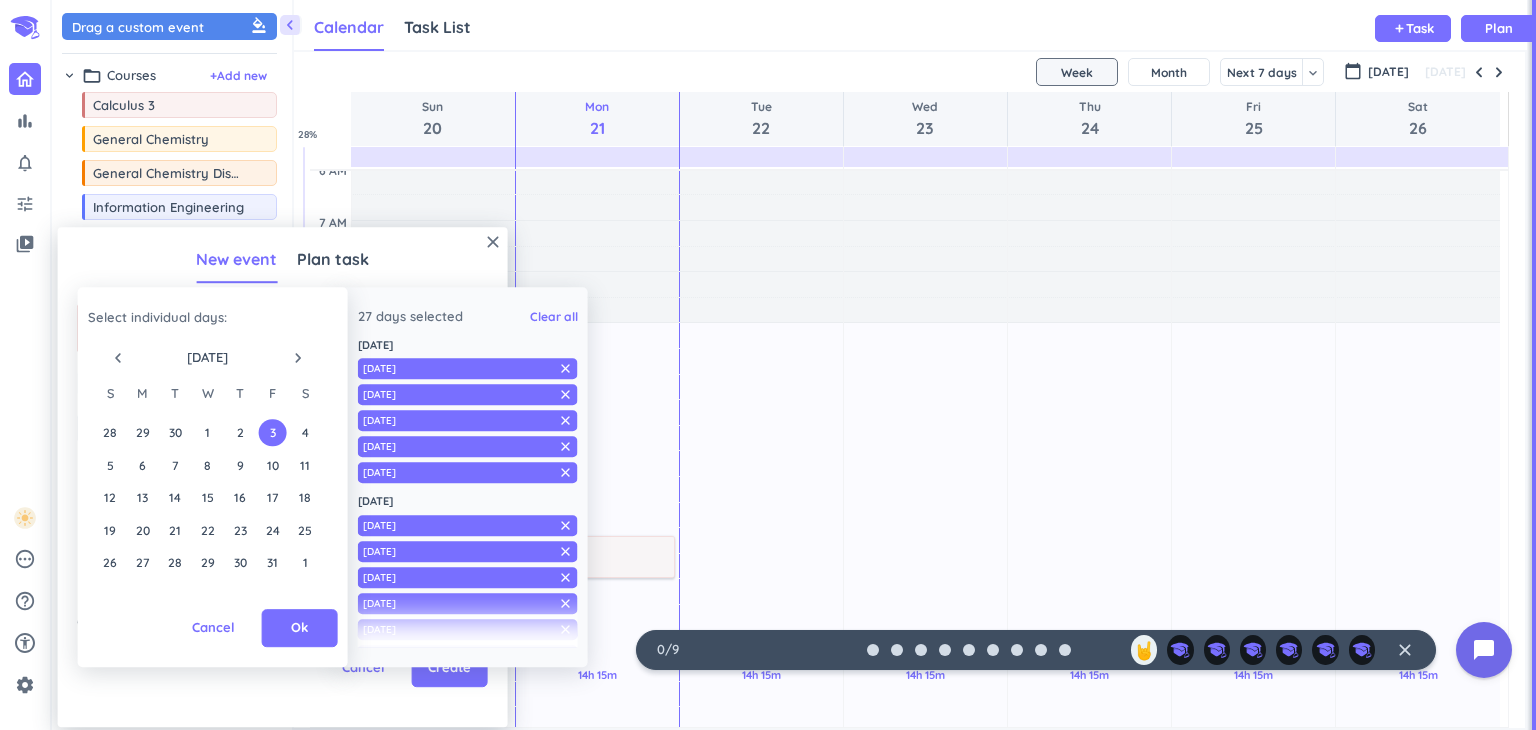 click on "navigate_before" at bounding box center [118, 358] 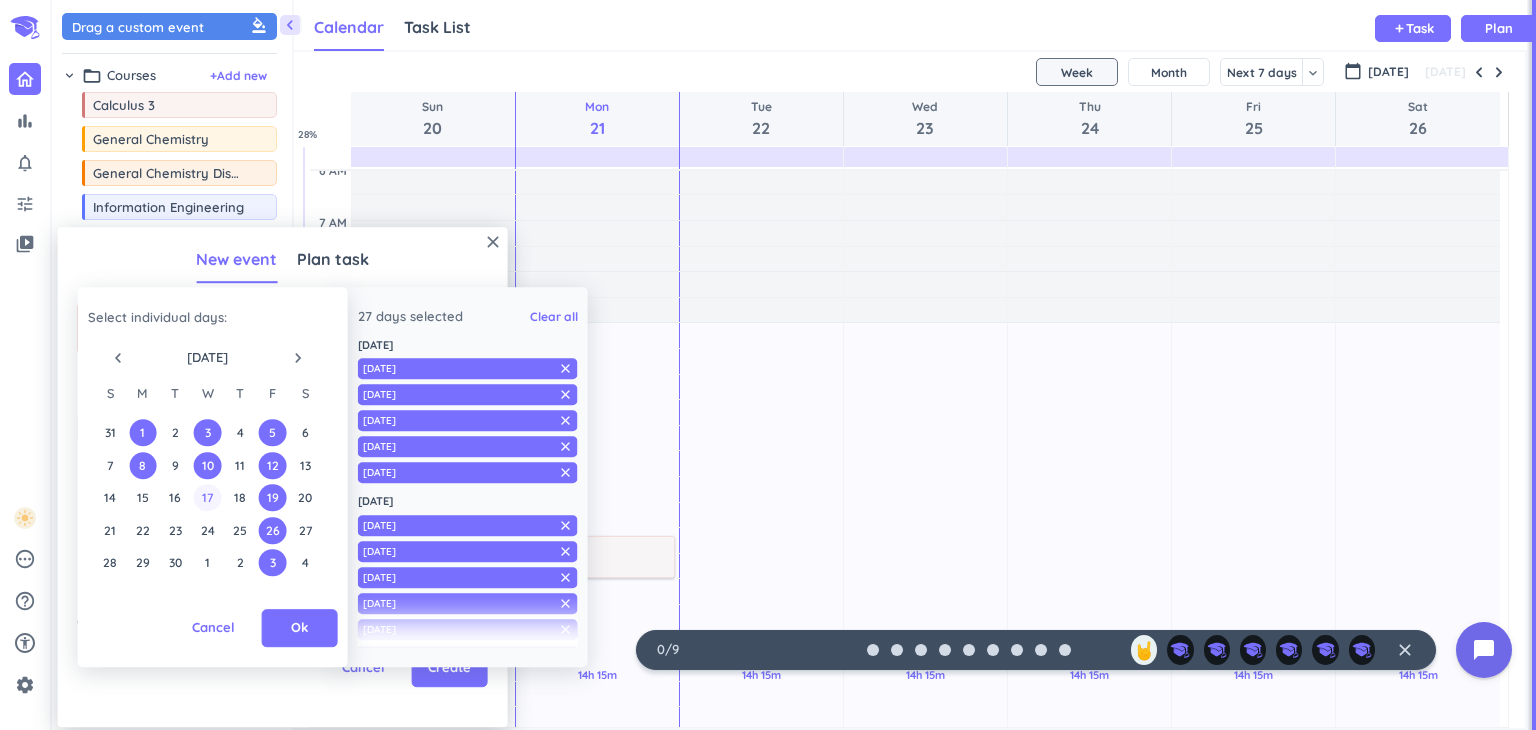 click on "17" at bounding box center (207, 497) 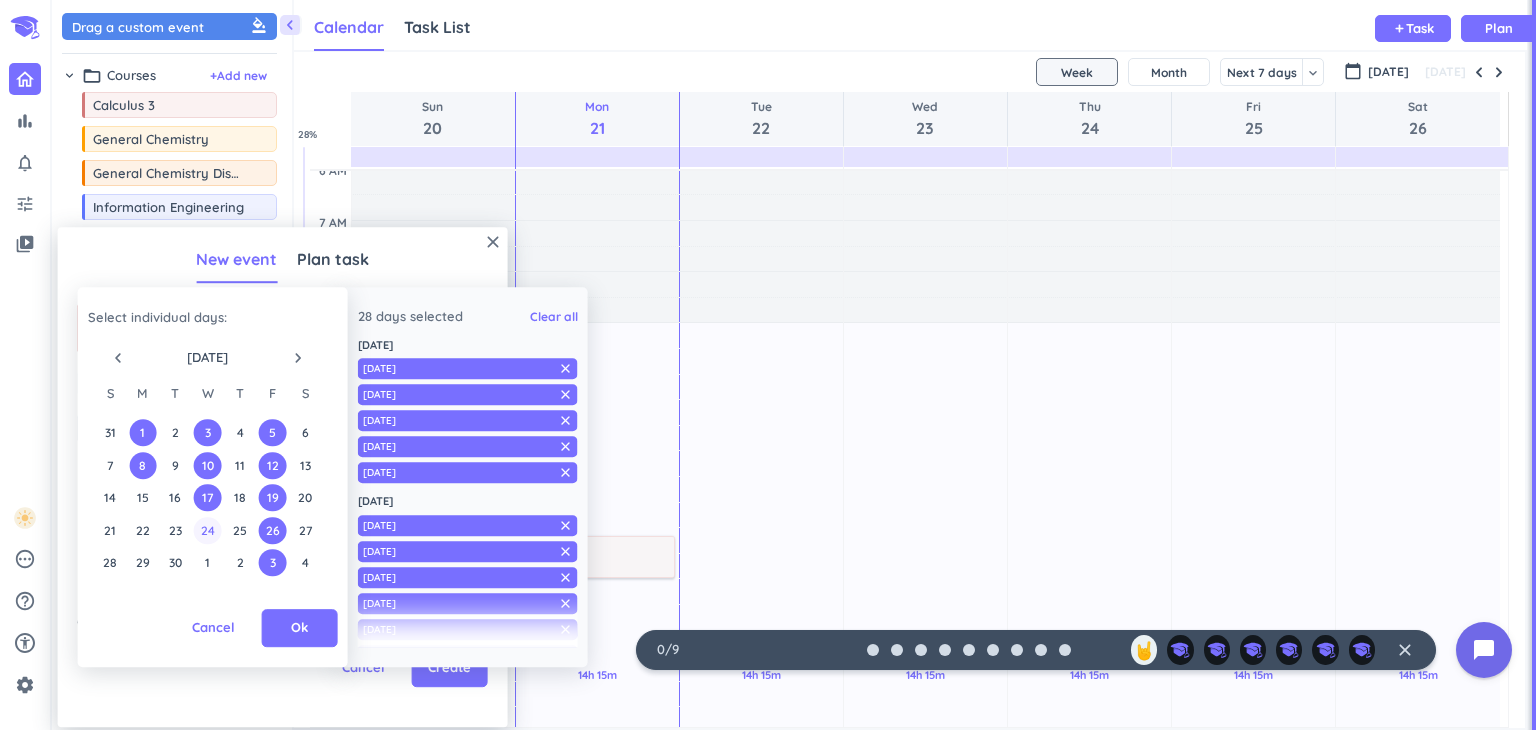 click on "24" at bounding box center [207, 530] 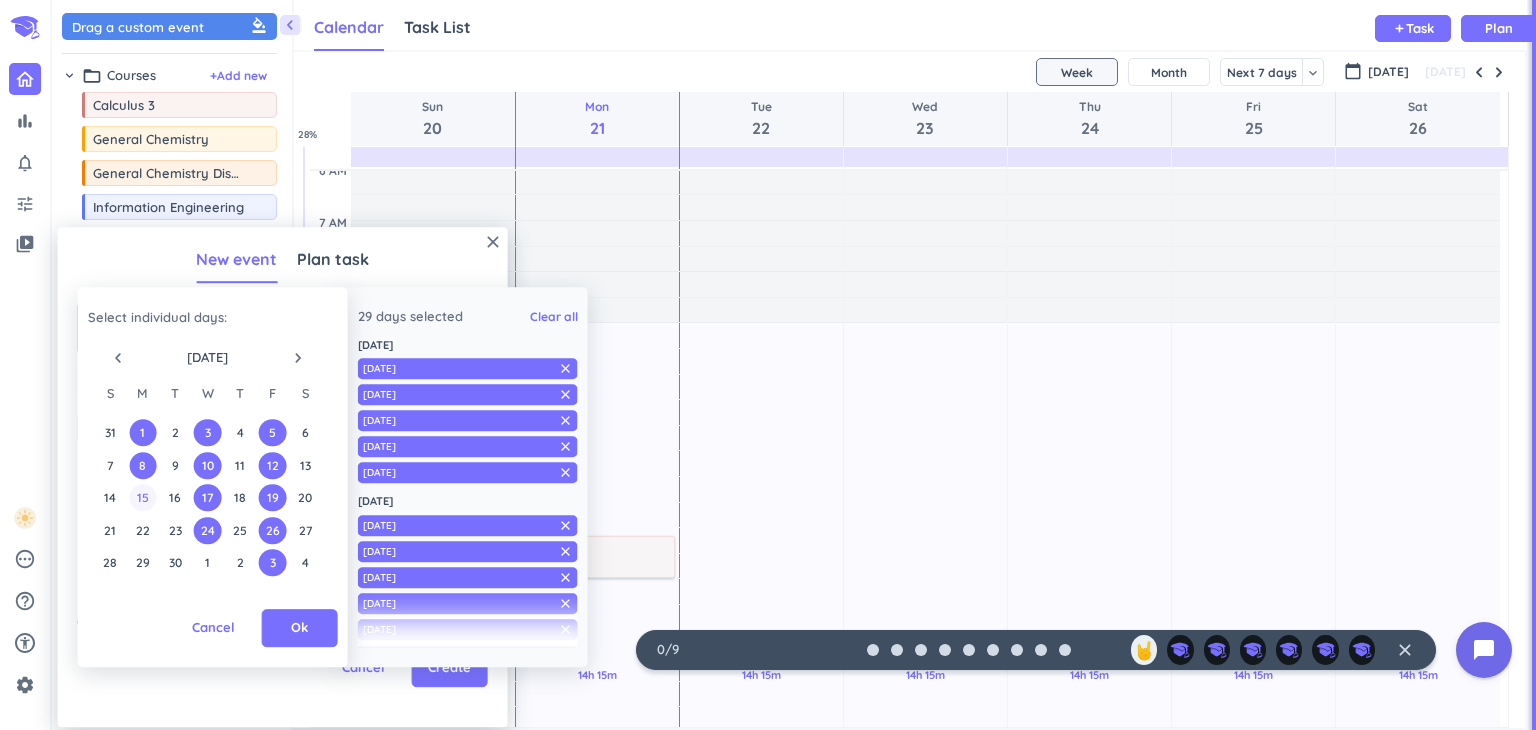 click on "15" at bounding box center [142, 497] 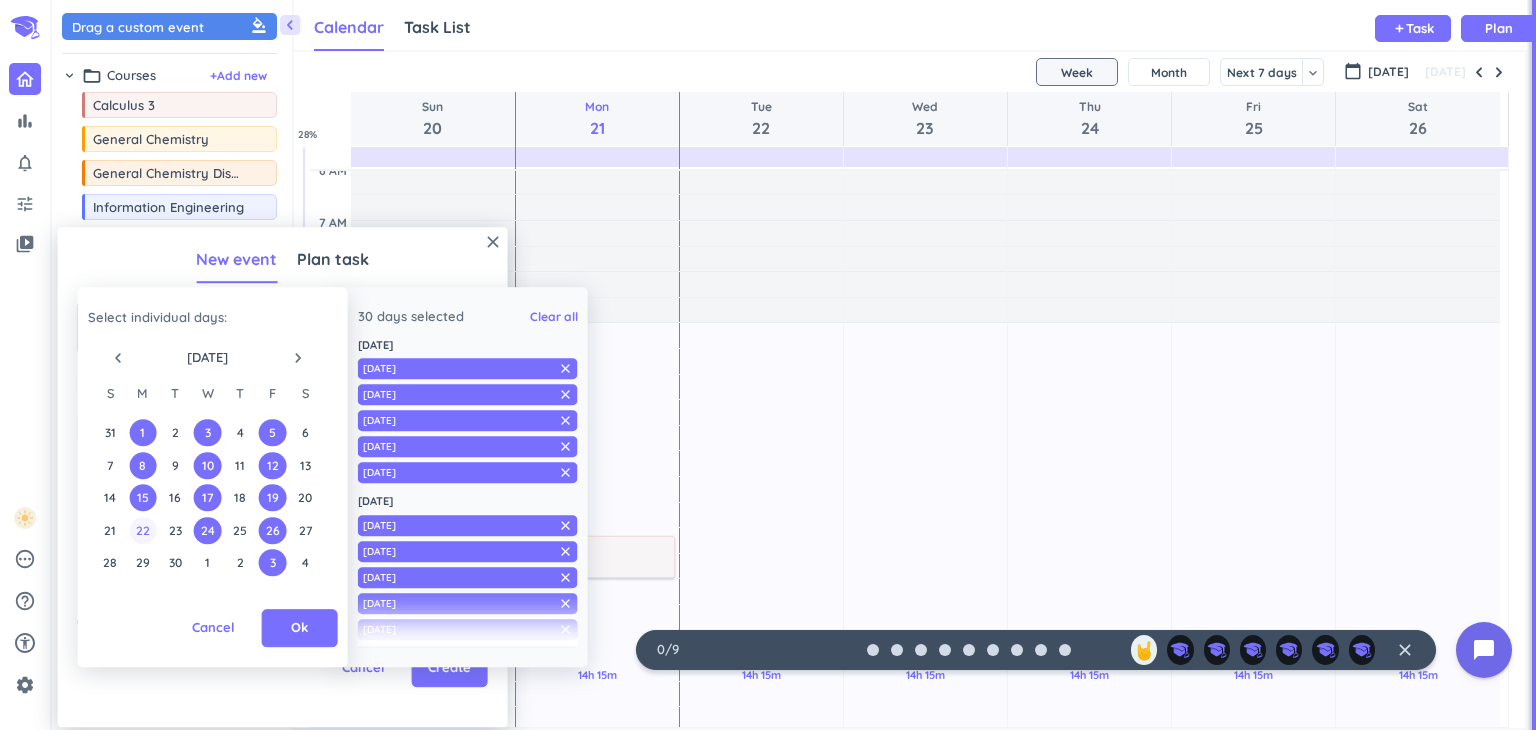 click on "22" at bounding box center (142, 530) 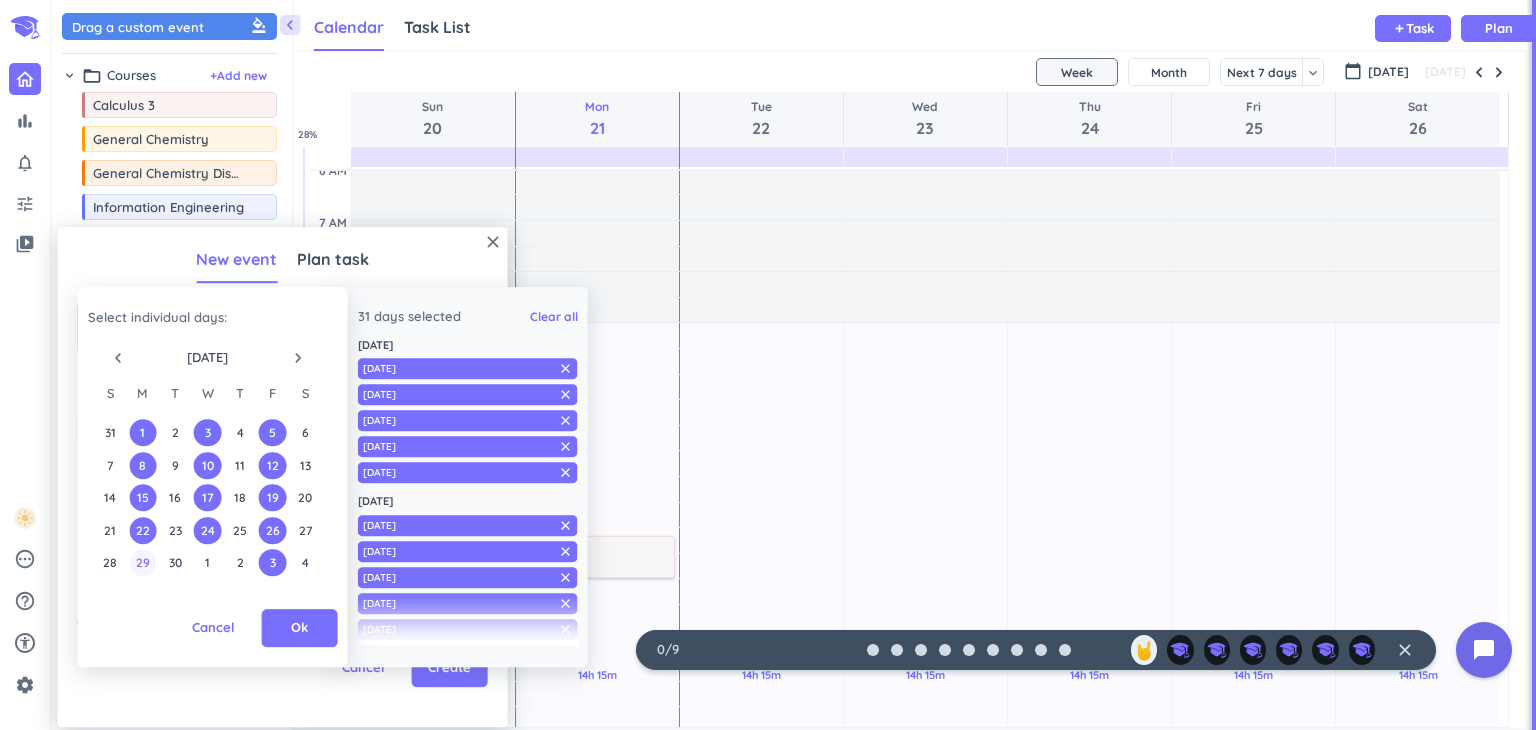 click on "29" at bounding box center (142, 562) 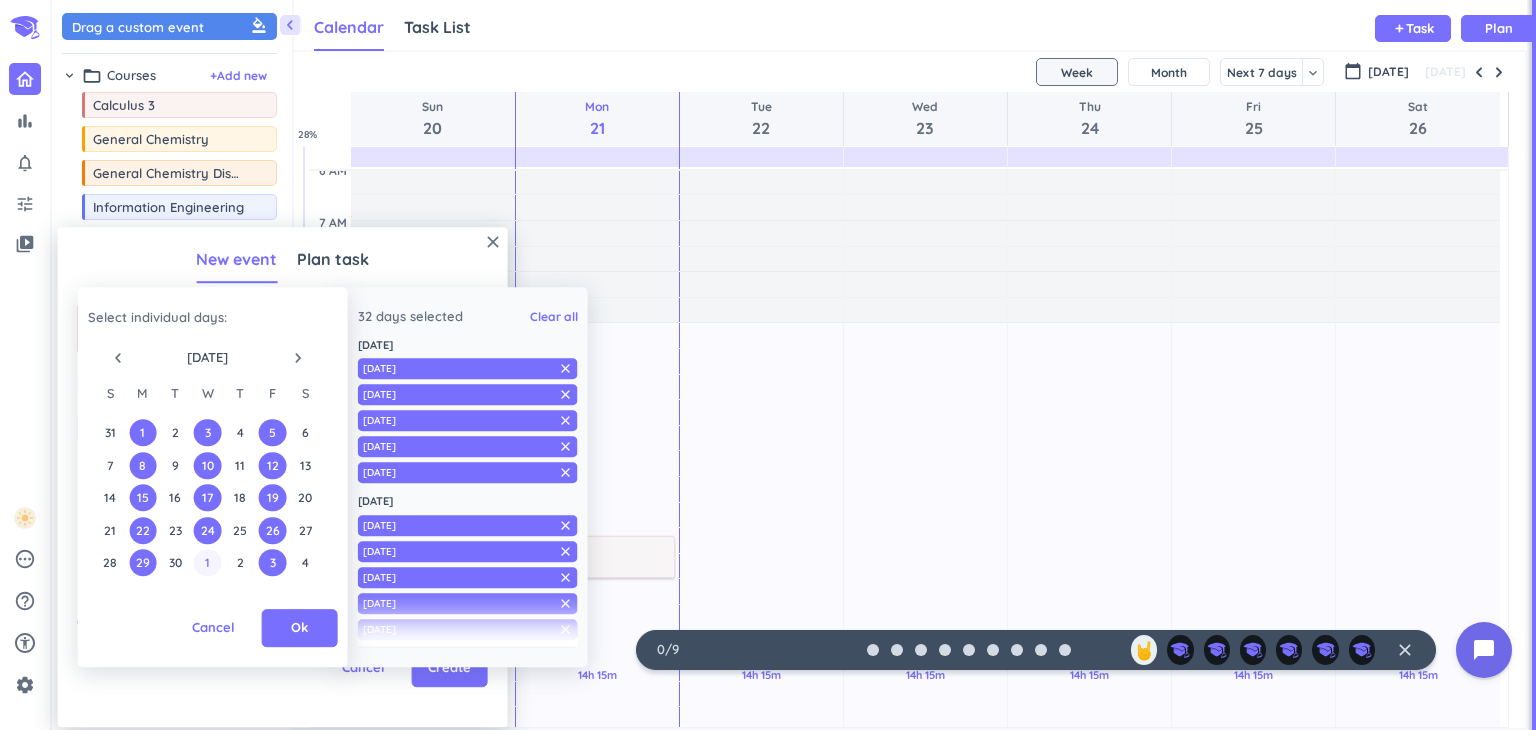 click on "1" at bounding box center [207, 562] 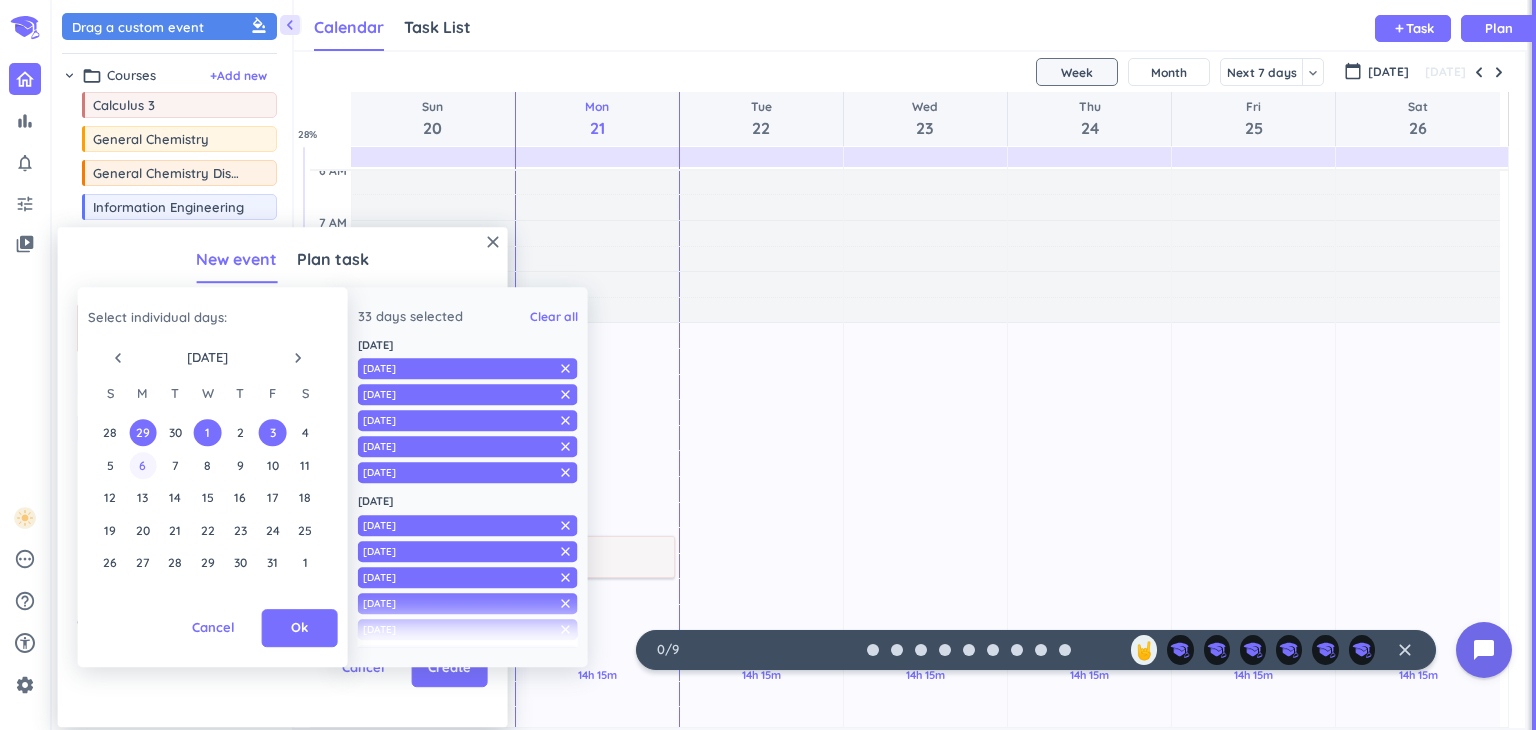 click on "6" at bounding box center [142, 465] 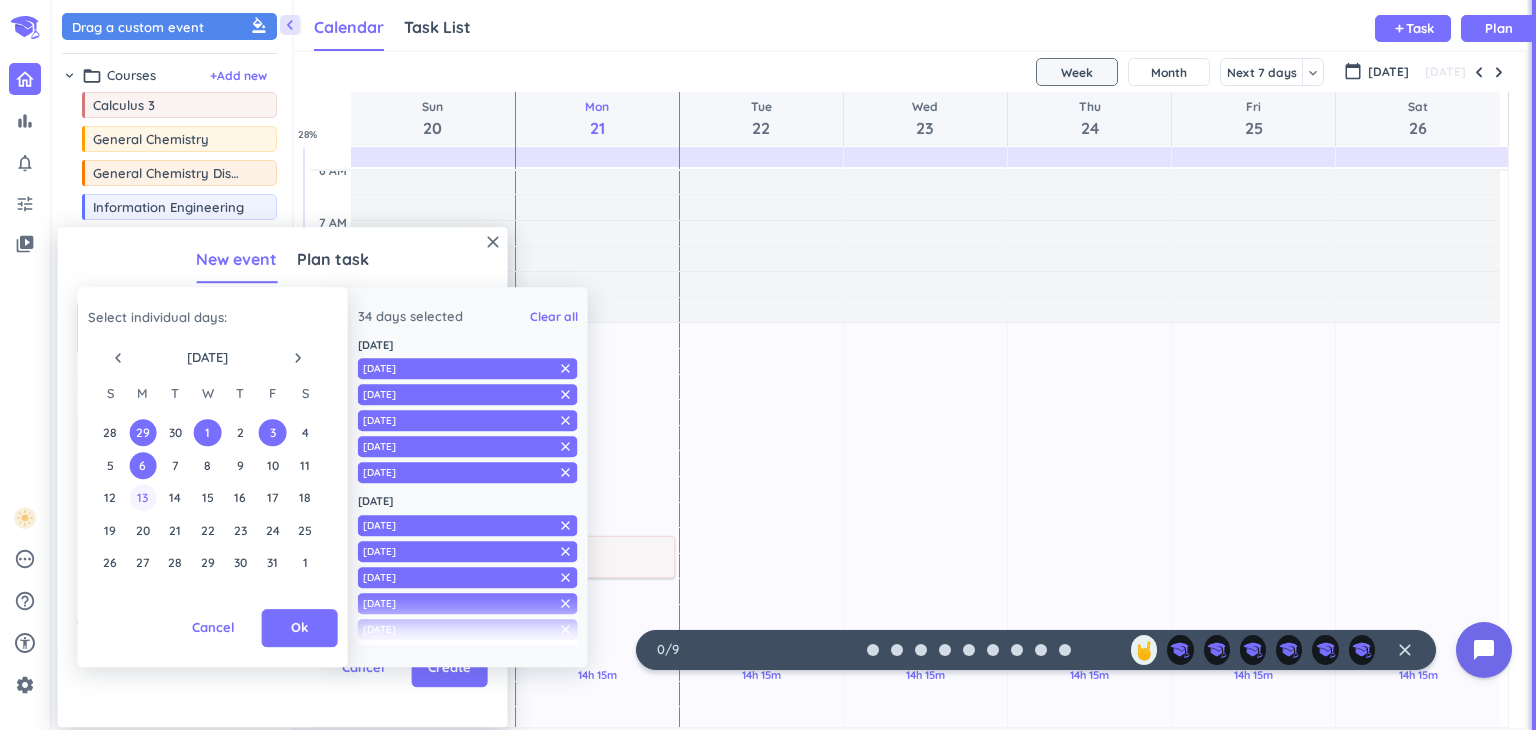 click on "13" at bounding box center (142, 497) 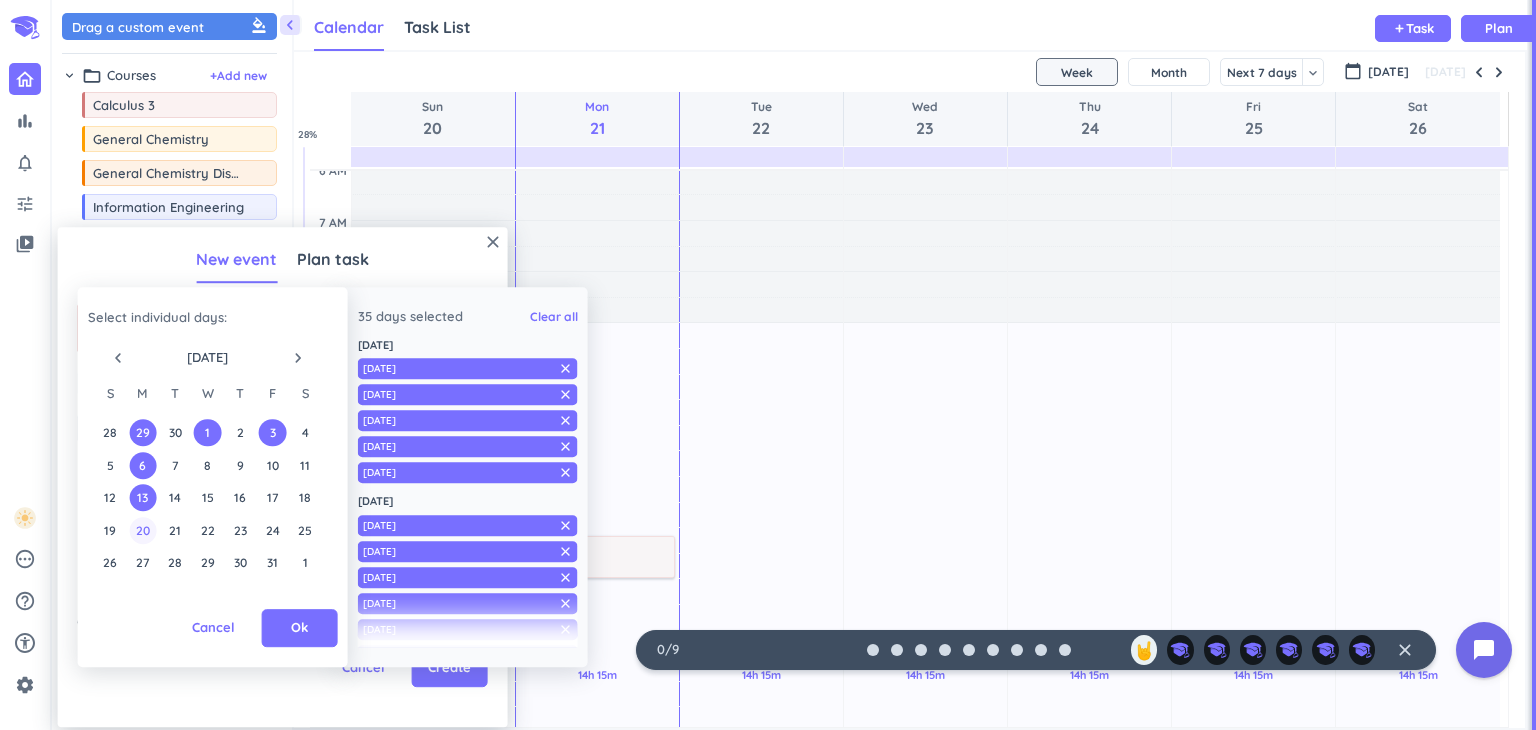 click on "20" at bounding box center [142, 530] 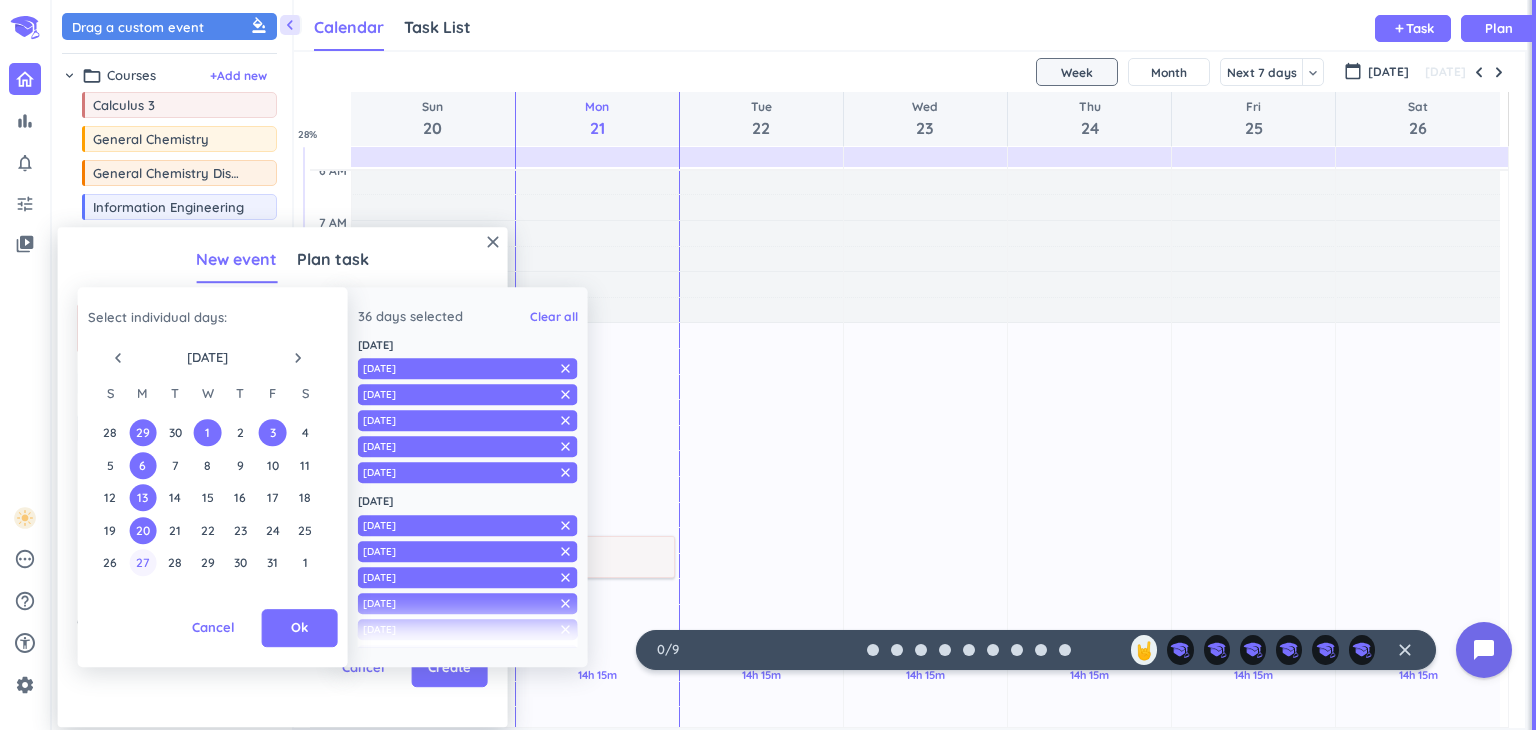 click on "27" at bounding box center [142, 562] 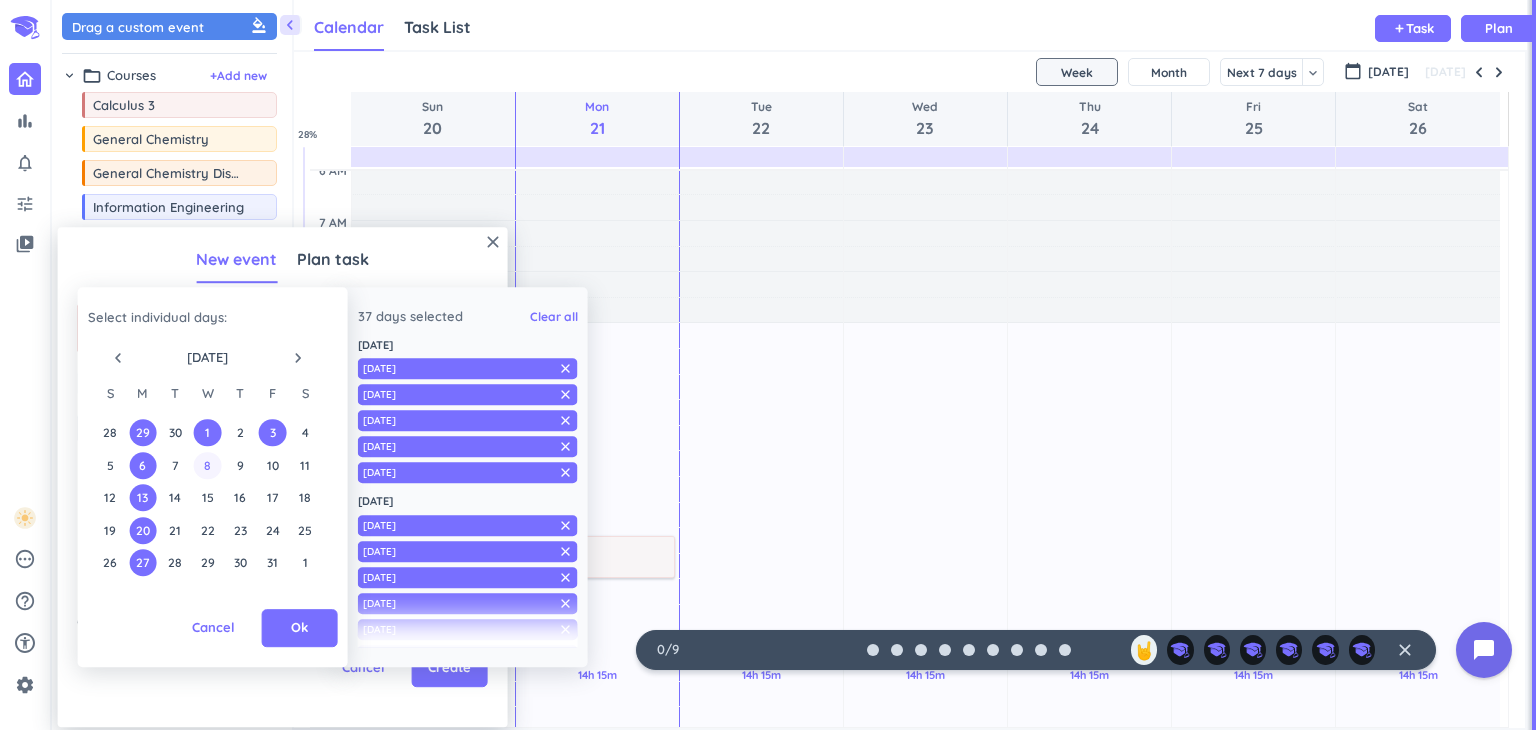 click on "8" at bounding box center (207, 465) 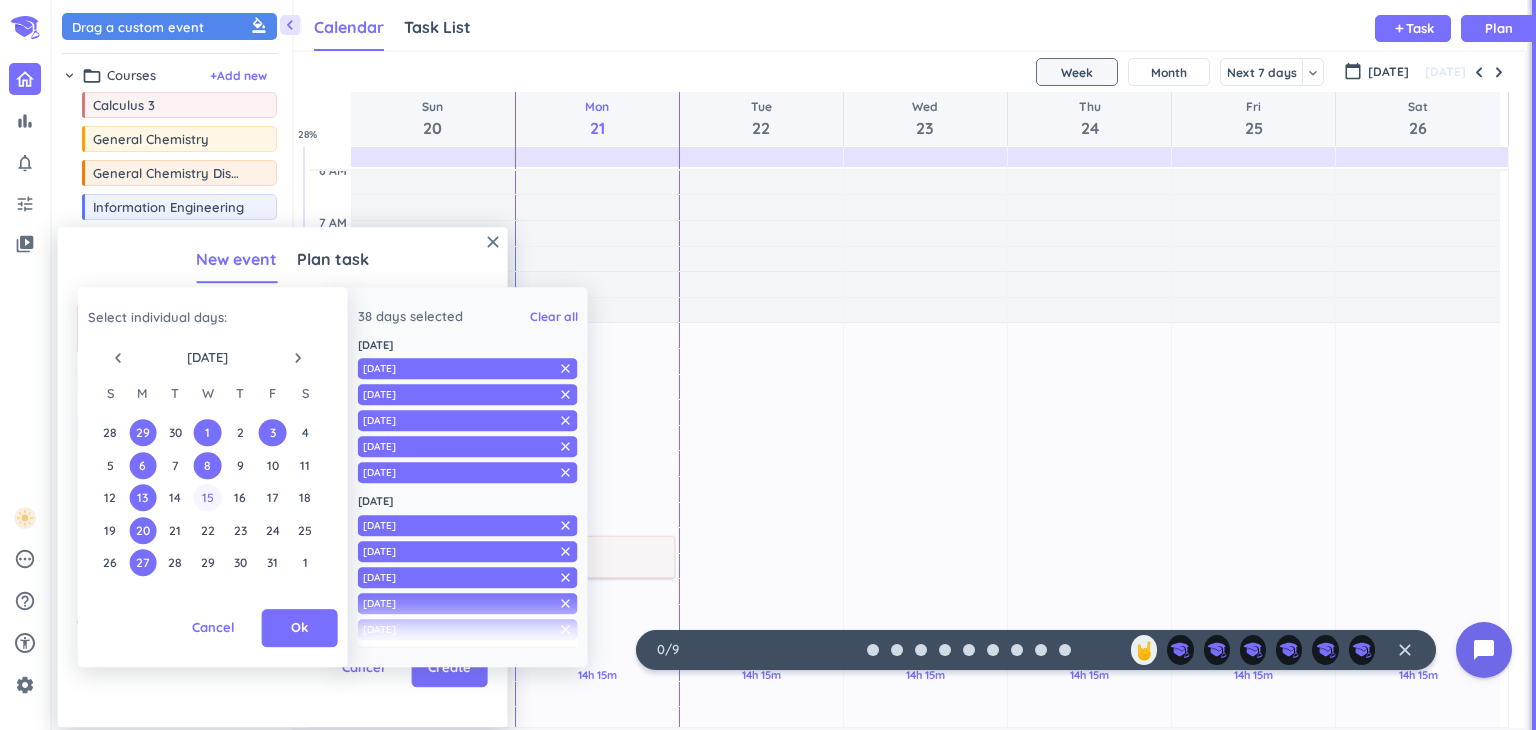 click on "15" at bounding box center [207, 497] 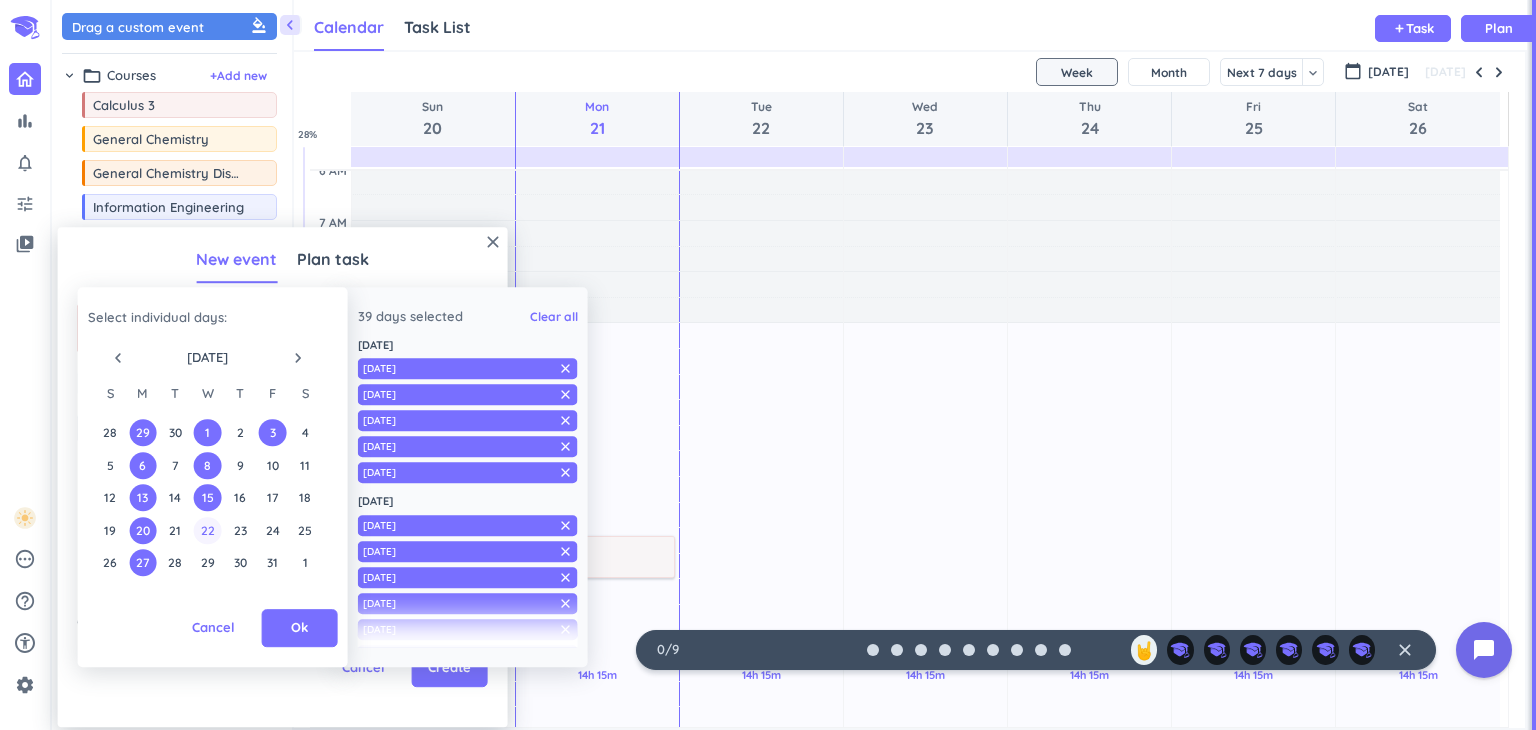 click on "22" at bounding box center [207, 530] 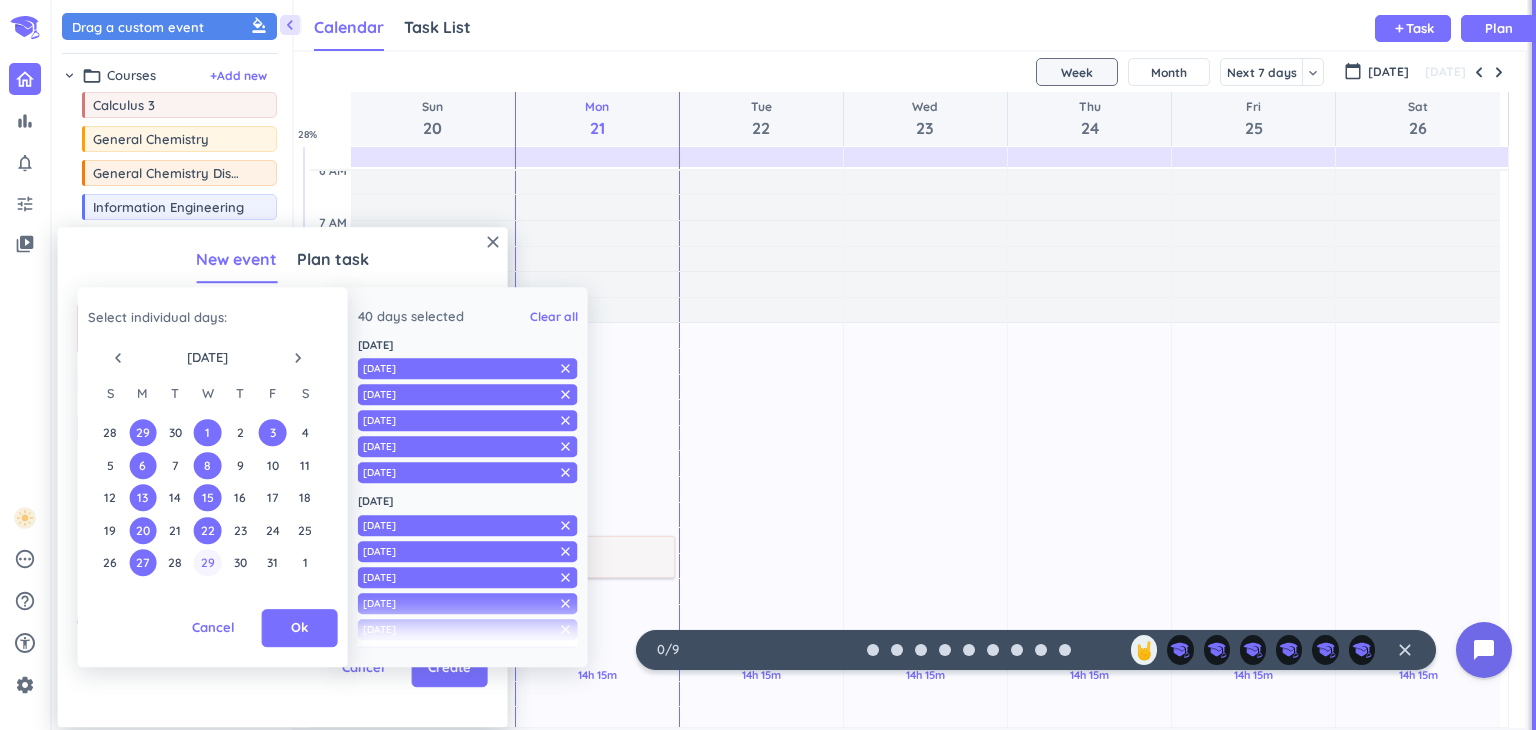 click on "29" at bounding box center [207, 562] 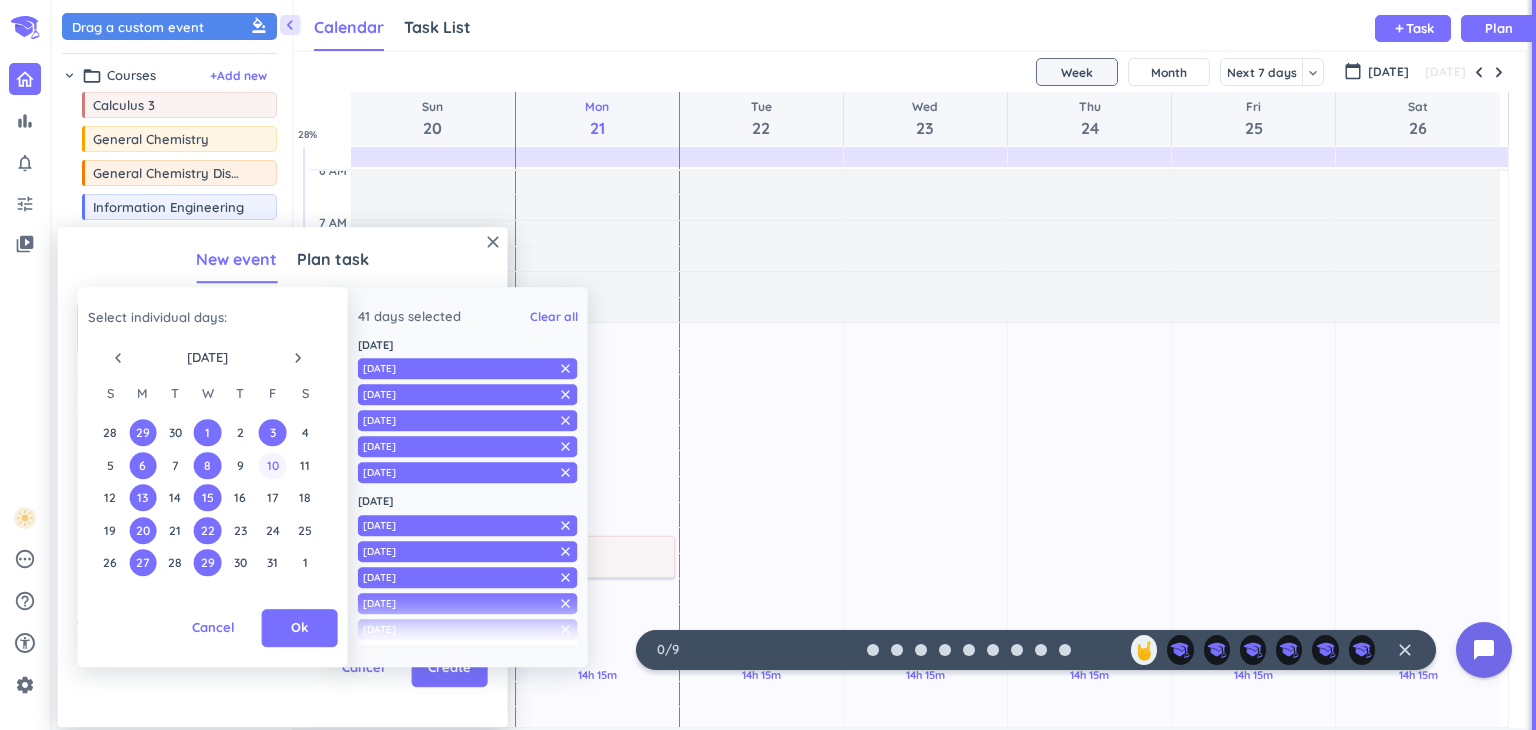 click on "10" at bounding box center (272, 465) 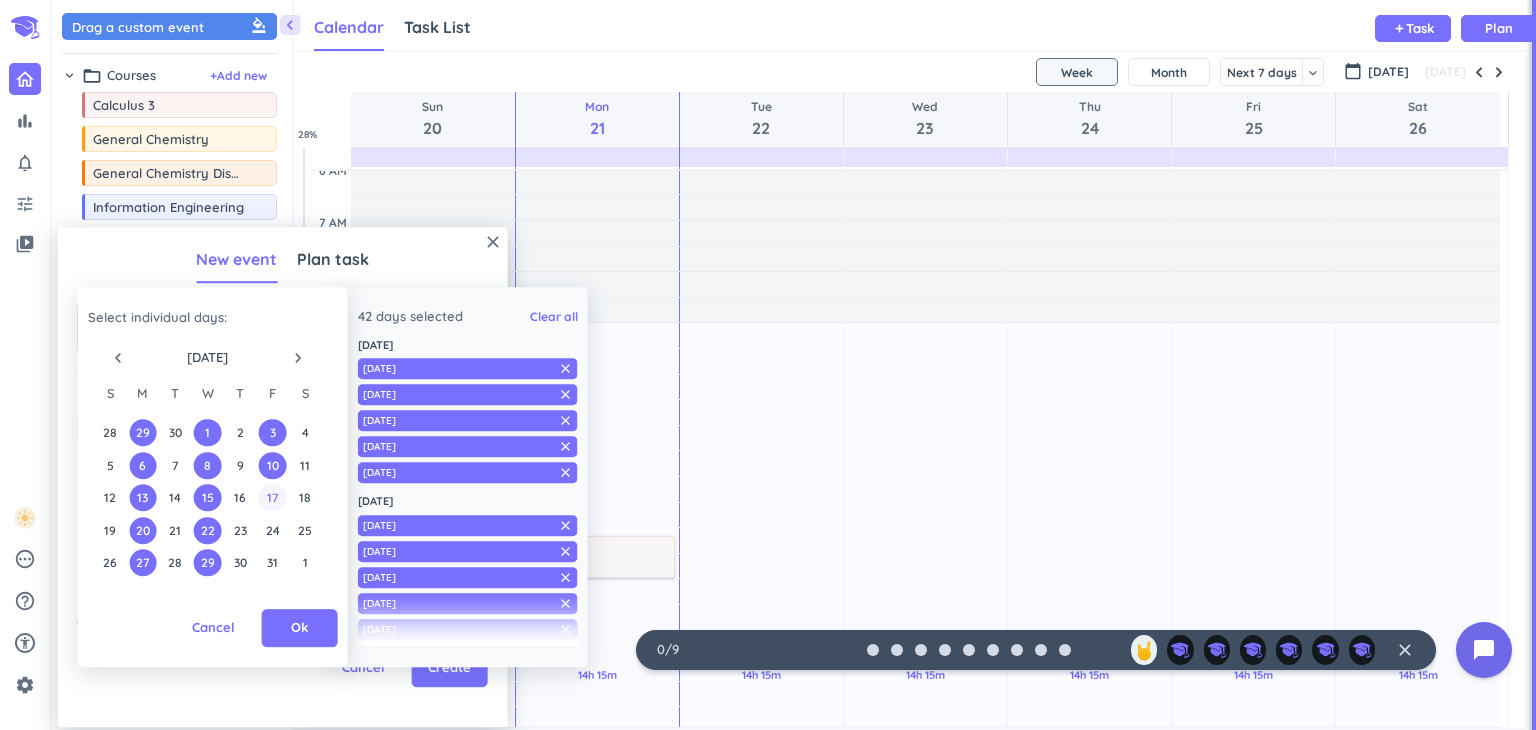 click on "17" at bounding box center (272, 497) 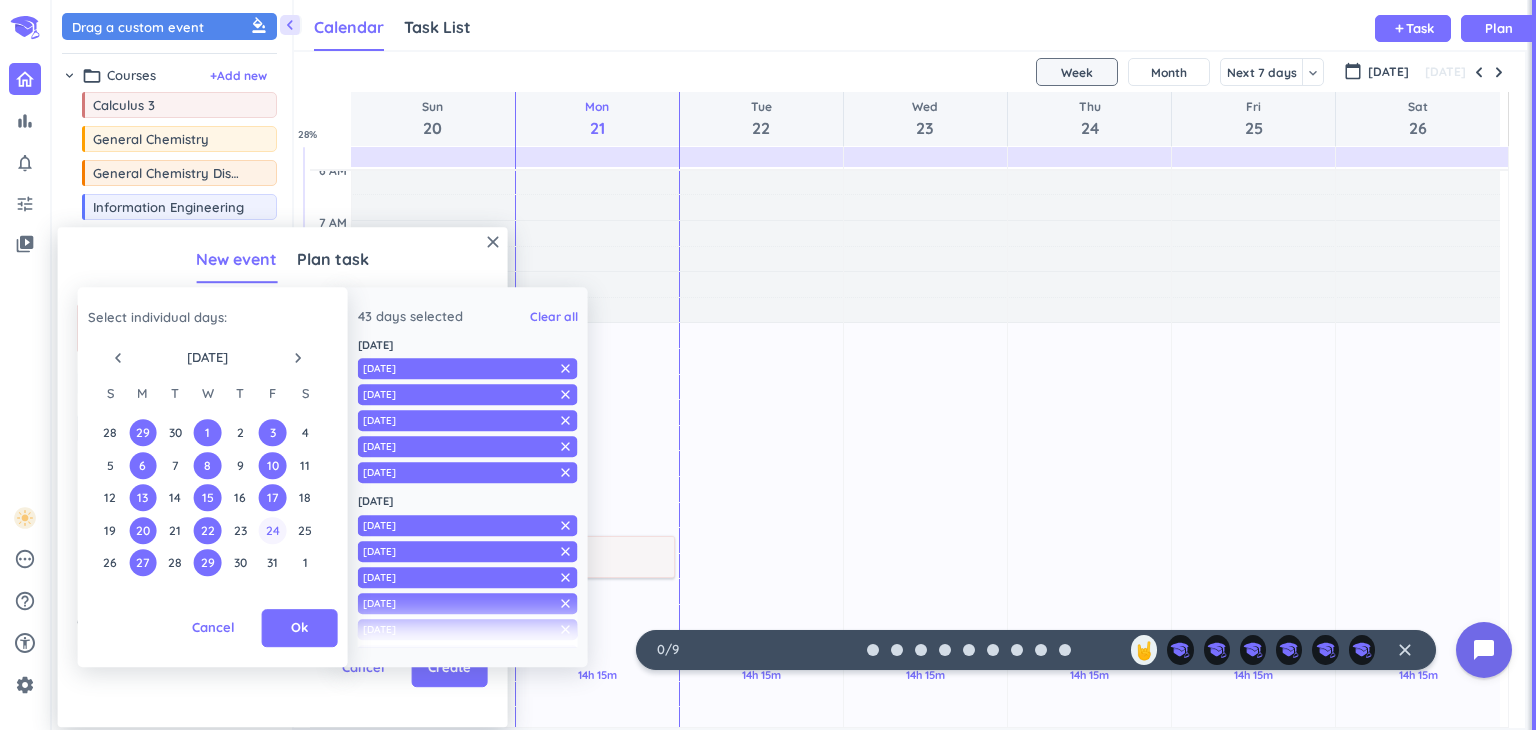 click on "24" at bounding box center [272, 530] 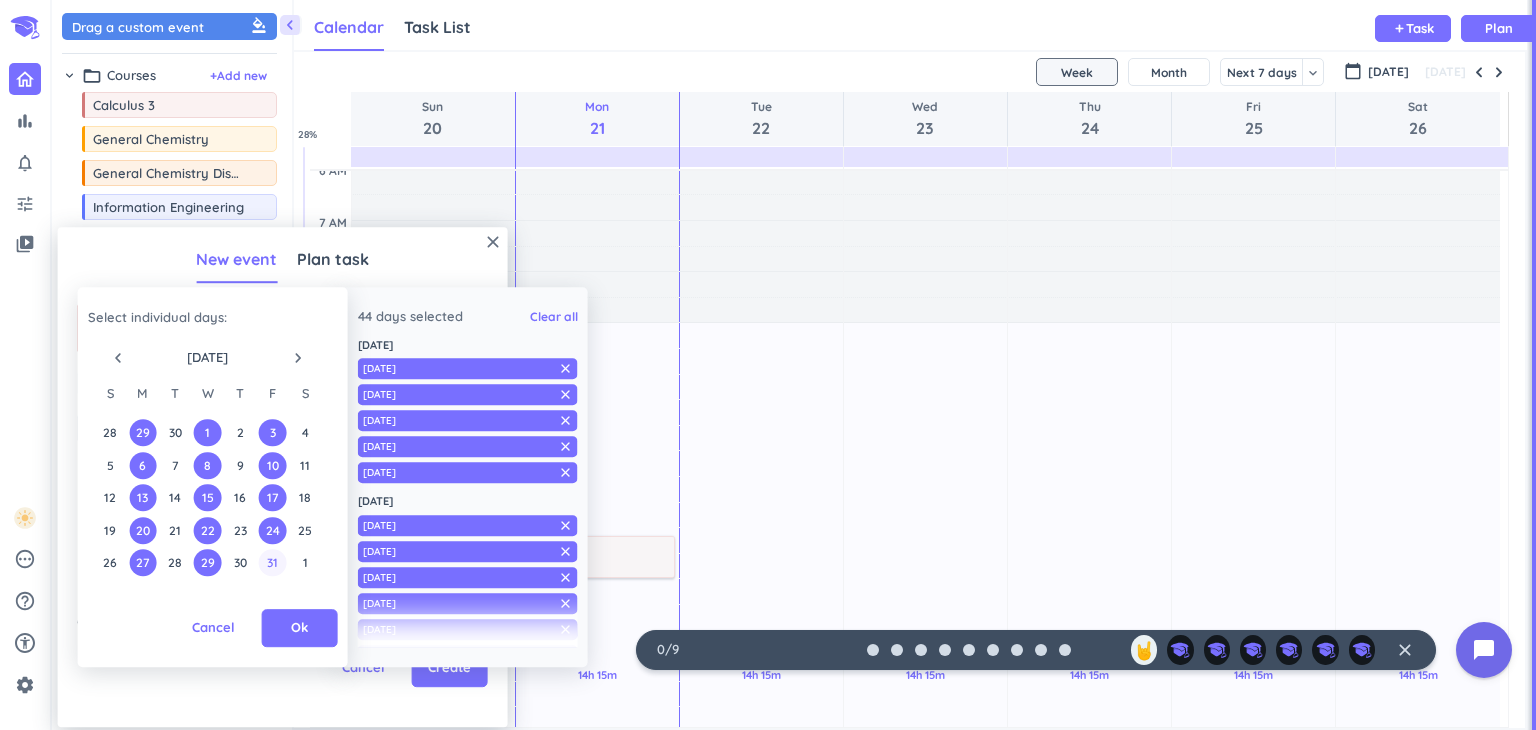 click on "31" at bounding box center [272, 562] 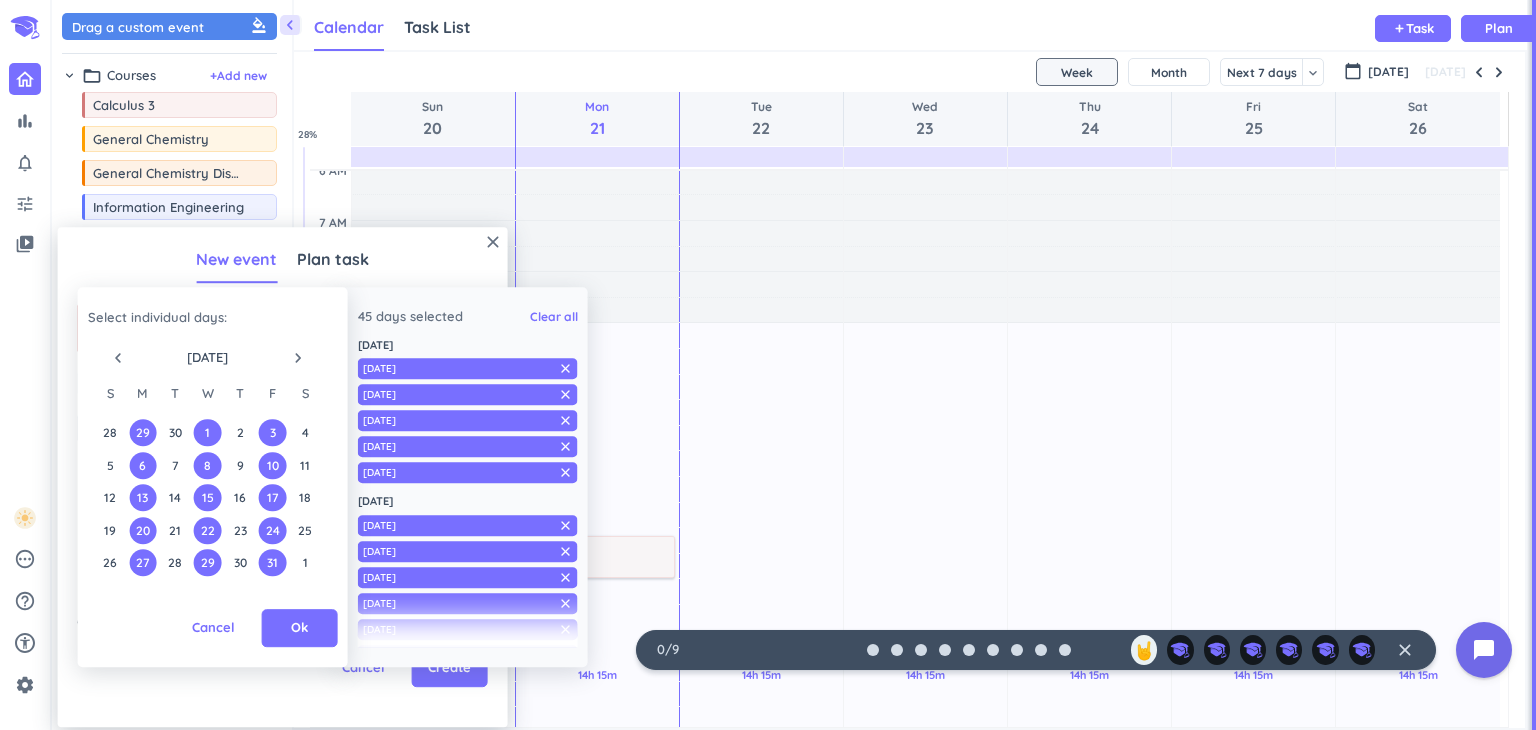 click on "navigate_next" at bounding box center (298, 358) 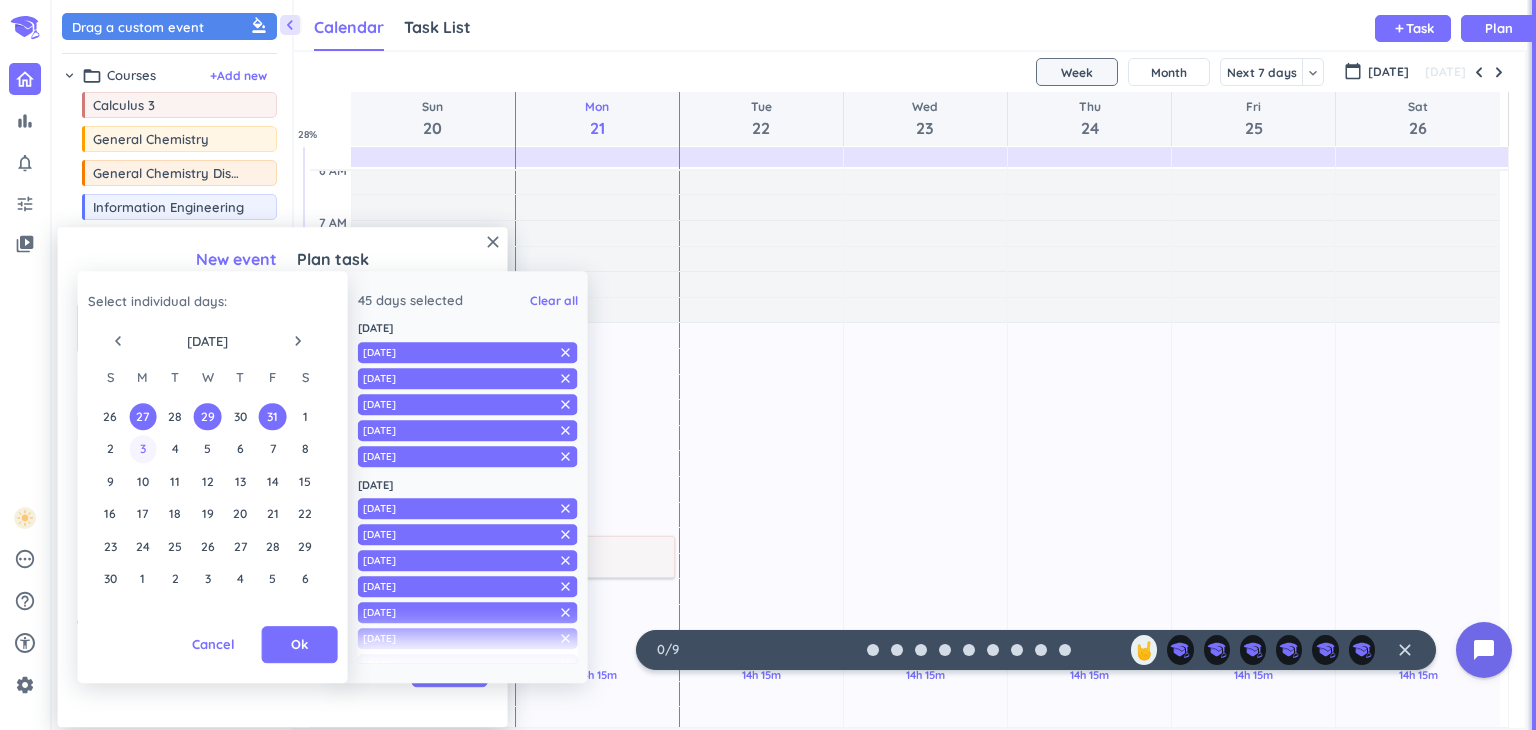 click on "3" at bounding box center [142, 449] 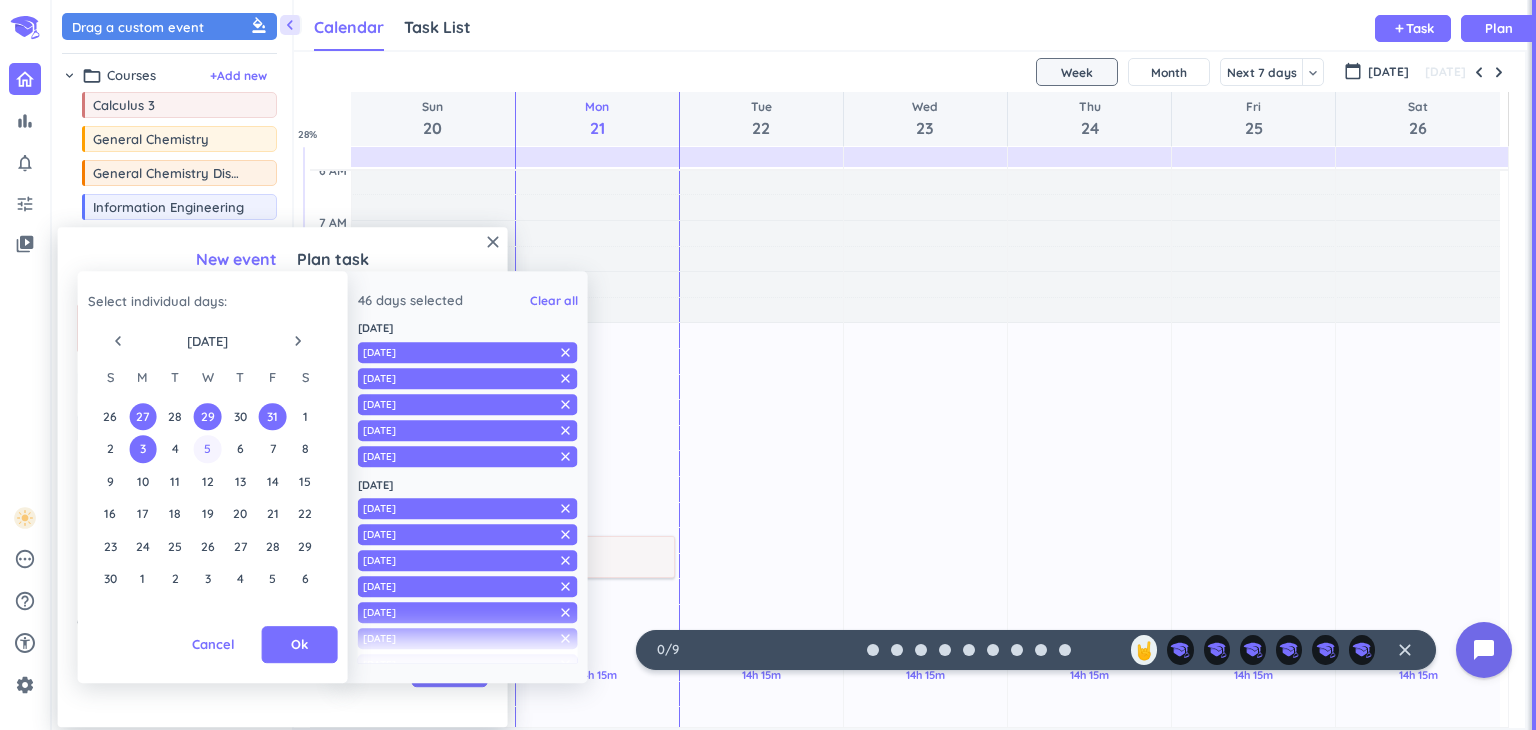 click on "5" at bounding box center (207, 449) 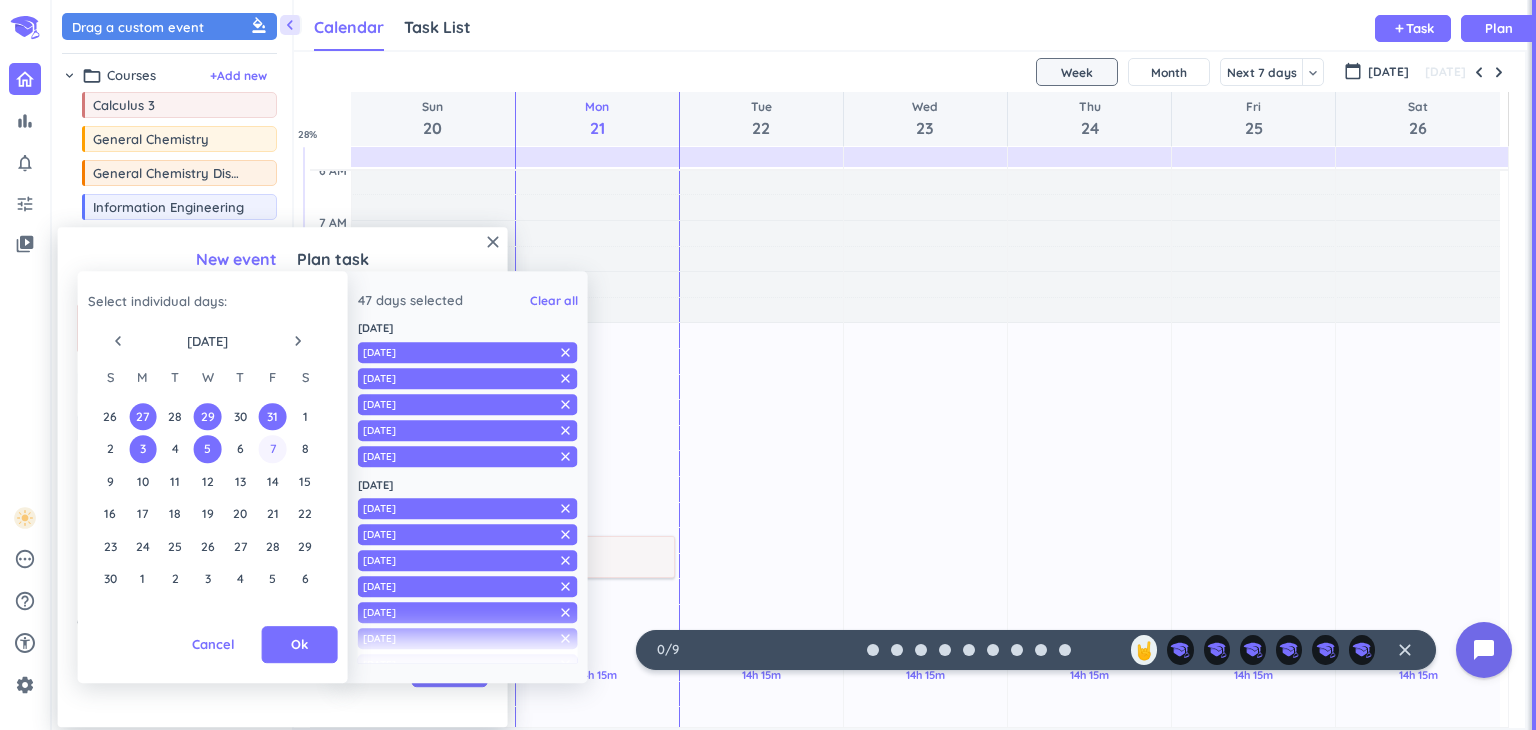 click on "7" at bounding box center [272, 449] 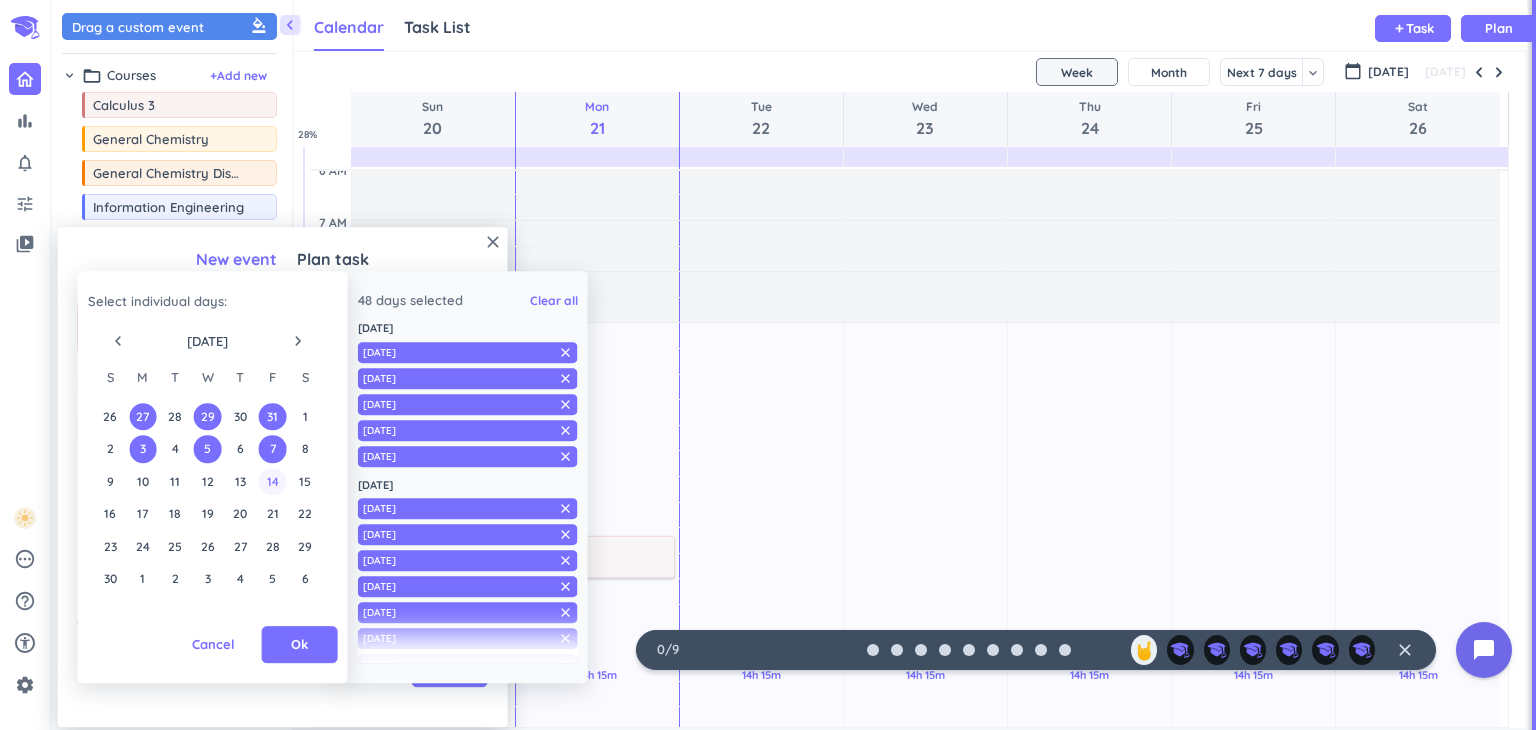 click on "14" at bounding box center (272, 481) 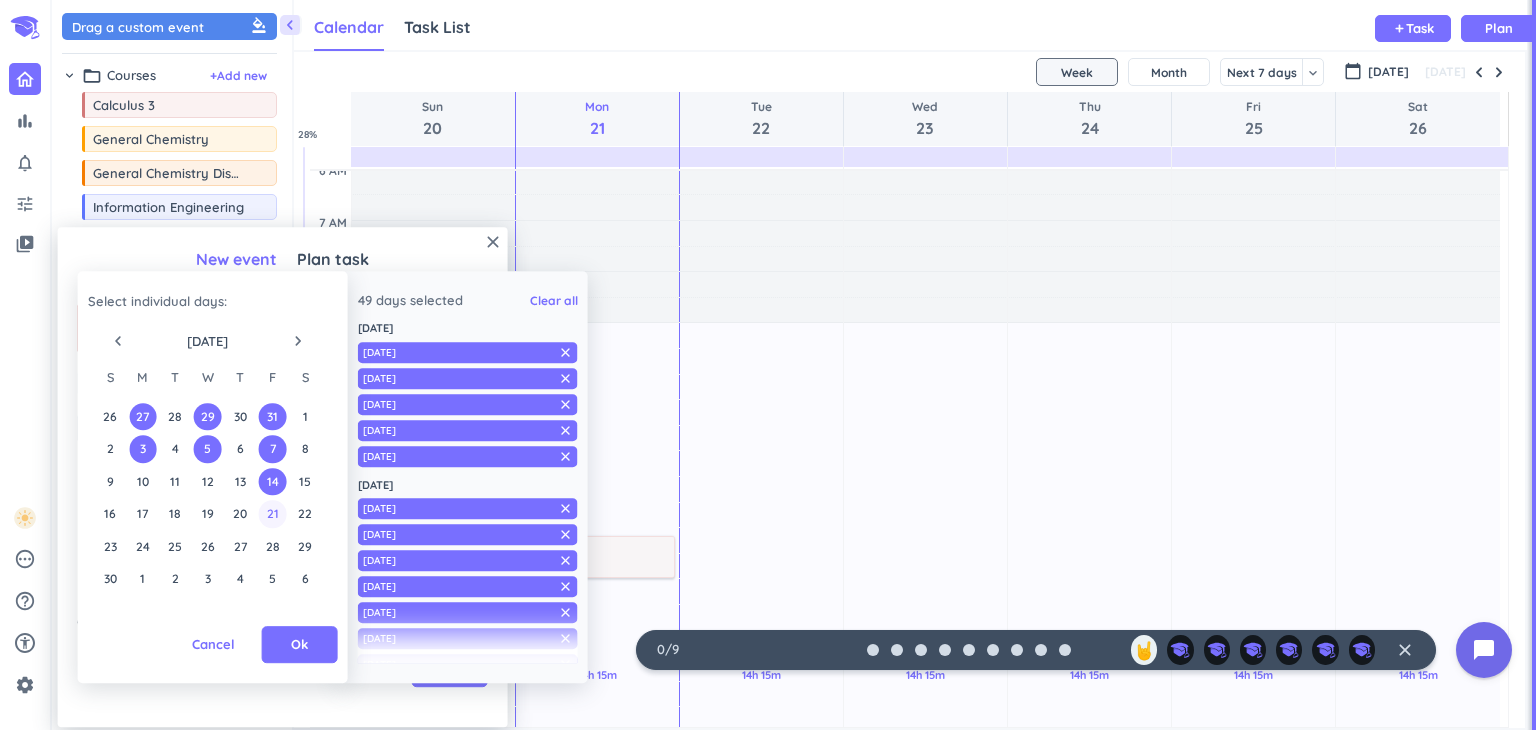 click on "21" at bounding box center (272, 514) 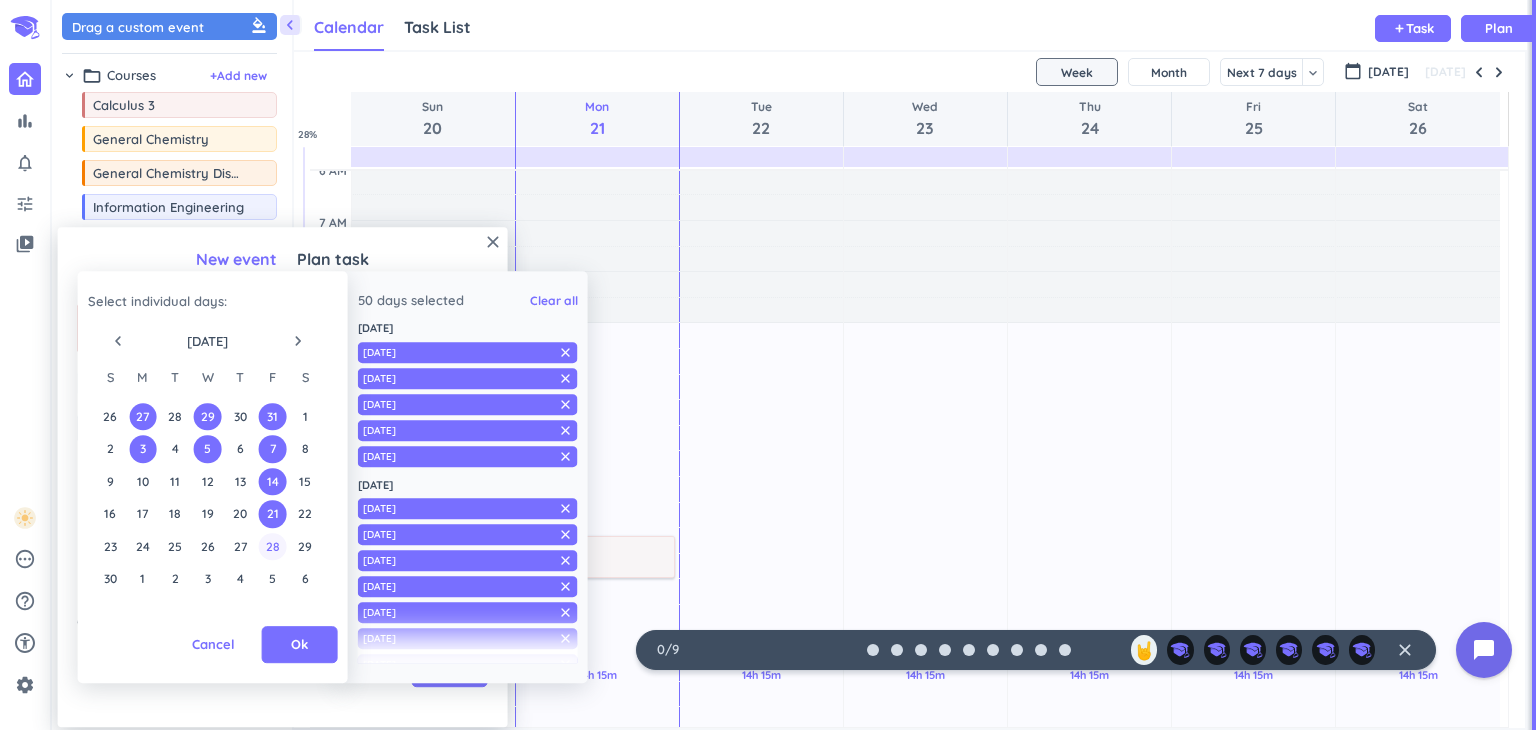 click on "28" at bounding box center (272, 546) 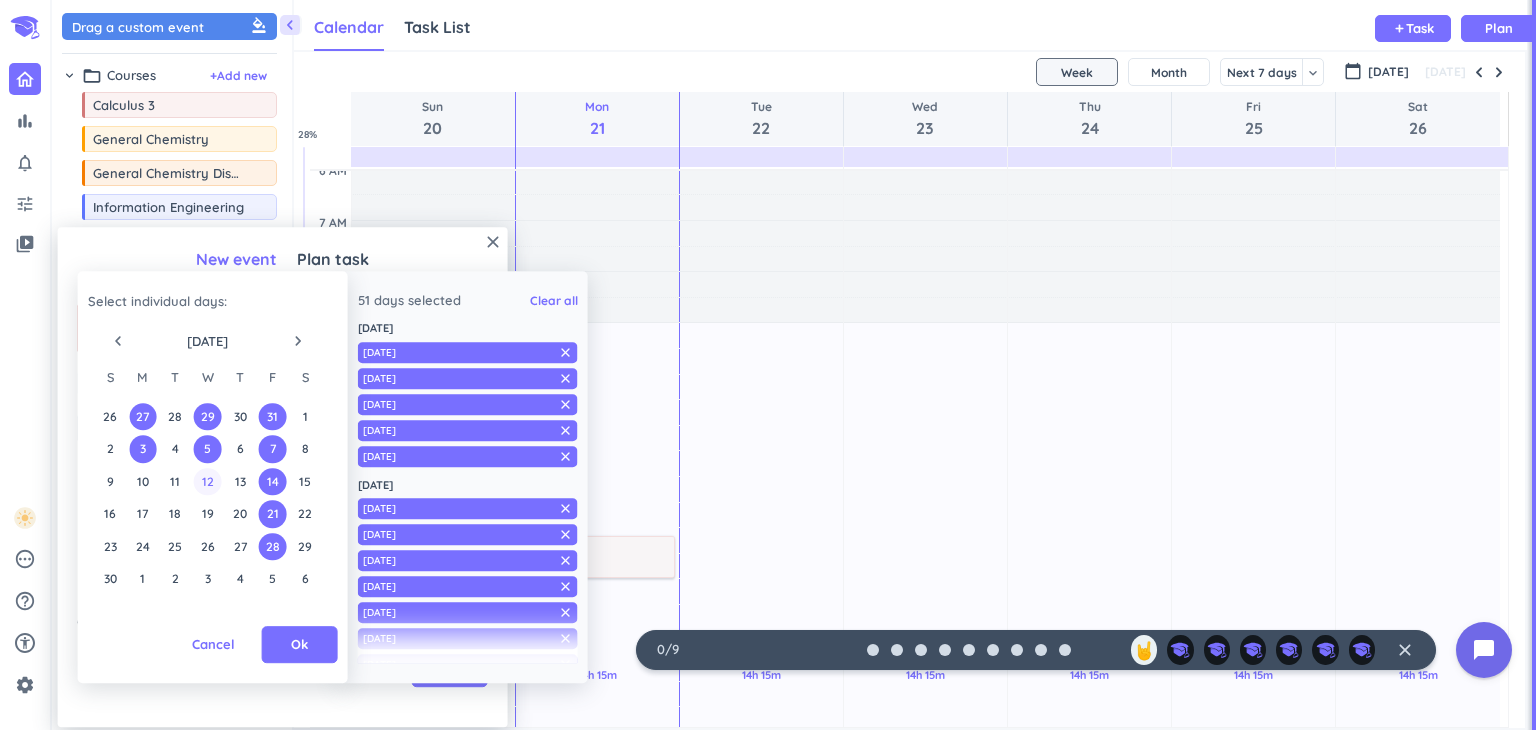 click on "12" at bounding box center (207, 481) 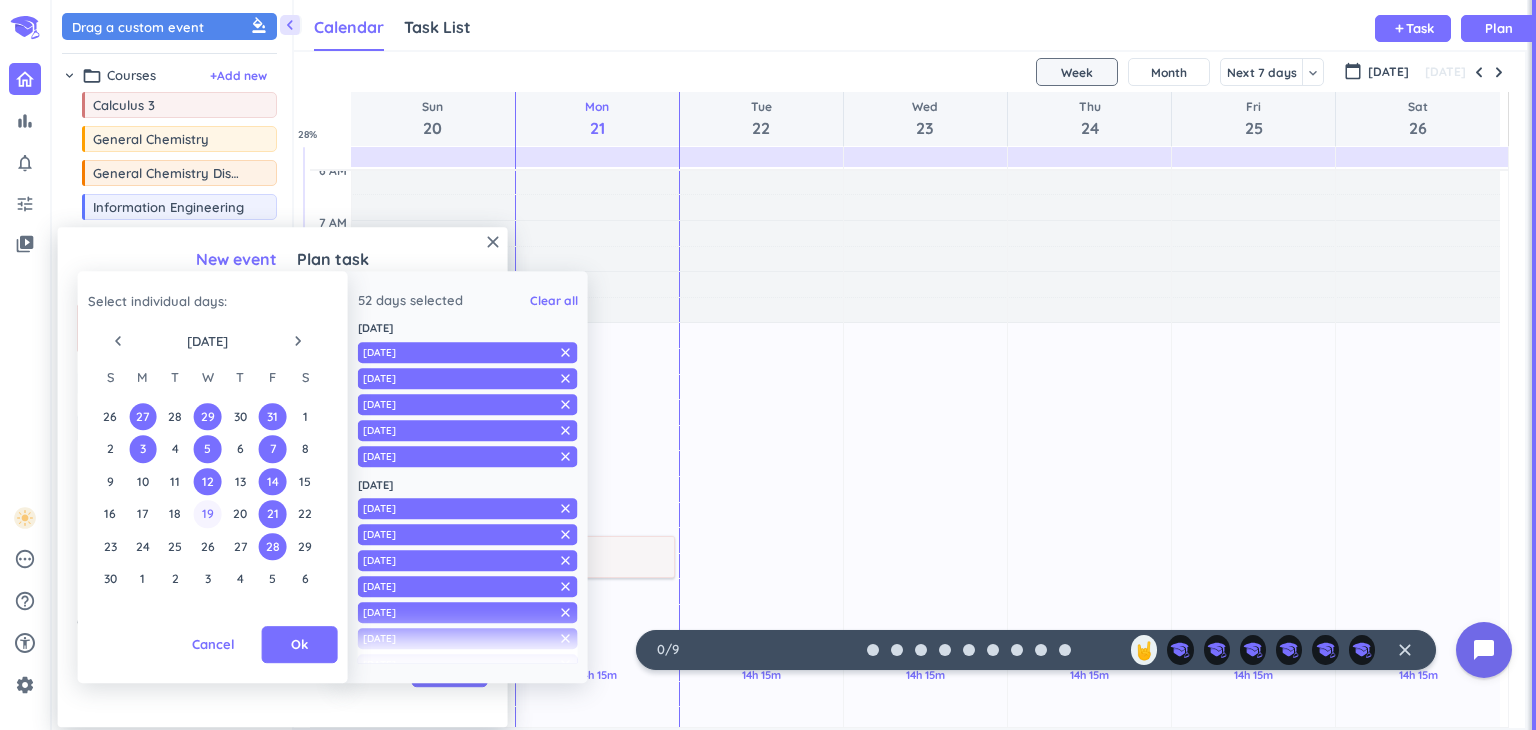 click on "19" at bounding box center [207, 514] 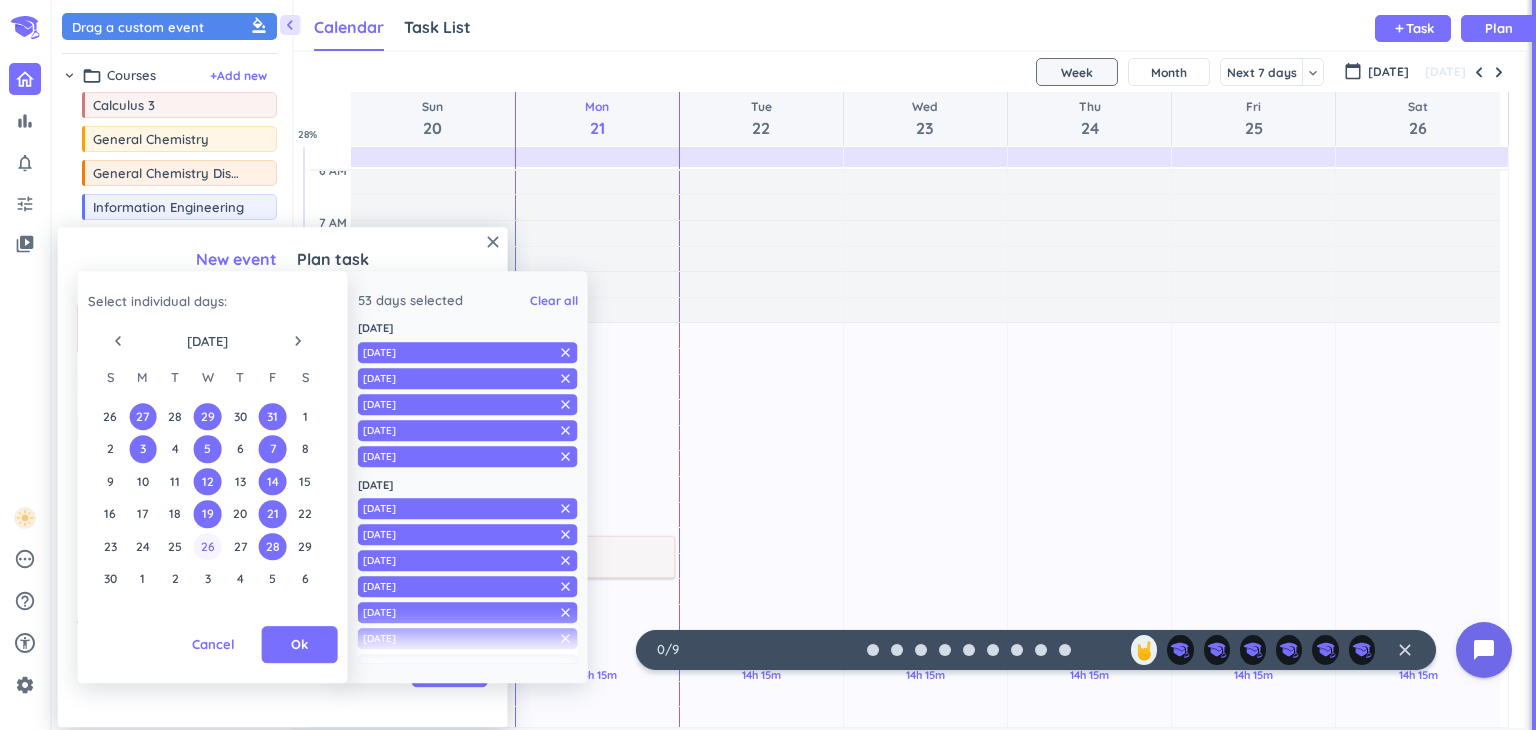 click on "26" at bounding box center [207, 546] 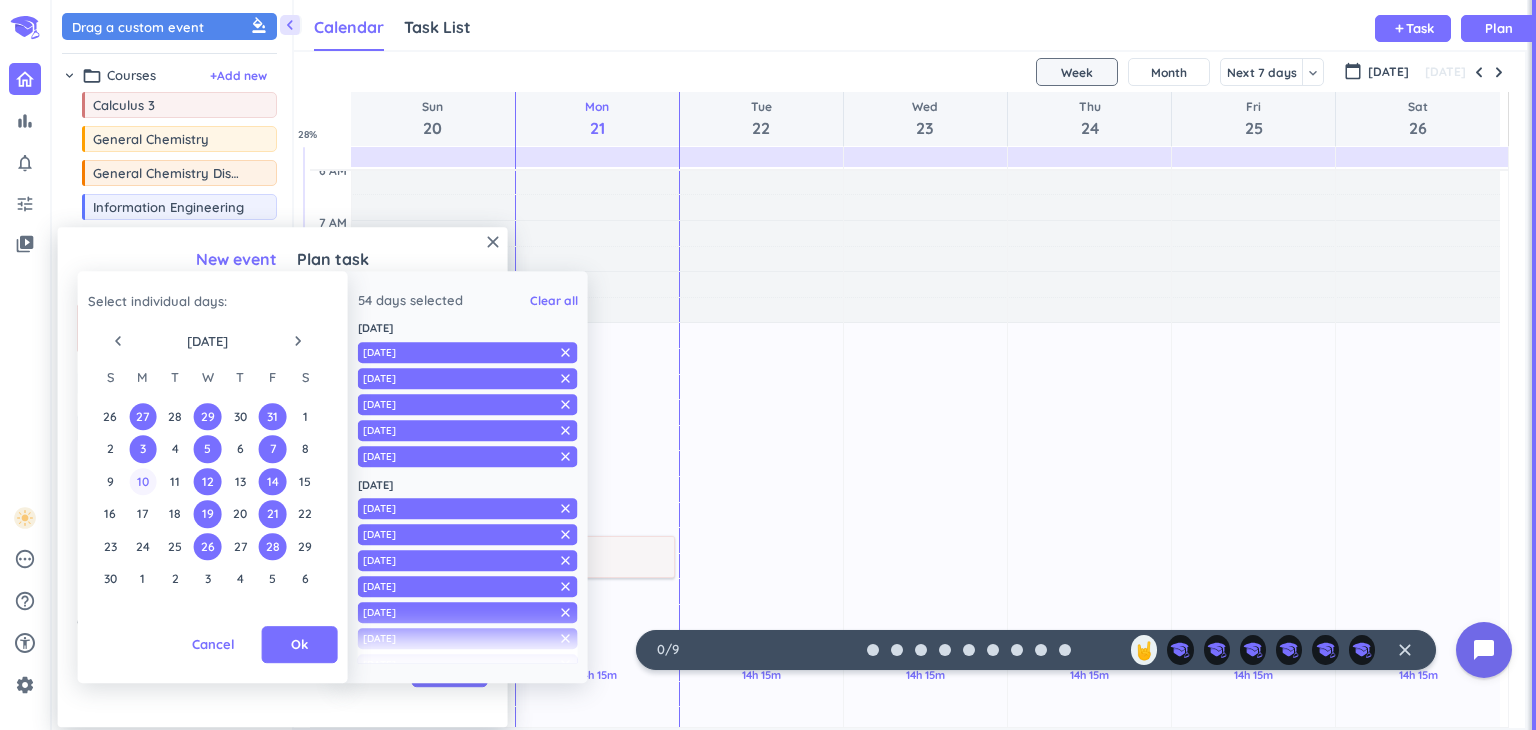click on "10" at bounding box center (142, 481) 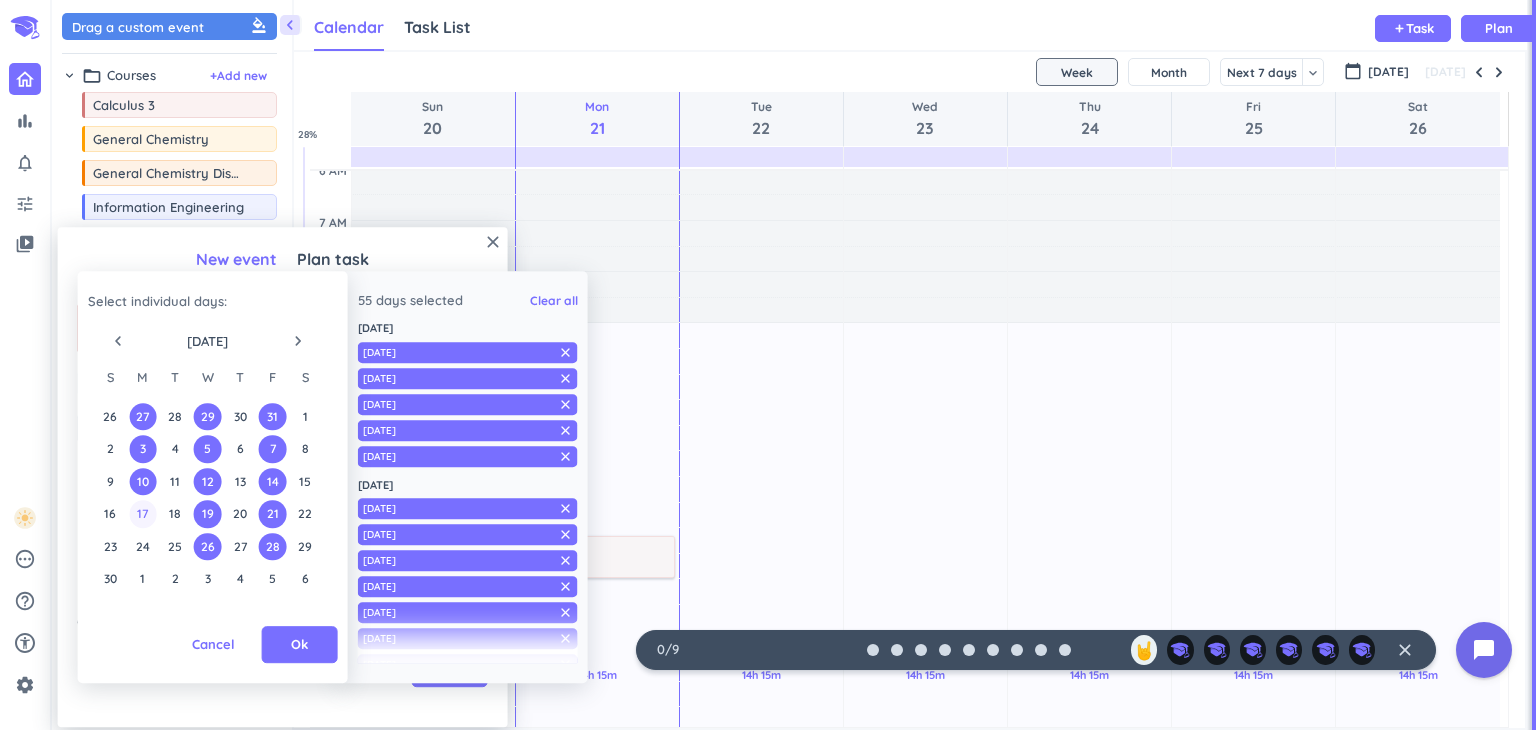 click on "17" at bounding box center (142, 514) 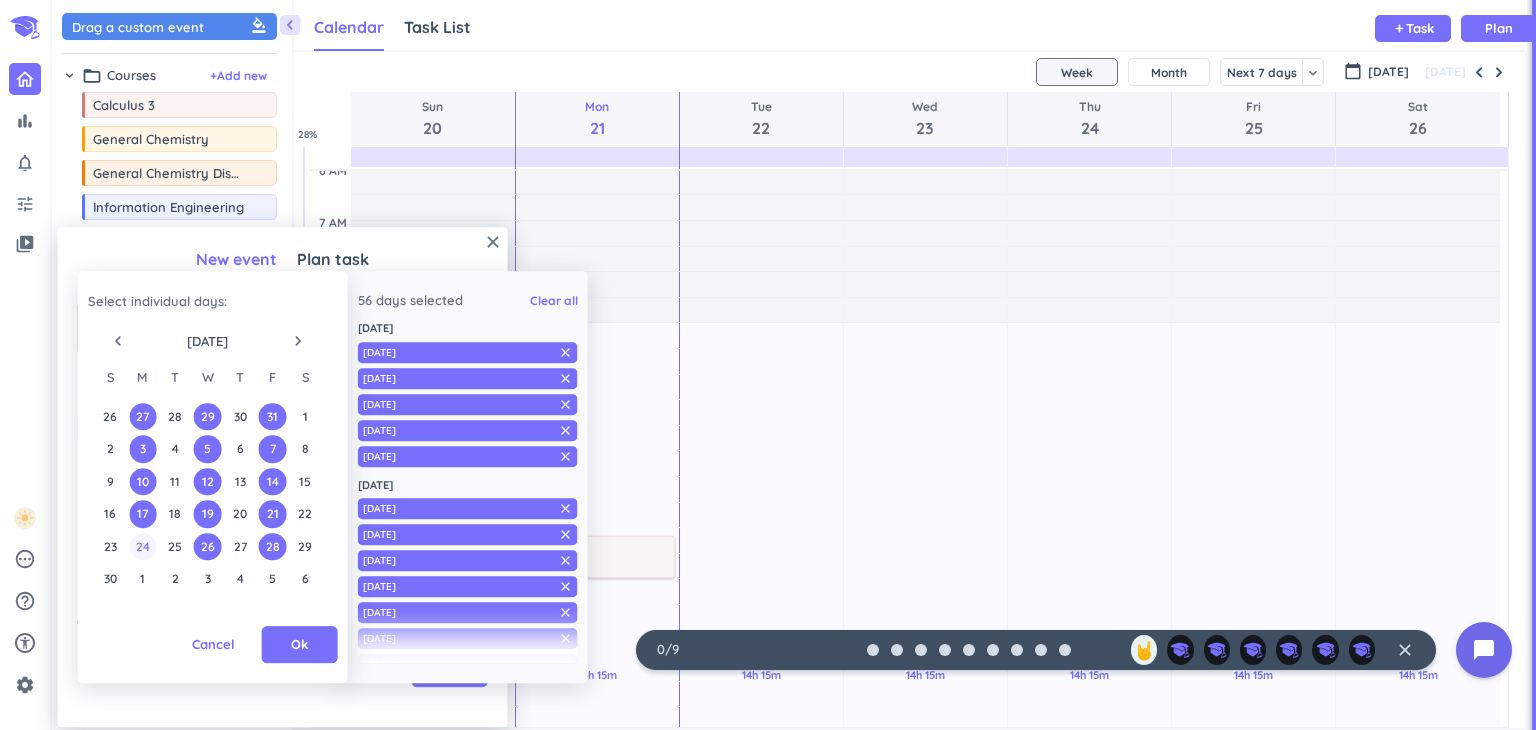 click on "24" at bounding box center (142, 546) 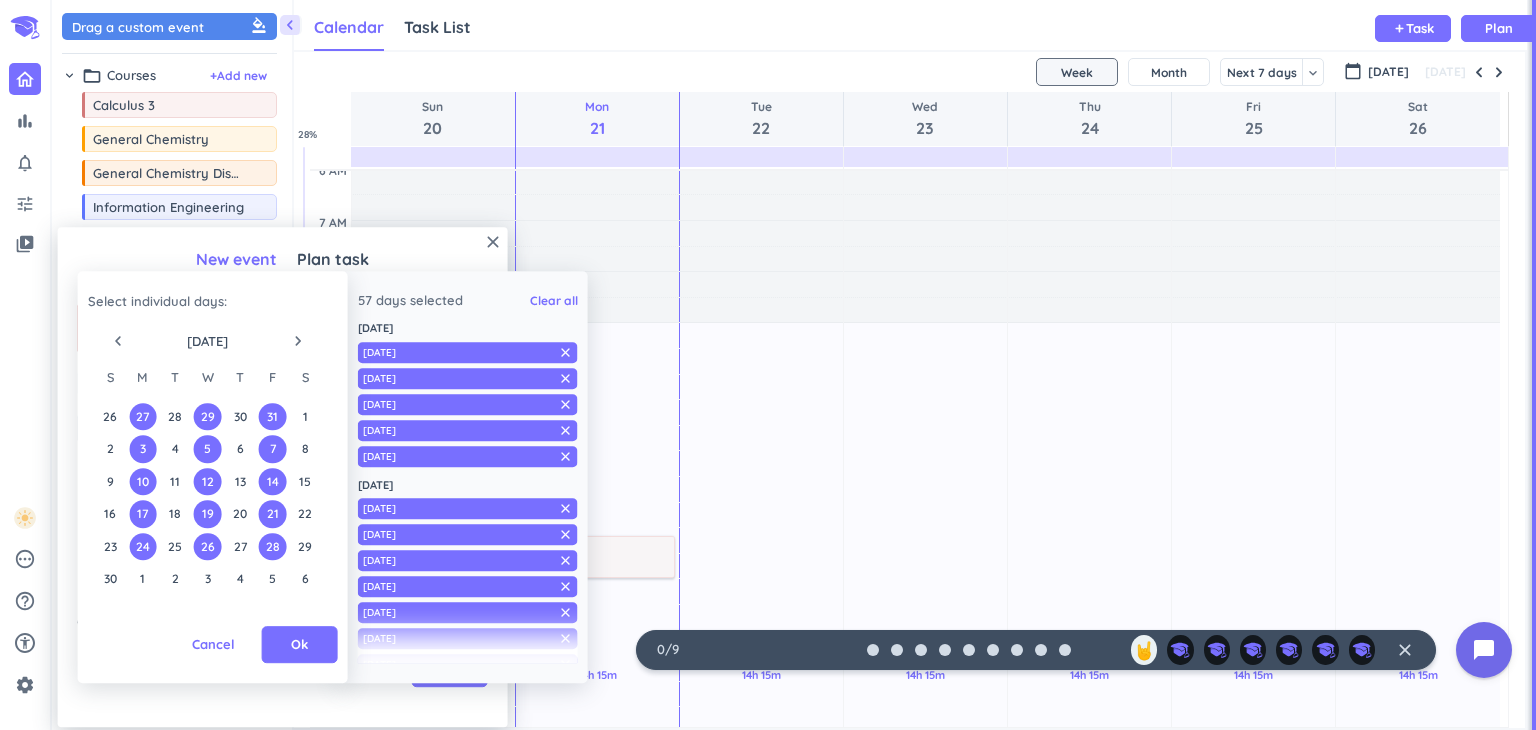 click on "30 1 2 3 4 5 6" at bounding box center [207, 579] 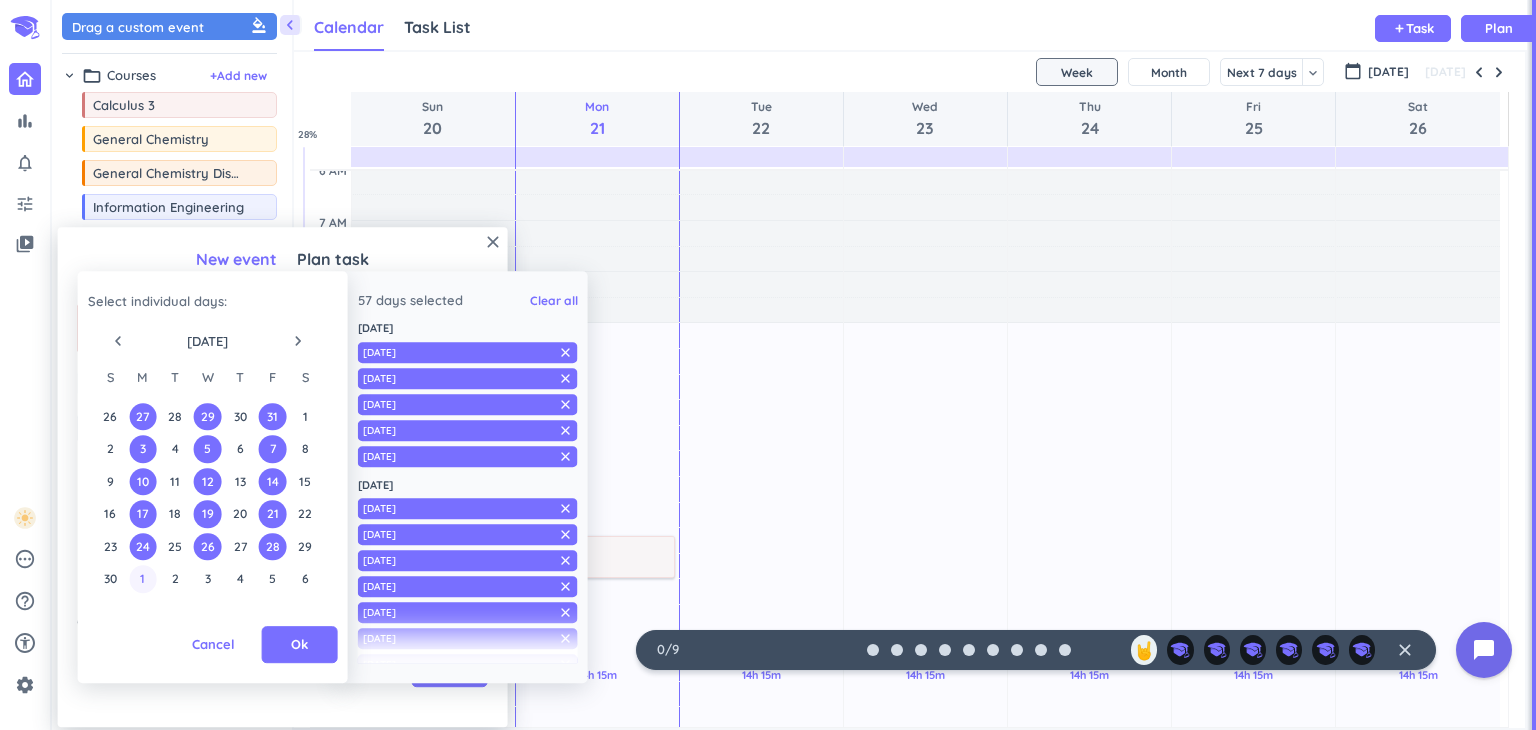 click on "1" at bounding box center (142, 579) 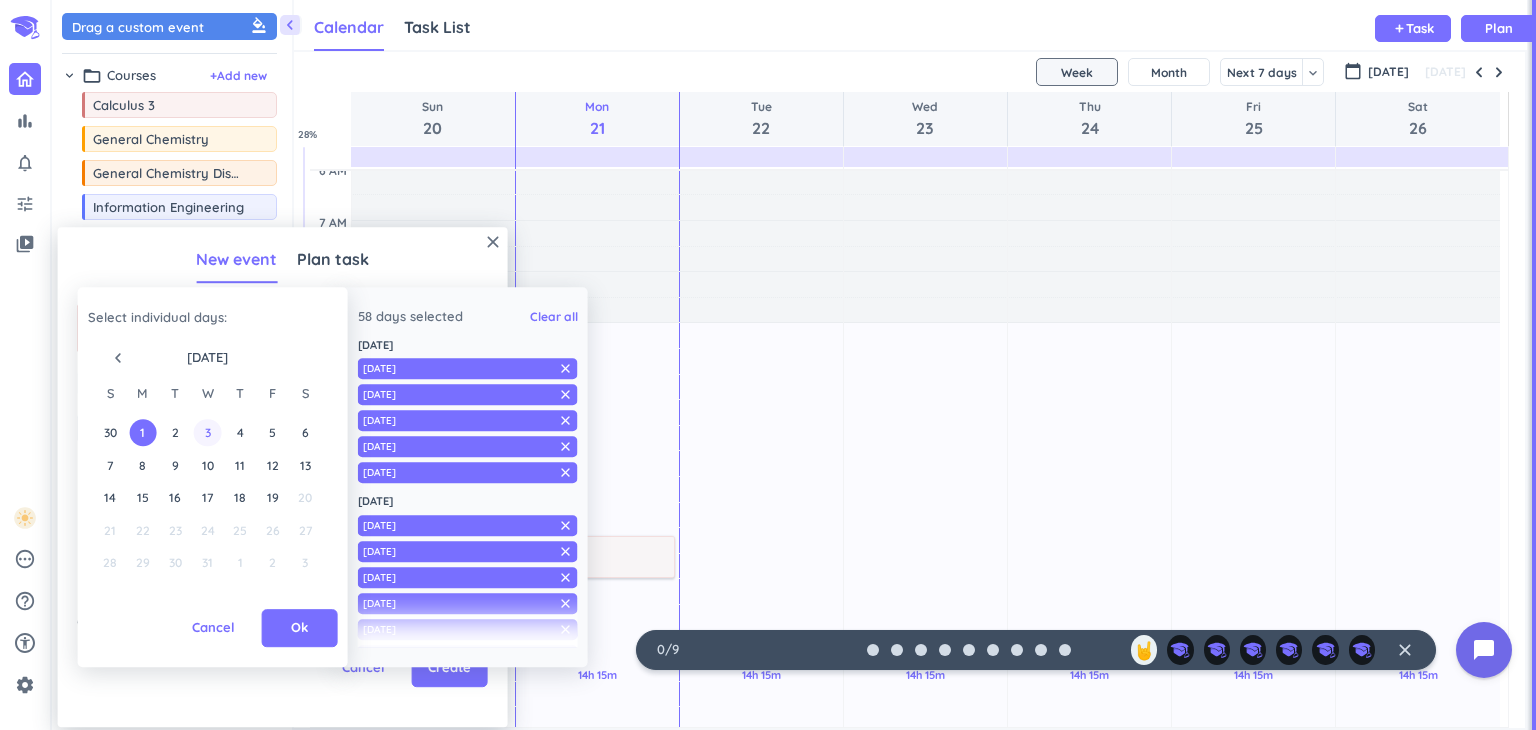 click on "3" at bounding box center [207, 432] 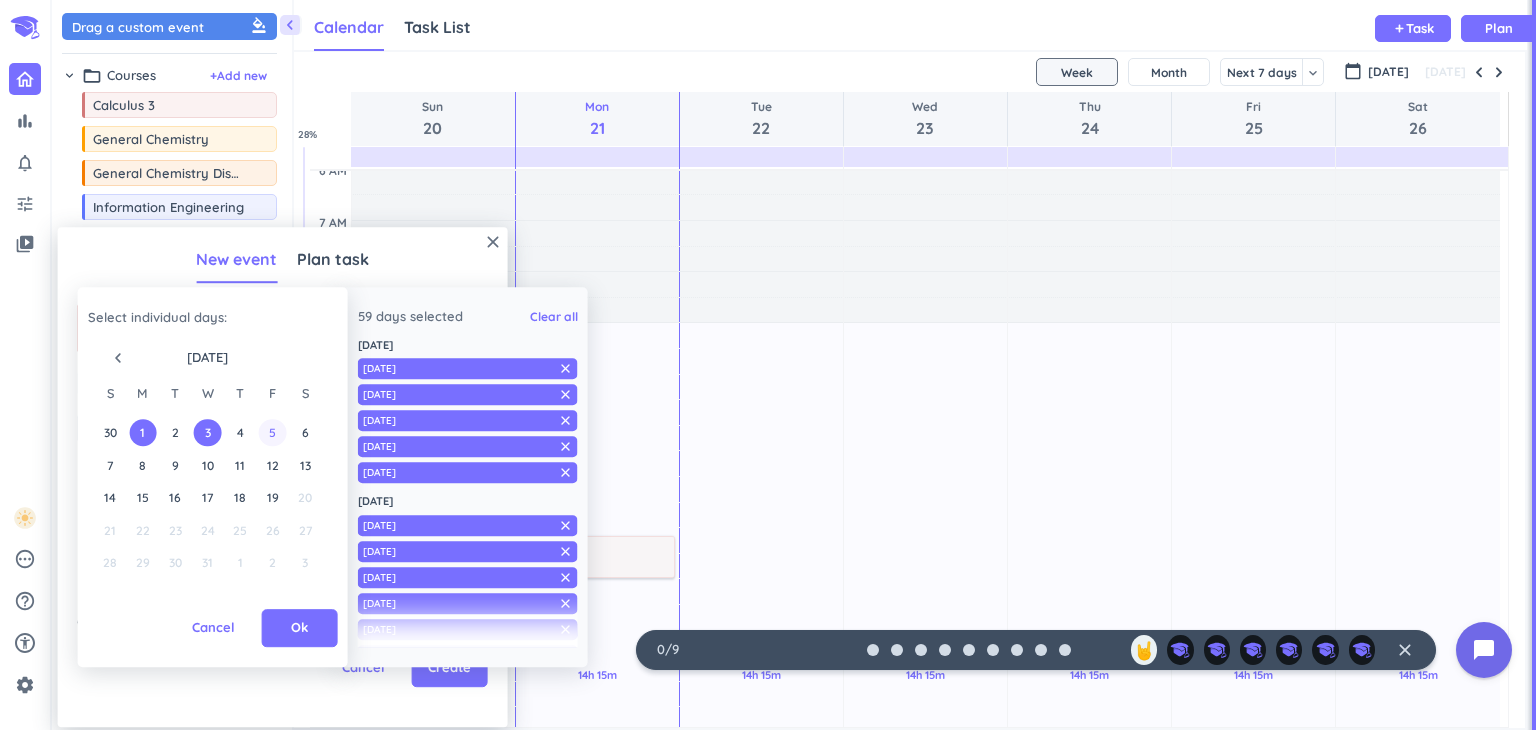 click on "5" at bounding box center (272, 432) 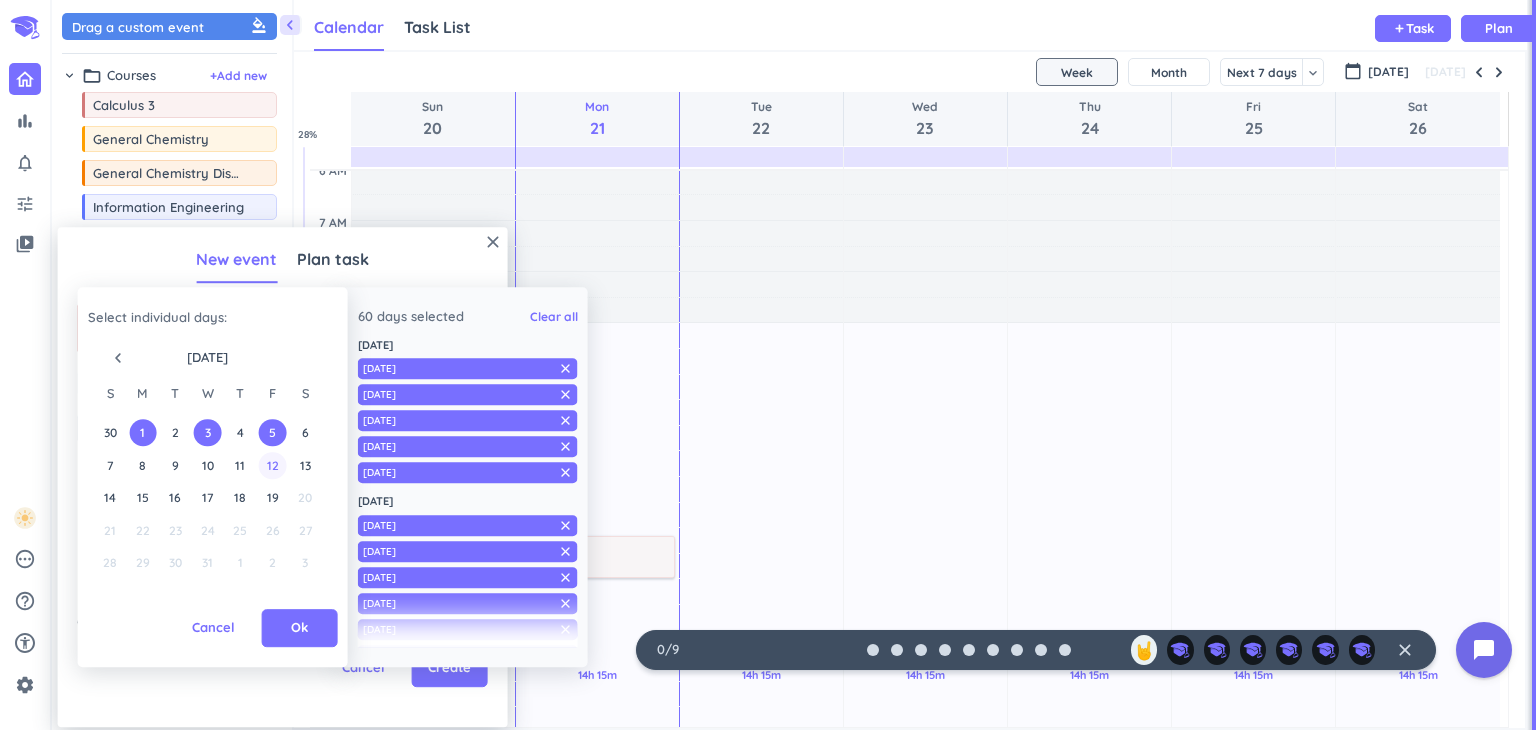 click on "12" at bounding box center [272, 465] 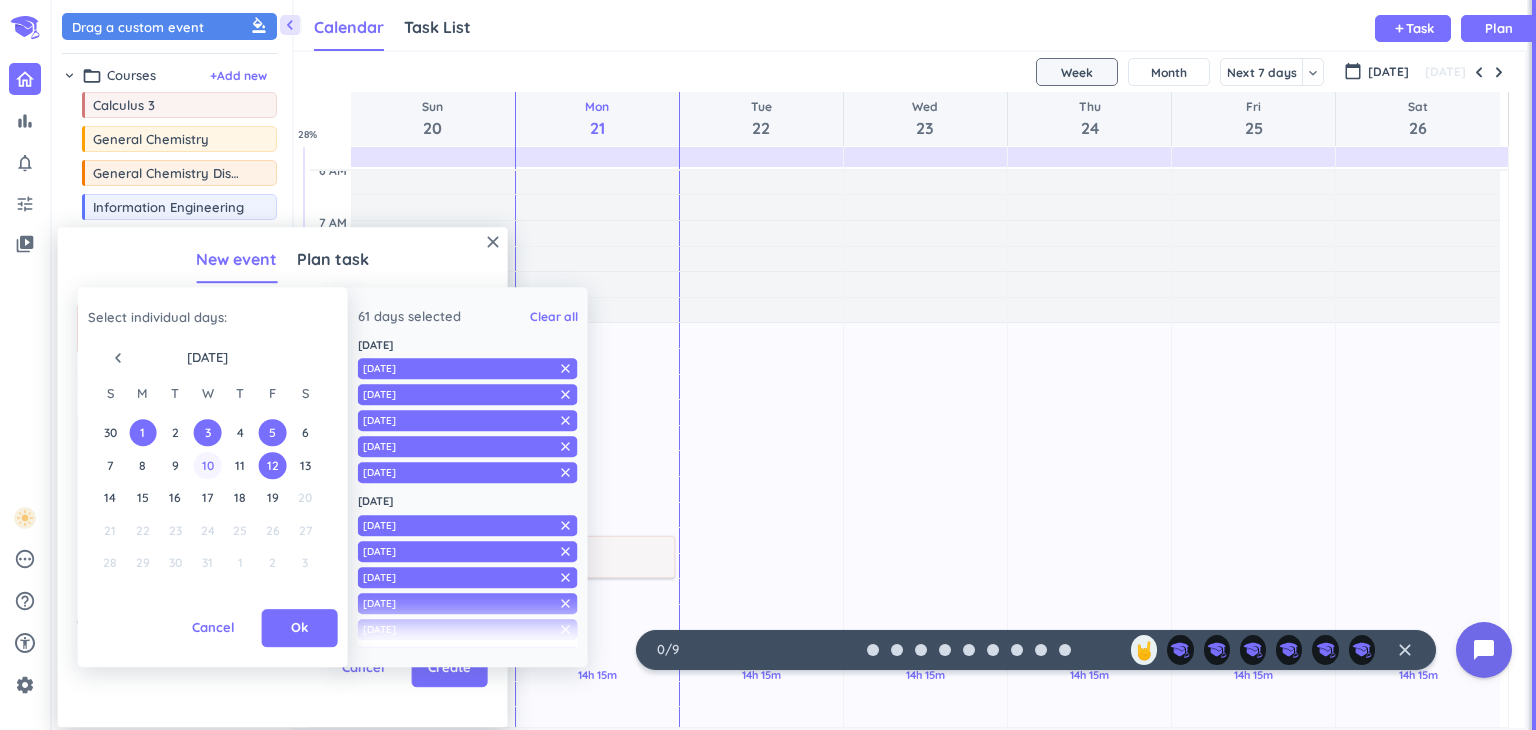 click on "10" at bounding box center [207, 465] 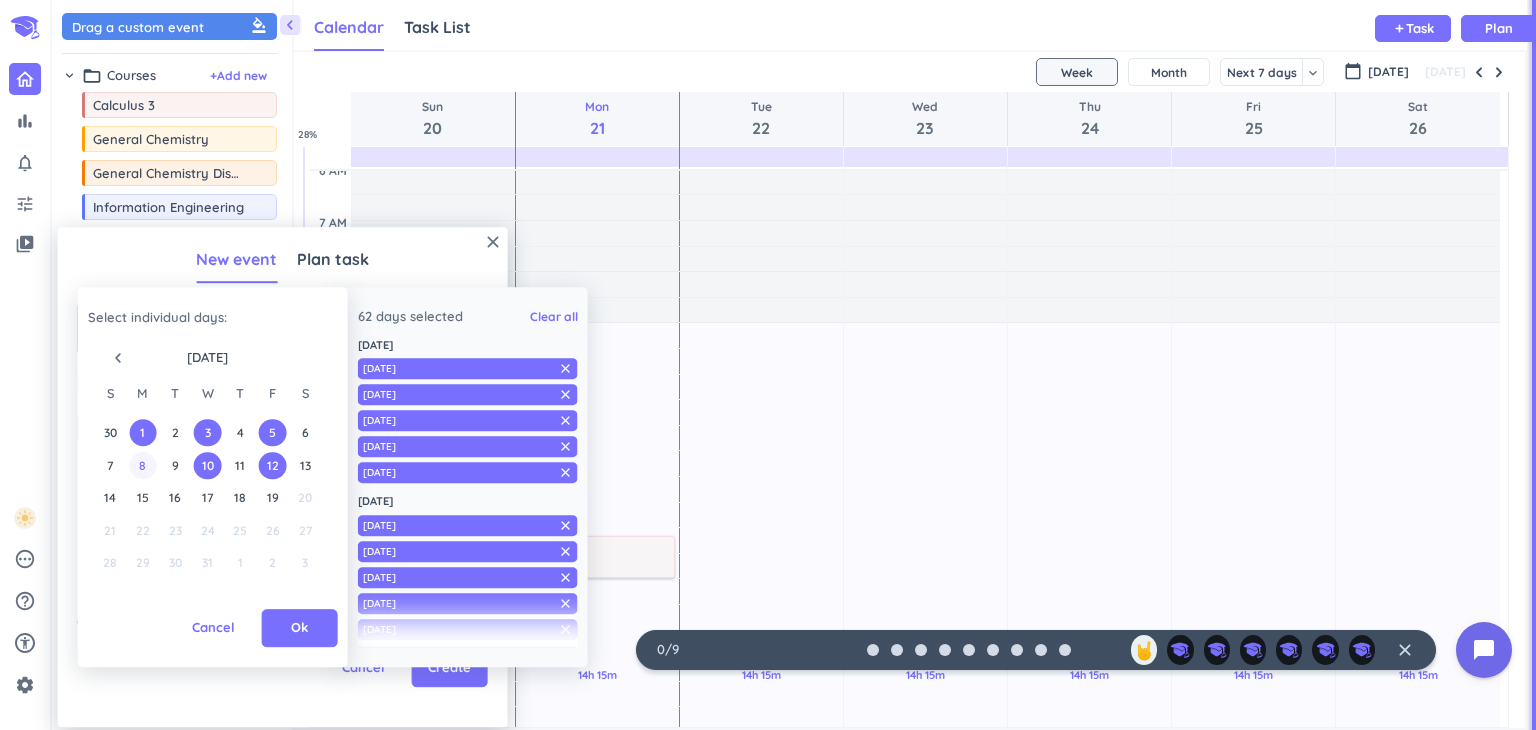 click on "8" at bounding box center [142, 465] 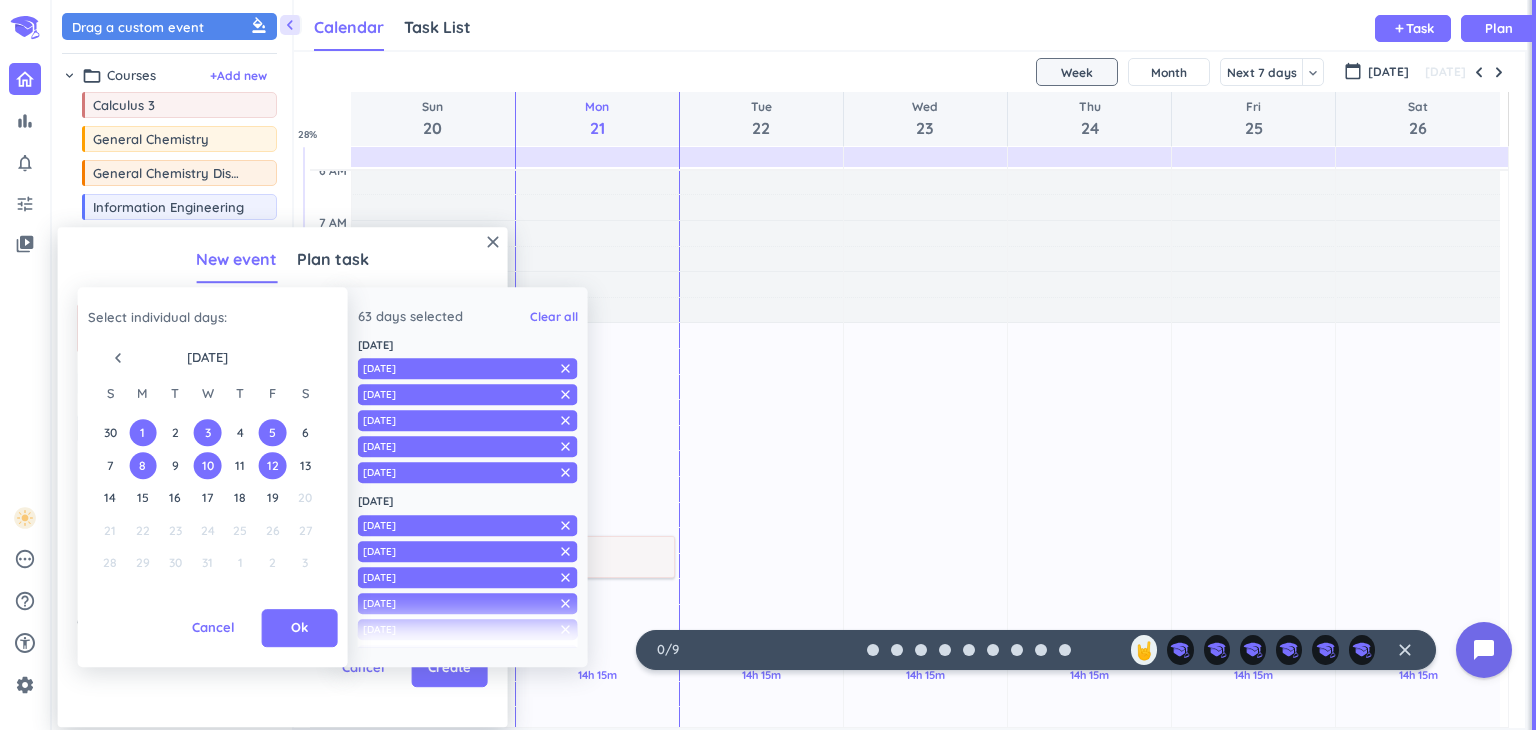 click on "Ok" at bounding box center [300, 629] 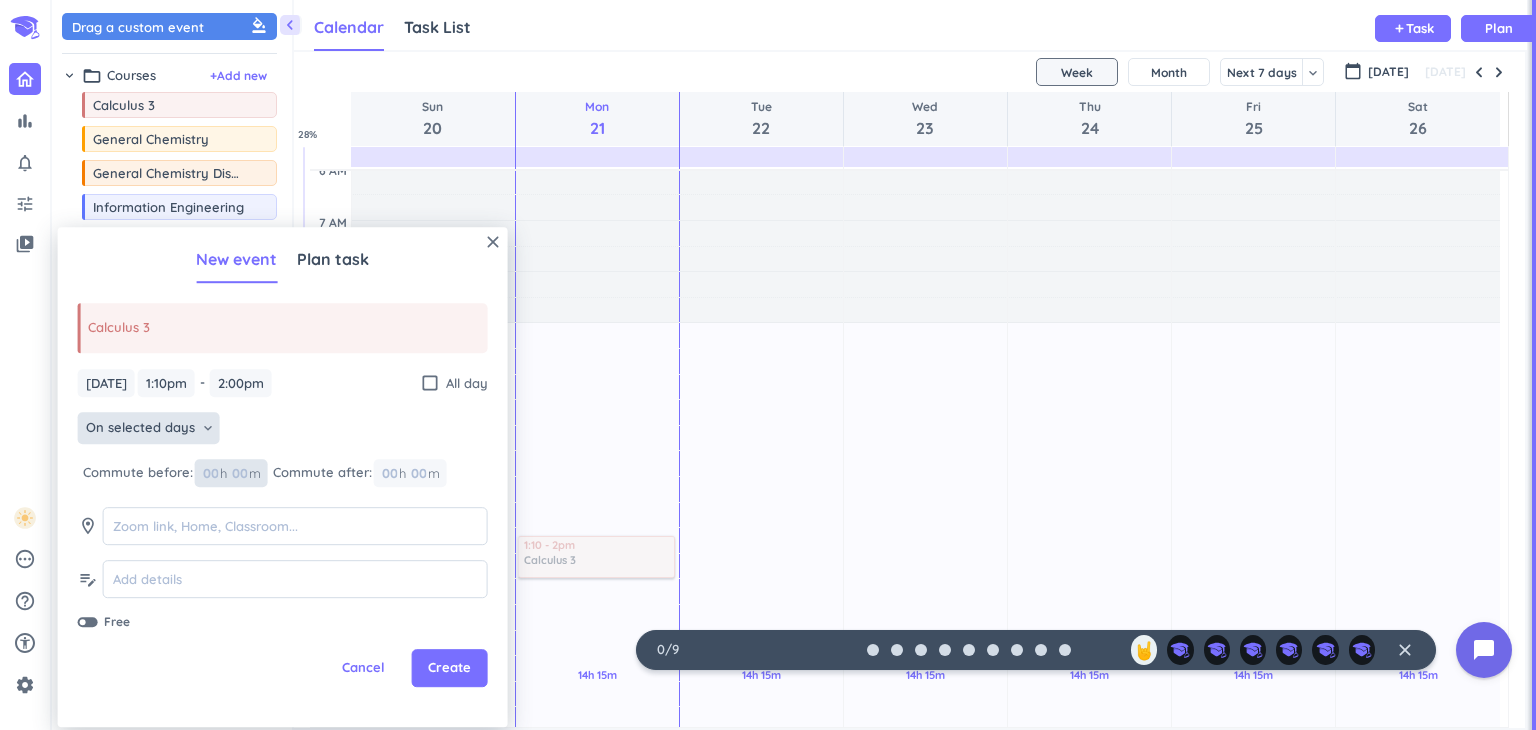 click at bounding box center [239, 473] 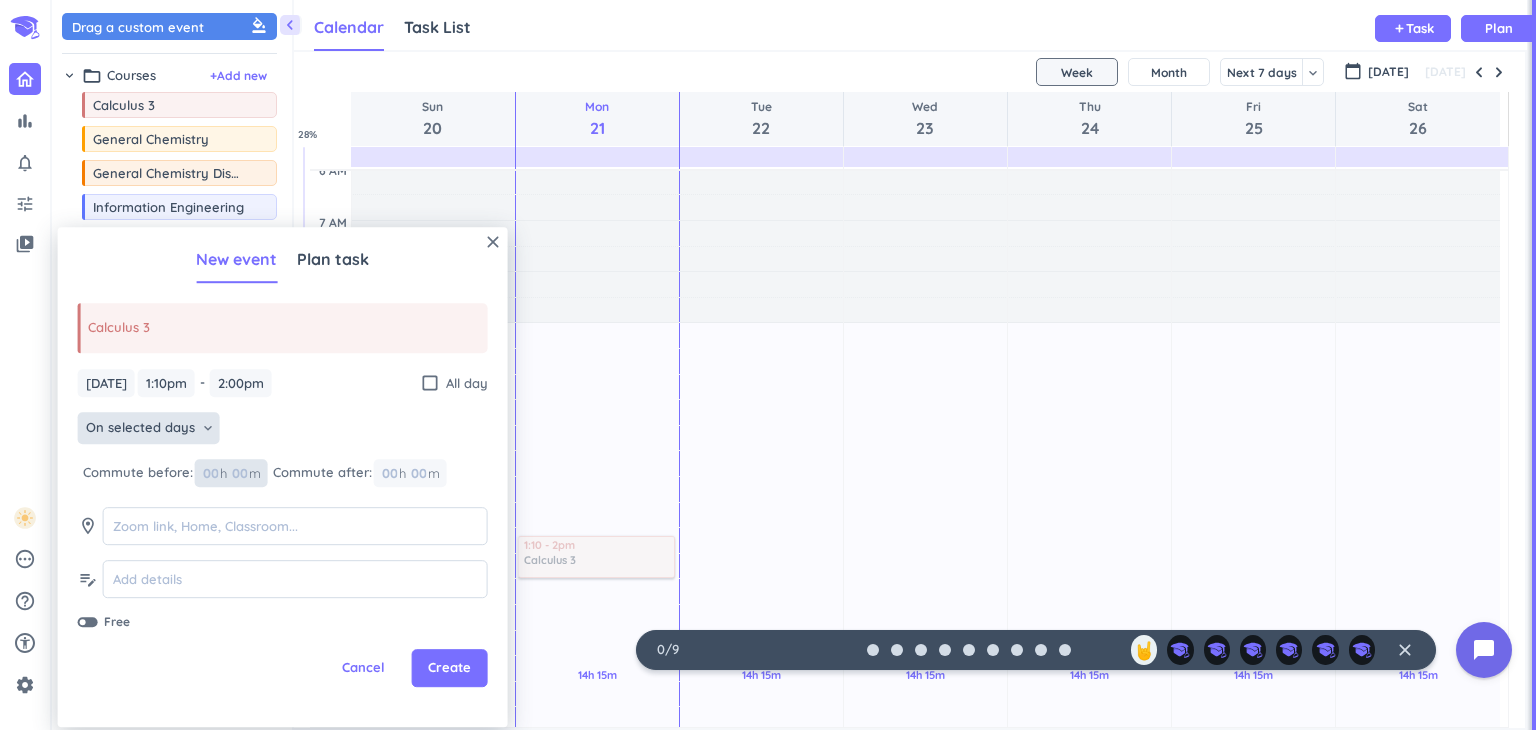 type on "9" 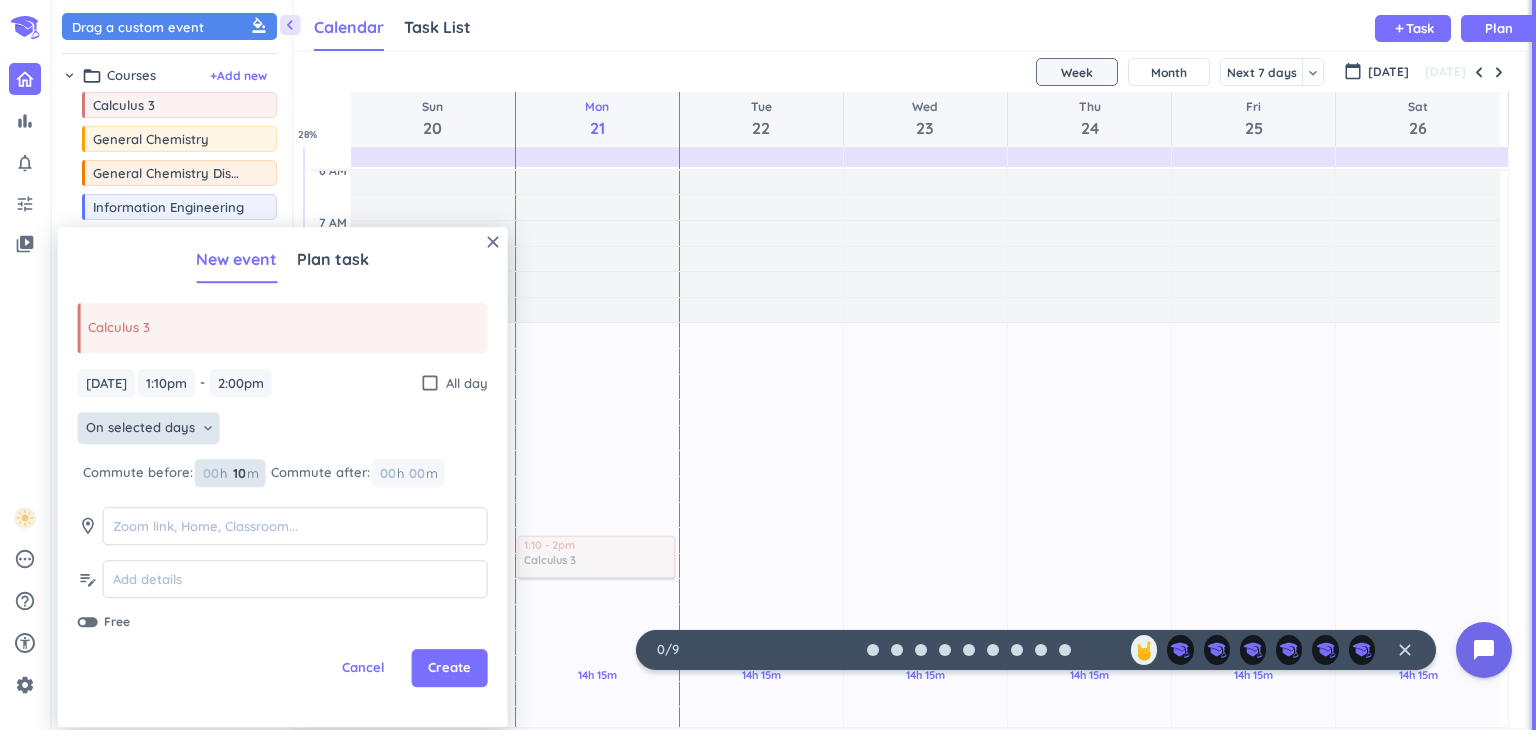 type on "10" 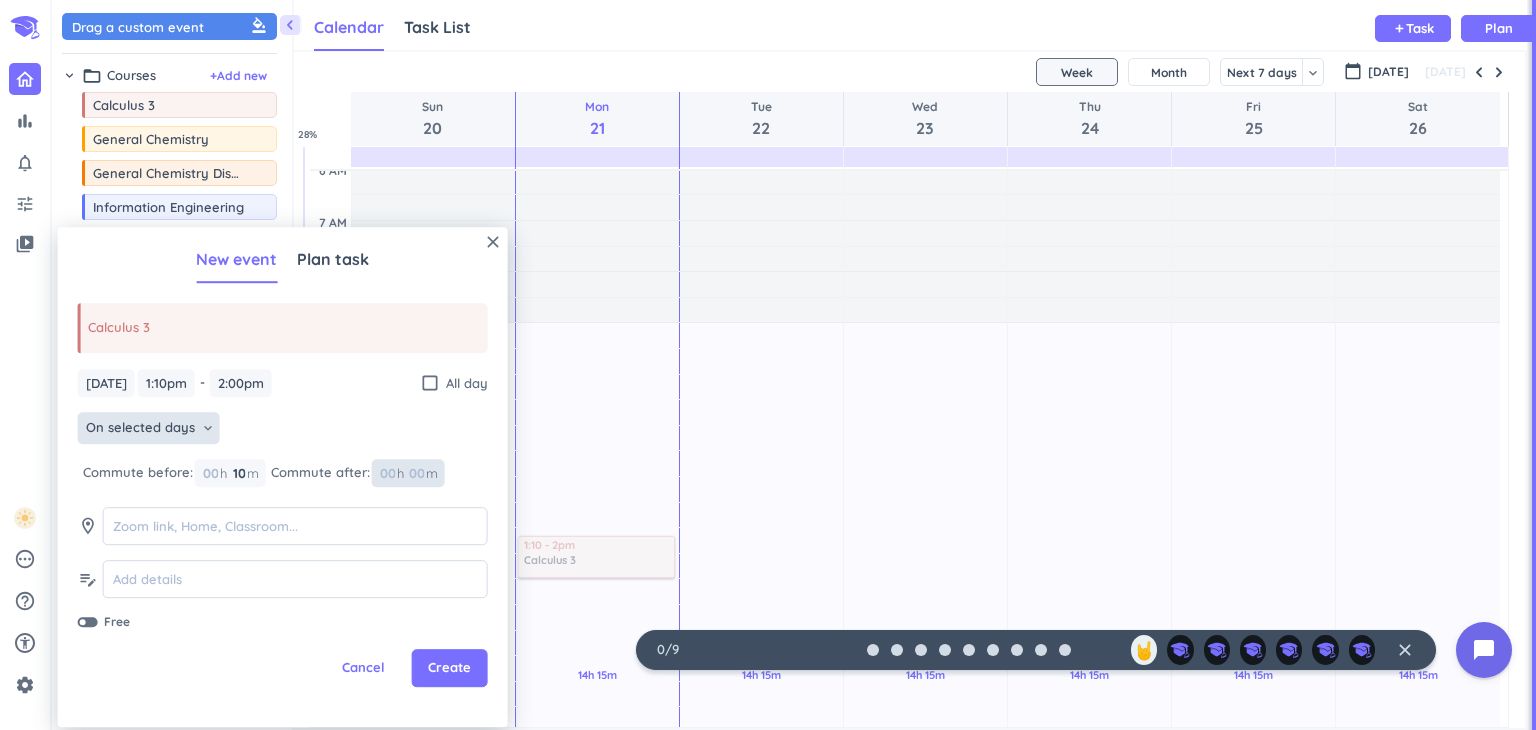 click at bounding box center [416, 473] 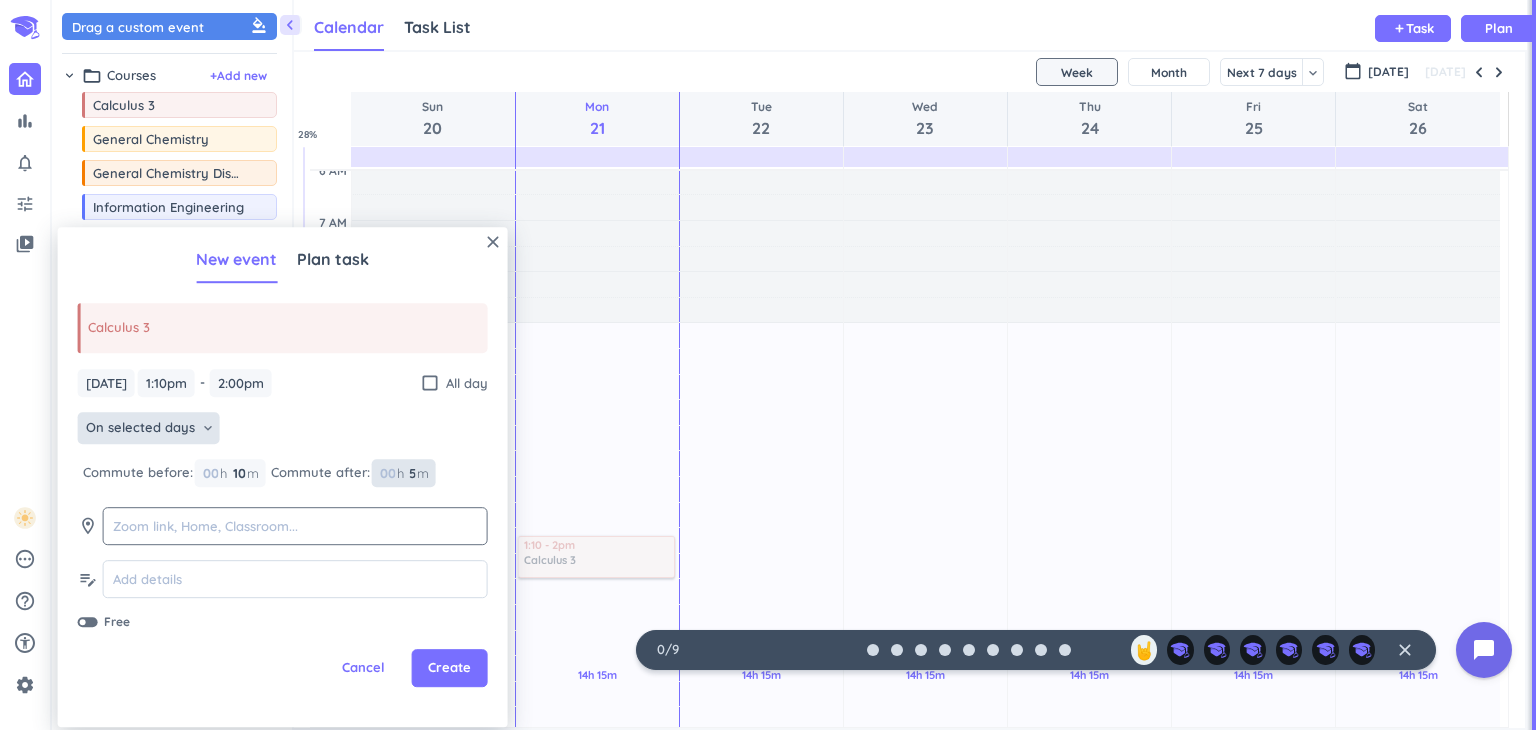 type on "5" 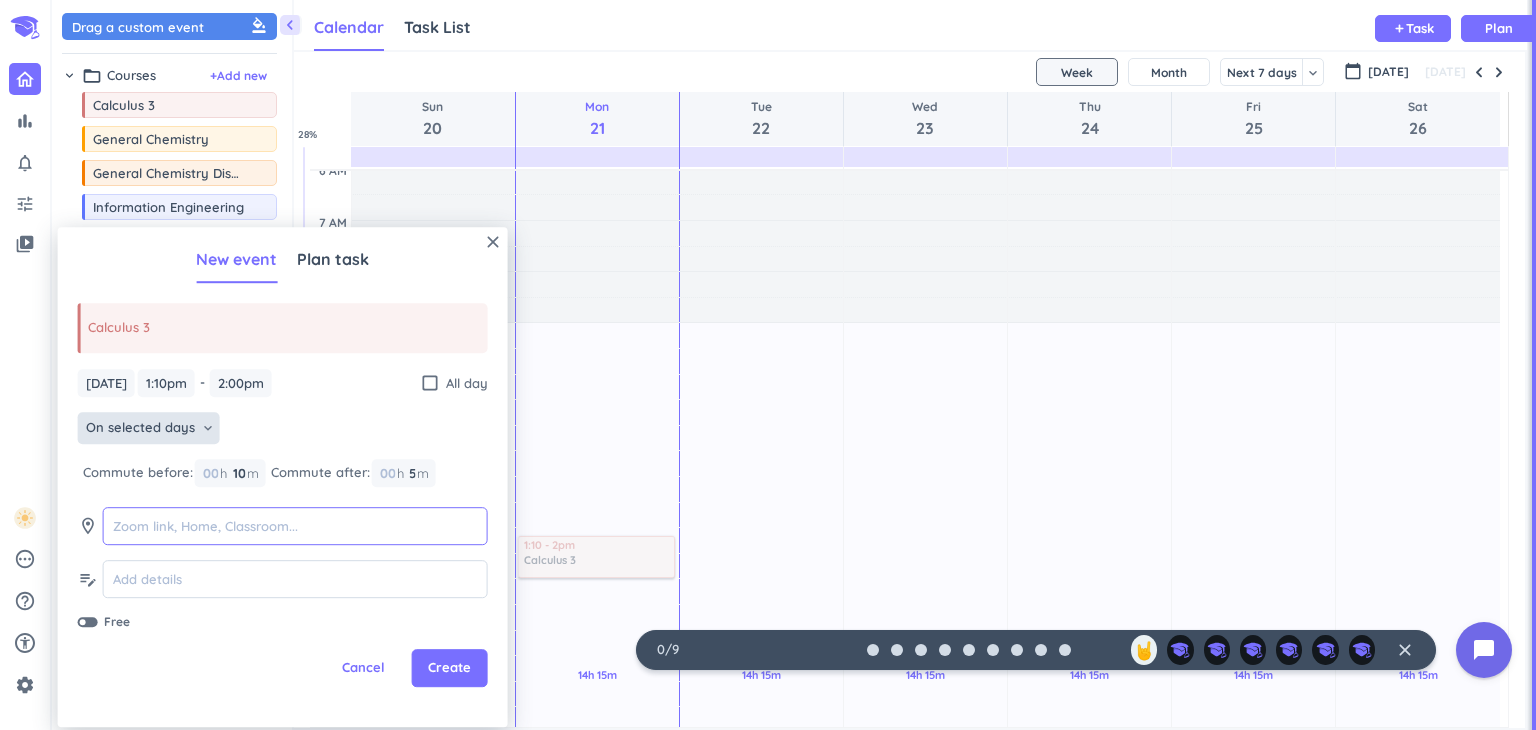 click at bounding box center (295, 526) 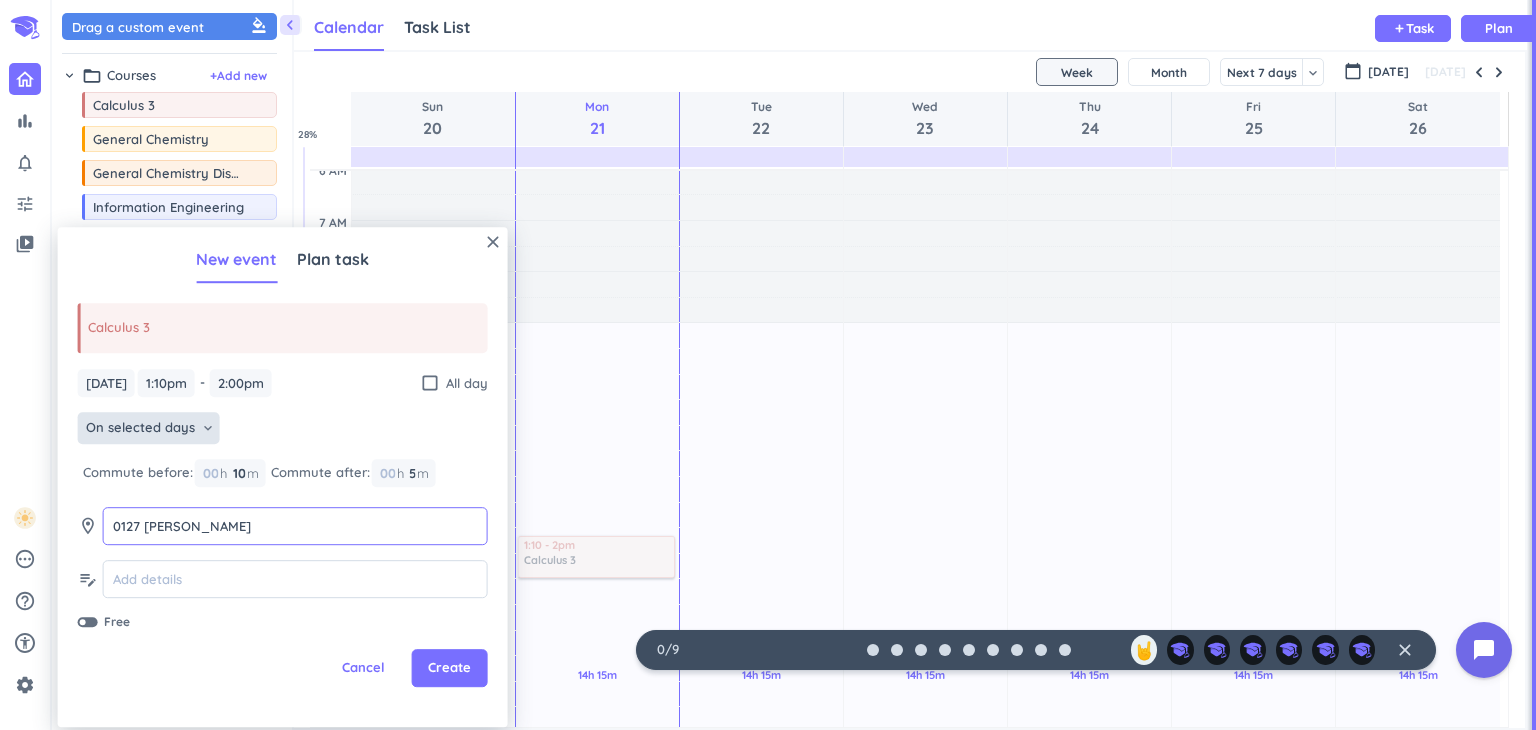 type on "0127 [PERSON_NAME]" 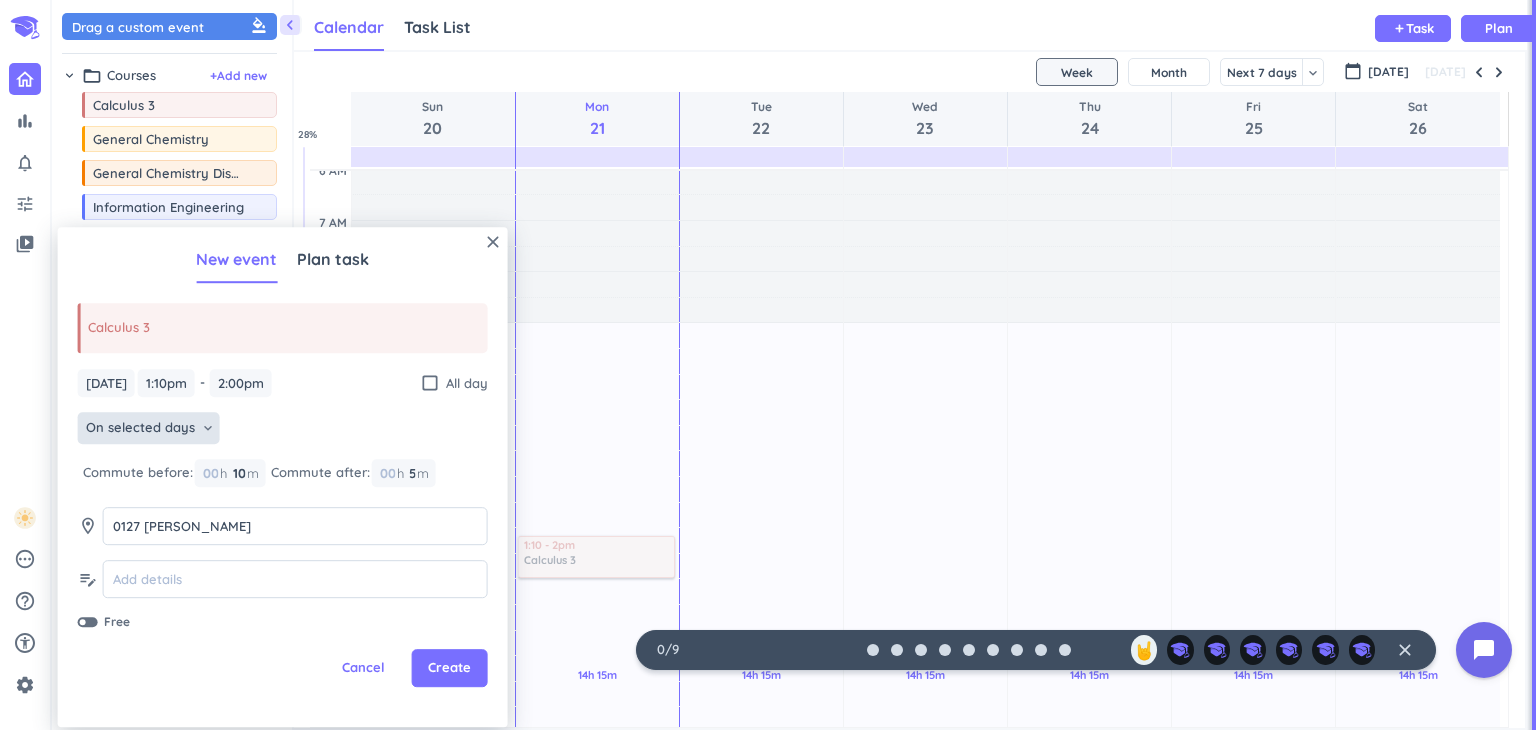 click on "On selected days keyboard_arrow_down" at bounding box center (283, 431) 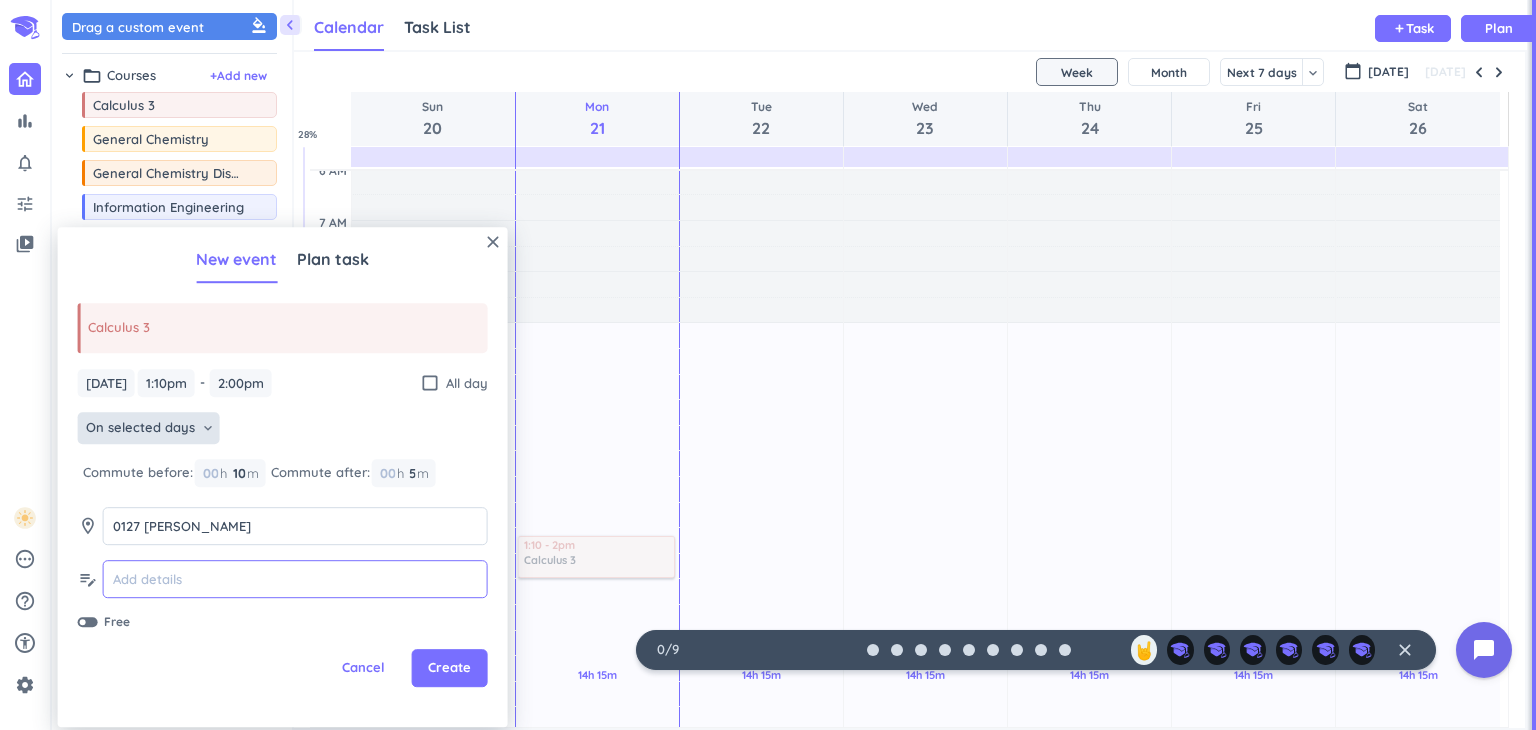 click at bounding box center [295, 579] 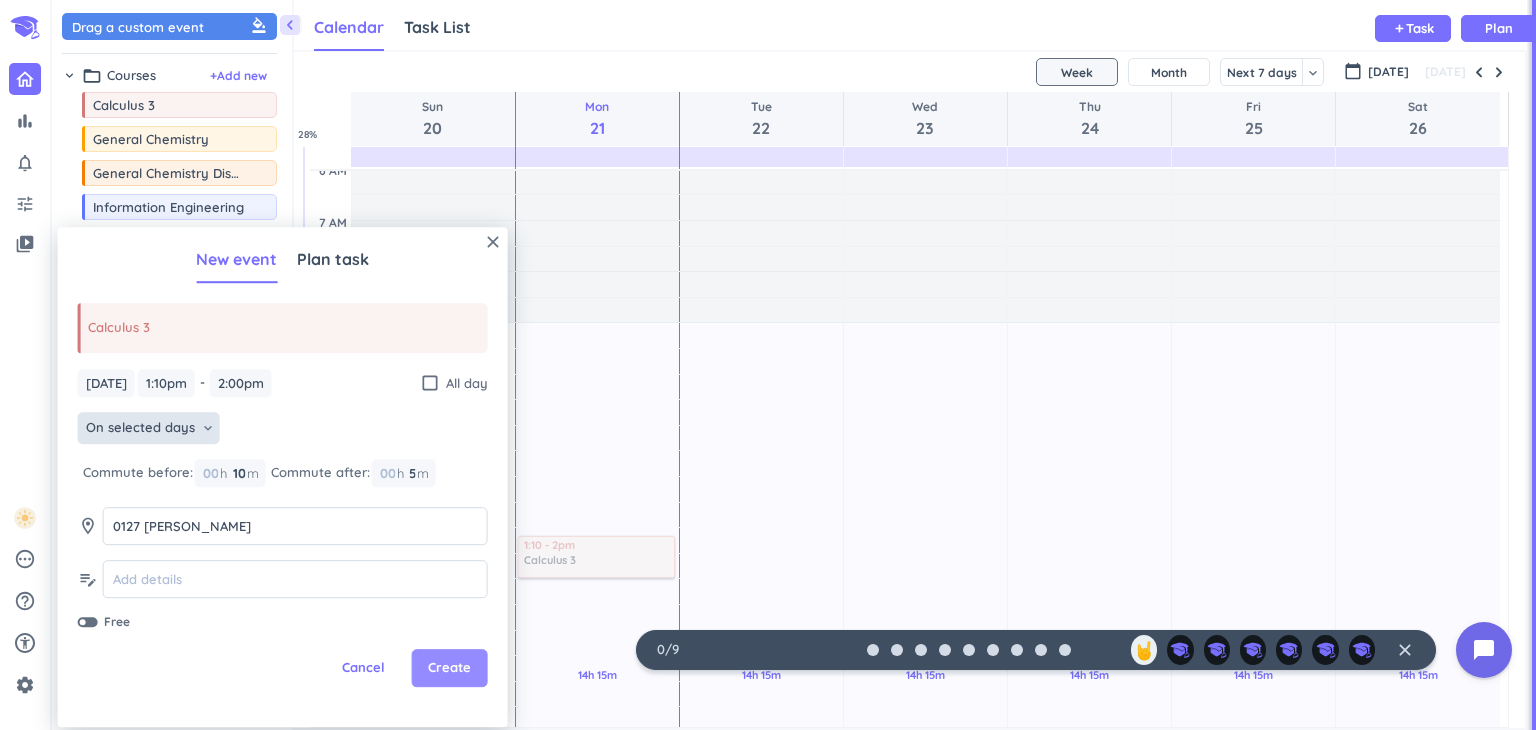 click on "Create" at bounding box center (449, 669) 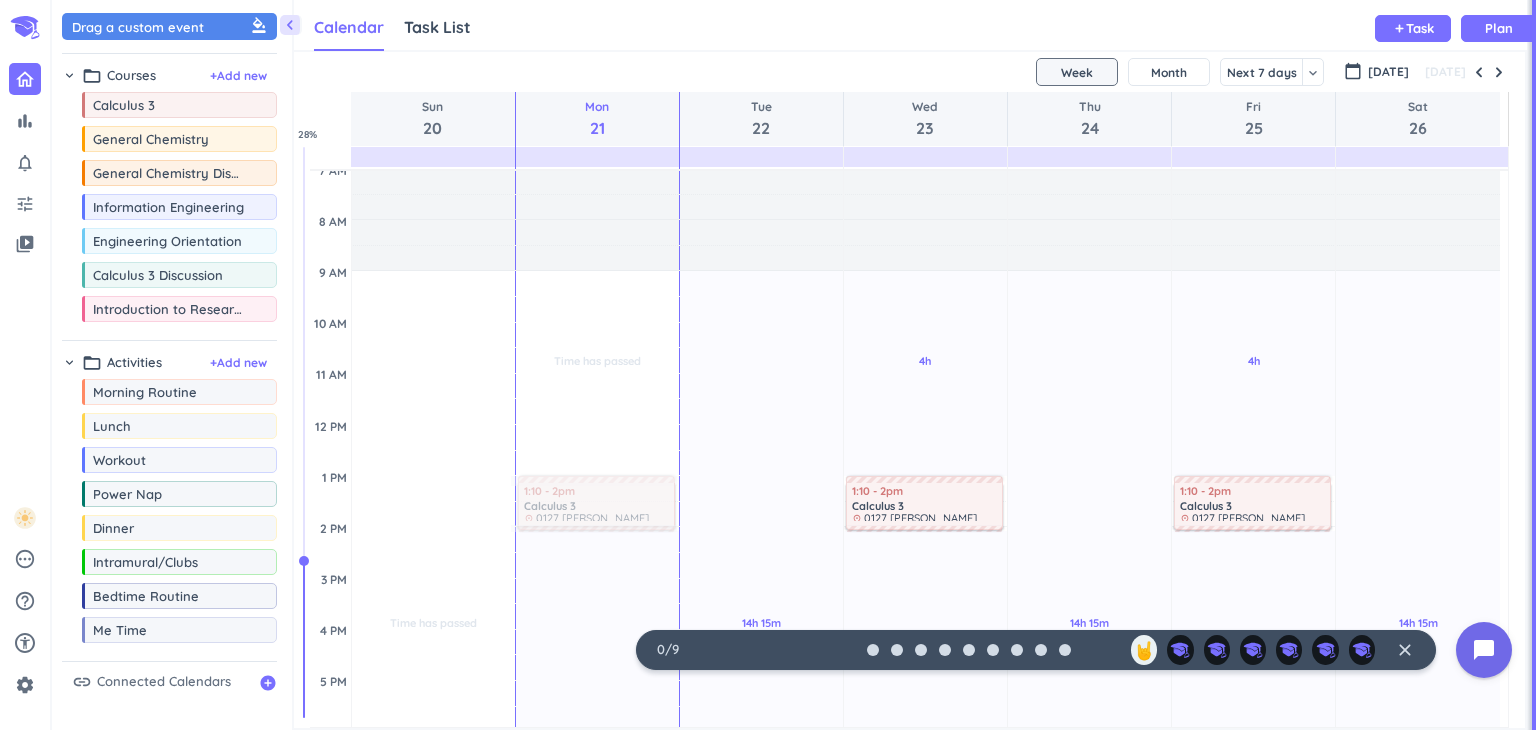 scroll, scrollTop: 239, scrollLeft: 0, axis: vertical 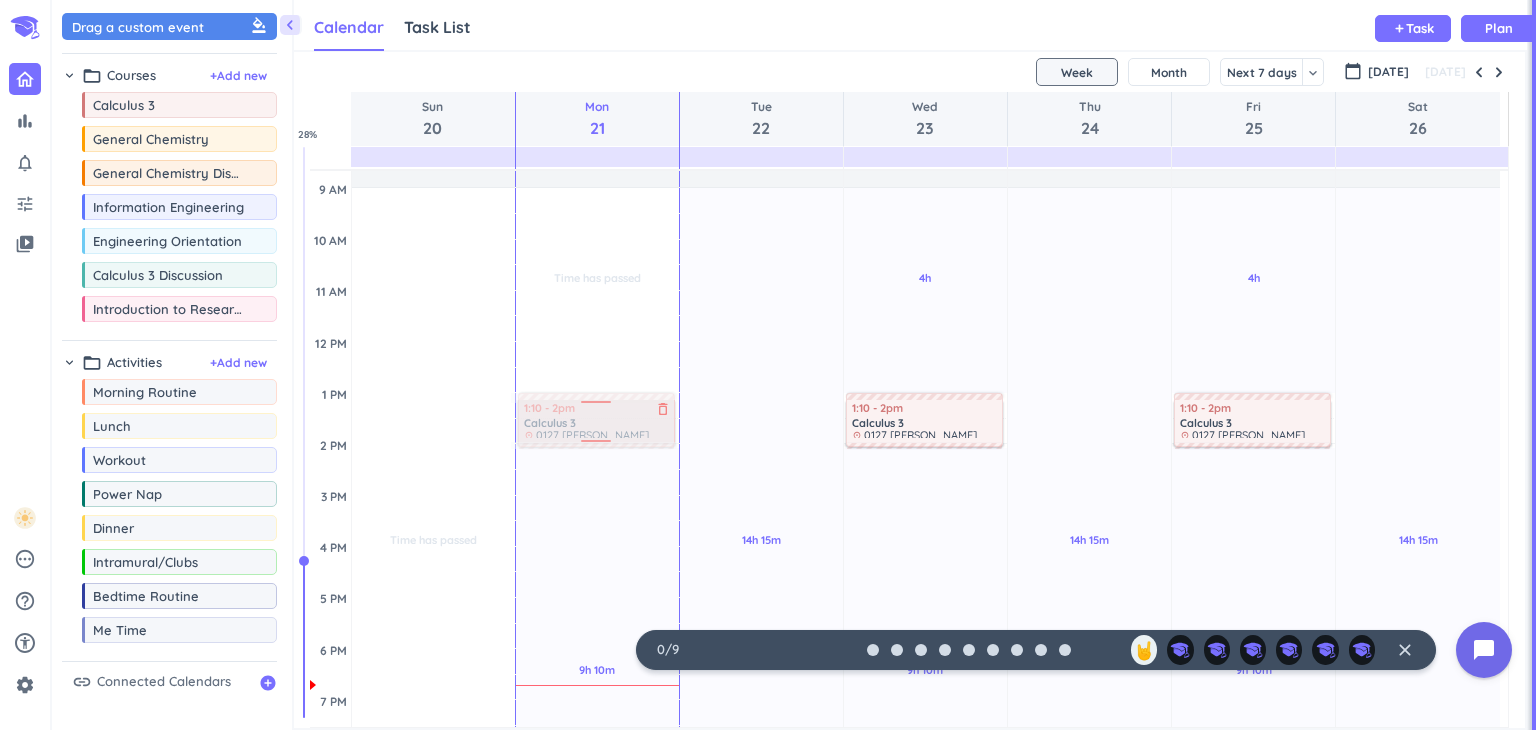 click at bounding box center [595, 421] 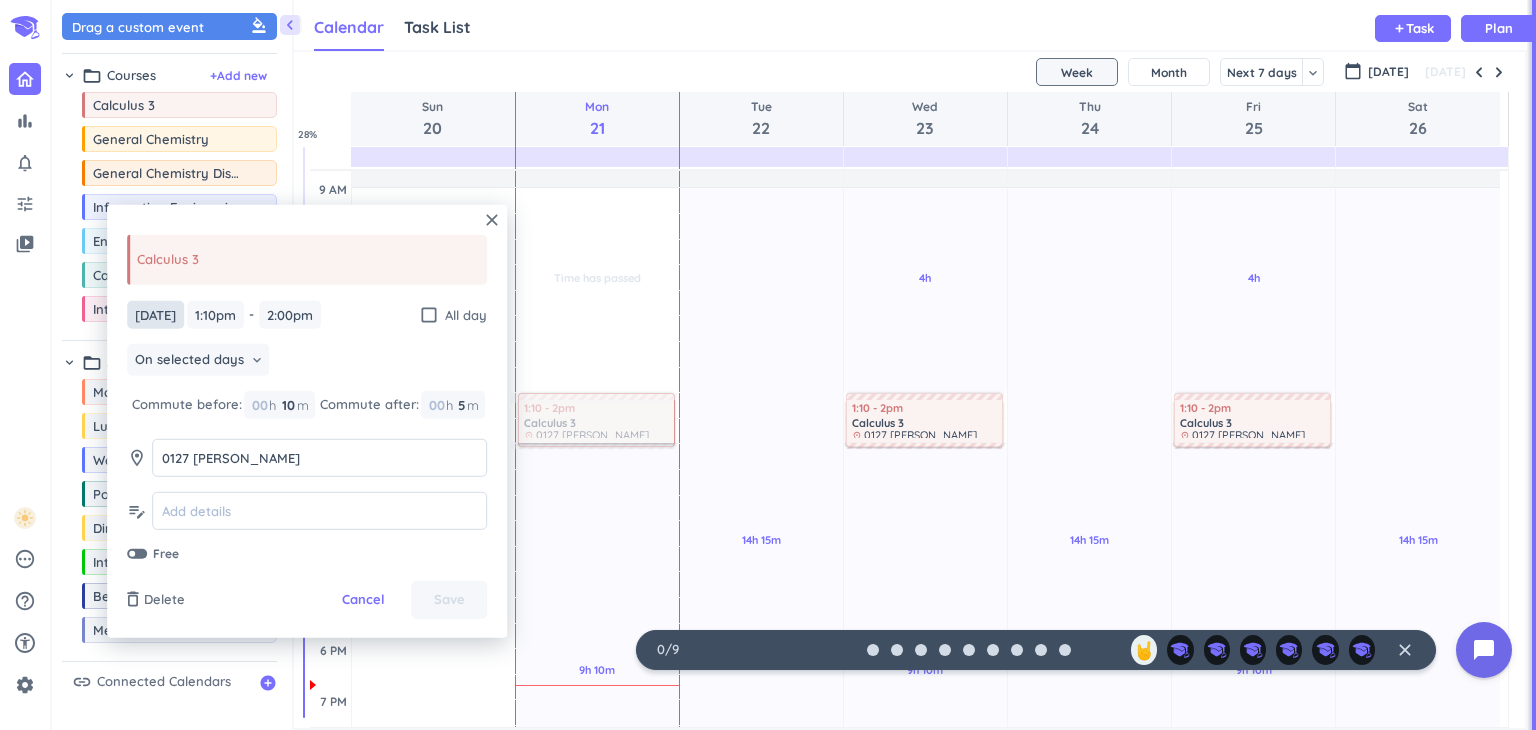 click on "[DATE]" at bounding box center (155, 314) 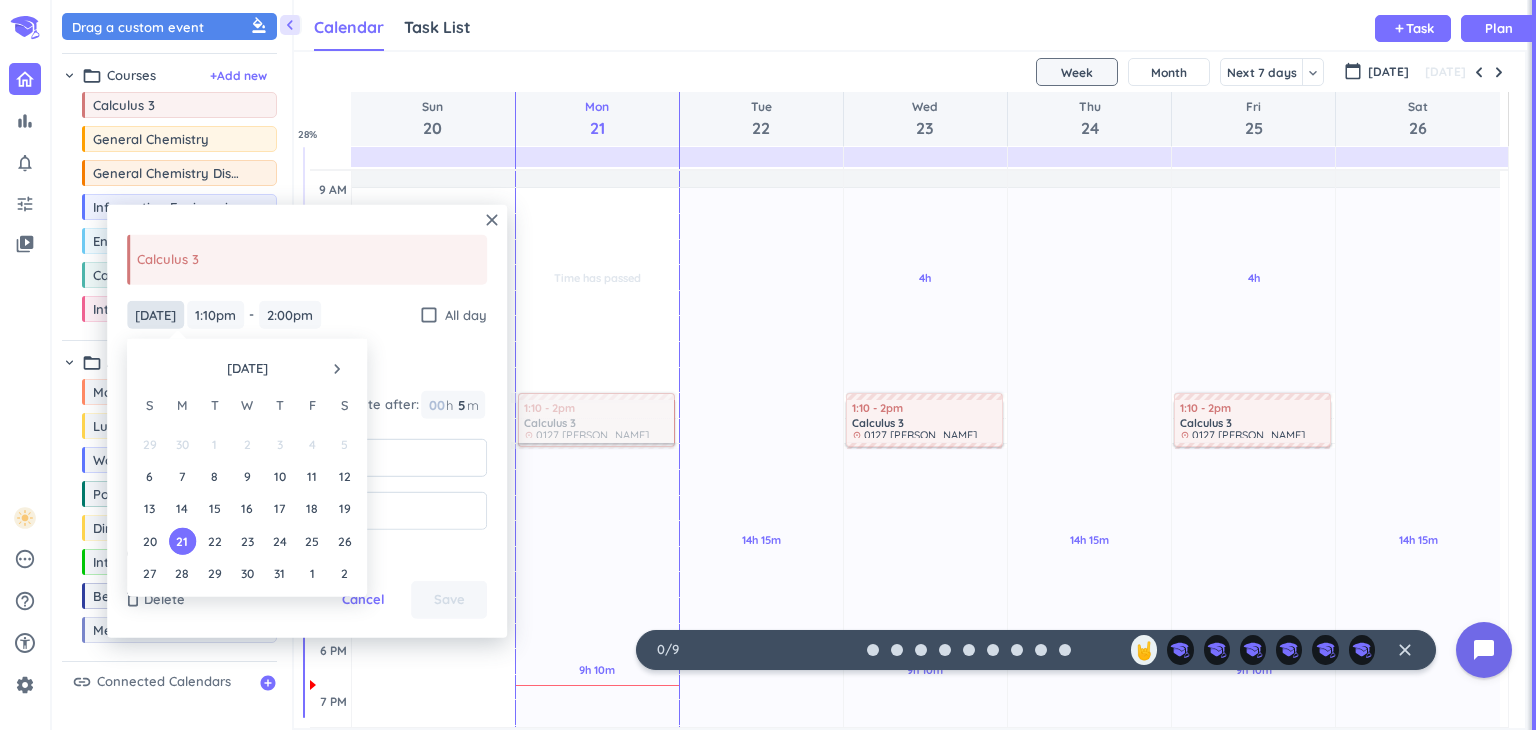 click on "[DATE]" at bounding box center [155, 314] 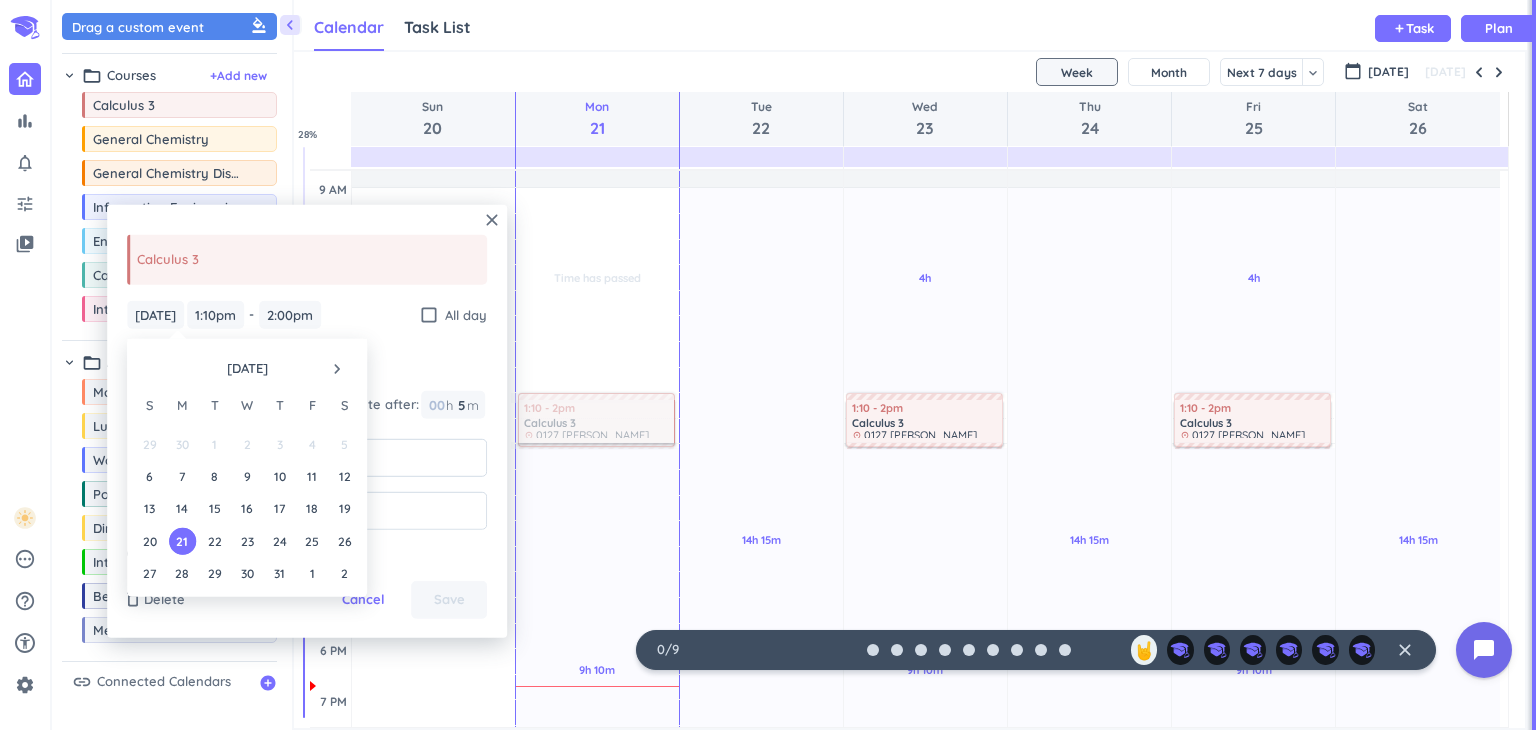 click on "navigate_next" at bounding box center (337, 369) 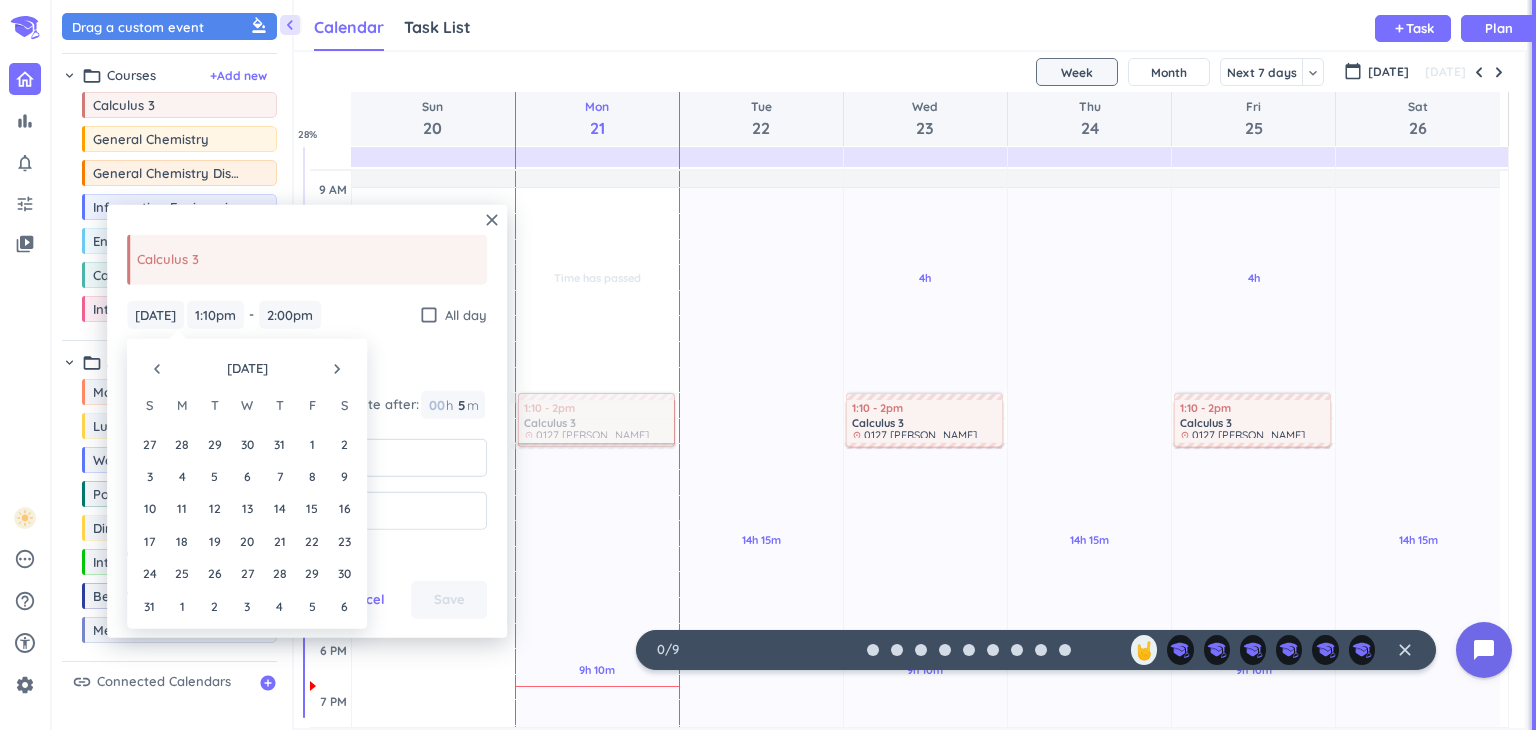 click on "navigate_next" at bounding box center (337, 369) 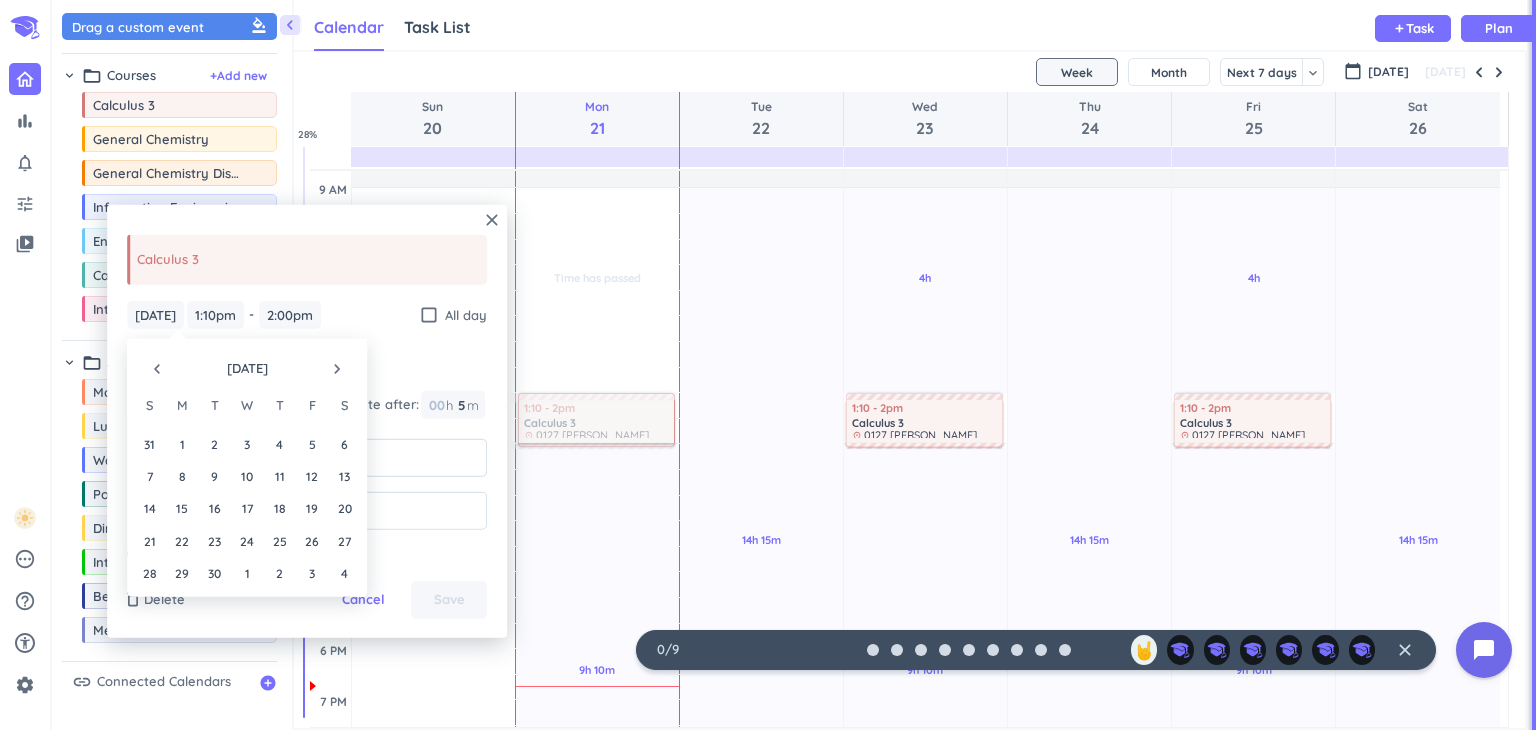 click on "navigate_before" at bounding box center [157, 369] 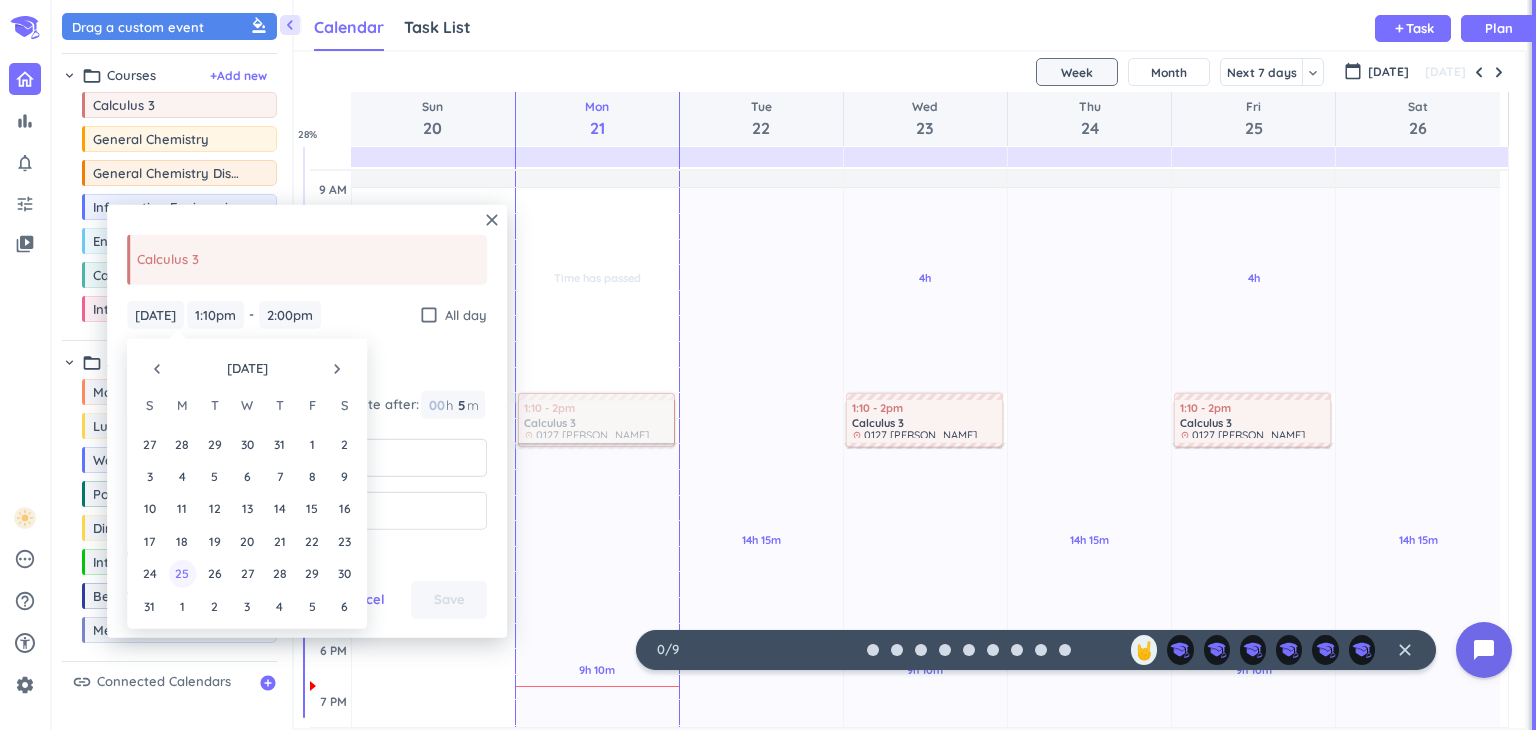 click on "25" at bounding box center [182, 573] 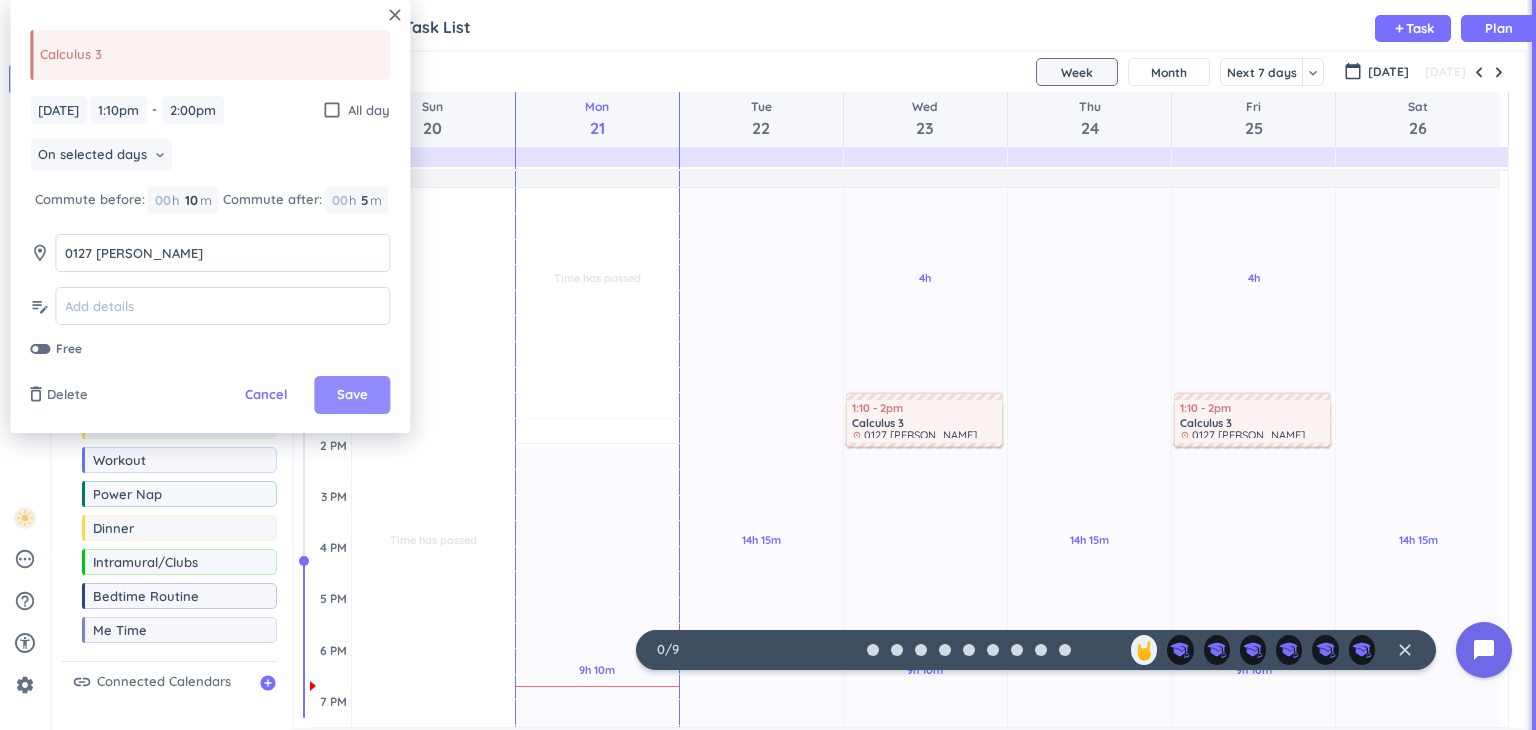 click on "Save" at bounding box center (352, 395) 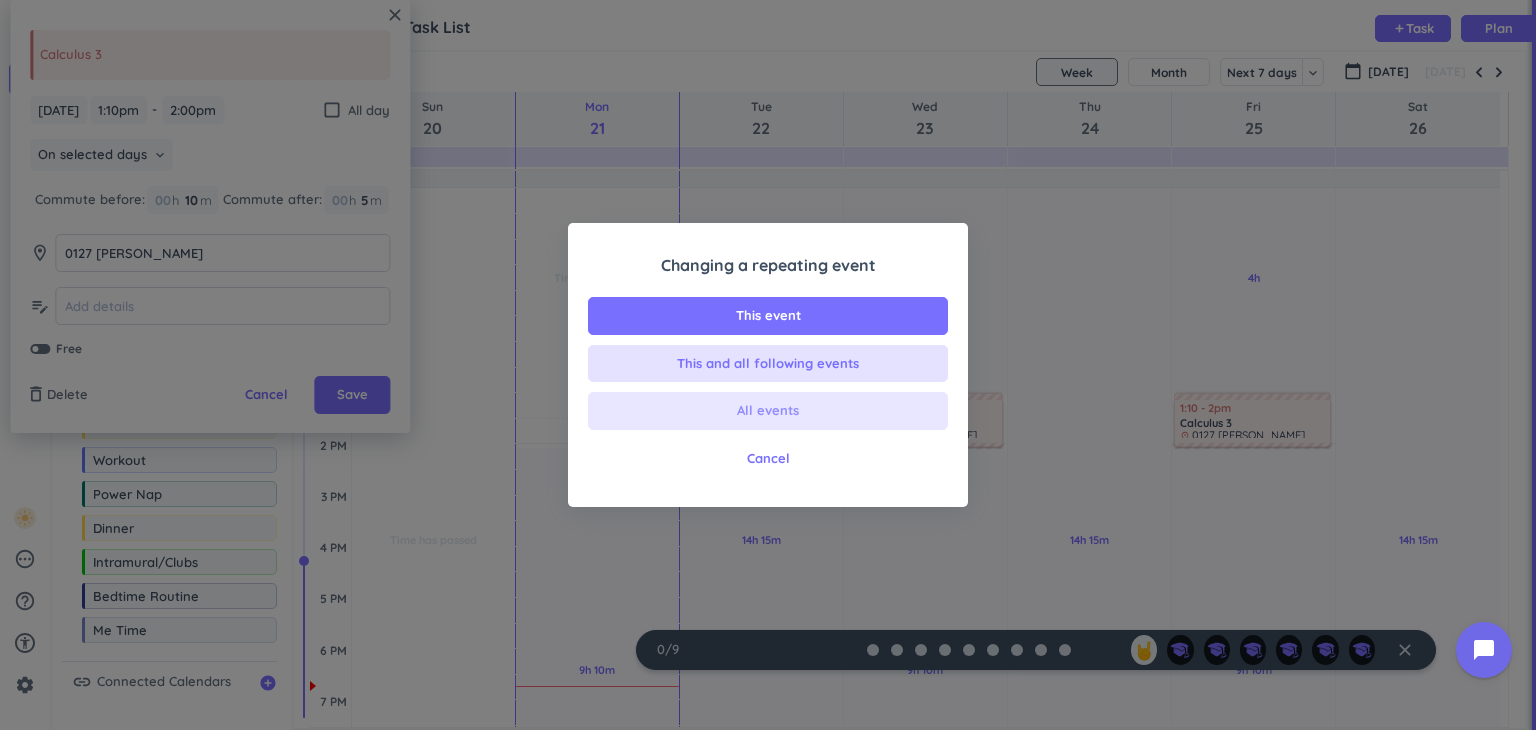 click on "All events" at bounding box center (768, 411) 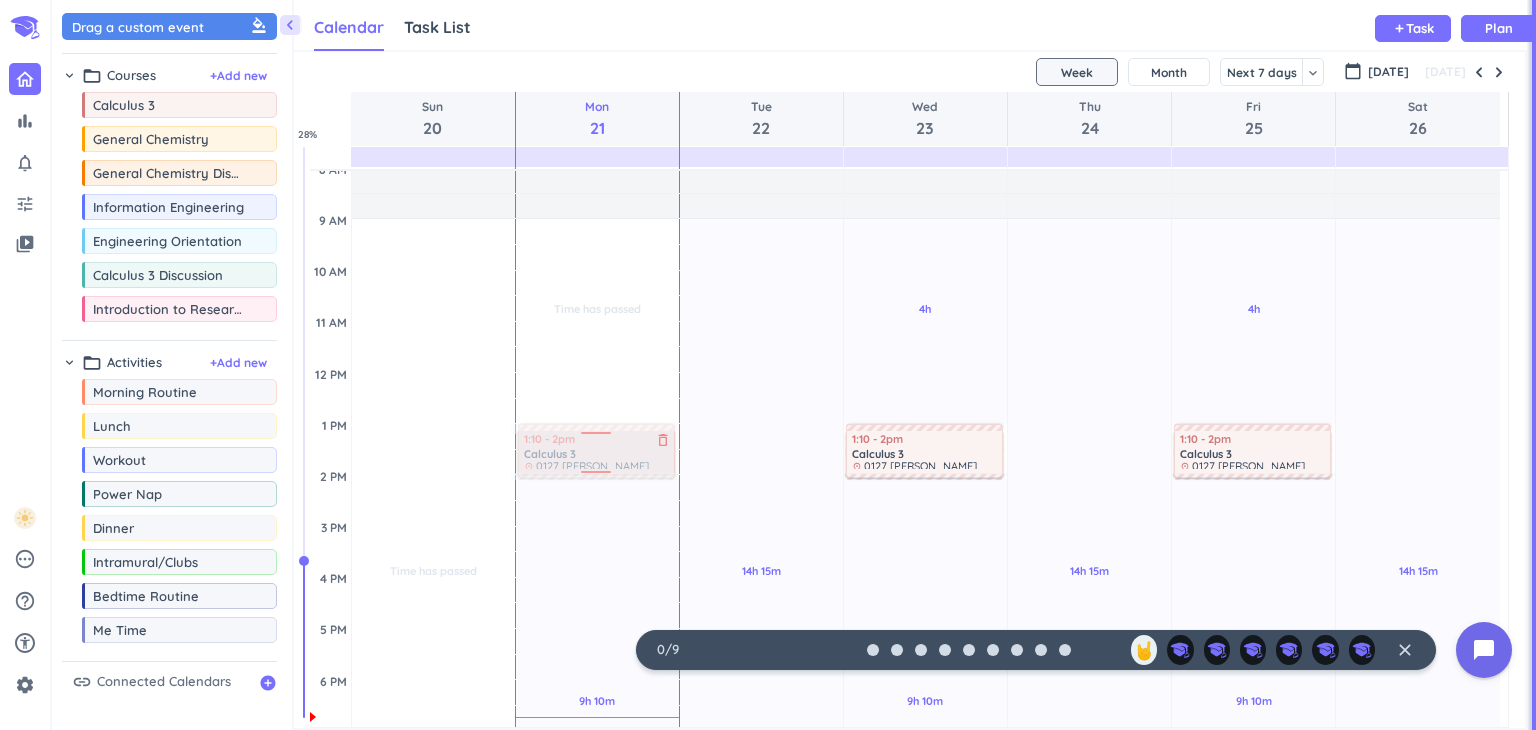 scroll, scrollTop: 236, scrollLeft: 0, axis: vertical 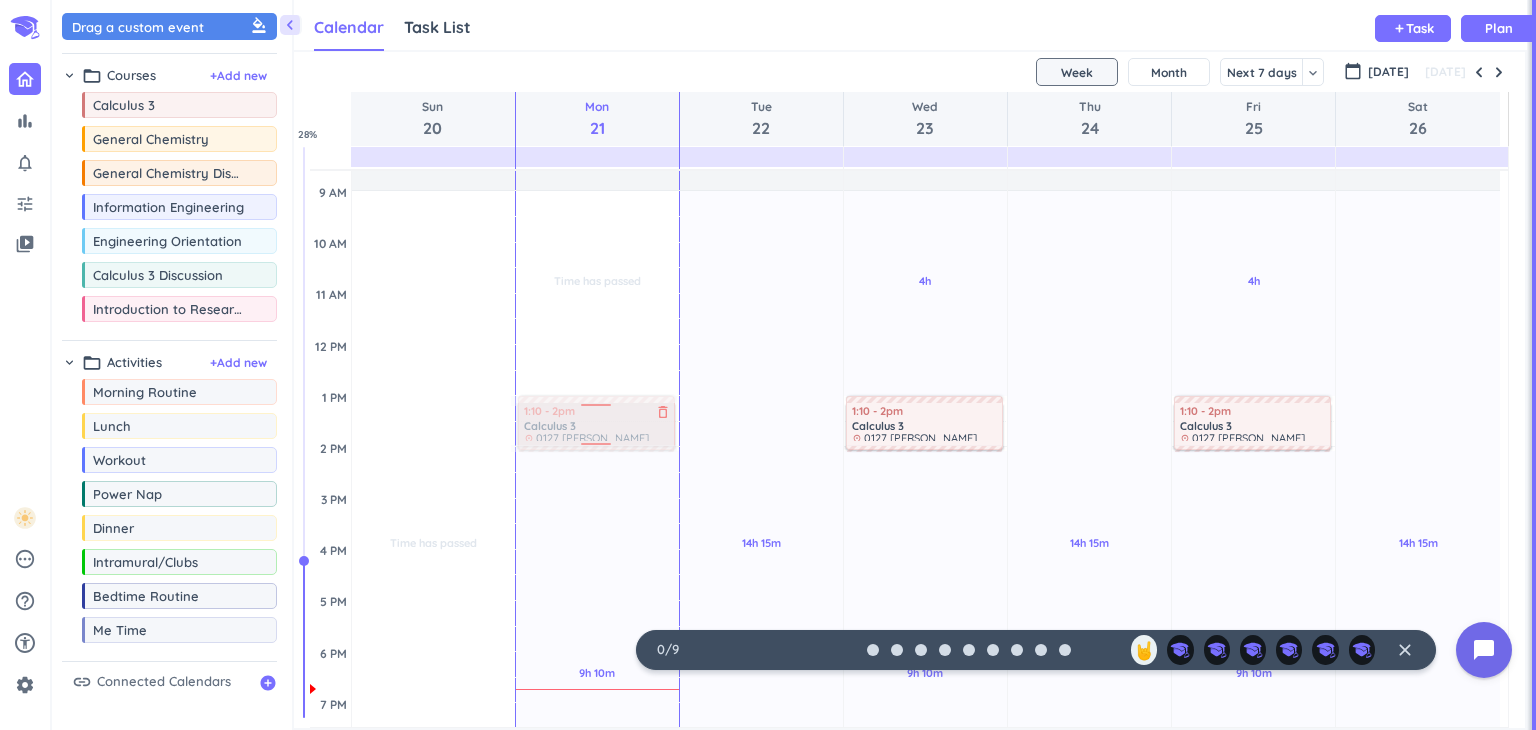 click at bounding box center (595, 424) 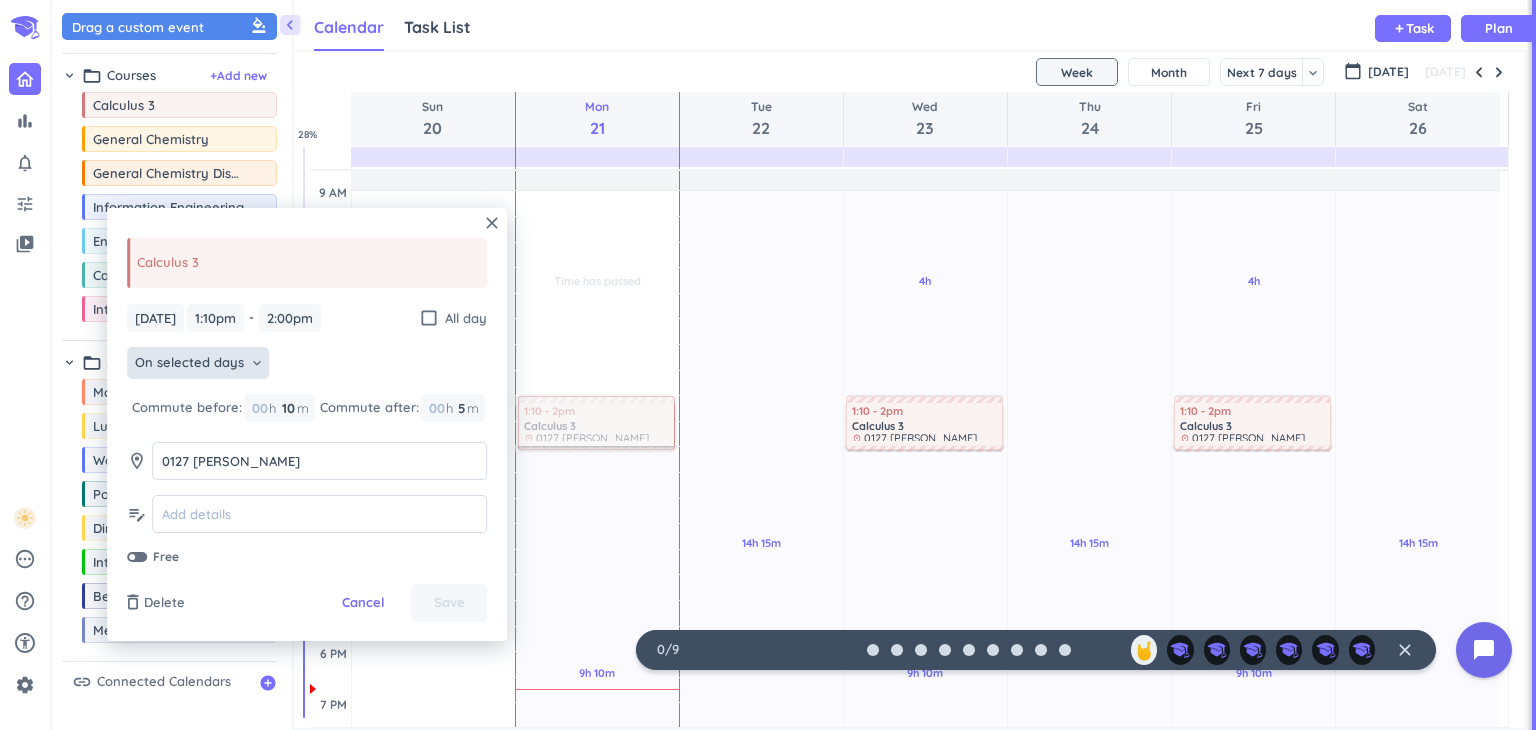 click on "On selected days" at bounding box center (189, 363) 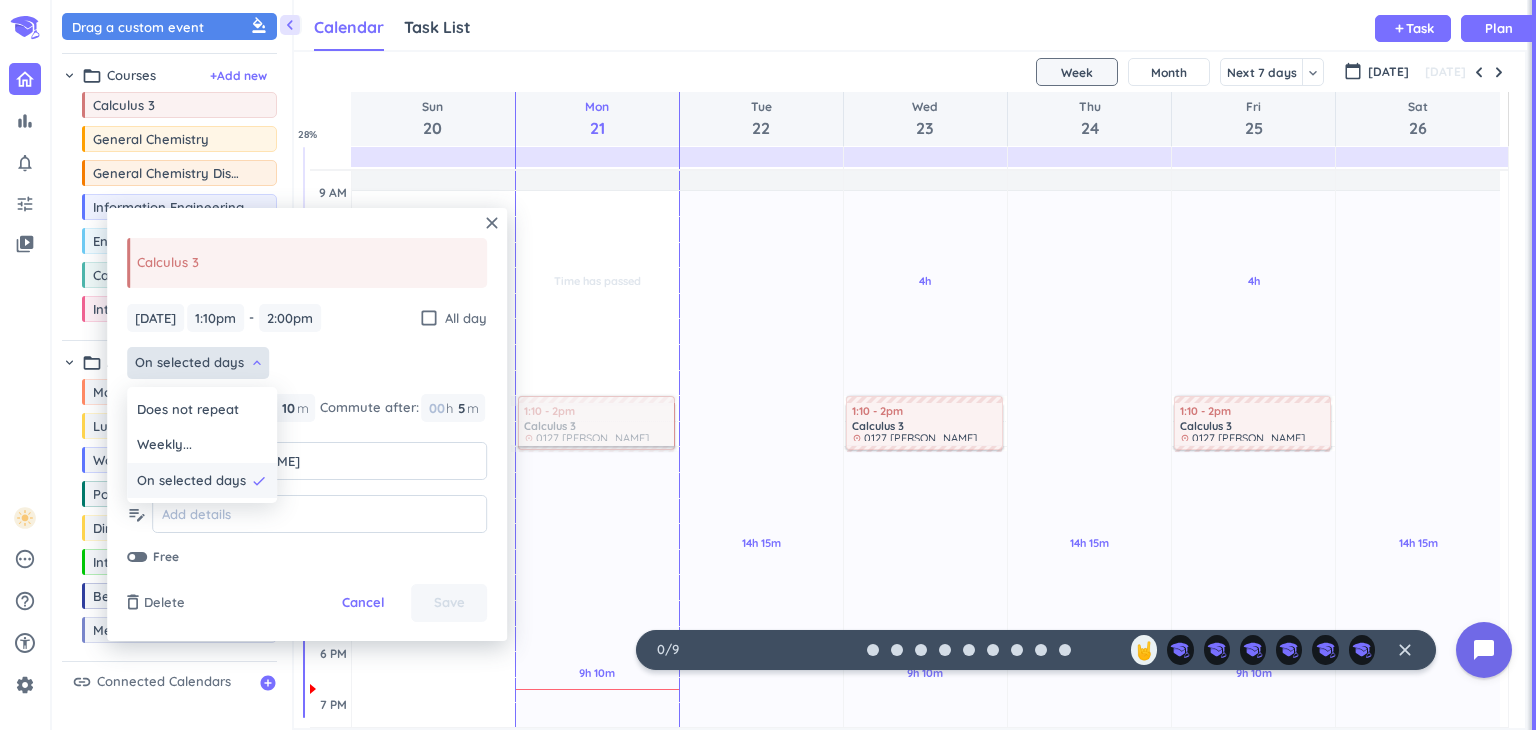 click on "On selected days" at bounding box center [191, 481] 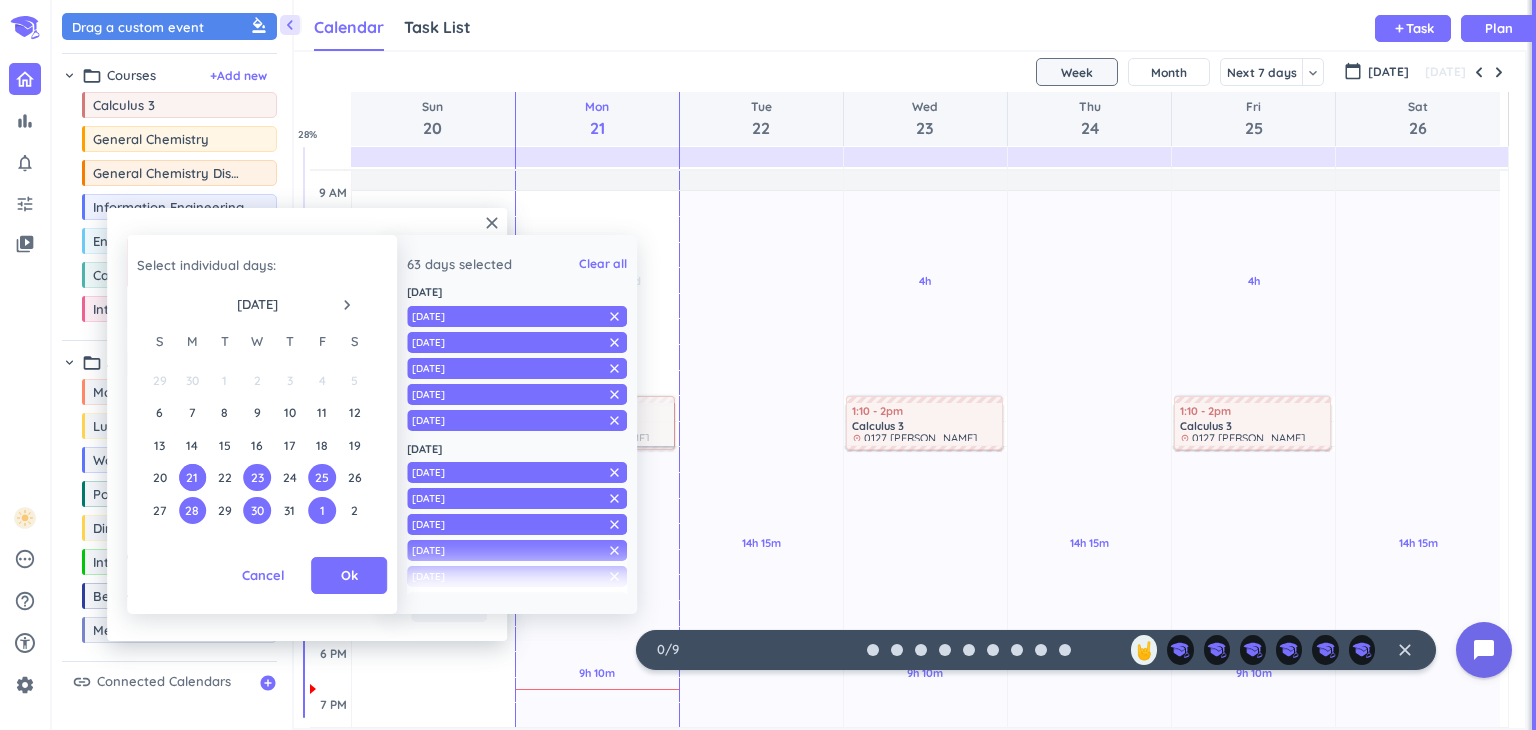 click on "21" at bounding box center (192, 477) 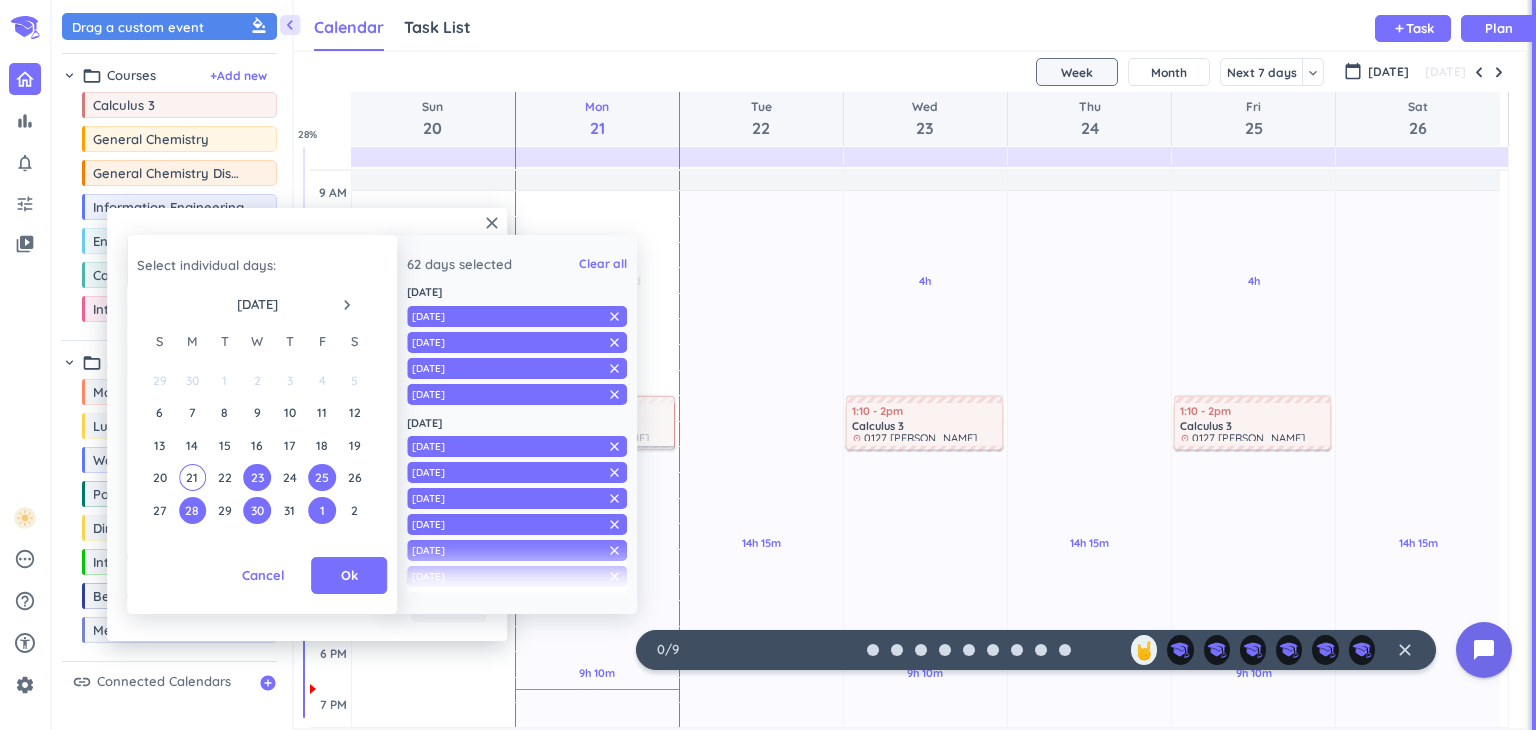 click on "23" at bounding box center [257, 477] 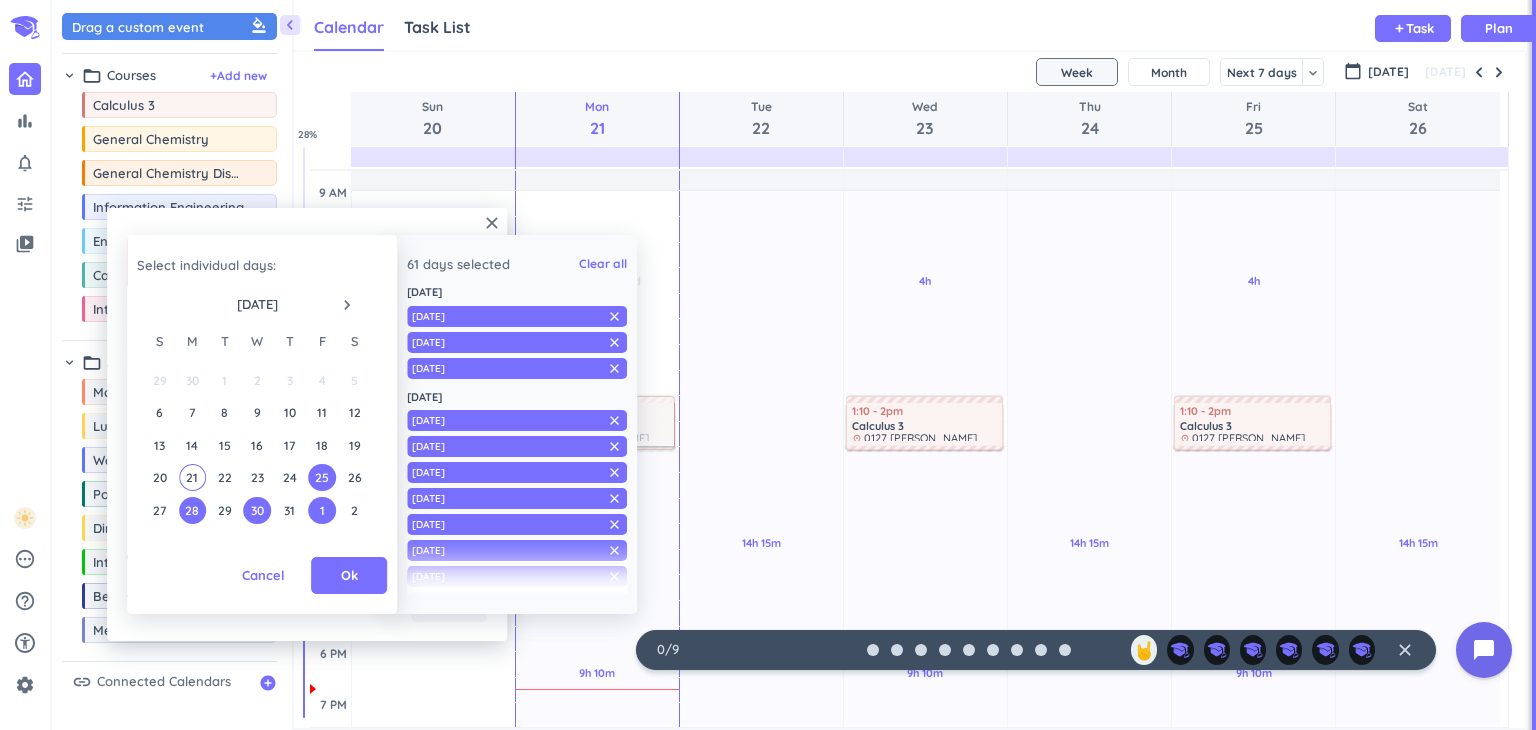 click on "25" at bounding box center [322, 477] 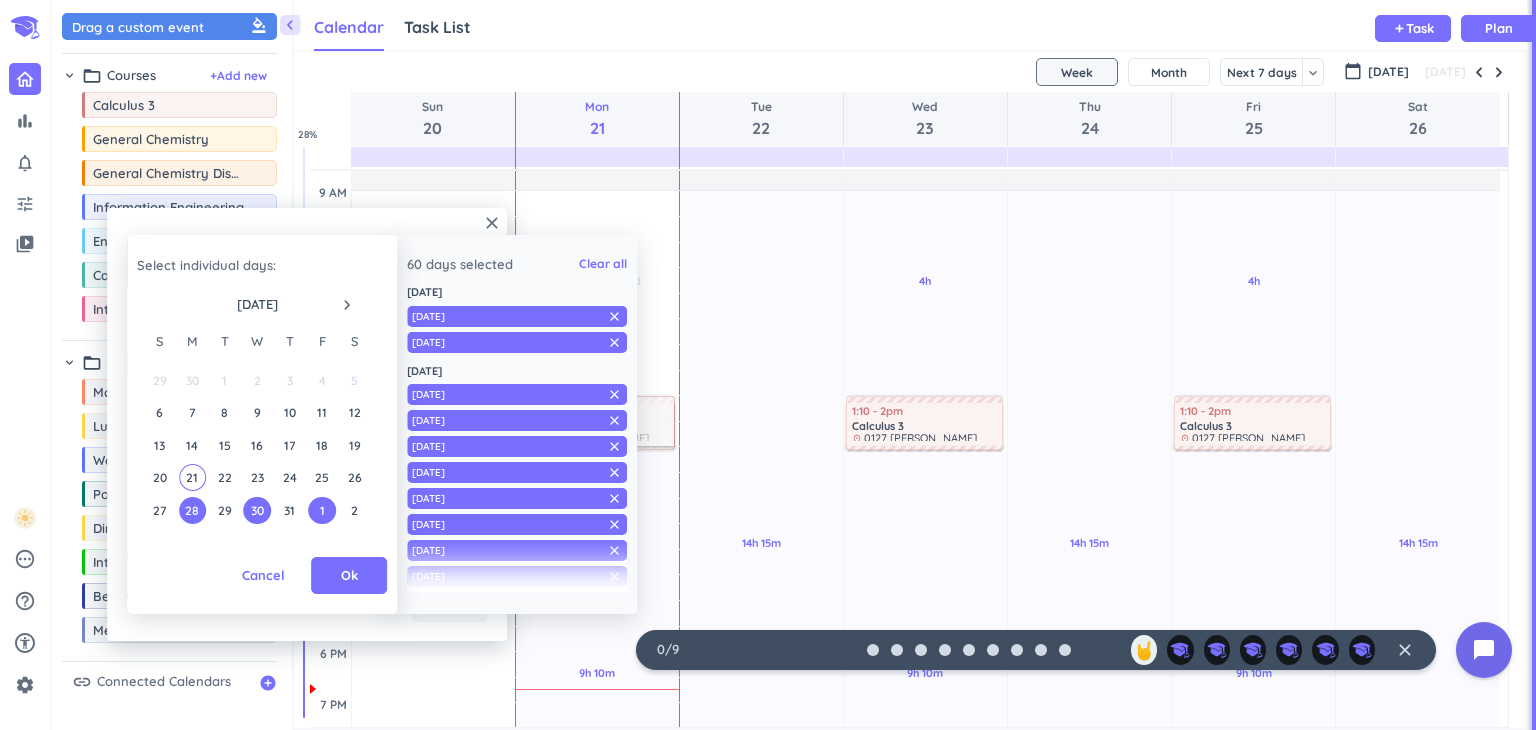 click on "close" at bounding box center (614, 316) 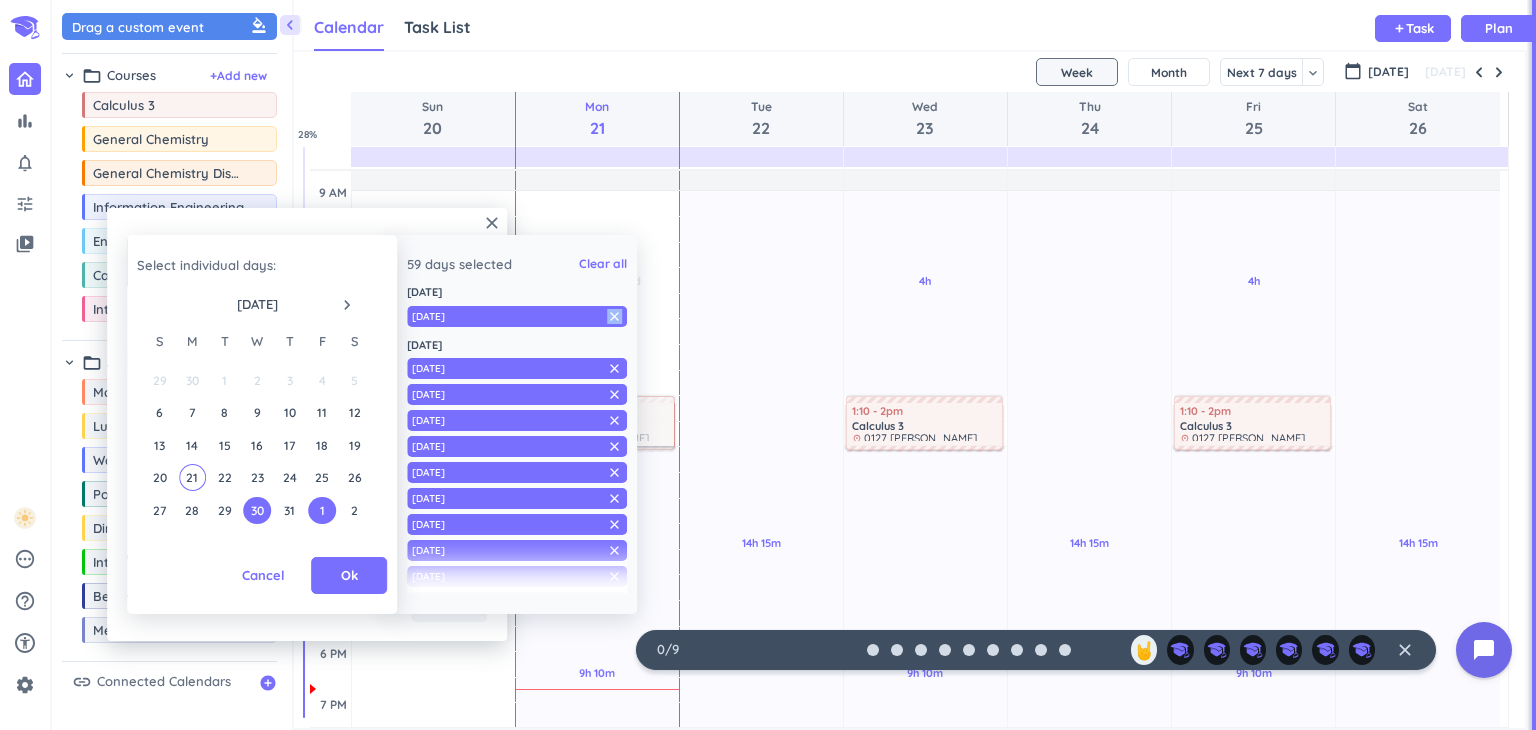 click on "close" at bounding box center [614, 316] 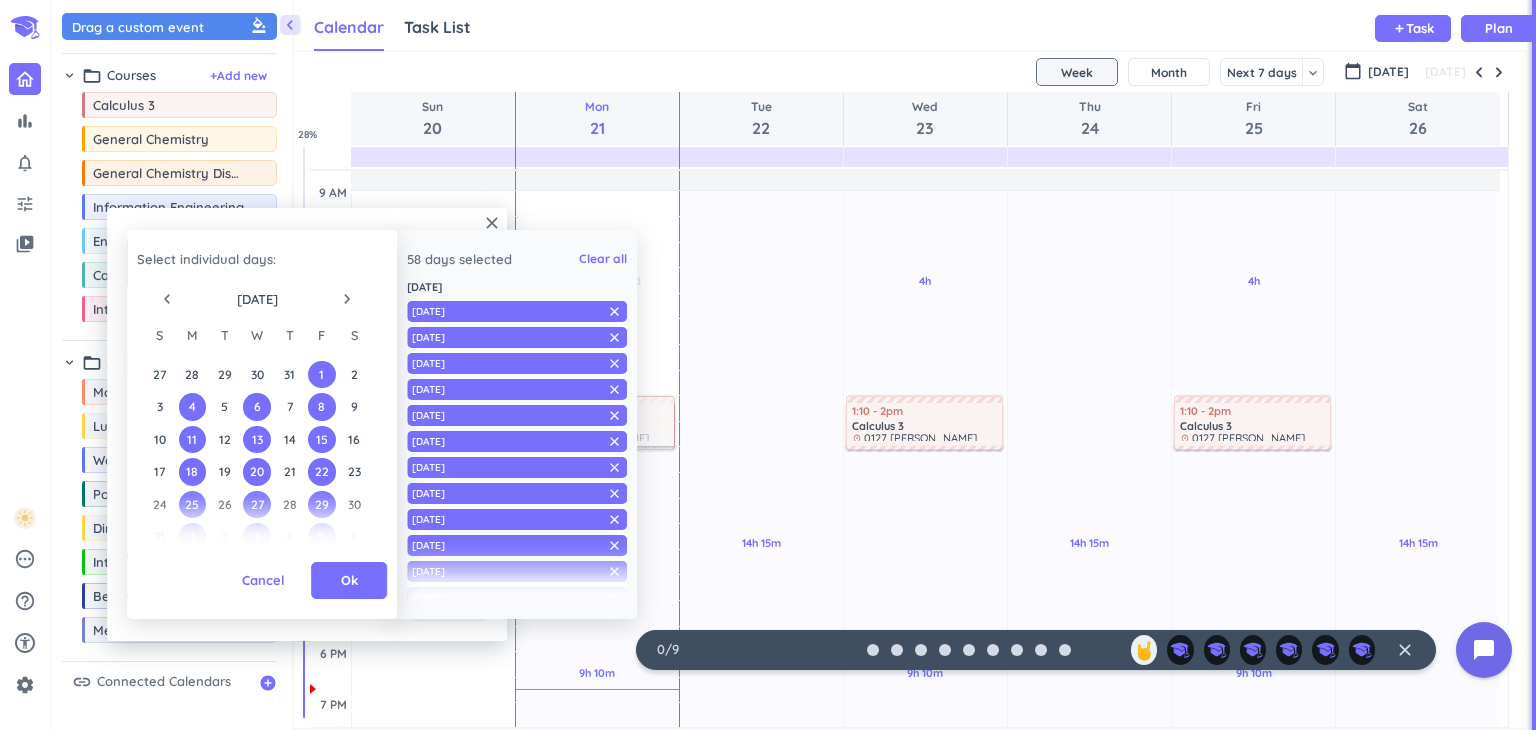 click on "close" at bounding box center (614, 311) 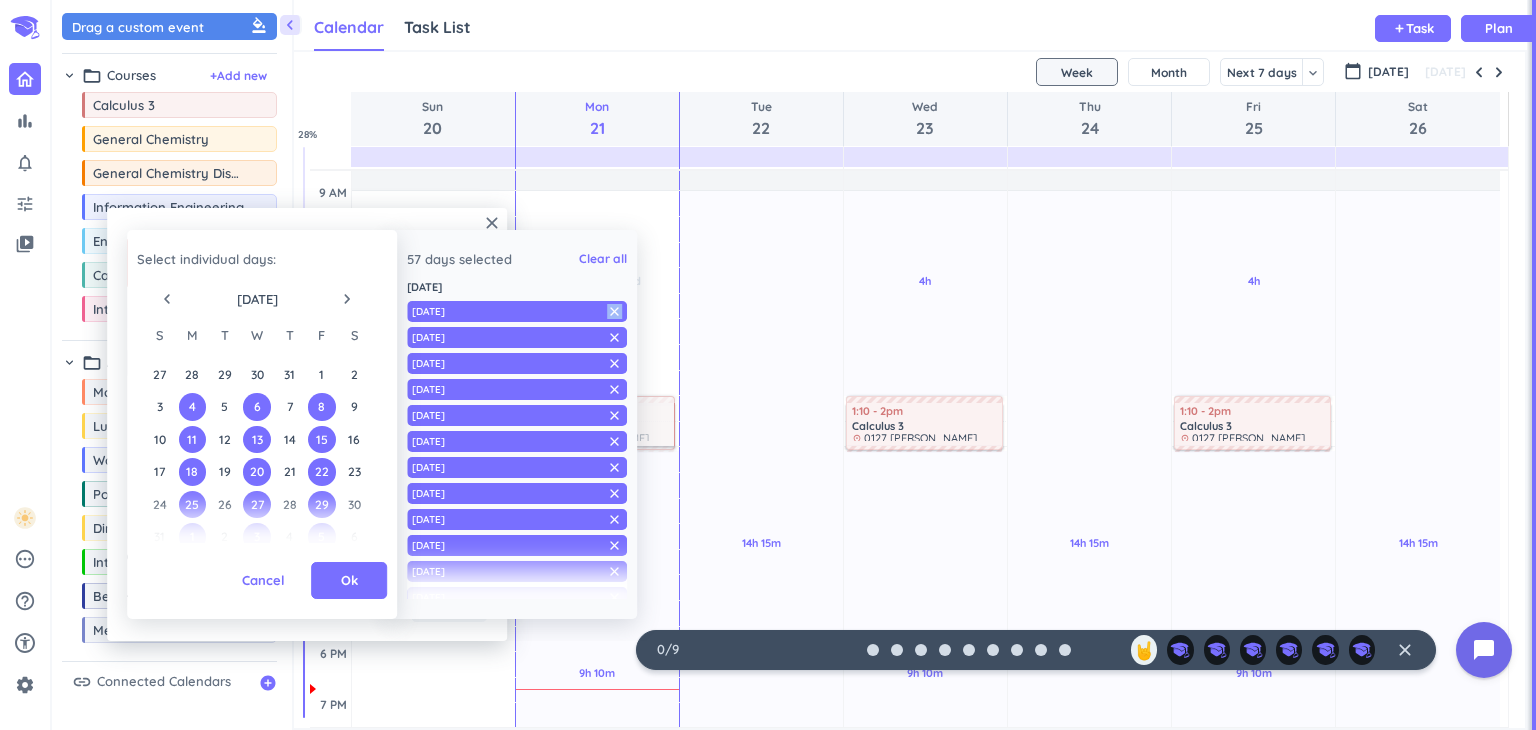click on "close" at bounding box center [614, 311] 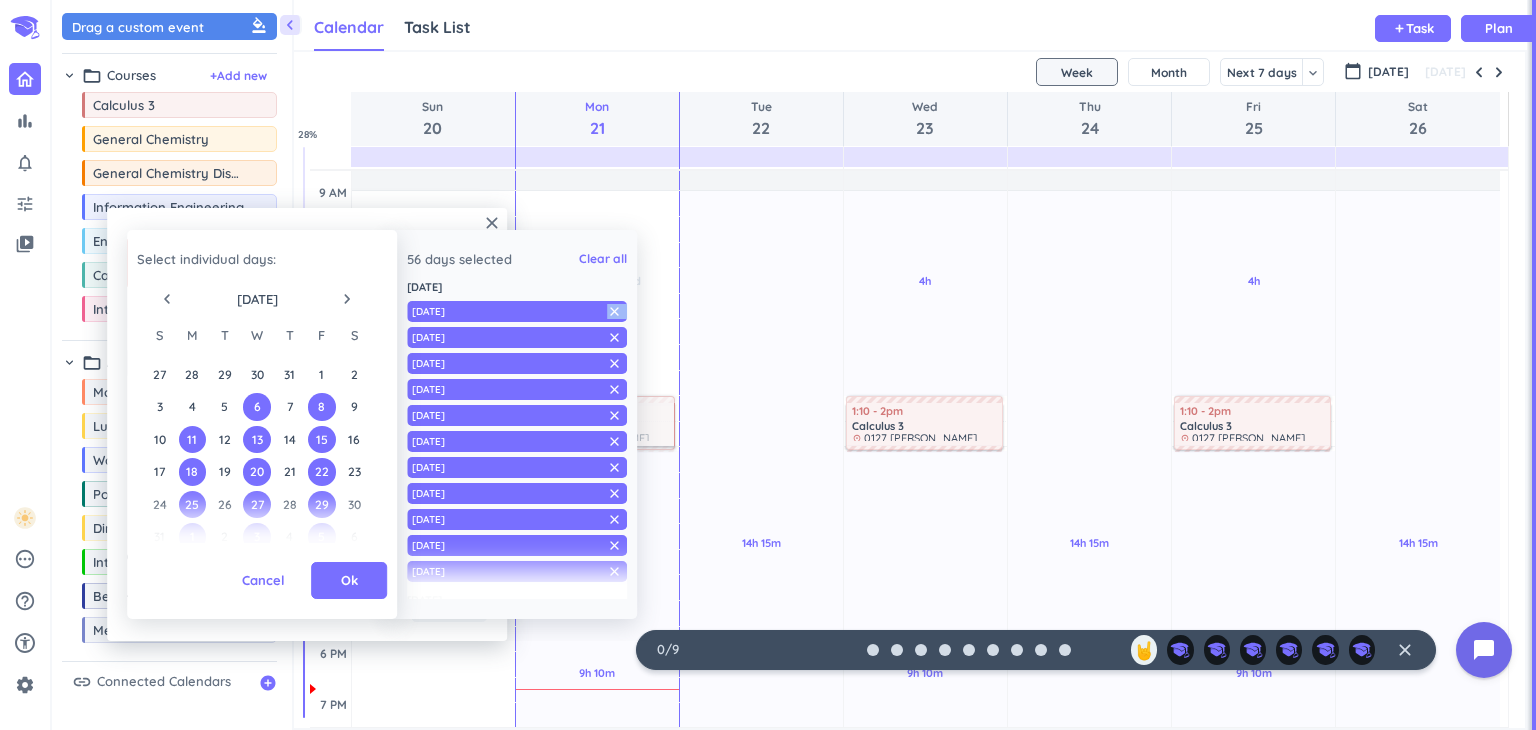 click on "close" at bounding box center (614, 311) 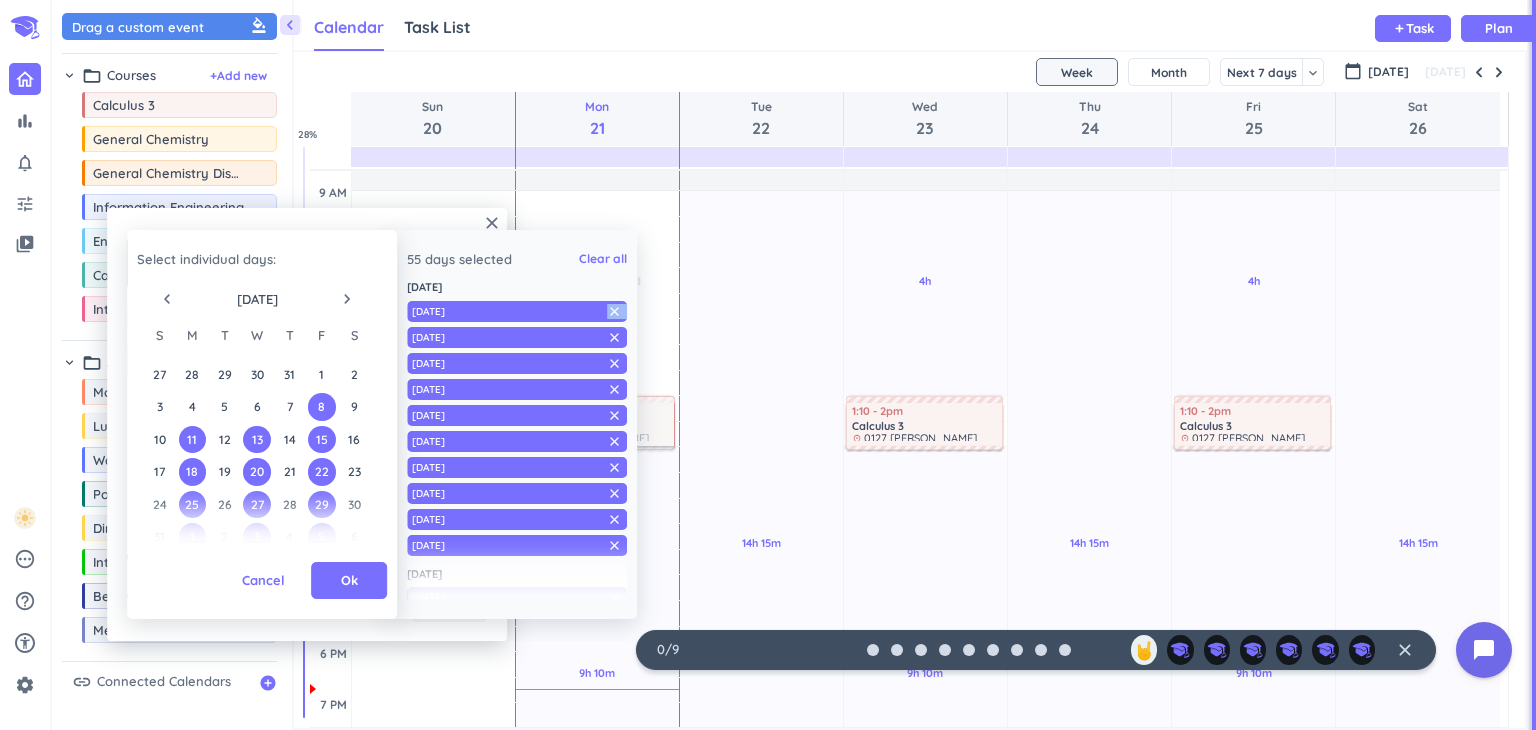 click on "close" at bounding box center (614, 311) 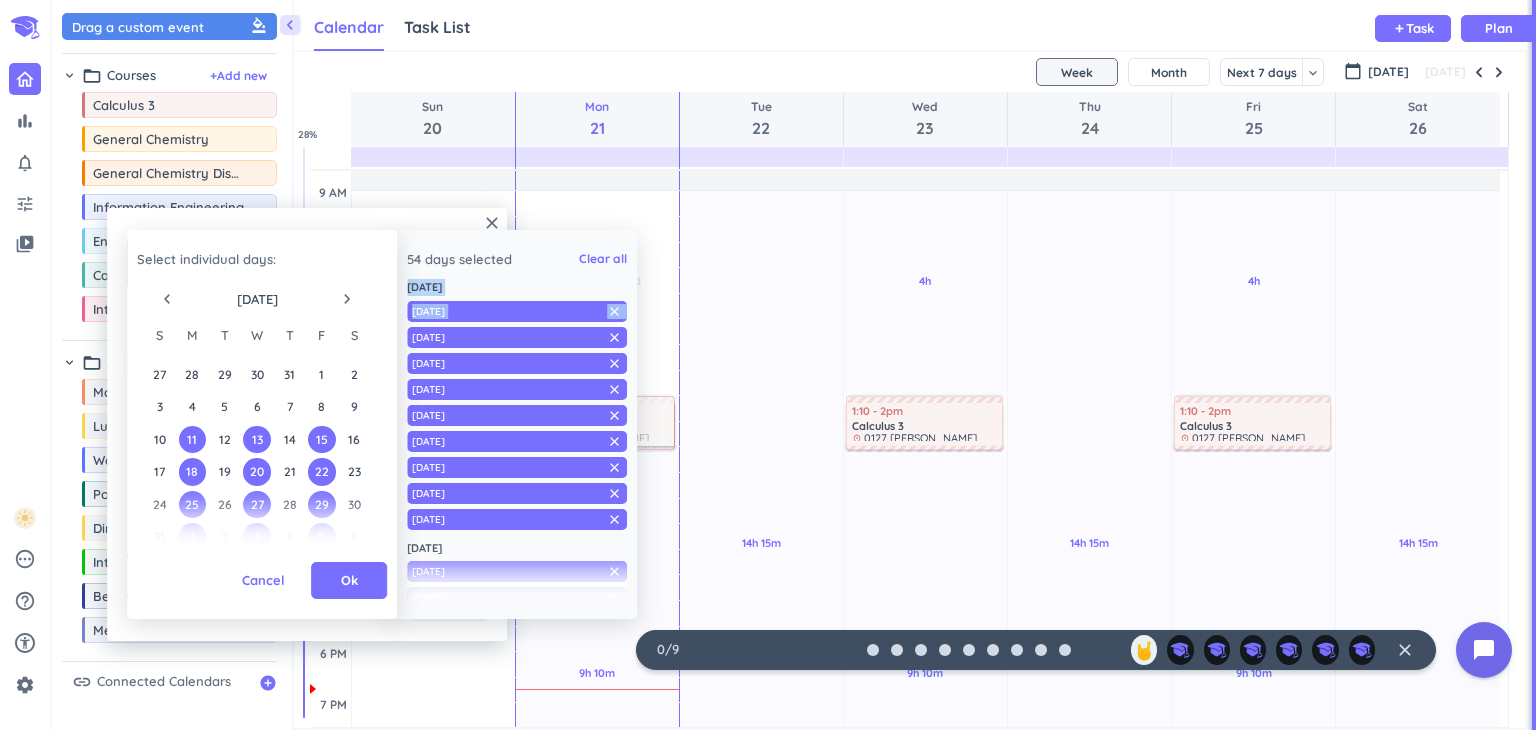 click on "close" at bounding box center (614, 311) 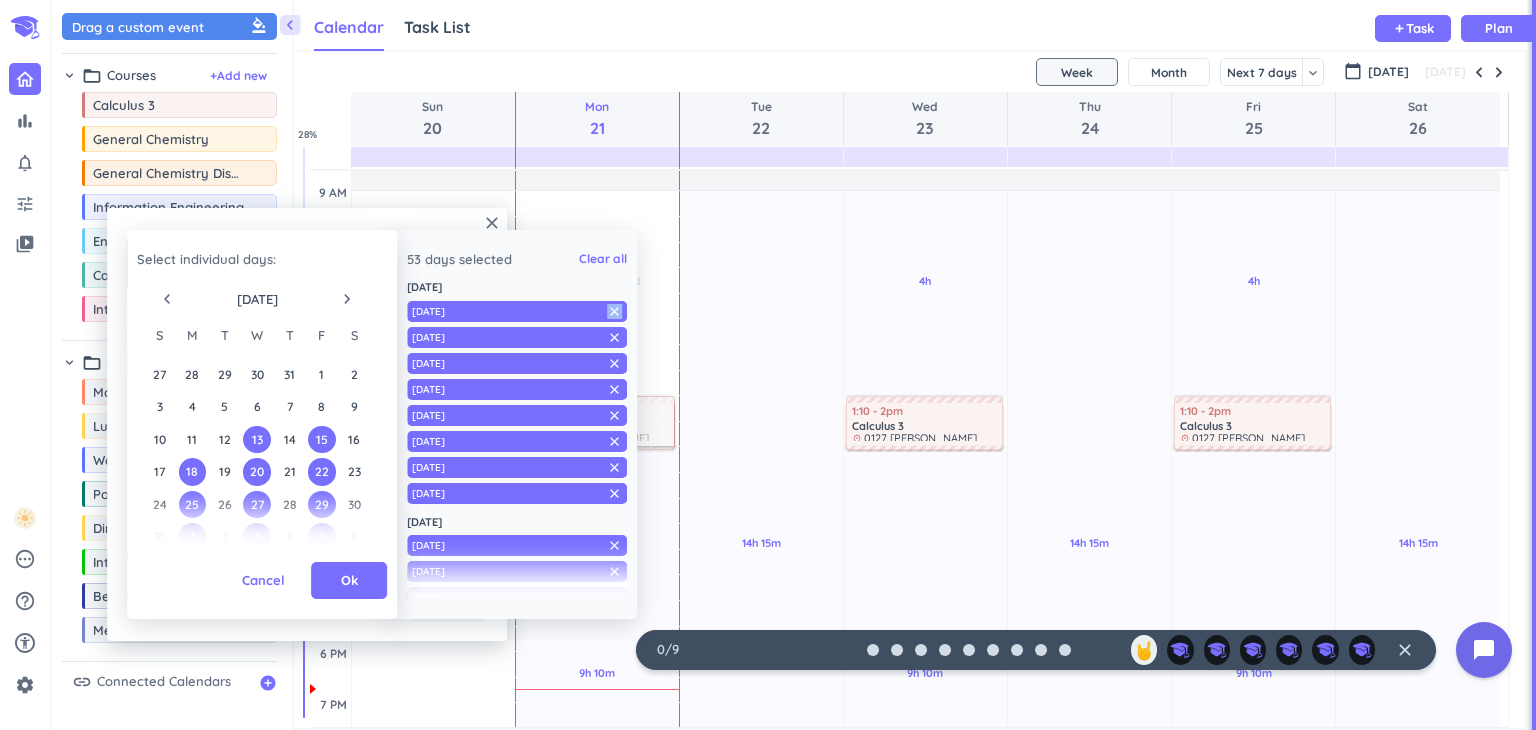 click on "close" at bounding box center (614, 311) 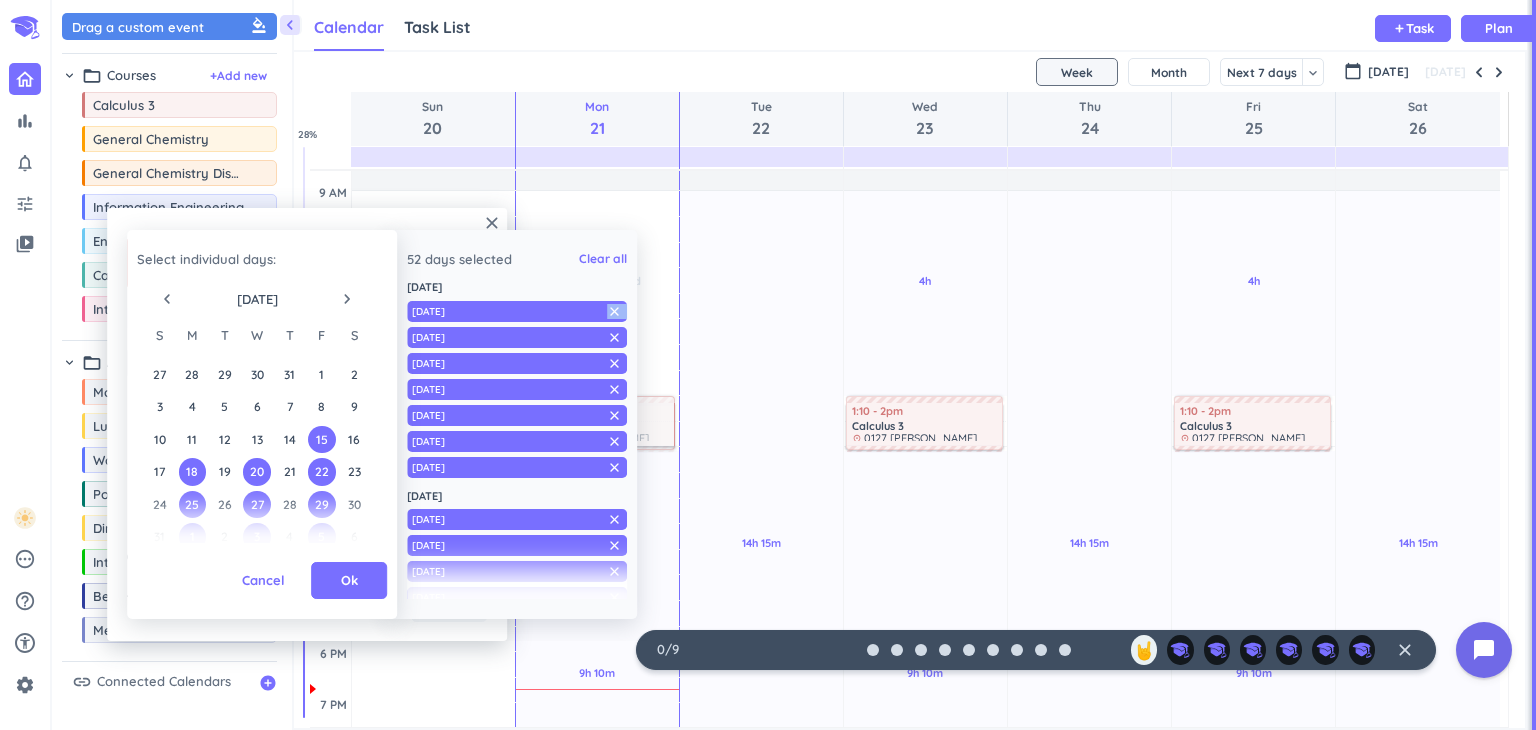 click on "close" at bounding box center (614, 311) 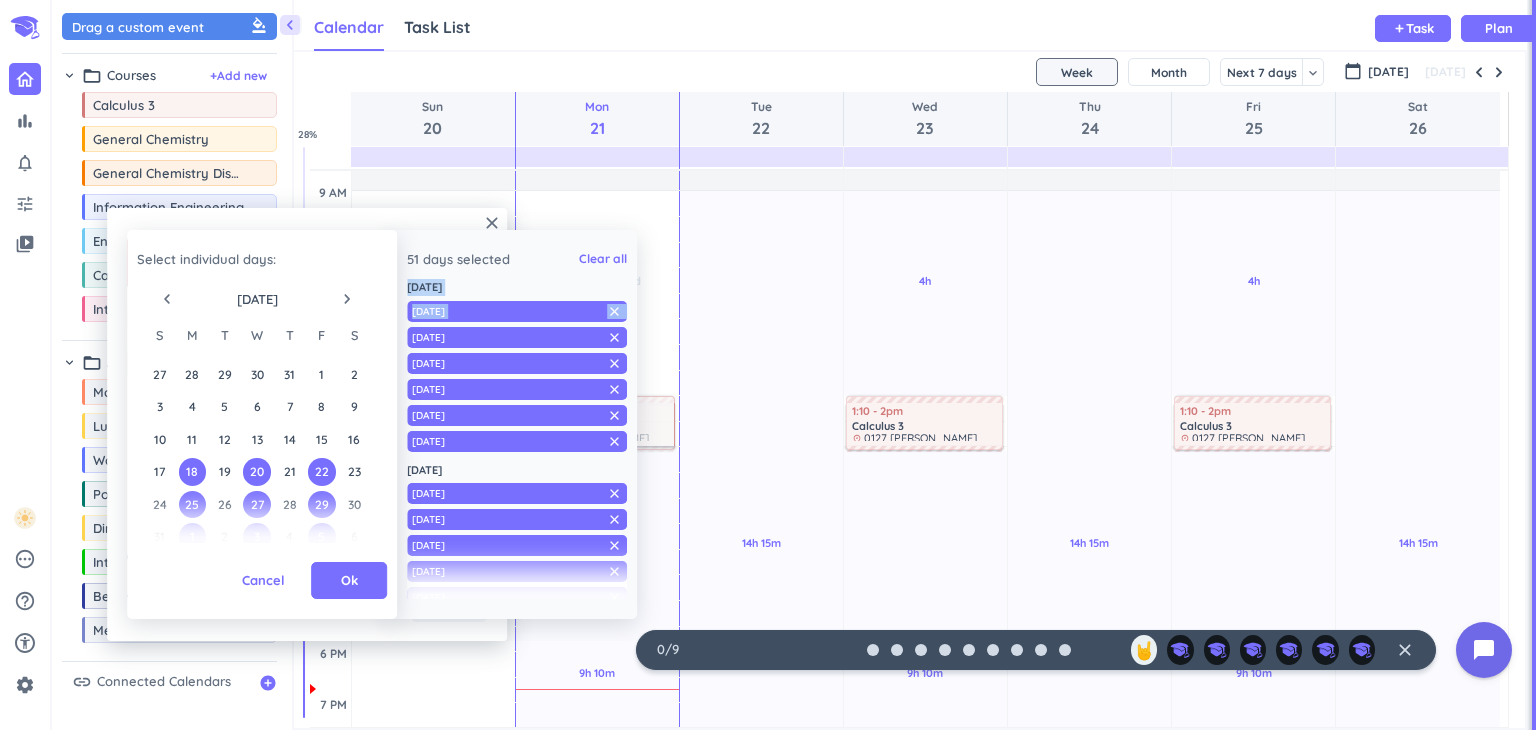 click on "close" at bounding box center (614, 311) 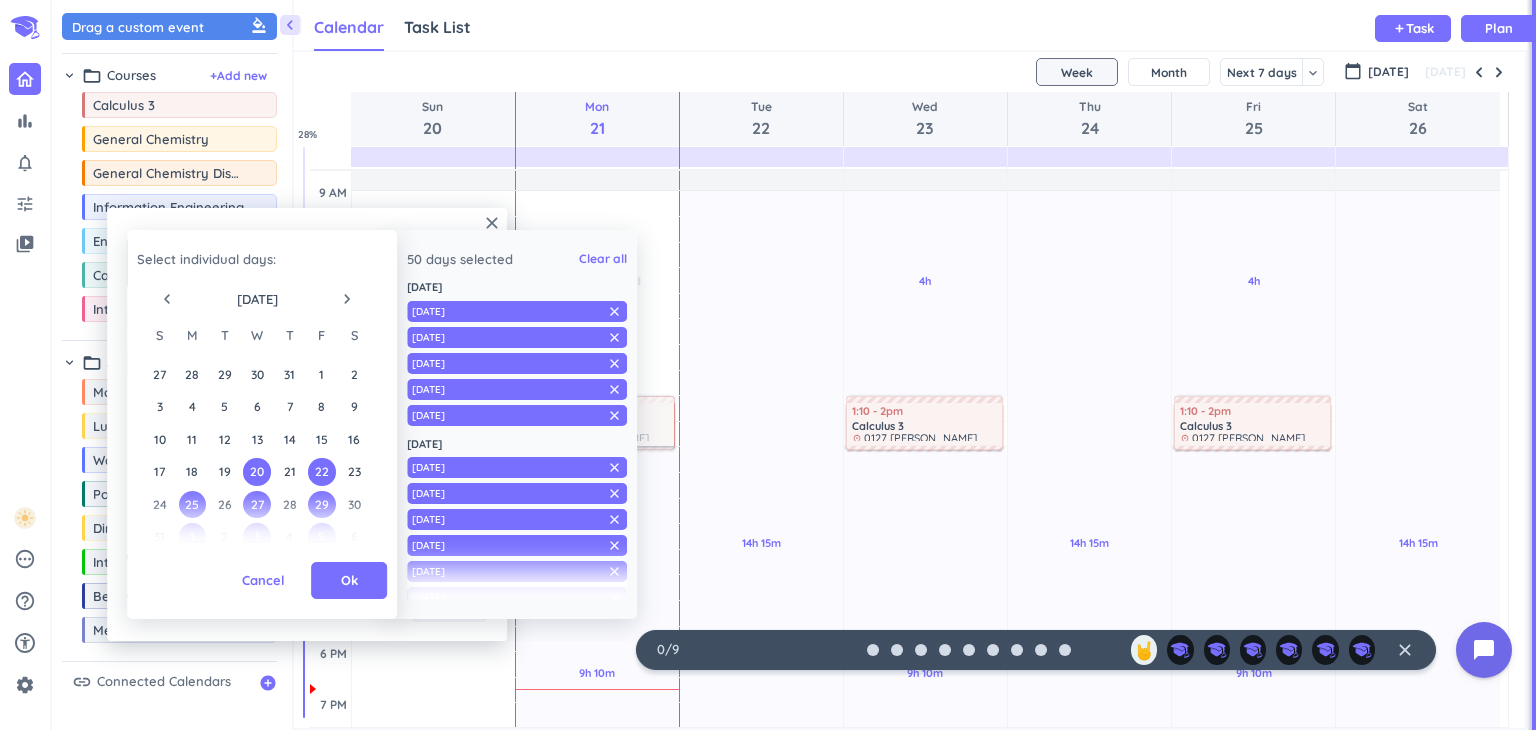 click on "close" at bounding box center [614, 311] 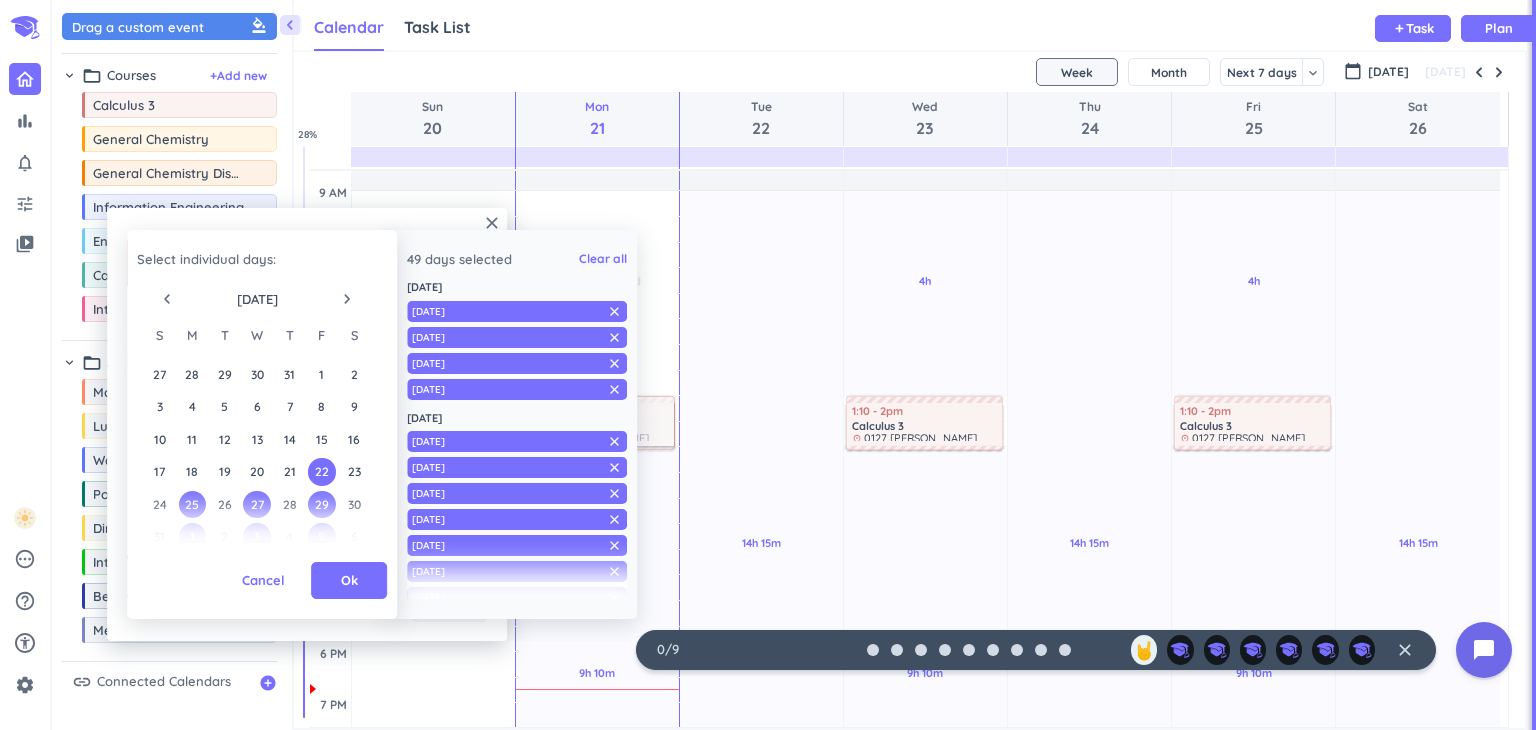 click on "close" at bounding box center (614, 311) 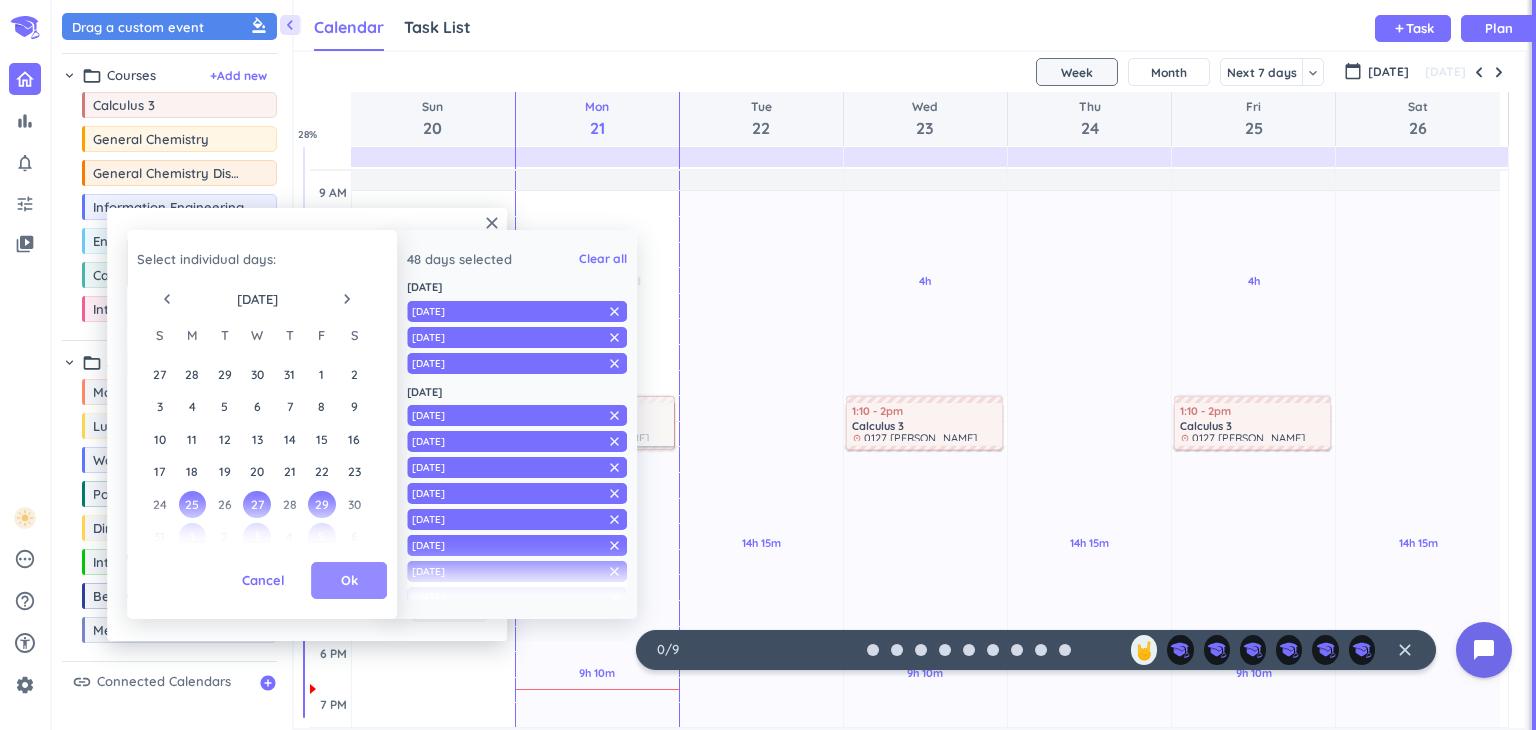 click on "Ok" at bounding box center [349, 581] 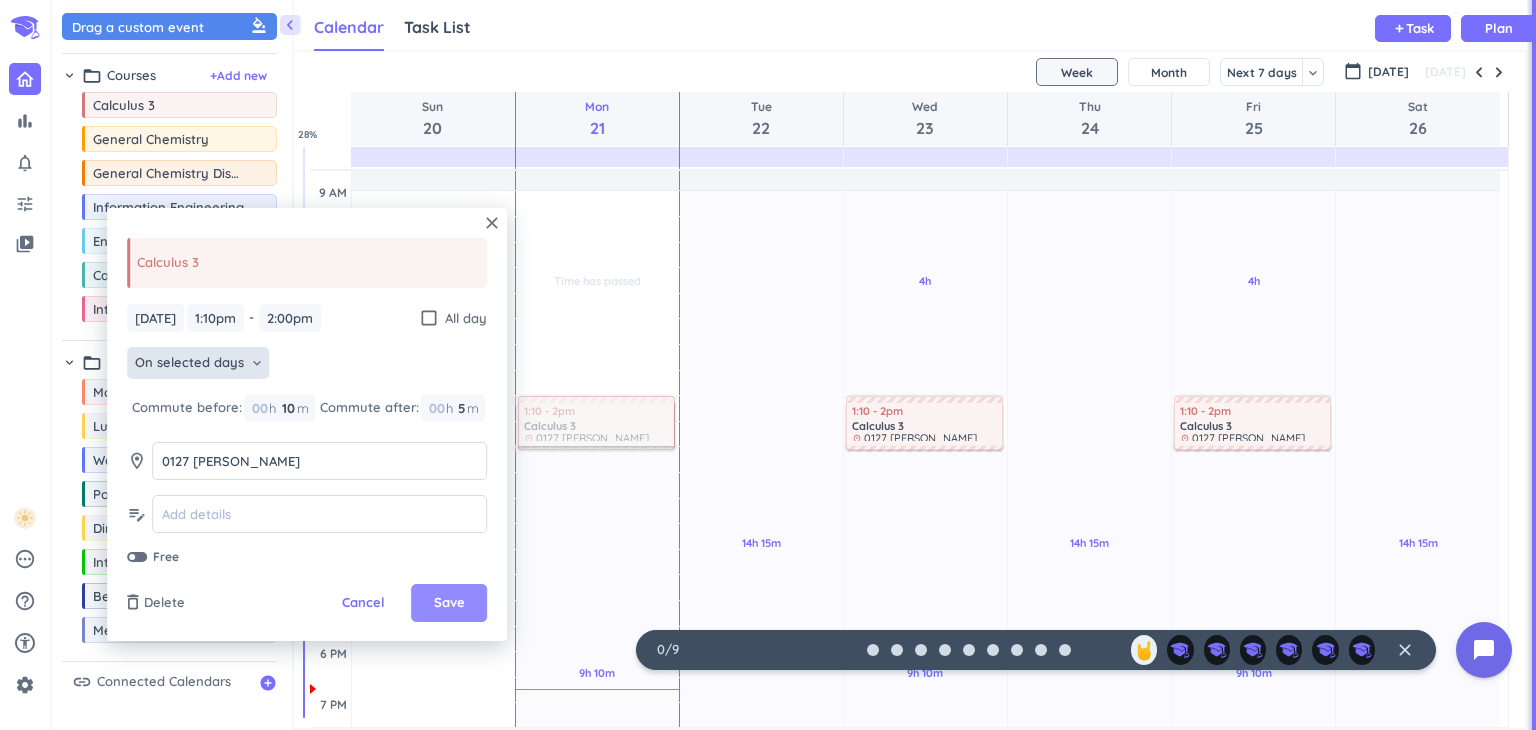 click on "Save" at bounding box center [449, 603] 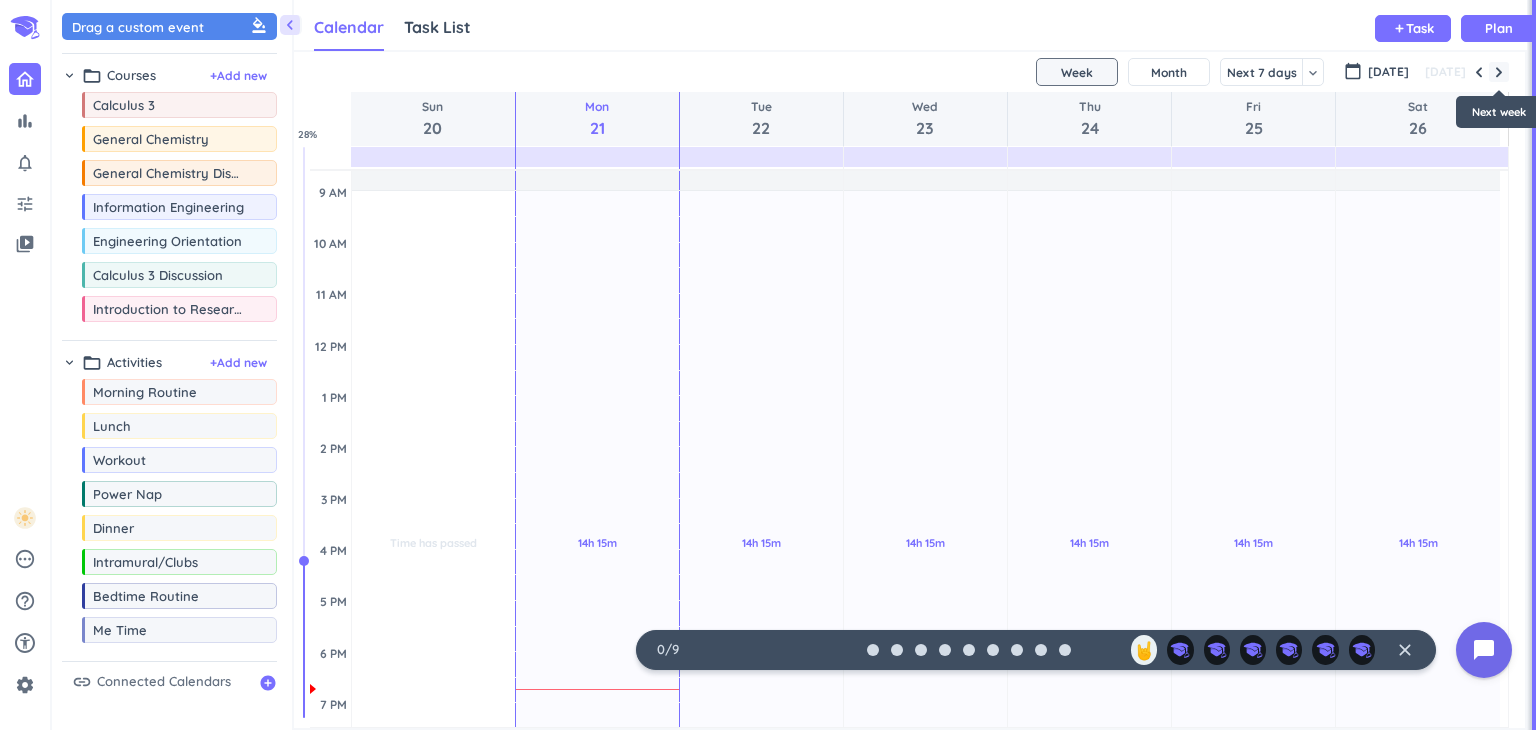click at bounding box center [1499, 72] 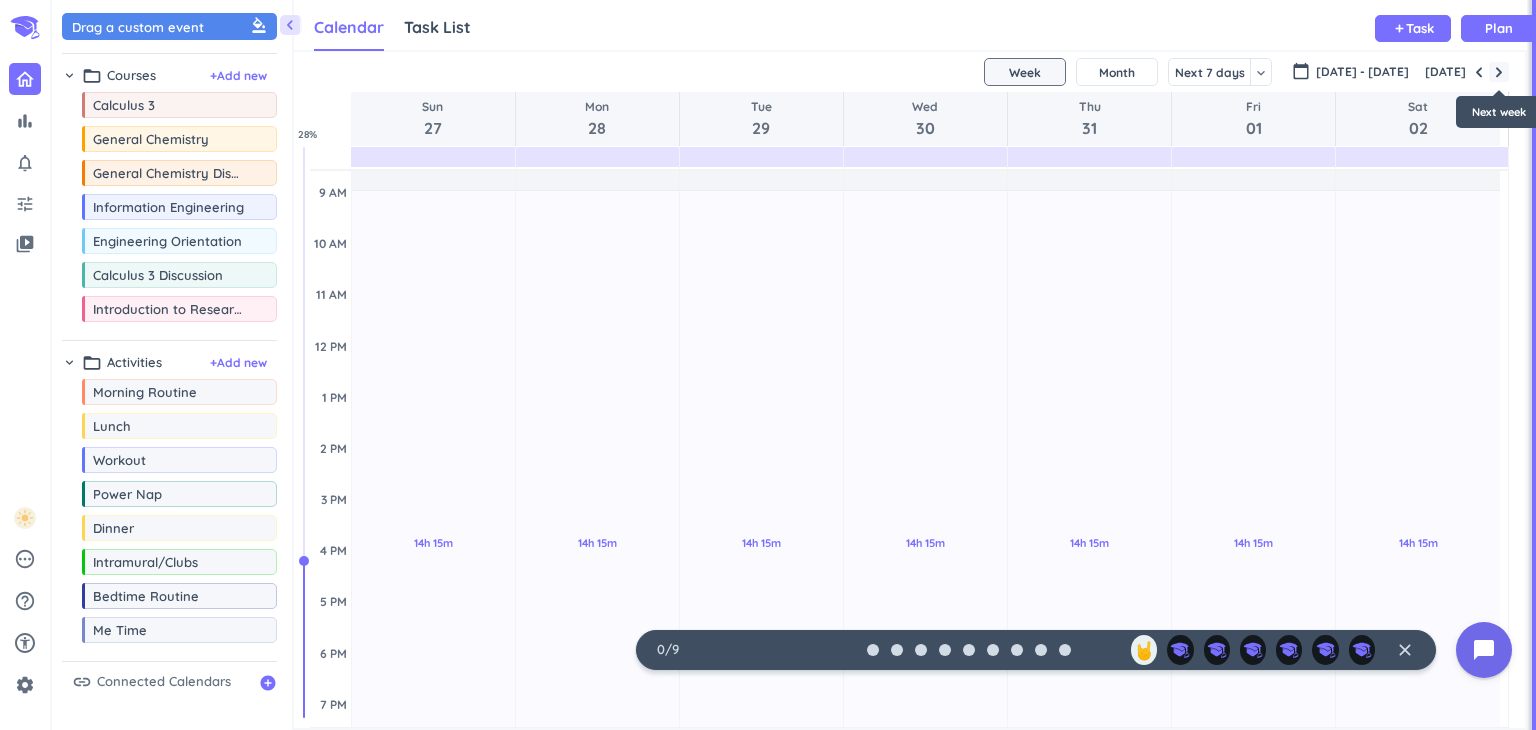 scroll, scrollTop: 104, scrollLeft: 0, axis: vertical 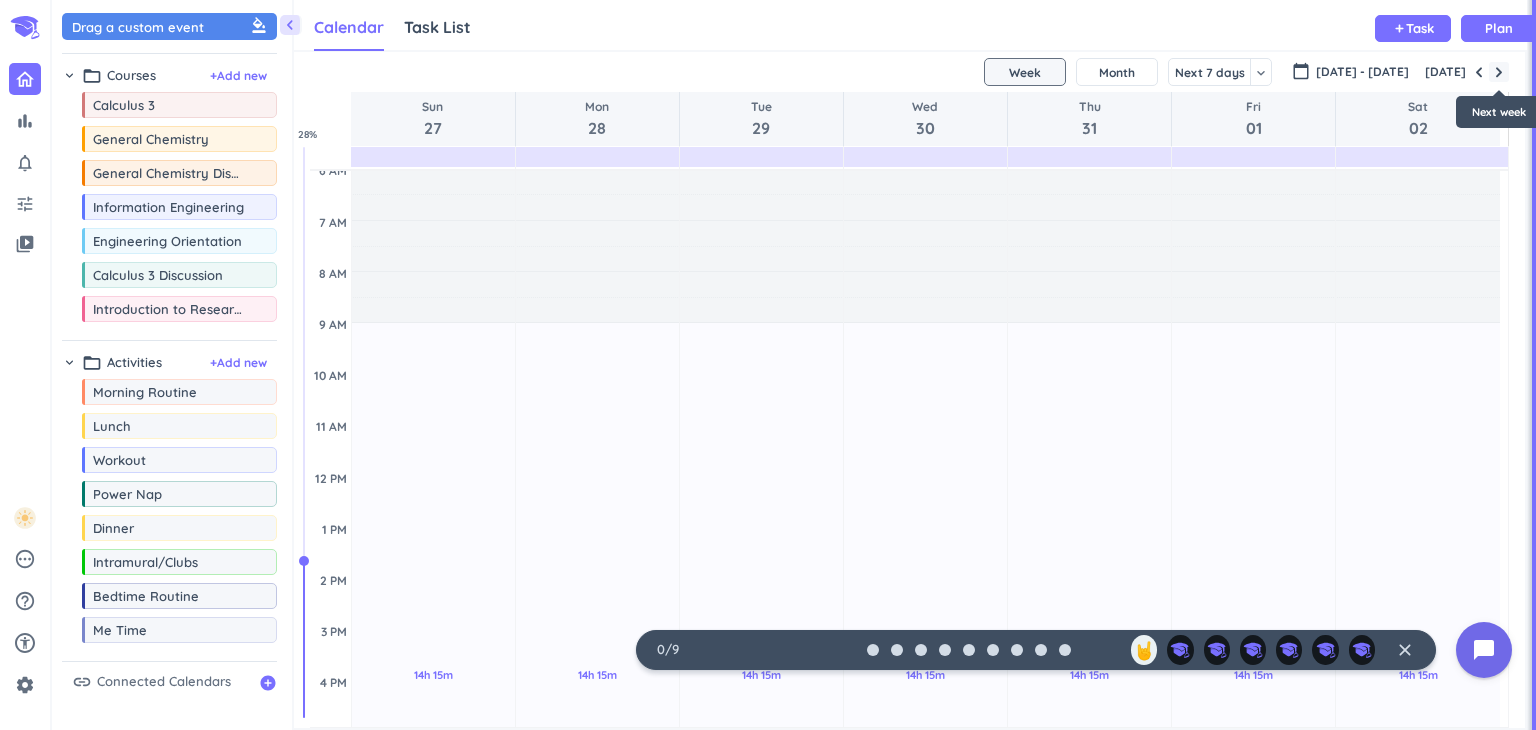 click at bounding box center (1499, 72) 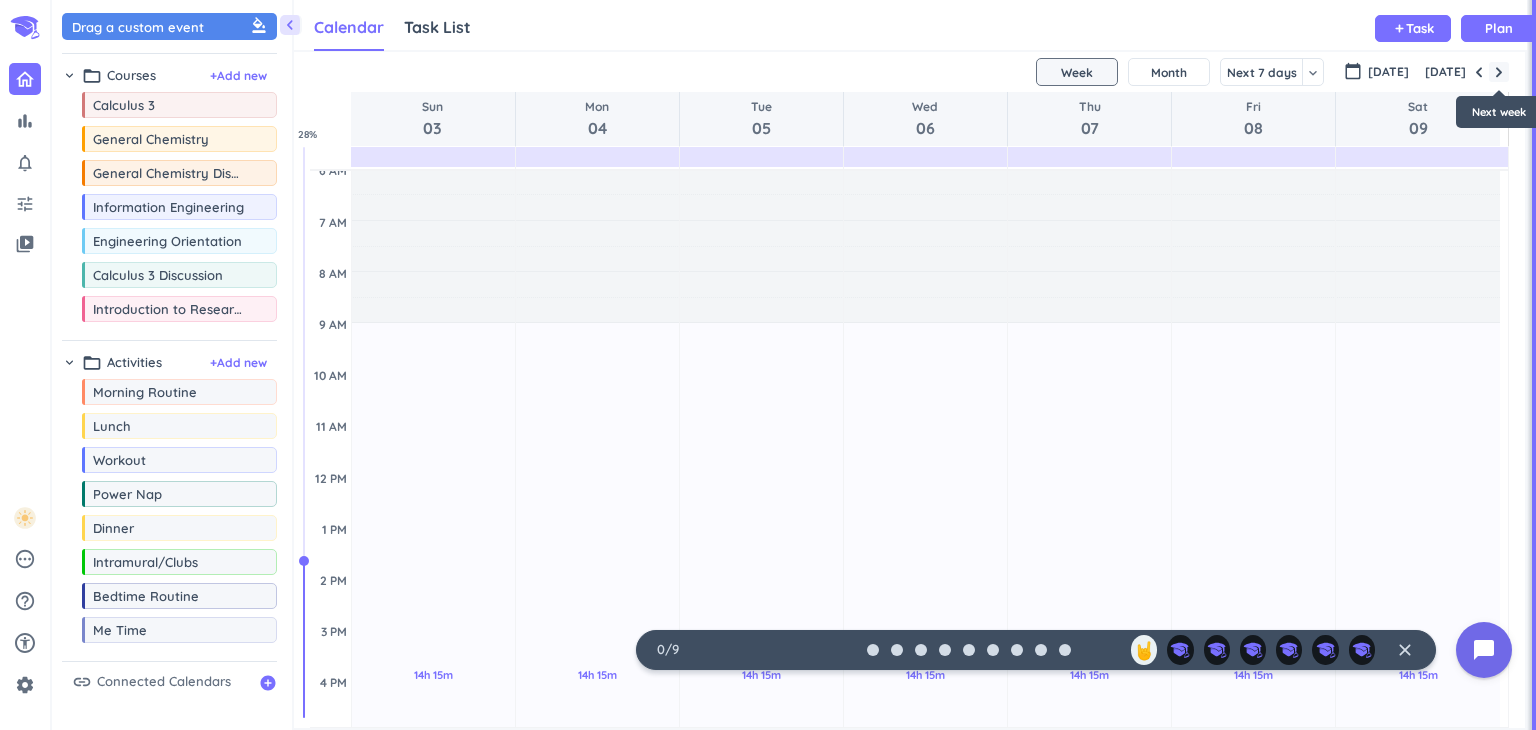 click at bounding box center (1499, 72) 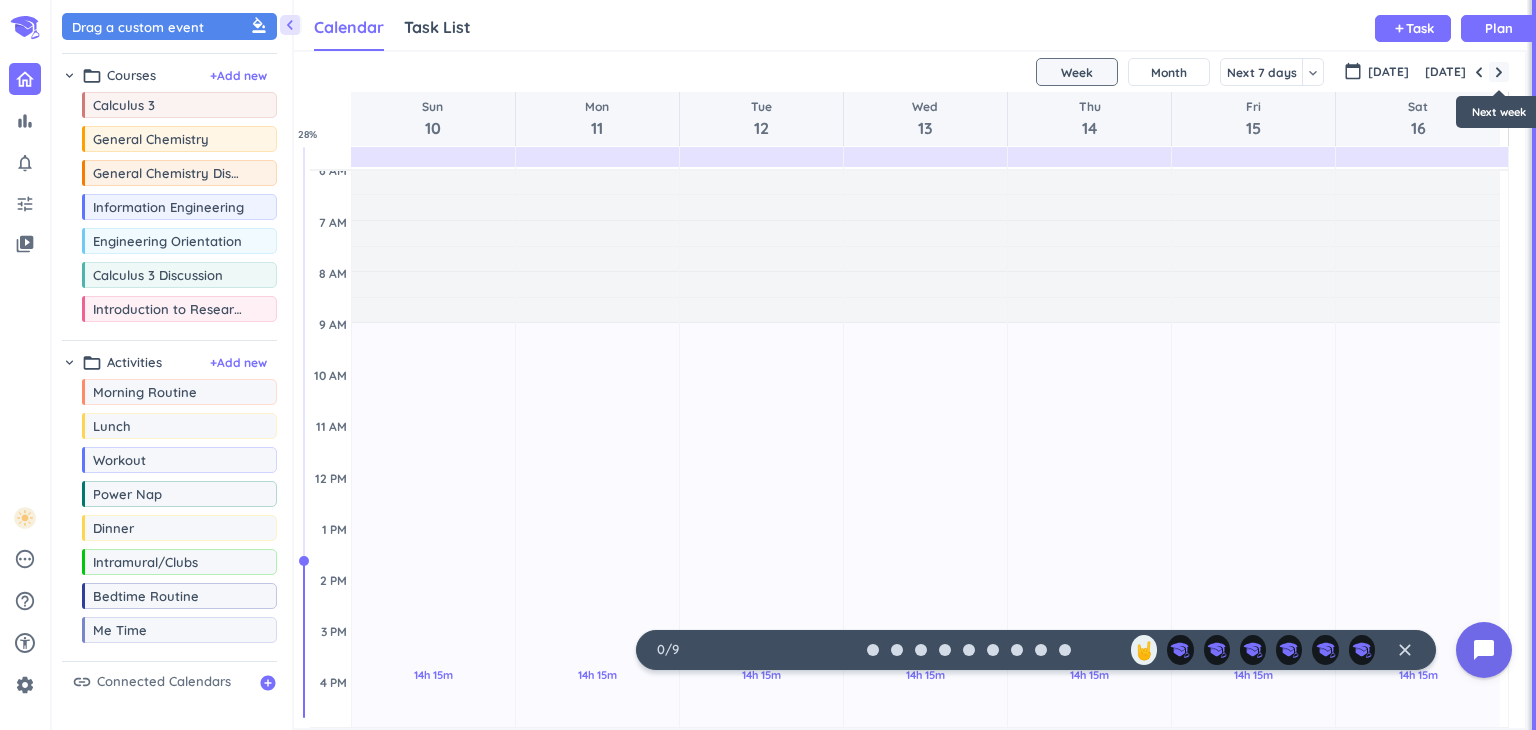 click at bounding box center [1499, 72] 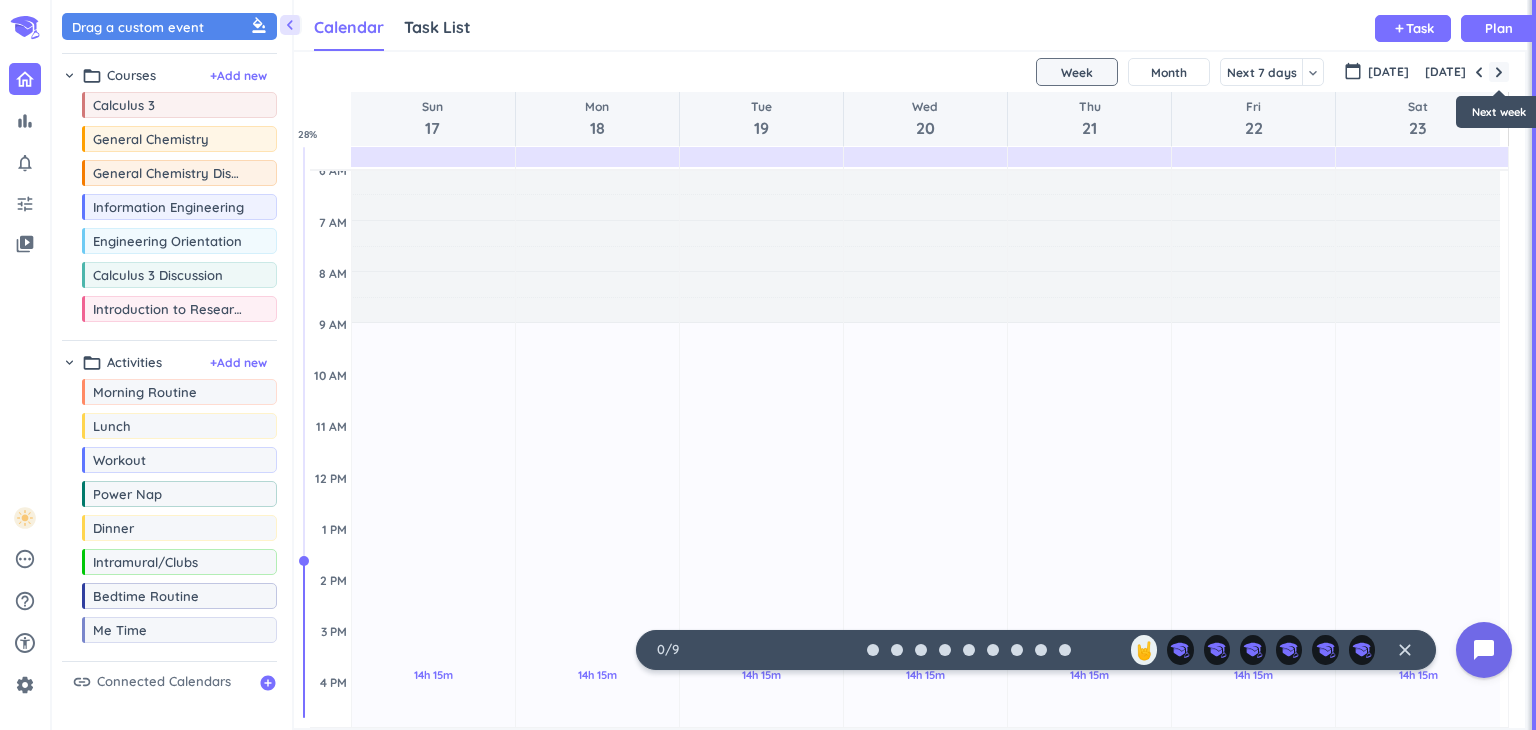 click at bounding box center (1499, 72) 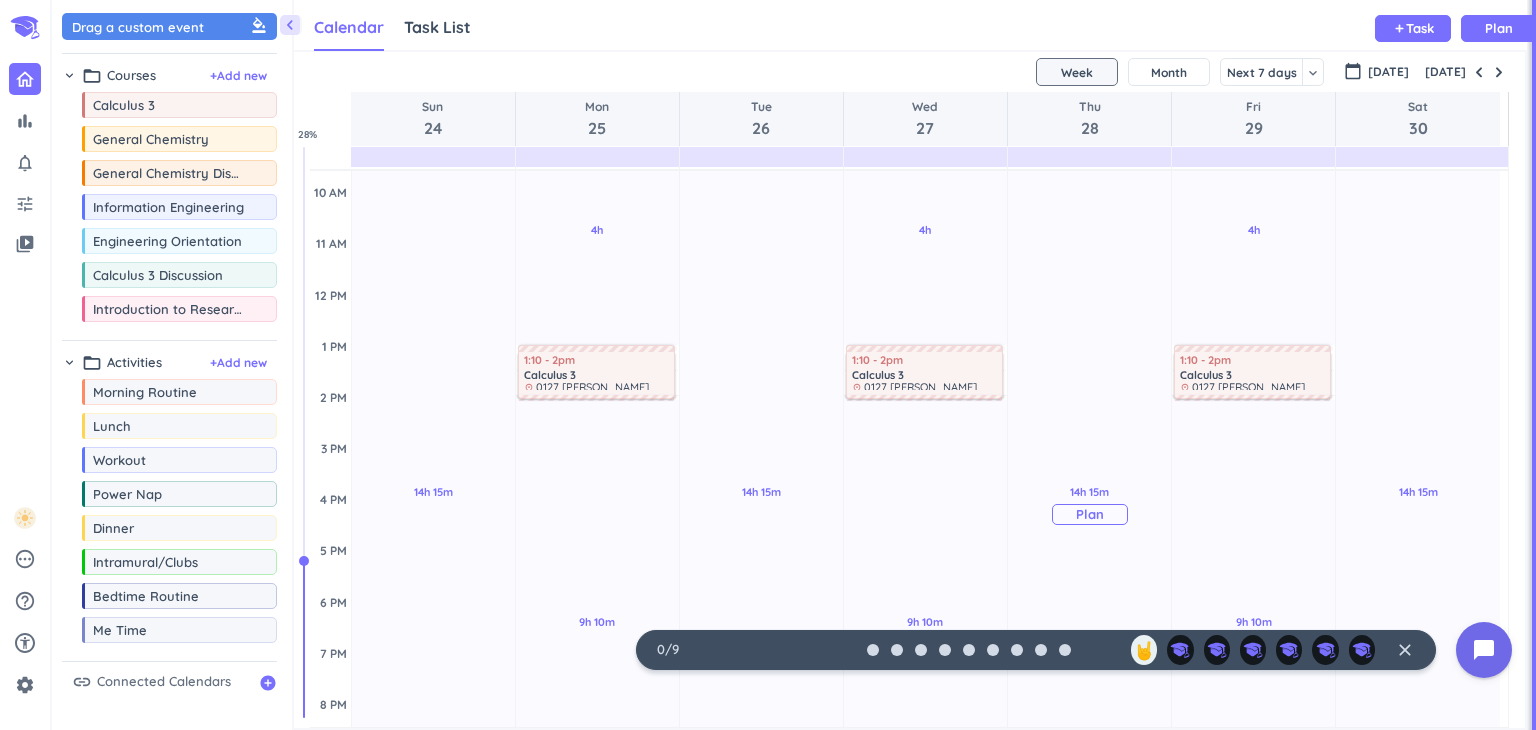 scroll, scrollTop: 288, scrollLeft: 0, axis: vertical 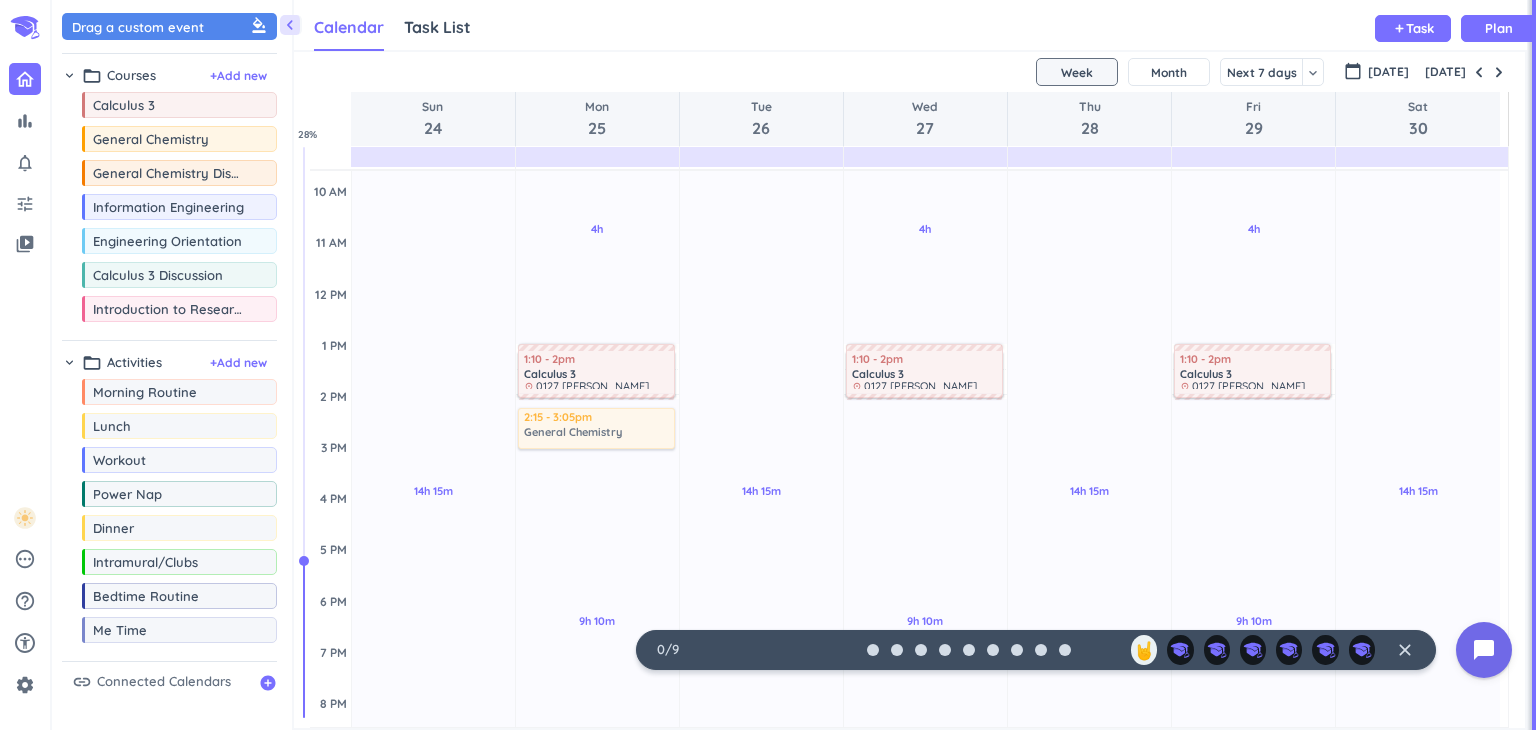 drag, startPoint x: 179, startPoint y: 137, endPoint x: 602, endPoint y: 411, distance: 503.98907 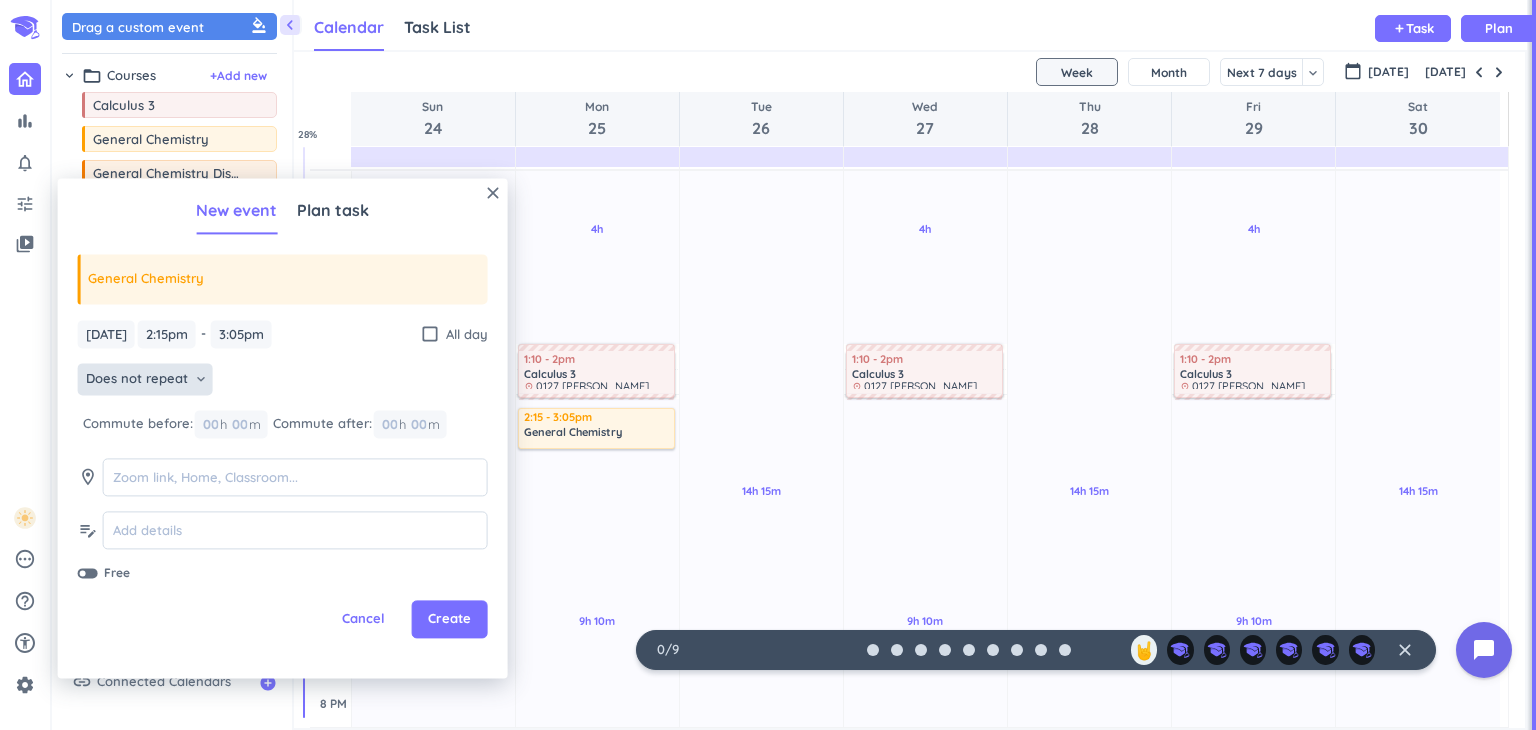 click on "Does not repeat keyboard_arrow_down" at bounding box center (145, 380) 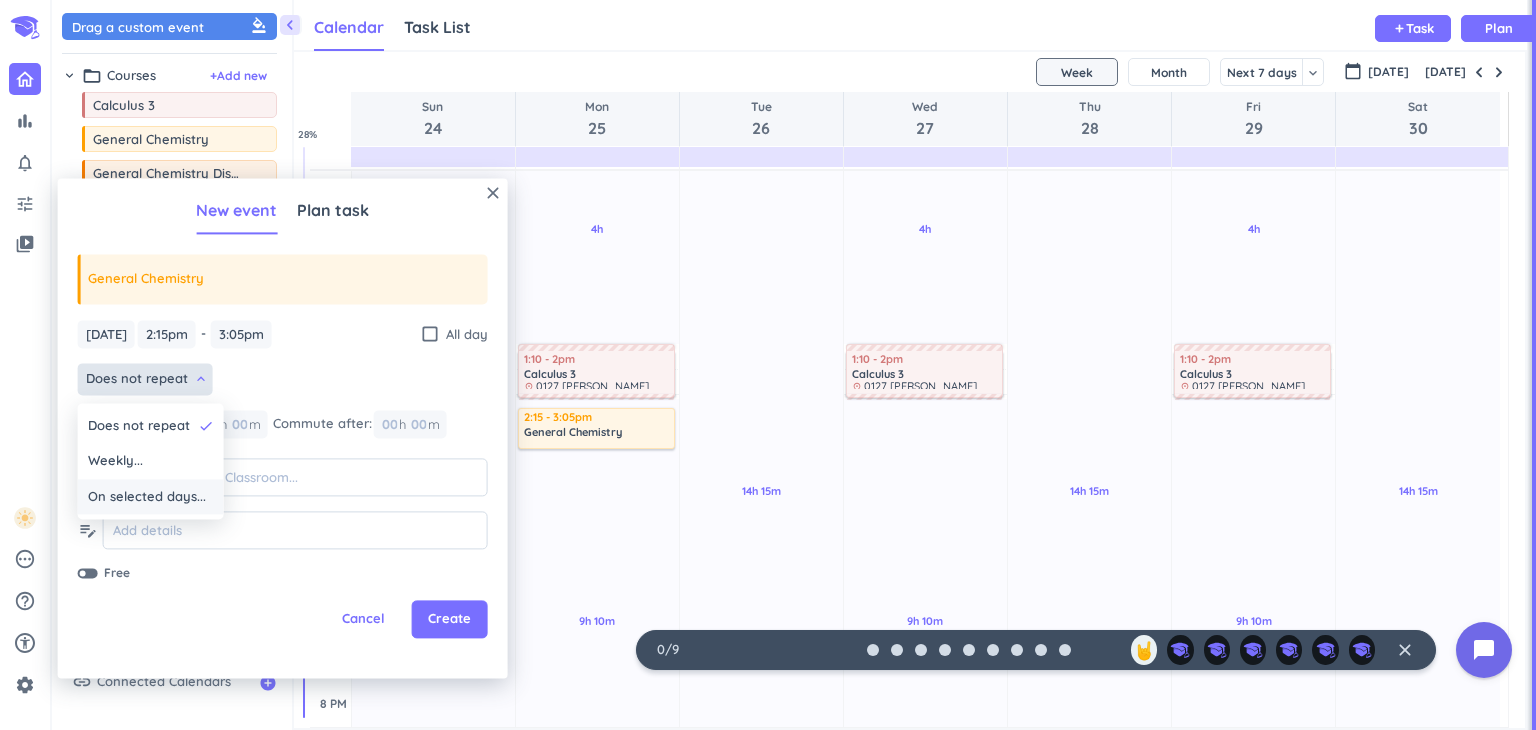 click on "On selected days..." at bounding box center [147, 497] 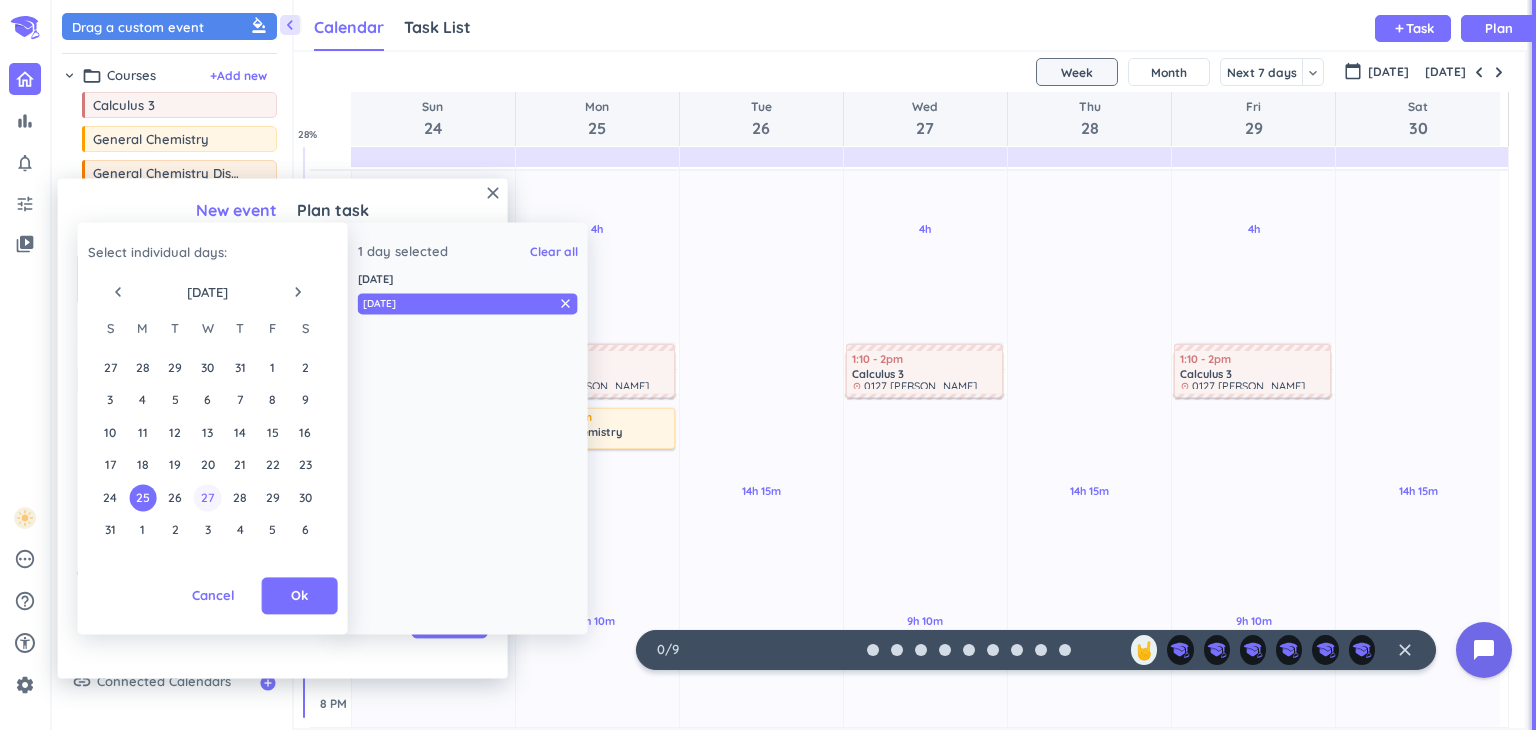 click on "27" at bounding box center (207, 497) 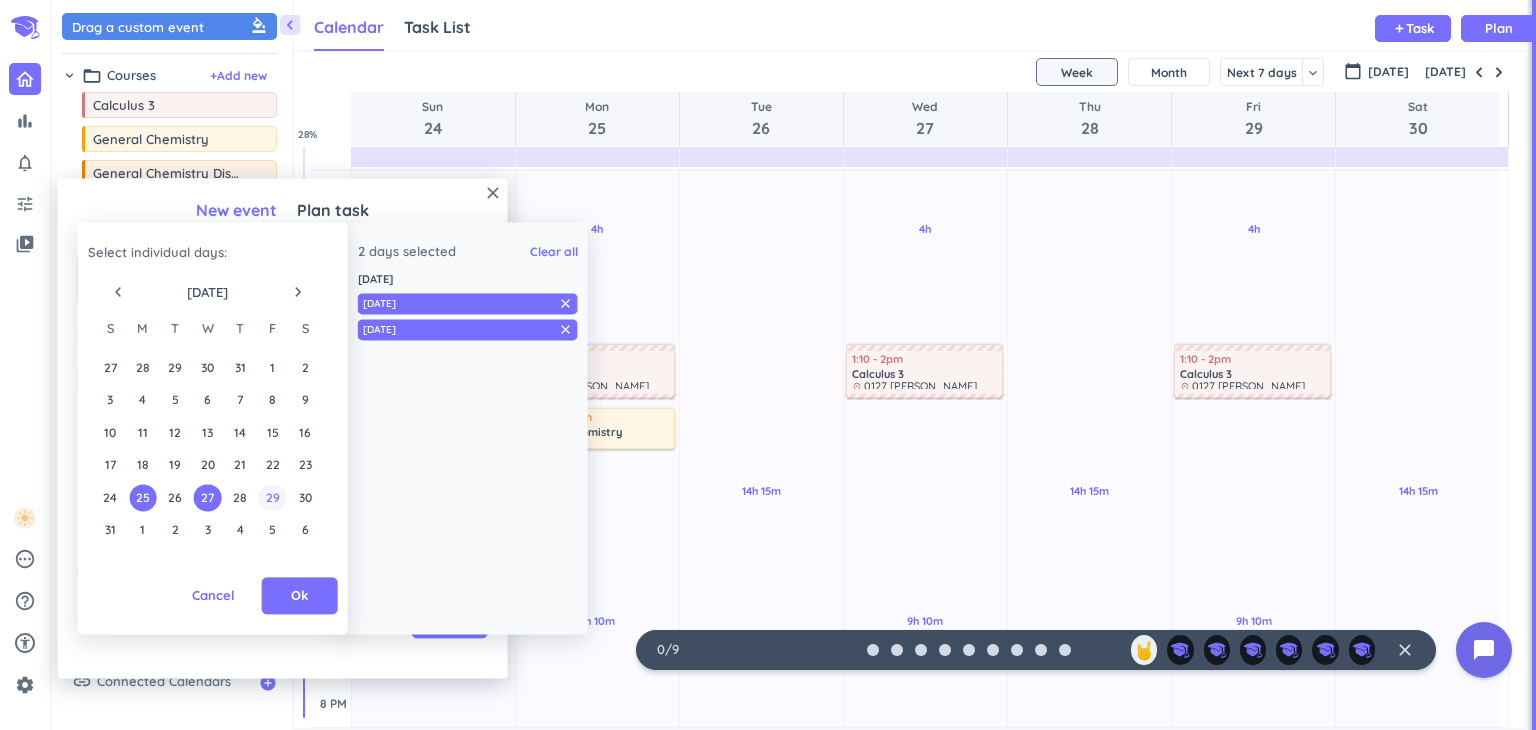 click on "29" at bounding box center [272, 497] 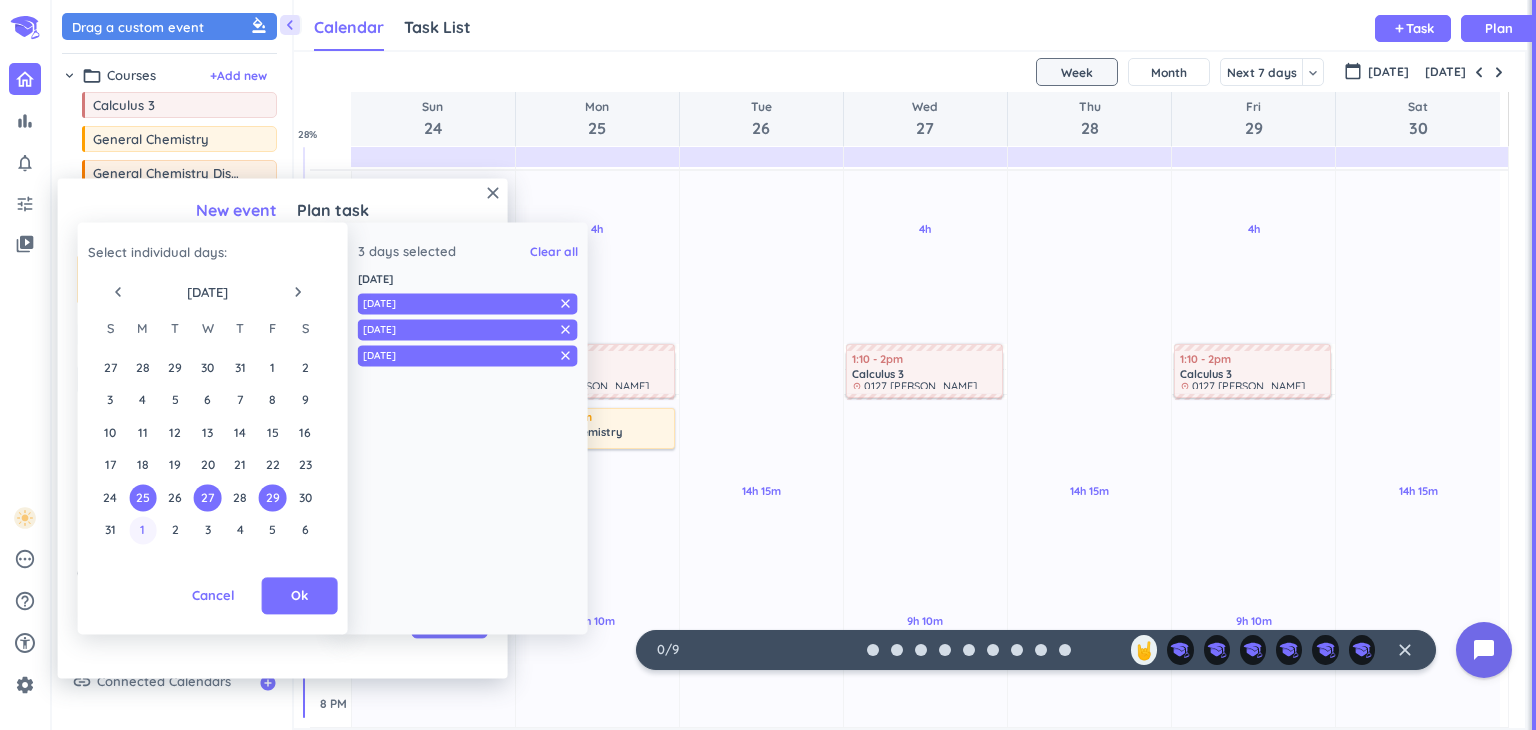 click on "1" at bounding box center [142, 530] 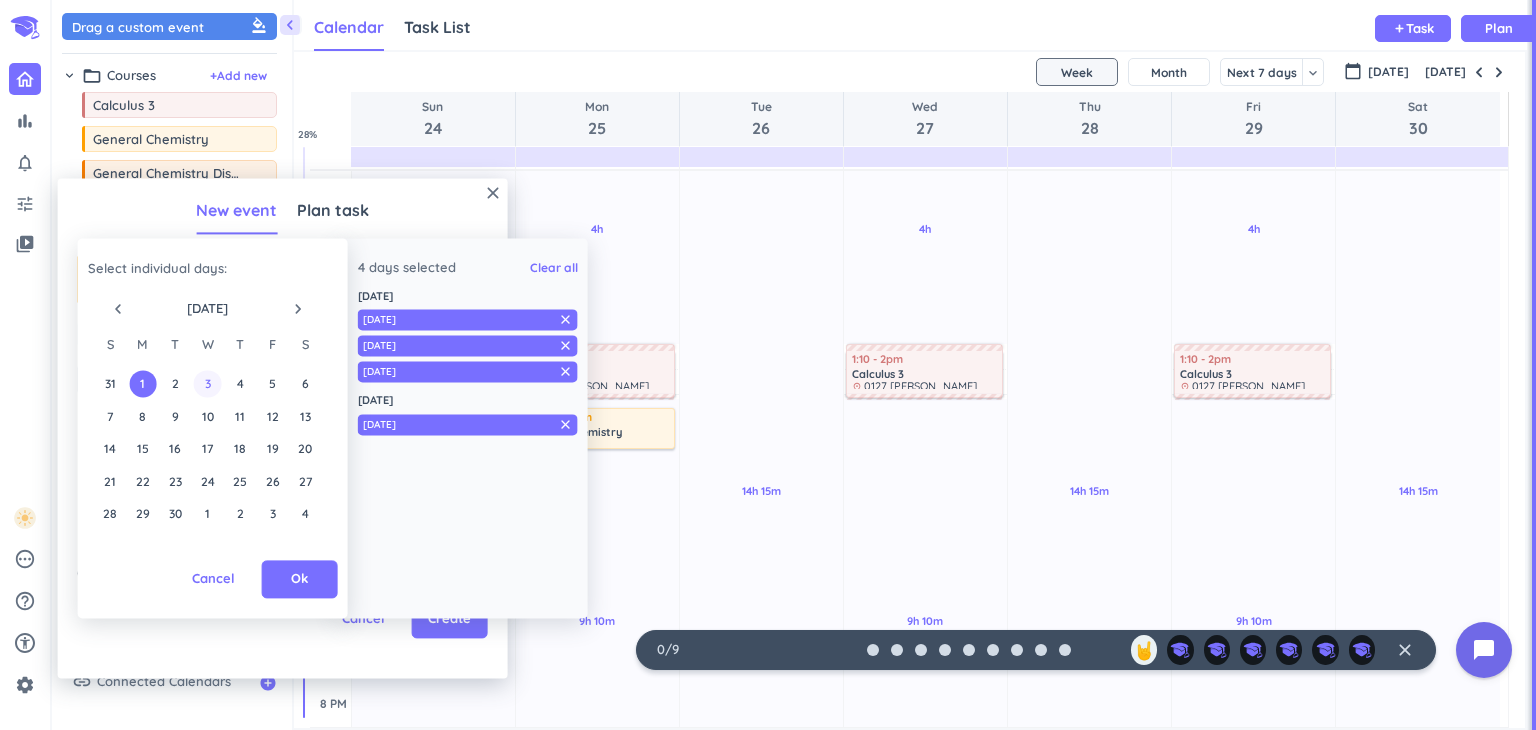 click on "3" at bounding box center (207, 384) 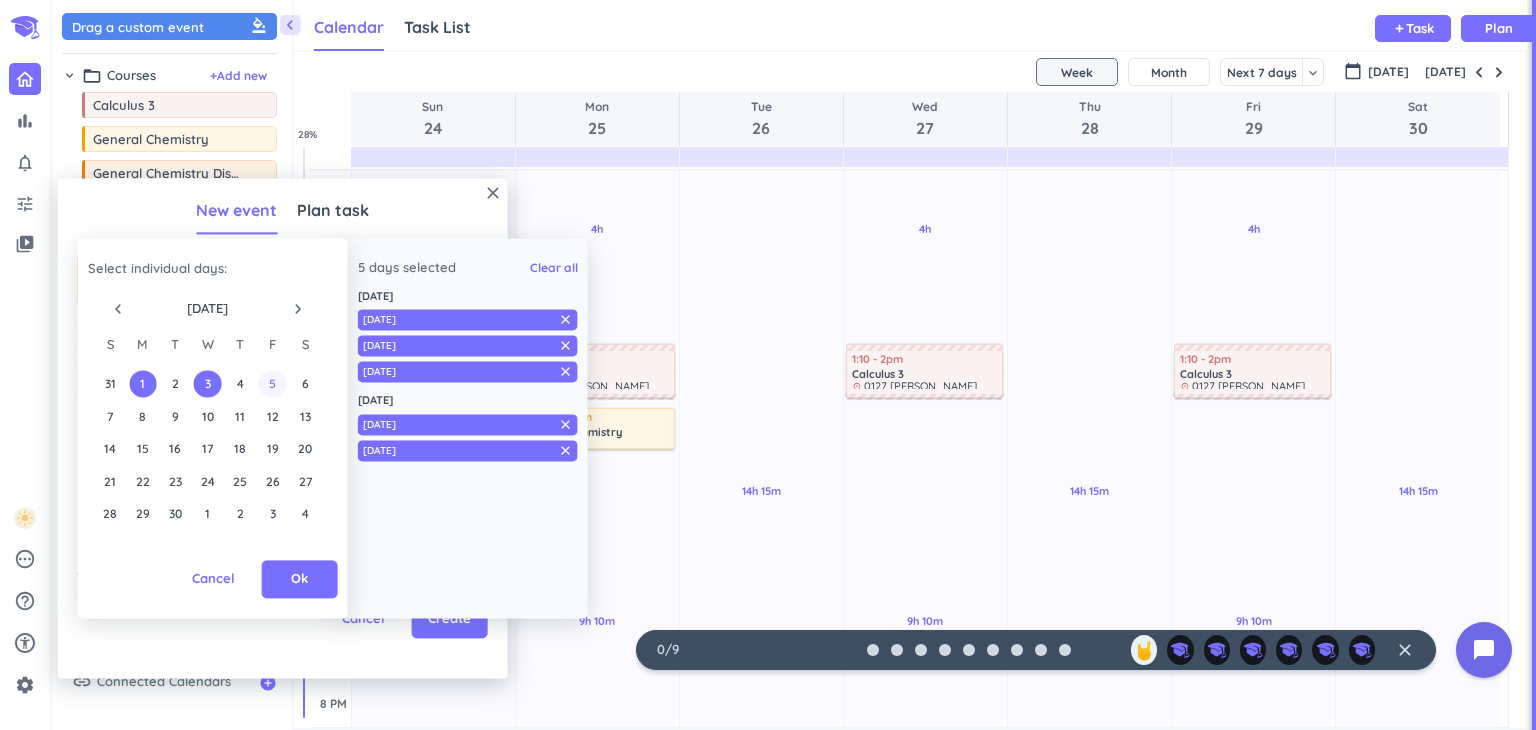 click on "5" at bounding box center [272, 384] 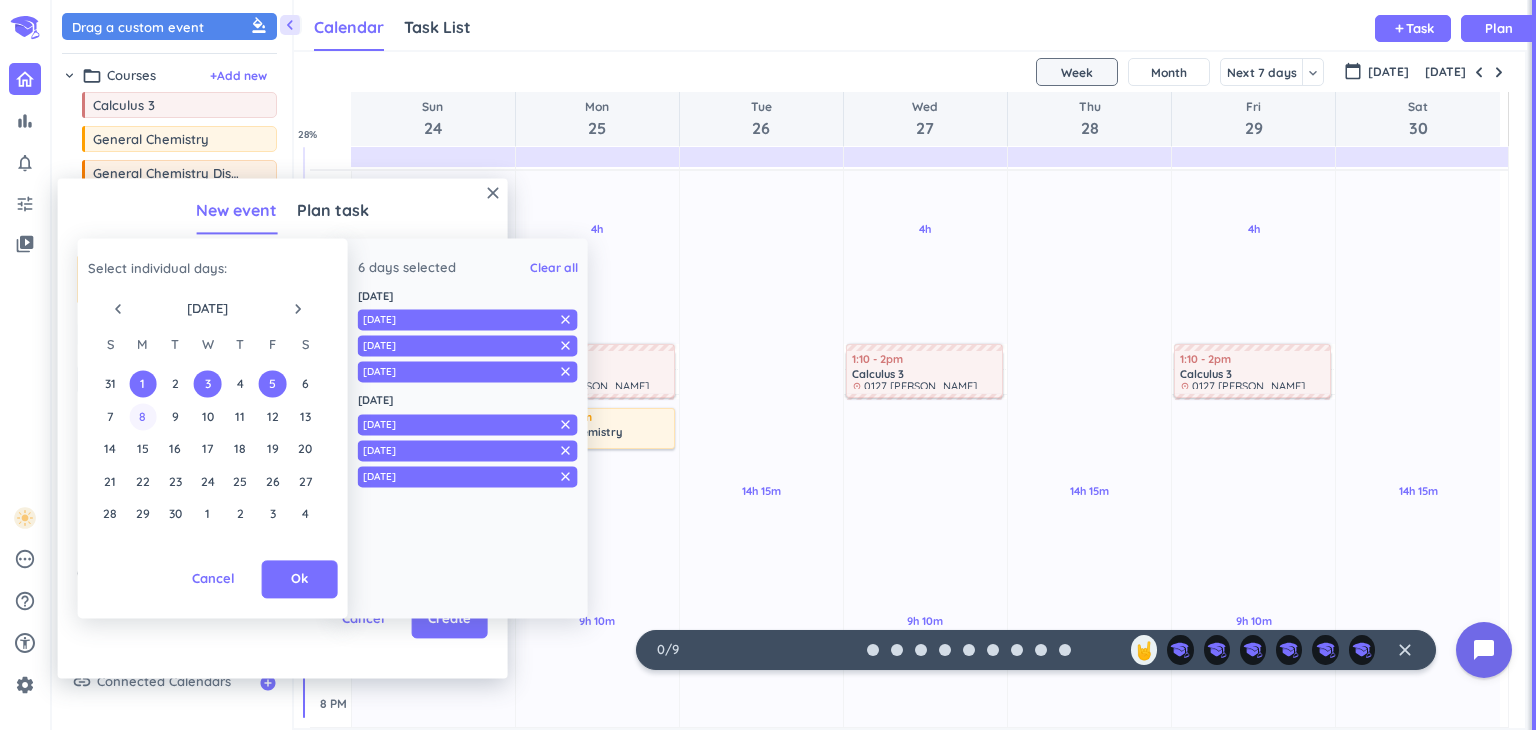 click on "8" at bounding box center [142, 416] 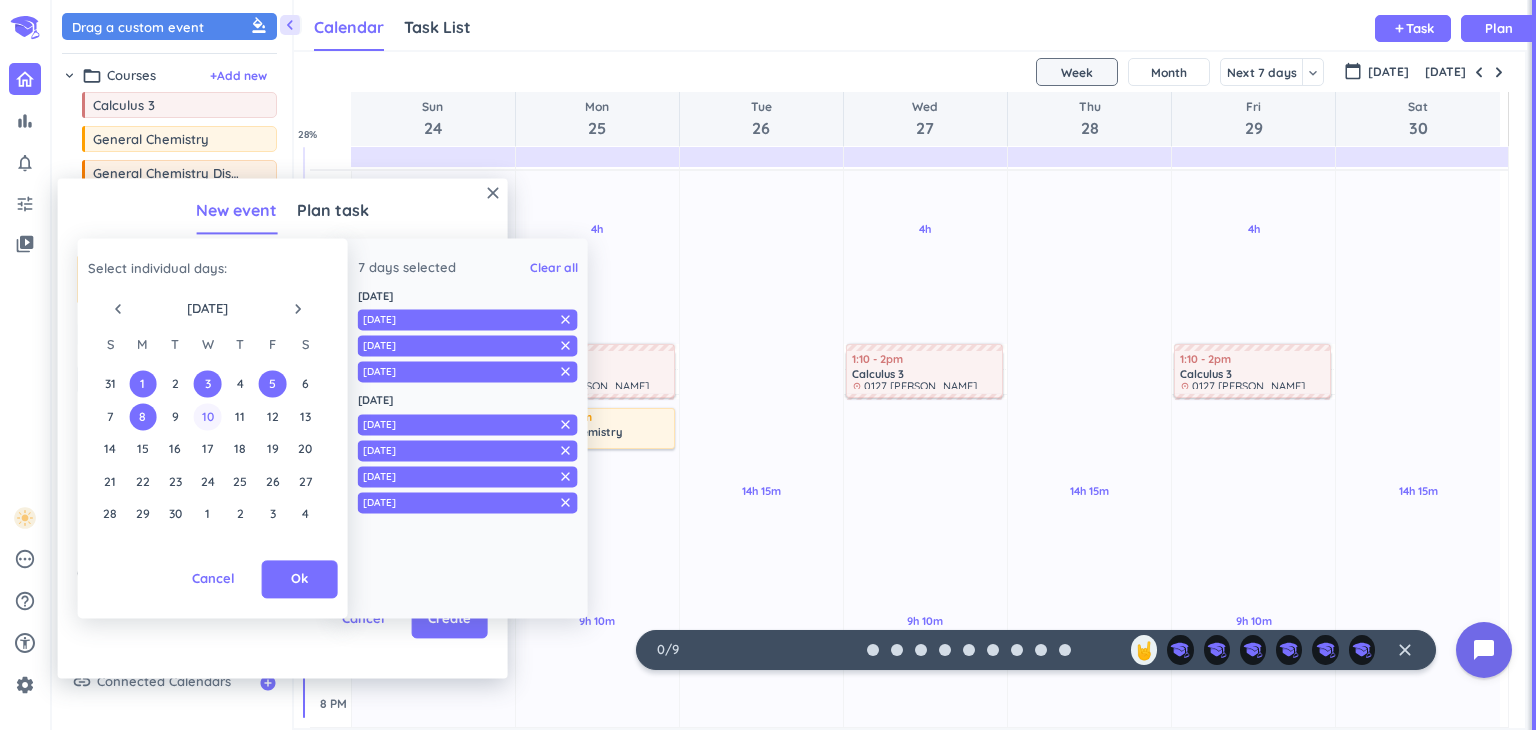 click on "10" at bounding box center [207, 416] 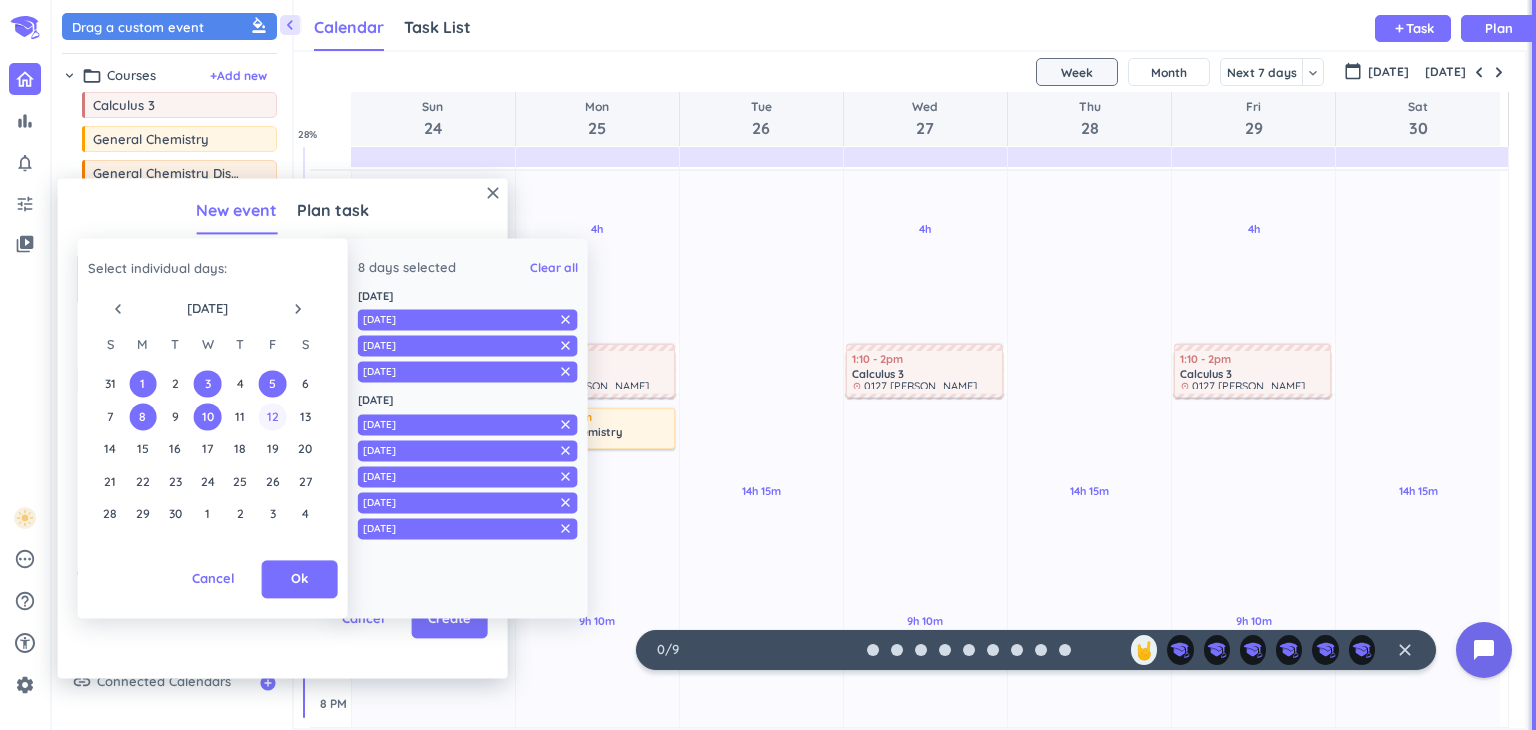 click on "12" at bounding box center [272, 416] 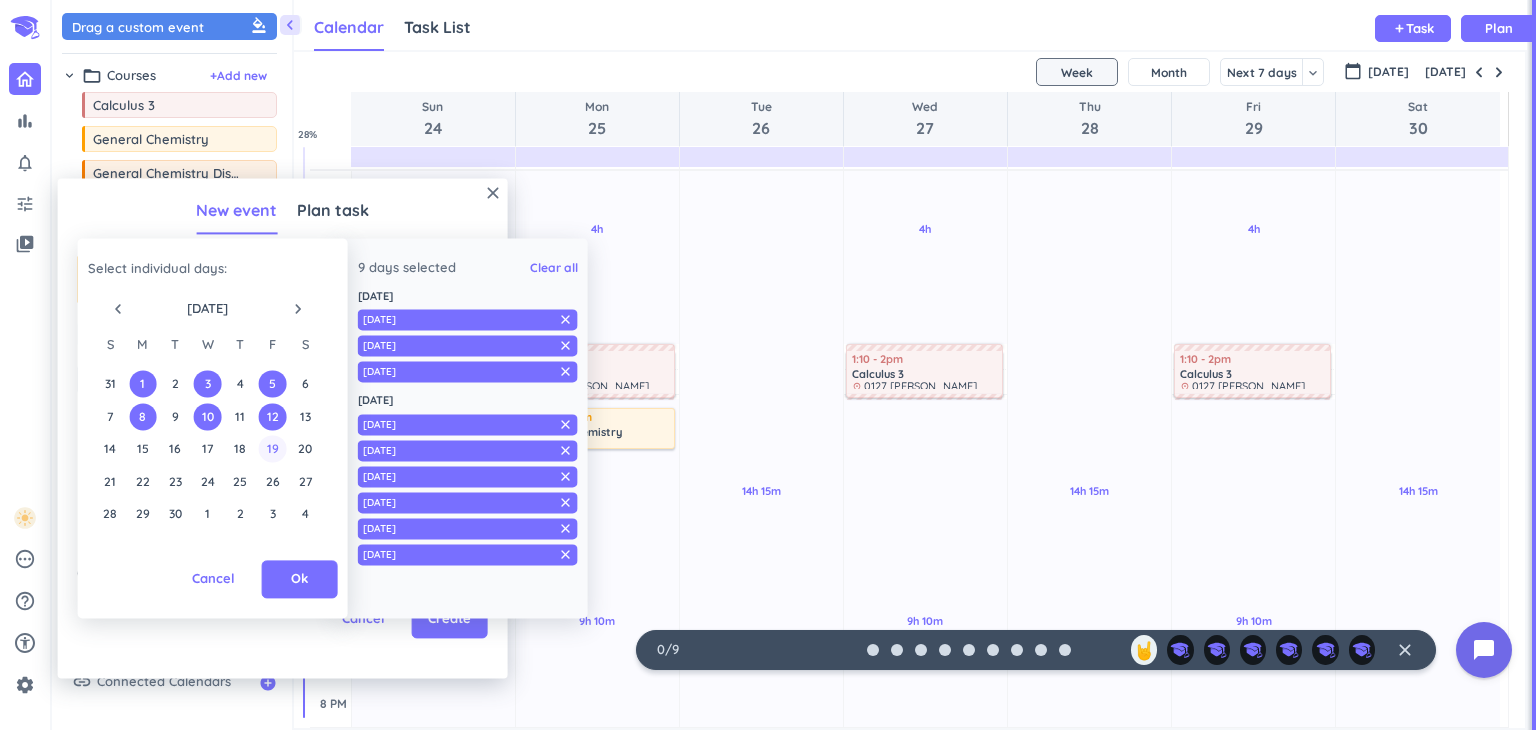 click on "19" at bounding box center [272, 449] 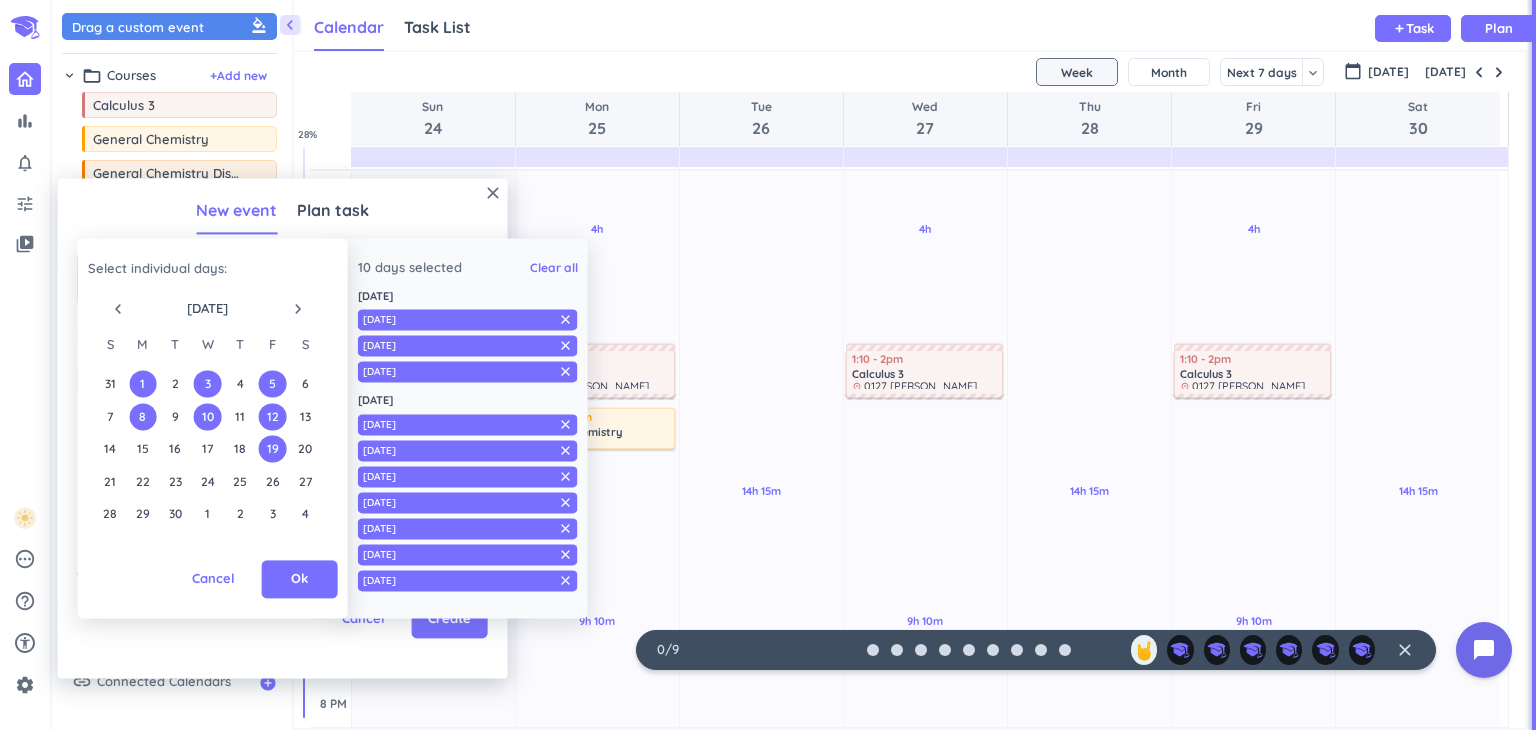 click on "14 15 16 17 18 19 20" at bounding box center (207, 449) 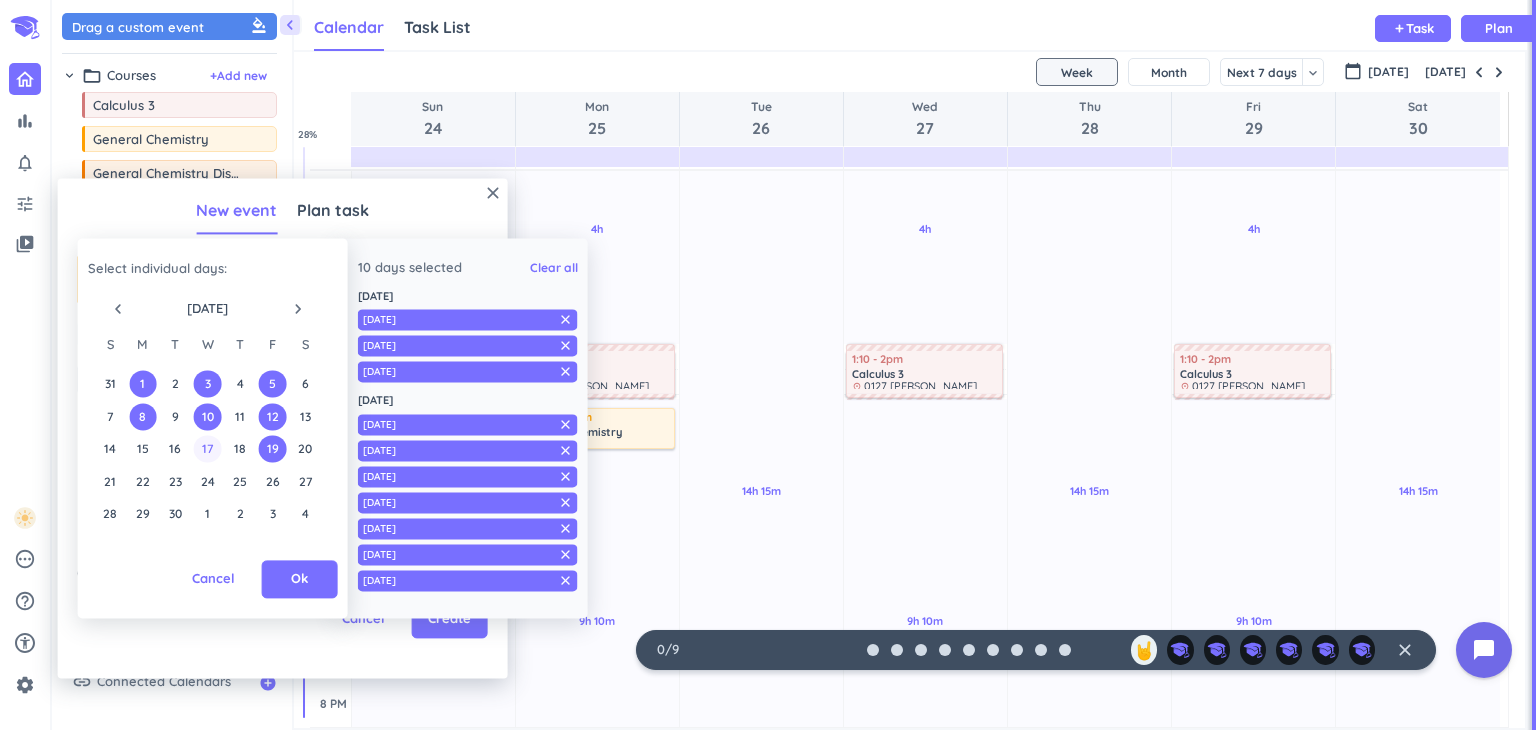 click on "17" at bounding box center (207, 449) 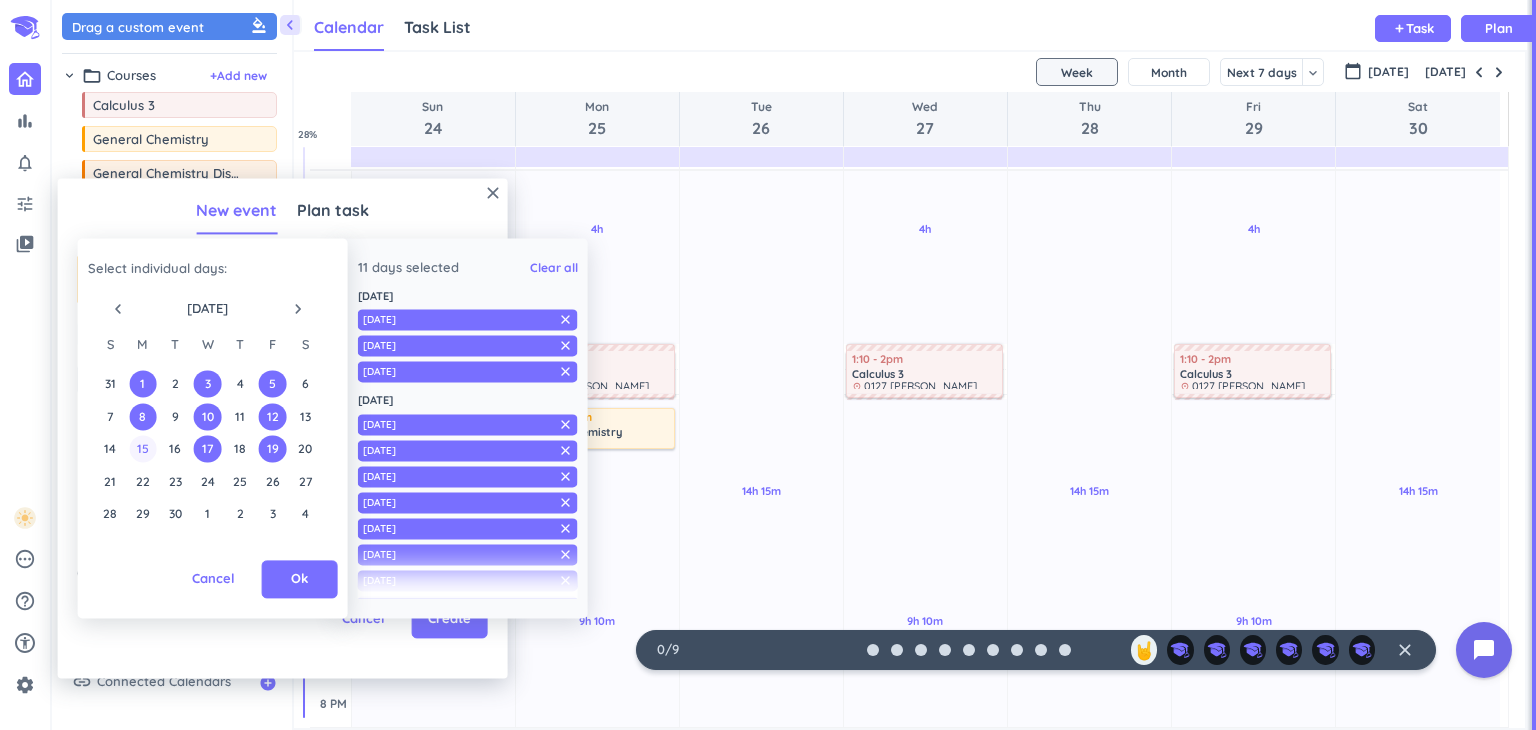 click on "15" at bounding box center [142, 449] 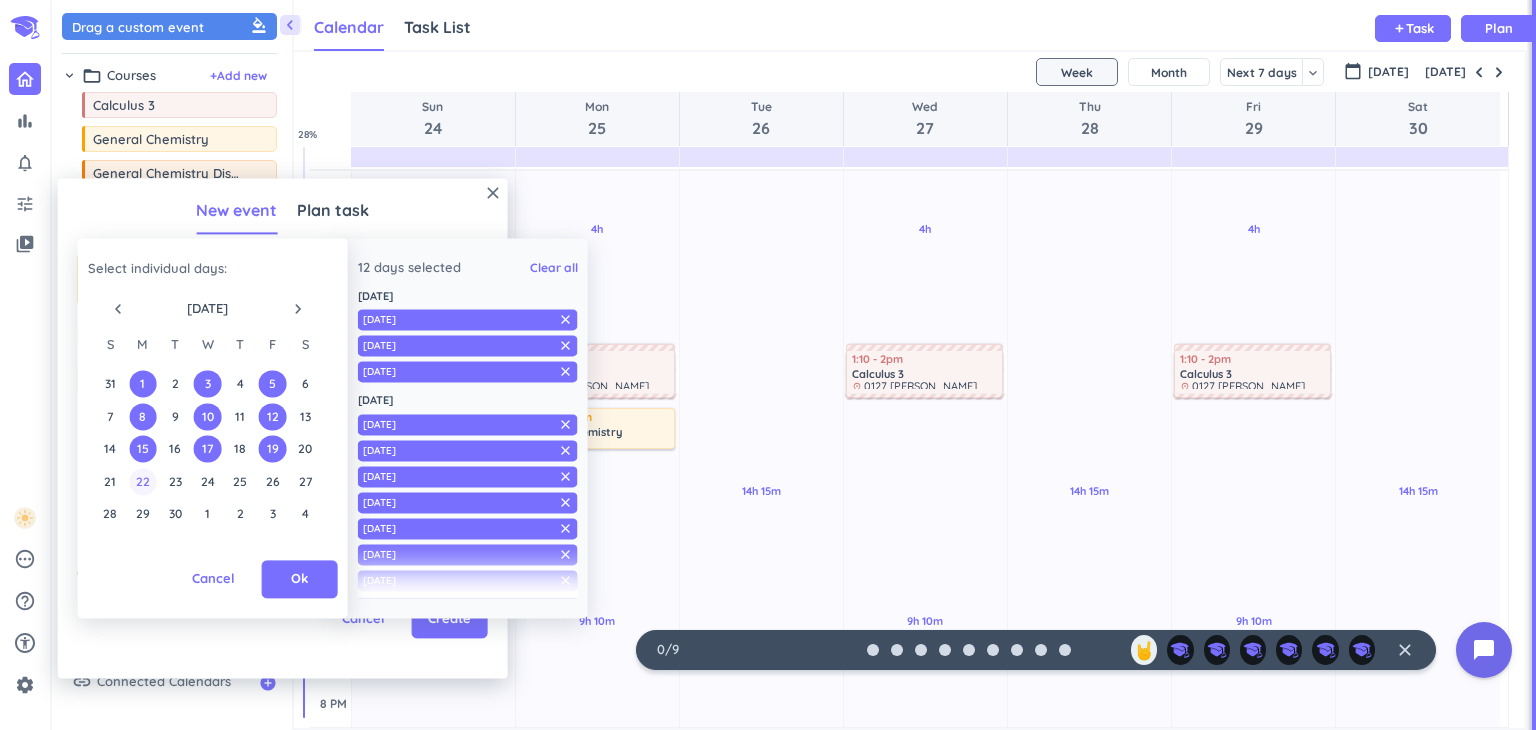 click on "22" at bounding box center [142, 481] 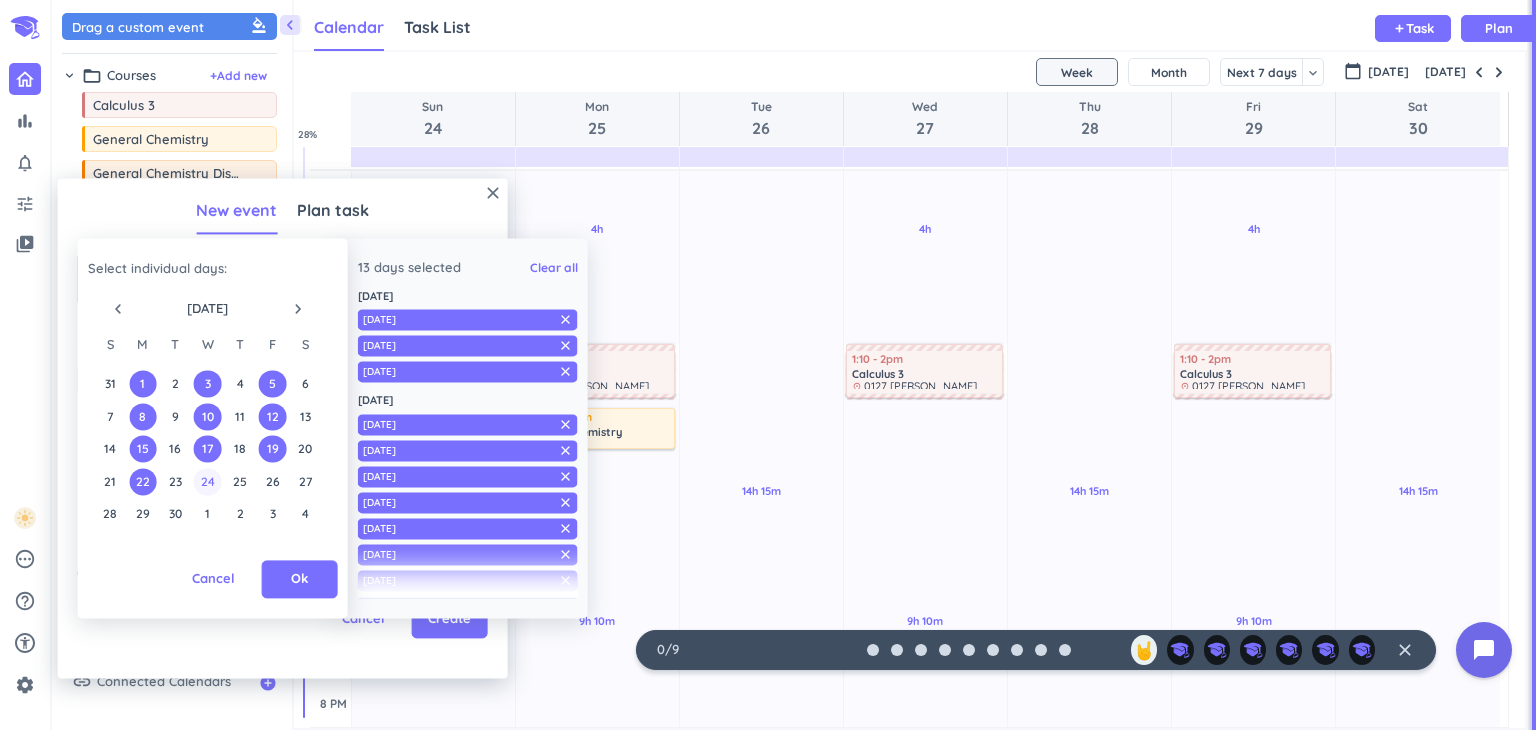 click on "24" at bounding box center [207, 481] 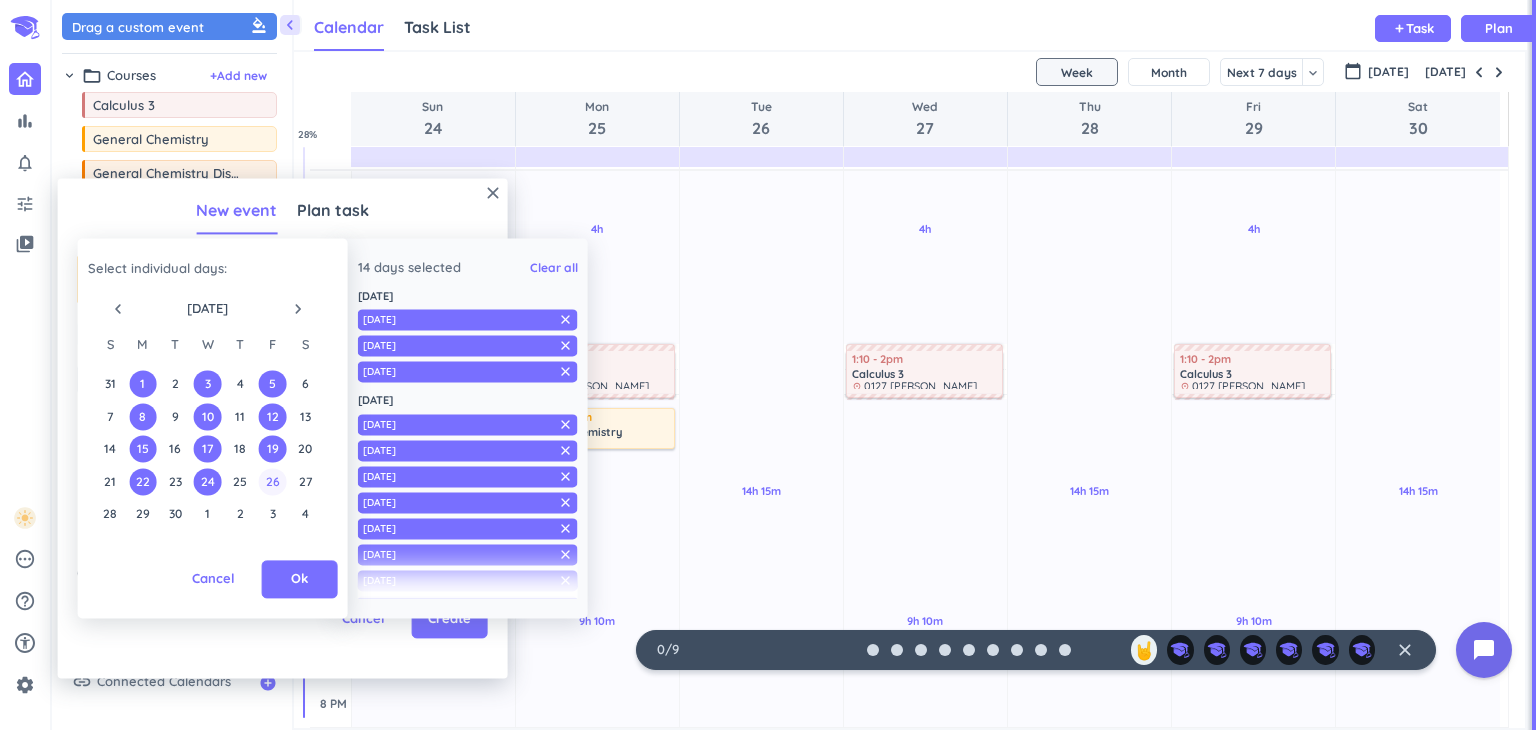 click on "26" at bounding box center [272, 481] 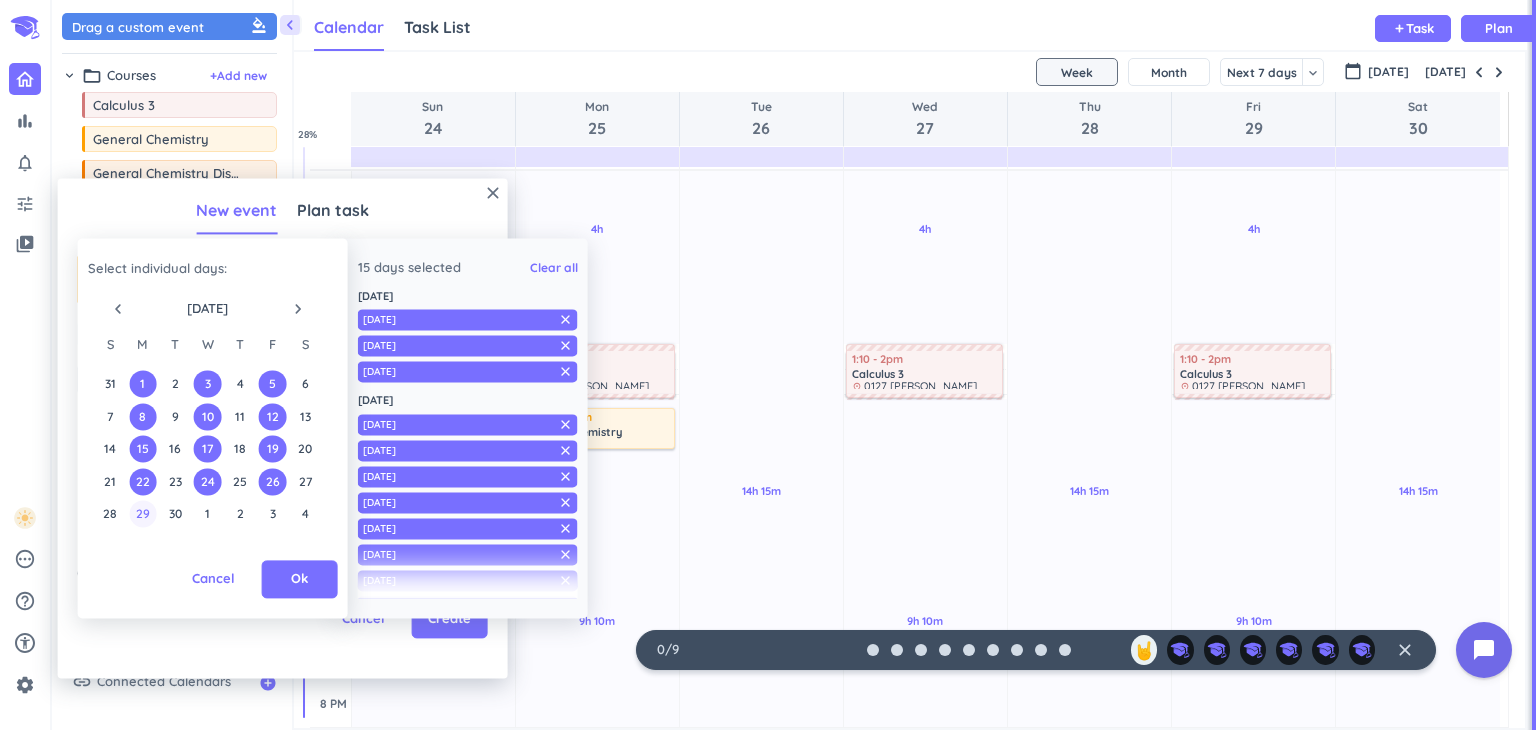 click on "29" at bounding box center [142, 514] 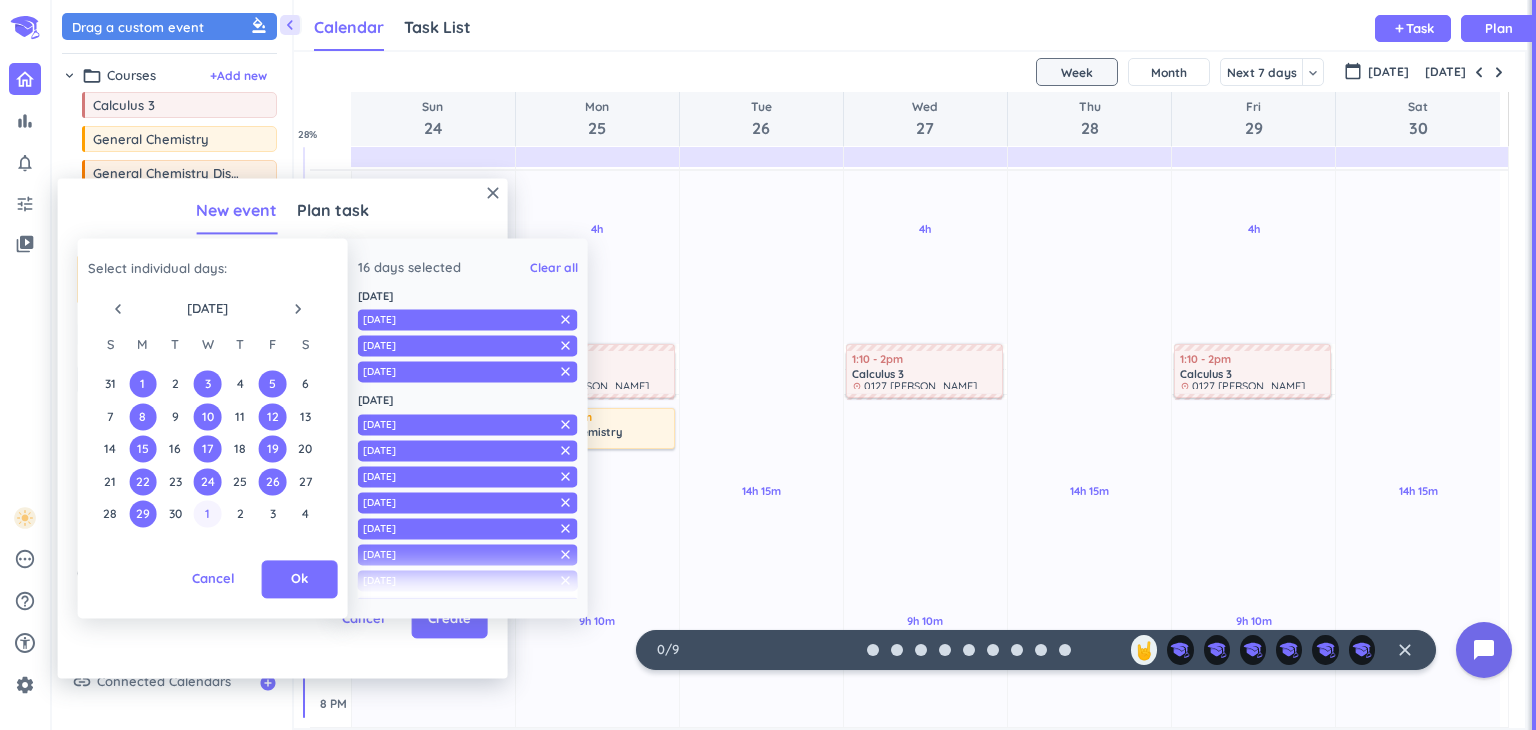 click on "1" at bounding box center [207, 514] 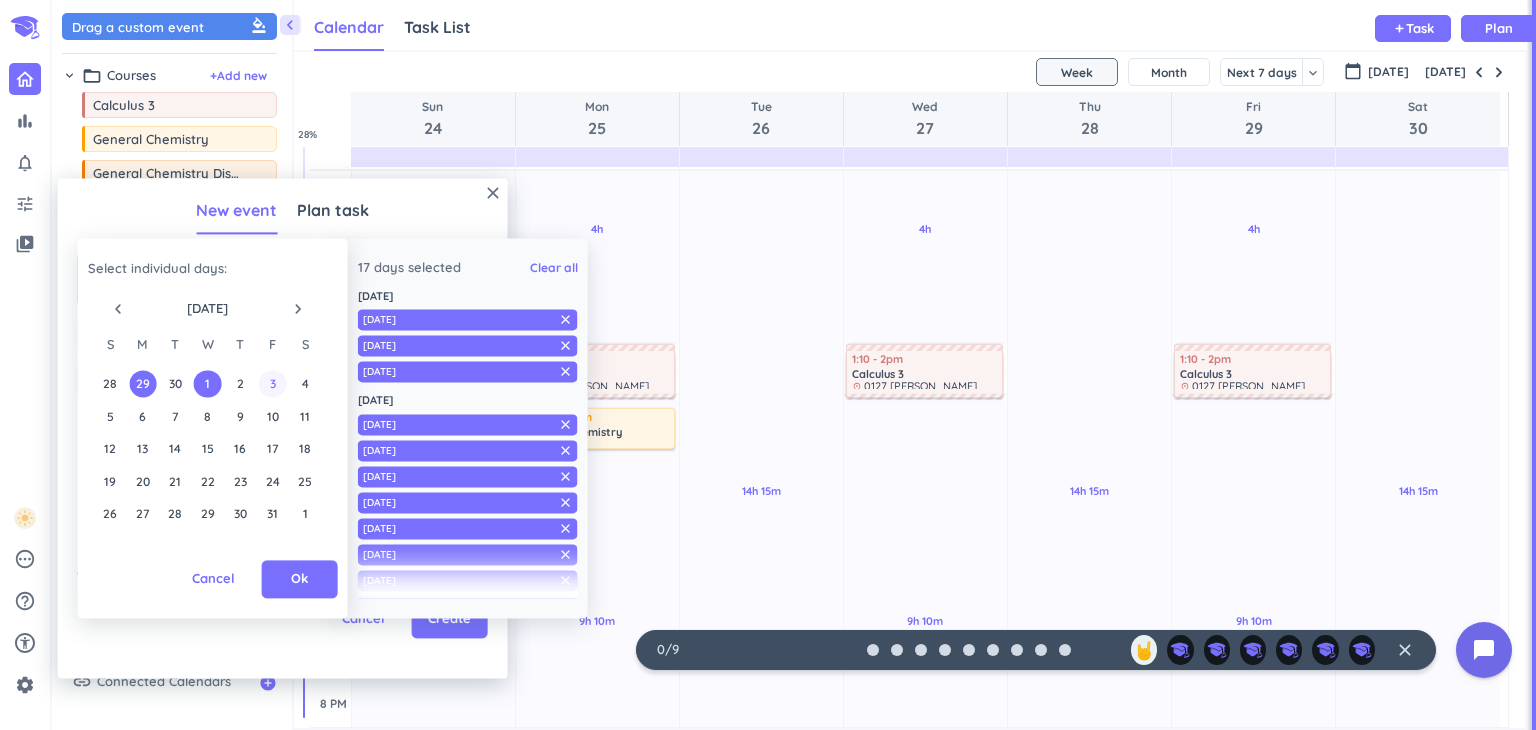 click on "3" at bounding box center (272, 384) 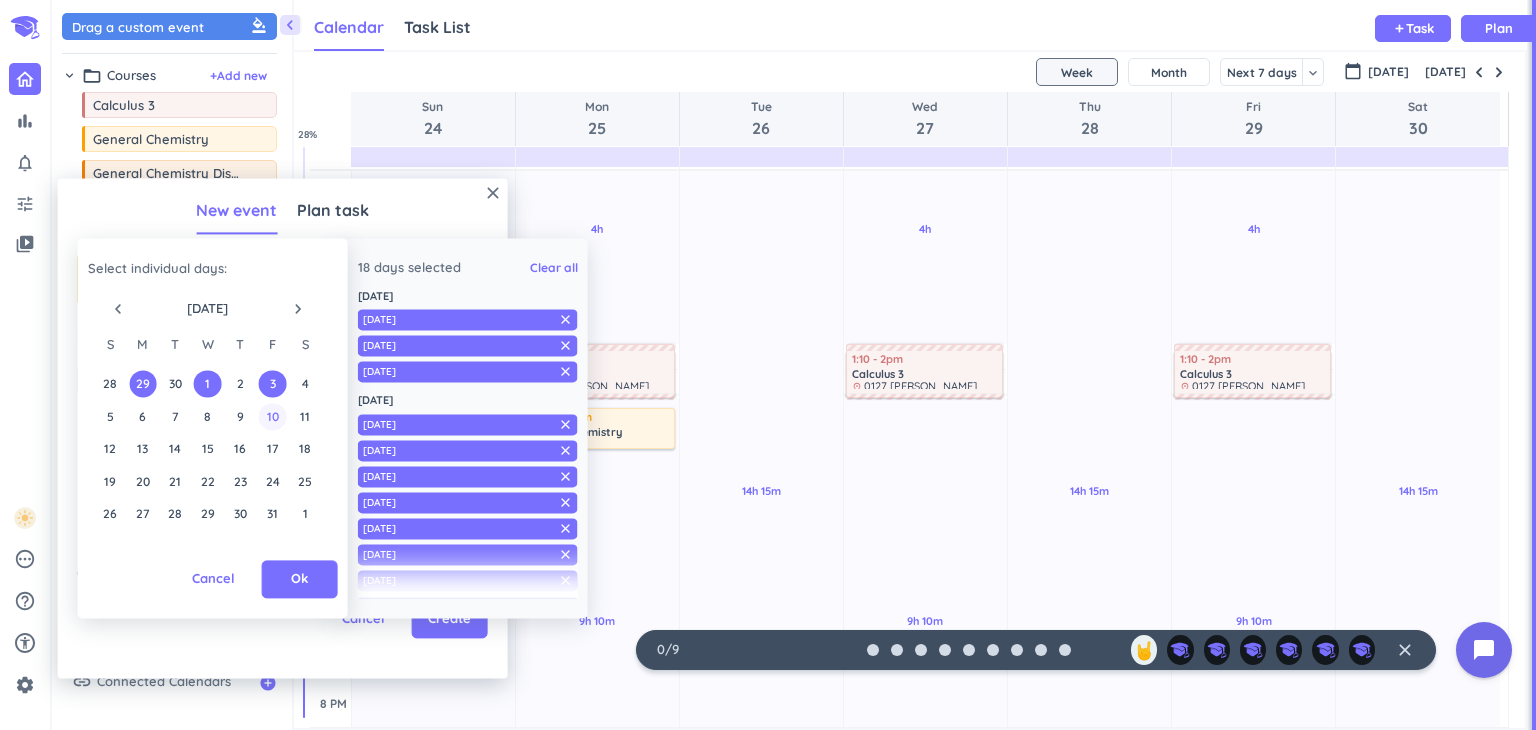 click on "10" at bounding box center (272, 416) 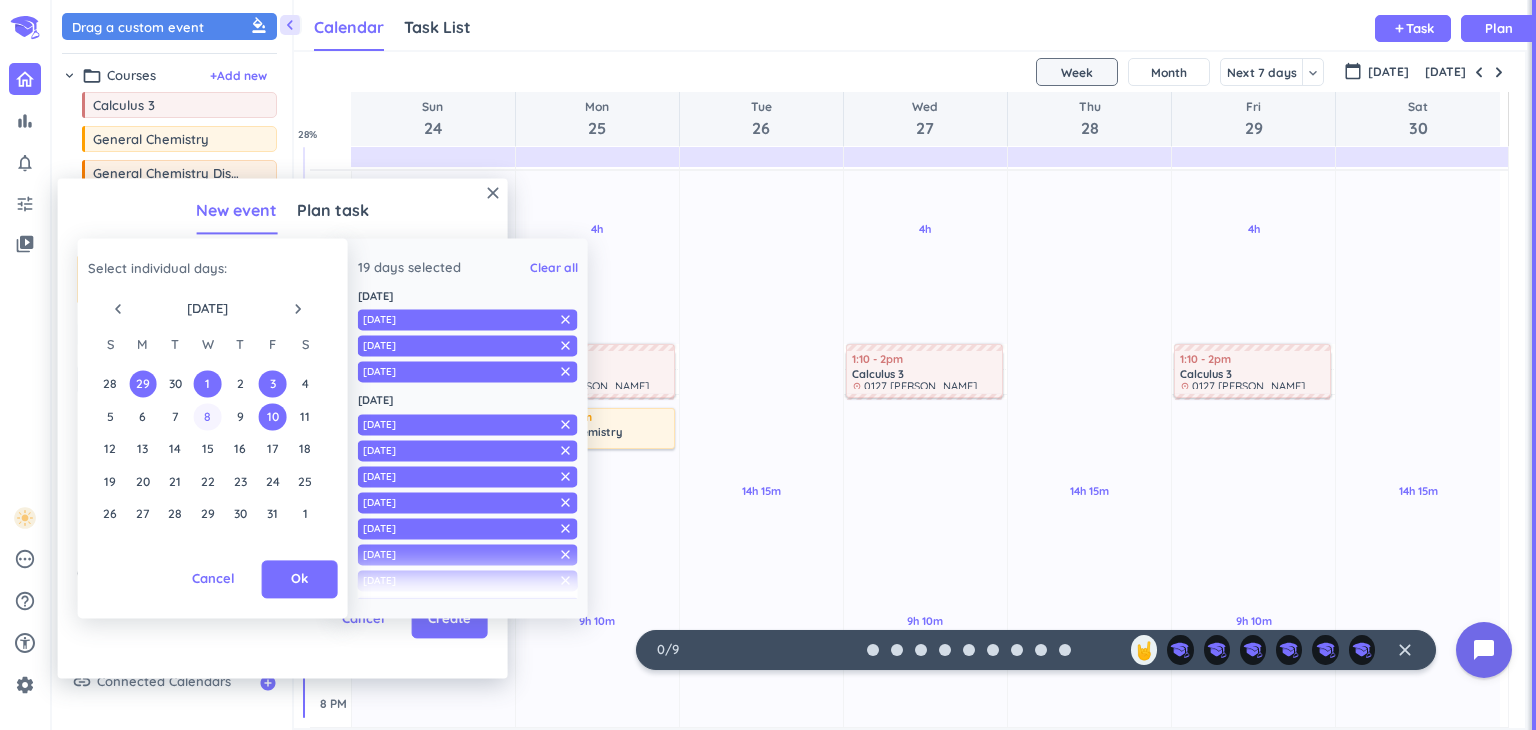 click on "8" at bounding box center [207, 416] 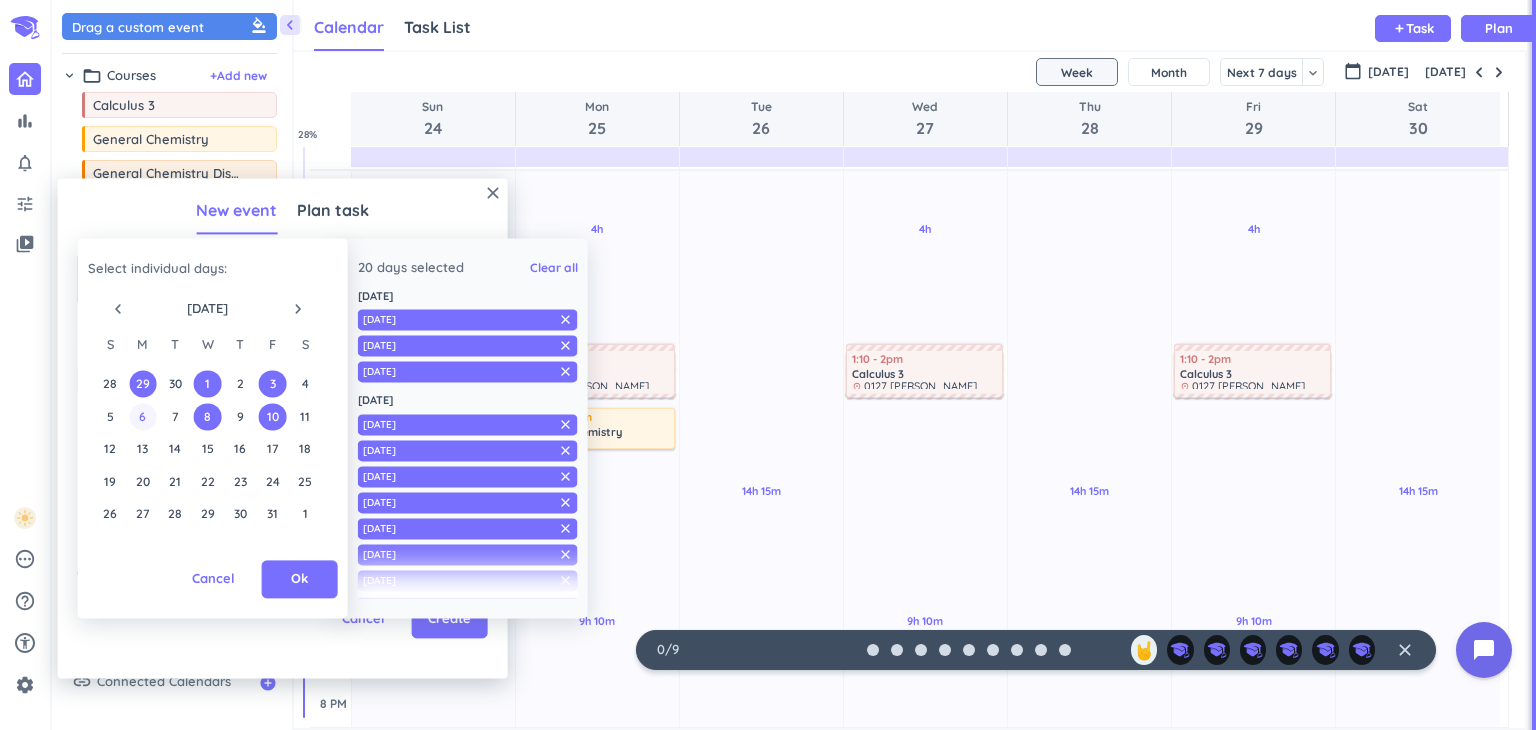 click on "6" at bounding box center [142, 416] 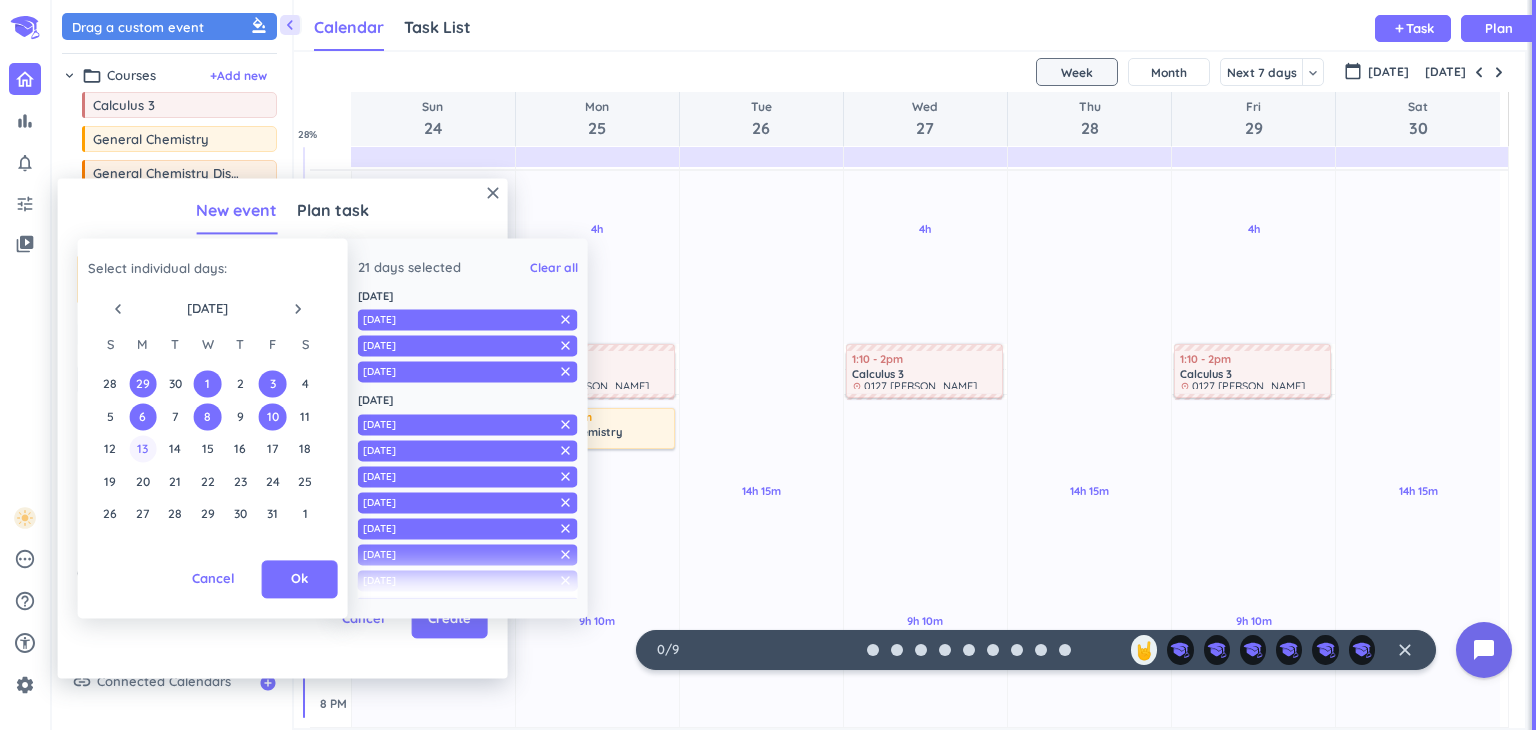click on "13" at bounding box center [142, 449] 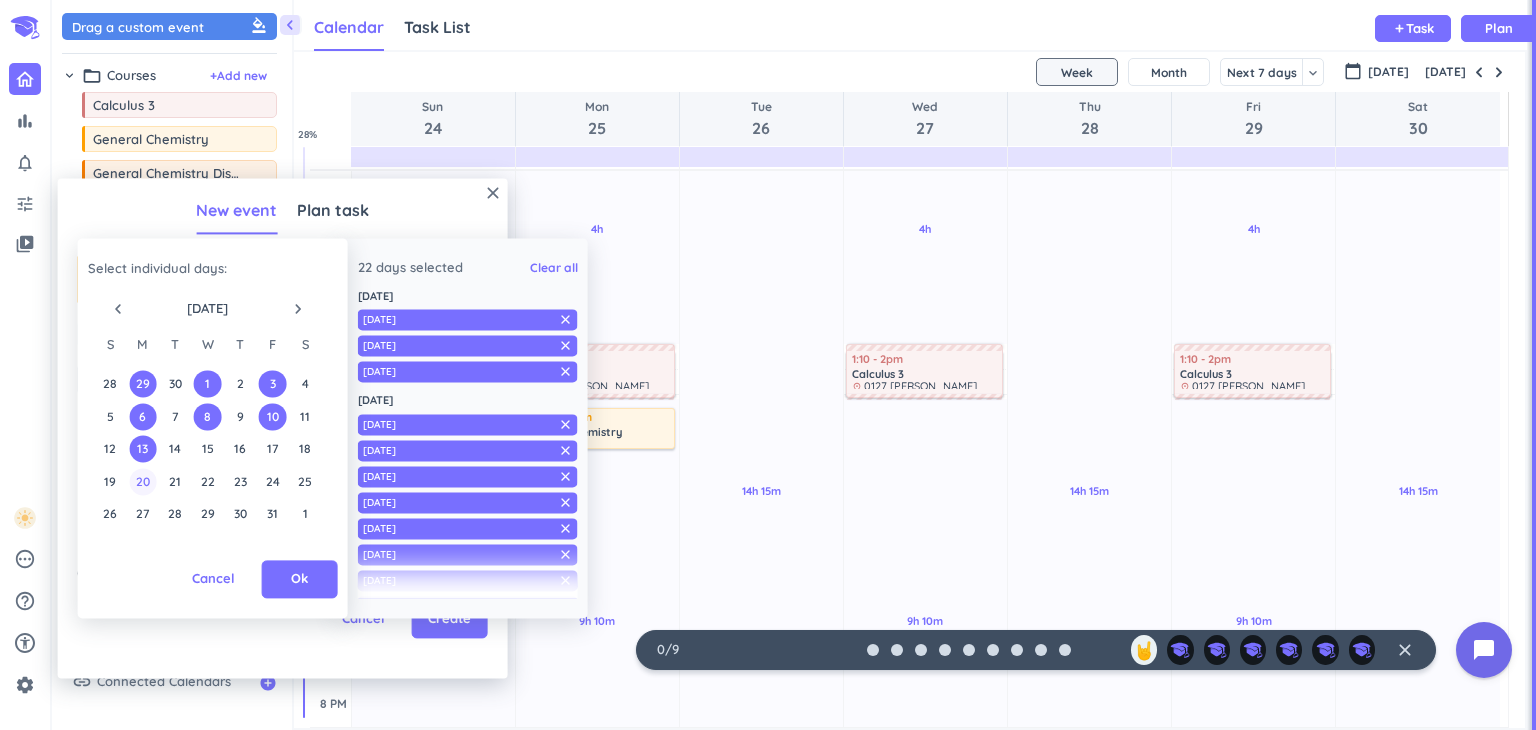 click on "20" at bounding box center [142, 481] 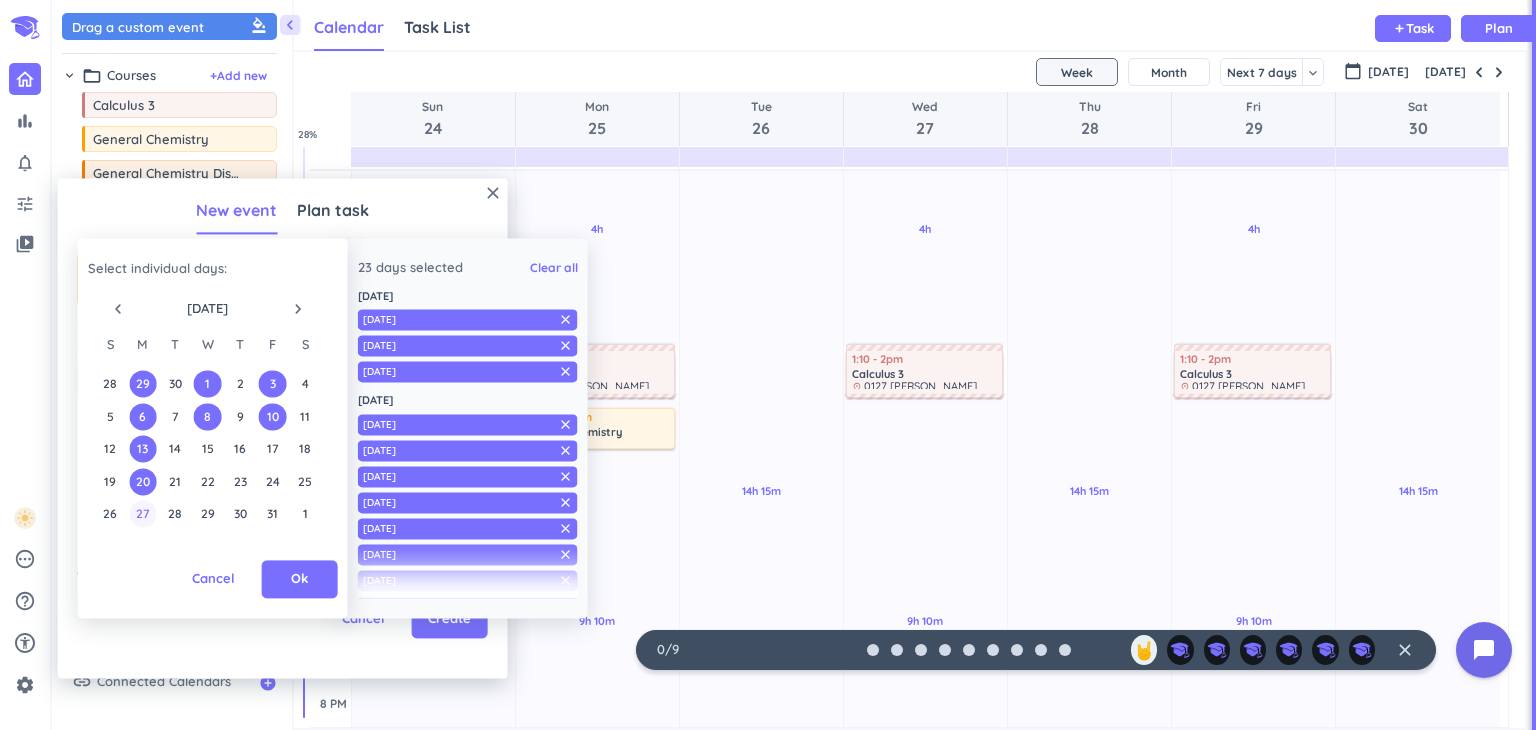 click on "27" at bounding box center [142, 514] 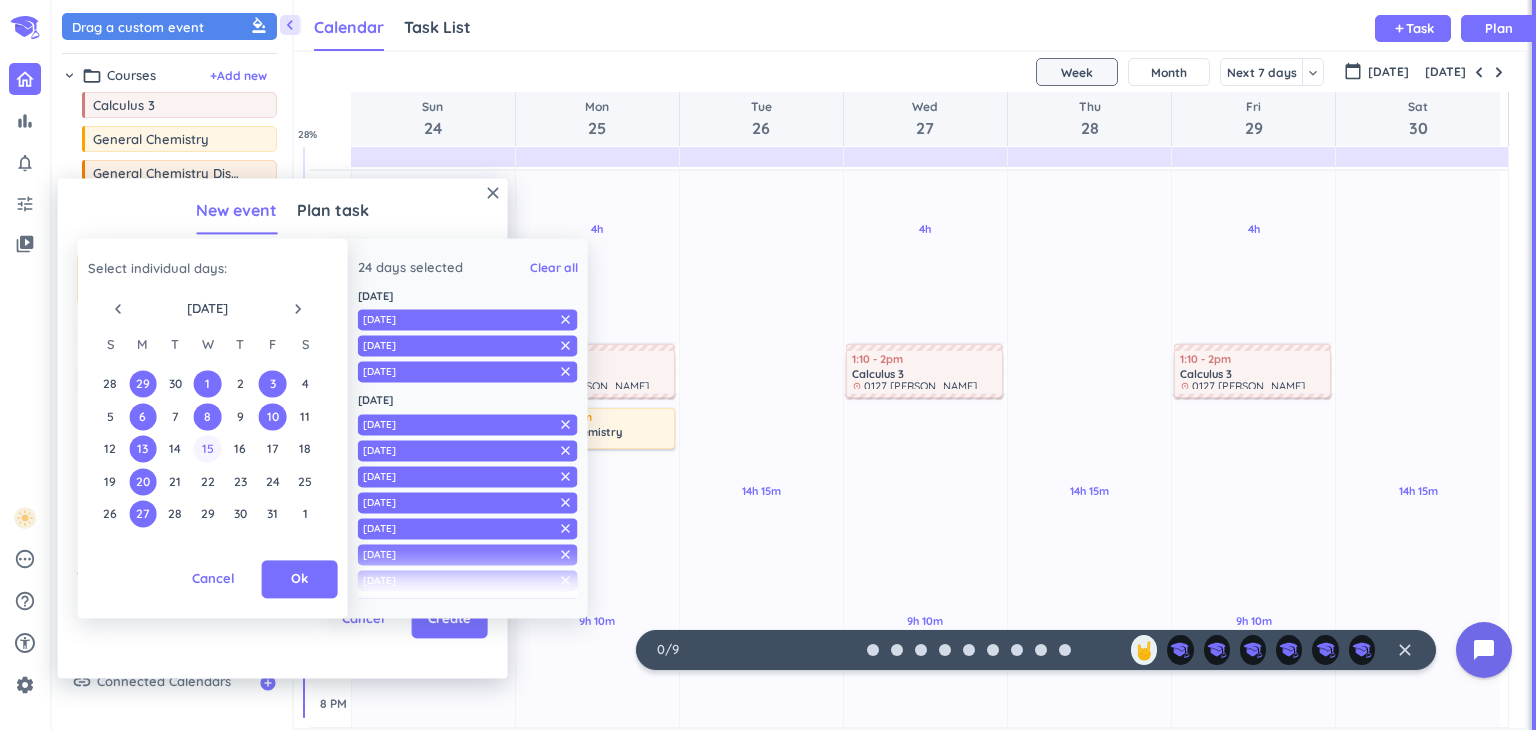 click on "15" at bounding box center (207, 449) 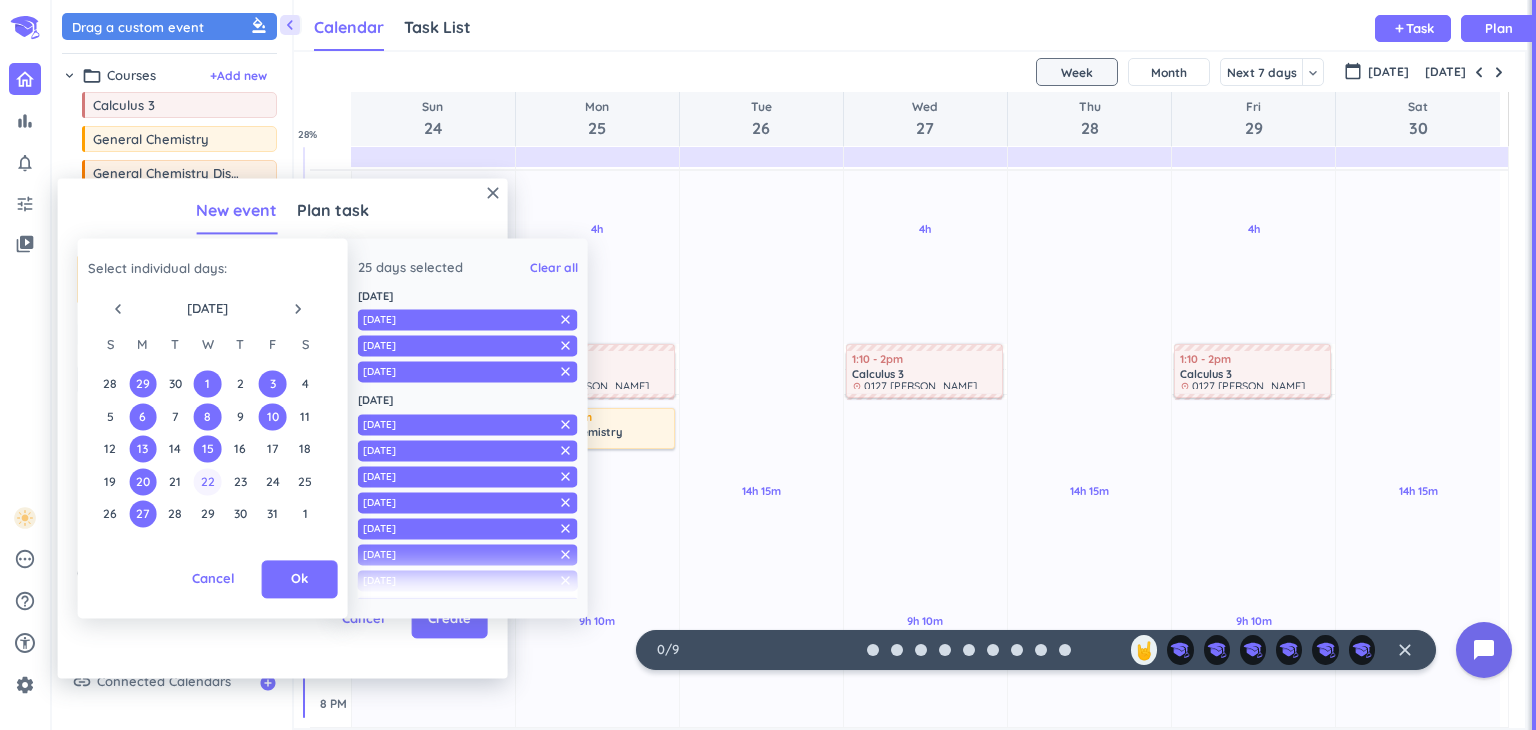 click on "22" at bounding box center (207, 481) 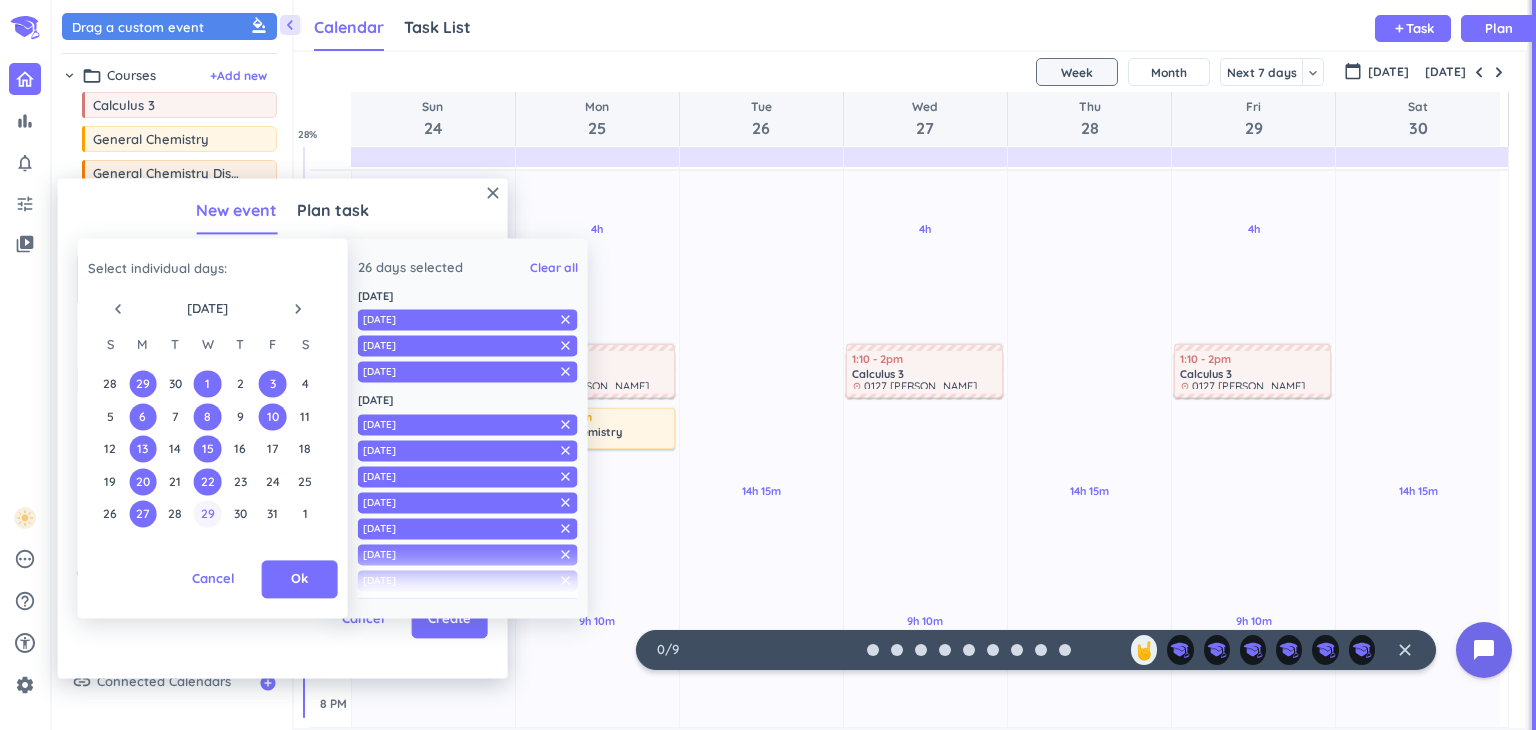 click on "29" at bounding box center [207, 514] 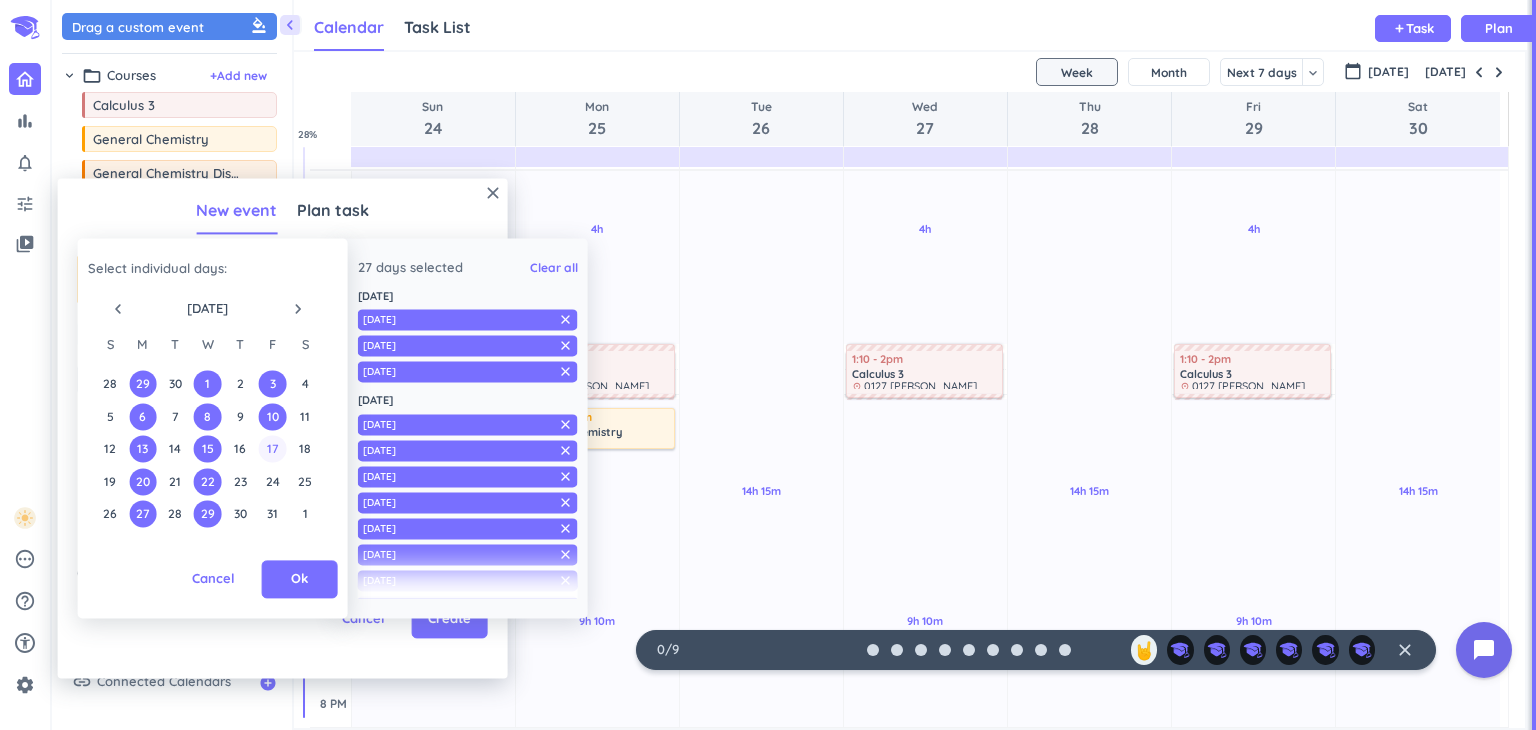 click on "17" at bounding box center [272, 449] 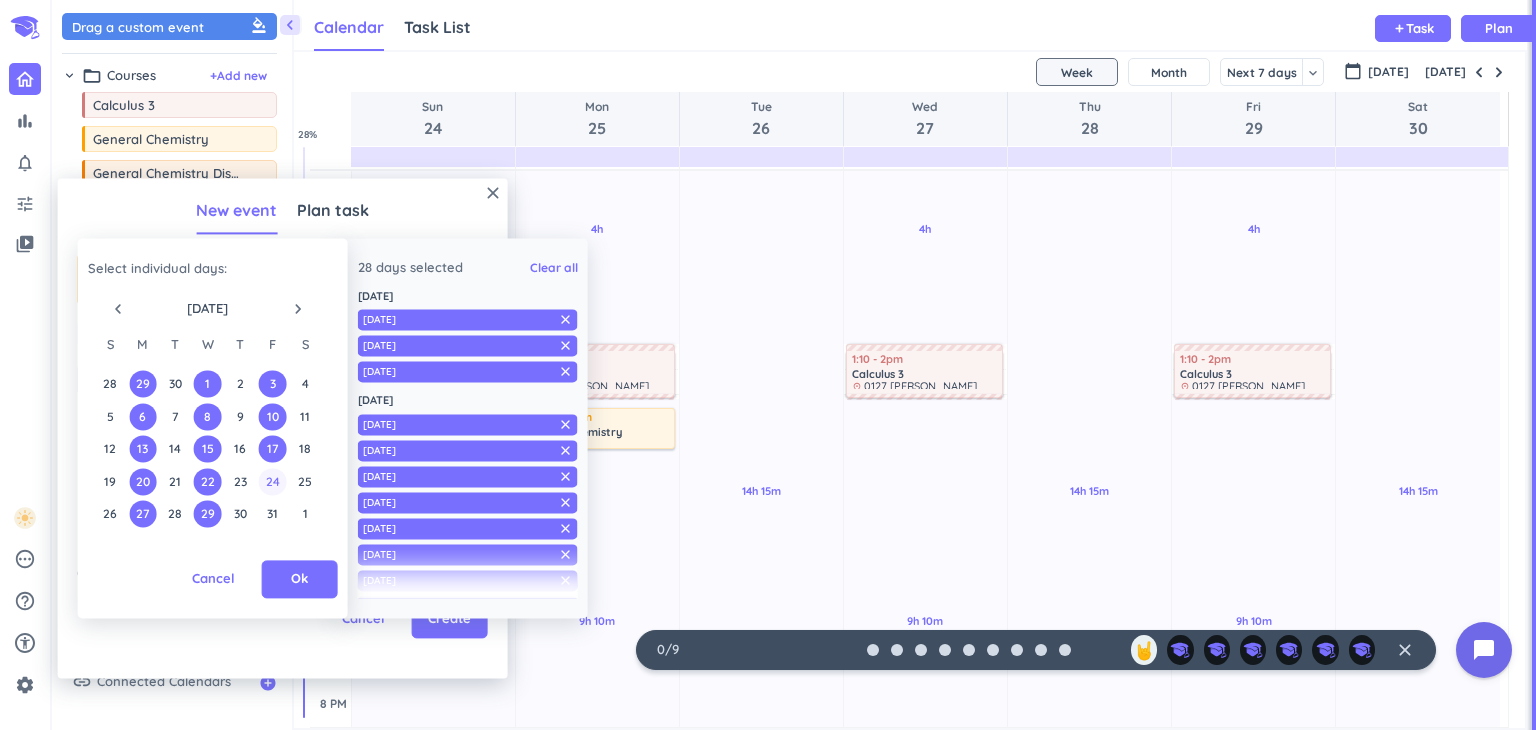 click on "24" at bounding box center (272, 481) 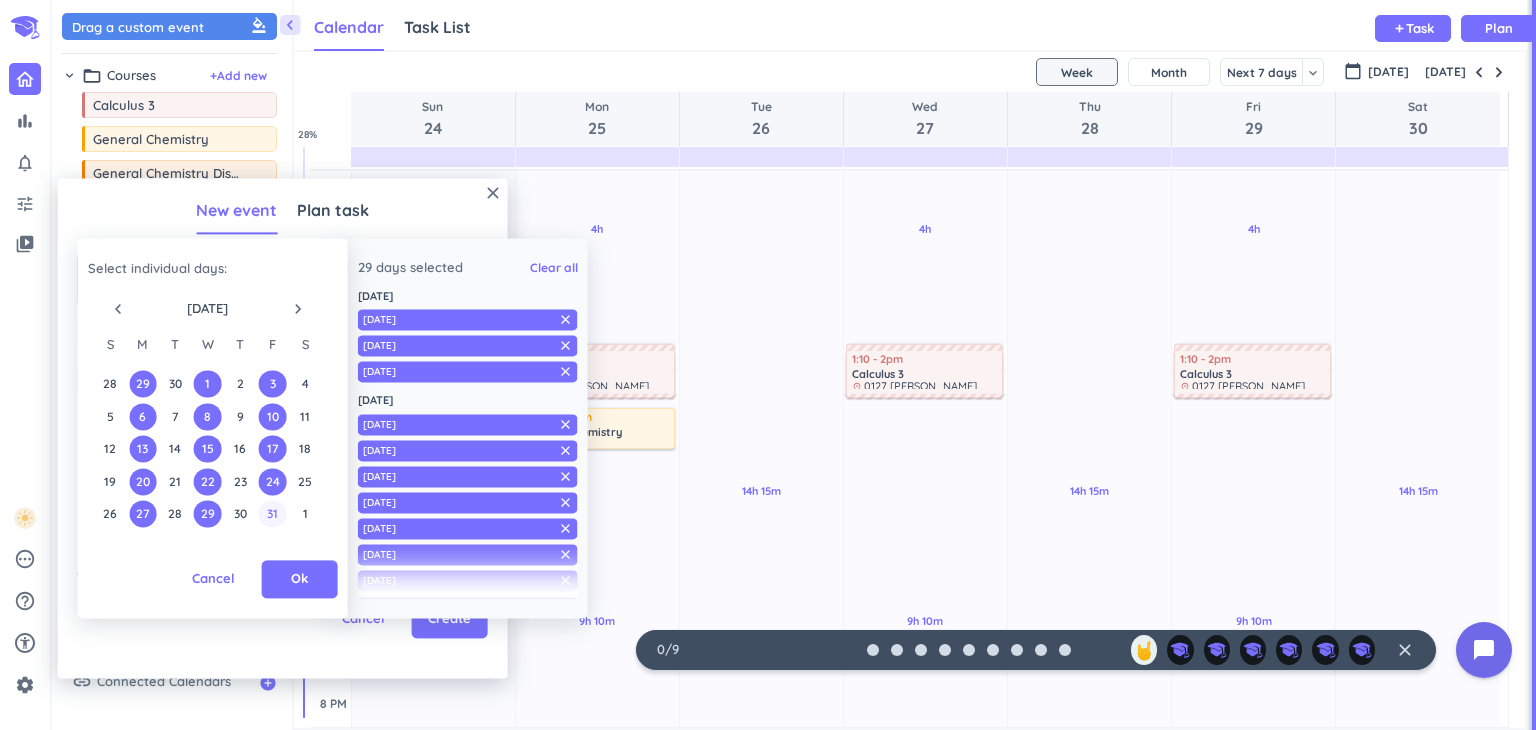 click on "31" at bounding box center (272, 514) 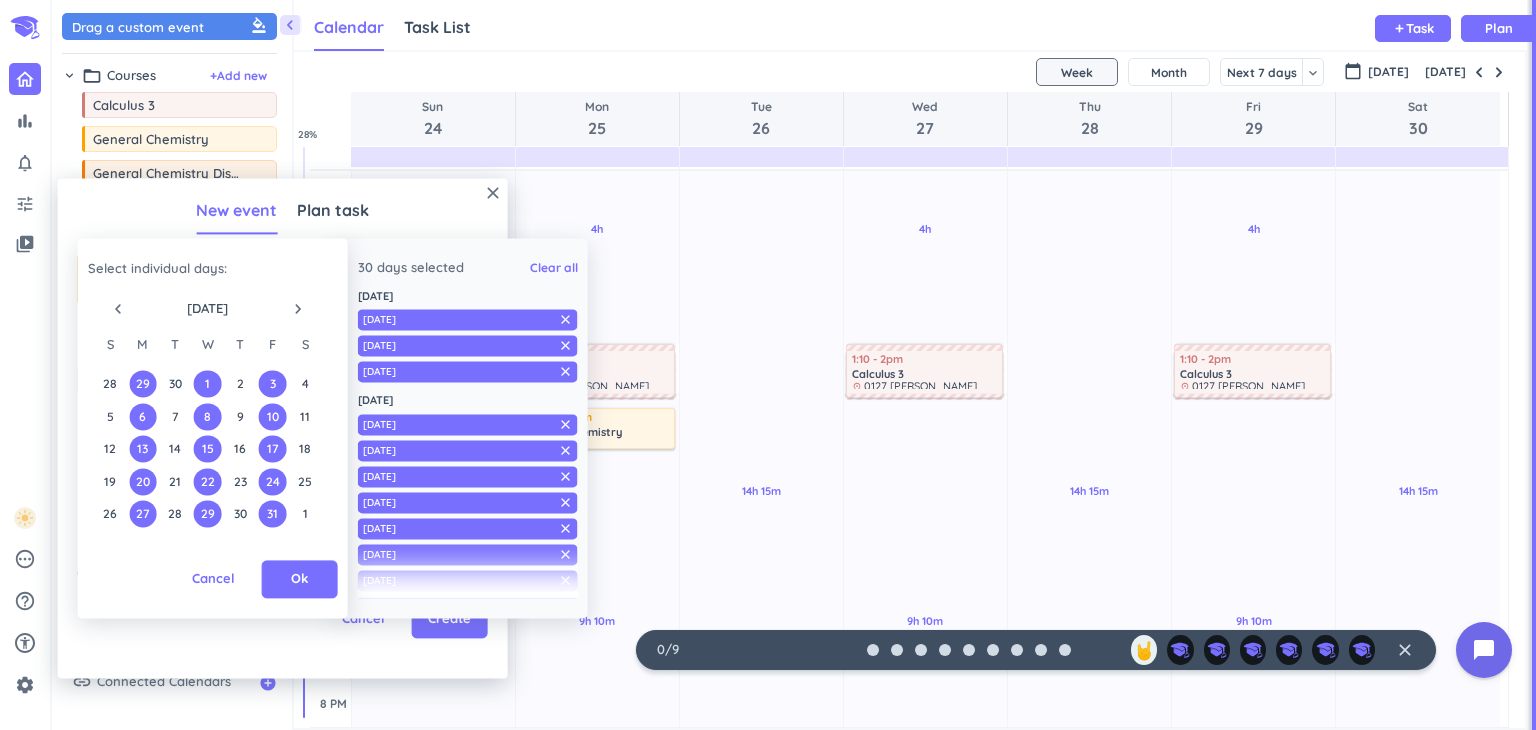 click on "navigate_next" at bounding box center (298, 309) 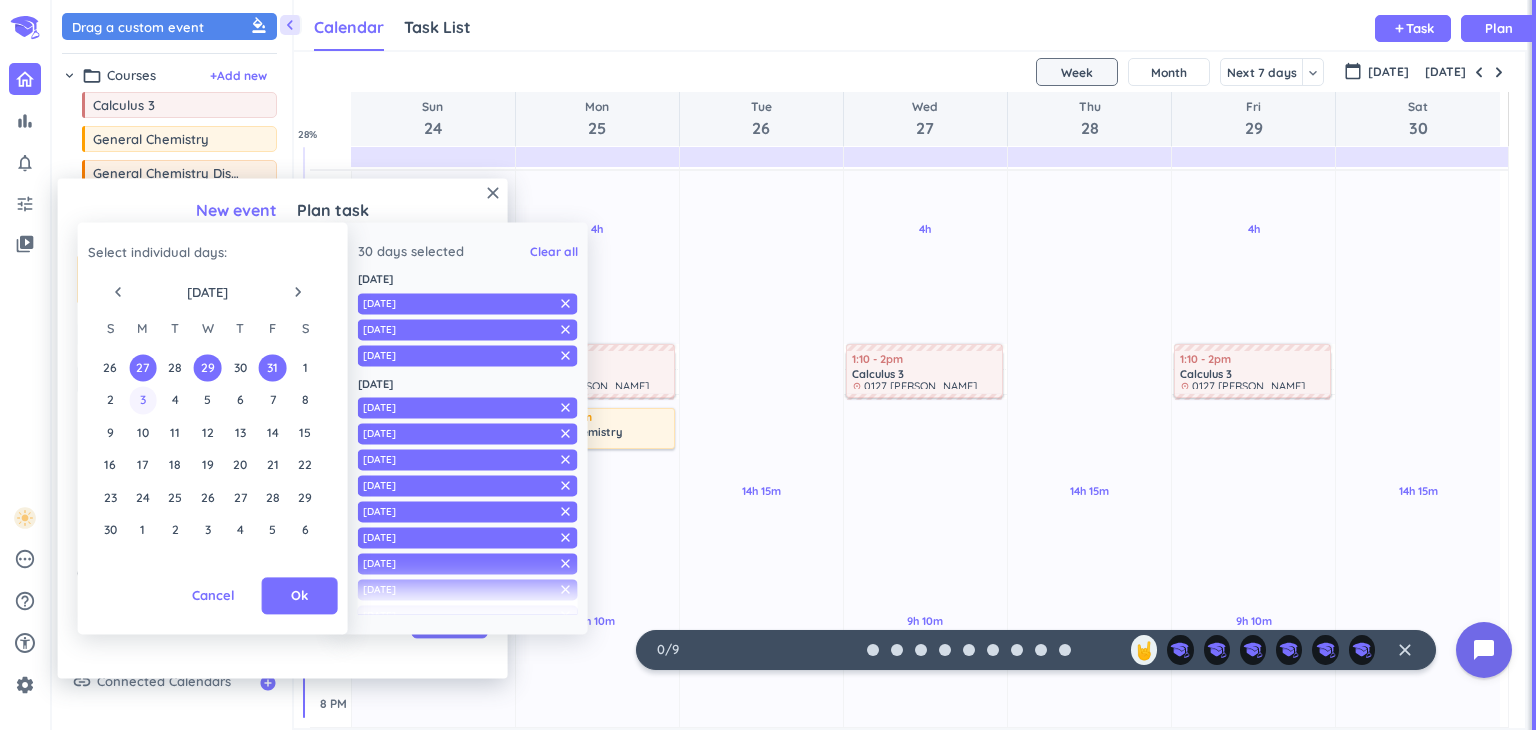 click on "3" at bounding box center (142, 400) 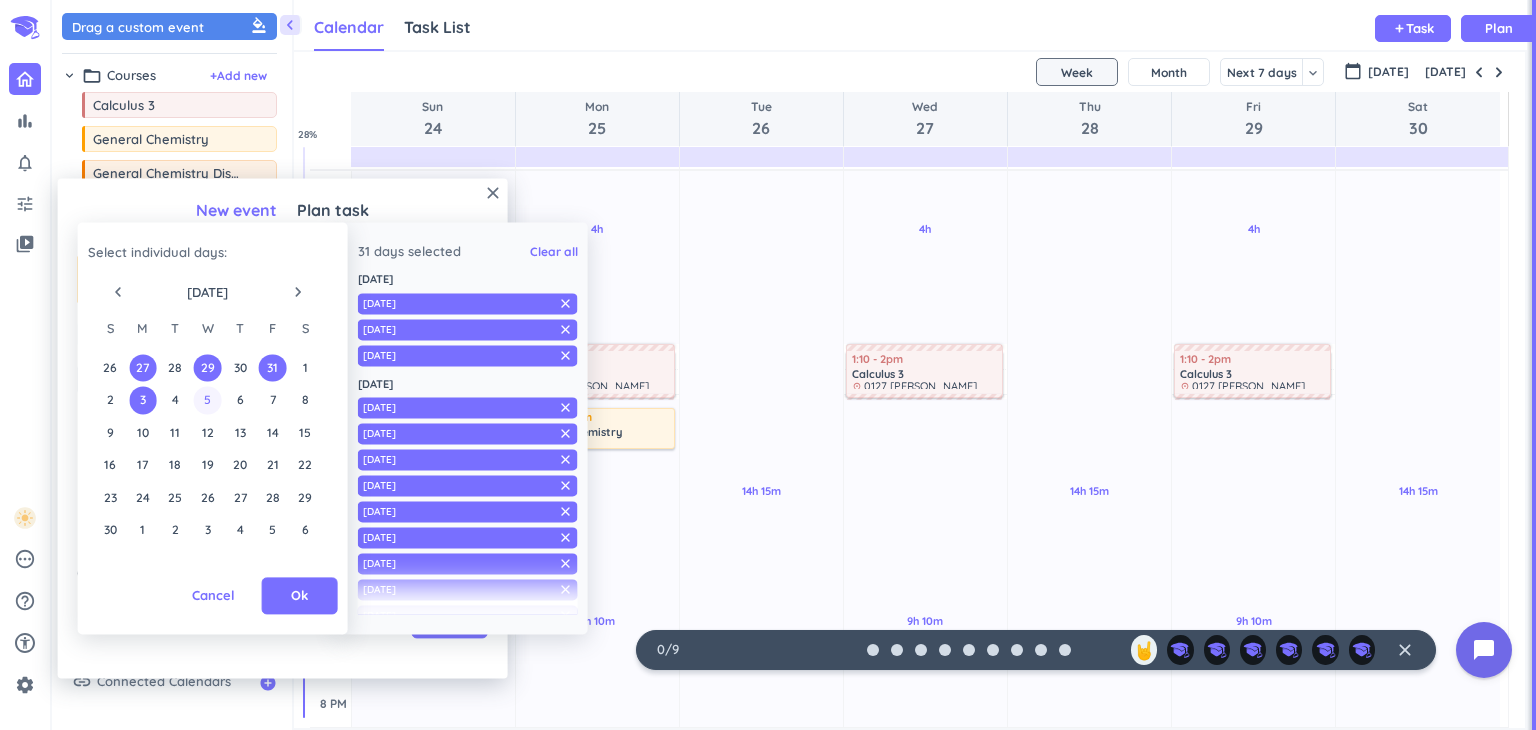click on "5" at bounding box center (207, 400) 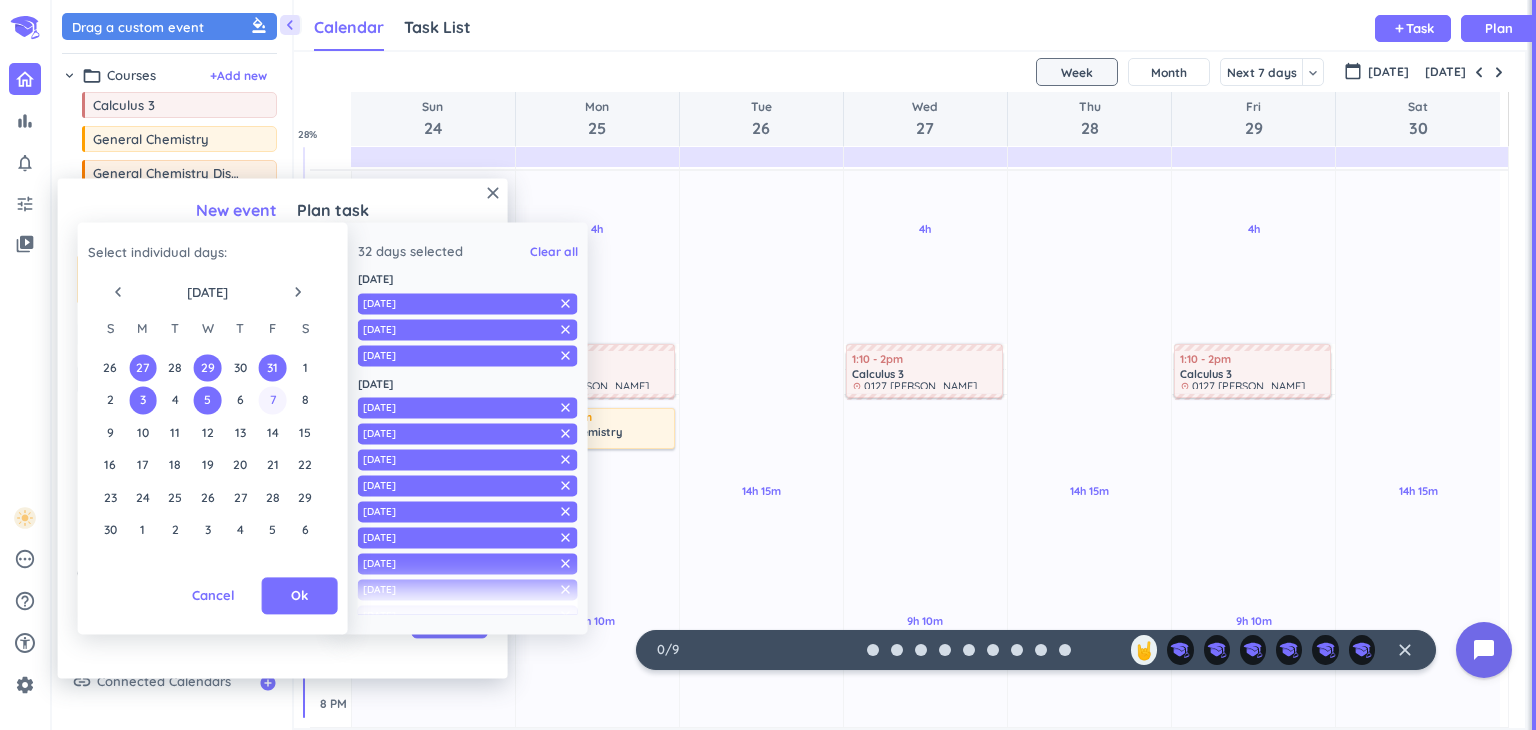 click on "7" at bounding box center [272, 400] 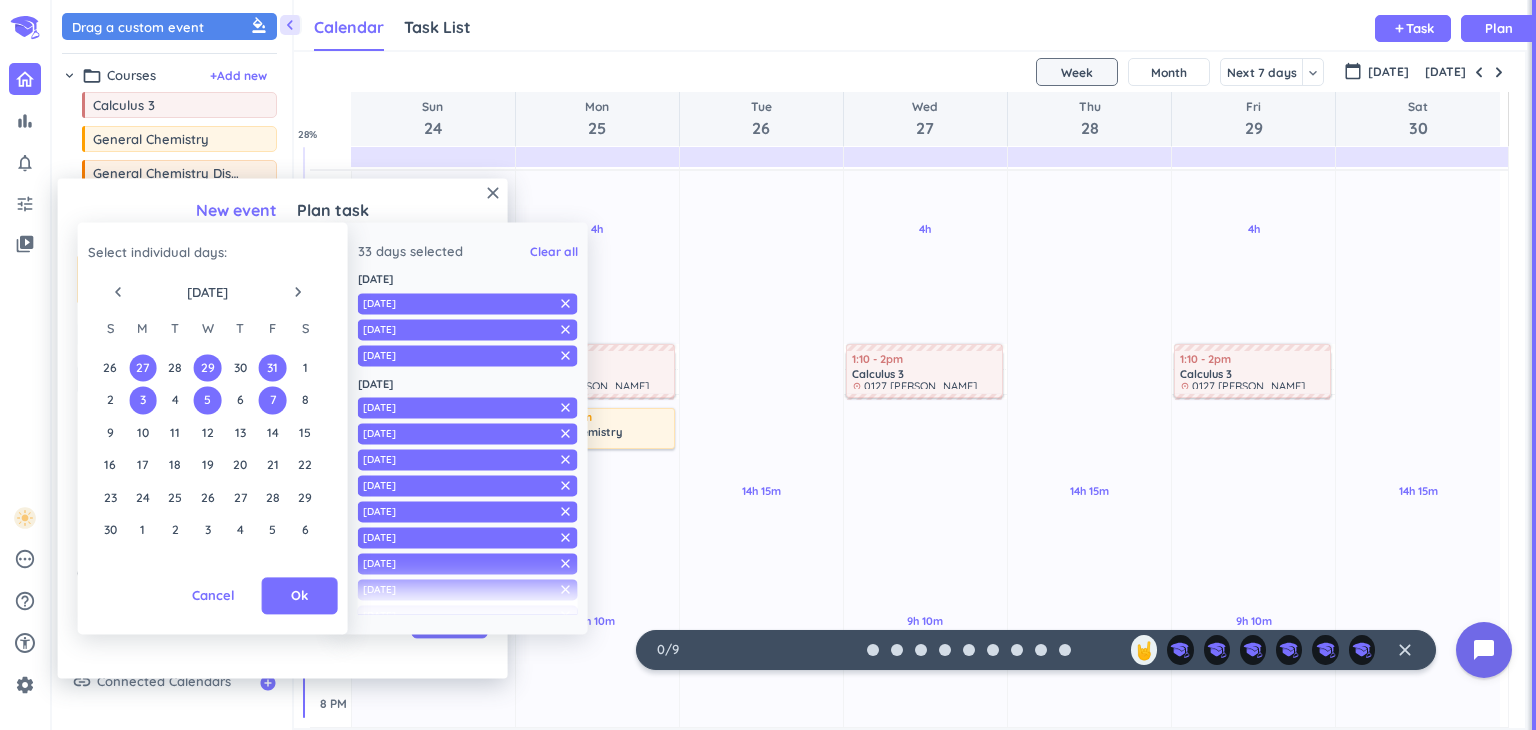 click on "9 10 11 12 13 14 15" at bounding box center (207, 433) 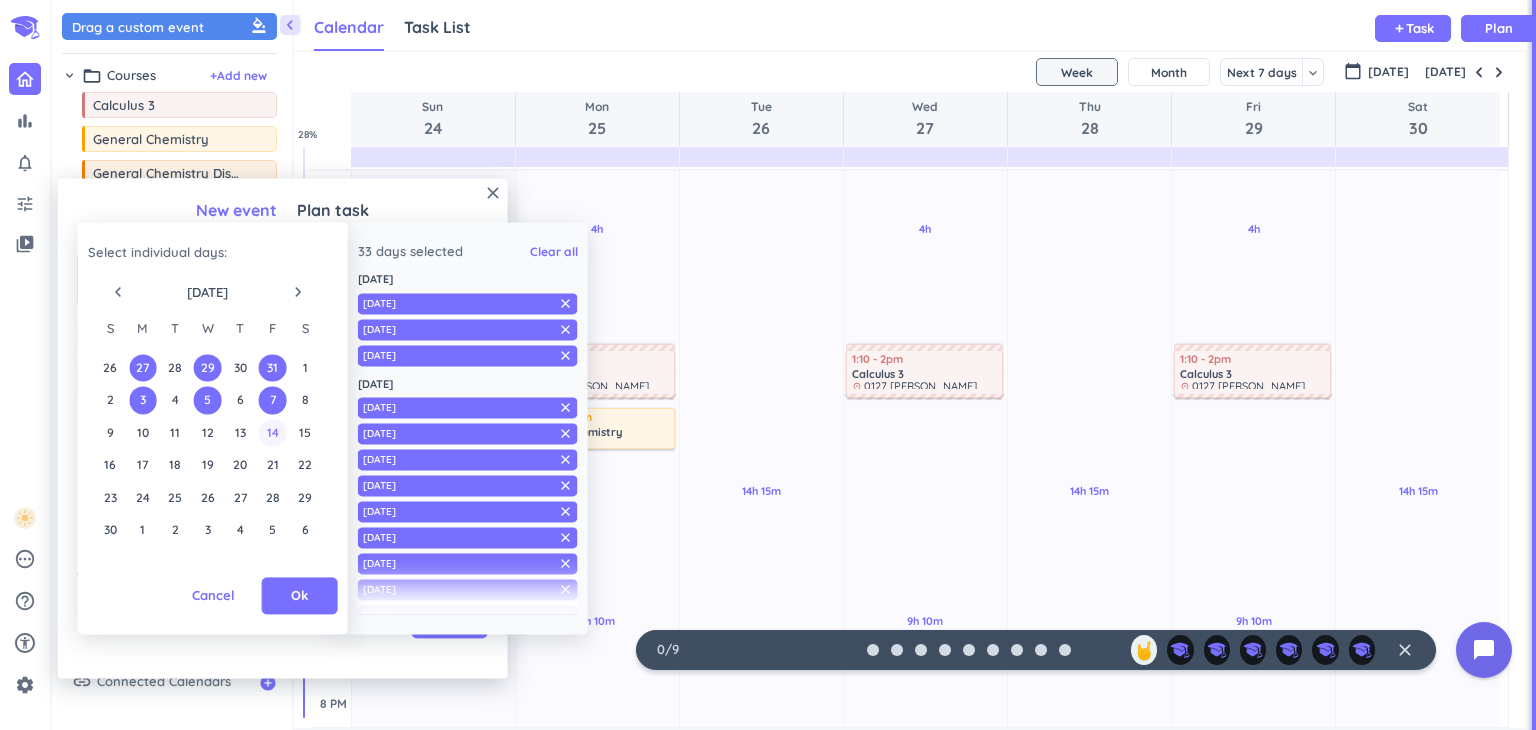 click on "14" at bounding box center (272, 432) 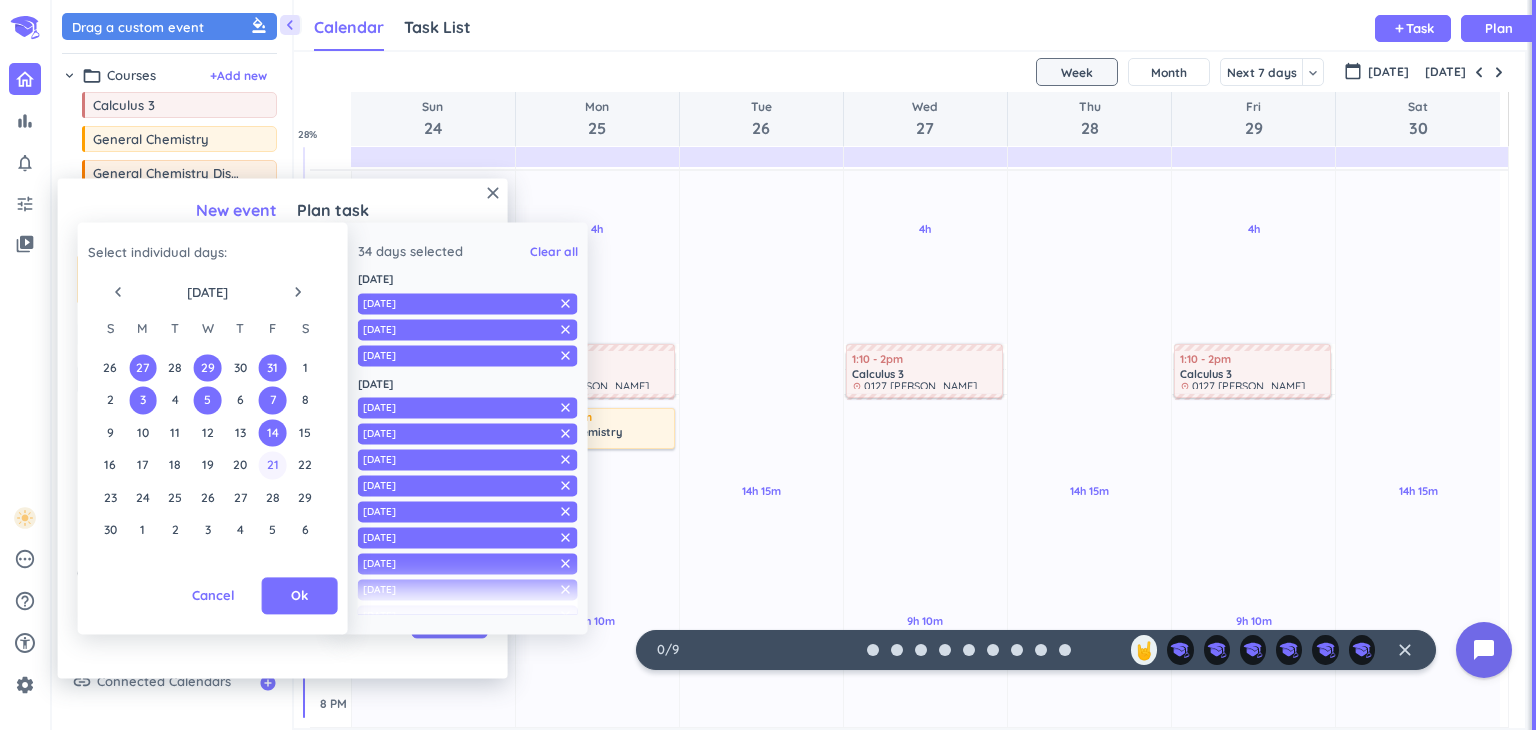 click on "21" at bounding box center (272, 465) 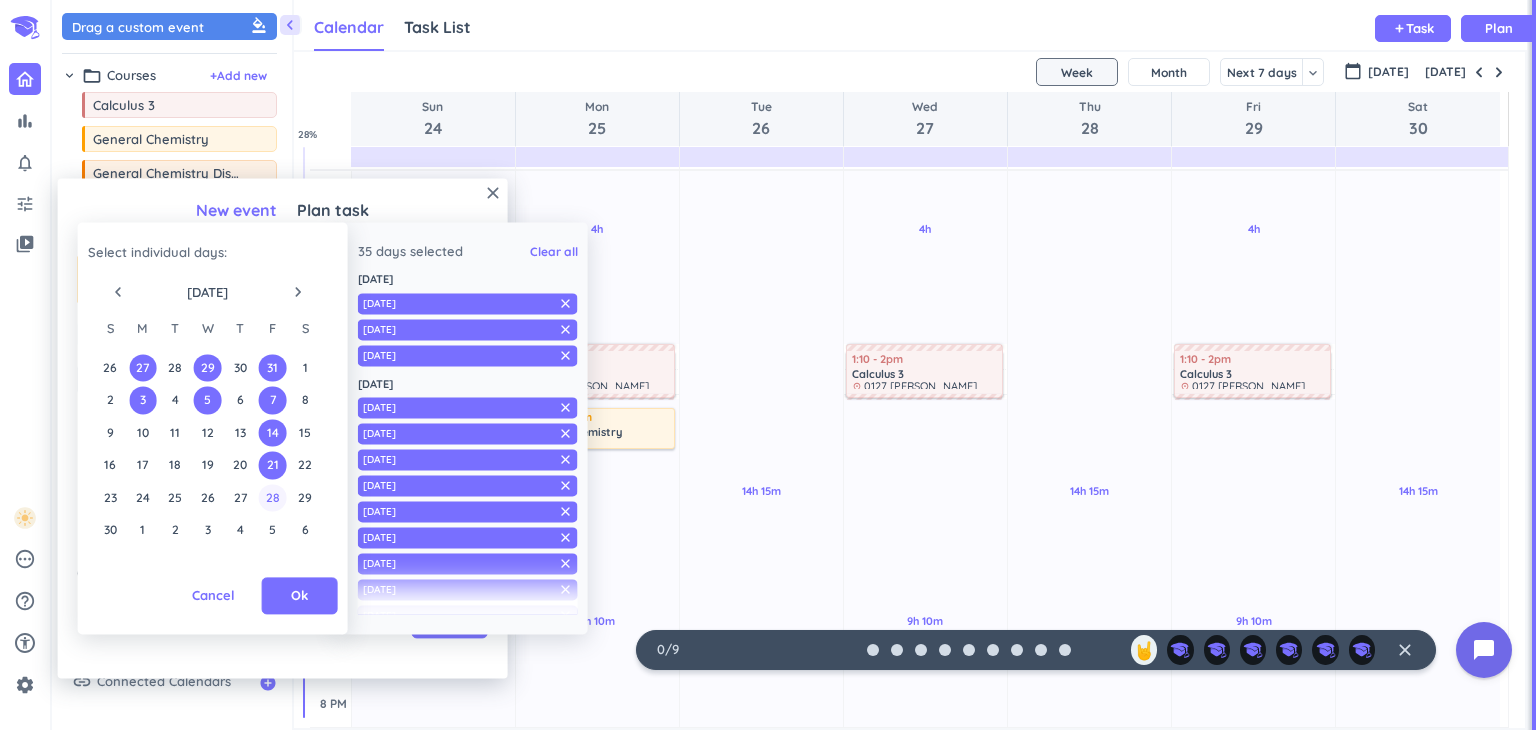 click on "28" at bounding box center (272, 497) 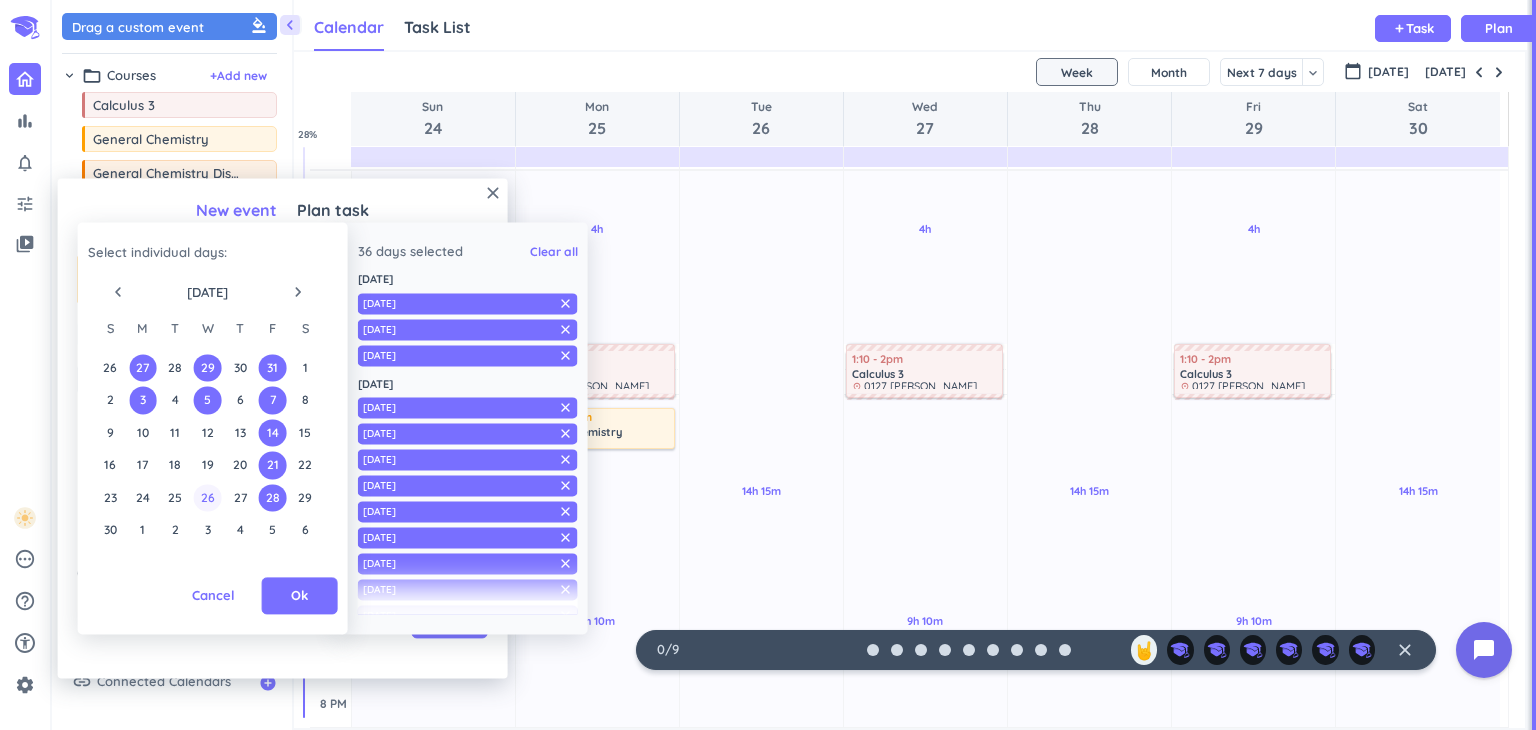 click on "26" at bounding box center [207, 497] 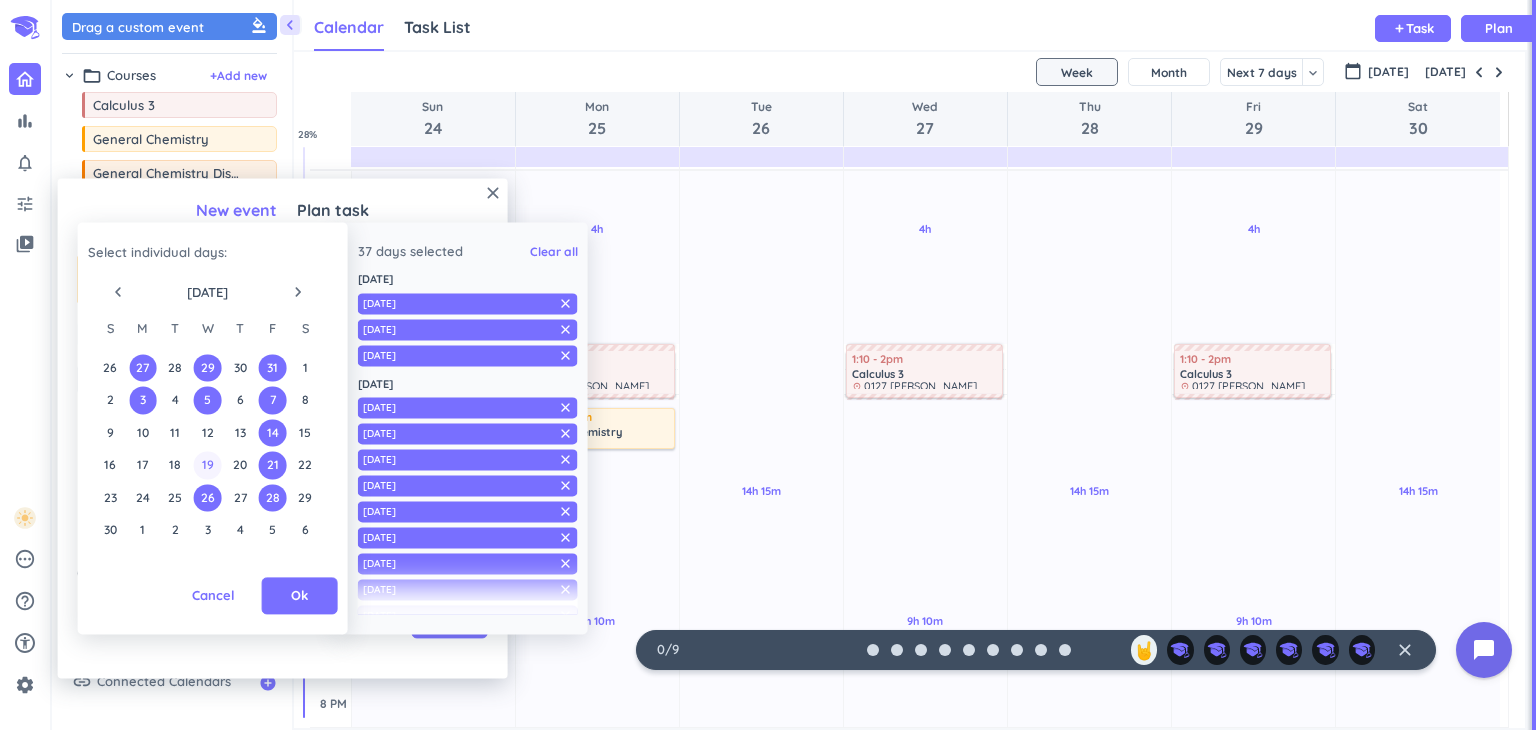 click on "19" at bounding box center [207, 465] 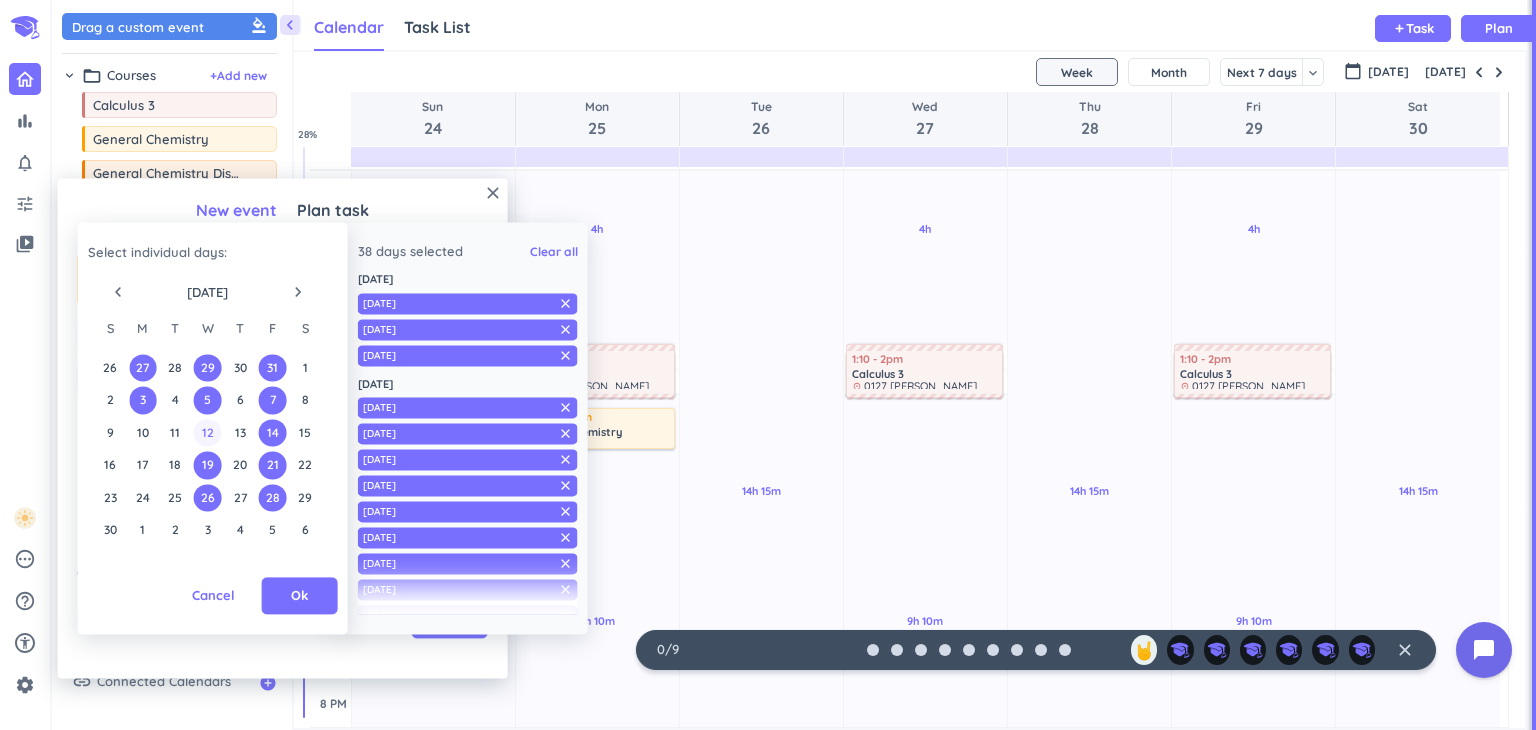 click on "12" at bounding box center (207, 432) 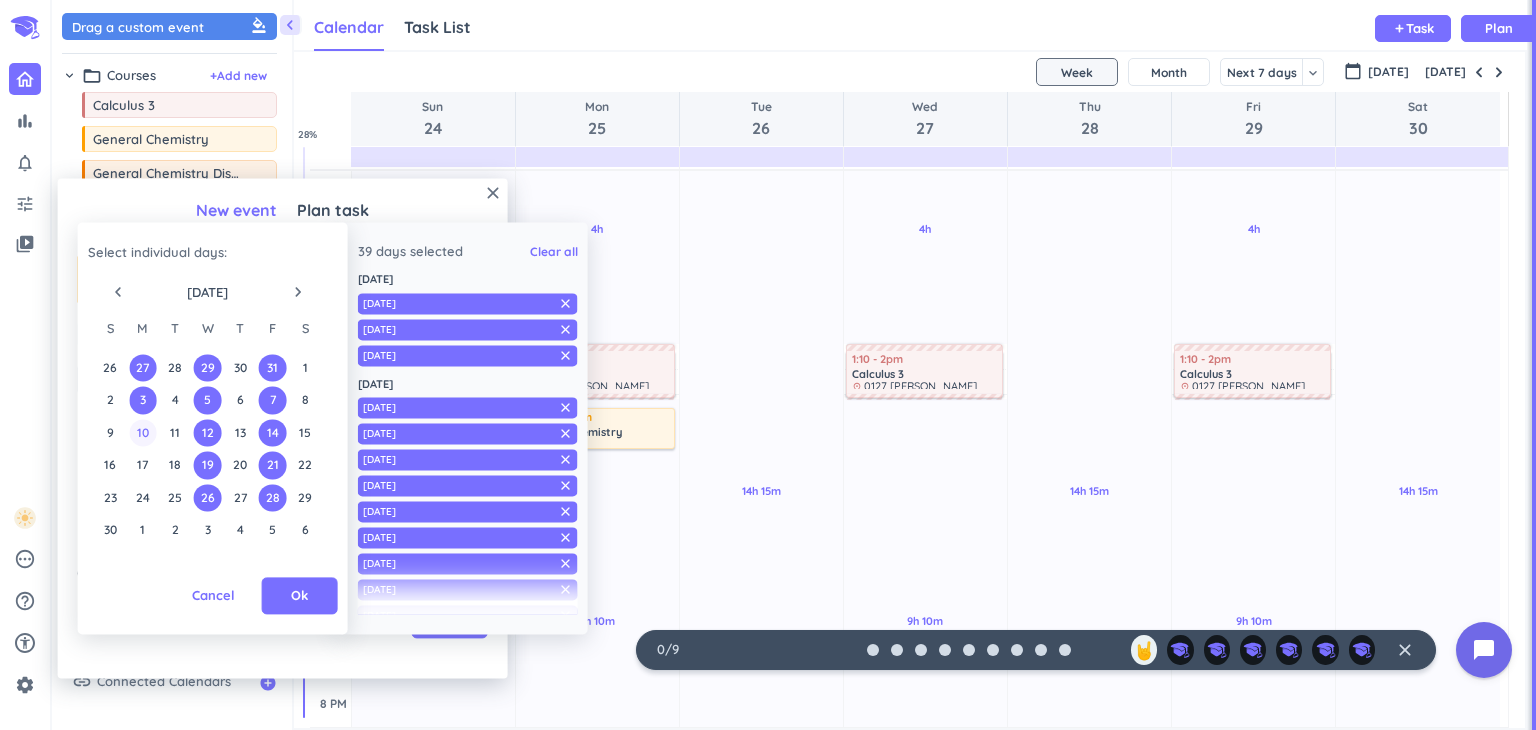 click on "10" at bounding box center [142, 432] 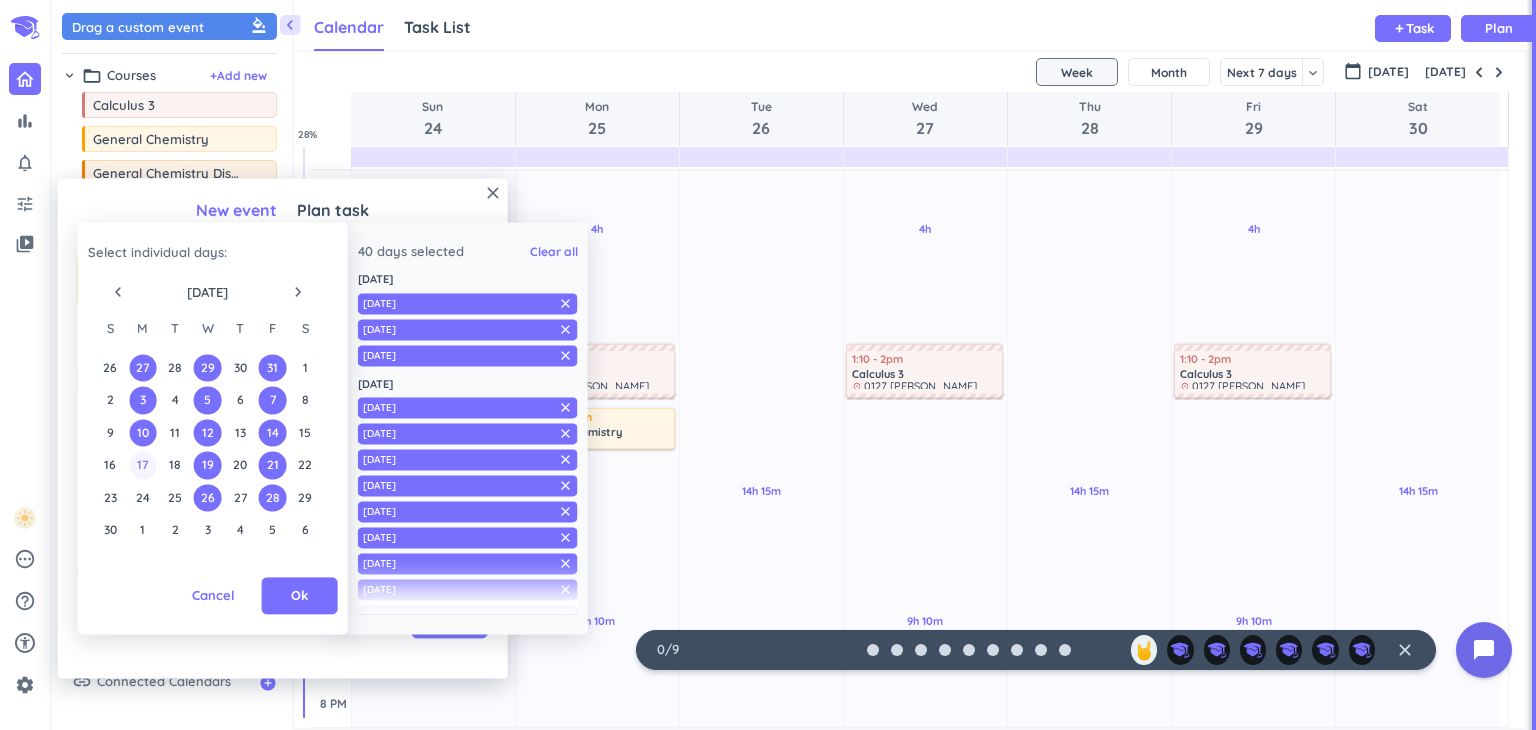 click on "17" at bounding box center (142, 465) 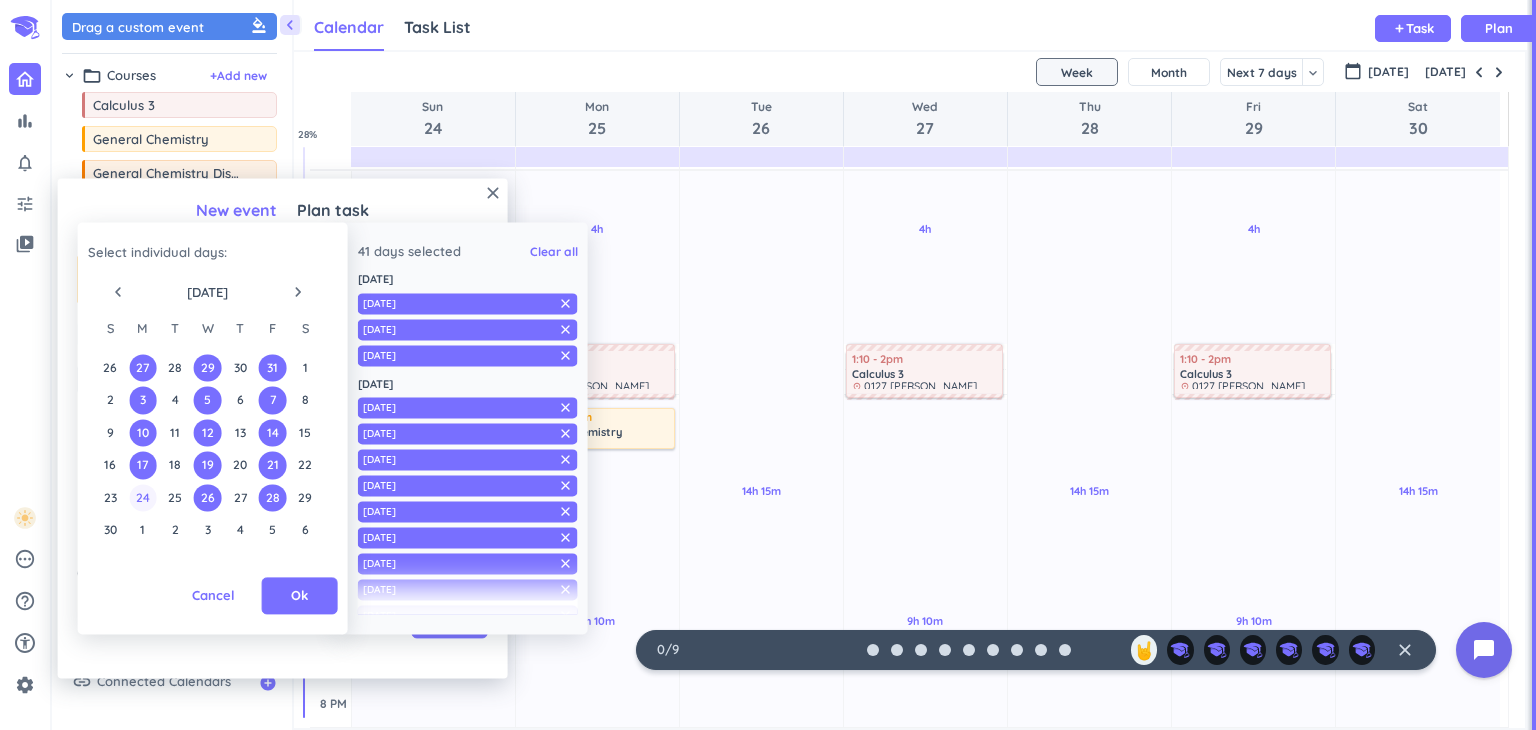 click on "24" at bounding box center (142, 497) 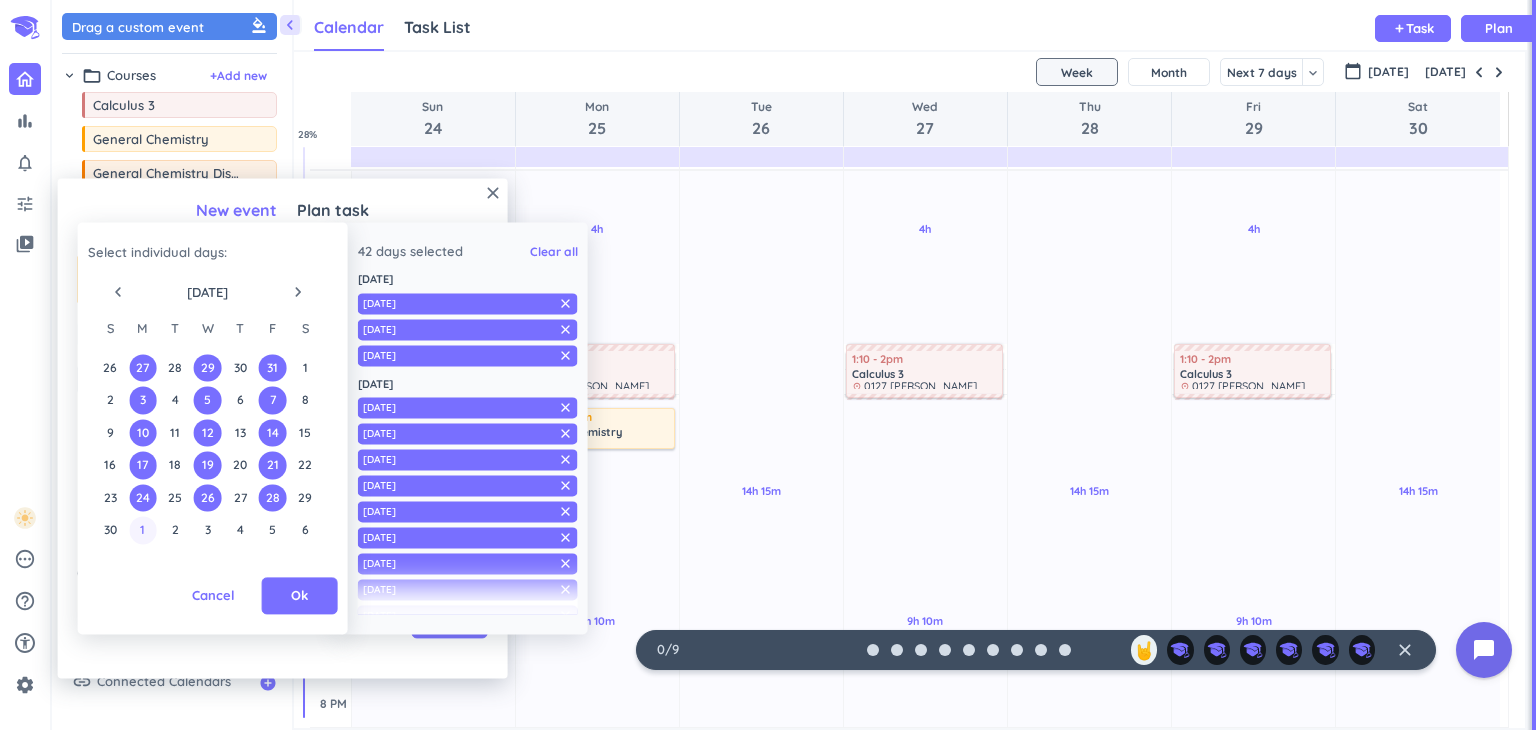 click on "1" at bounding box center [142, 530] 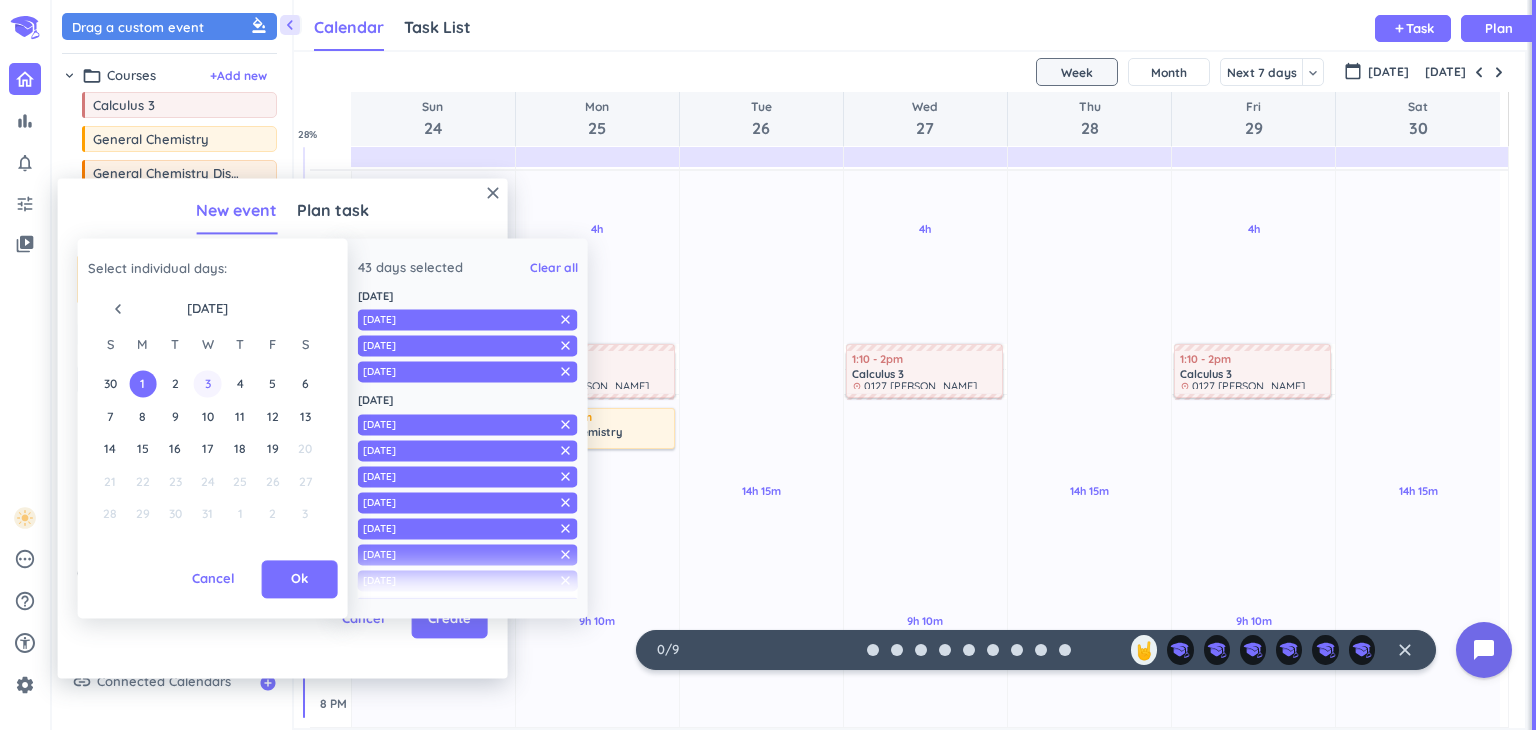 click on "3" at bounding box center (207, 384) 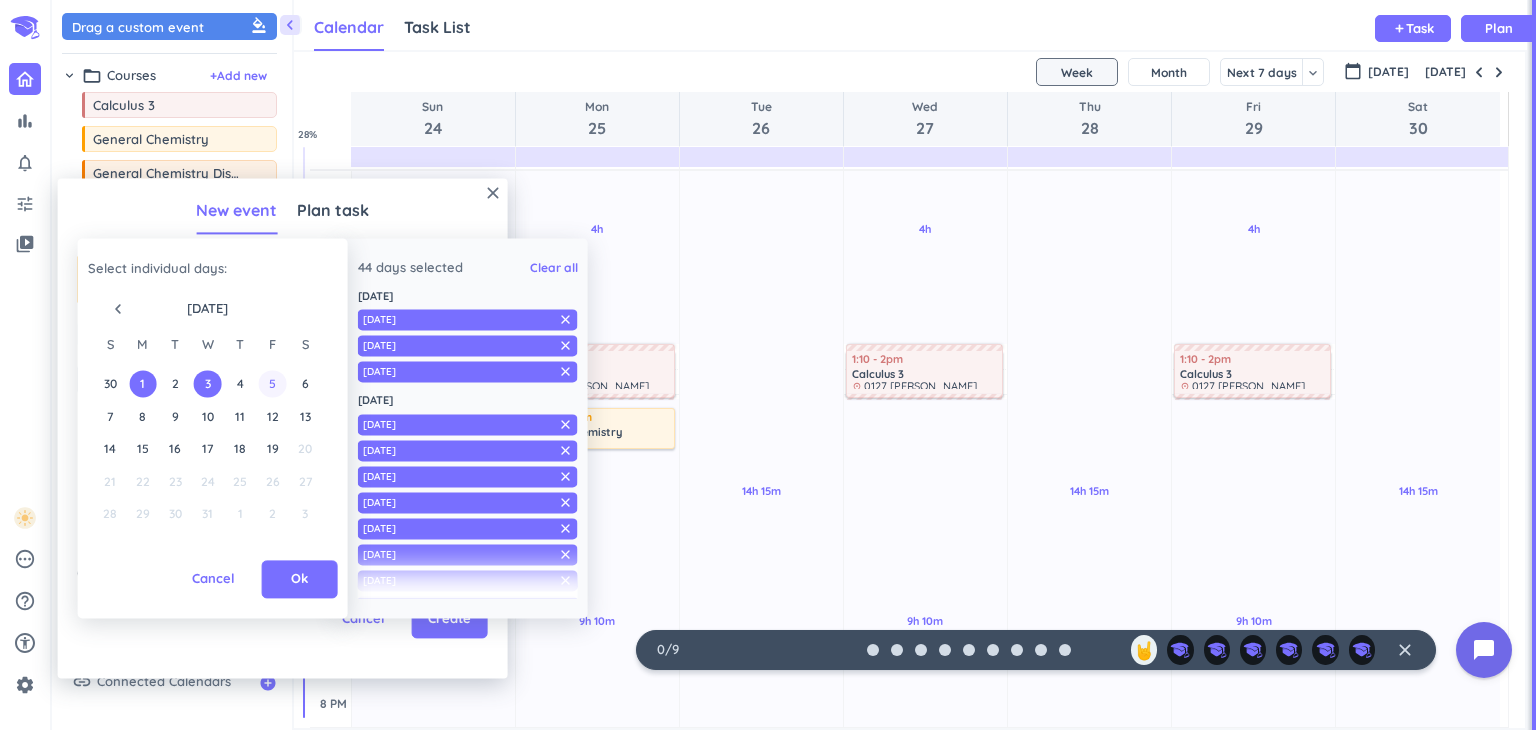 click on "5" at bounding box center (272, 384) 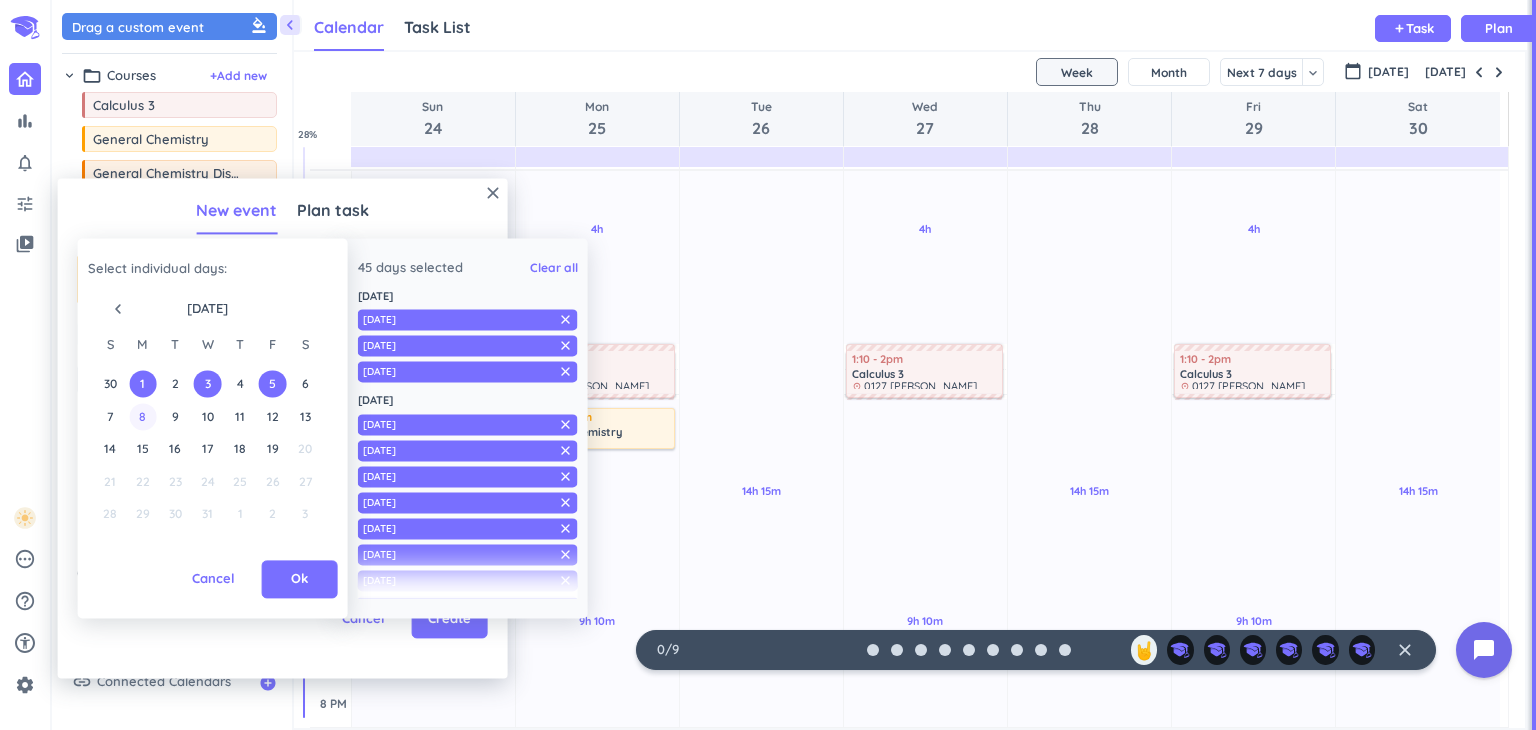 click on "8" at bounding box center [142, 416] 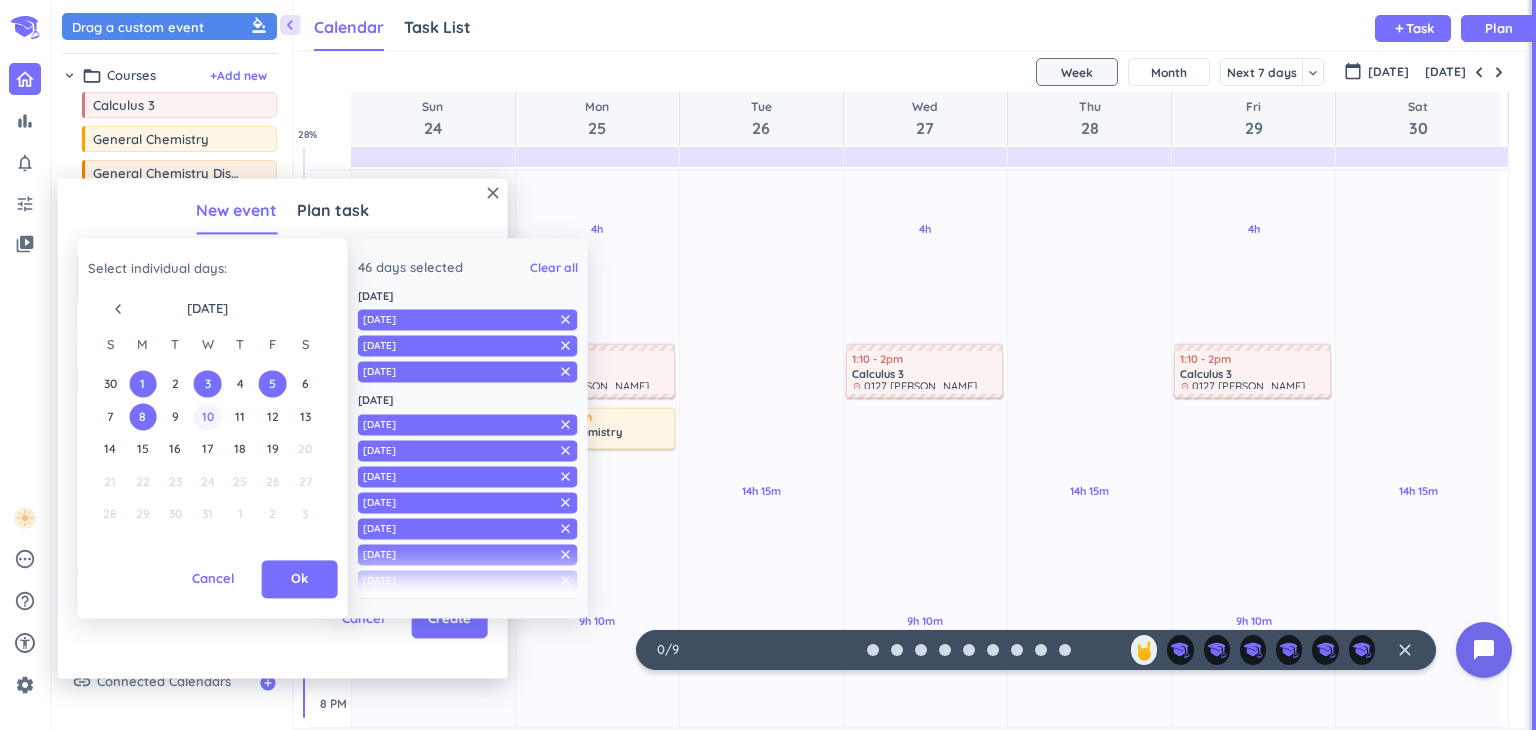 click on "10" at bounding box center [207, 416] 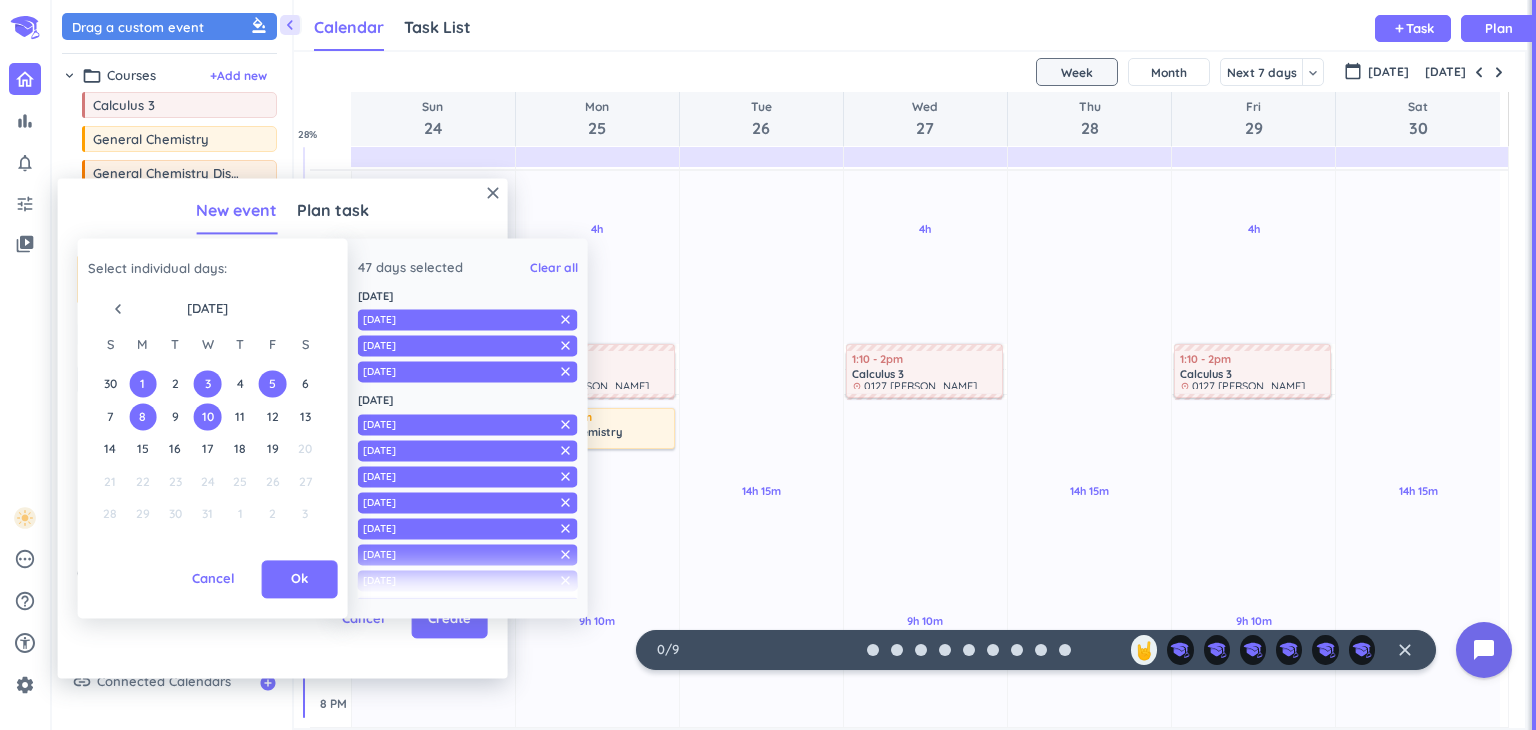 click on "7 8 9 10 11 12 13" at bounding box center (207, 416) 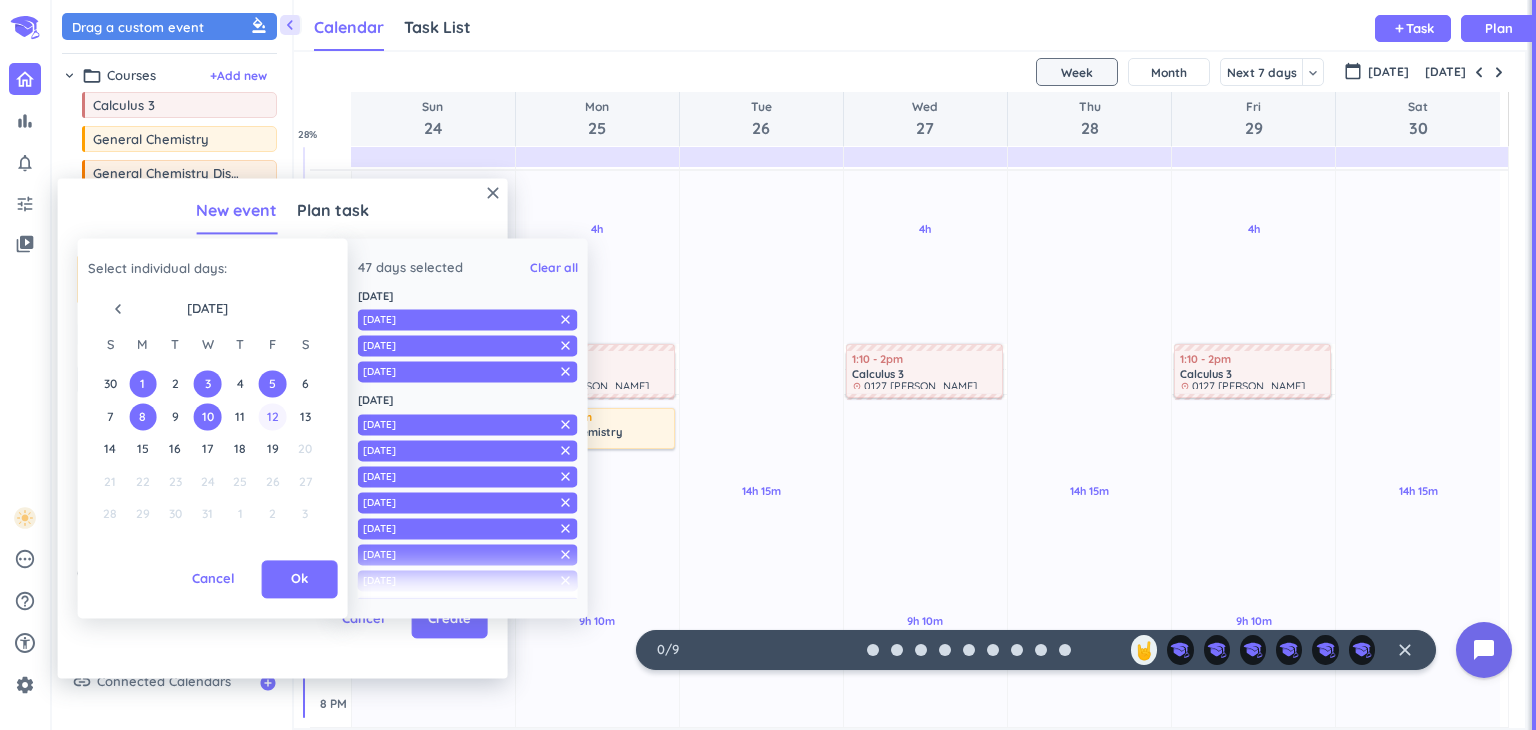 click on "12" at bounding box center [272, 416] 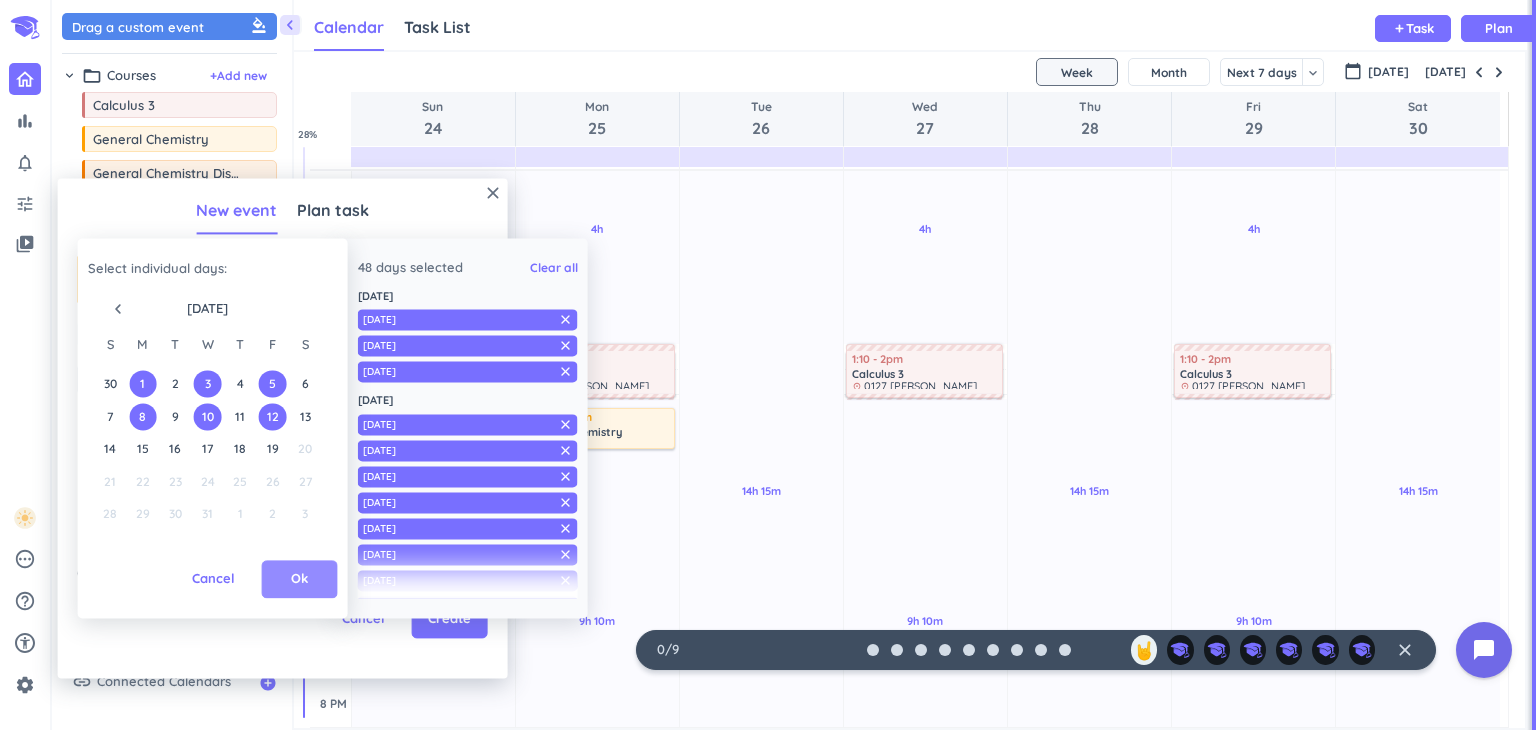 click on "Ok" at bounding box center (299, 580) 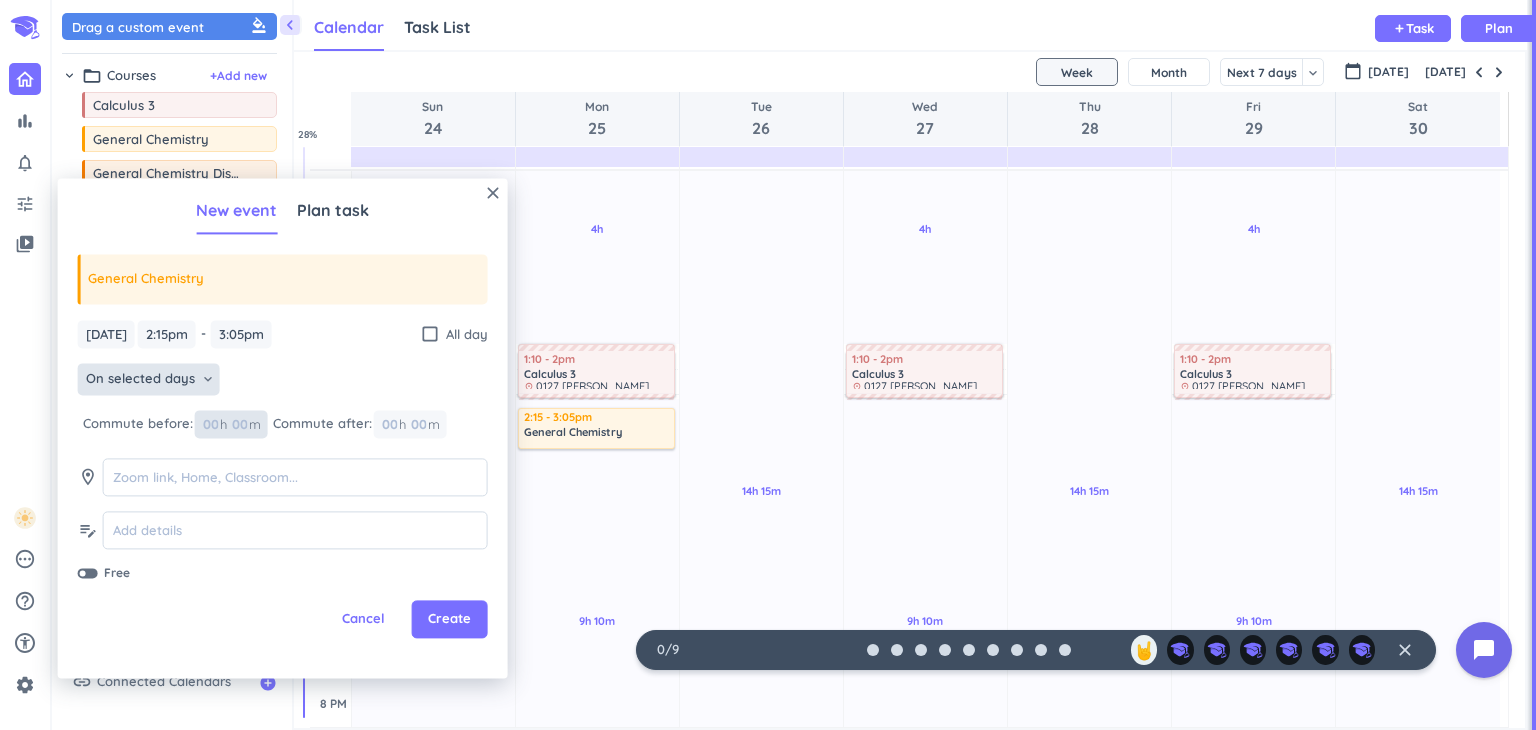 click at bounding box center (239, 424) 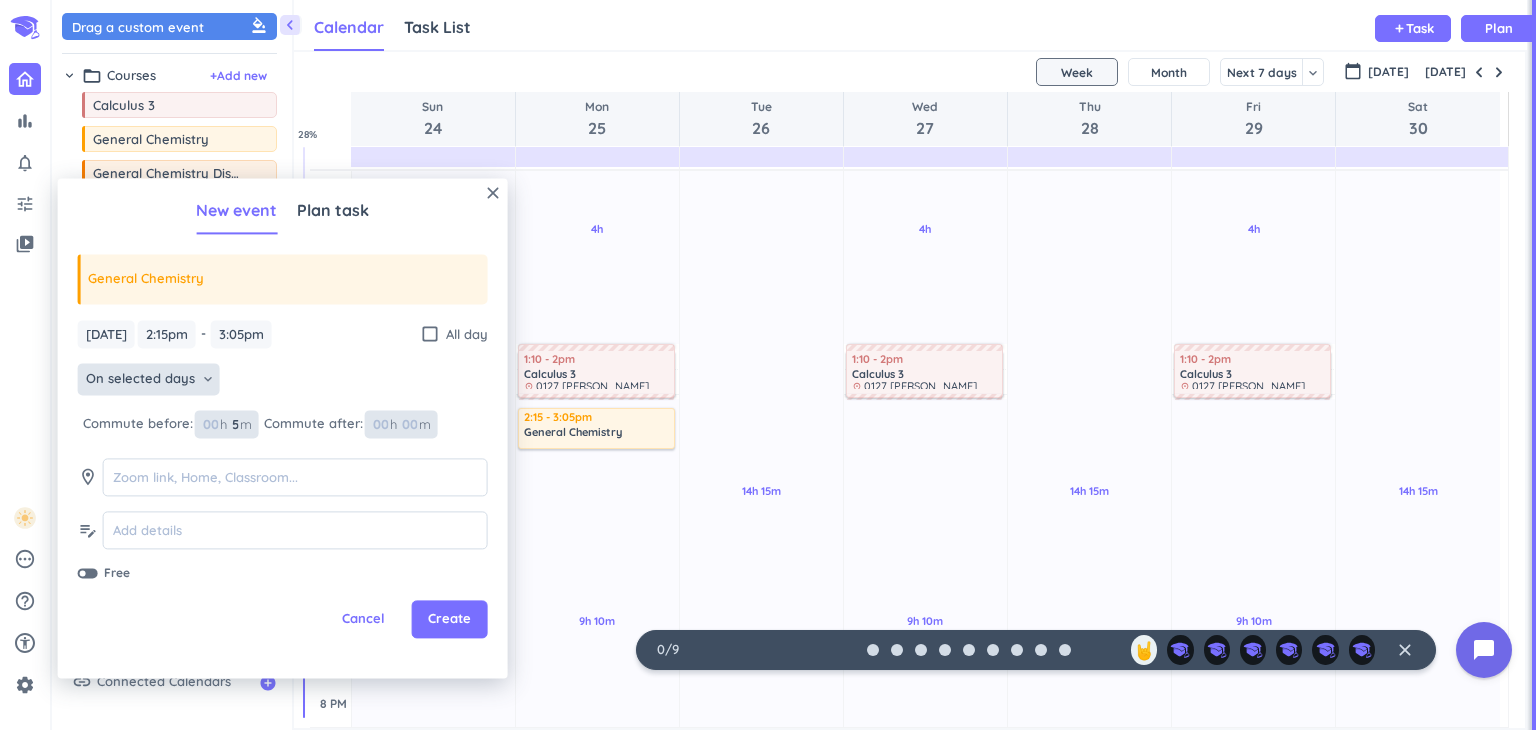 type on "5" 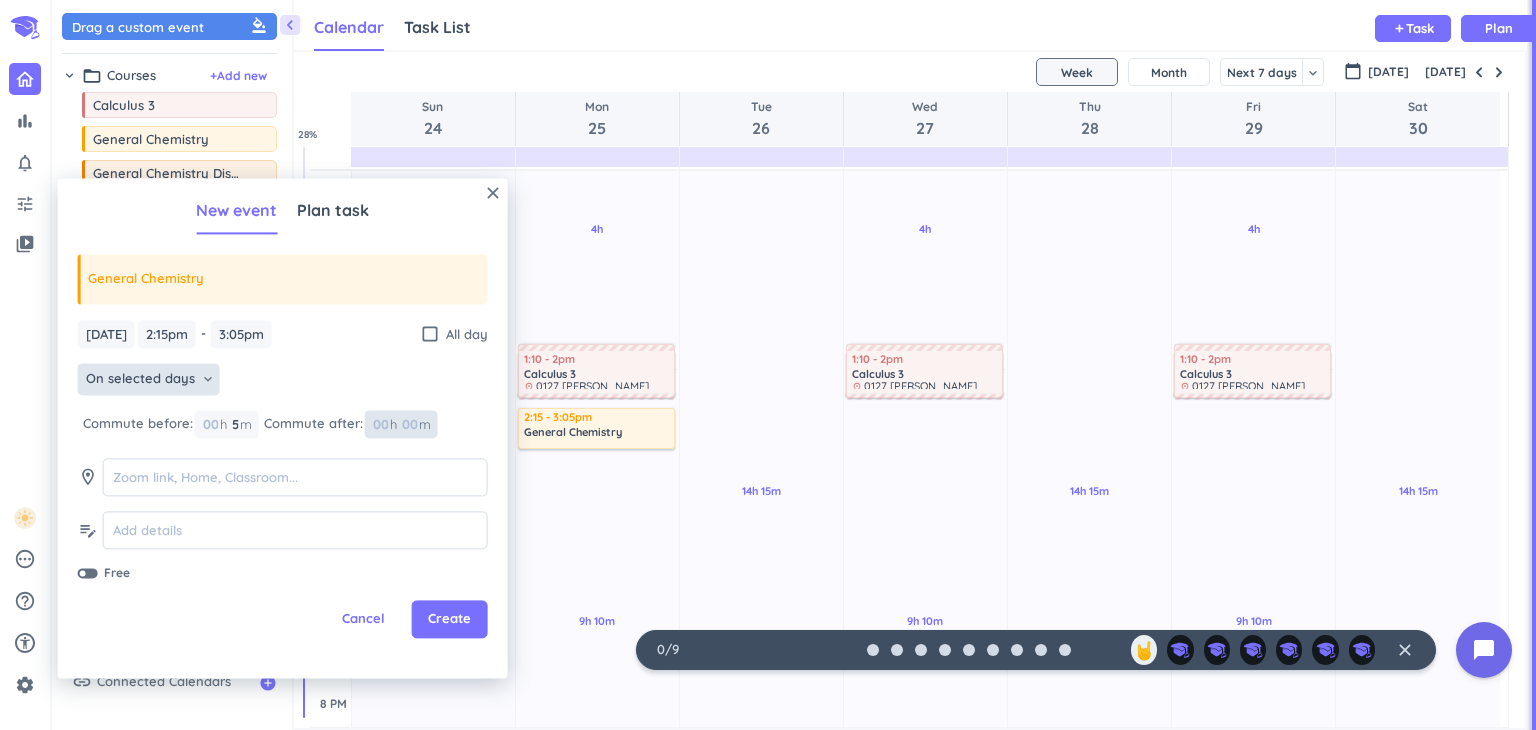 click at bounding box center (409, 424) 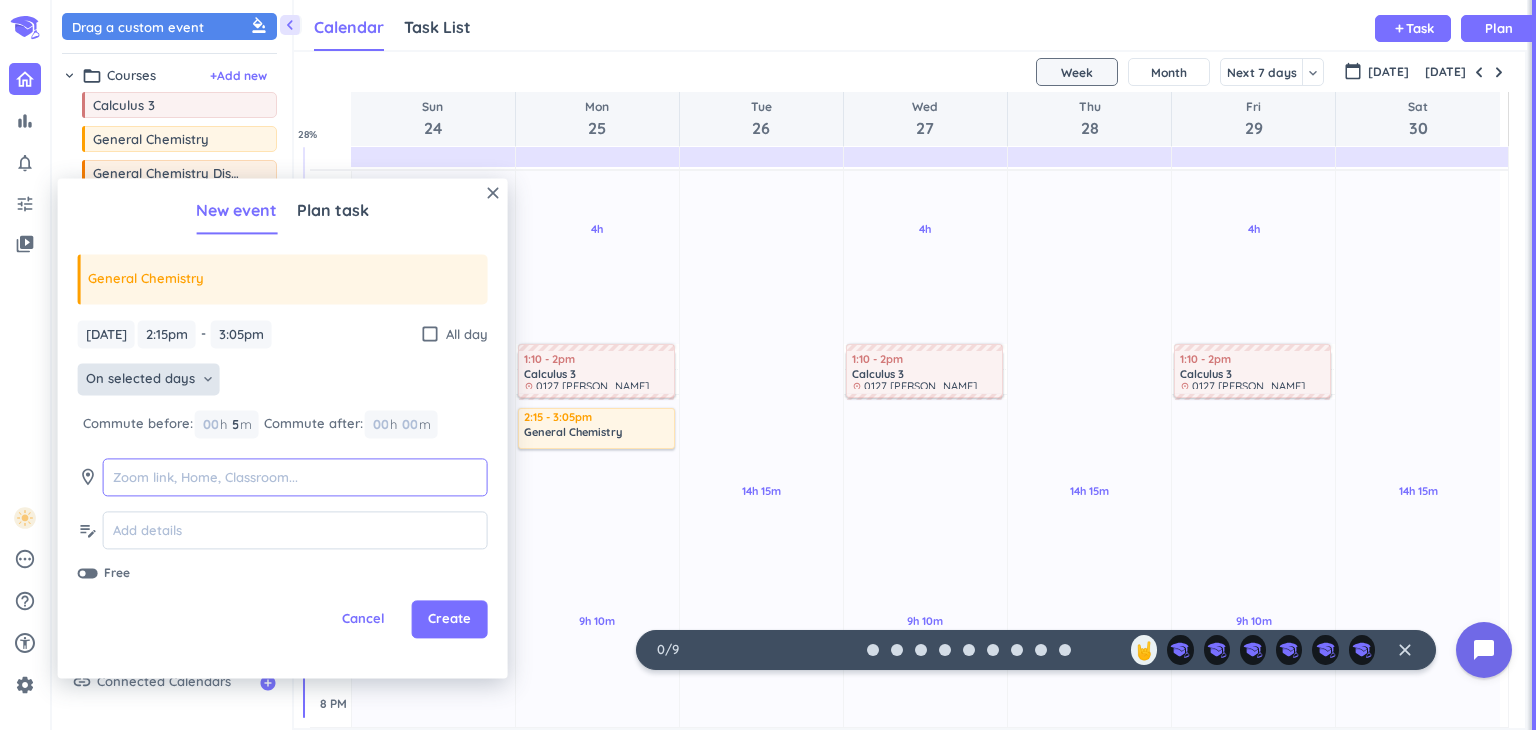 click at bounding box center (295, 477) 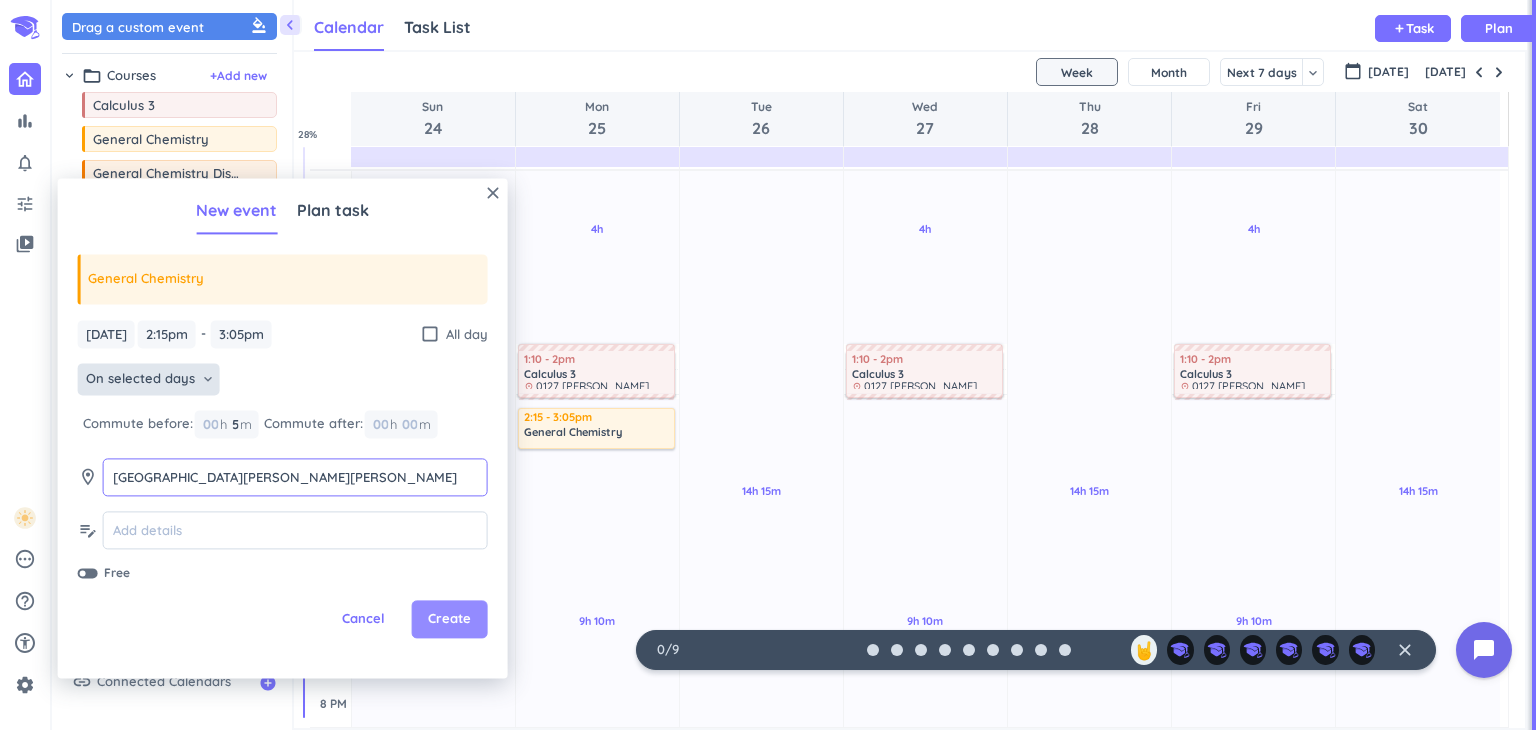 type on "[GEOGRAPHIC_DATA][PERSON_NAME][PERSON_NAME]" 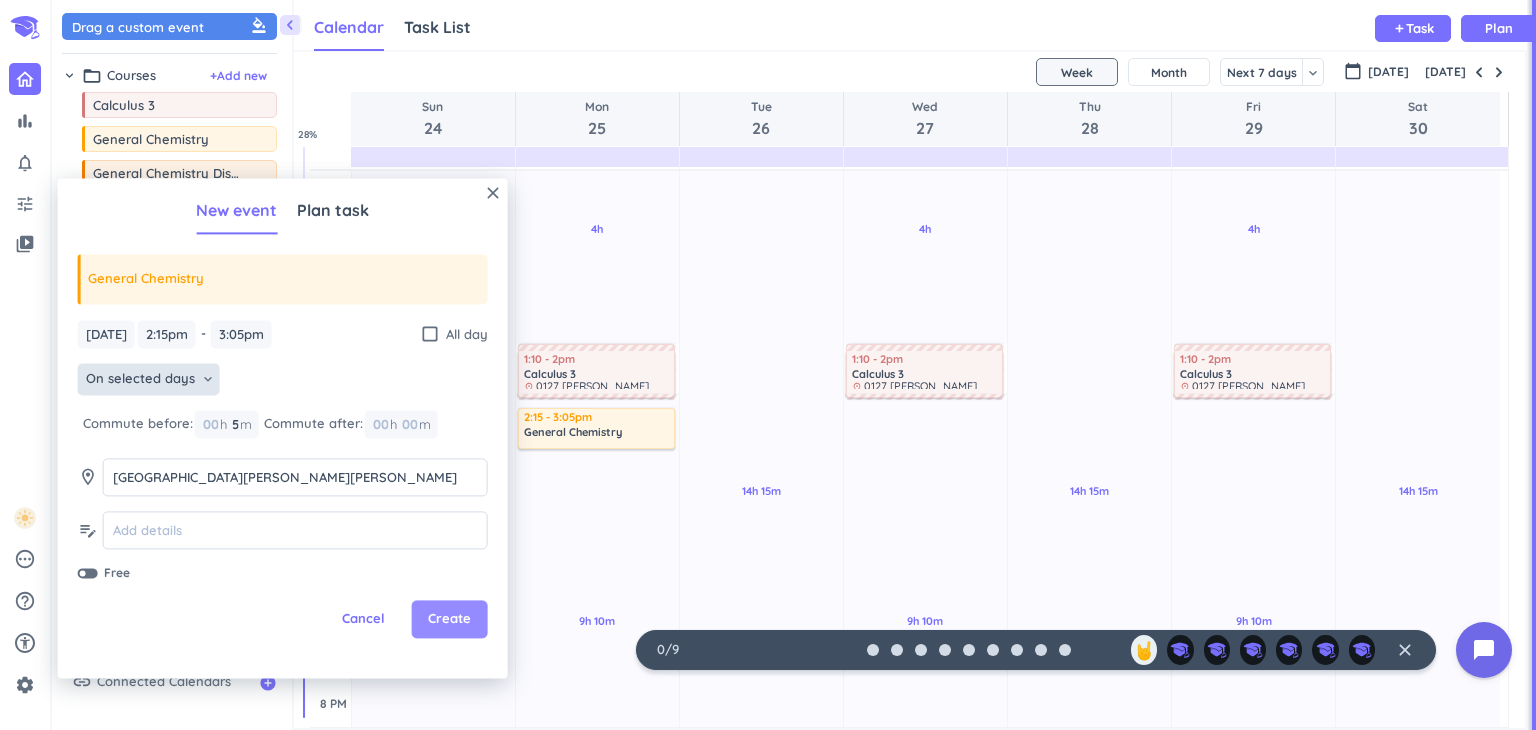 click on "Create" at bounding box center (449, 620) 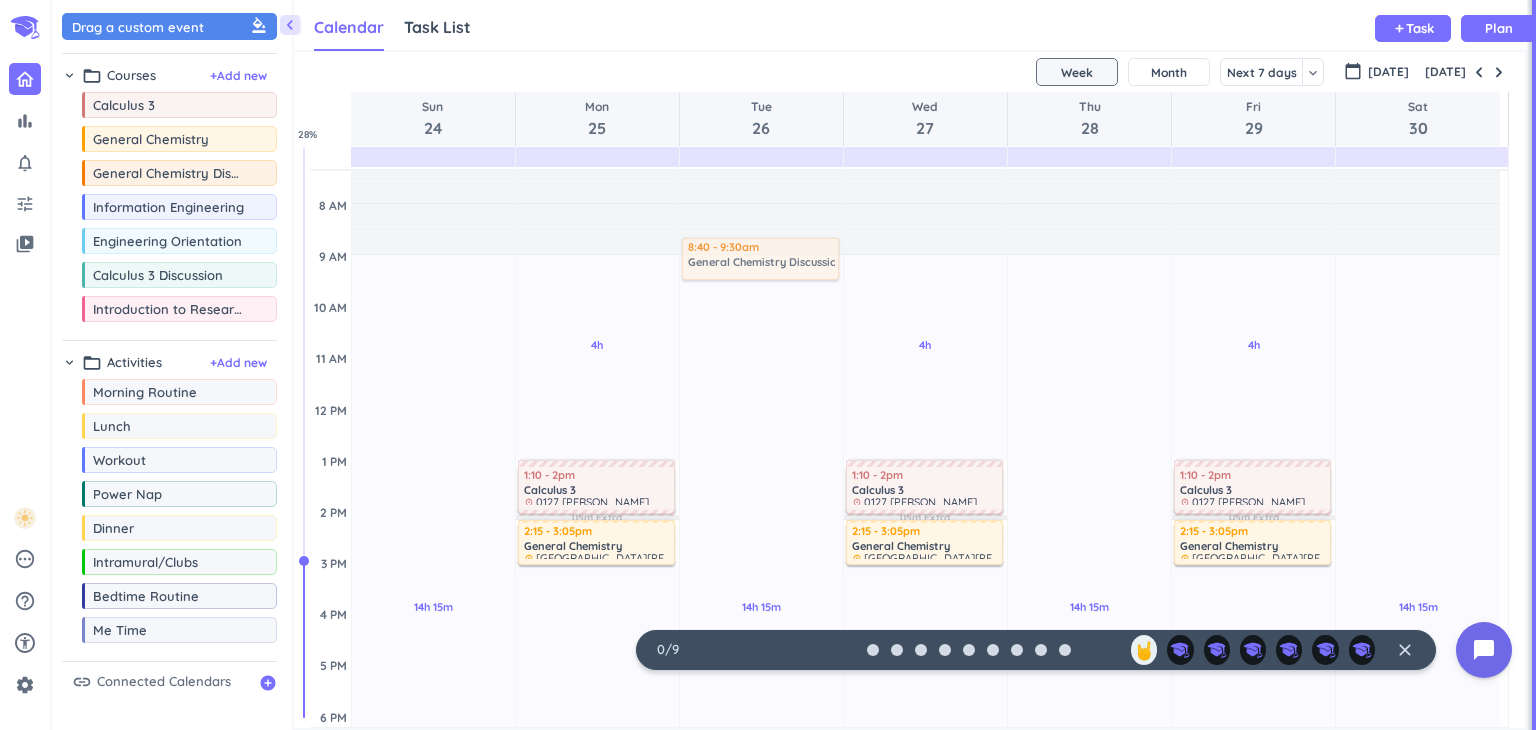 scroll, scrollTop: 168, scrollLeft: 0, axis: vertical 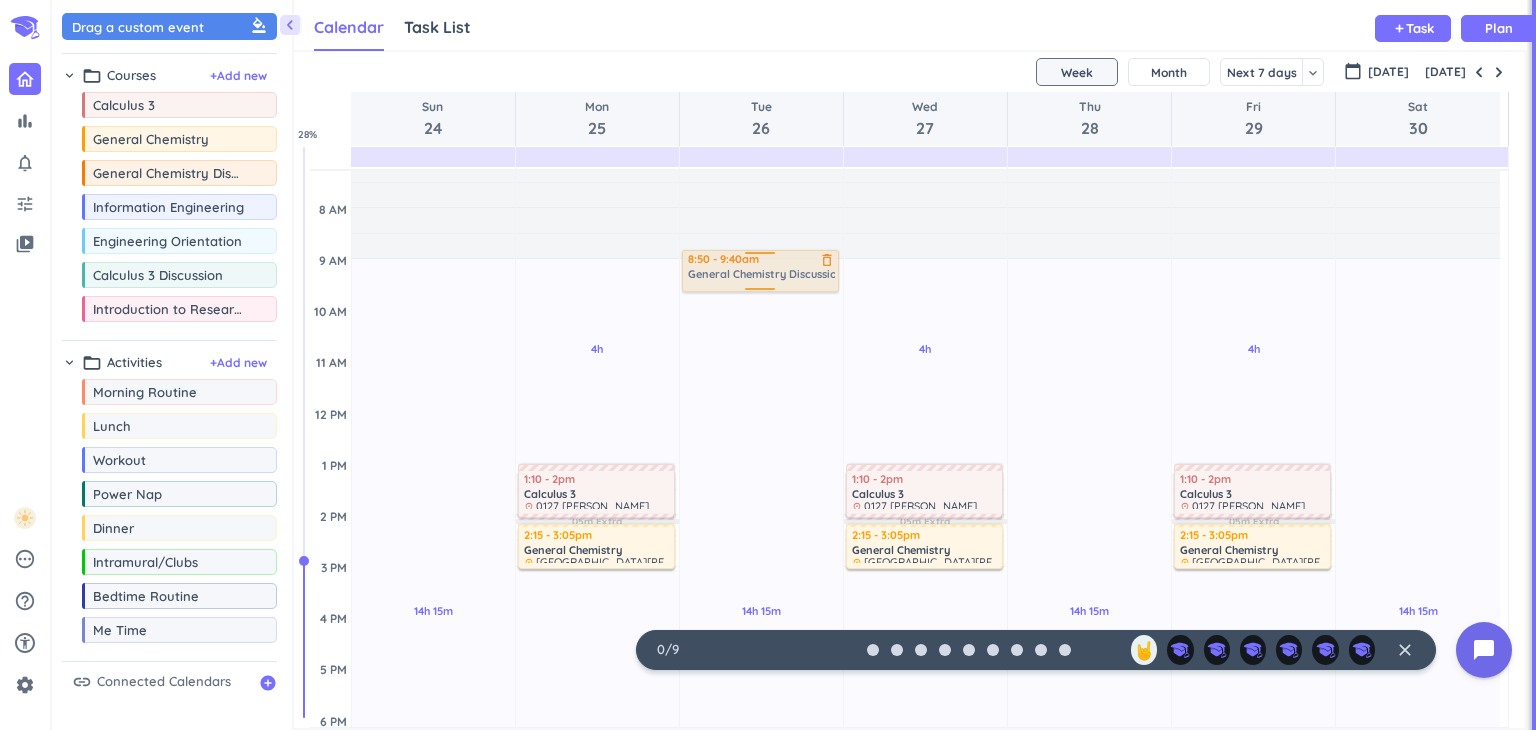 drag, startPoint x: 224, startPoint y: 182, endPoint x: 732, endPoint y: 252, distance: 512.8002 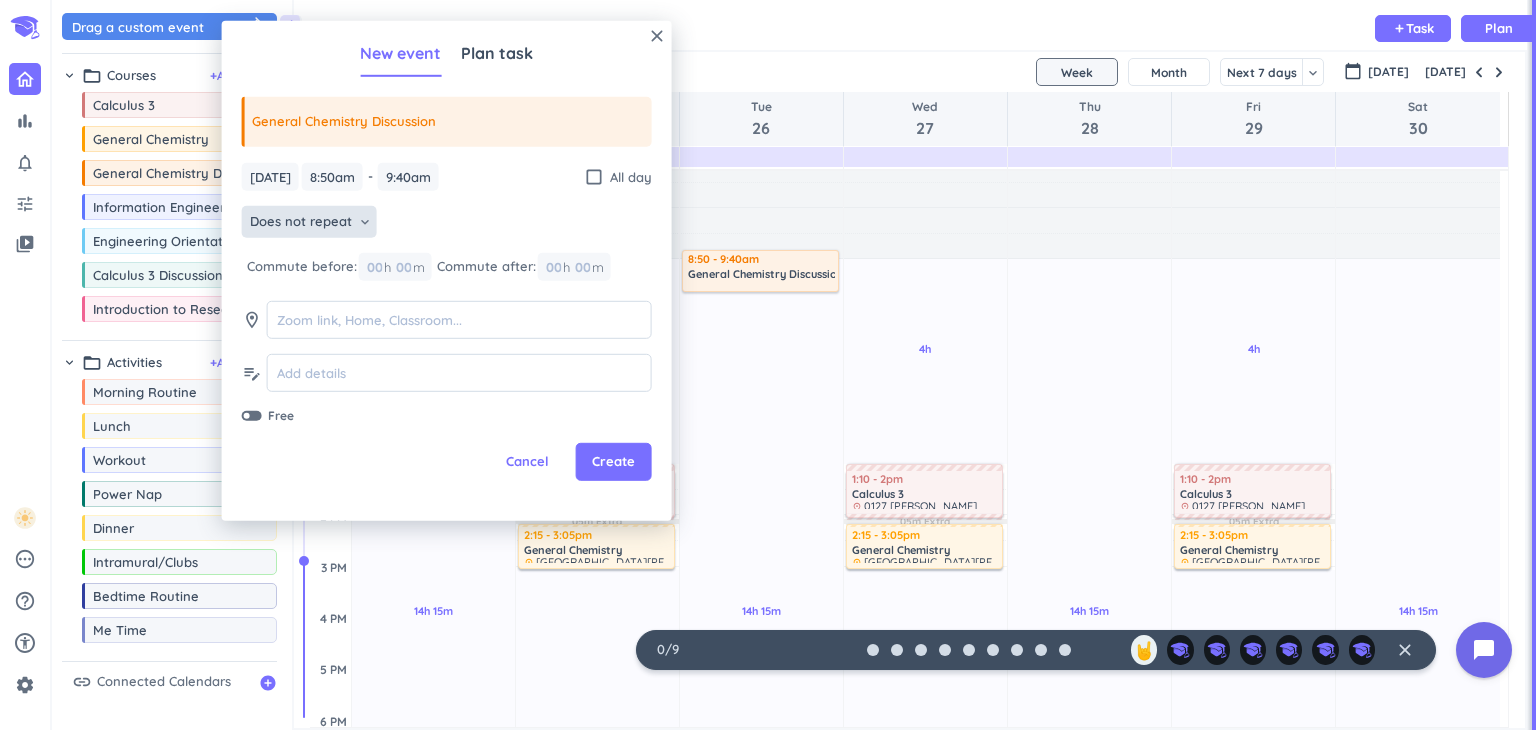 click on "Does not repeat" at bounding box center (301, 222) 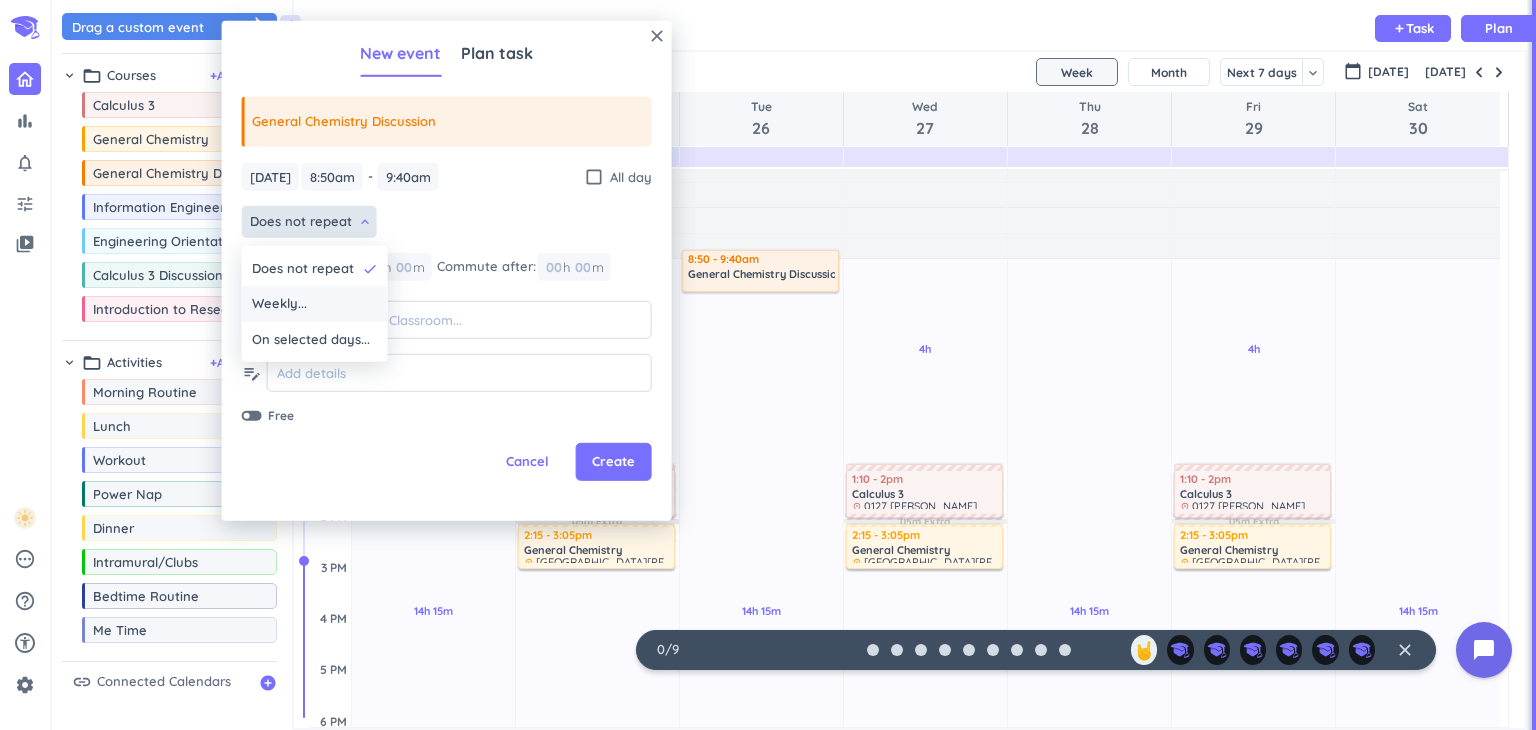 click on "Weekly..." at bounding box center (279, 304) 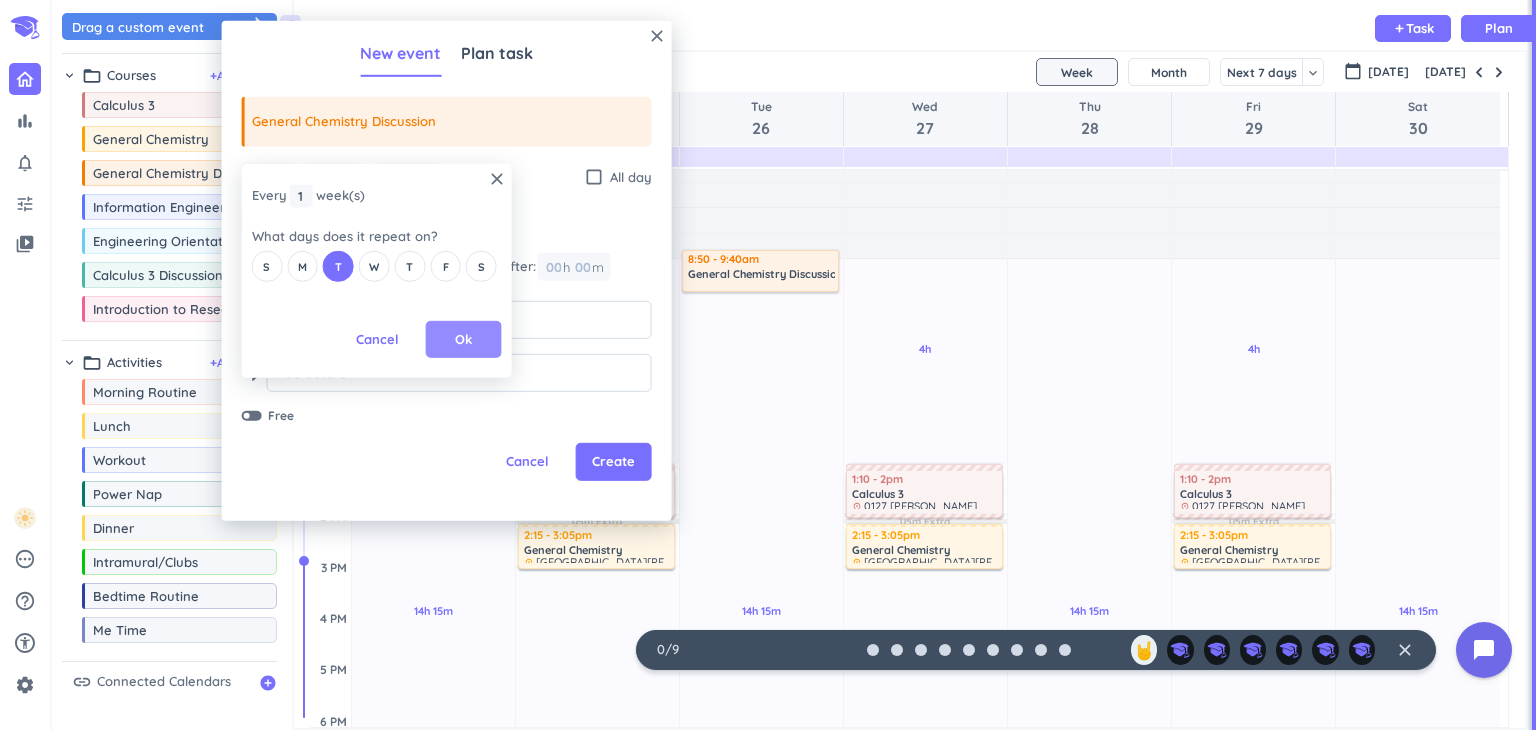 click on "Ok" at bounding box center (463, 340) 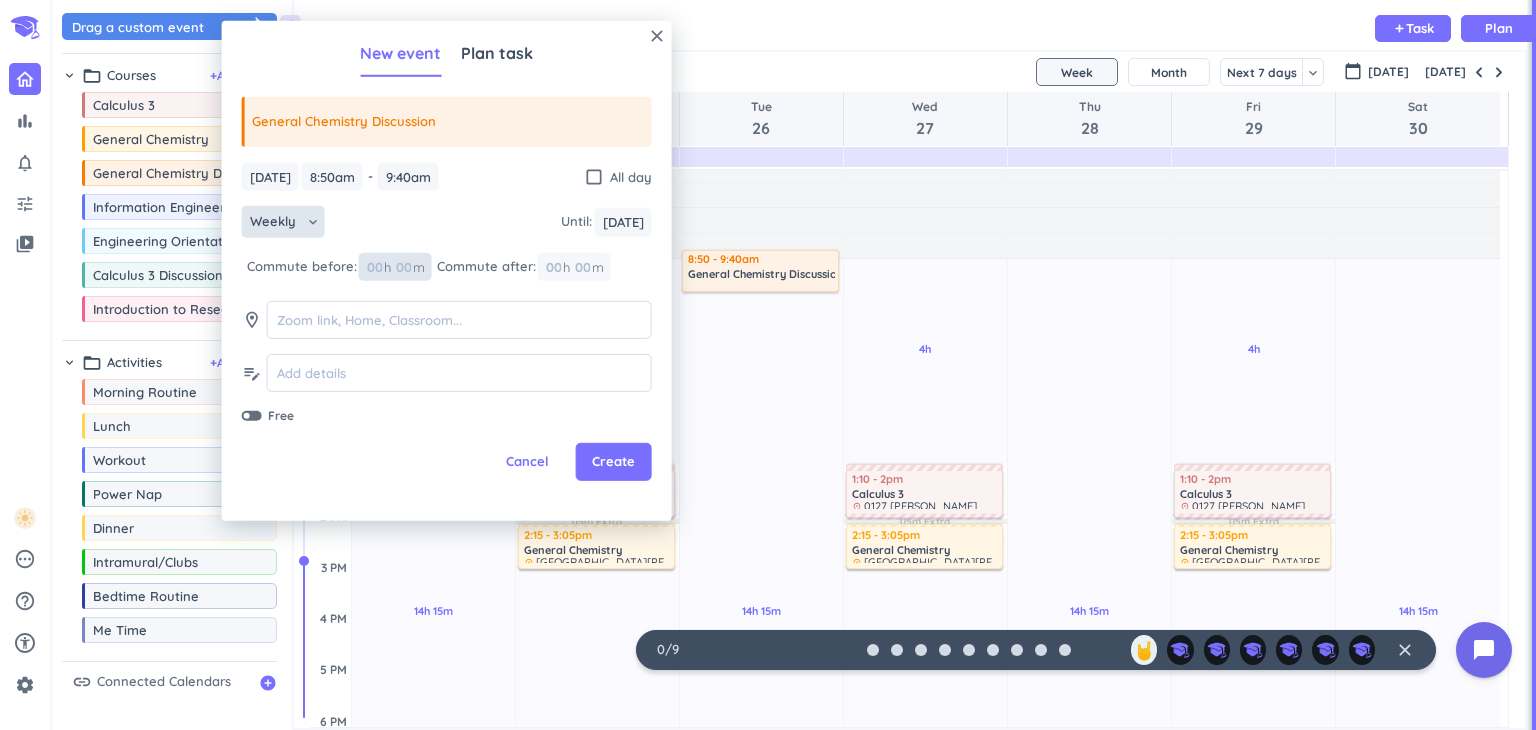 click at bounding box center [403, 267] 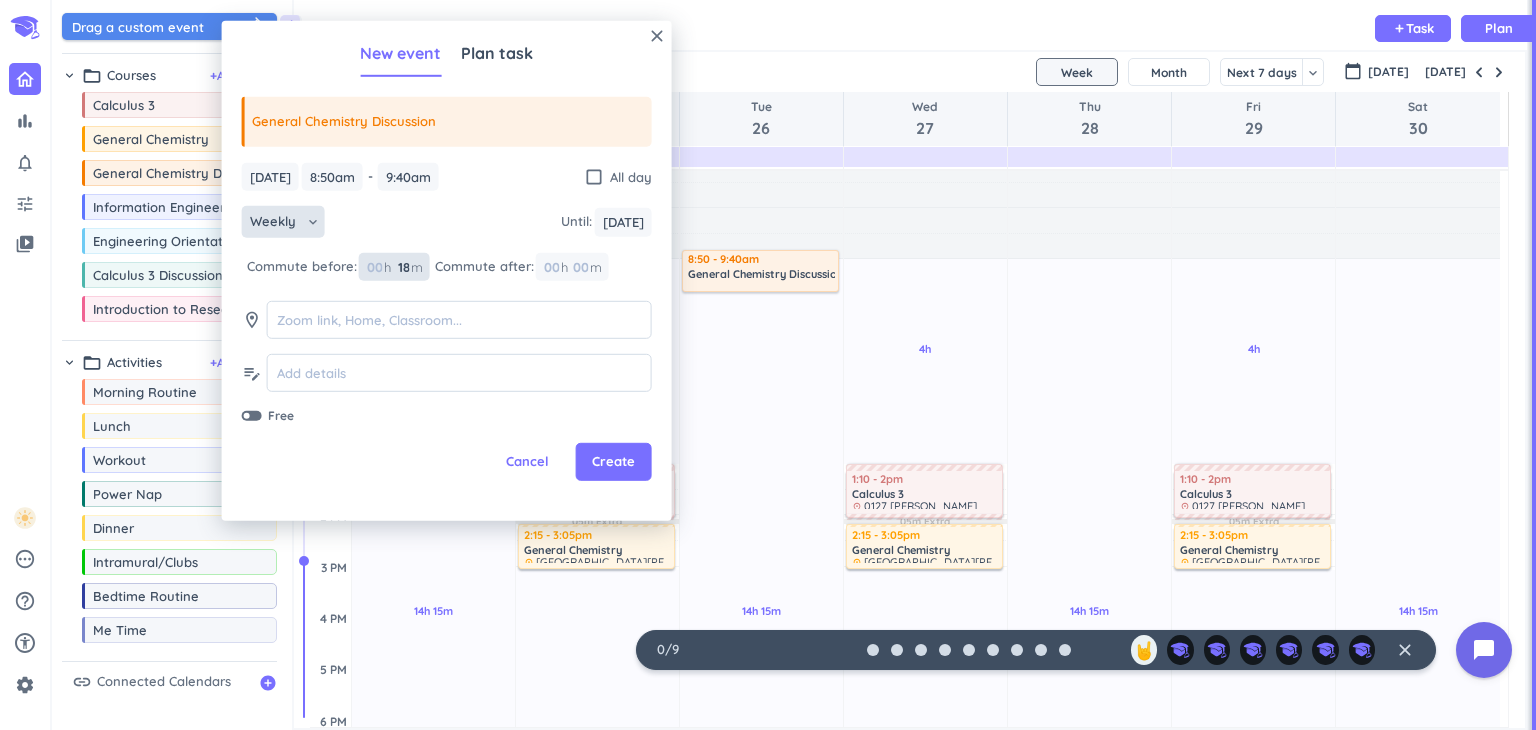 type on "18" 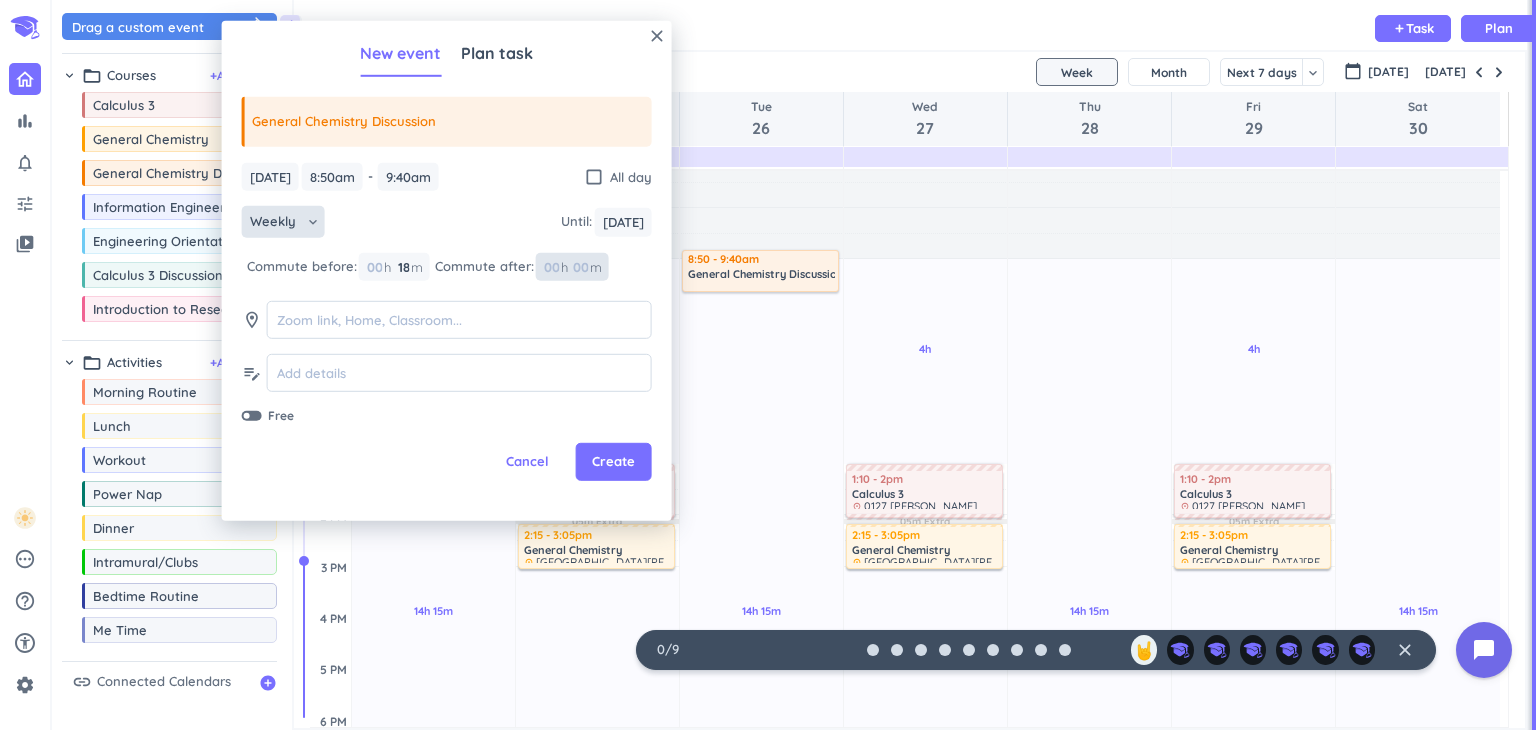 click at bounding box center (580, 267) 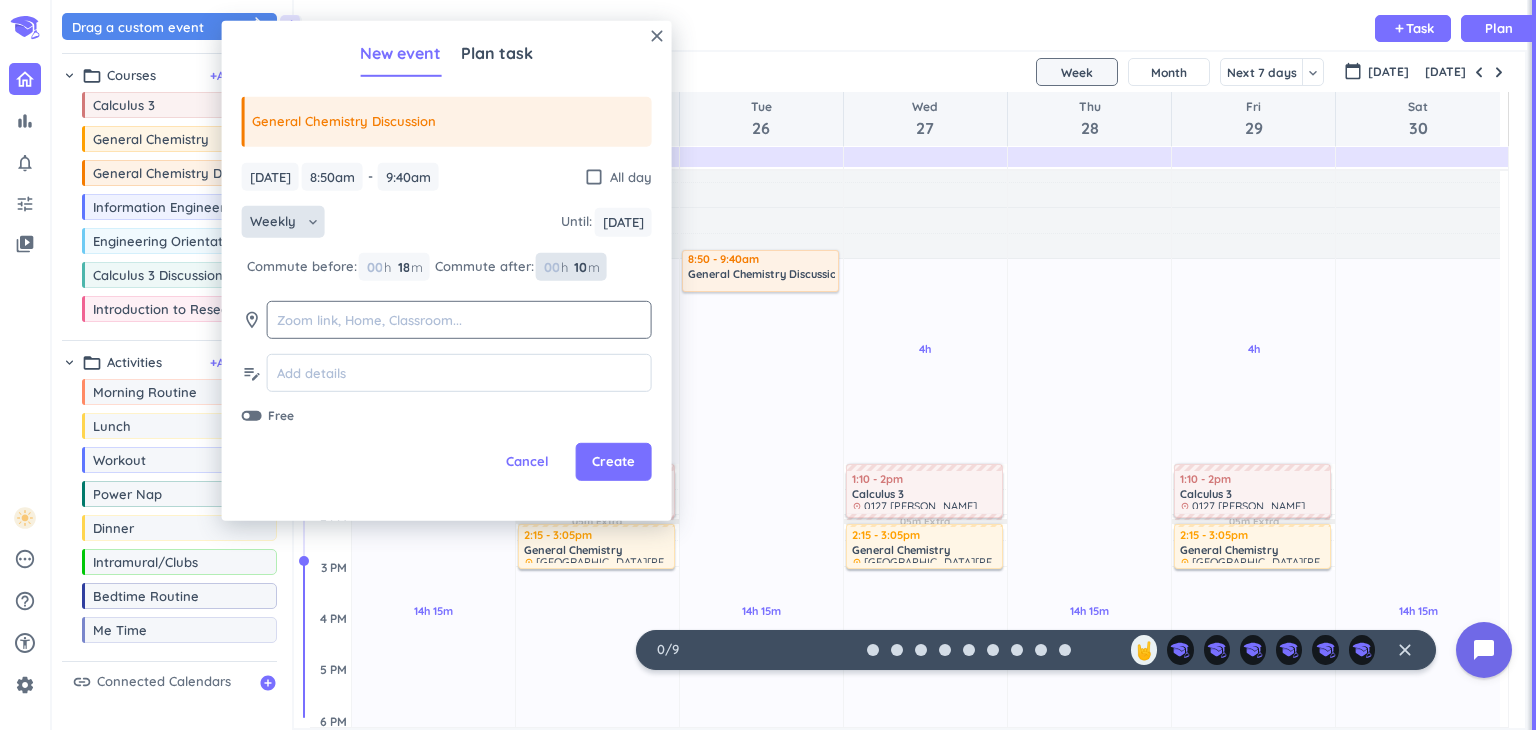 type on "10" 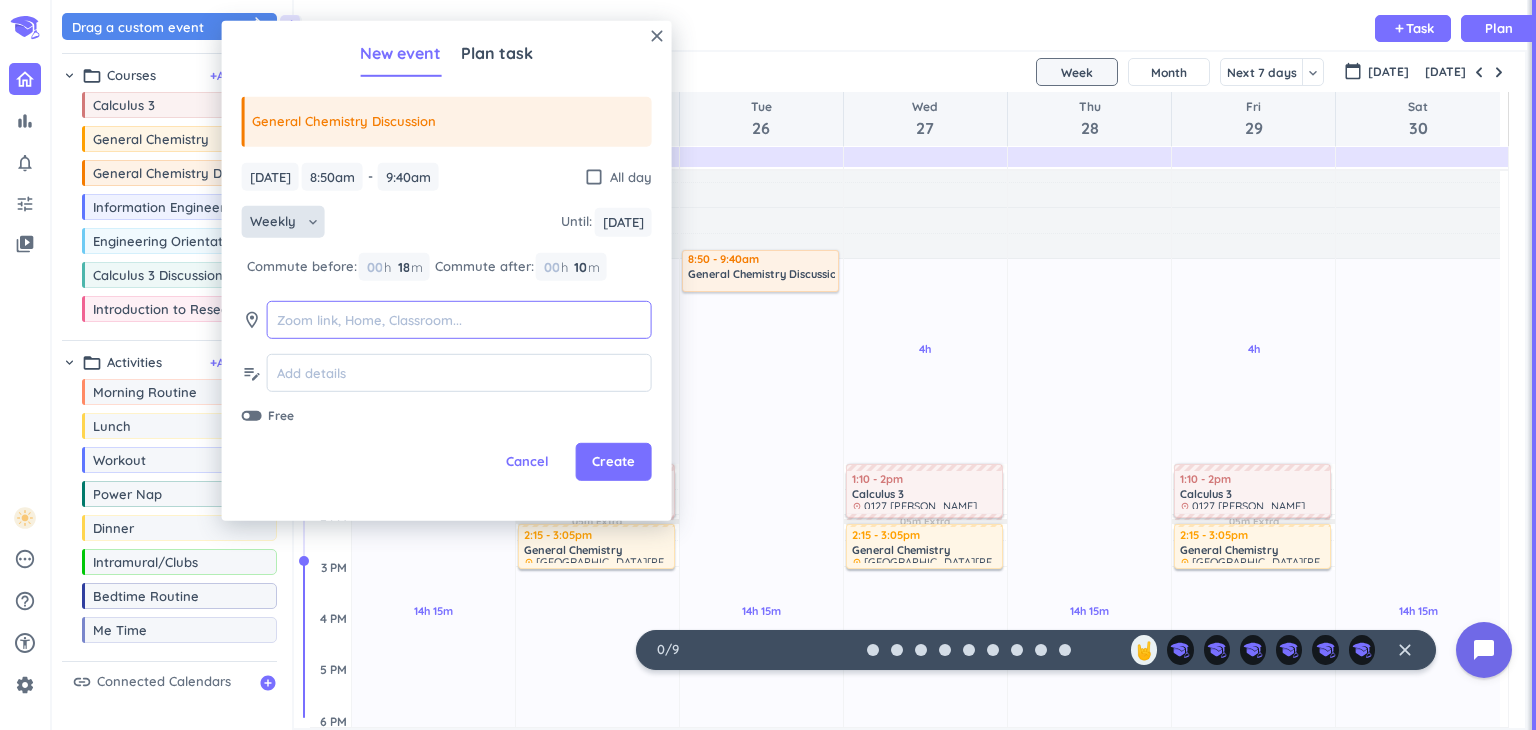 click at bounding box center [459, 320] 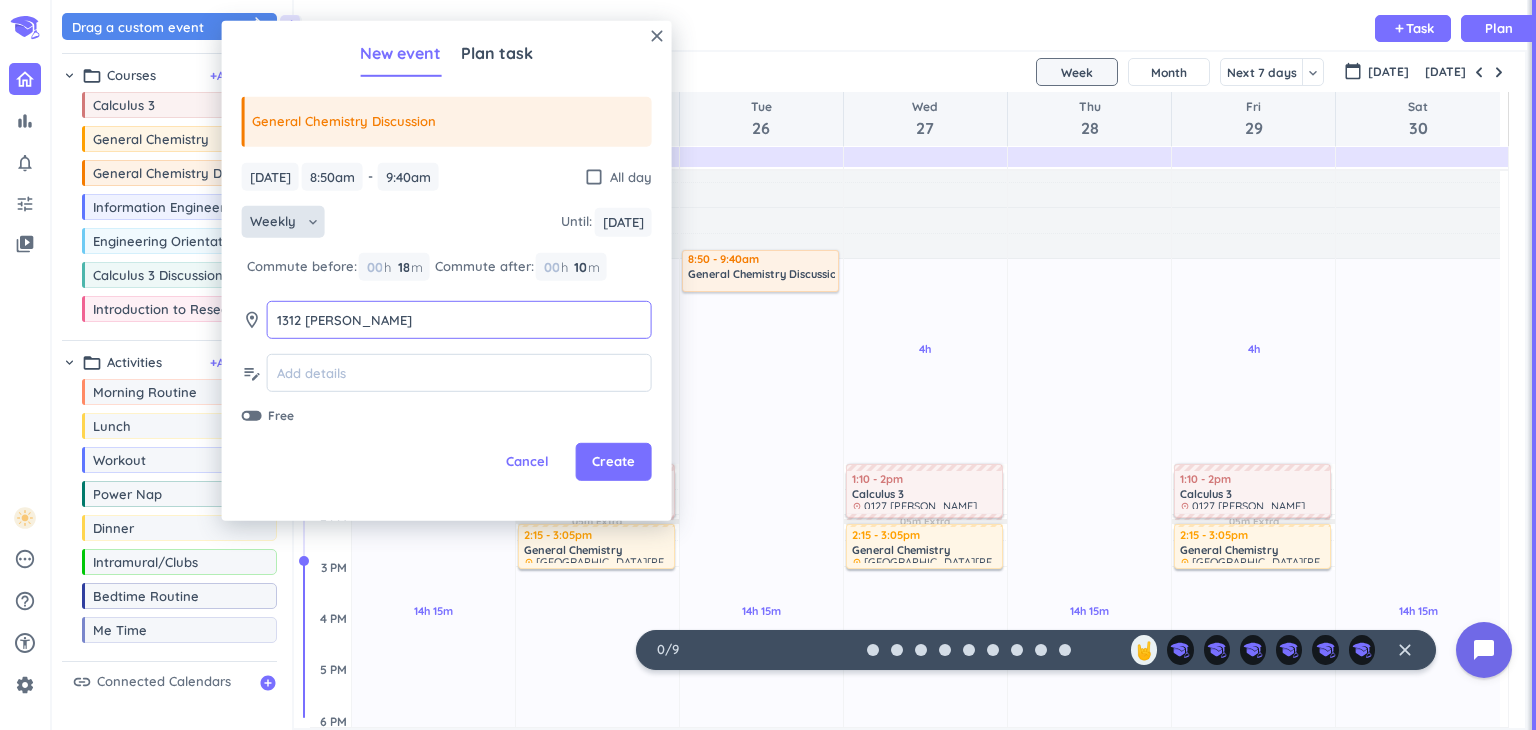 click on "1312 [PERSON_NAME]" at bounding box center [459, 320] 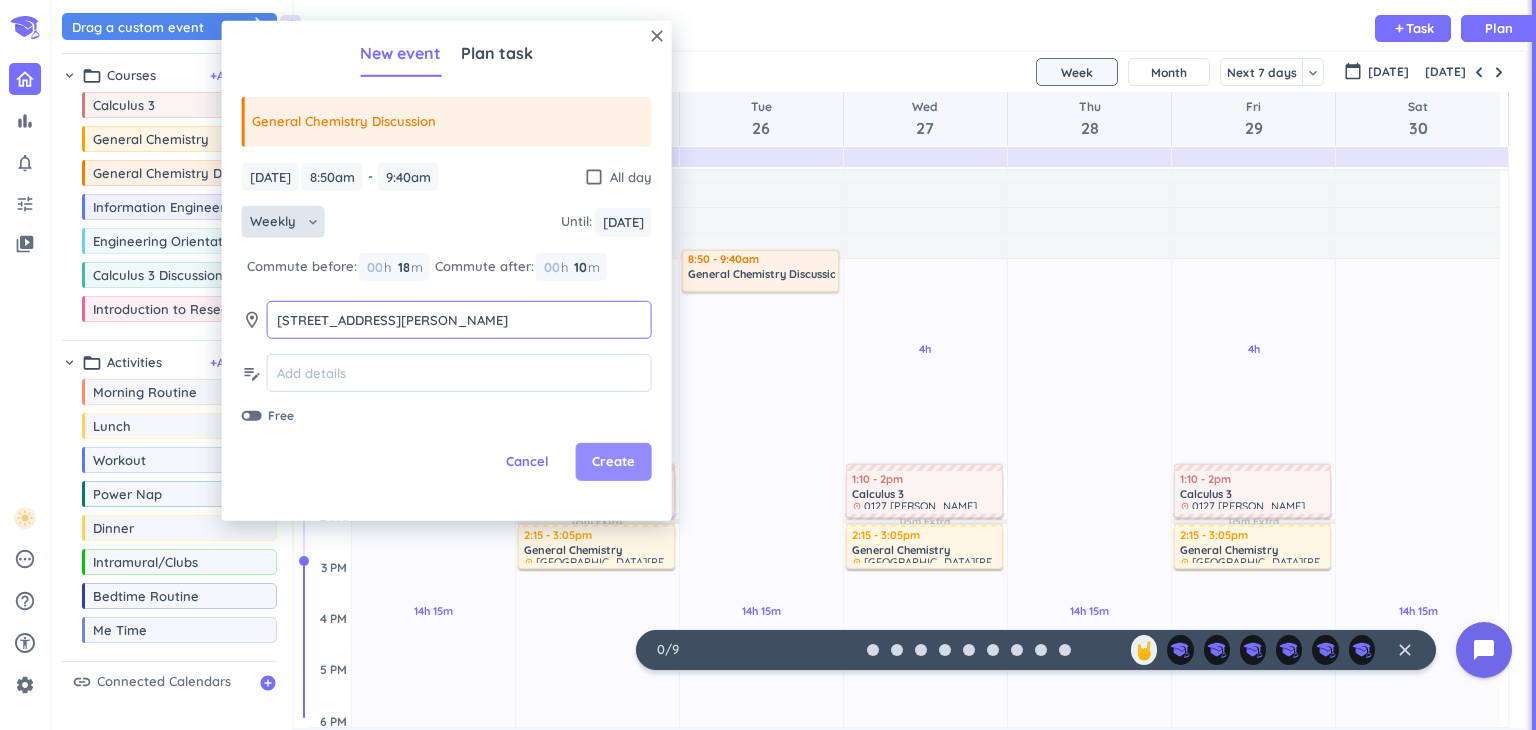 type on "[STREET_ADDRESS][PERSON_NAME]" 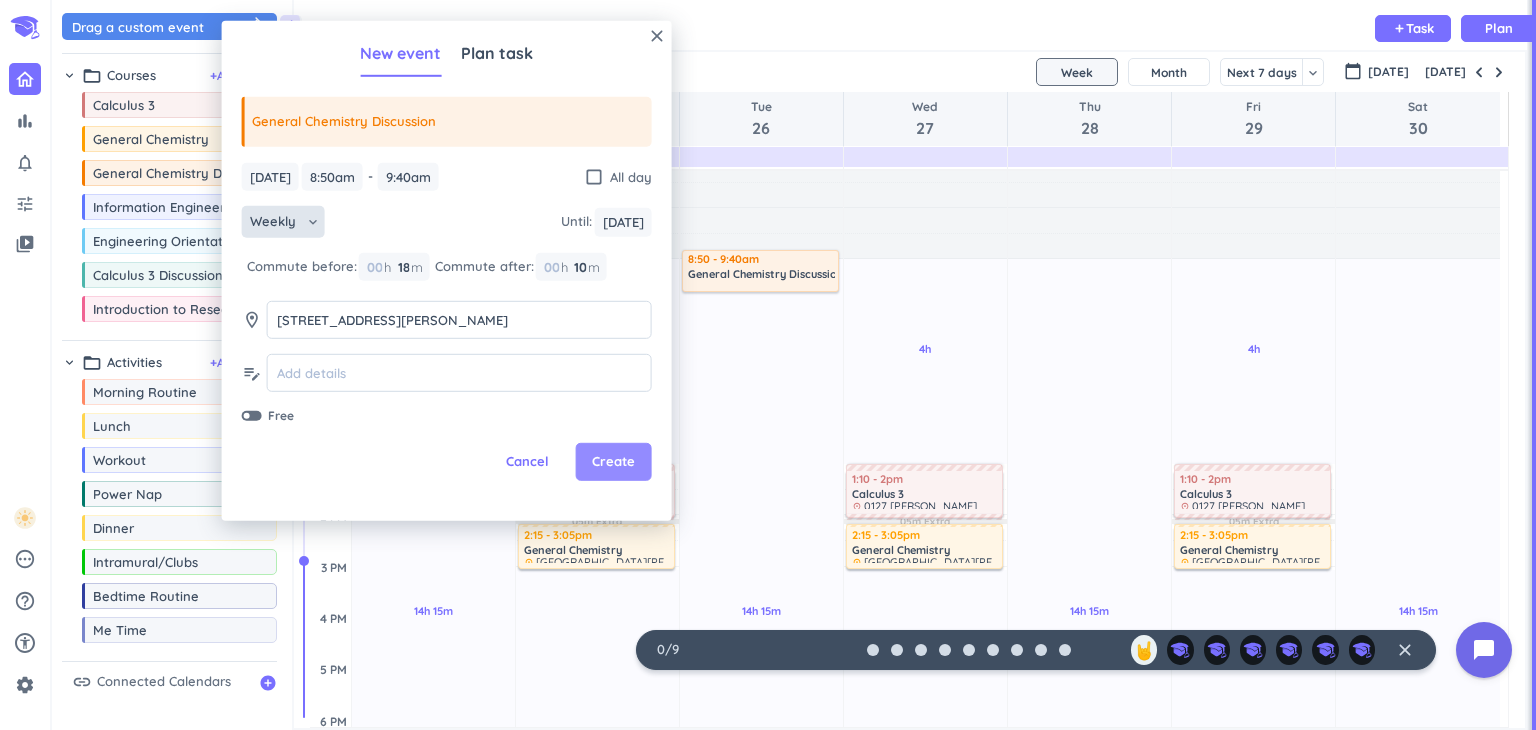 click on "Create" at bounding box center [613, 462] 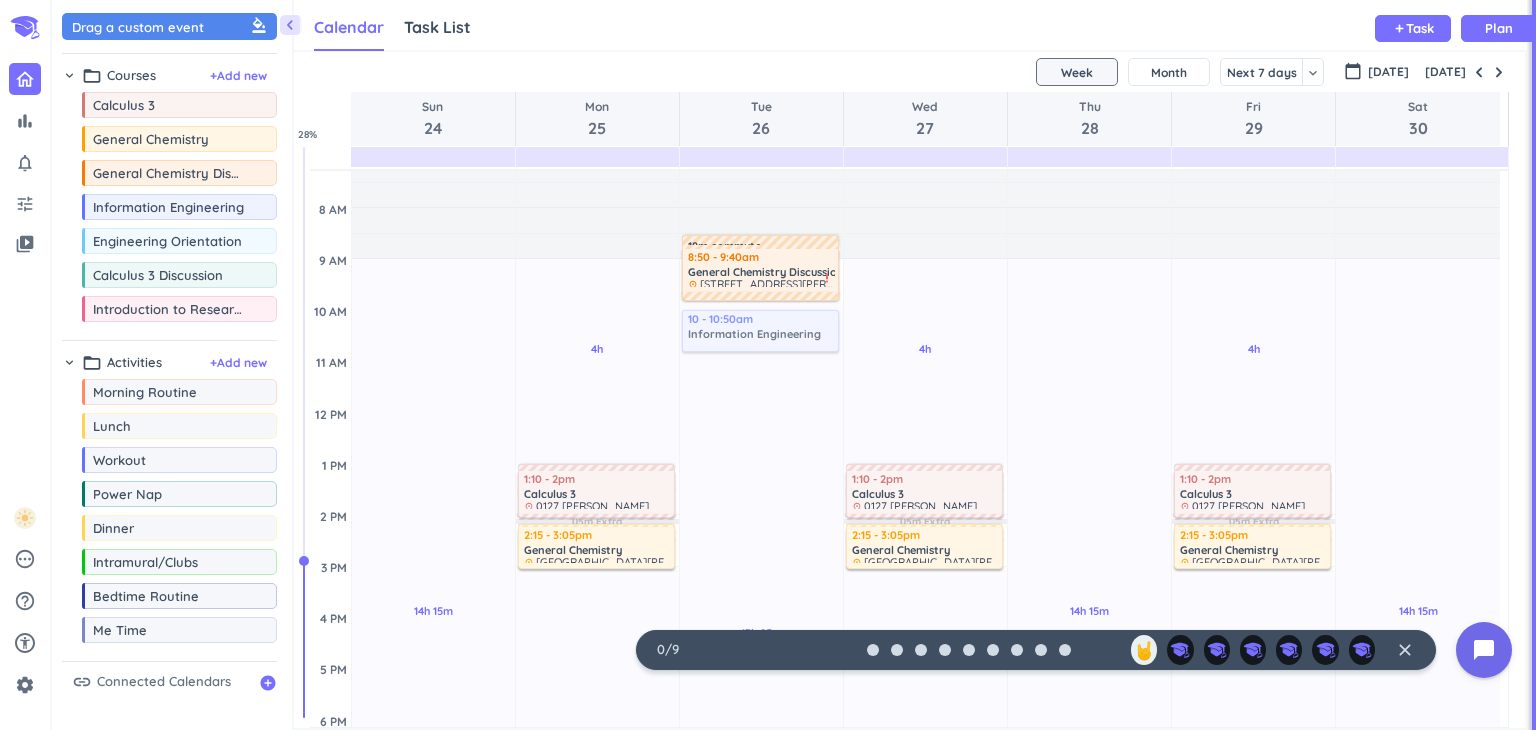 drag, startPoint x: 191, startPoint y: 209, endPoint x: 773, endPoint y: 310, distance: 590.6987 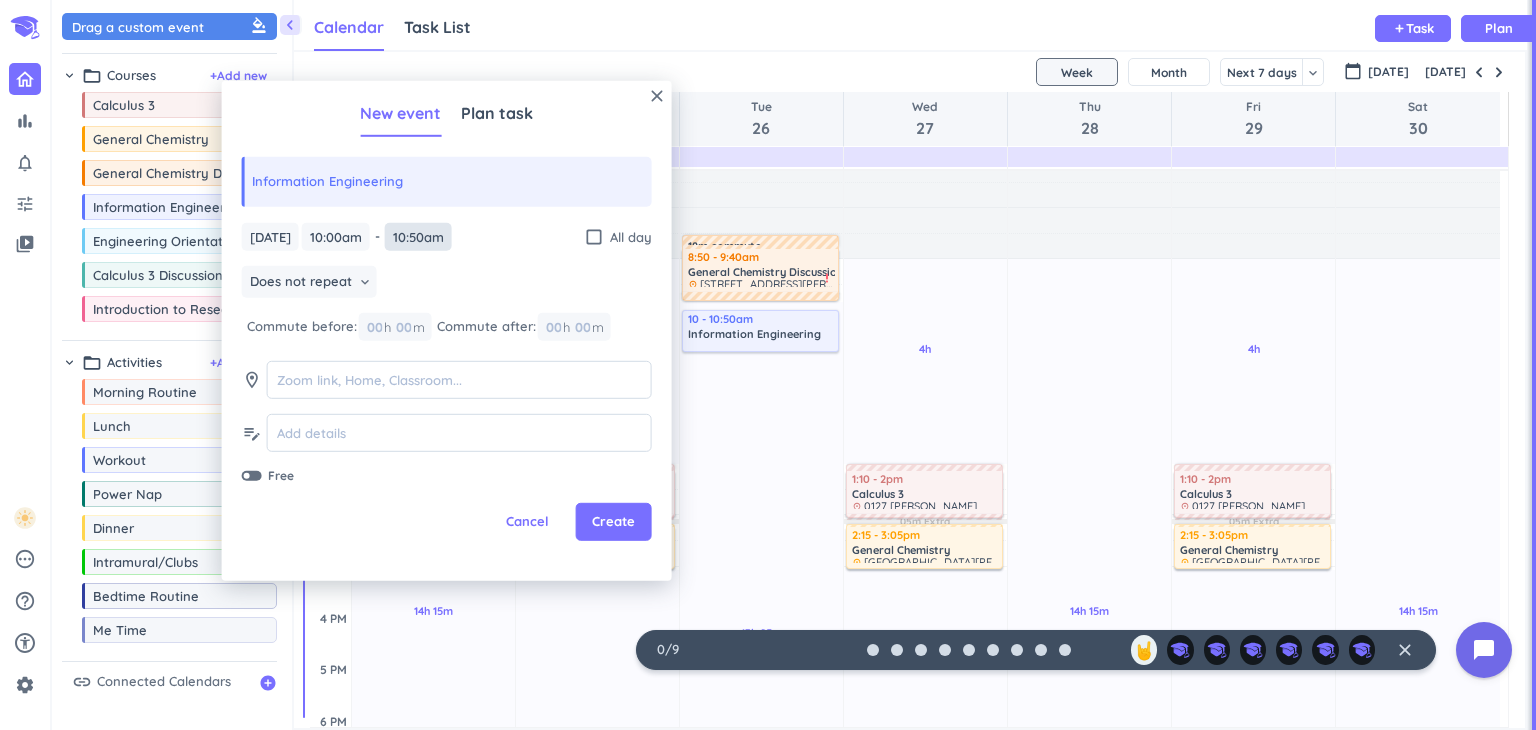 click on "10:50am" at bounding box center (418, 236) 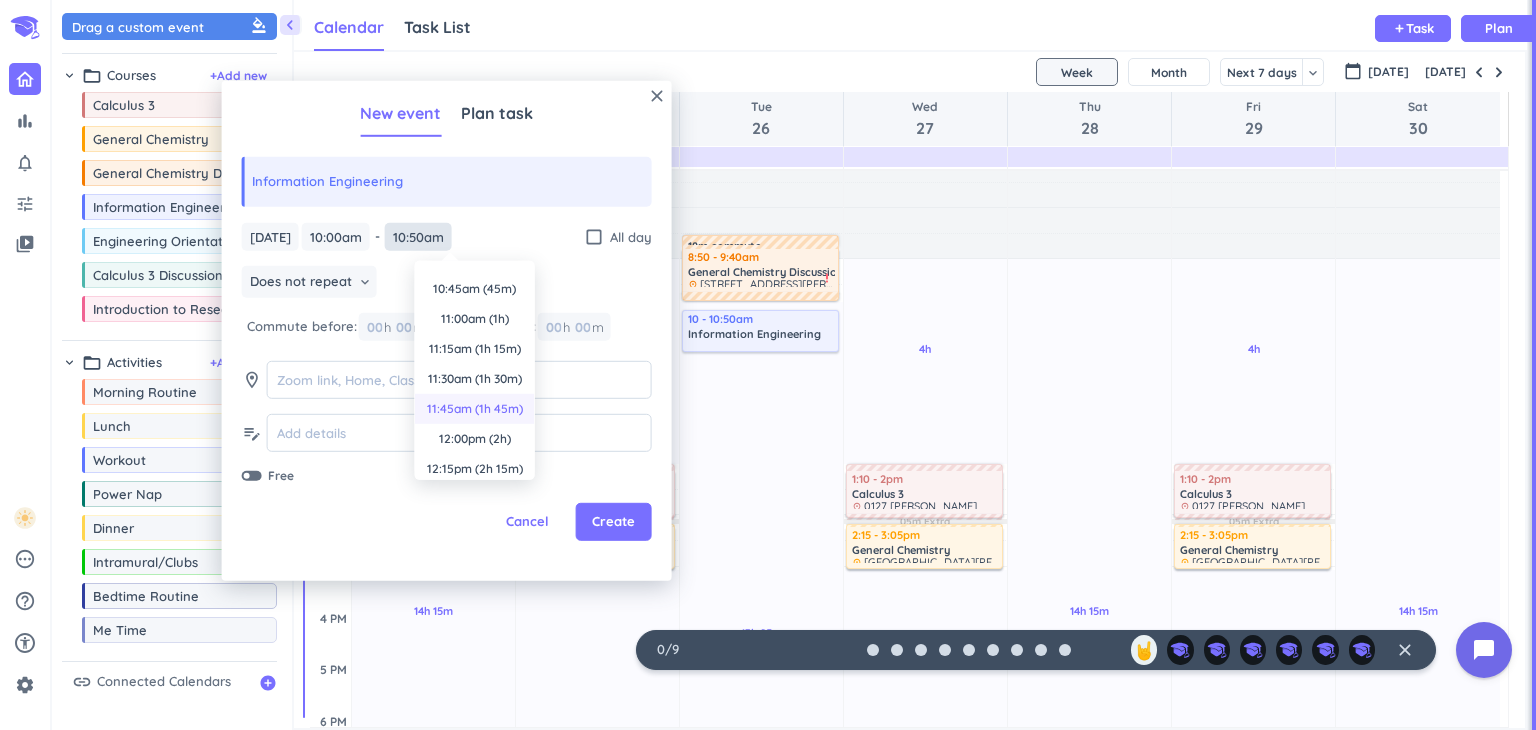 scroll, scrollTop: 52, scrollLeft: 0, axis: vertical 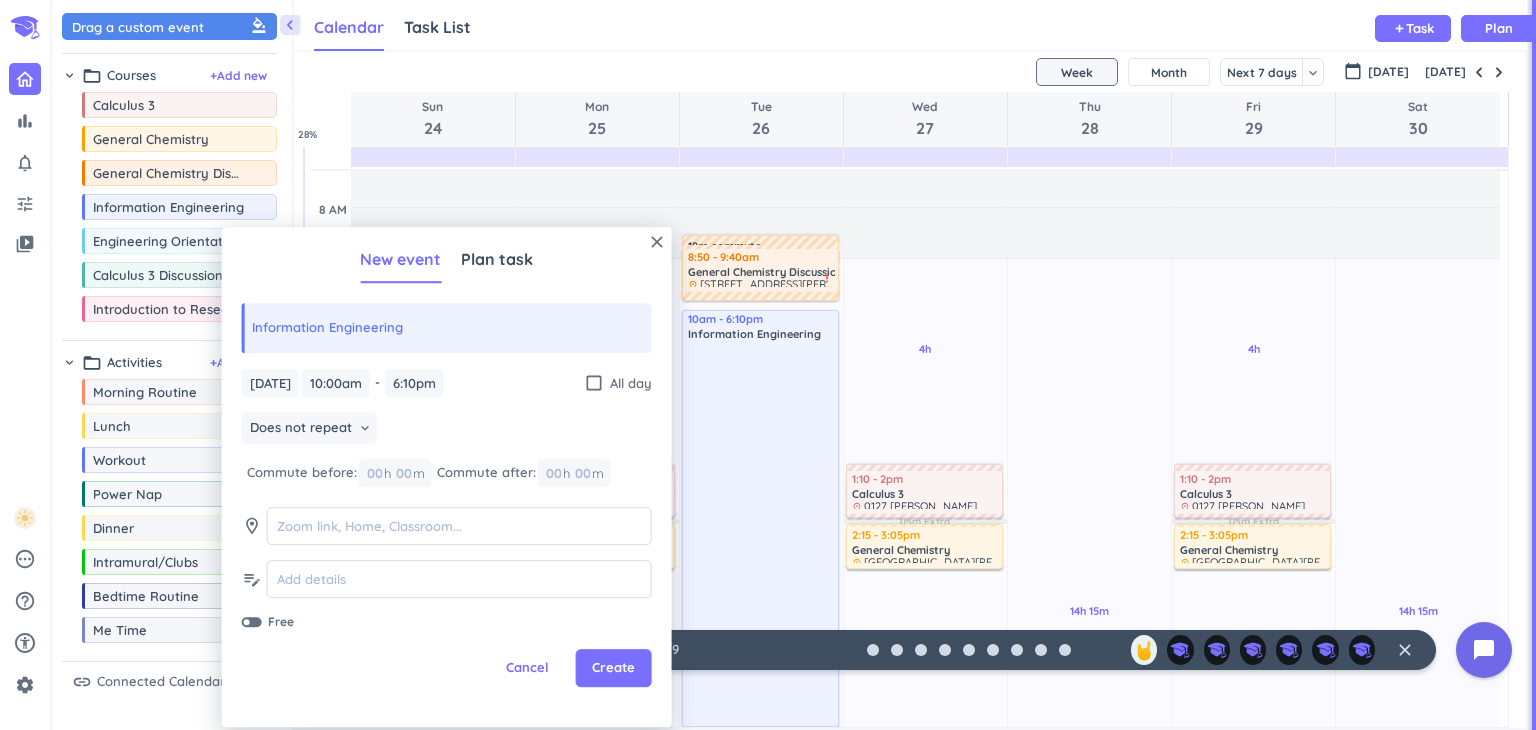 click on "[DATE] [DATE]   10:00am 10:00am - 6:10pm 6:10pm check_box_outline_blank All day Does not repeat keyboard_arrow_down Commute before: 00 h 00 m Commute after: 00 h 00 m room edit_note Free" at bounding box center (447, 500) 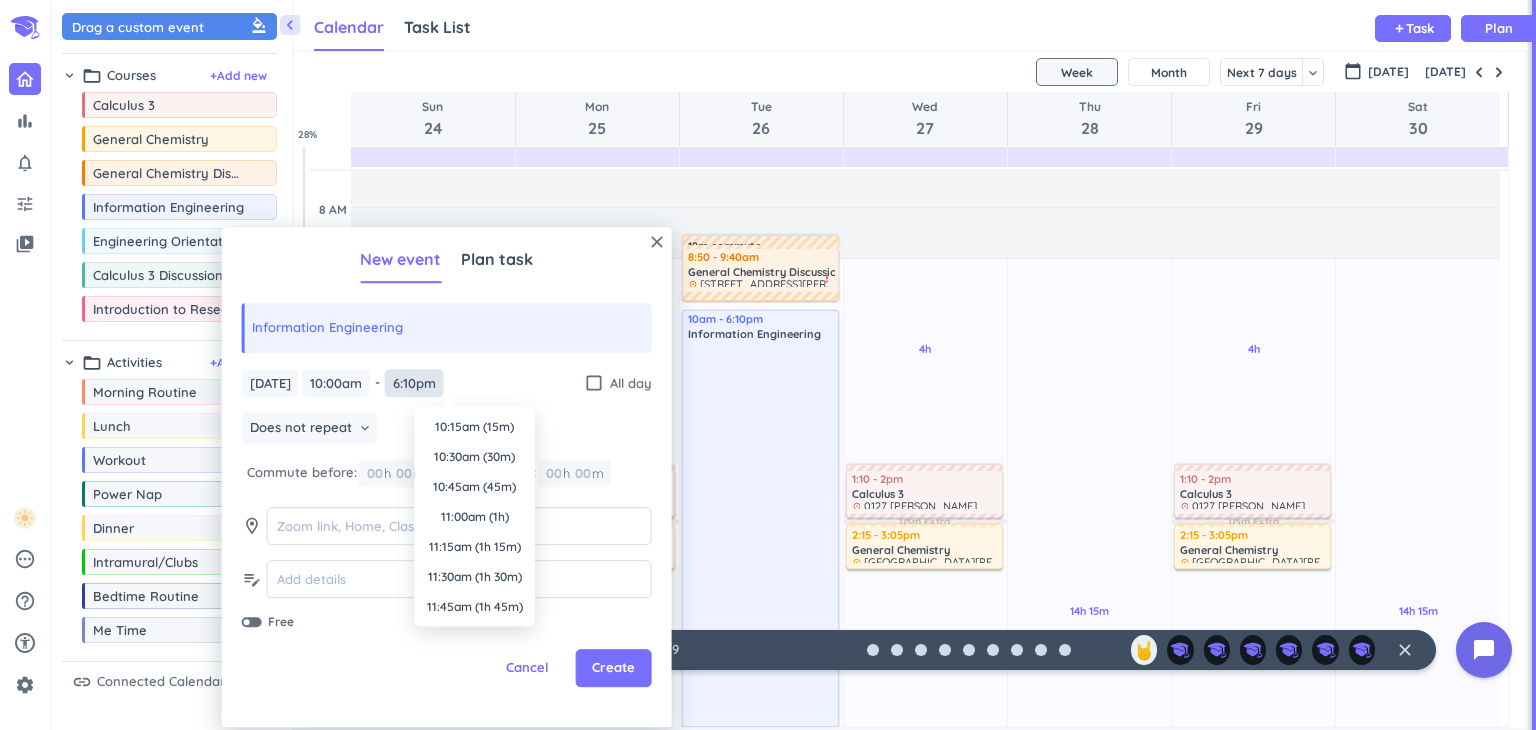 click on "6:10pm" at bounding box center [414, 383] 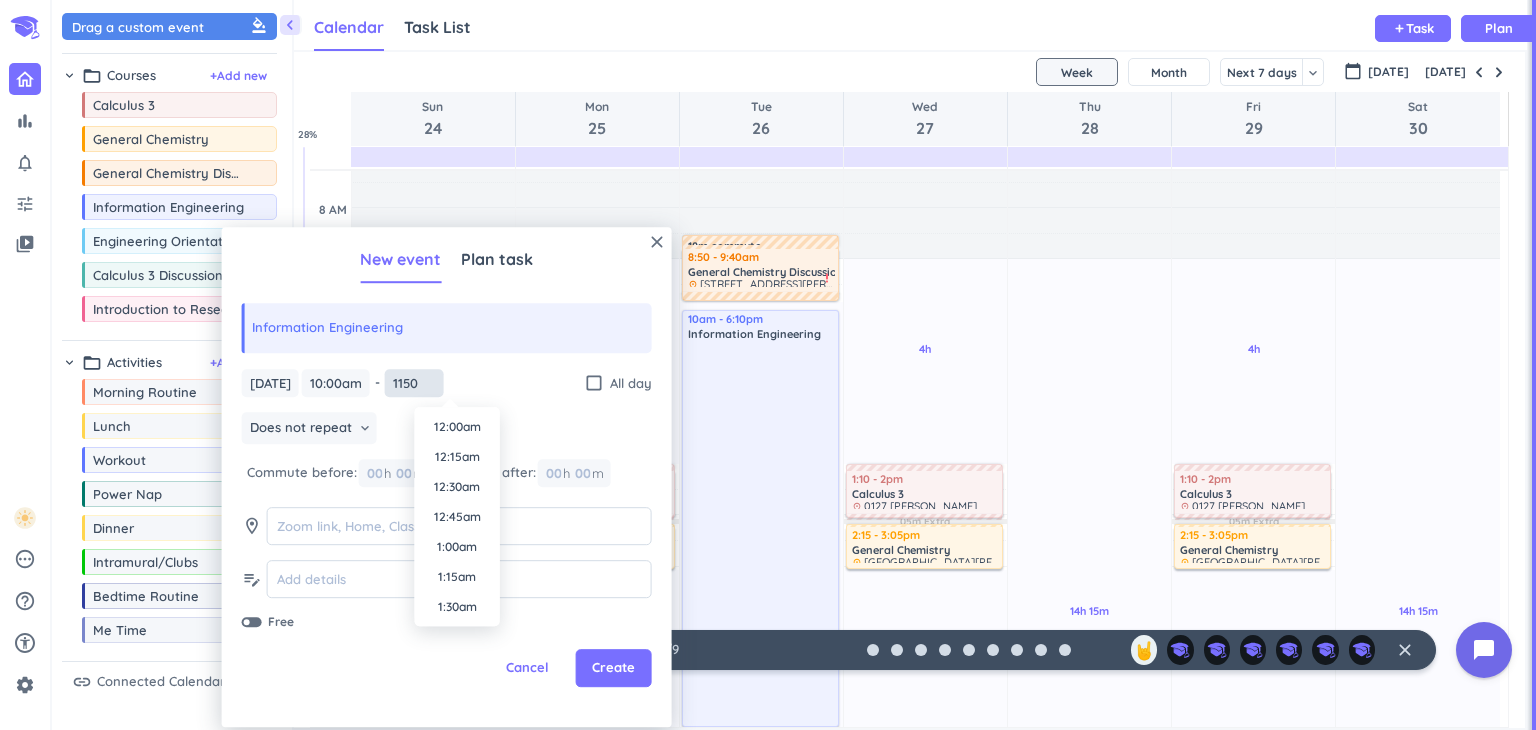 scroll, scrollTop: 2070, scrollLeft: 0, axis: vertical 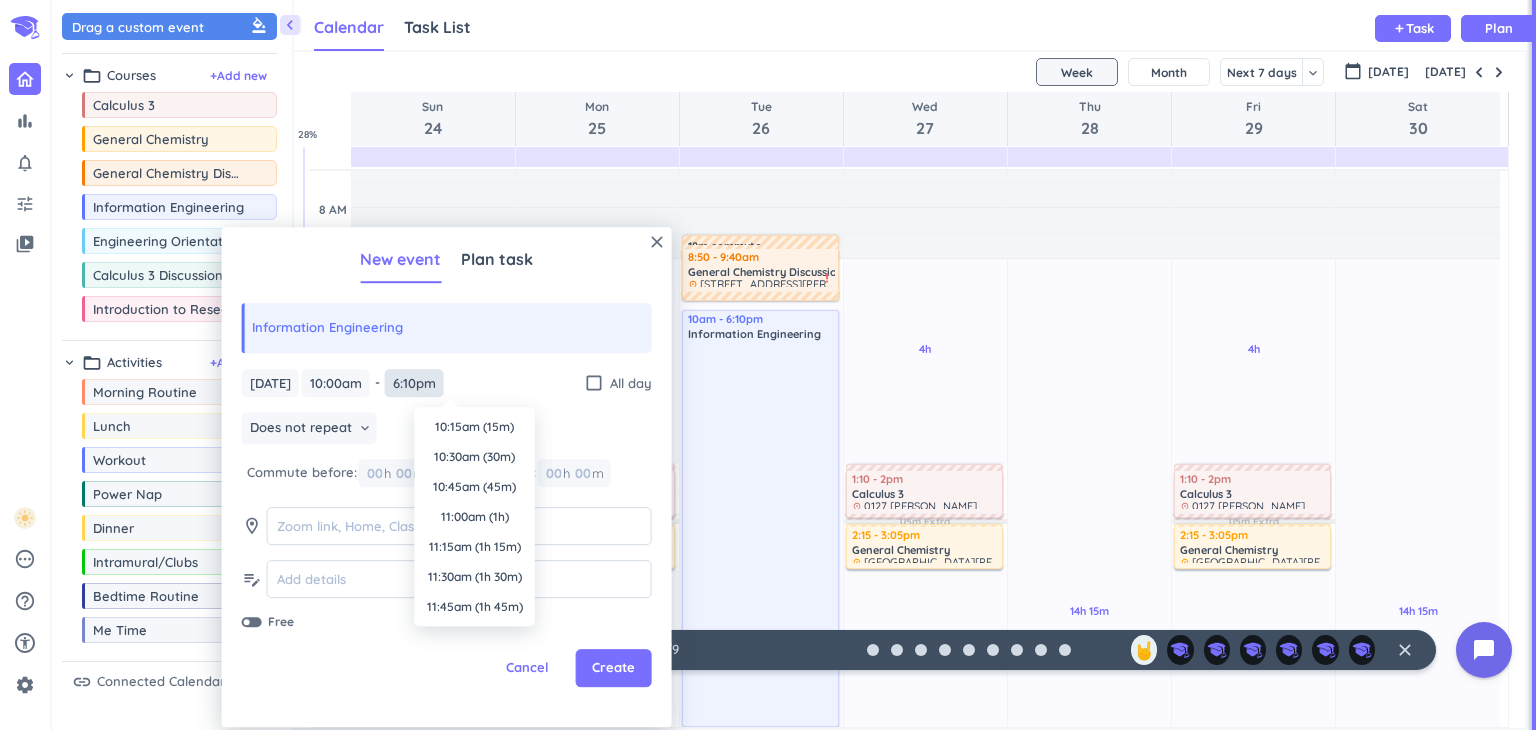 click on "6:10pm" at bounding box center [414, 383] 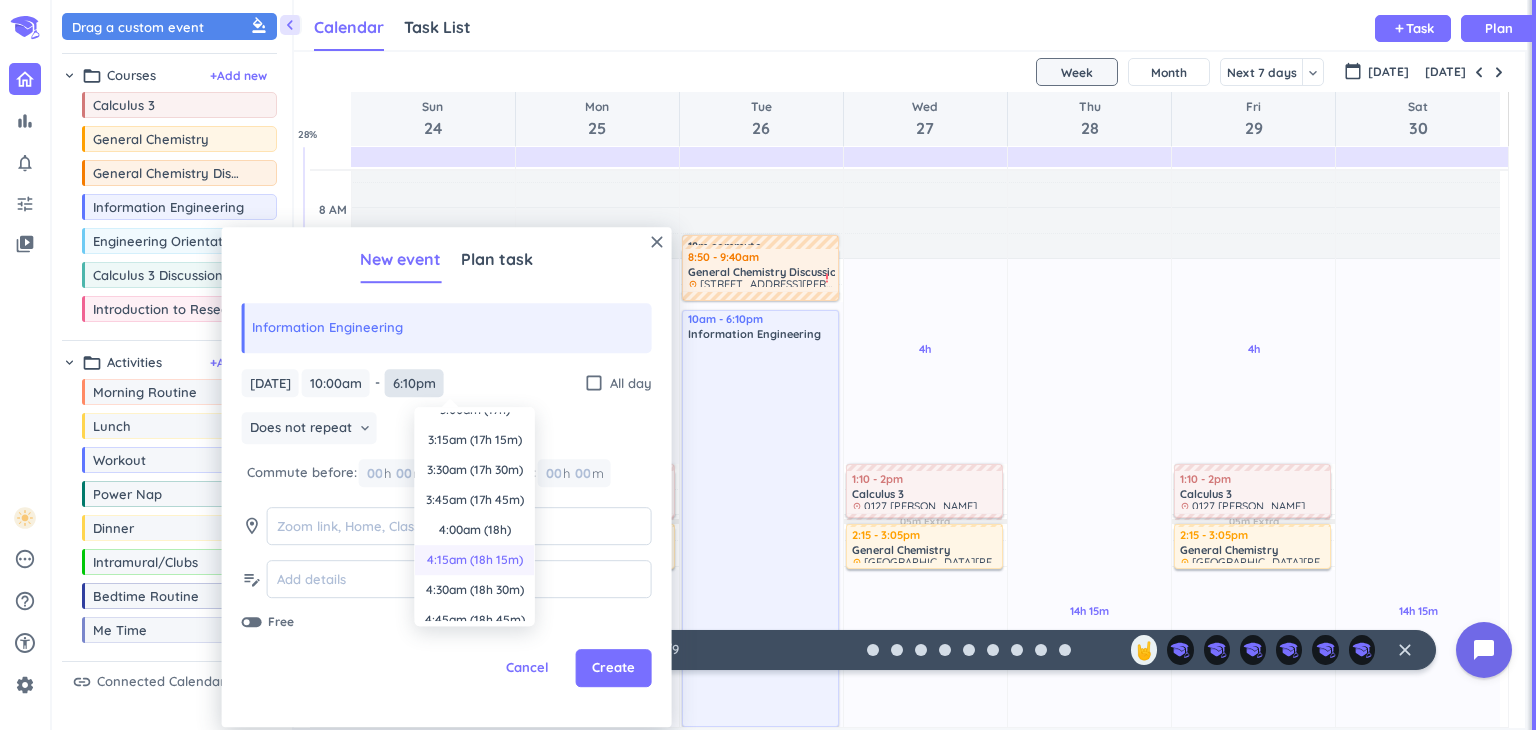 scroll, scrollTop: 2018, scrollLeft: 0, axis: vertical 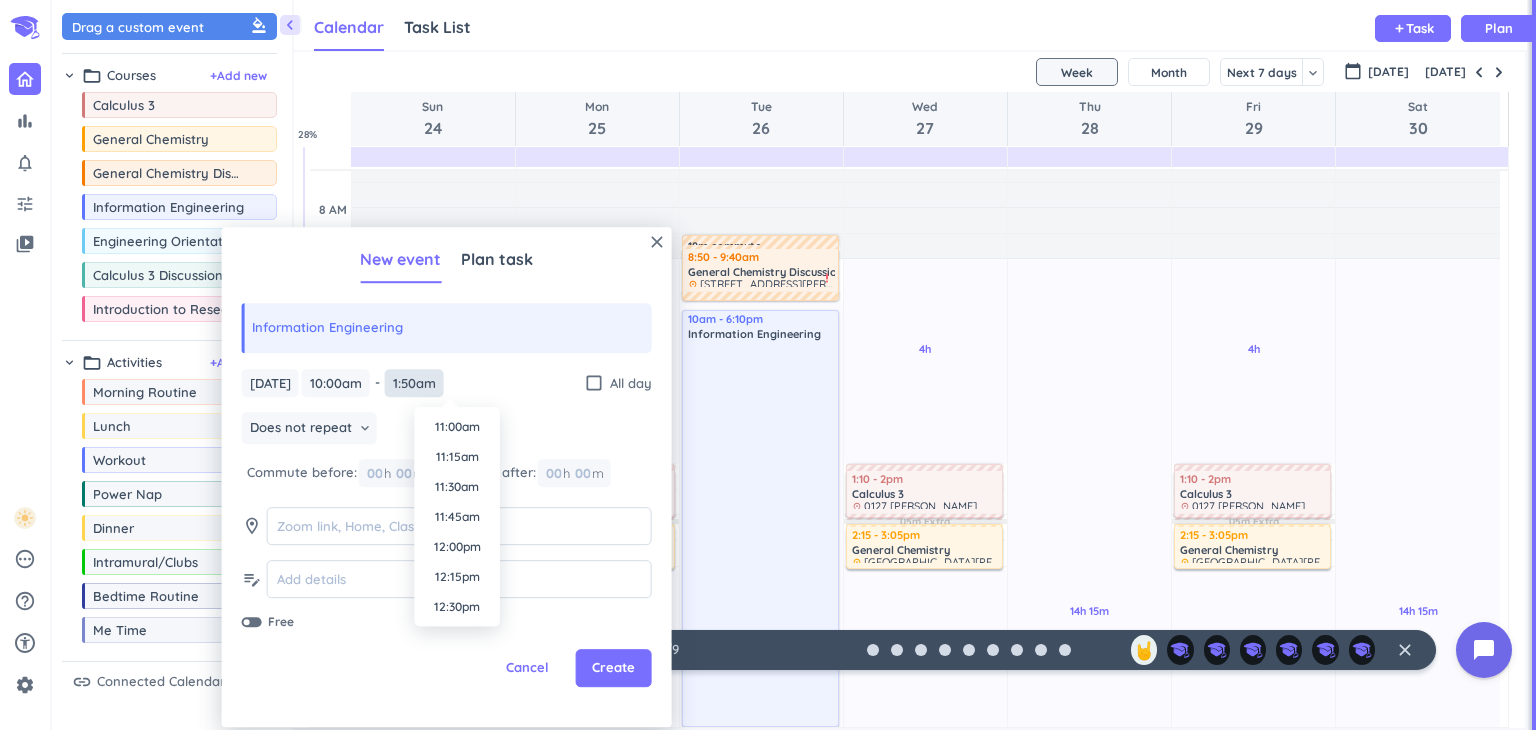 type on "11:50am" 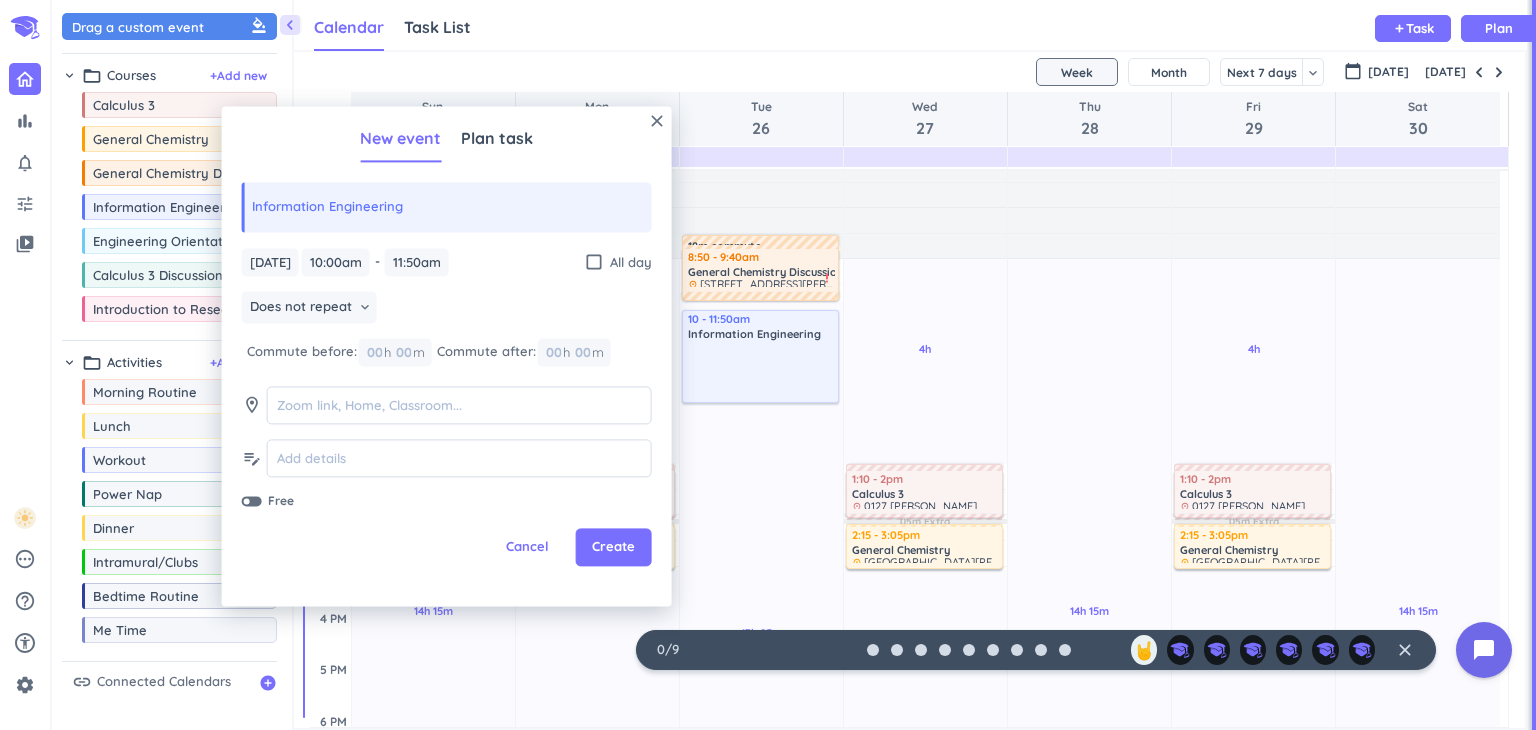 scroll, scrollTop: 0, scrollLeft: 0, axis: both 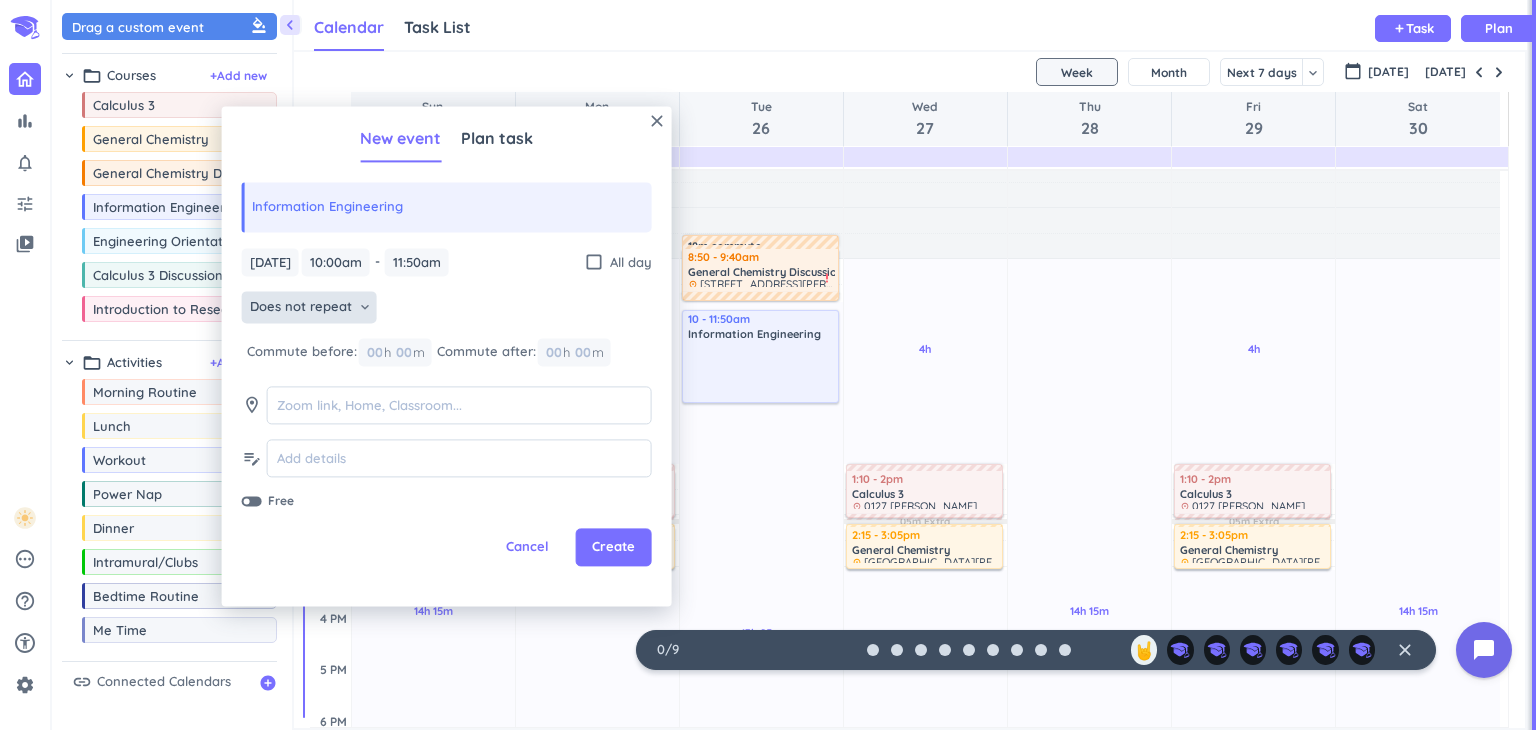 click on "Does not repeat keyboard_arrow_down" at bounding box center (309, 308) 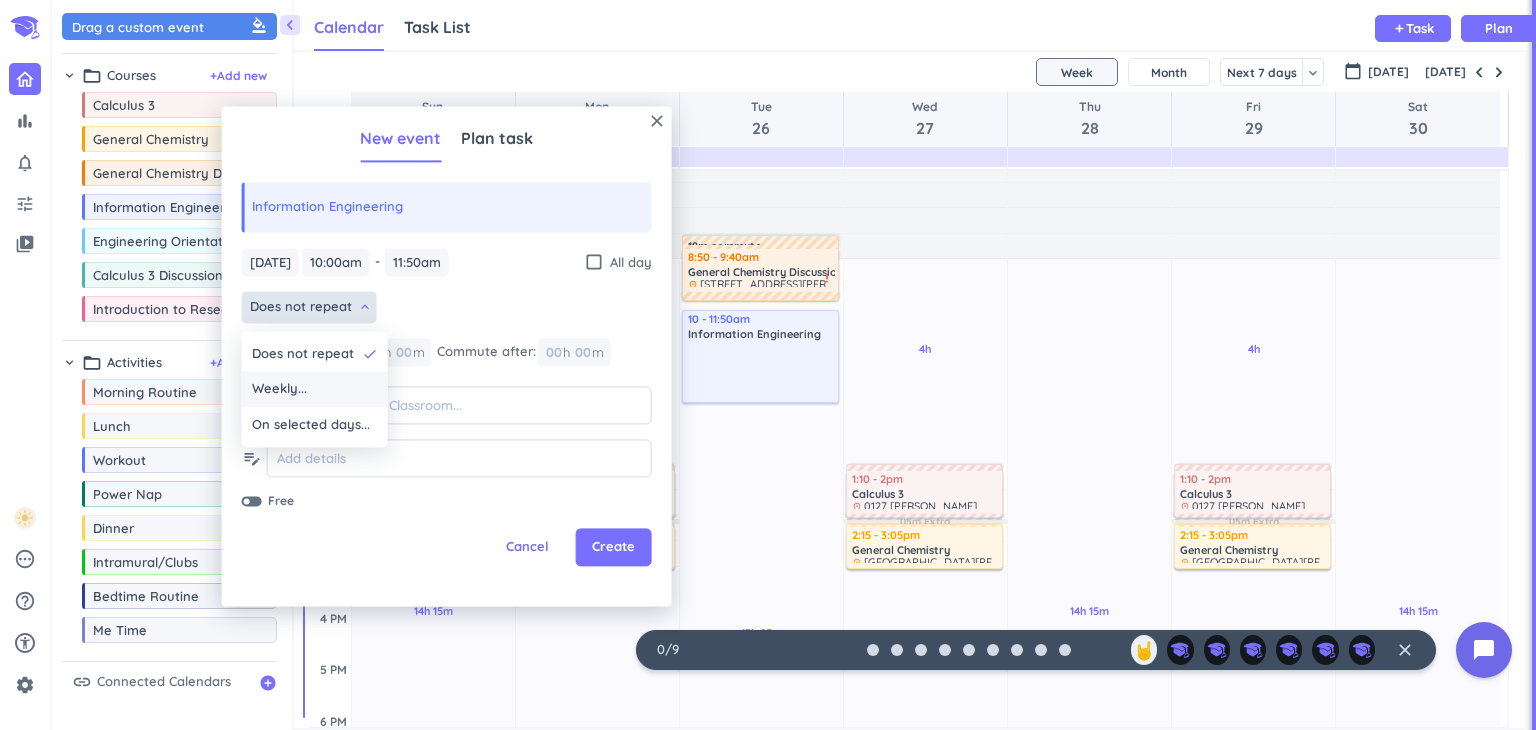 click on "Weekly..." at bounding box center [279, 390] 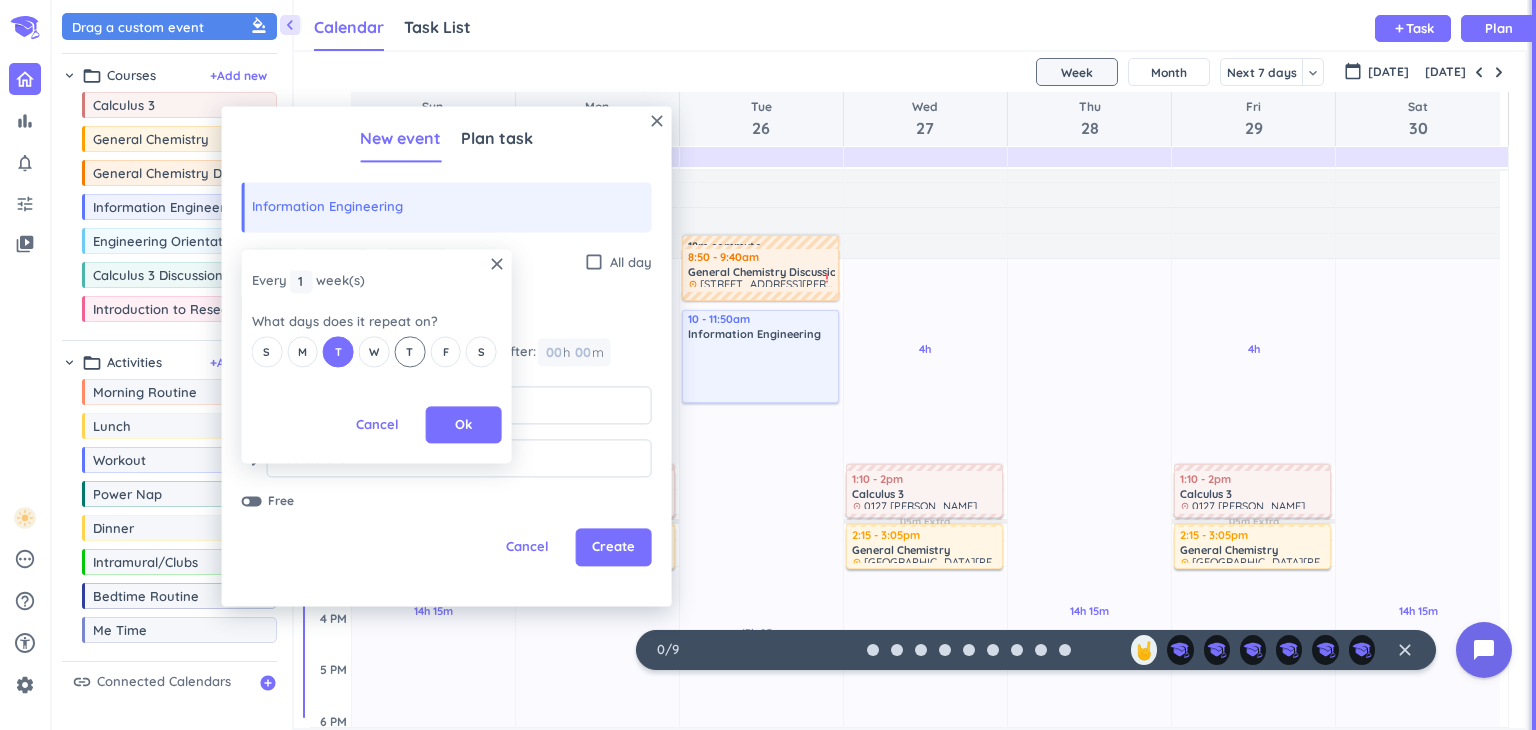click on "T" at bounding box center (409, 352) 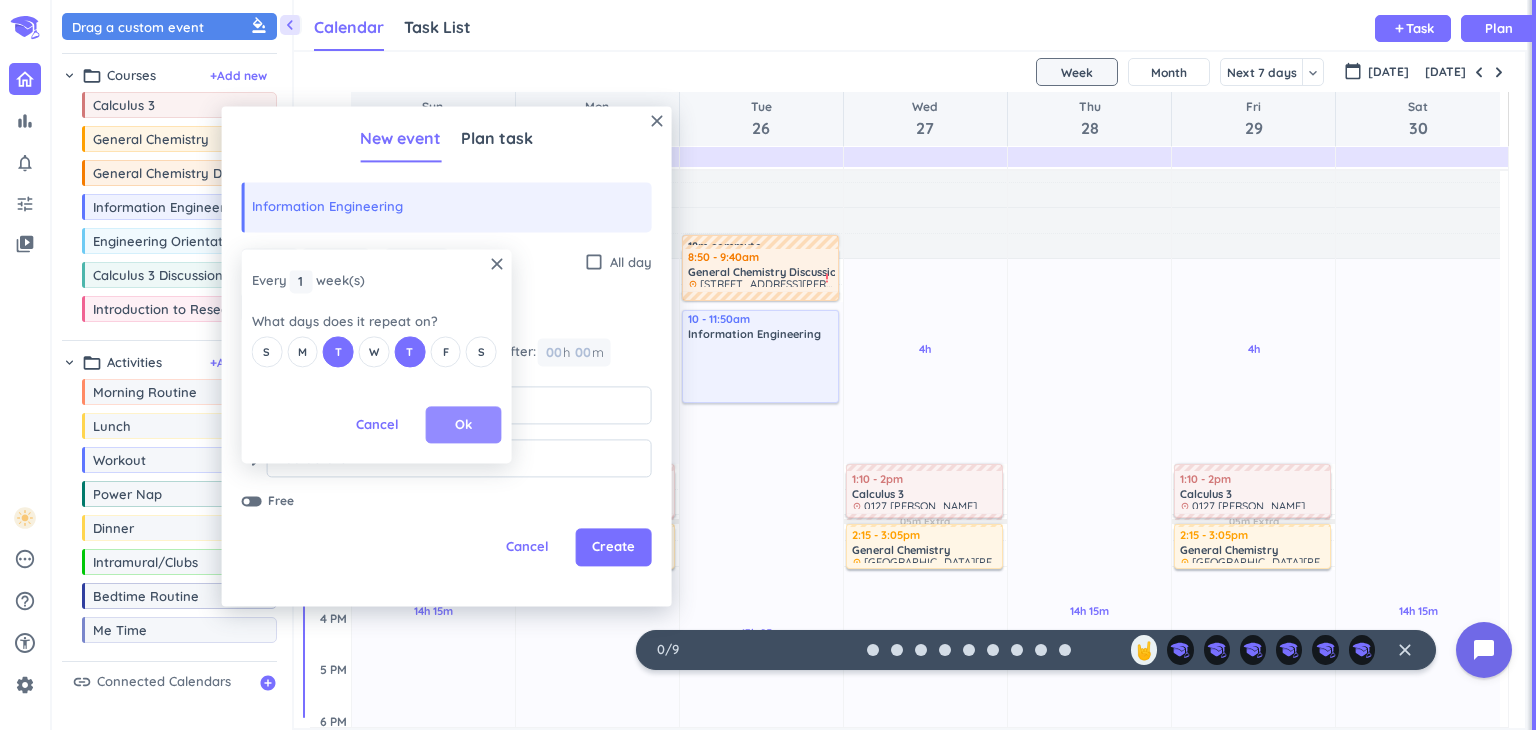 click on "Ok" at bounding box center (464, 425) 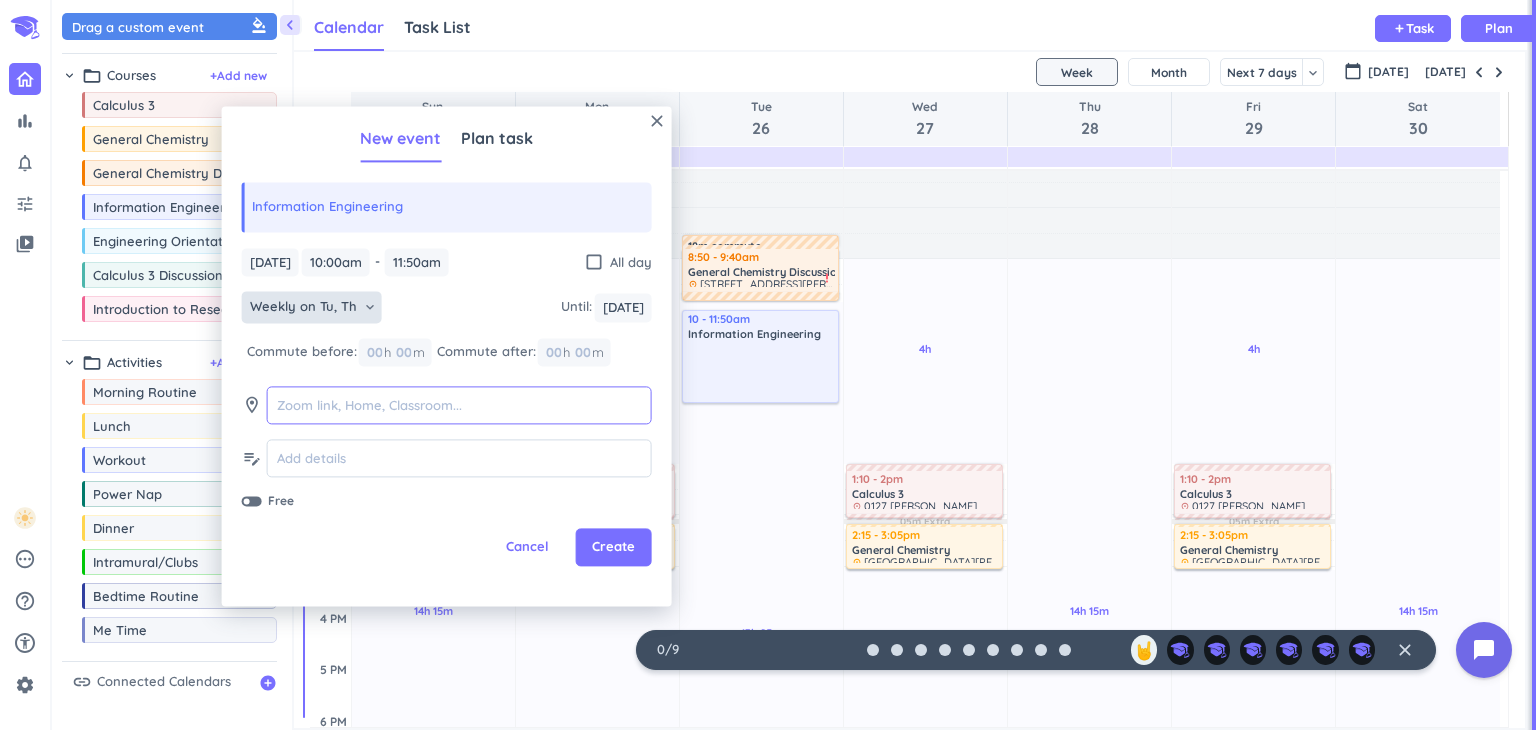 click at bounding box center (459, 405) 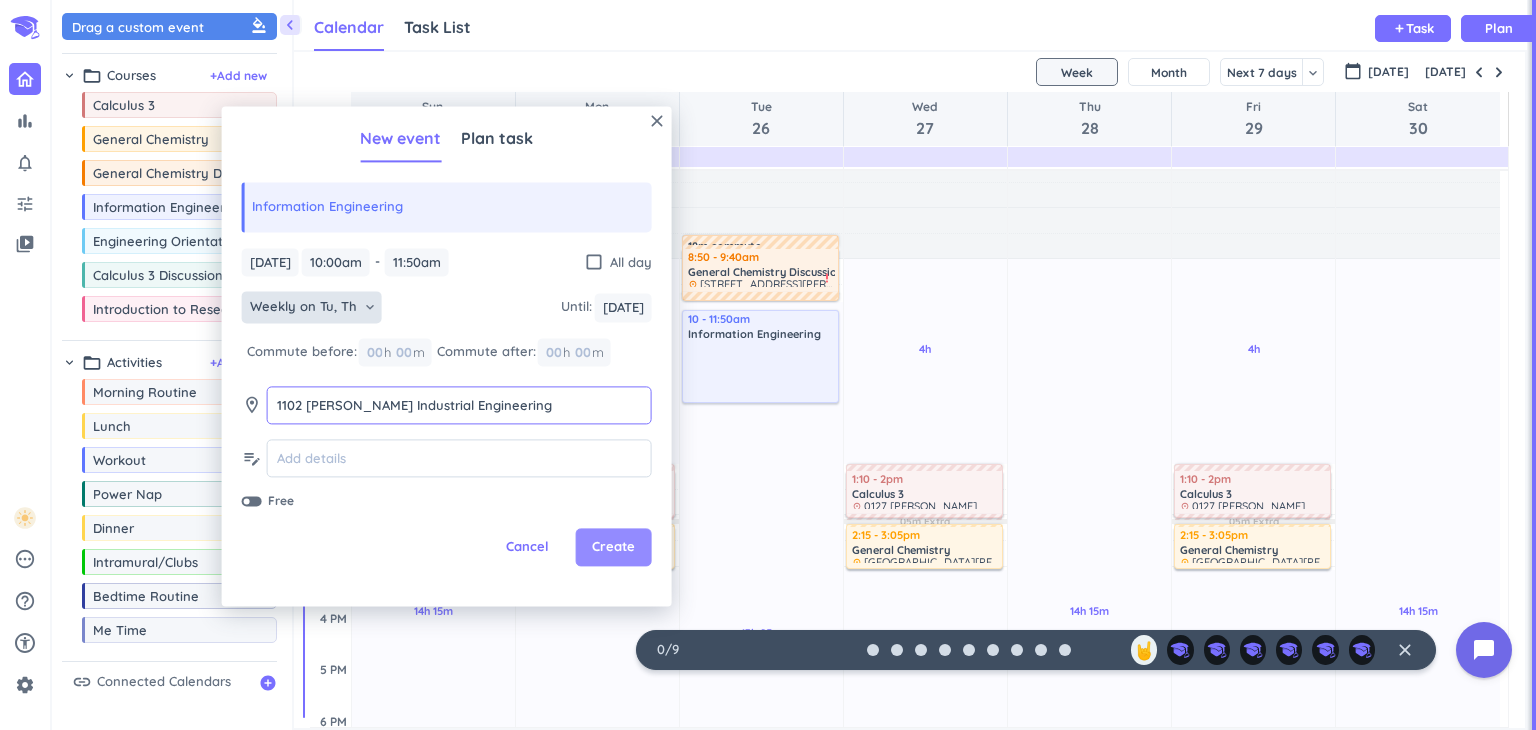 type on "1102 [PERSON_NAME] Industrial Engineering" 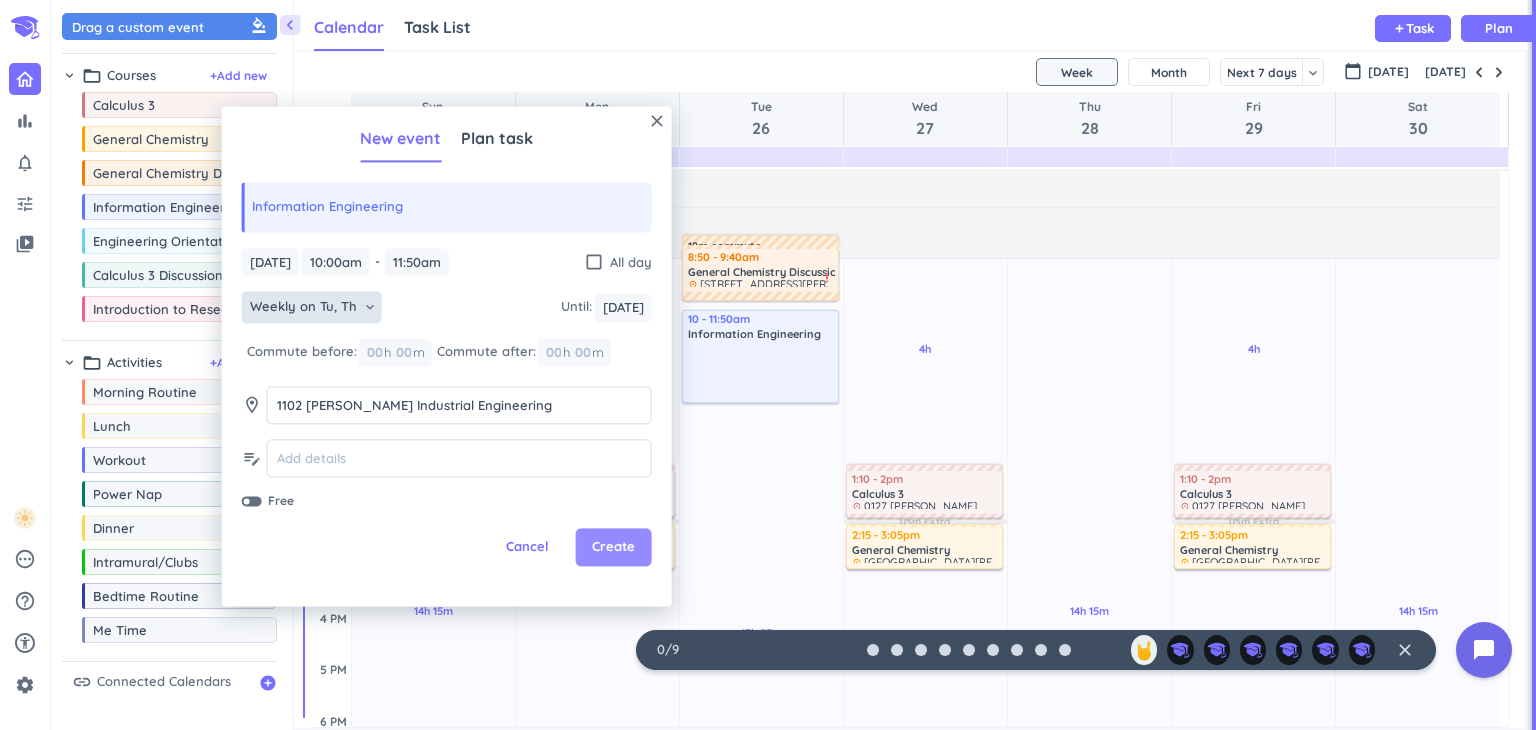 click on "Create" at bounding box center (613, 548) 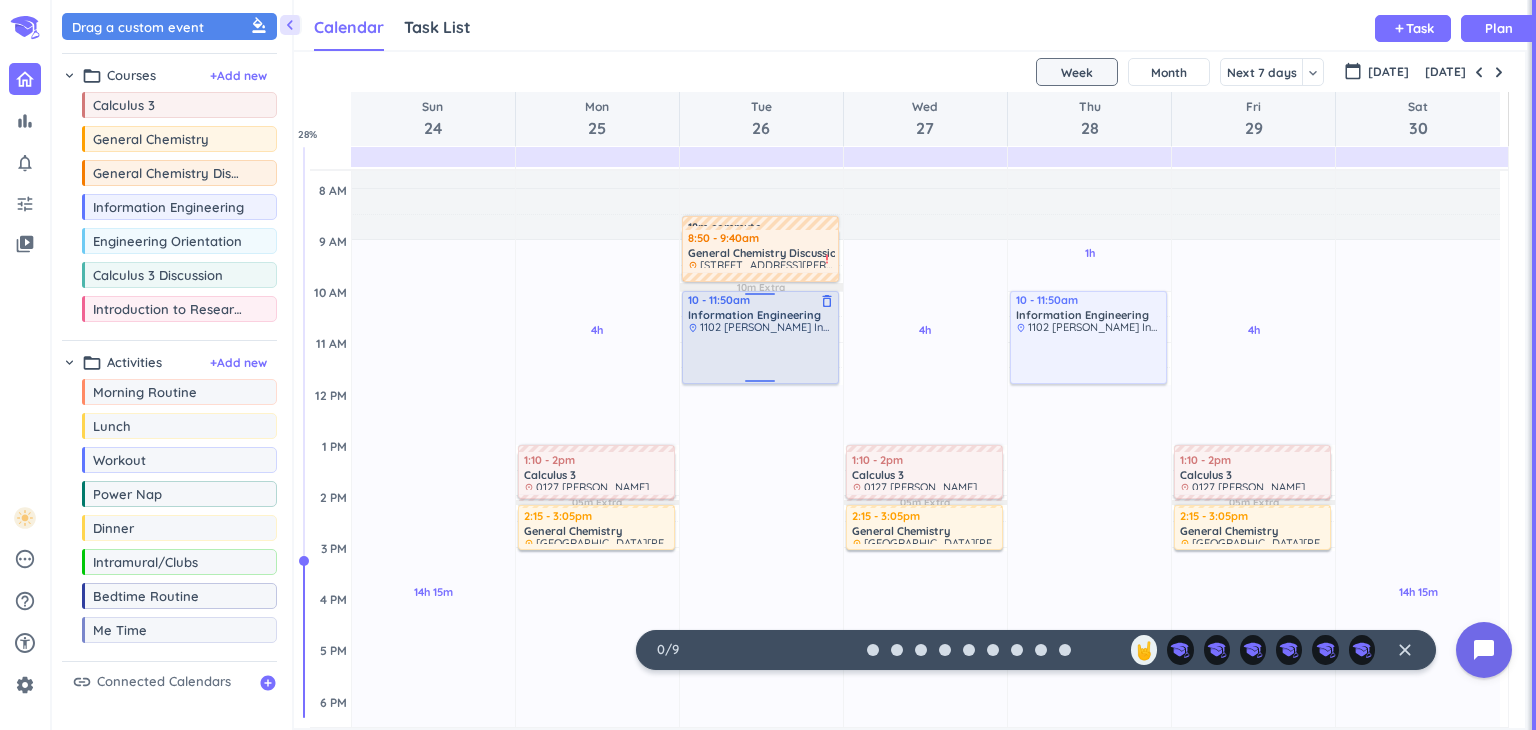 scroll, scrollTop: 188, scrollLeft: 0, axis: vertical 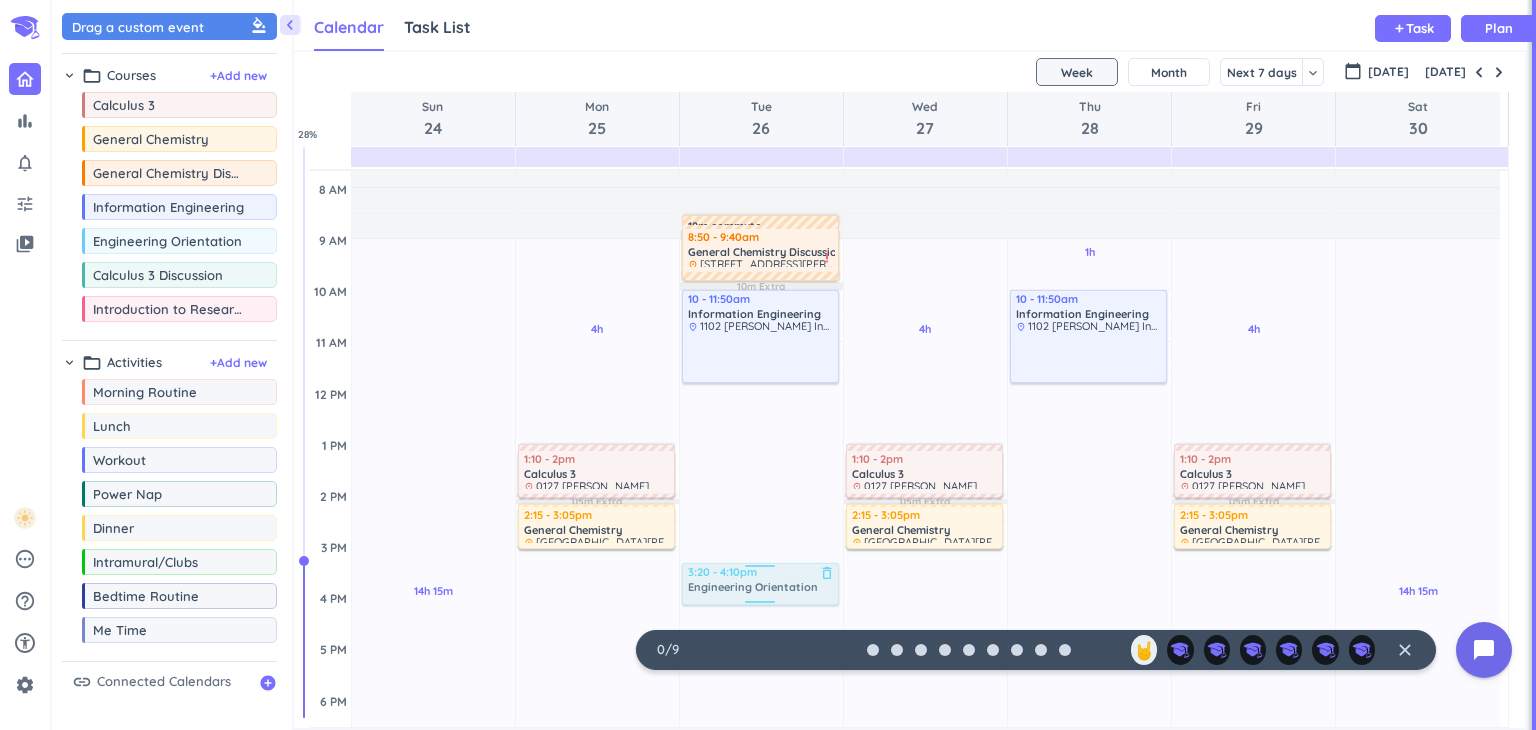 drag, startPoint x: 220, startPoint y: 243, endPoint x: 756, endPoint y: 564, distance: 624.76953 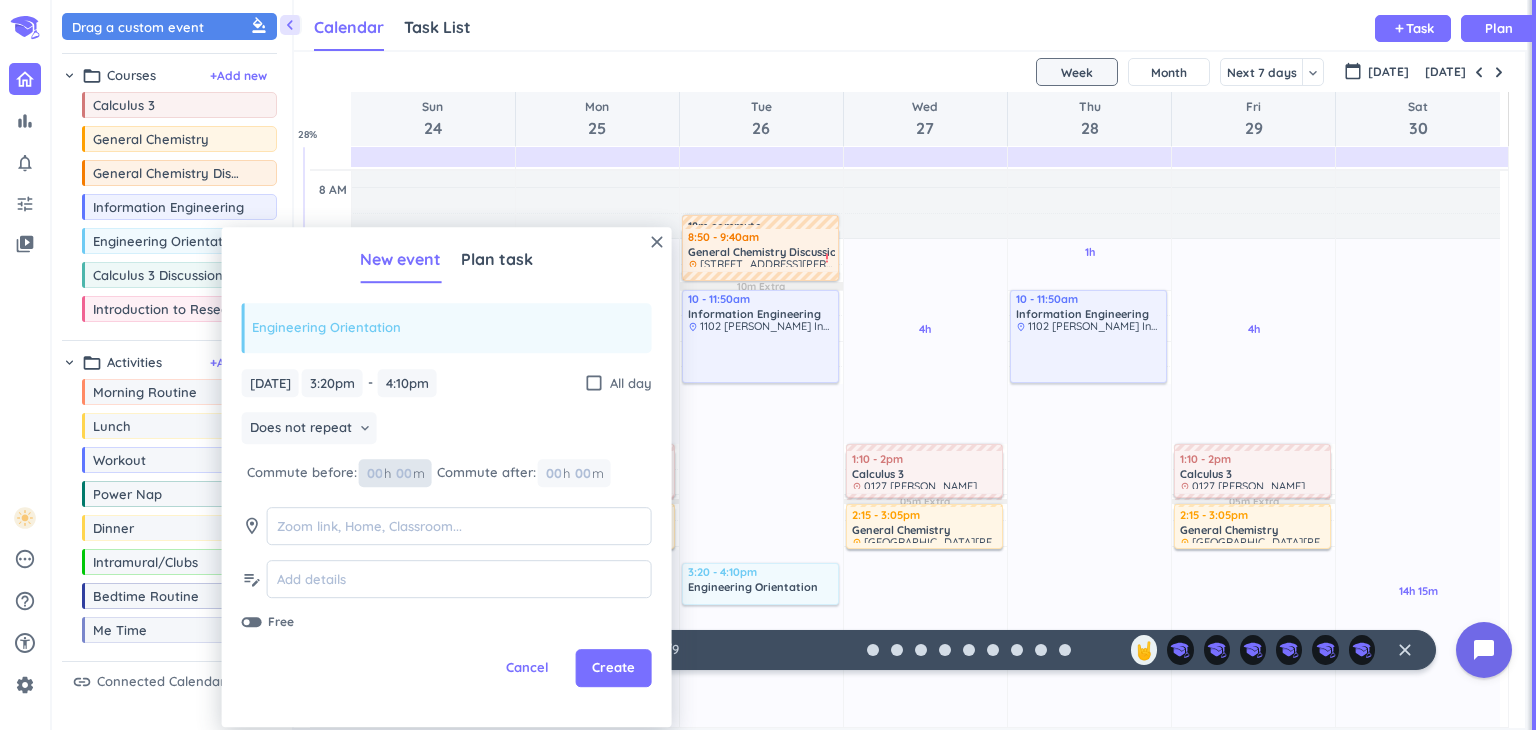 click at bounding box center [403, 473] 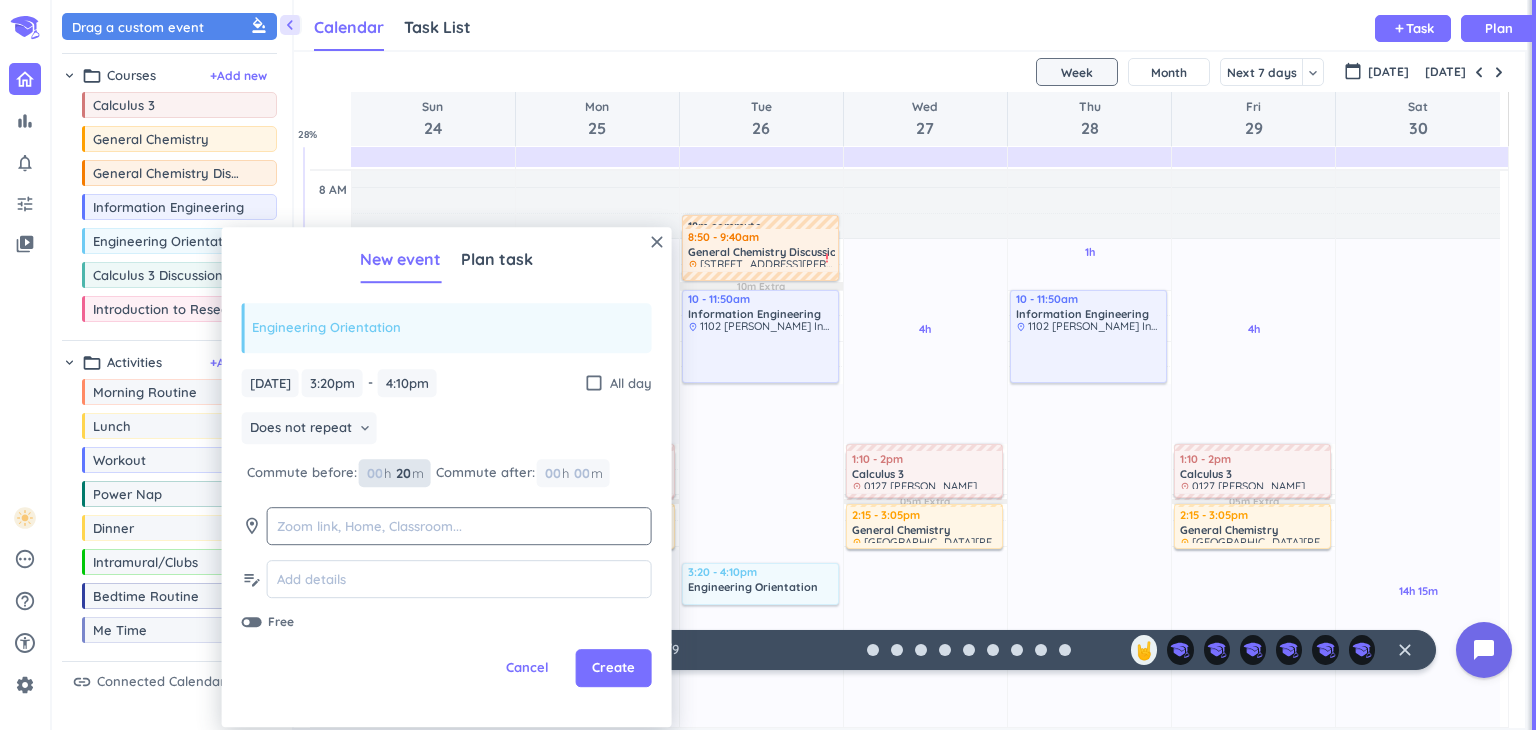type on "20" 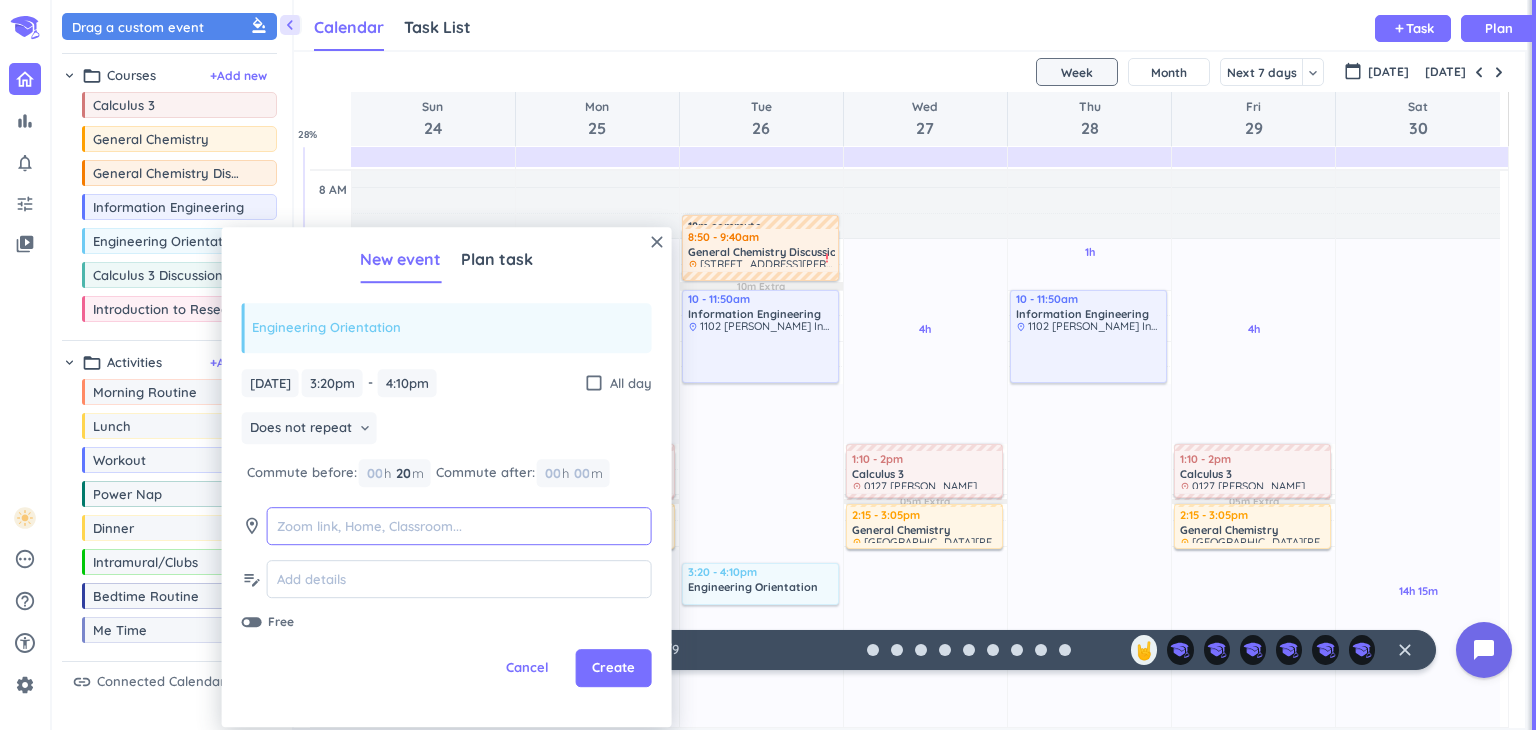 click at bounding box center [459, 526] 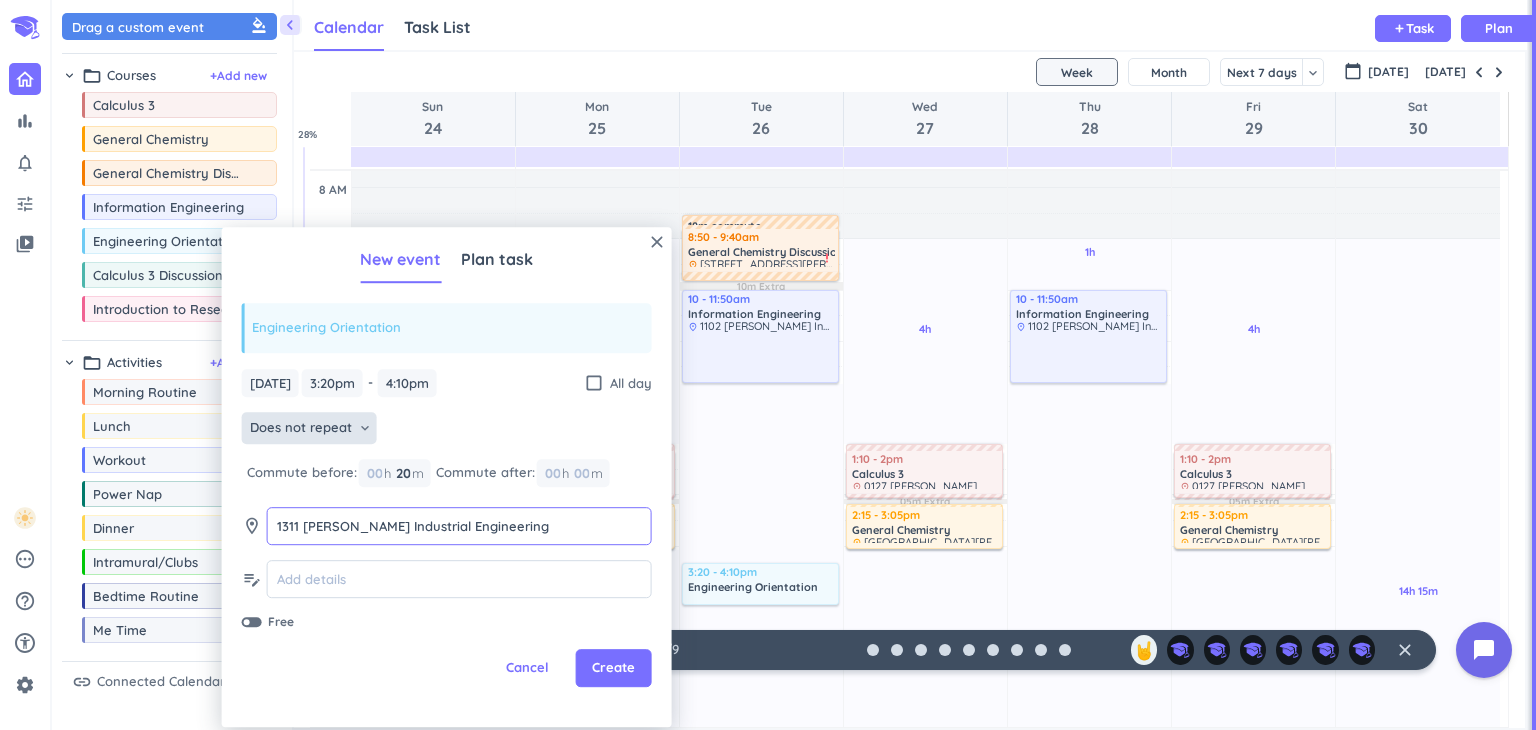 type on "1311 [PERSON_NAME] Industrial Engineering" 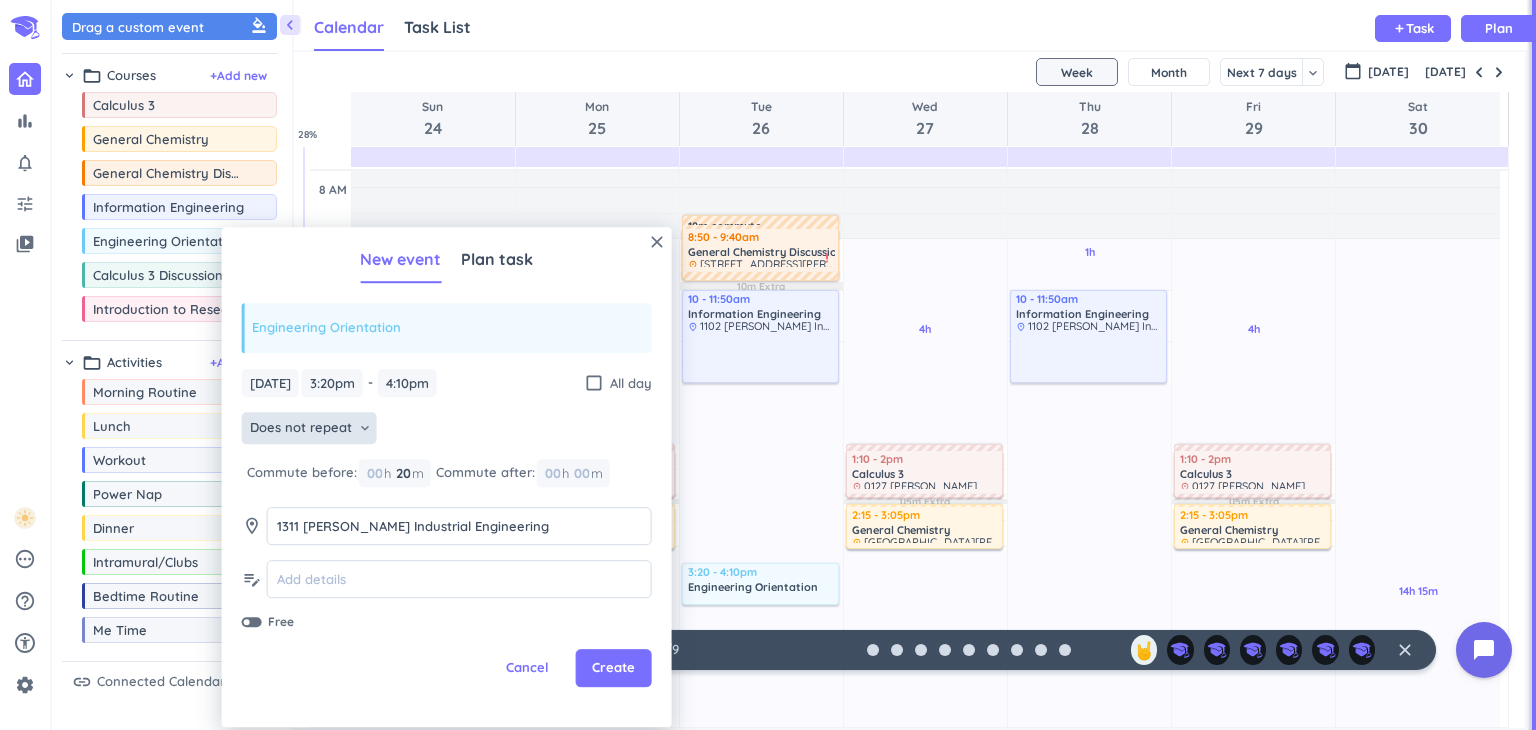 click on "Does not repeat" at bounding box center (301, 429) 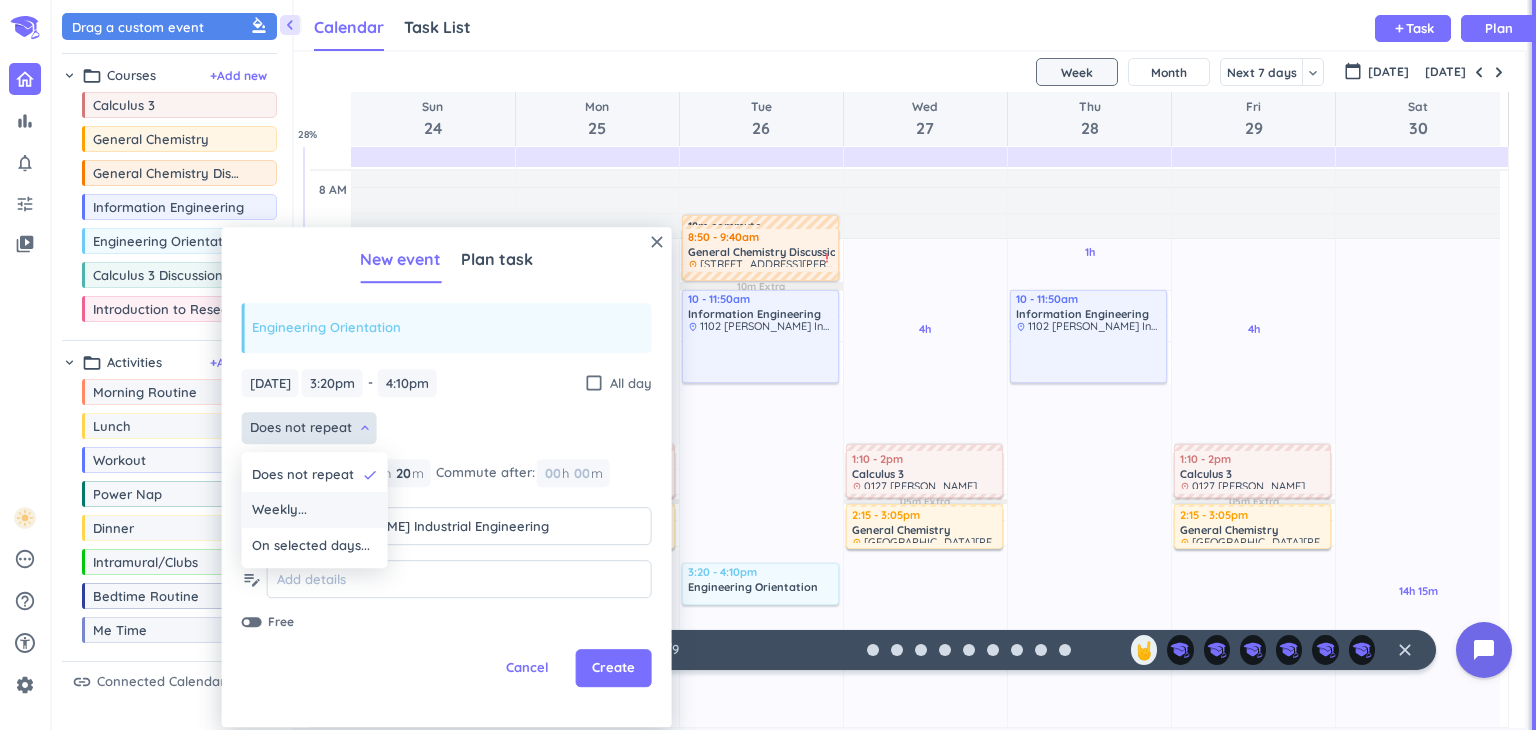 click on "Weekly..." at bounding box center [315, 511] 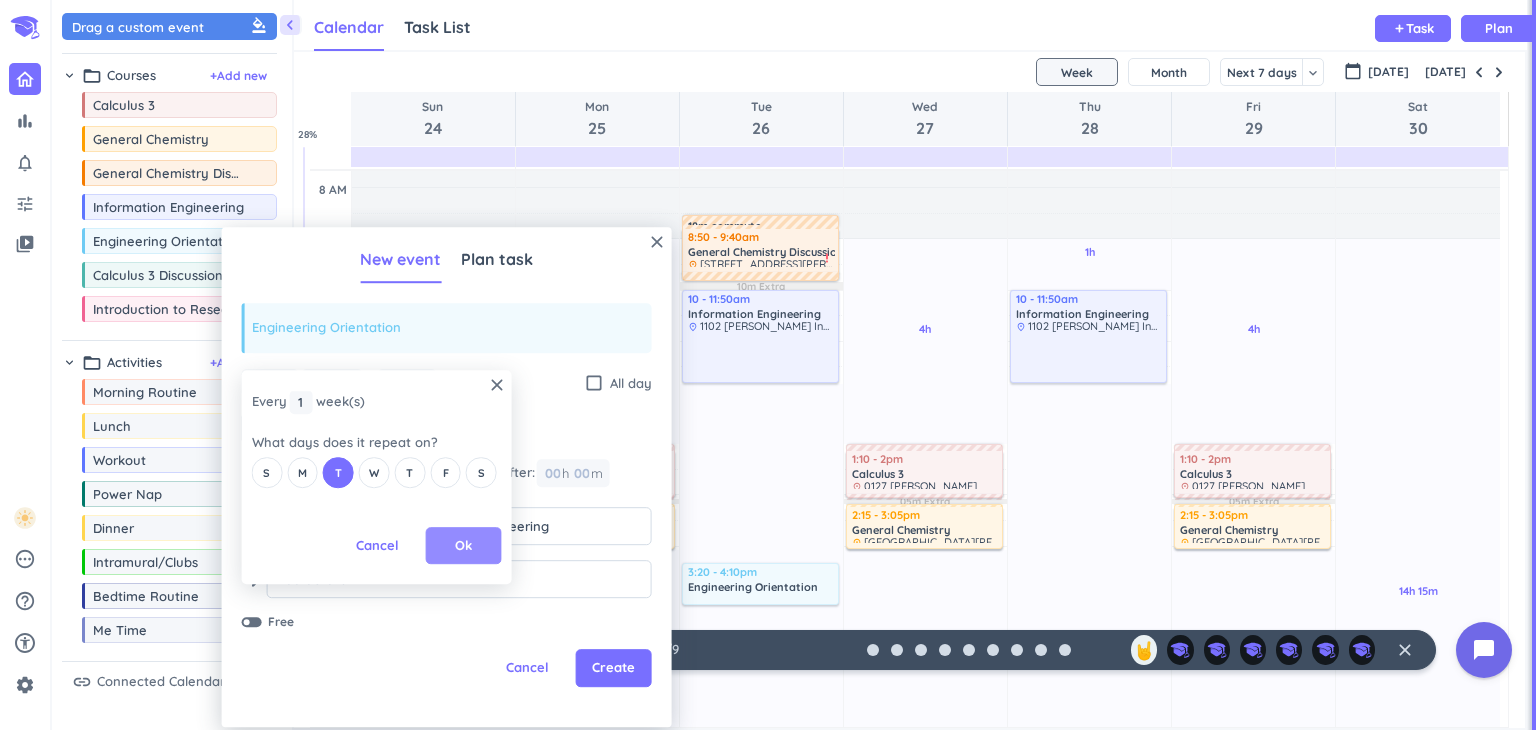 click on "Ok" at bounding box center [463, 546] 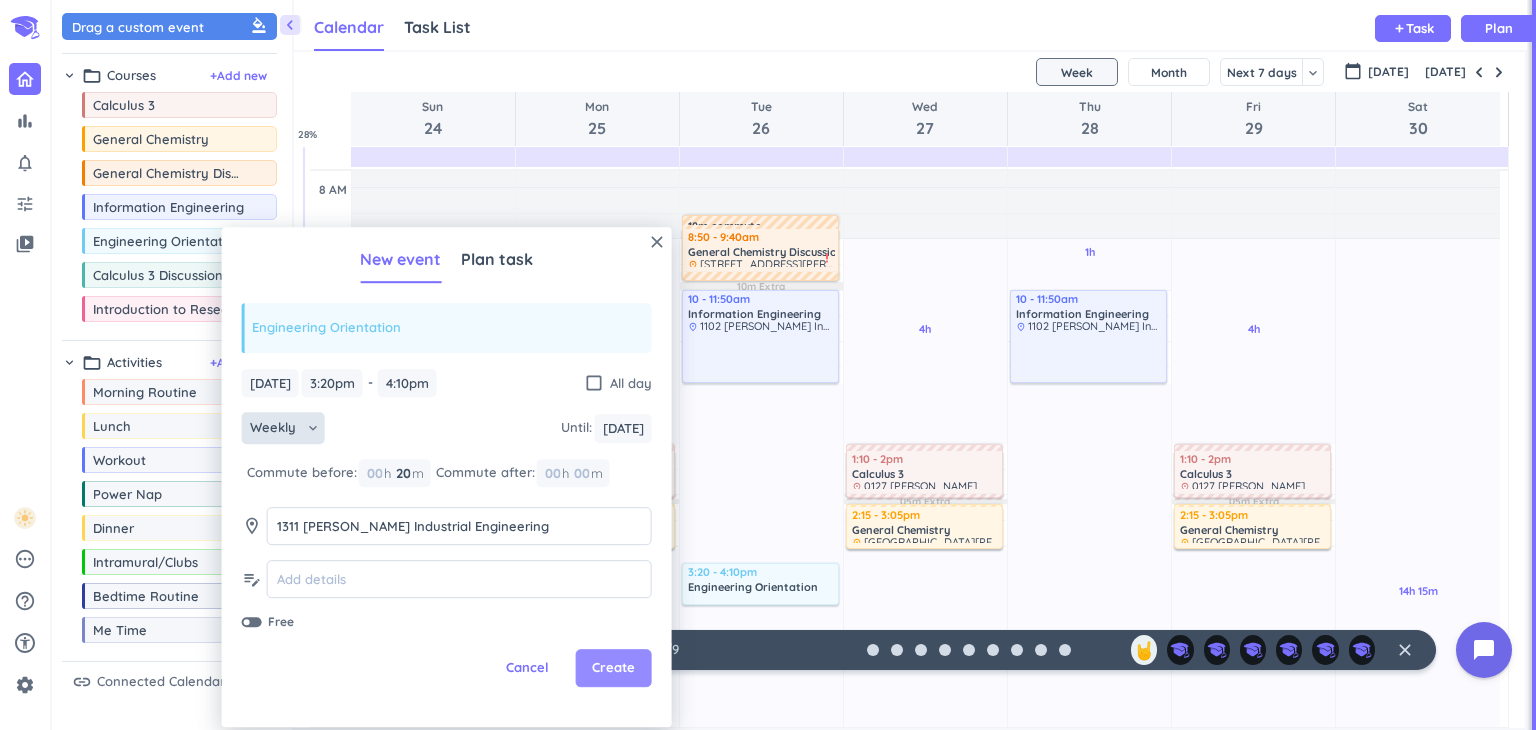 click on "Create" at bounding box center [614, 669] 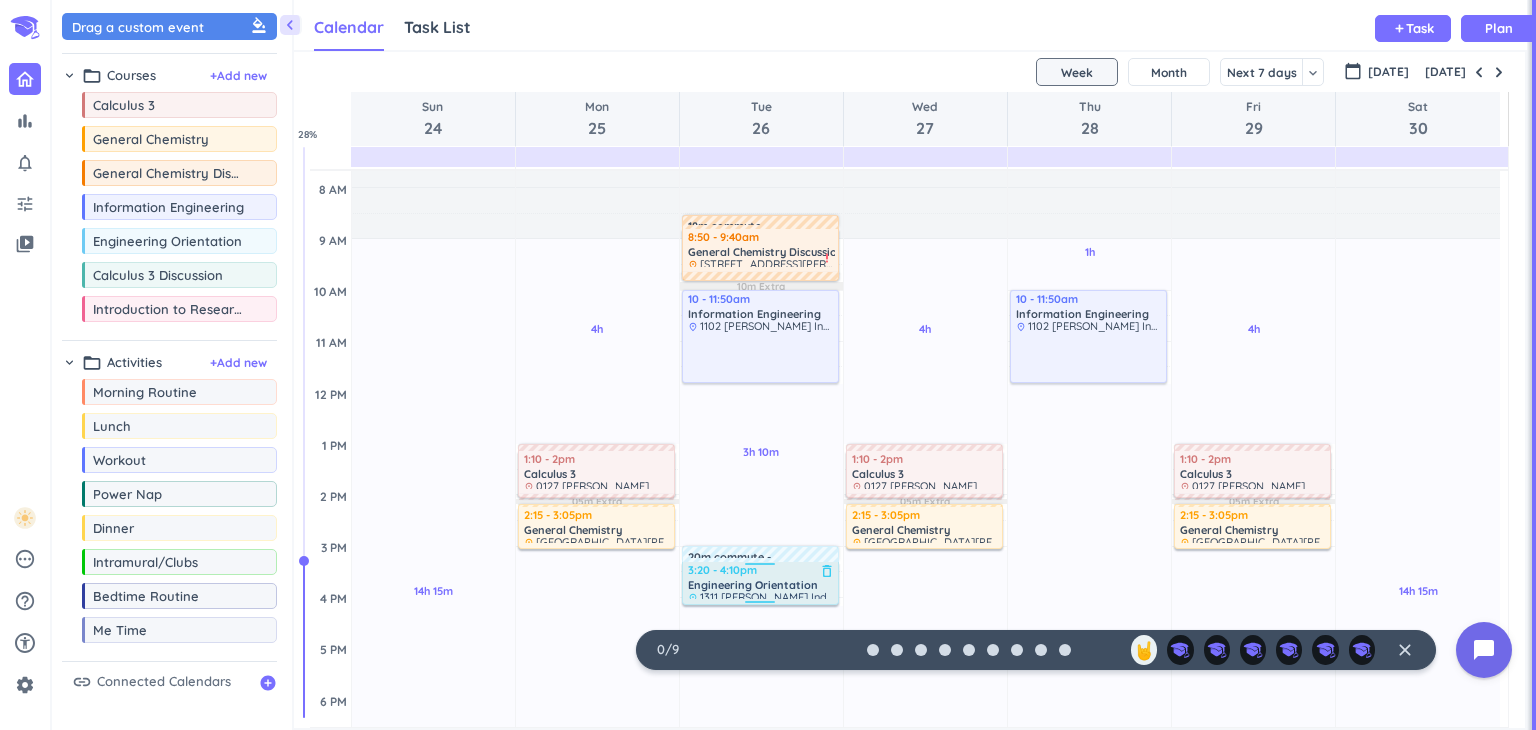 click on "3:20 - 4:10pm" at bounding box center (761, 570) 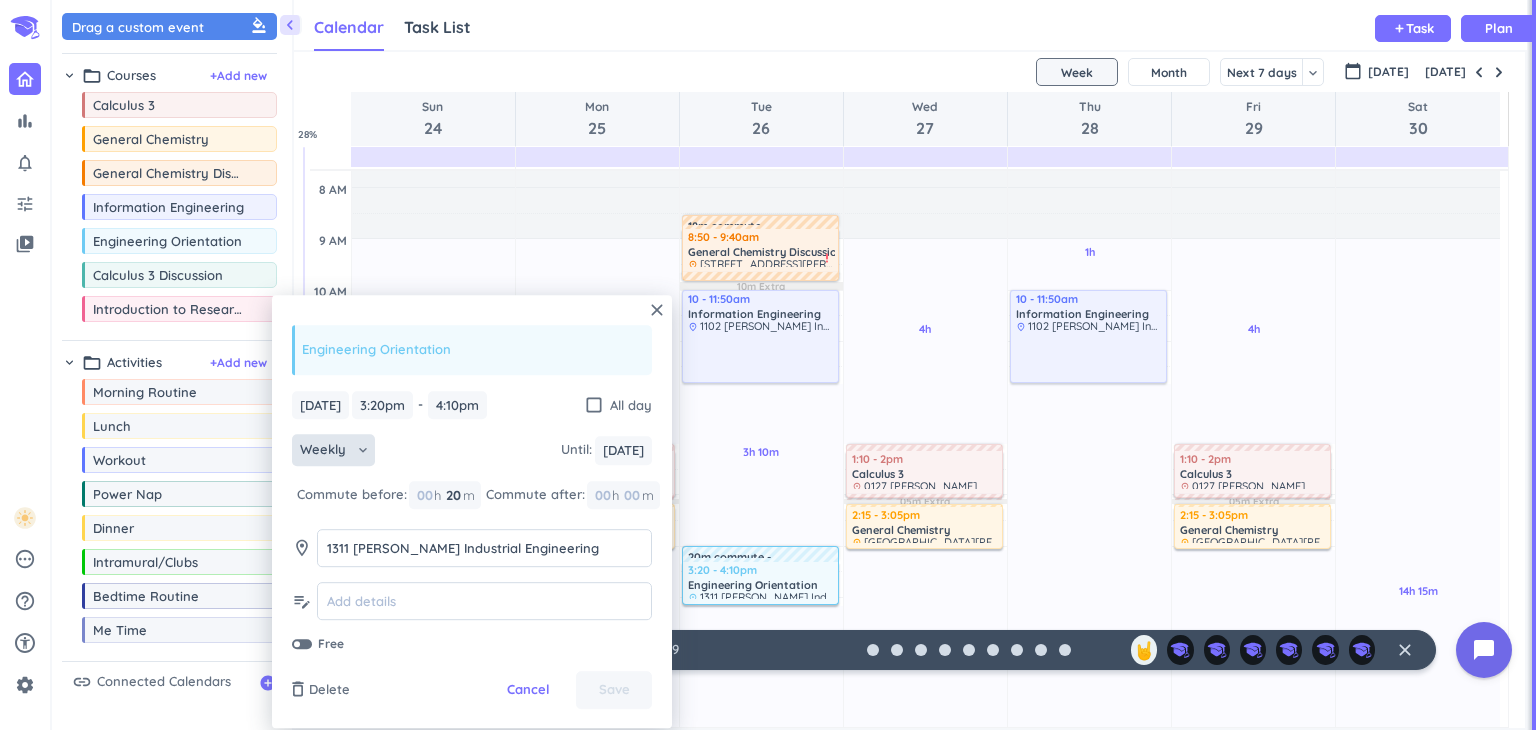 click on "Weekly" at bounding box center (325, 451) 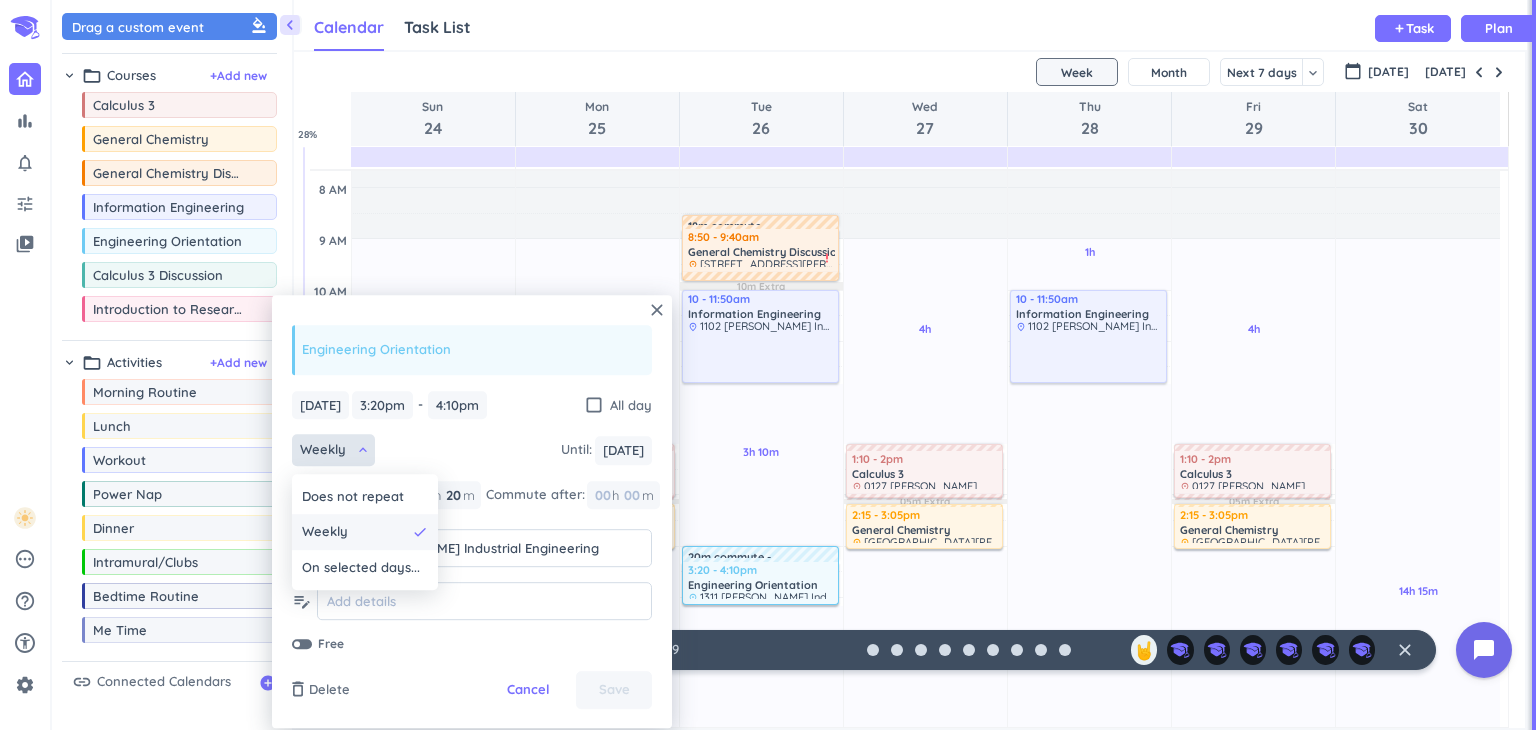 click on "Weekly" at bounding box center (354, 533) 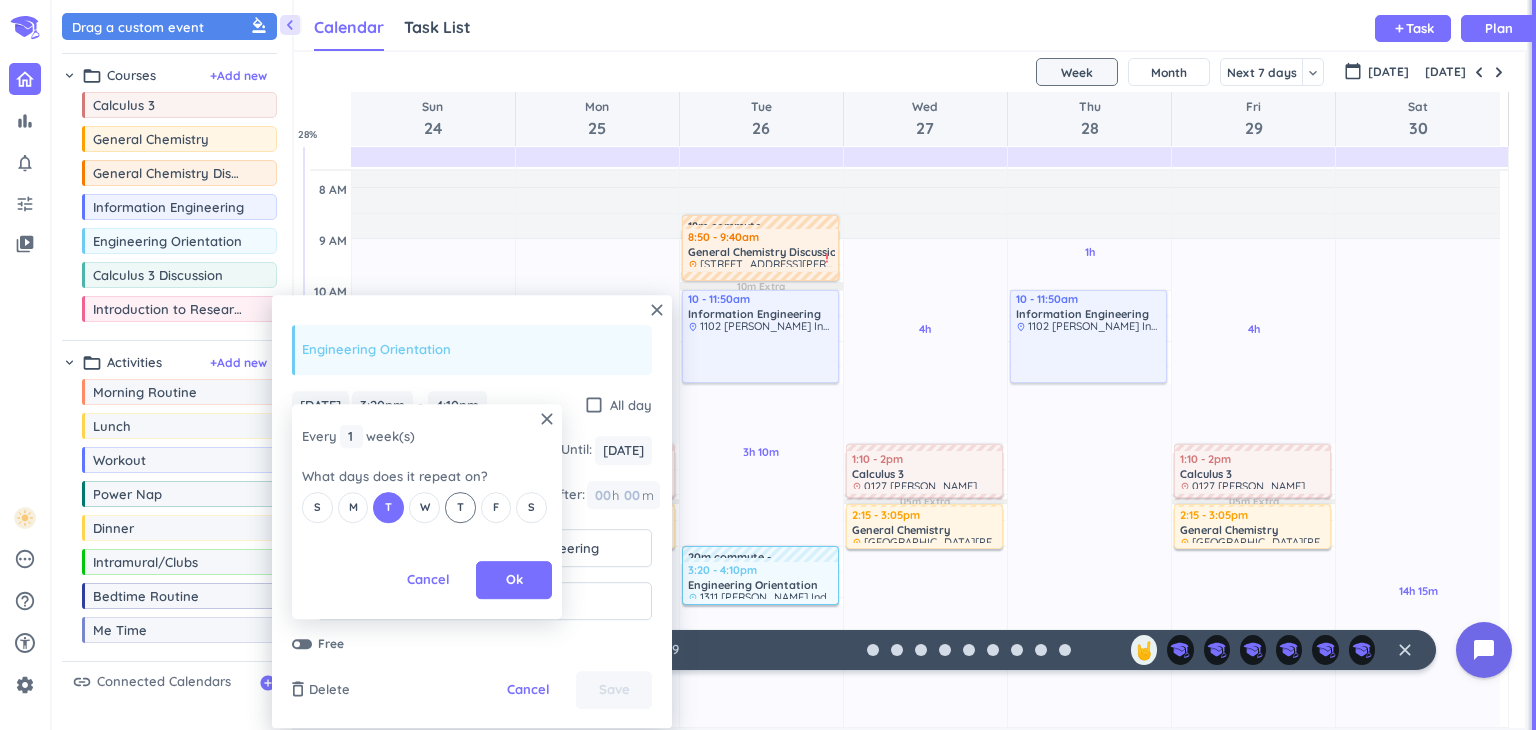 click on "T" at bounding box center (460, 507) 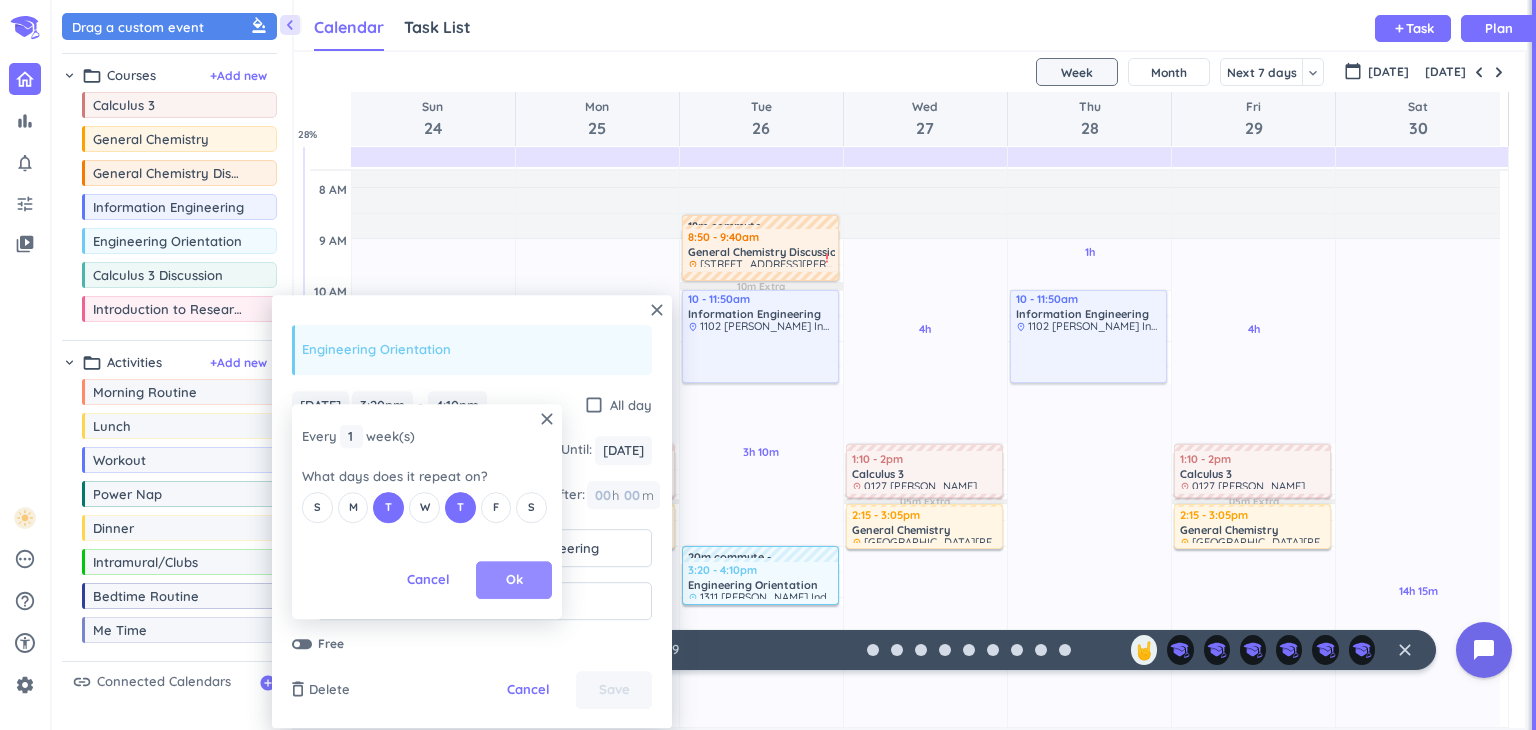 click on "Ok" at bounding box center [514, 580] 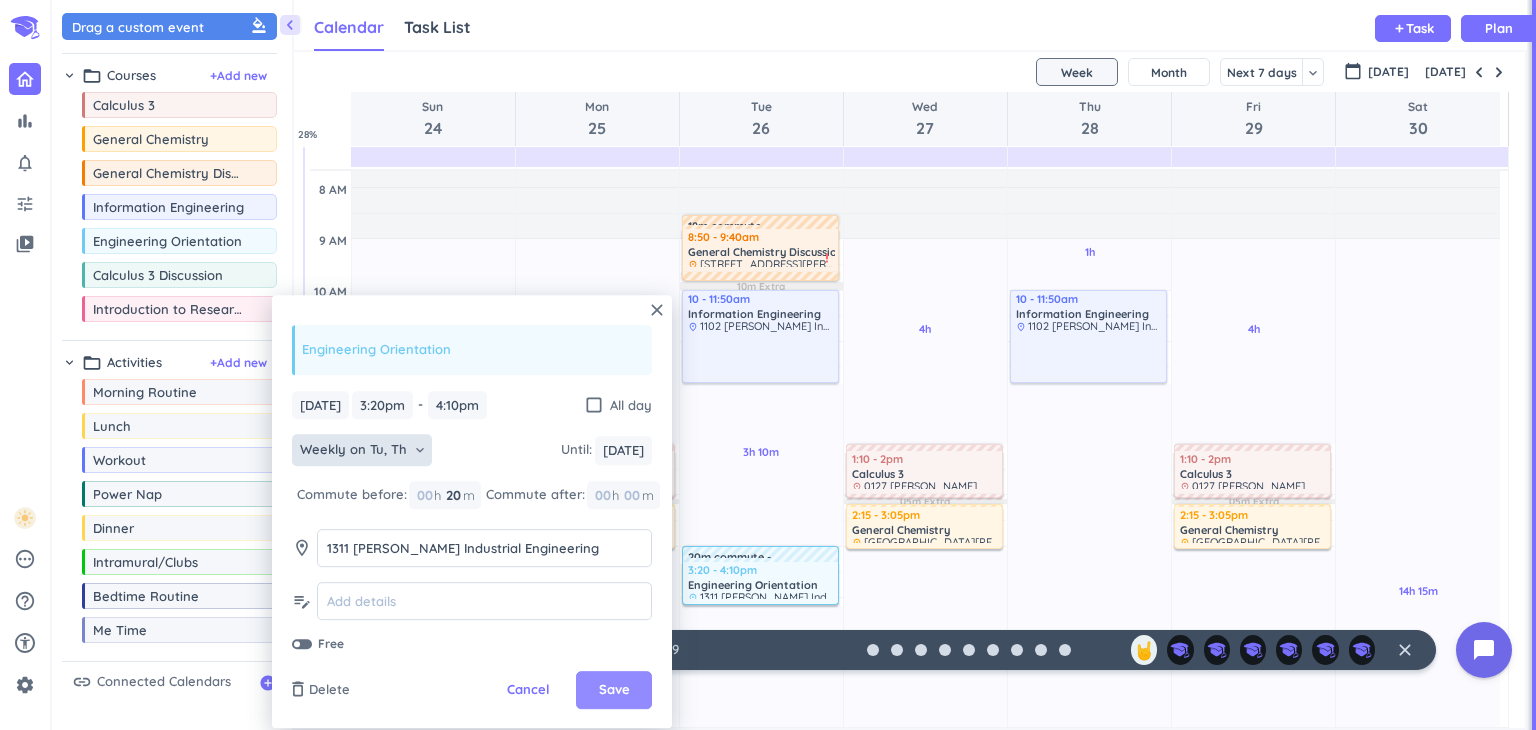 click on "Save" at bounding box center [614, 691] 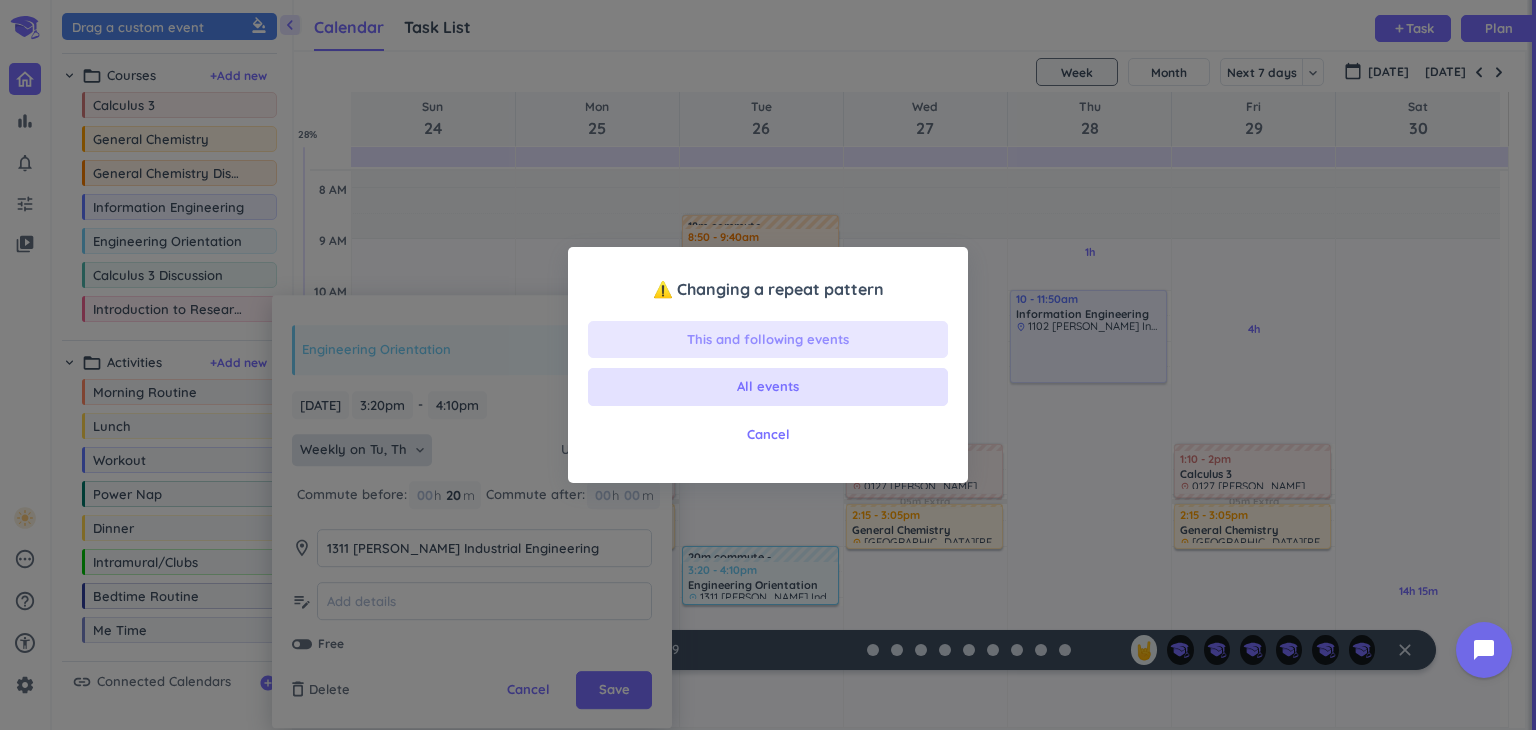 click on "This and following events" at bounding box center (768, 340) 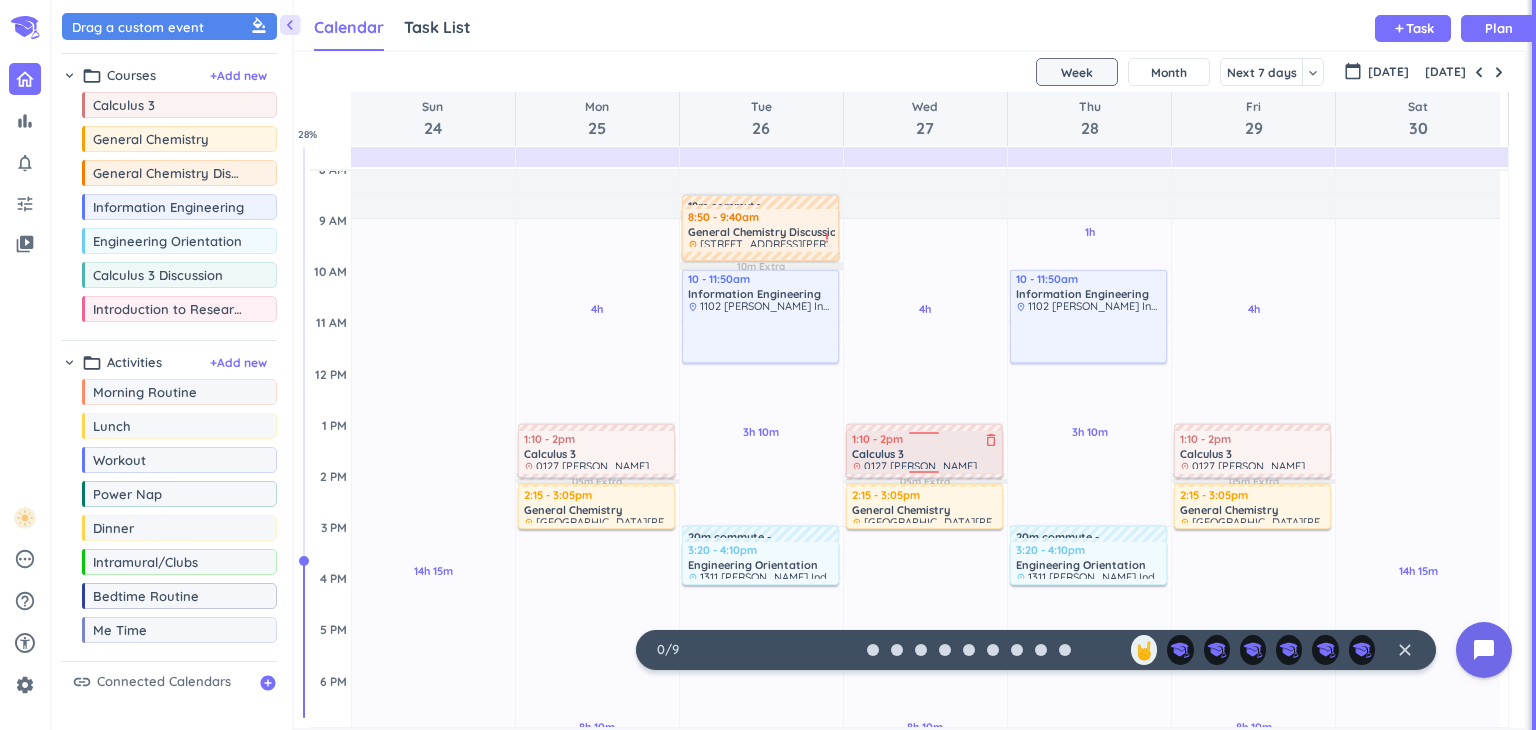 scroll, scrollTop: 252, scrollLeft: 0, axis: vertical 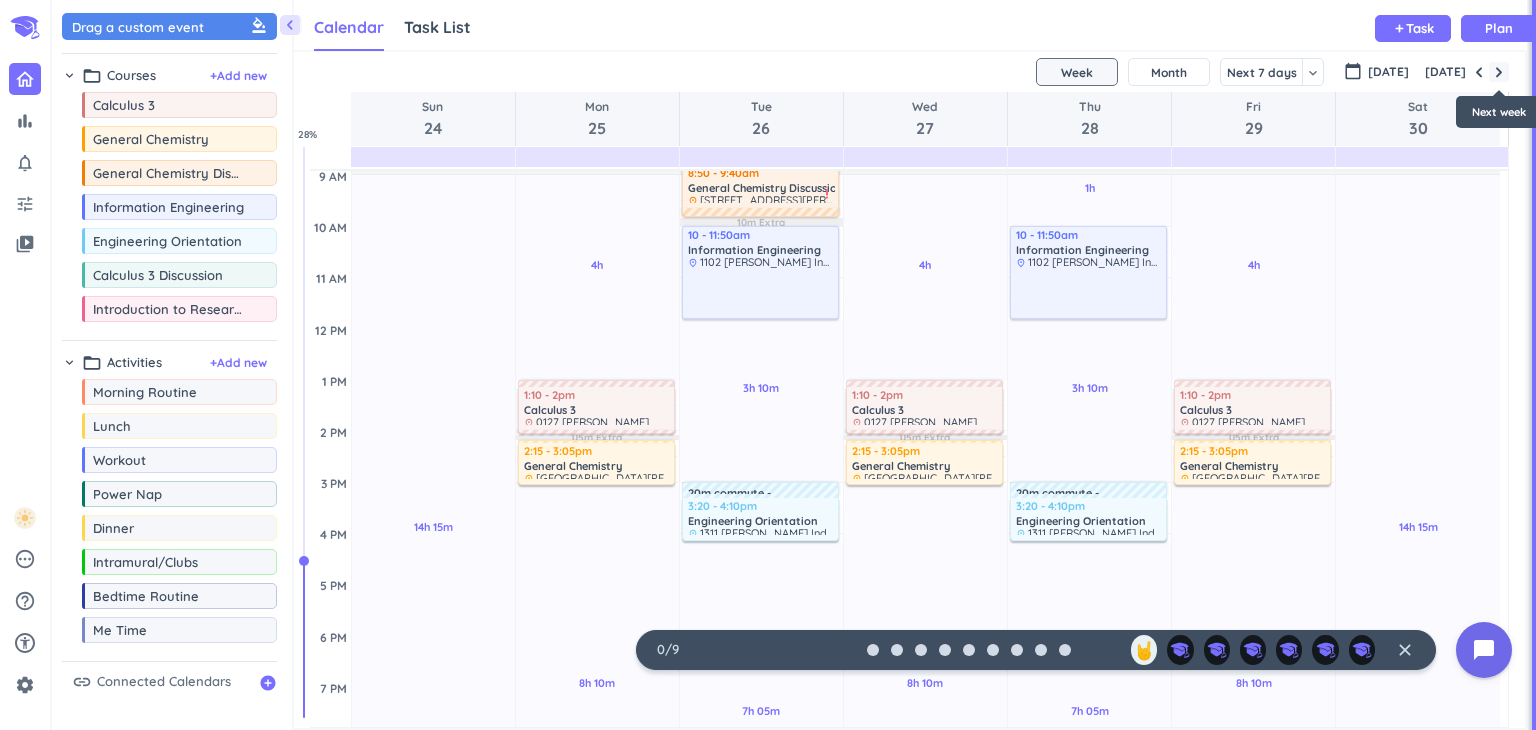 click at bounding box center [1499, 72] 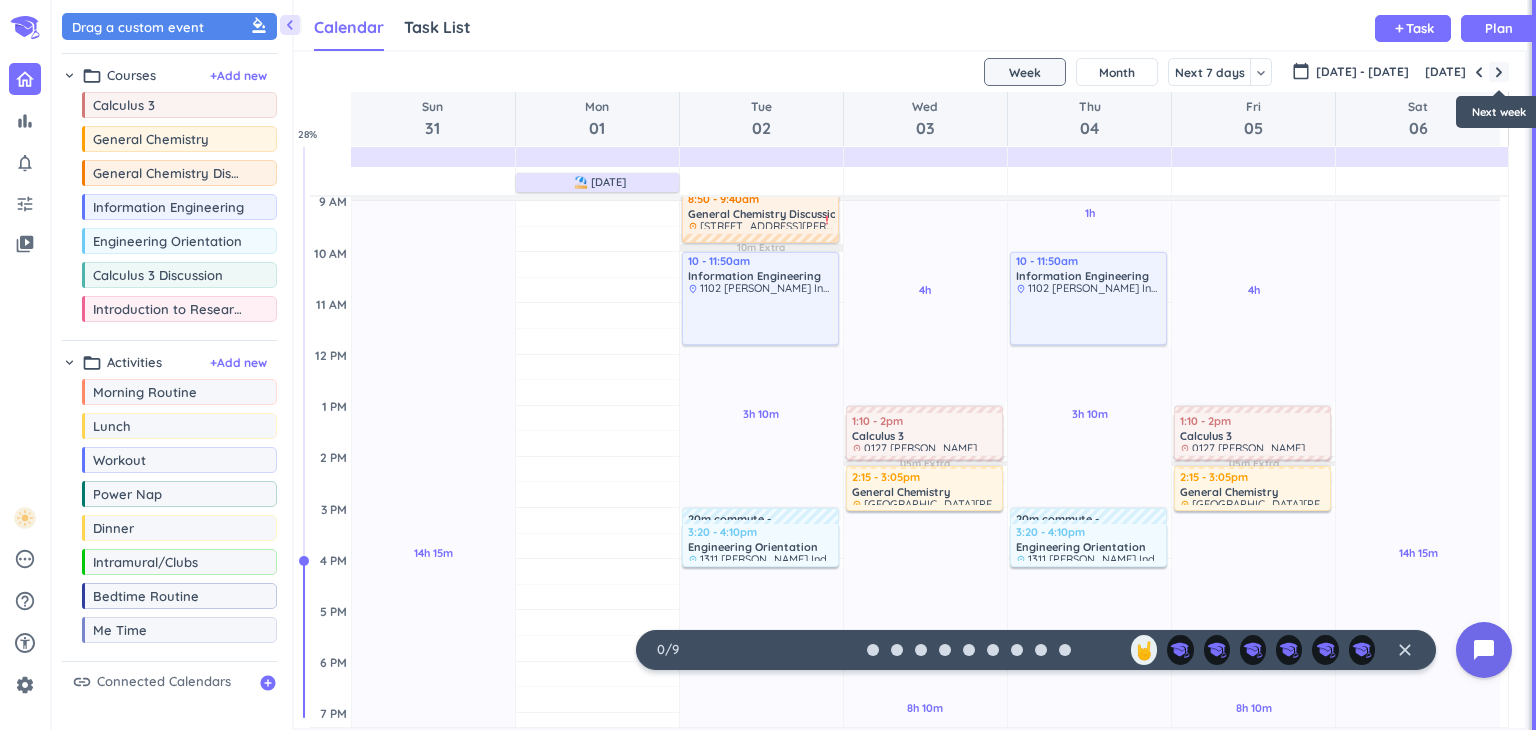 scroll, scrollTop: 104, scrollLeft: 0, axis: vertical 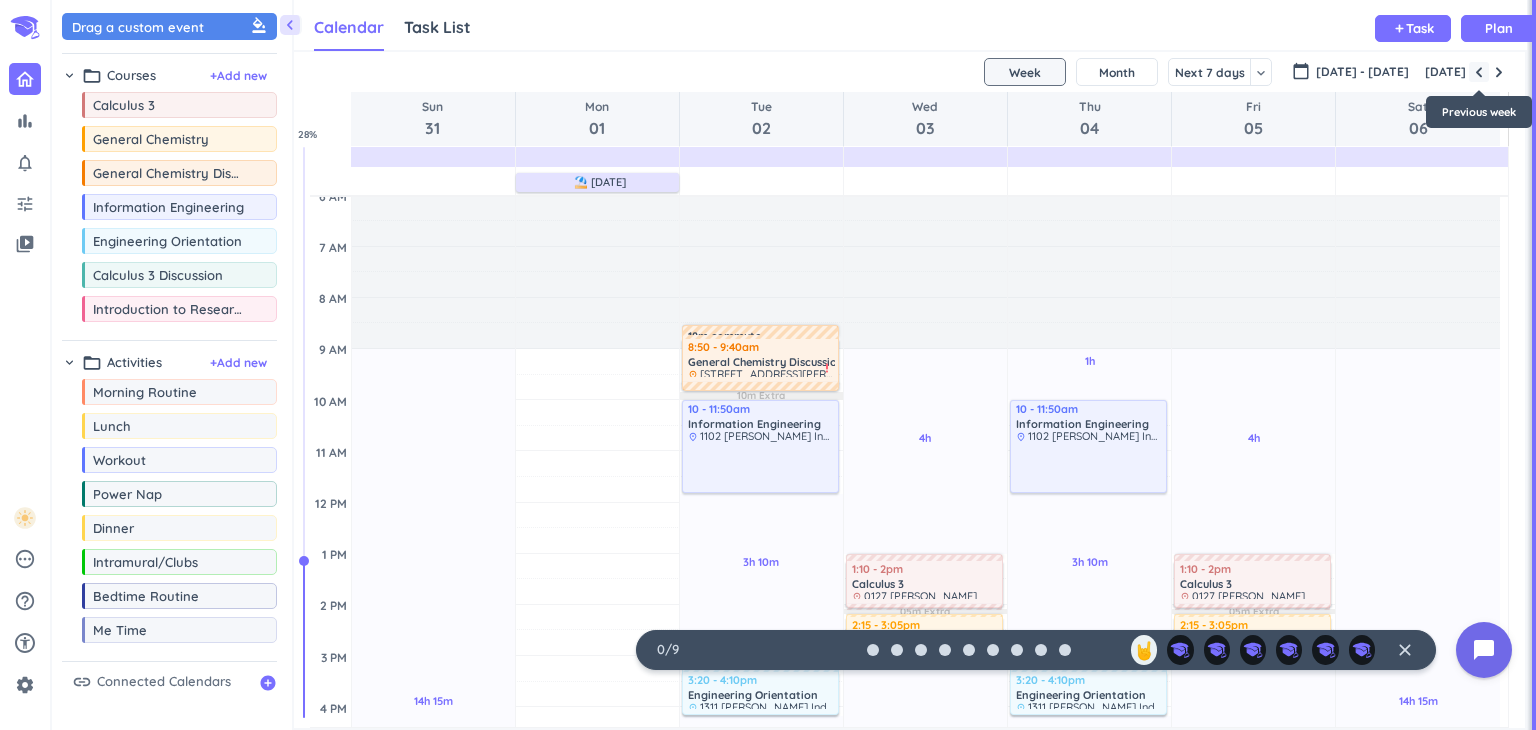 click at bounding box center [1479, 72] 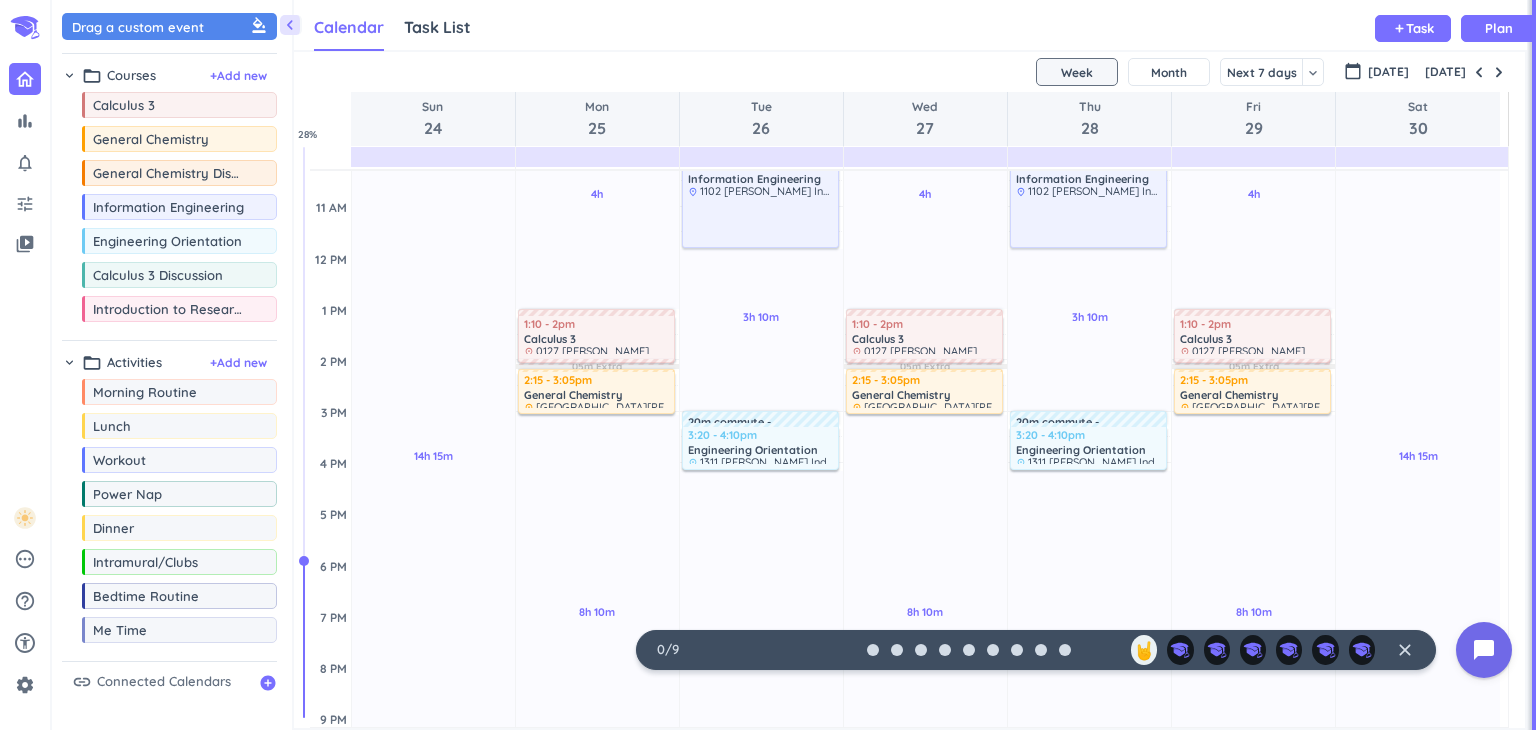scroll, scrollTop: 322, scrollLeft: 0, axis: vertical 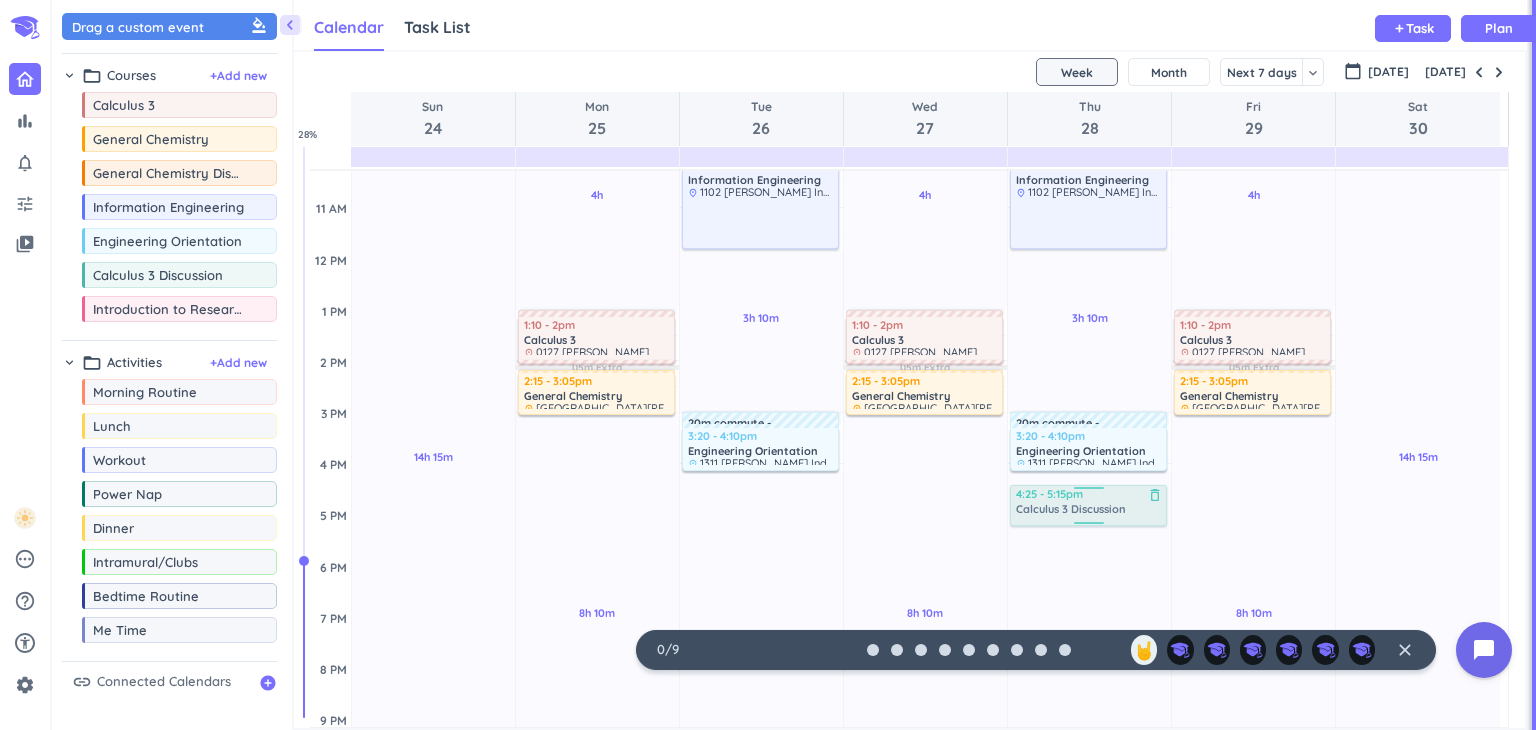 drag, startPoint x: 184, startPoint y: 275, endPoint x: 1100, endPoint y: 485, distance: 939.7638 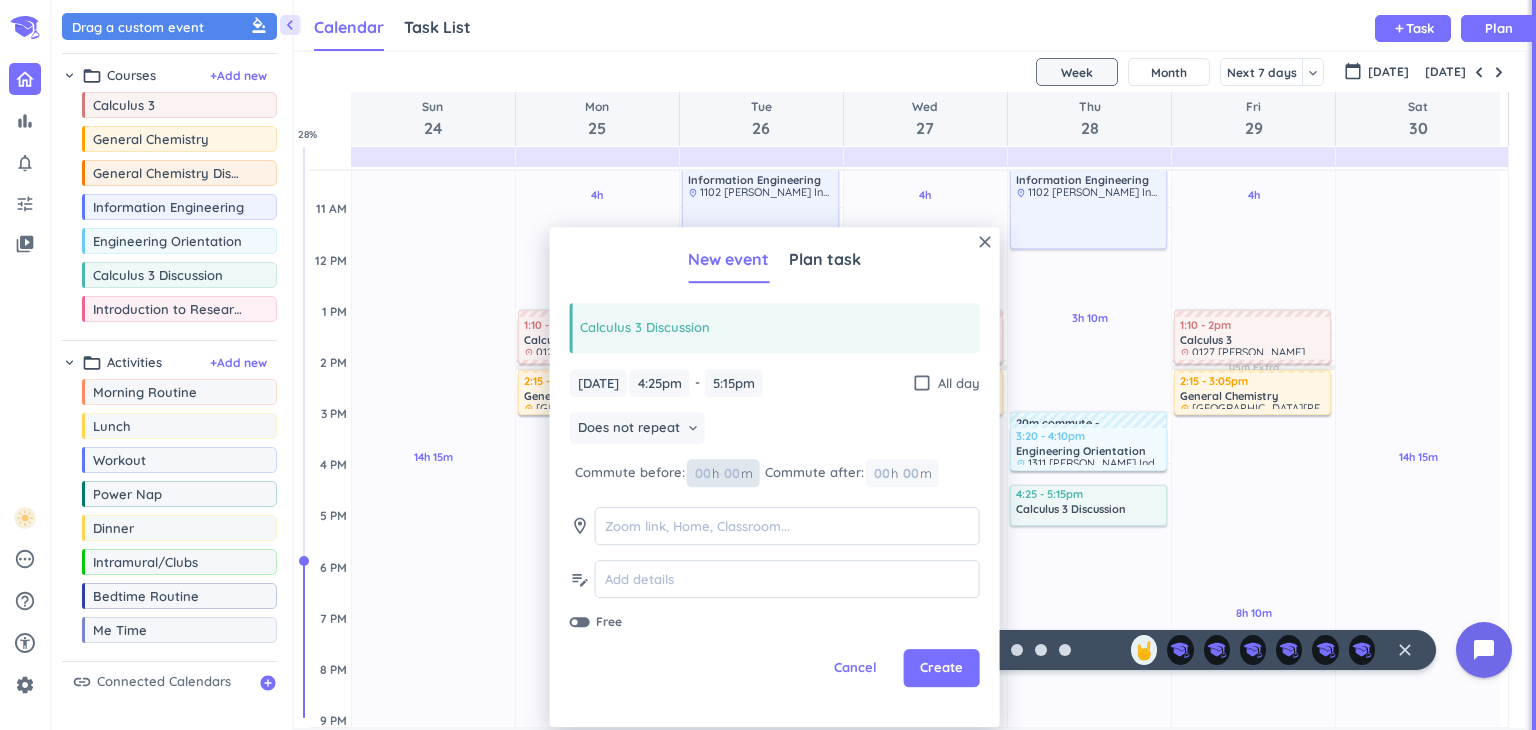 click at bounding box center (731, 473) 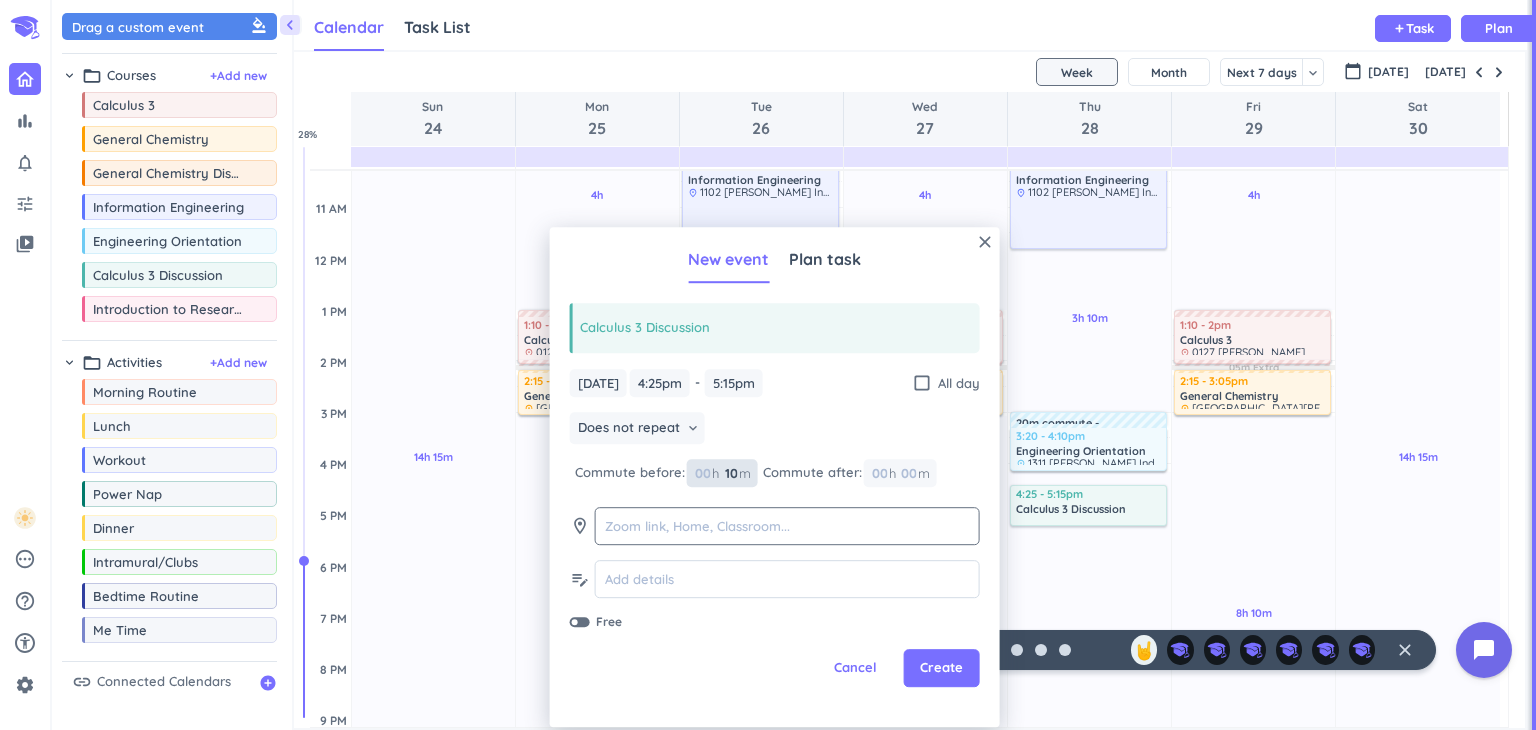 type on "10" 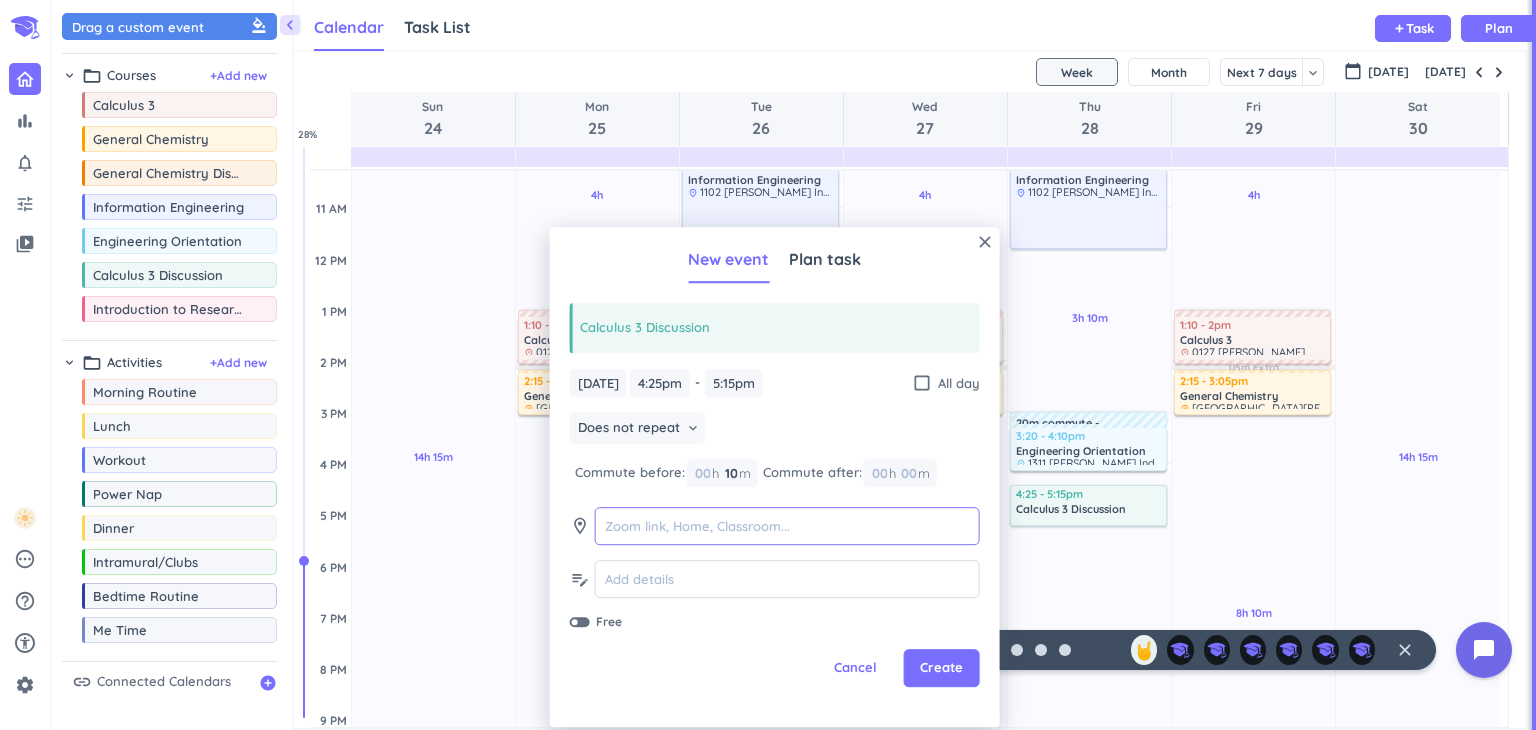 click at bounding box center [787, 526] 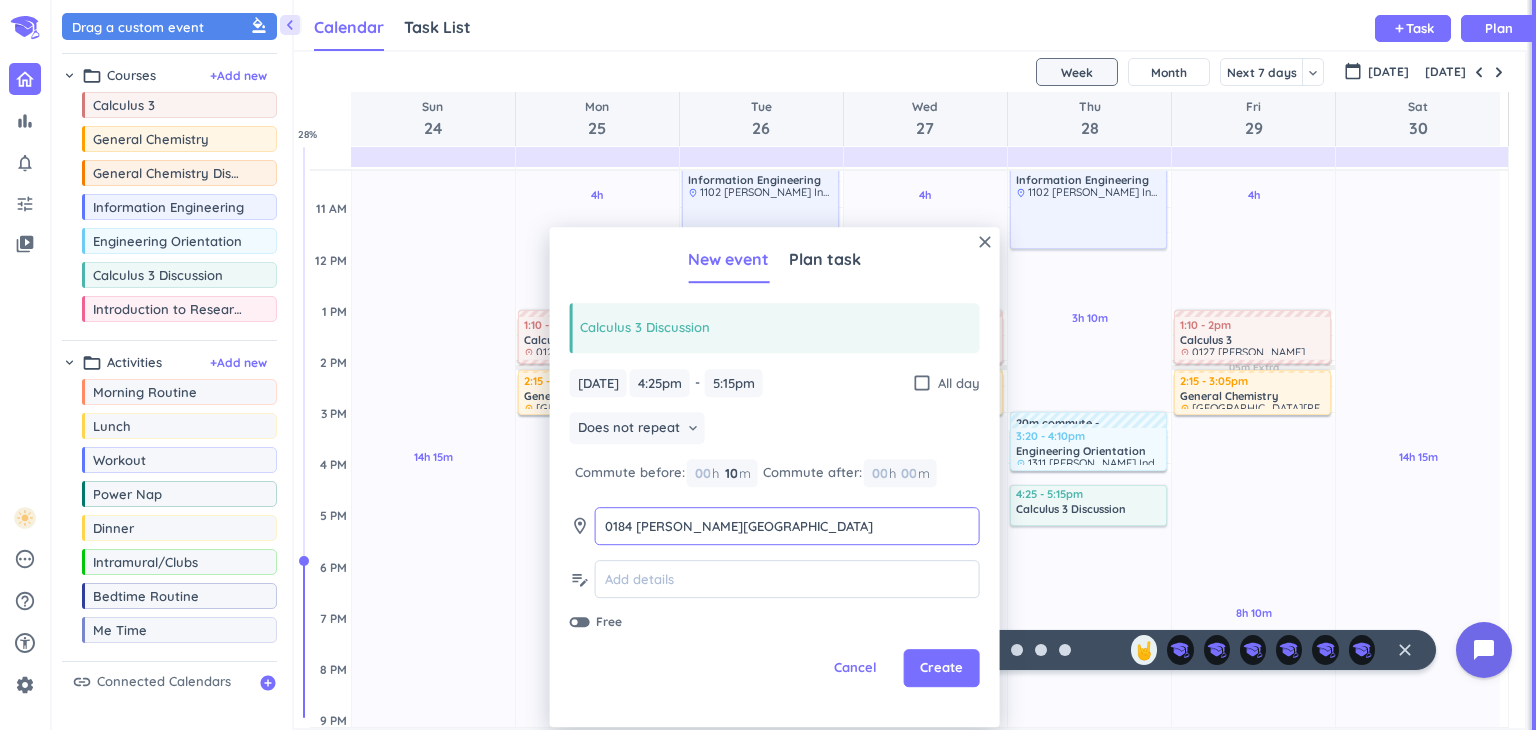 type on "0184 [PERSON_NAME][GEOGRAPHIC_DATA][PERSON_NAME]" 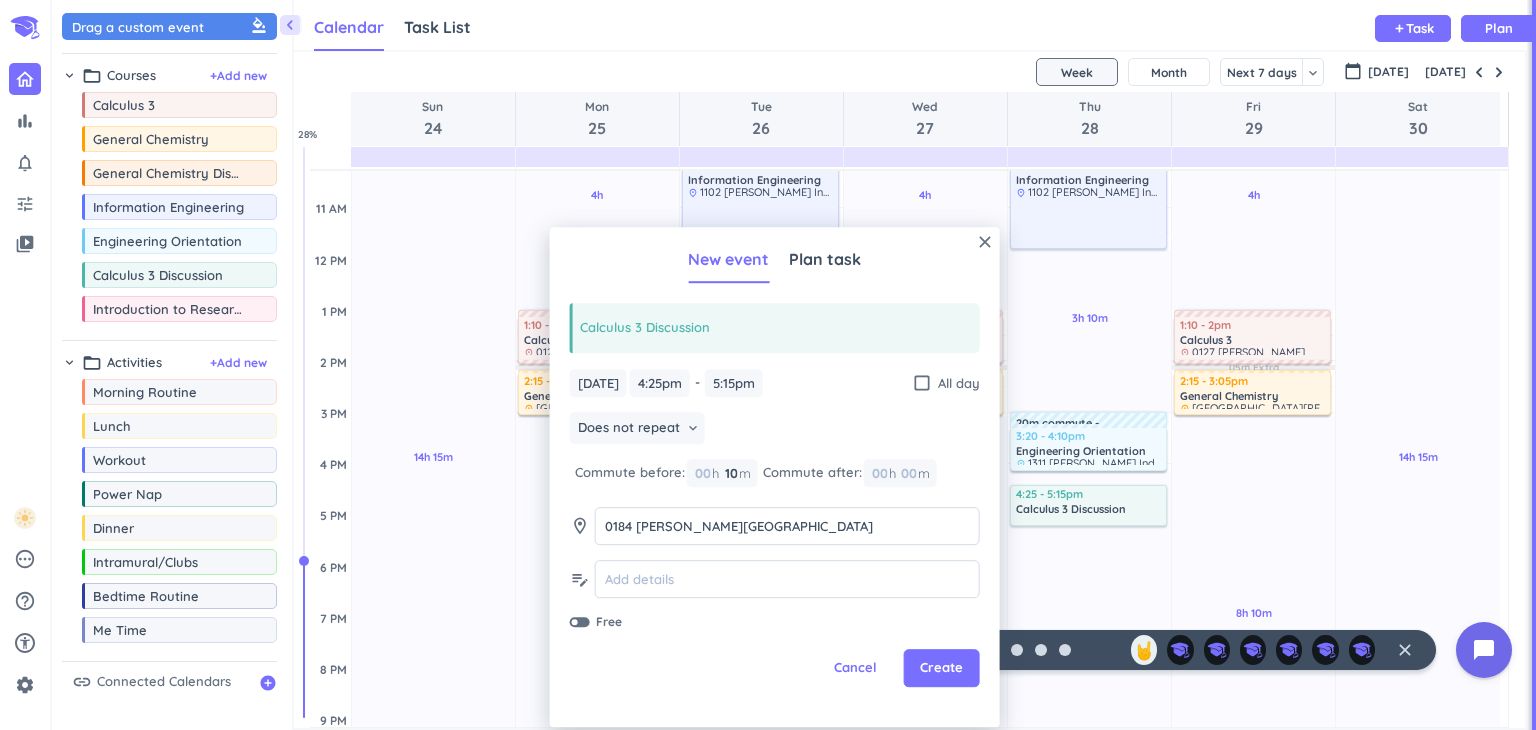 click on "Does not repeat keyboard_arrow_down" at bounding box center [775, 431] 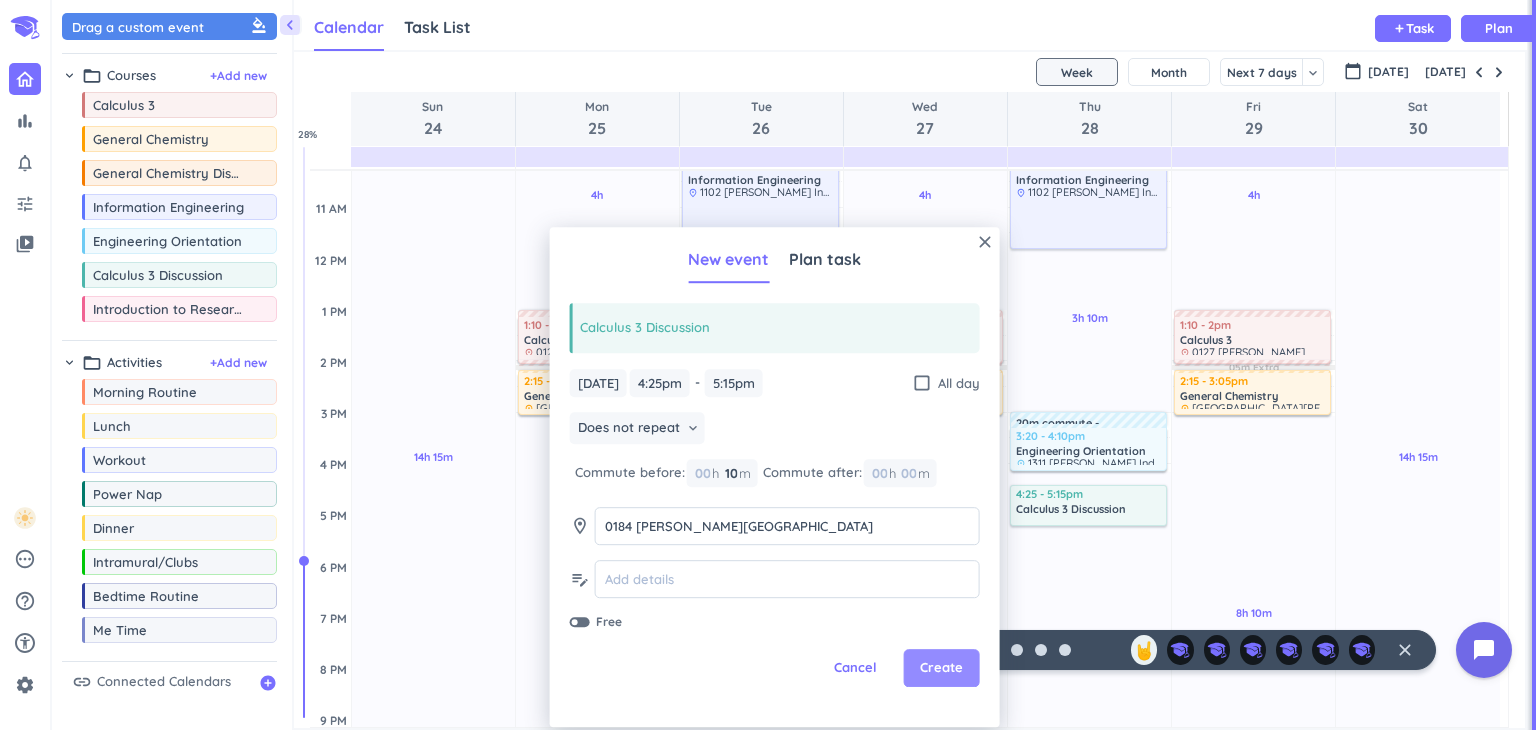 click on "Create" at bounding box center [941, 669] 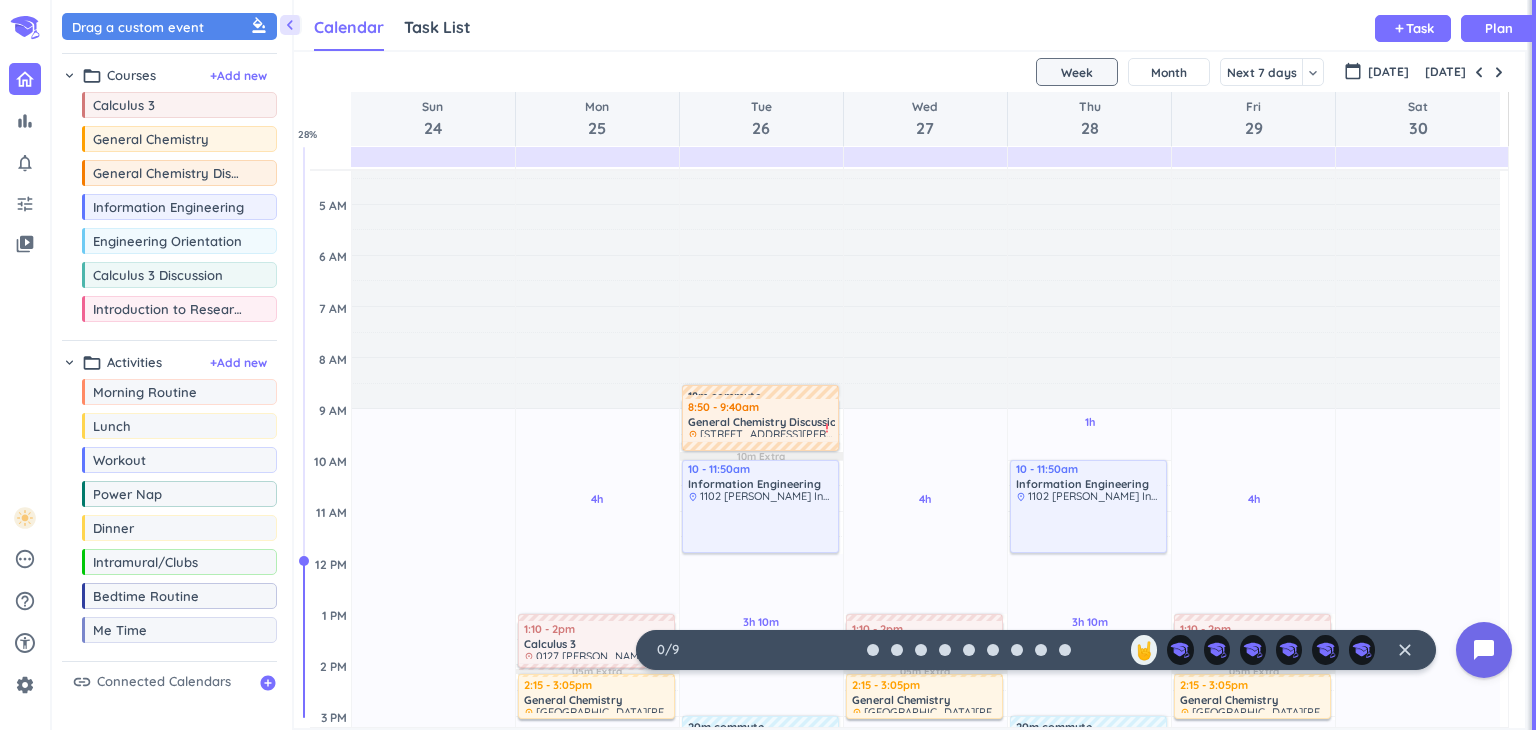 scroll, scrollTop: 12, scrollLeft: 0, axis: vertical 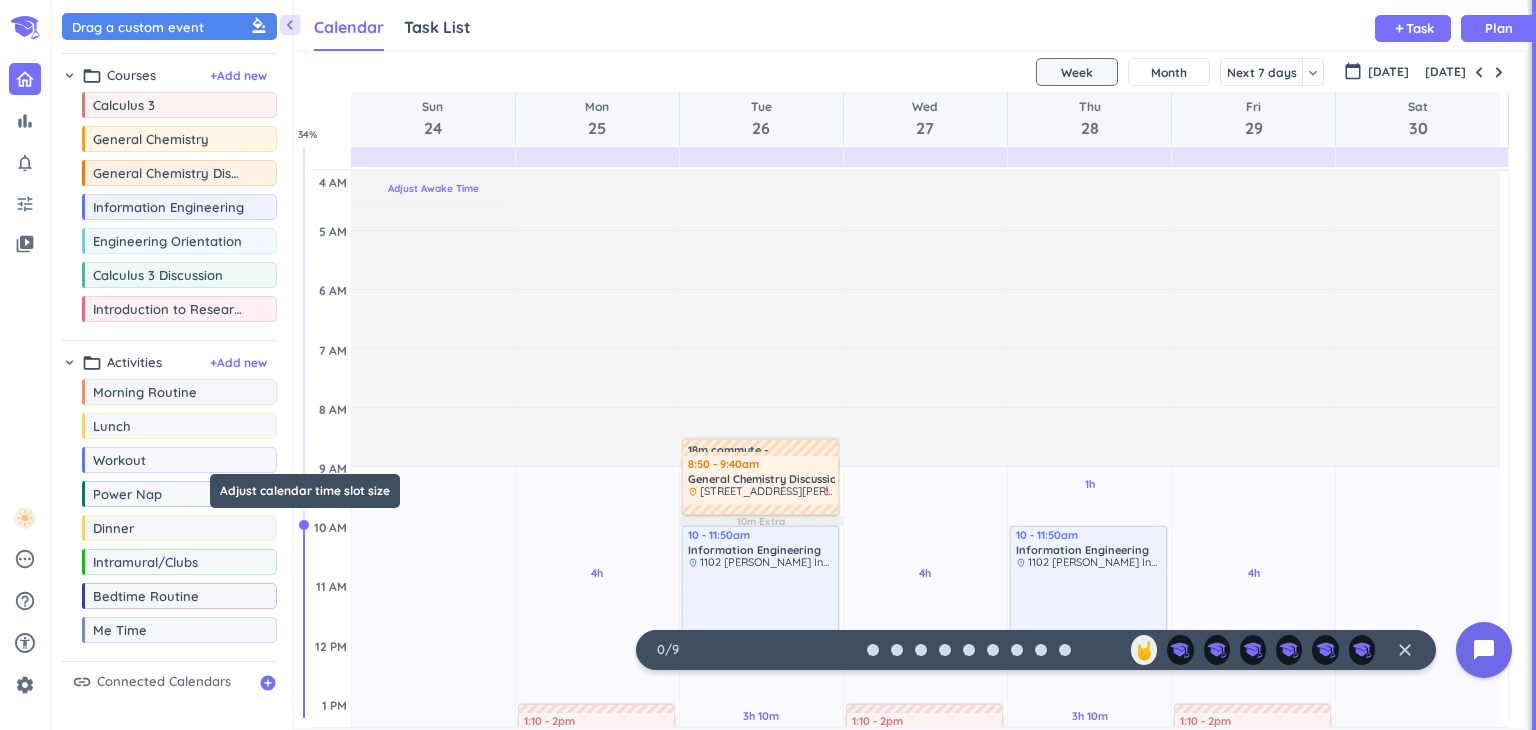 drag, startPoint x: 301, startPoint y: 562, endPoint x: 355, endPoint y: 389, distance: 181.2319 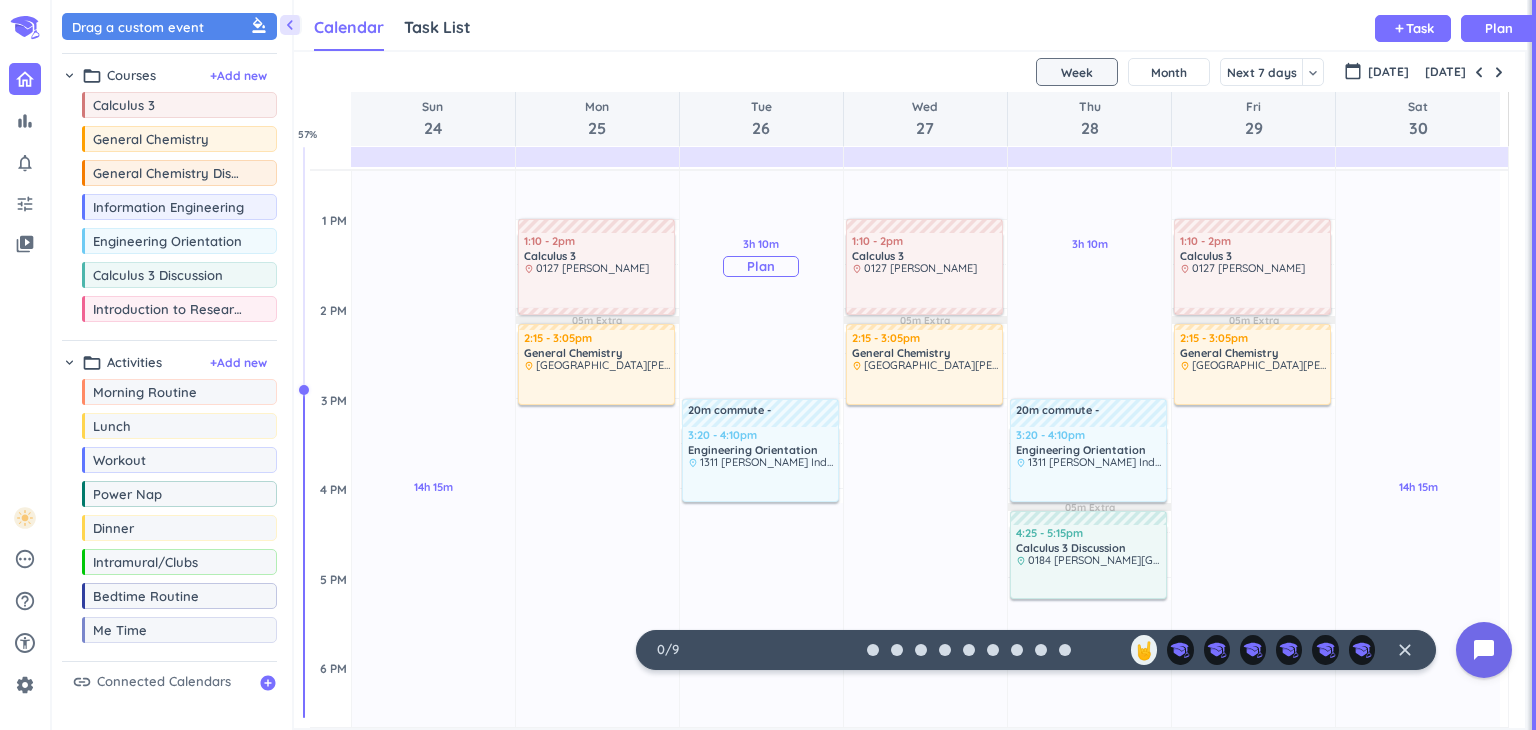 scroll, scrollTop: 756, scrollLeft: 0, axis: vertical 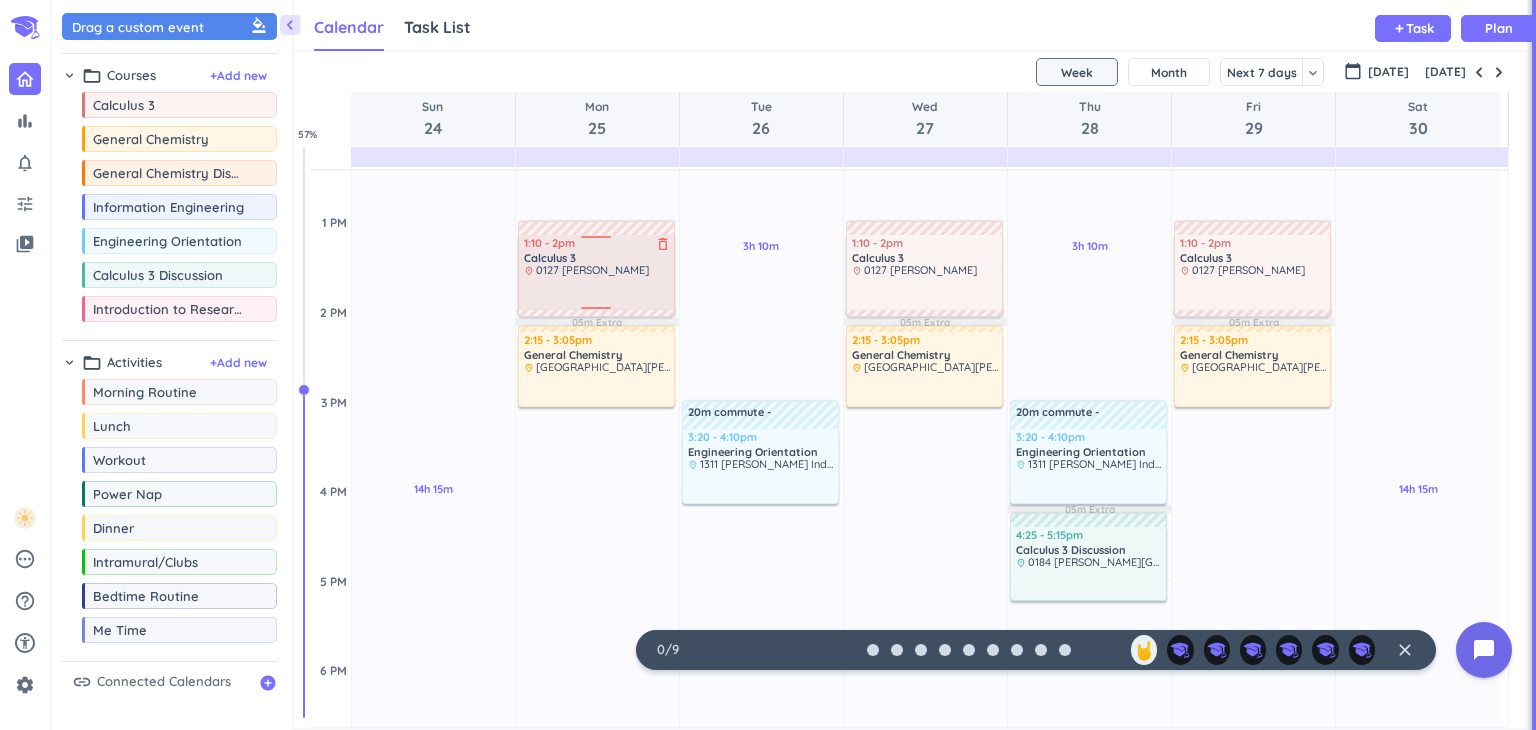 click at bounding box center [597, 292] 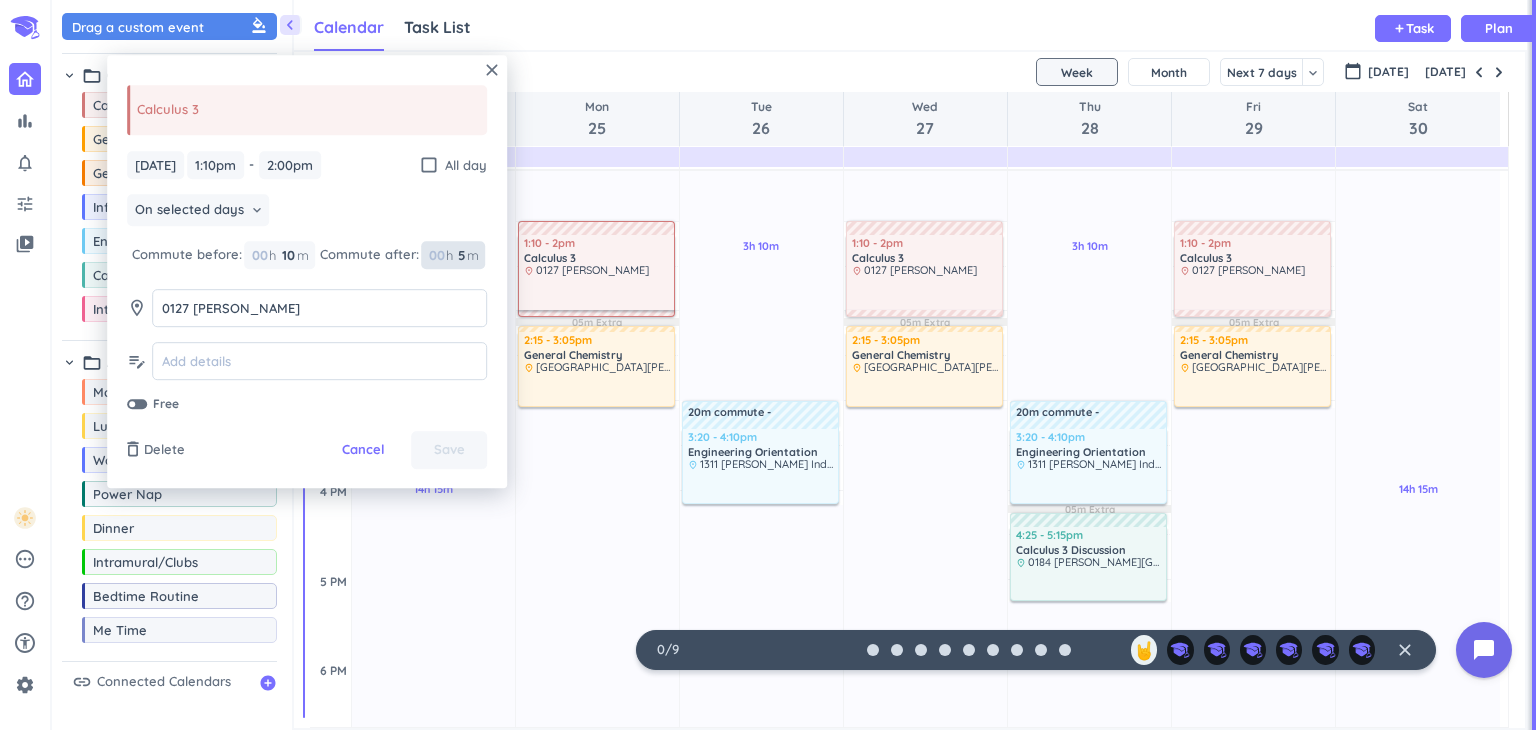 click on "5" at bounding box center [460, 255] 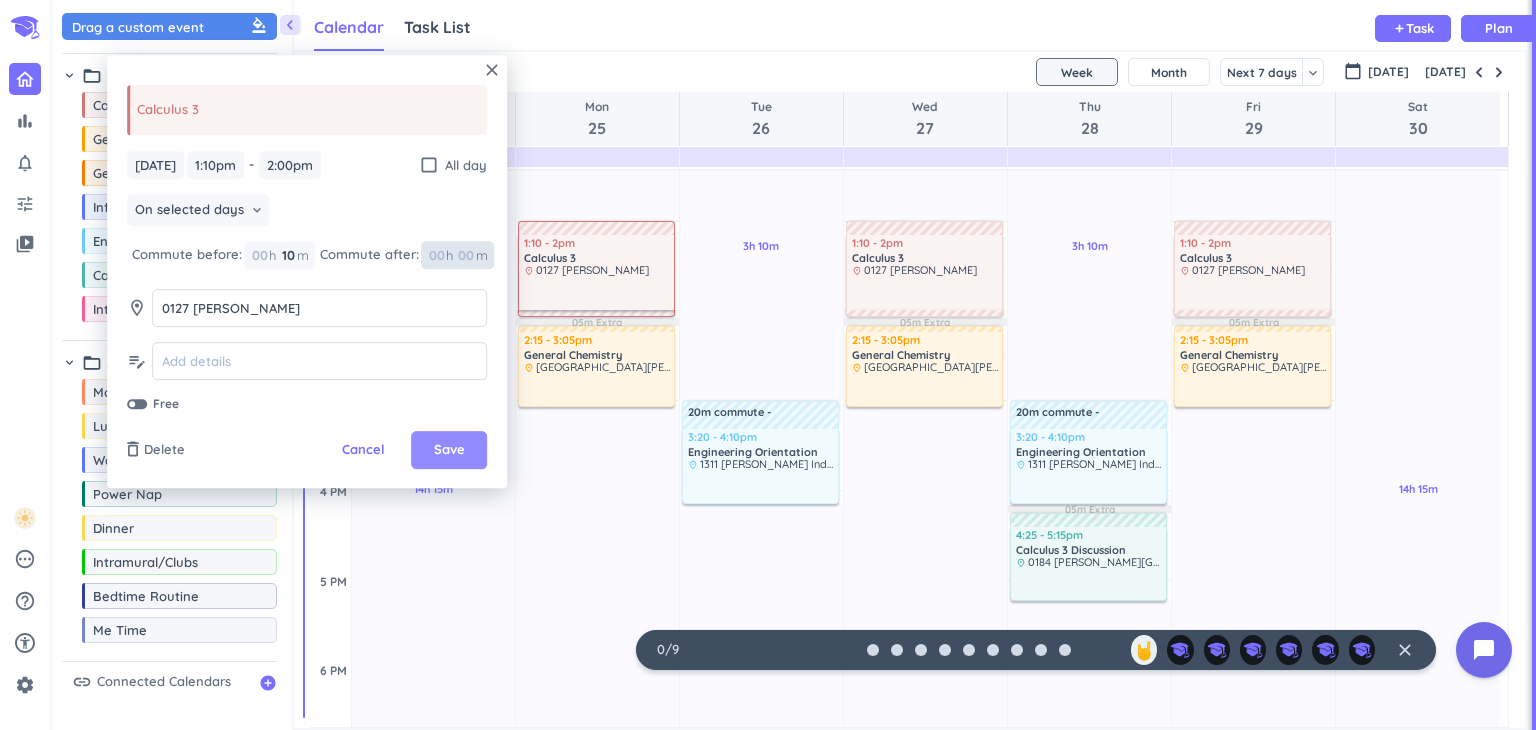 type 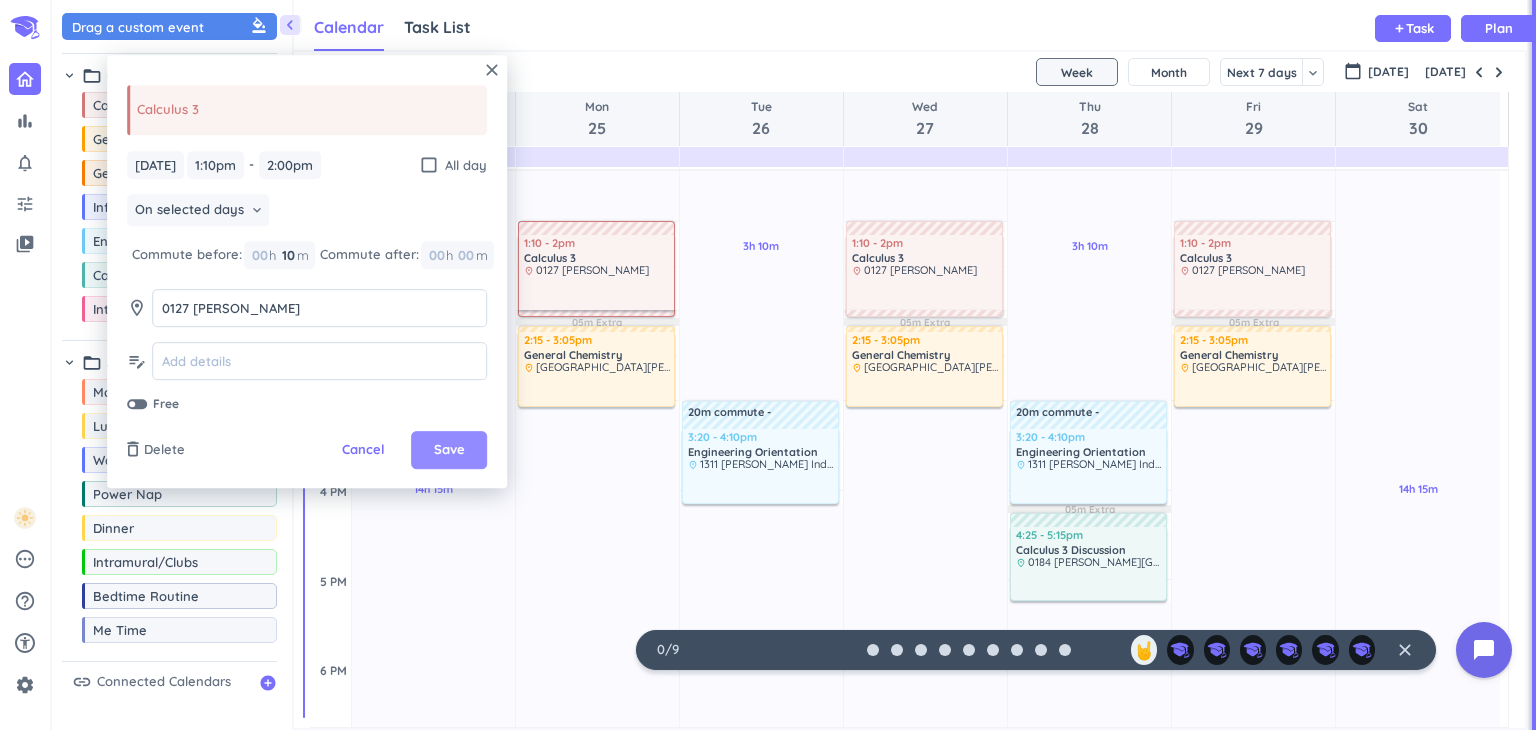 click on "Save" at bounding box center (449, 451) 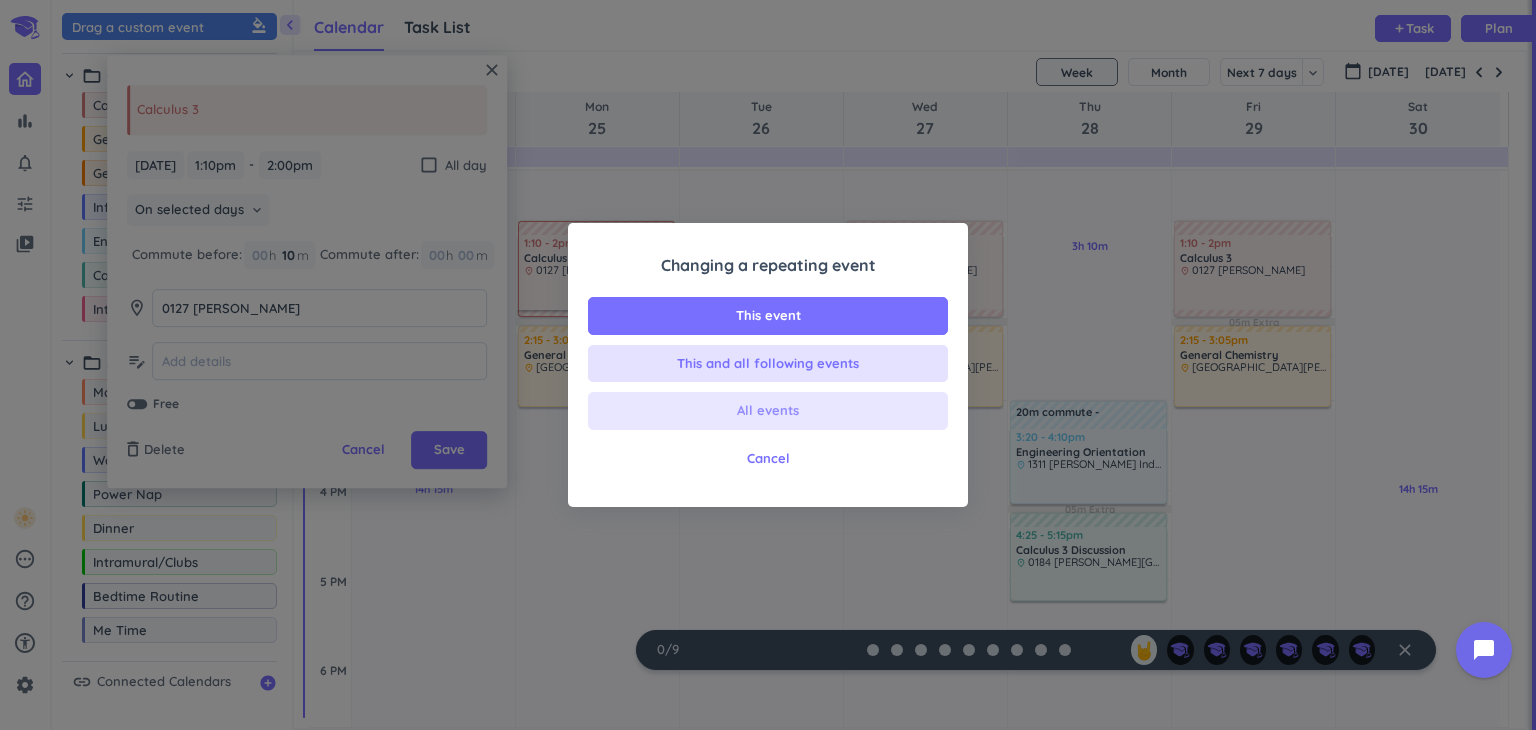click on "All events" at bounding box center (768, 411) 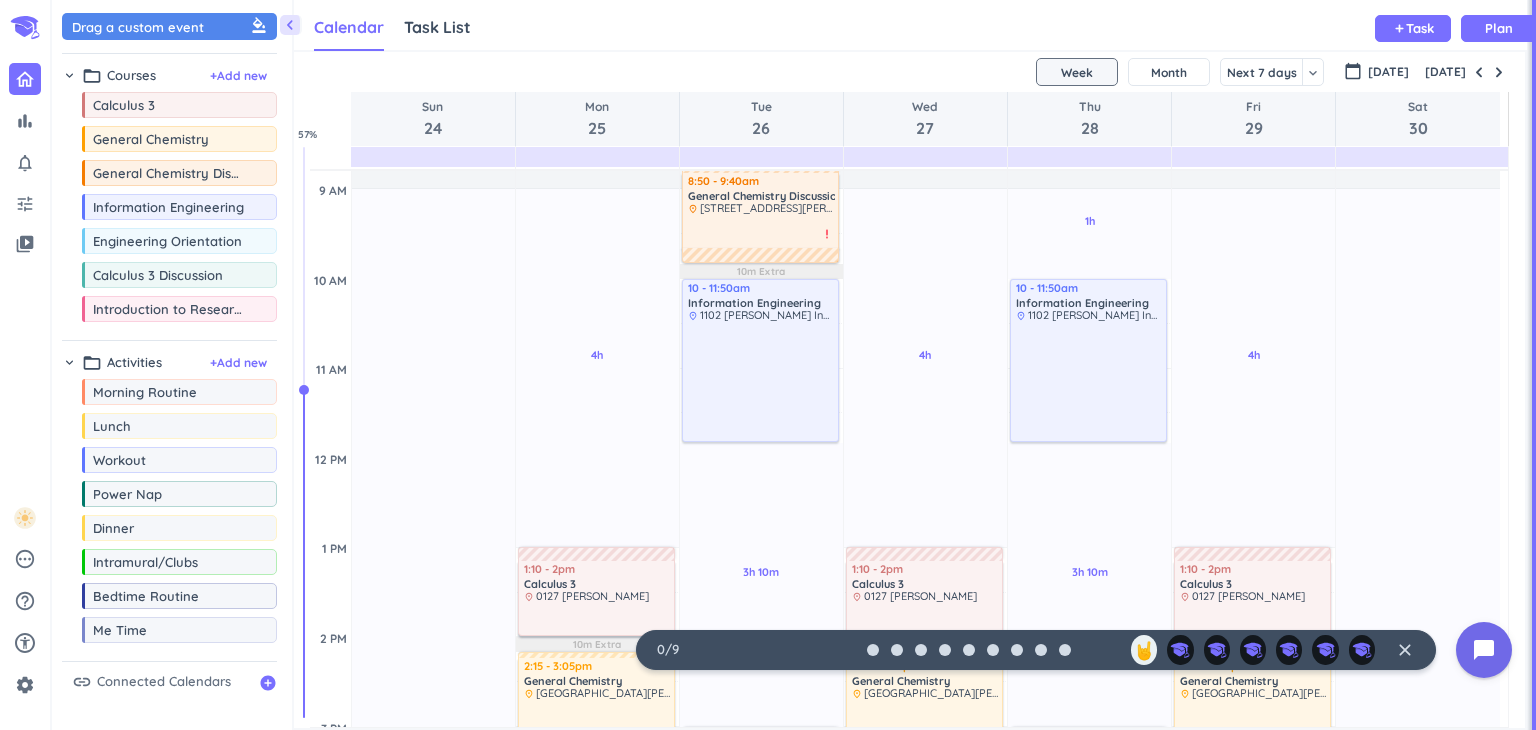 scroll, scrollTop: 484, scrollLeft: 0, axis: vertical 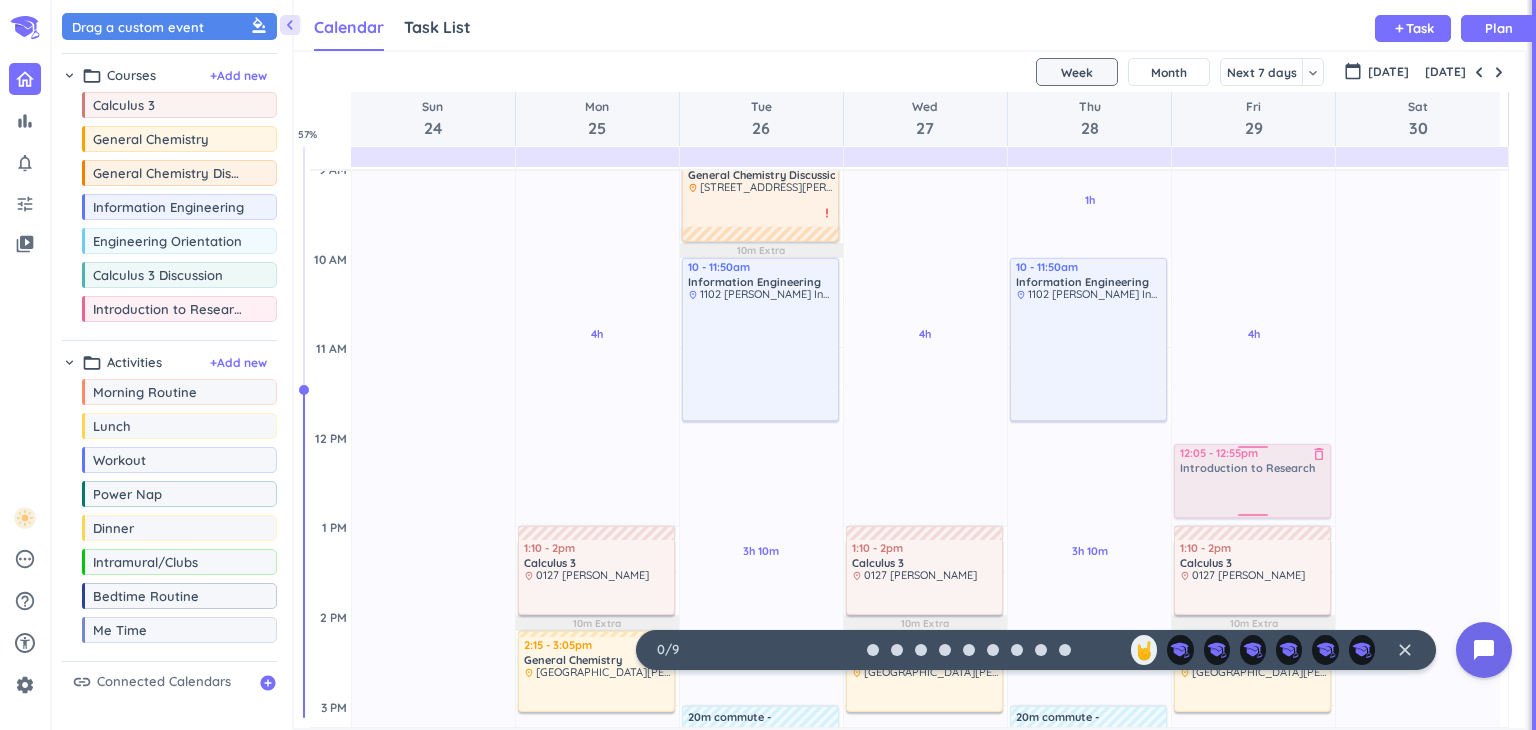 drag, startPoint x: 209, startPoint y: 309, endPoint x: 1268, endPoint y: 449, distance: 1068.214 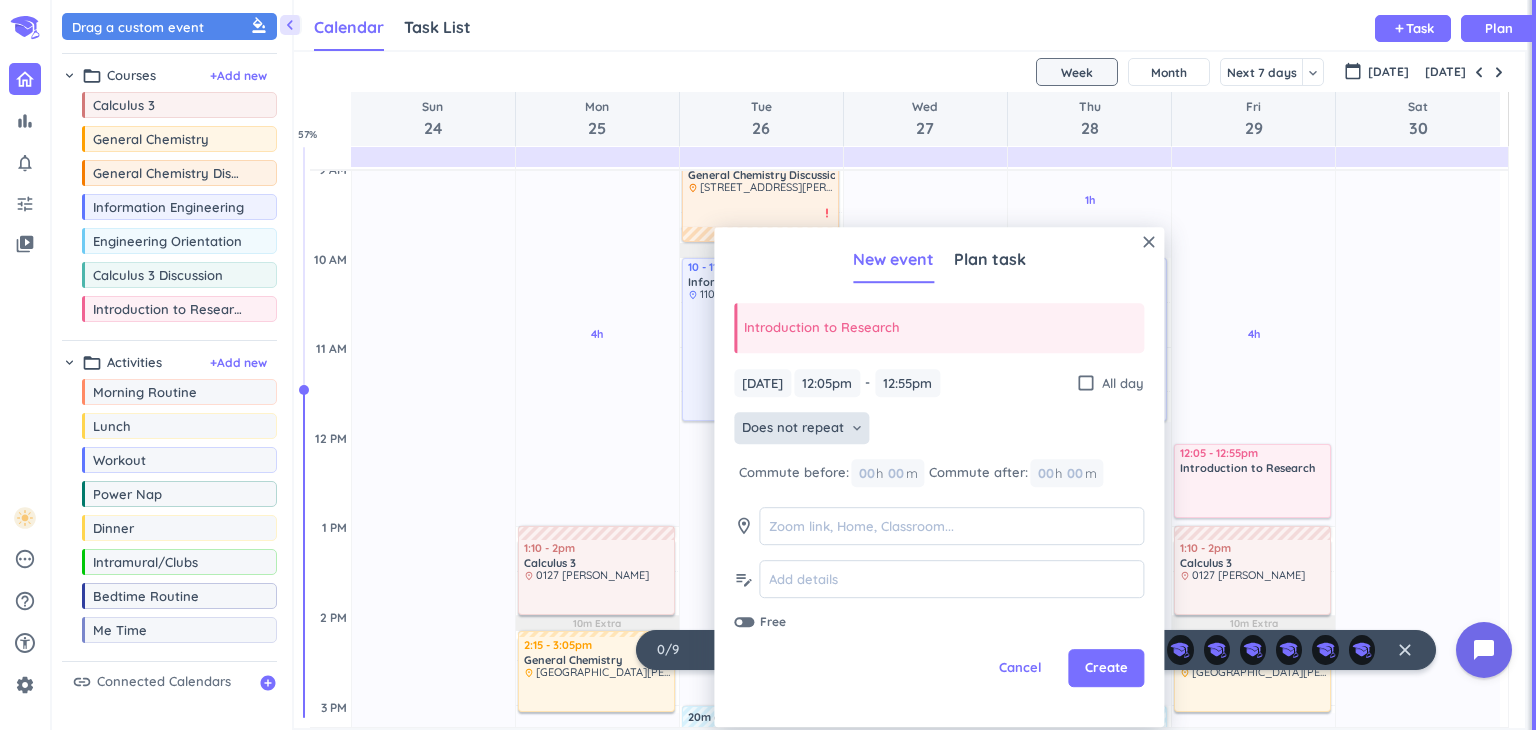 click on "Does not repeat" at bounding box center [793, 429] 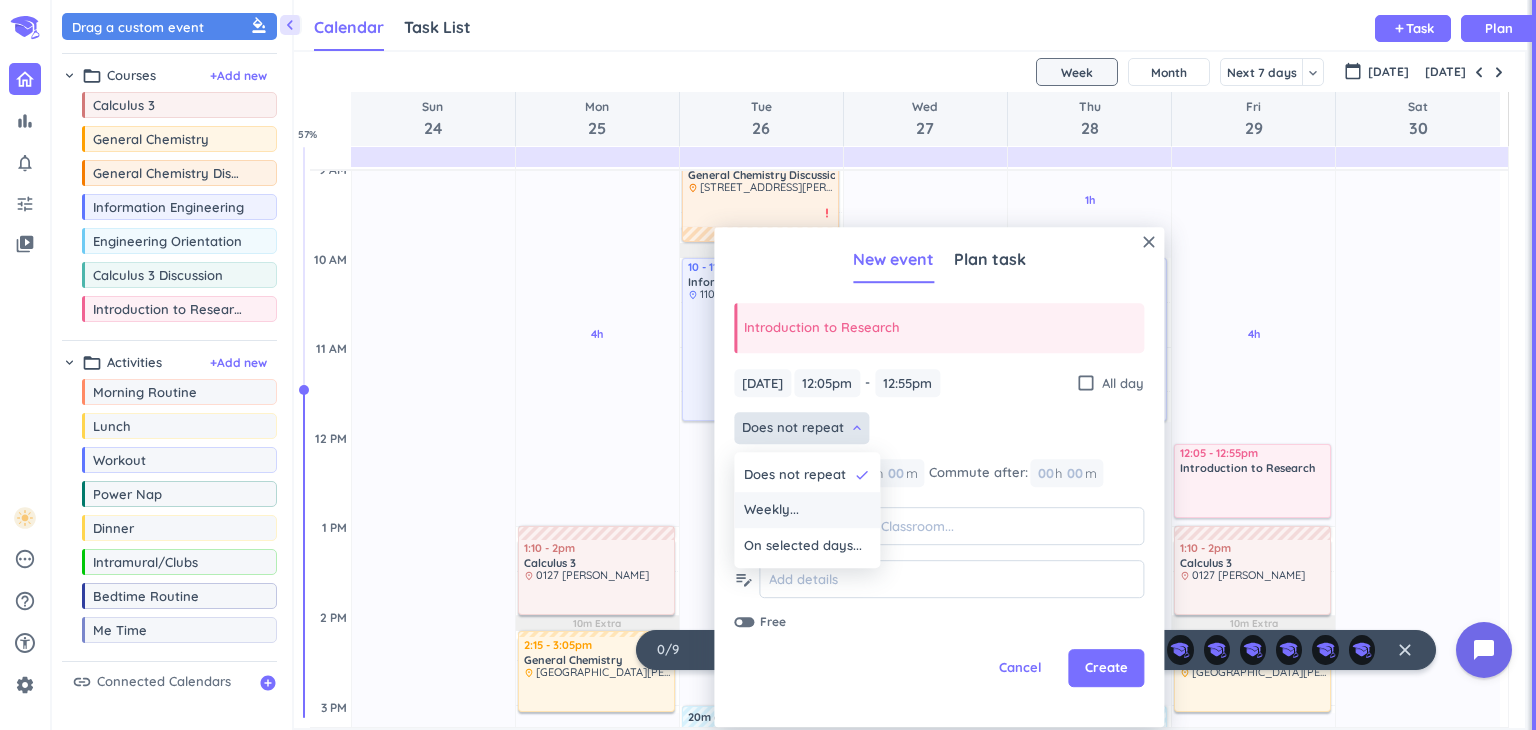 click on "Weekly..." at bounding box center (807, 511) 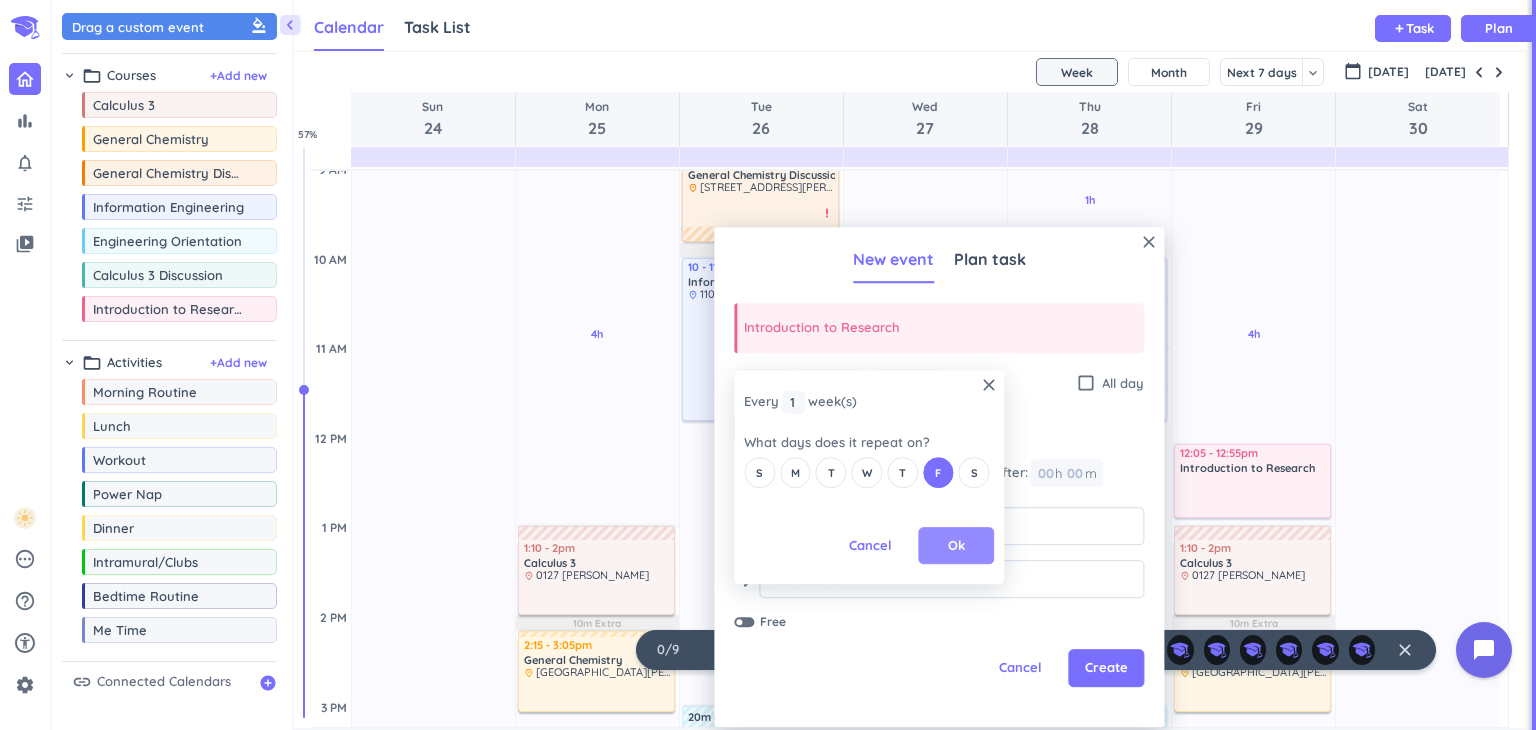 click on "Ok" at bounding box center (956, 546) 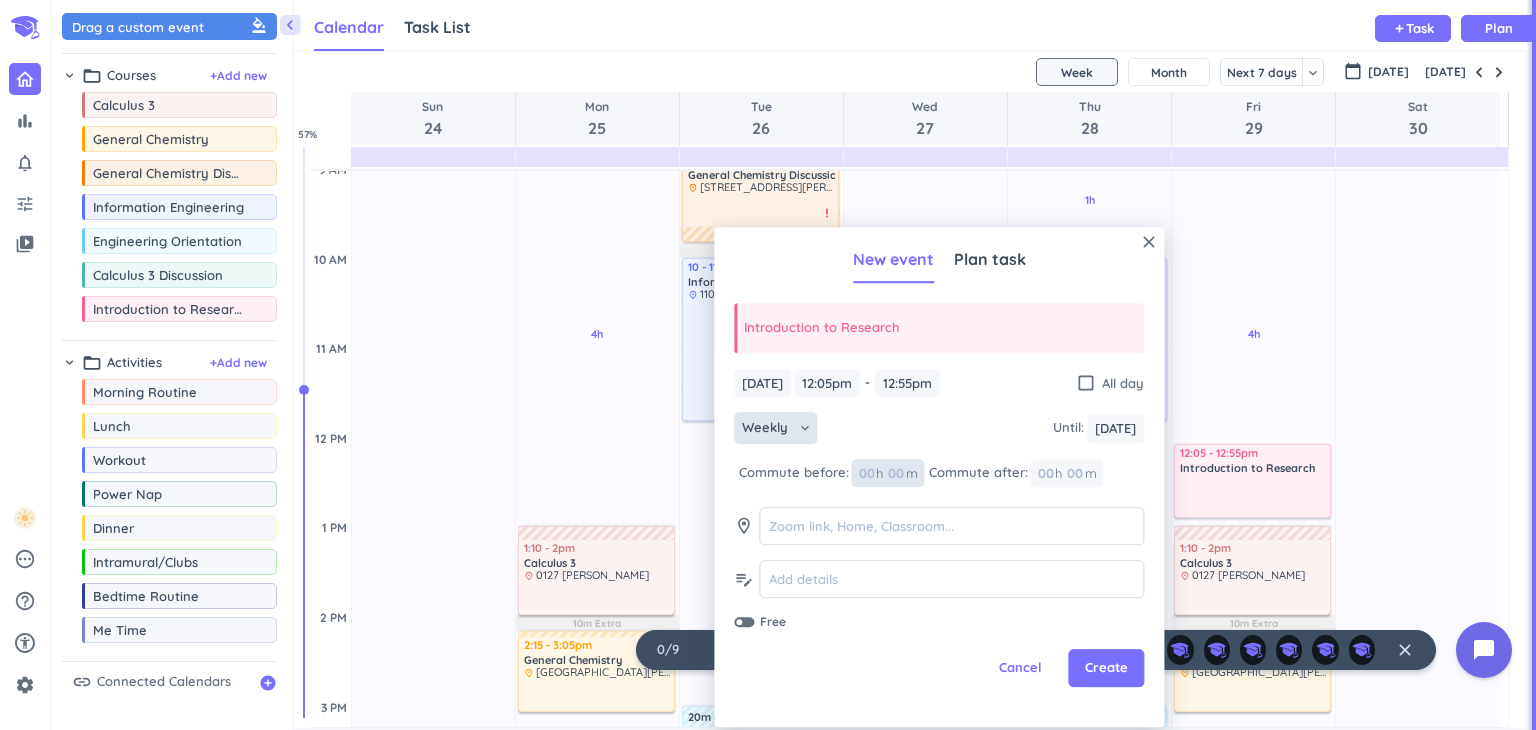 click at bounding box center [895, 473] 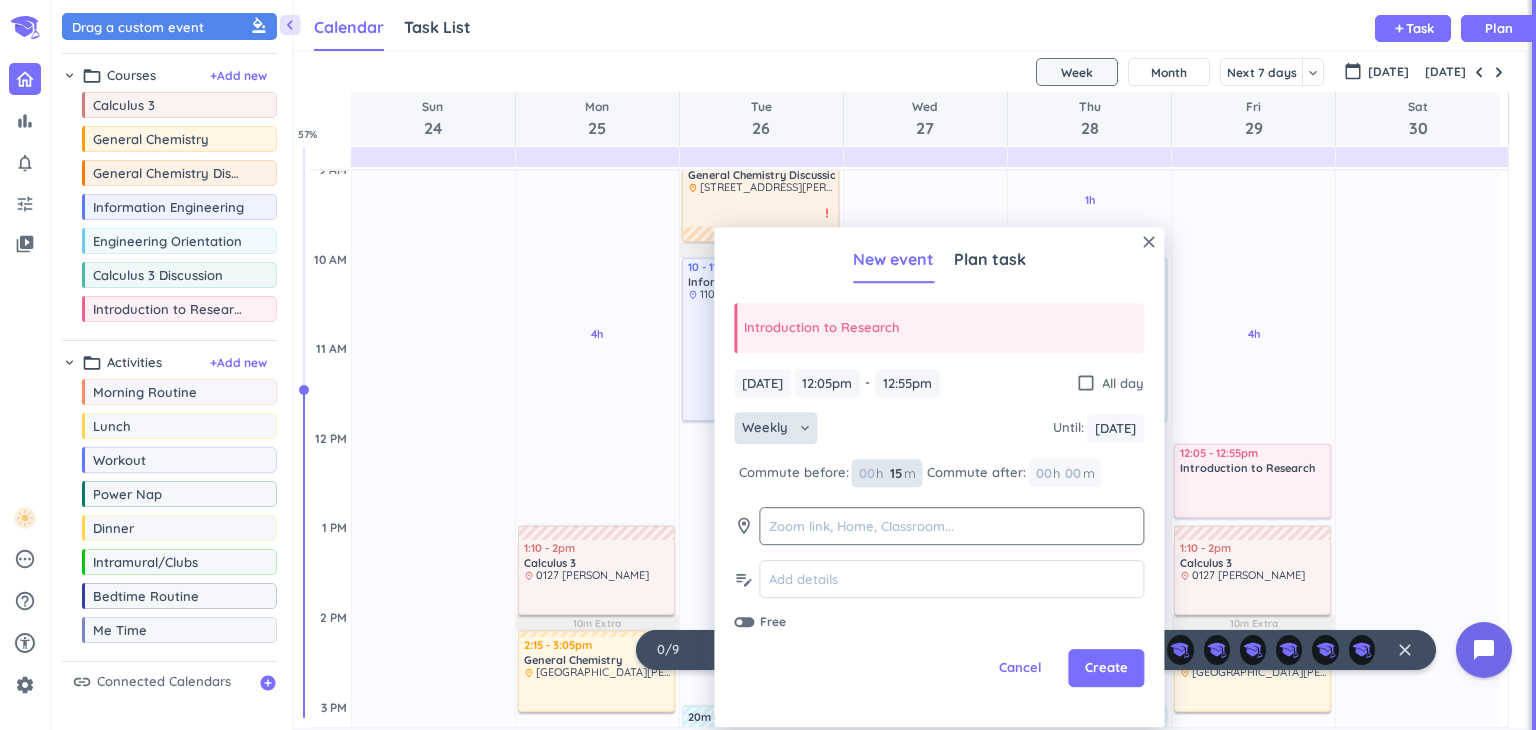 type on "15" 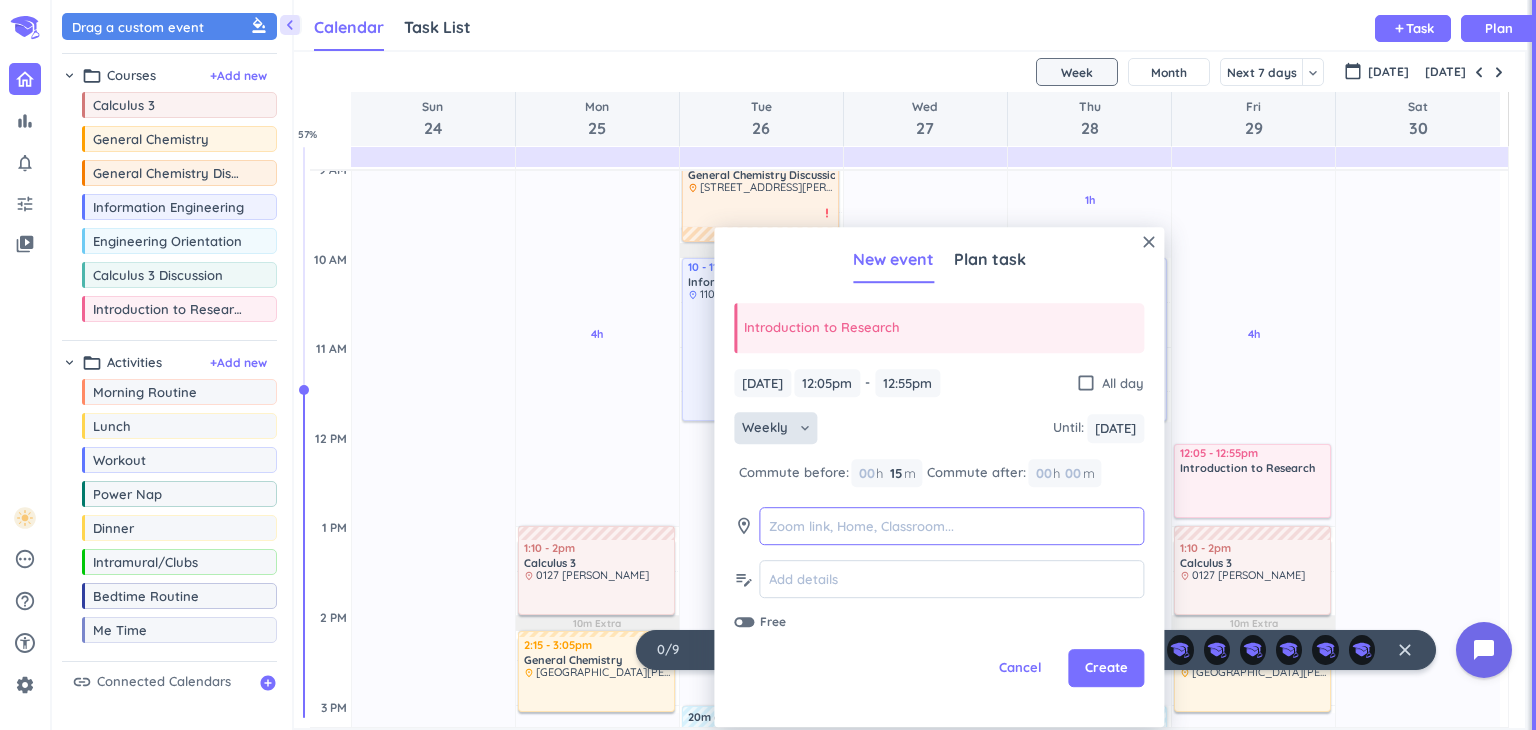 click at bounding box center [951, 526] 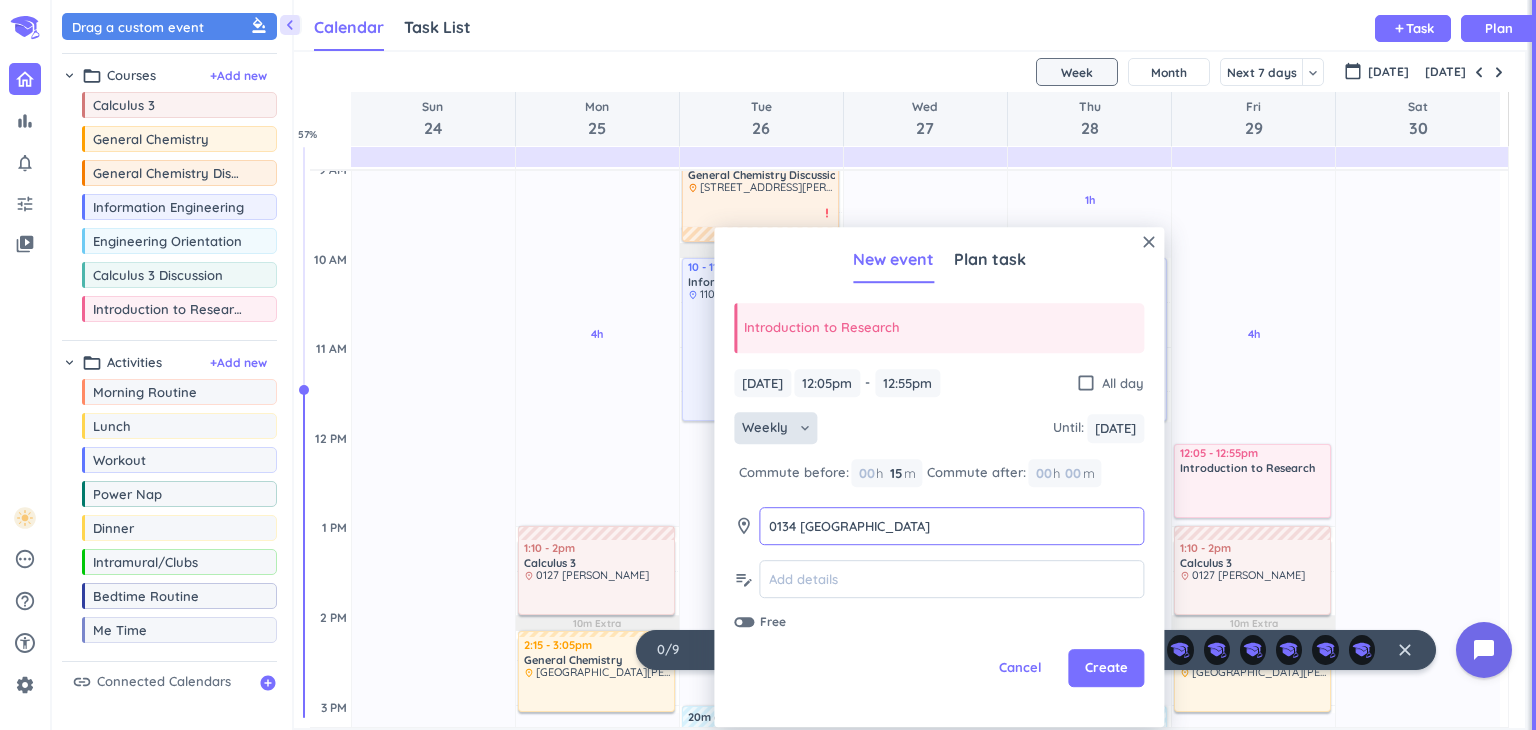 type on "0134 [GEOGRAPHIC_DATA]" 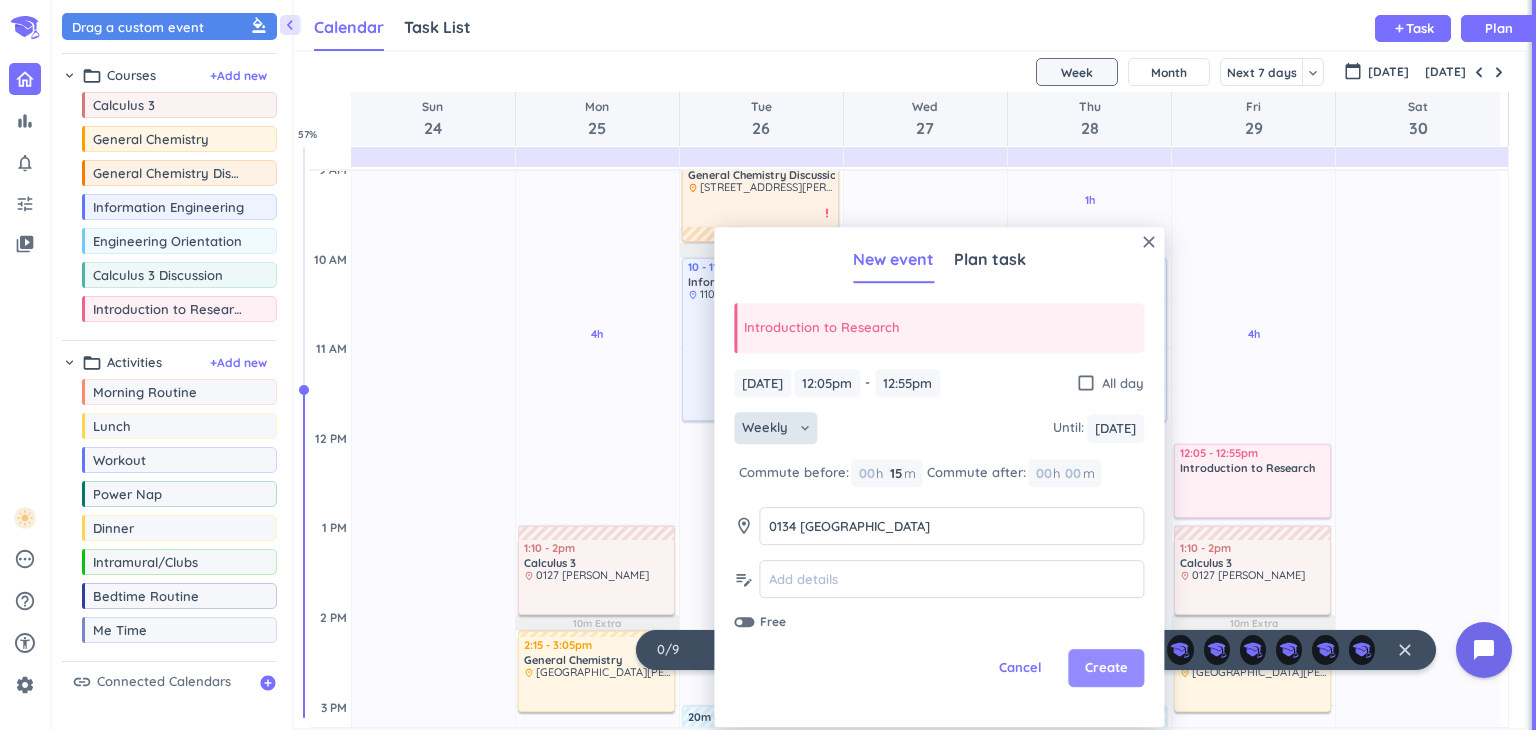 click on "Create" at bounding box center [1106, 669] 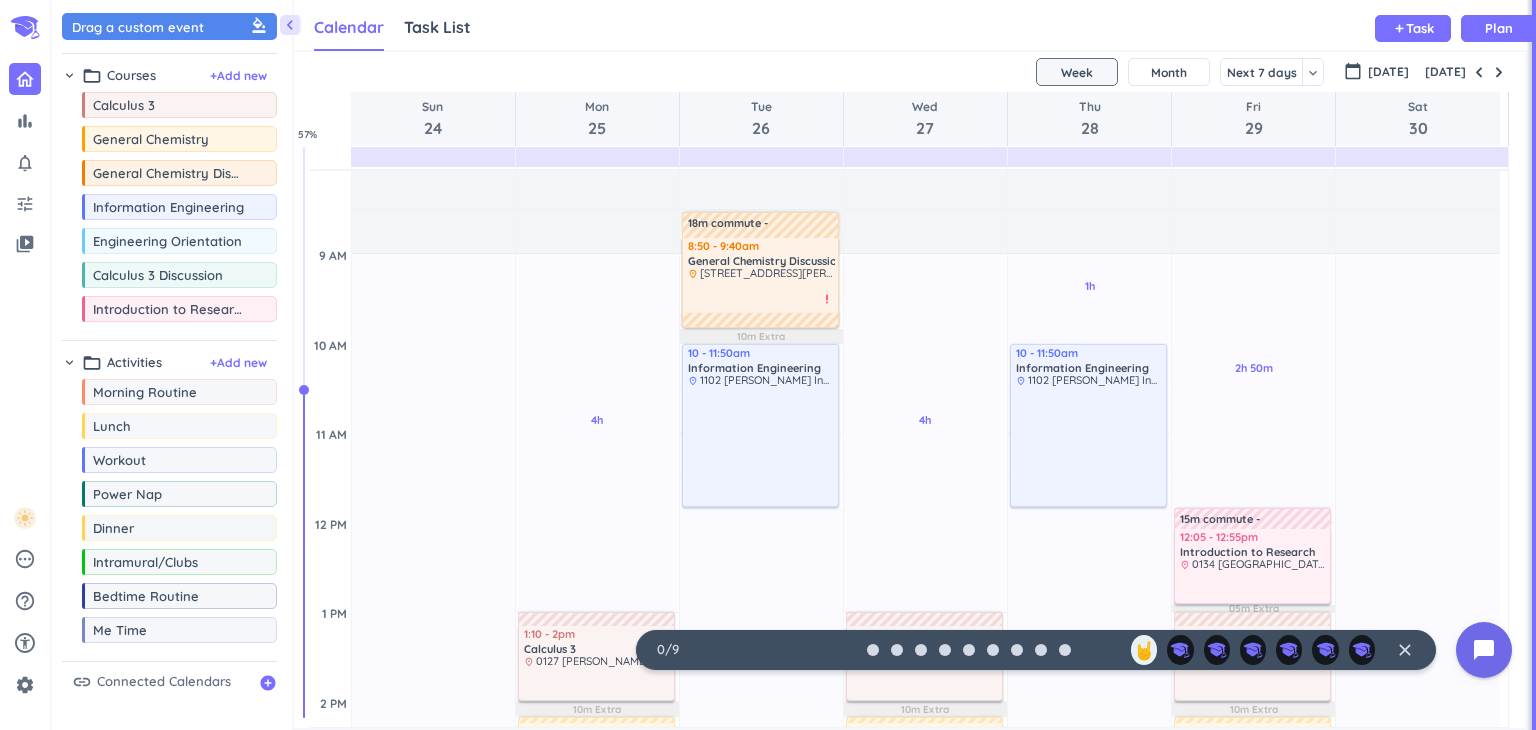 scroll, scrollTop: 366, scrollLeft: 0, axis: vertical 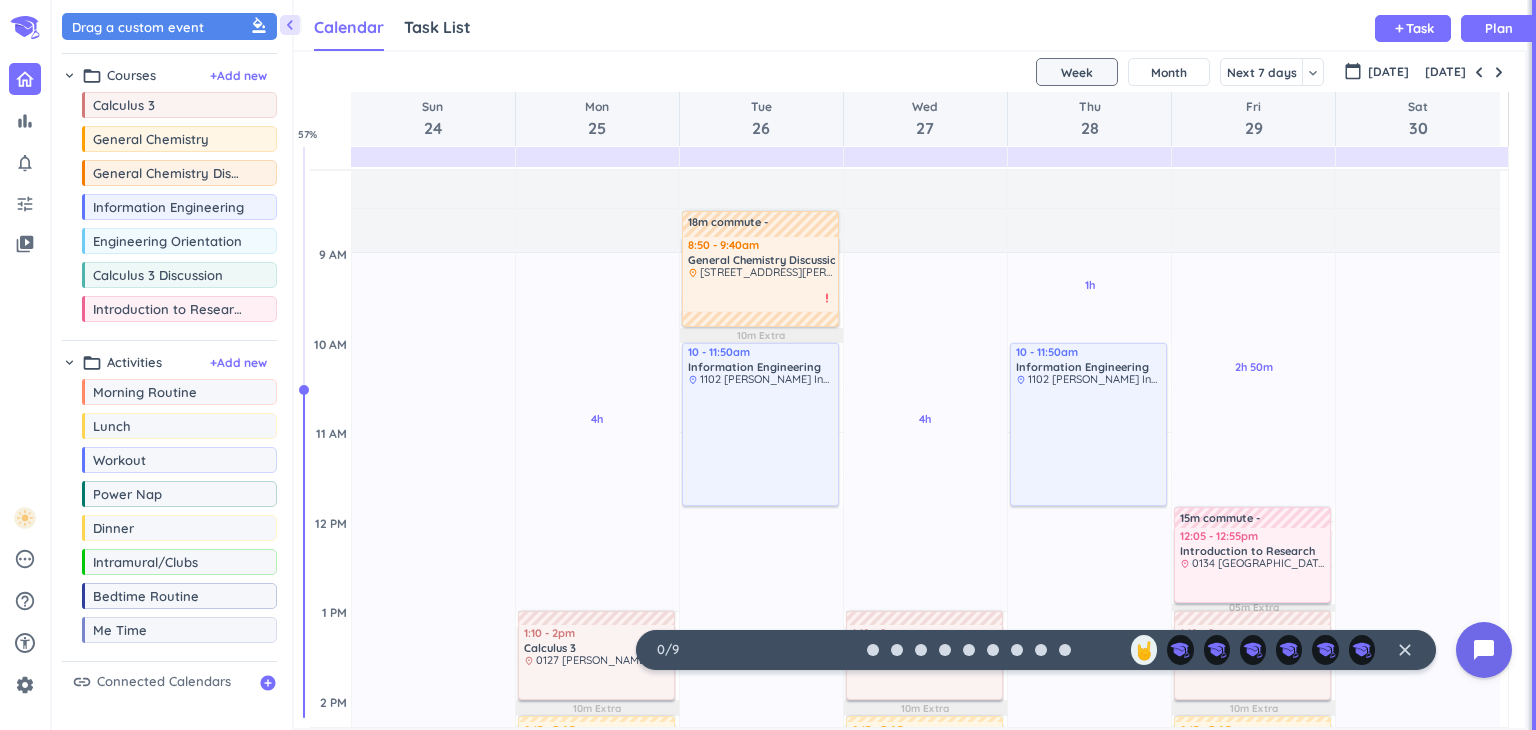 click at bounding box center (760, 319) 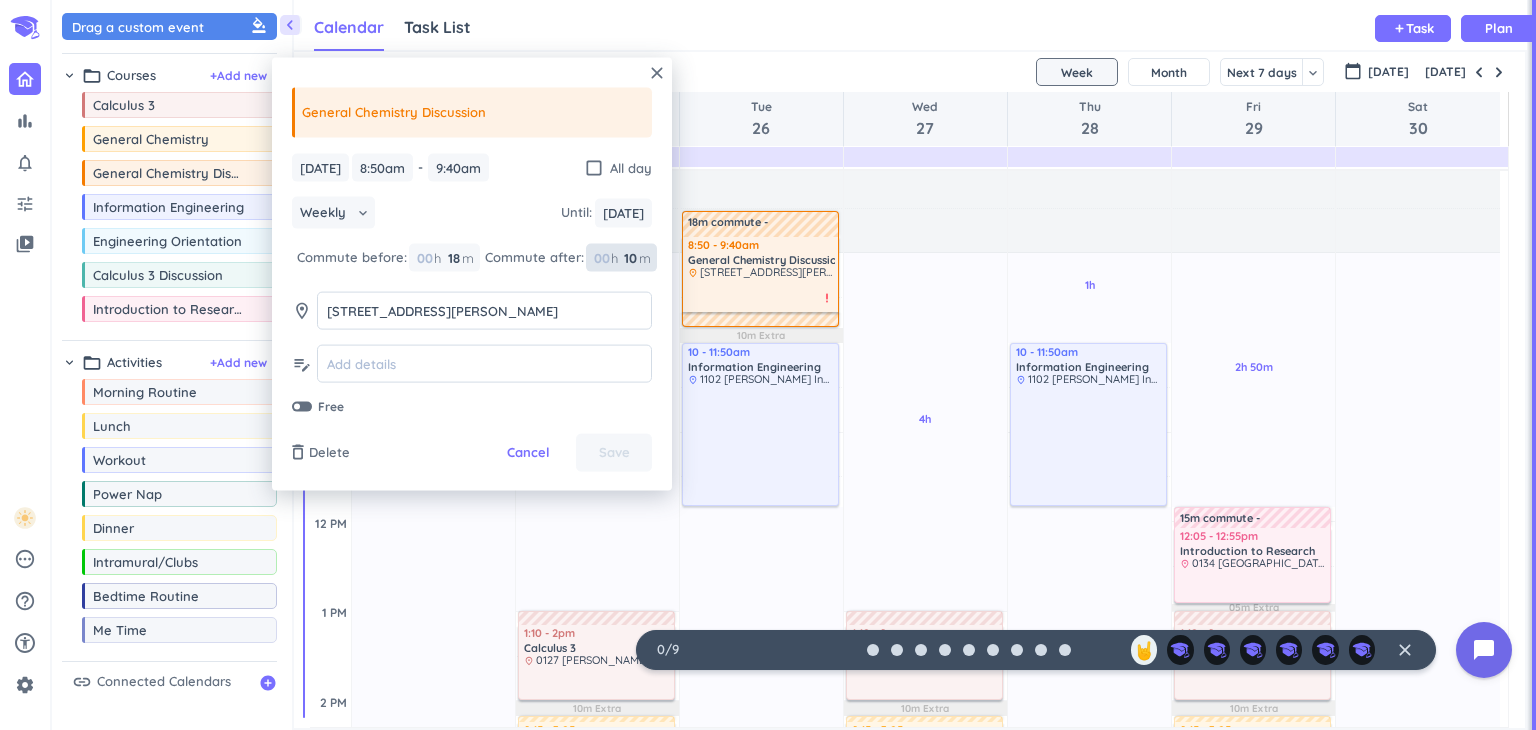 click on "10" at bounding box center [629, 257] 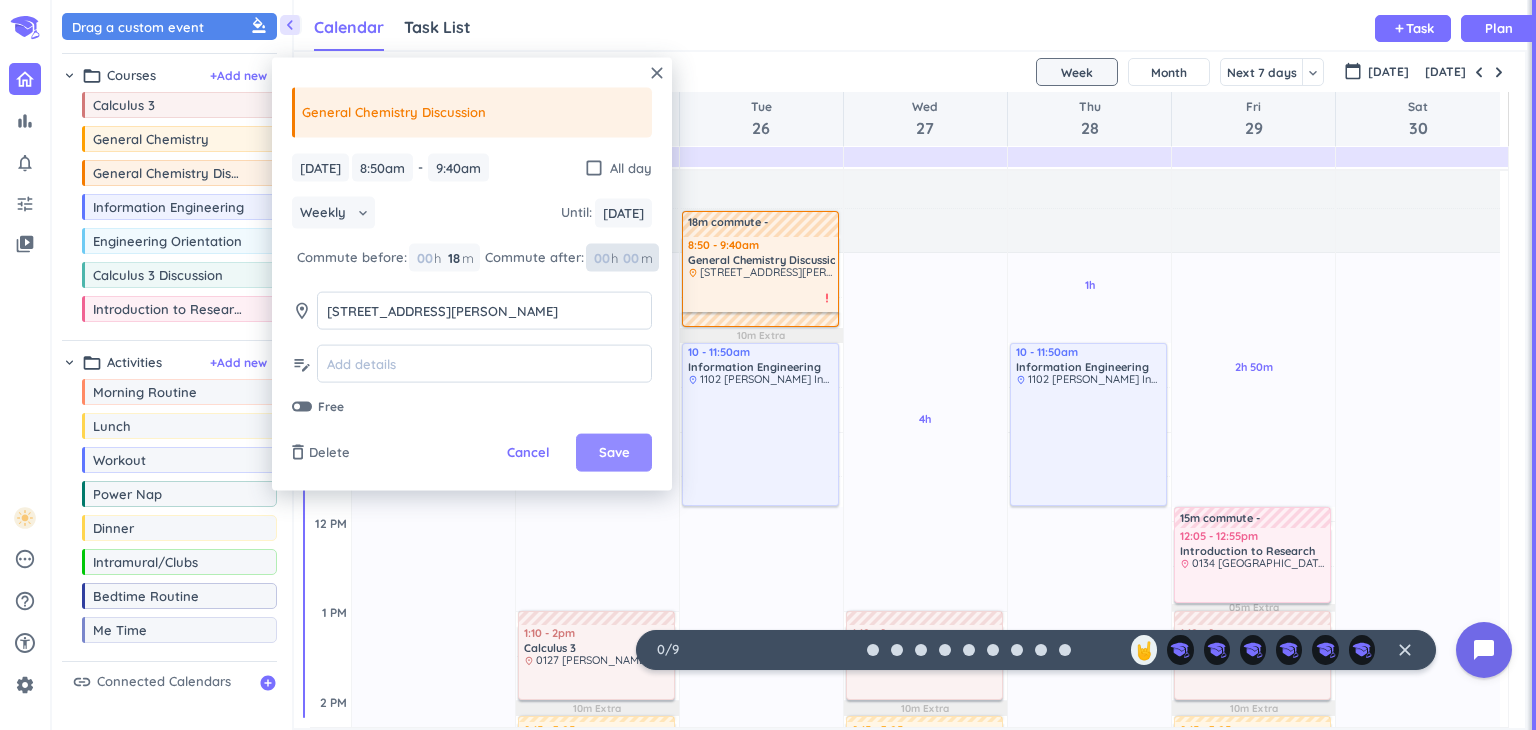 type 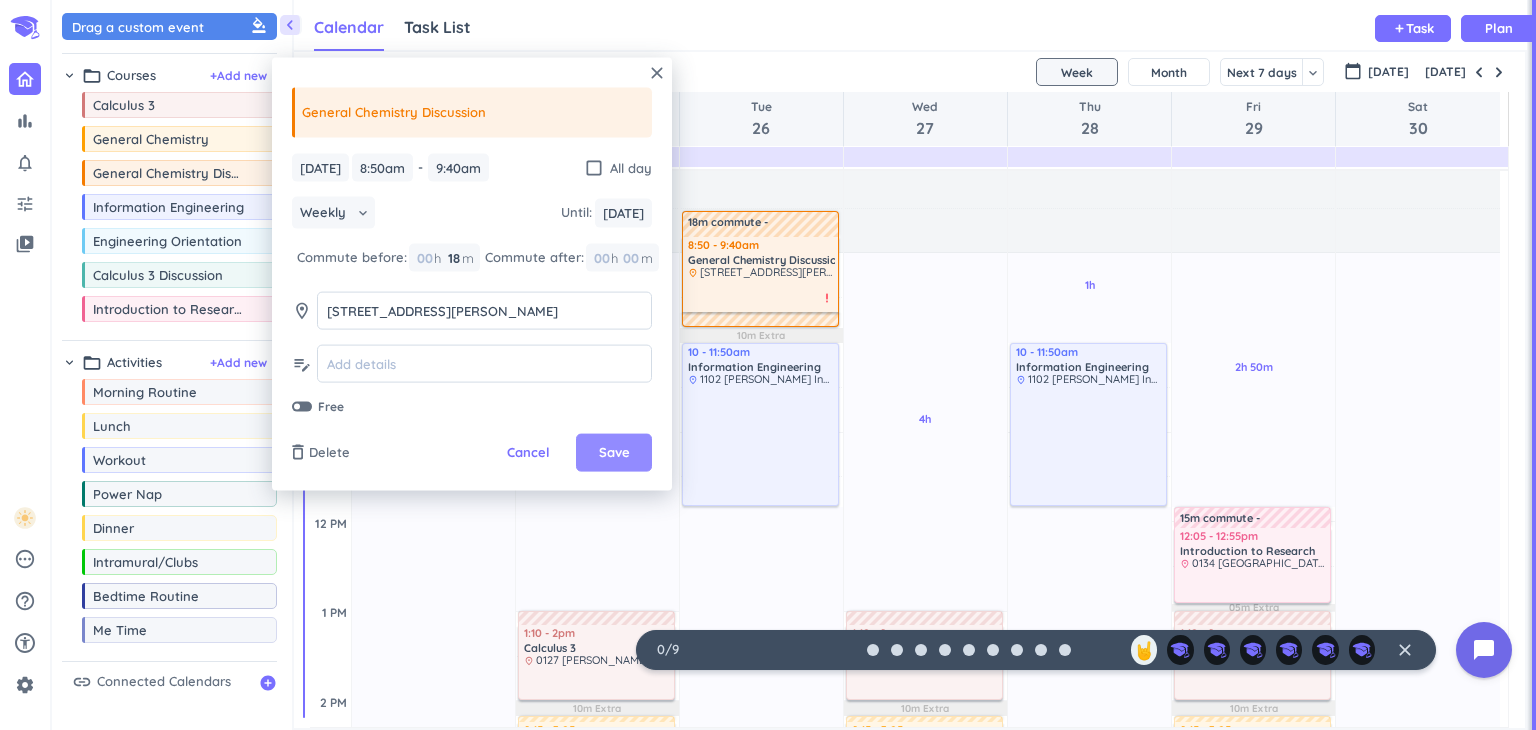 click on "Save" at bounding box center [614, 453] 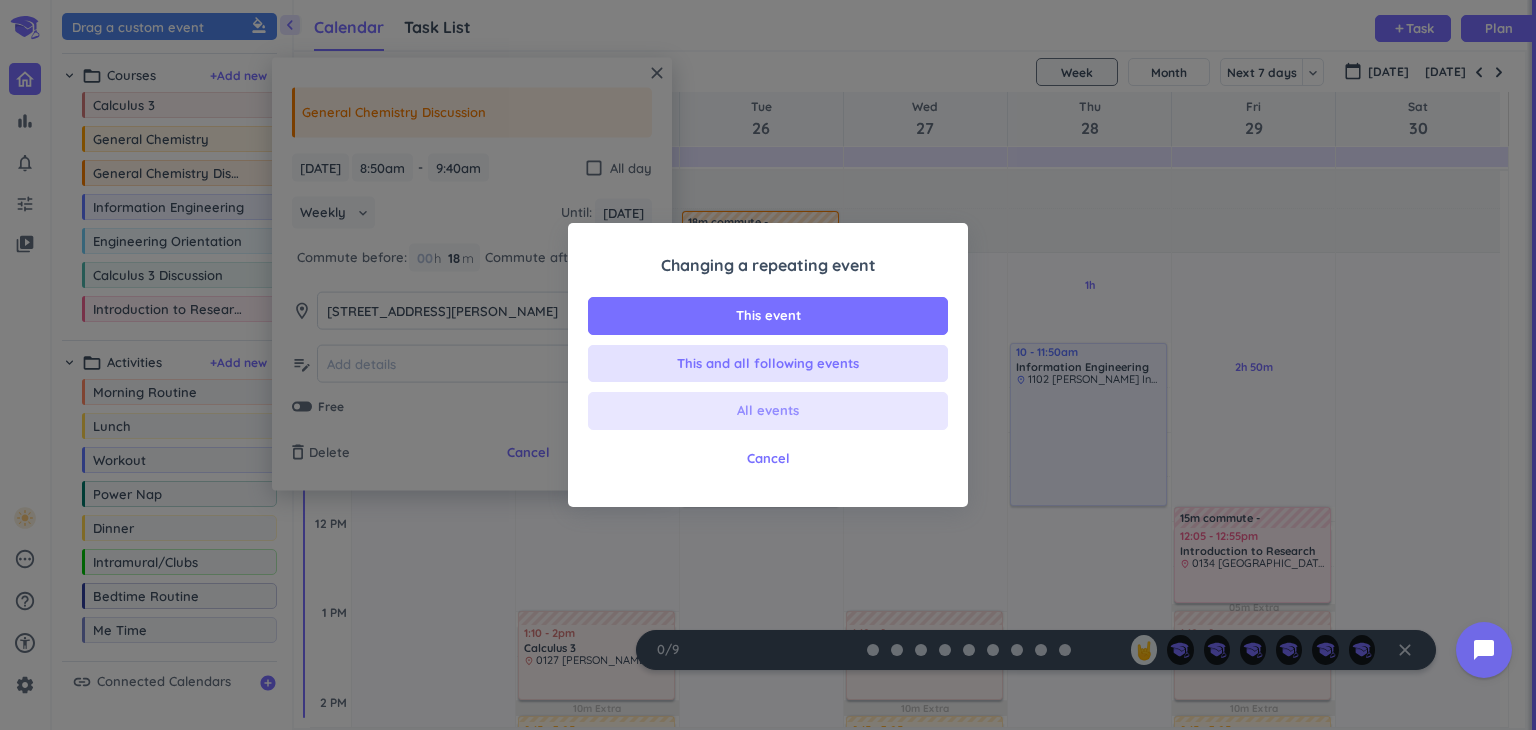 click on "All events" at bounding box center (768, 411) 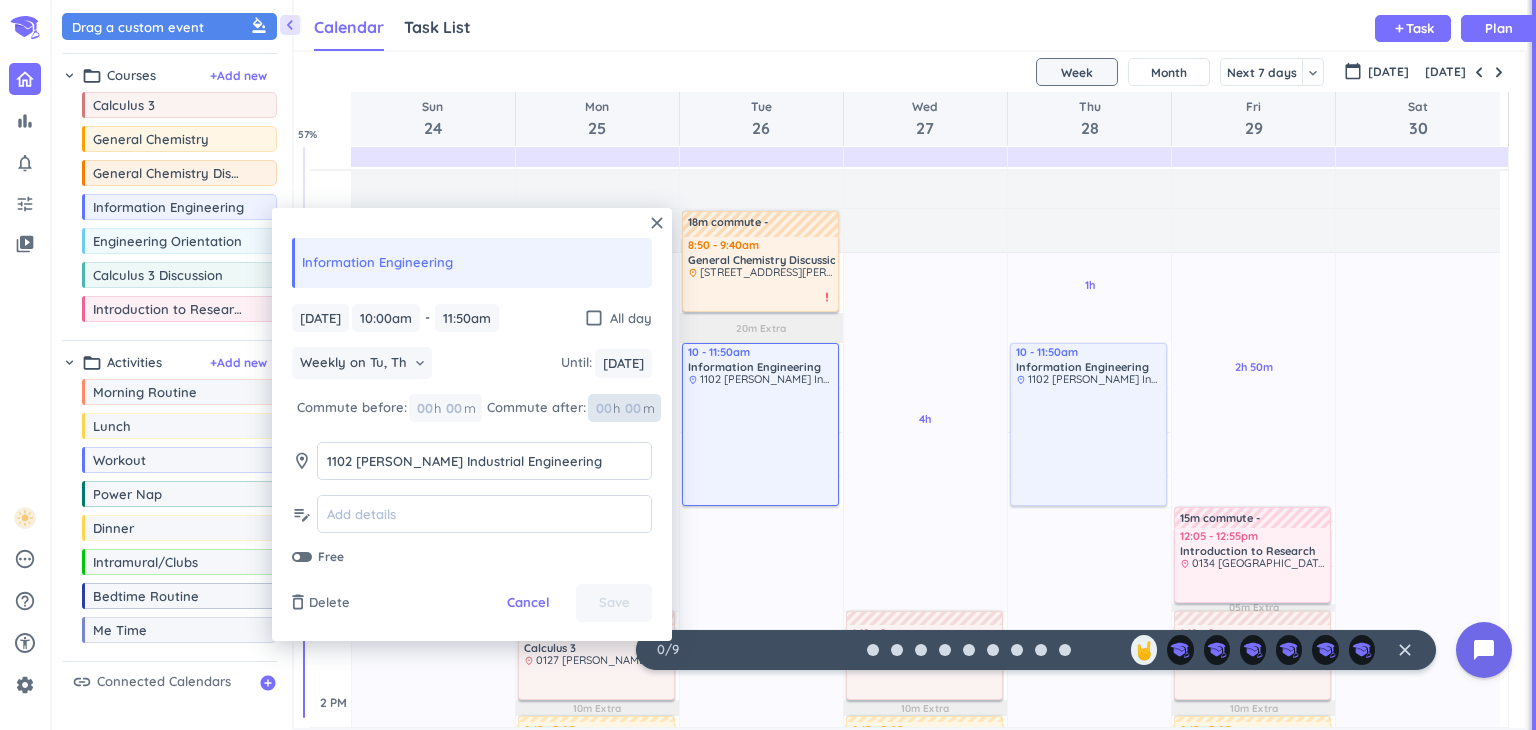 click at bounding box center [632, 408] 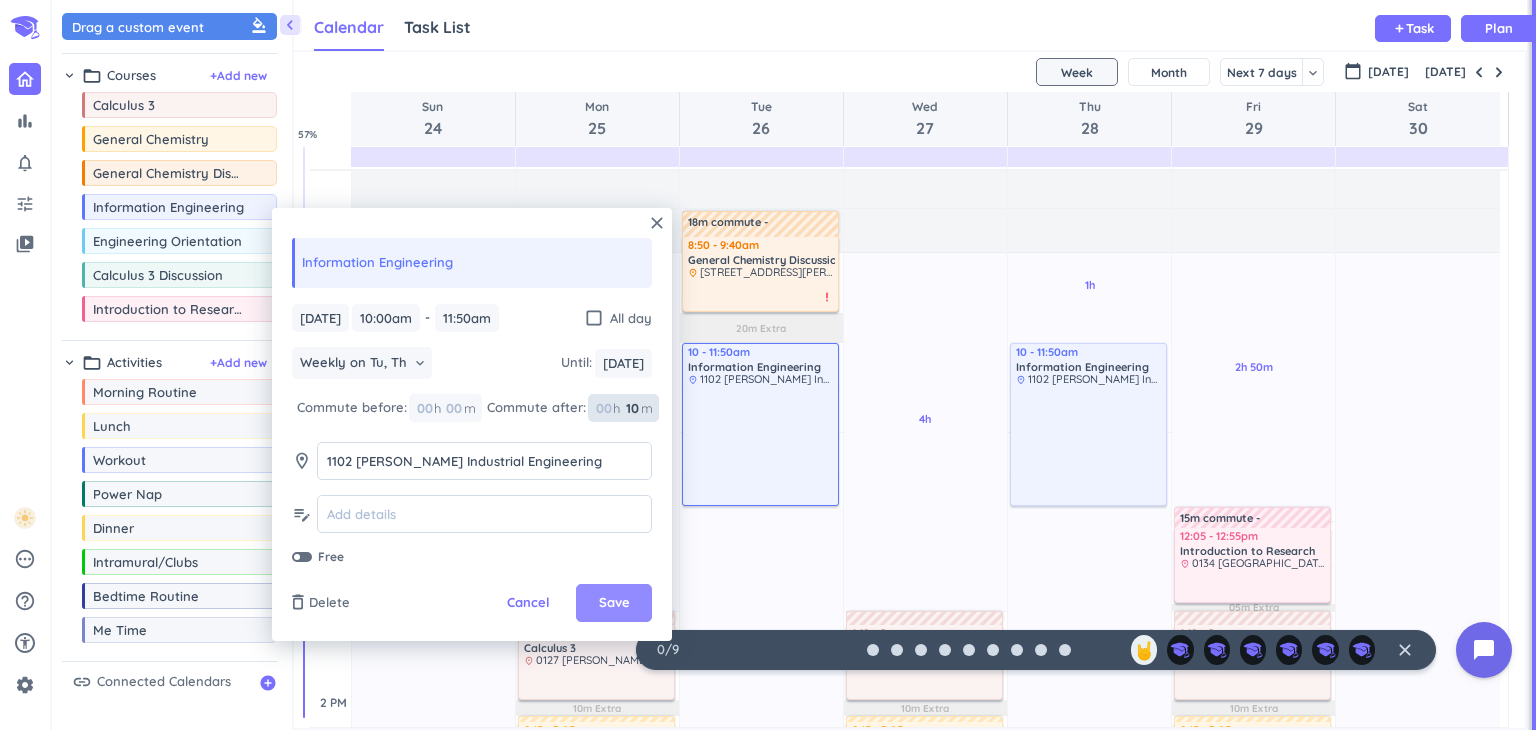 type on "10" 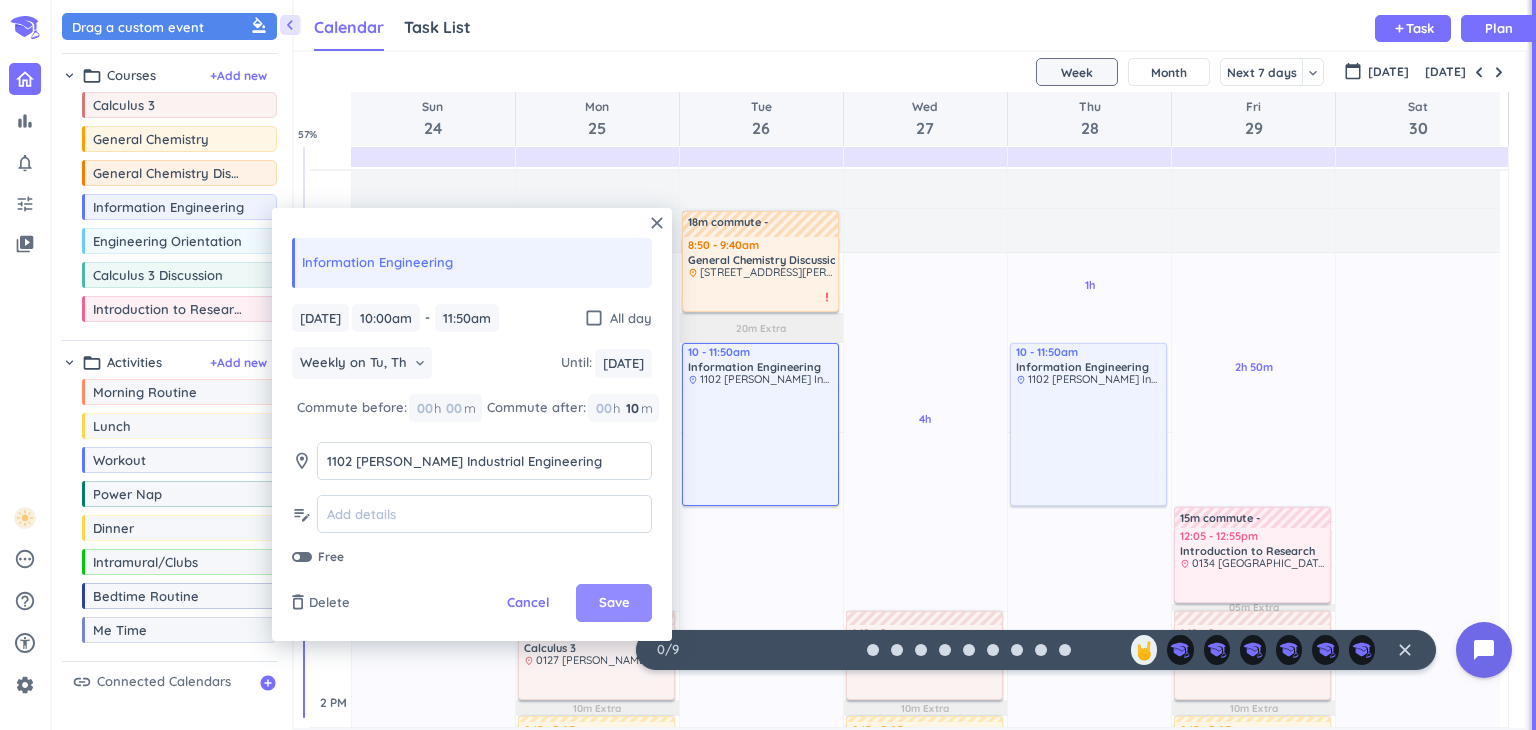 click on "Save" at bounding box center (614, 603) 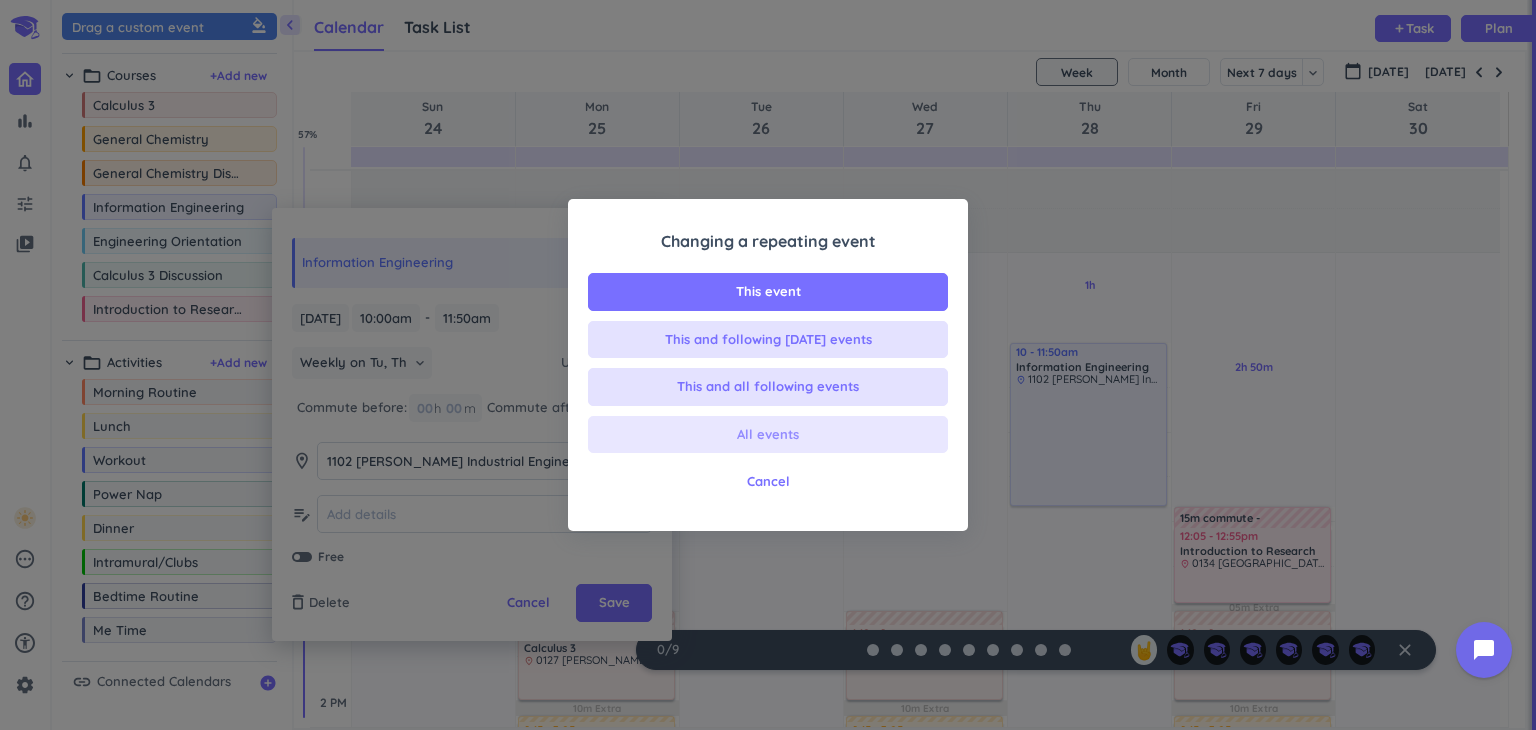 click on "All events" at bounding box center (768, 435) 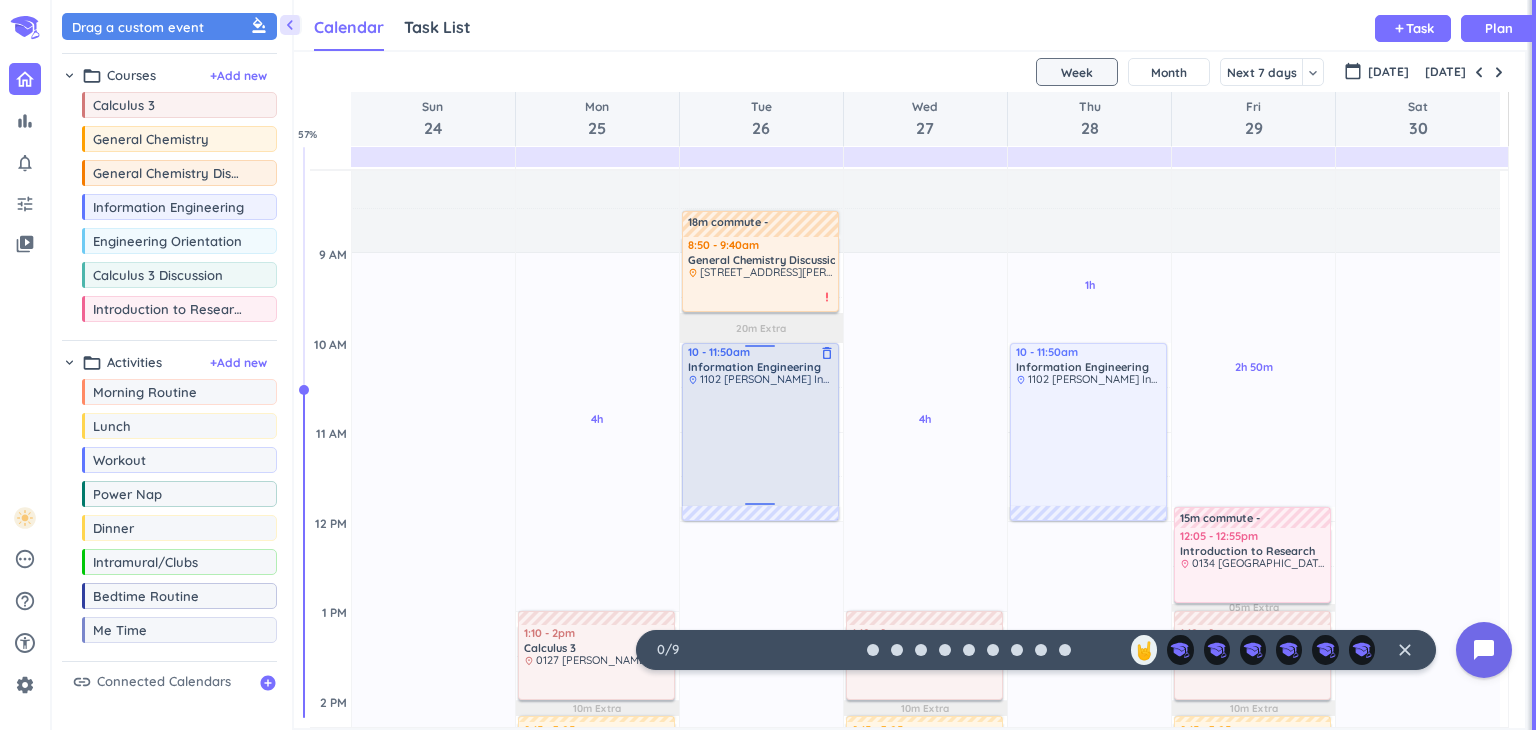 click at bounding box center (761, 445) 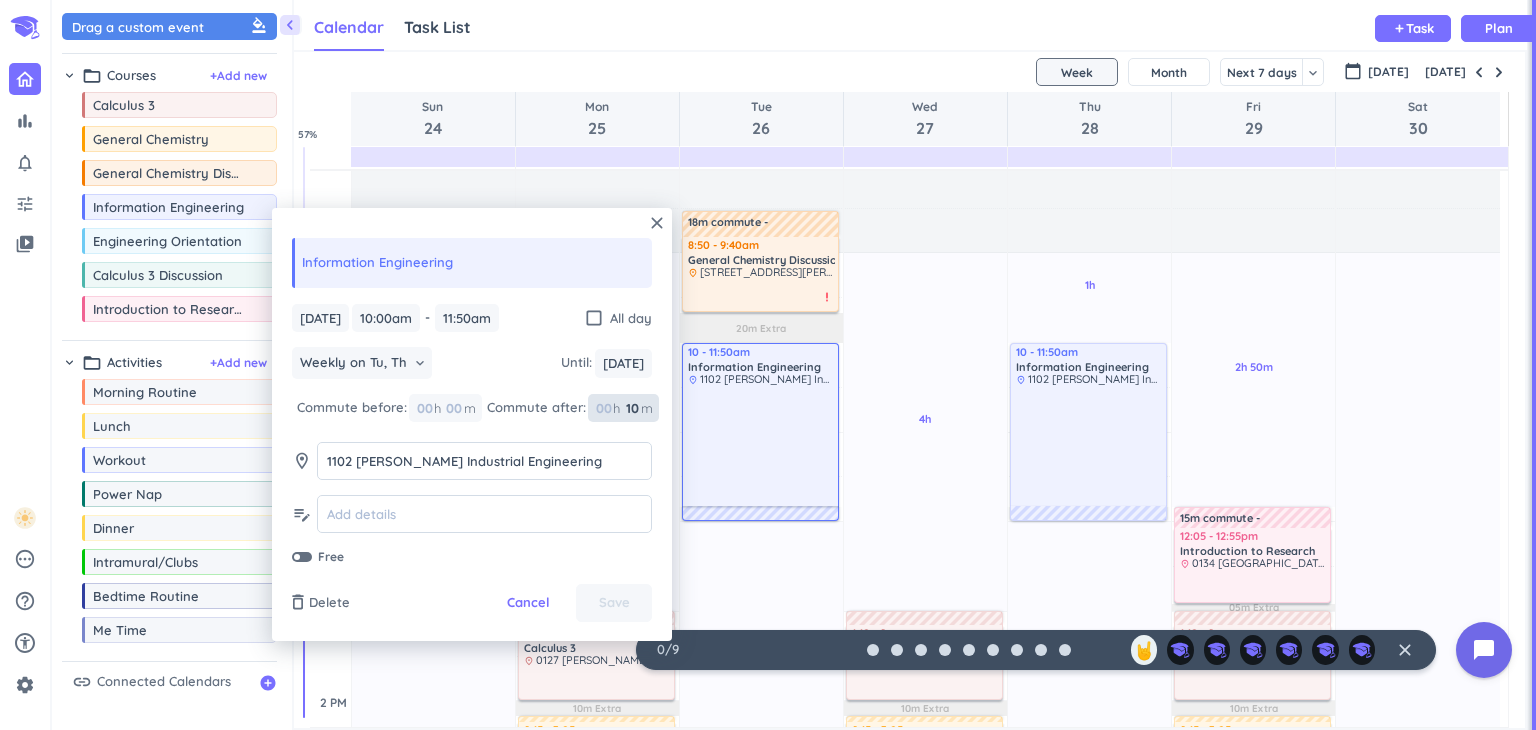 click on "10" at bounding box center [631, 408] 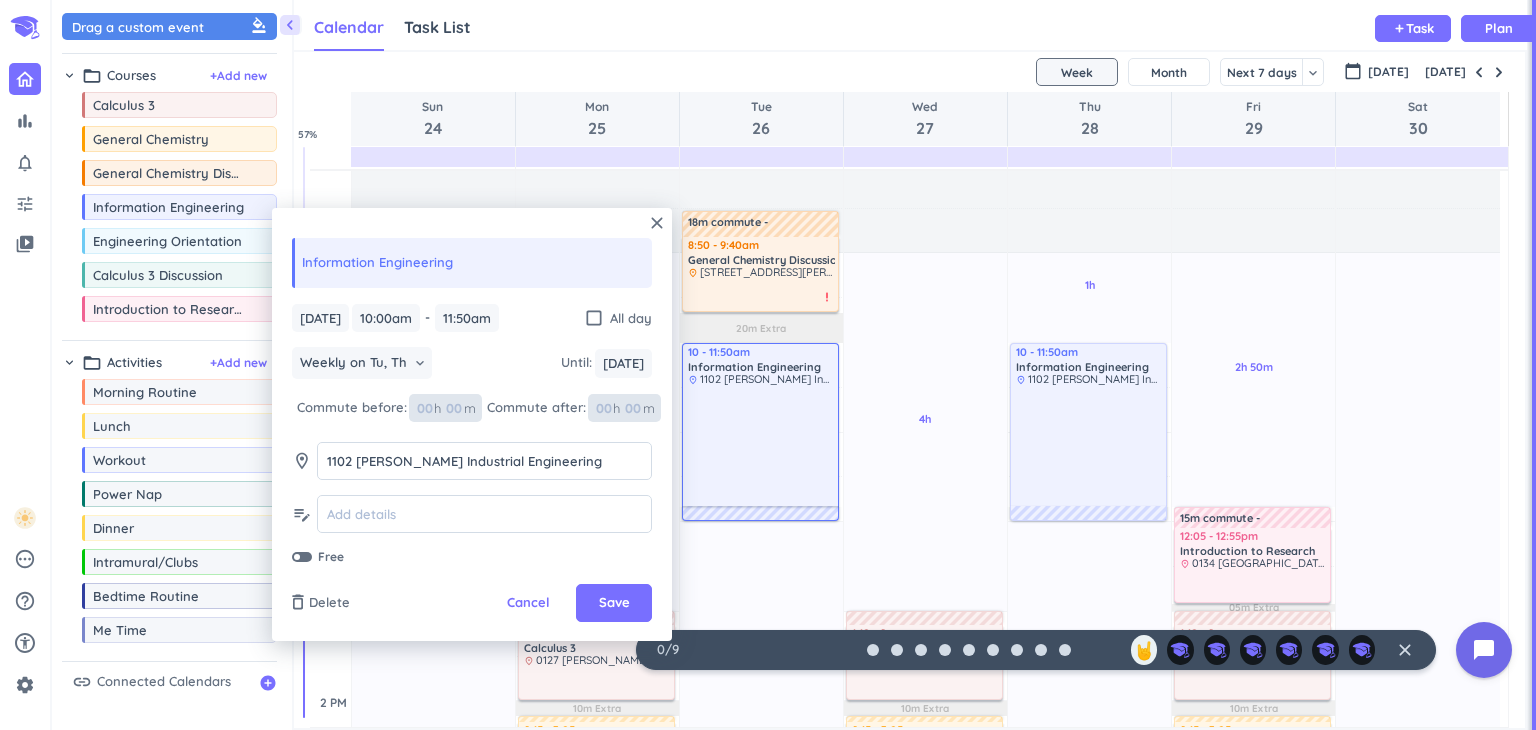 type 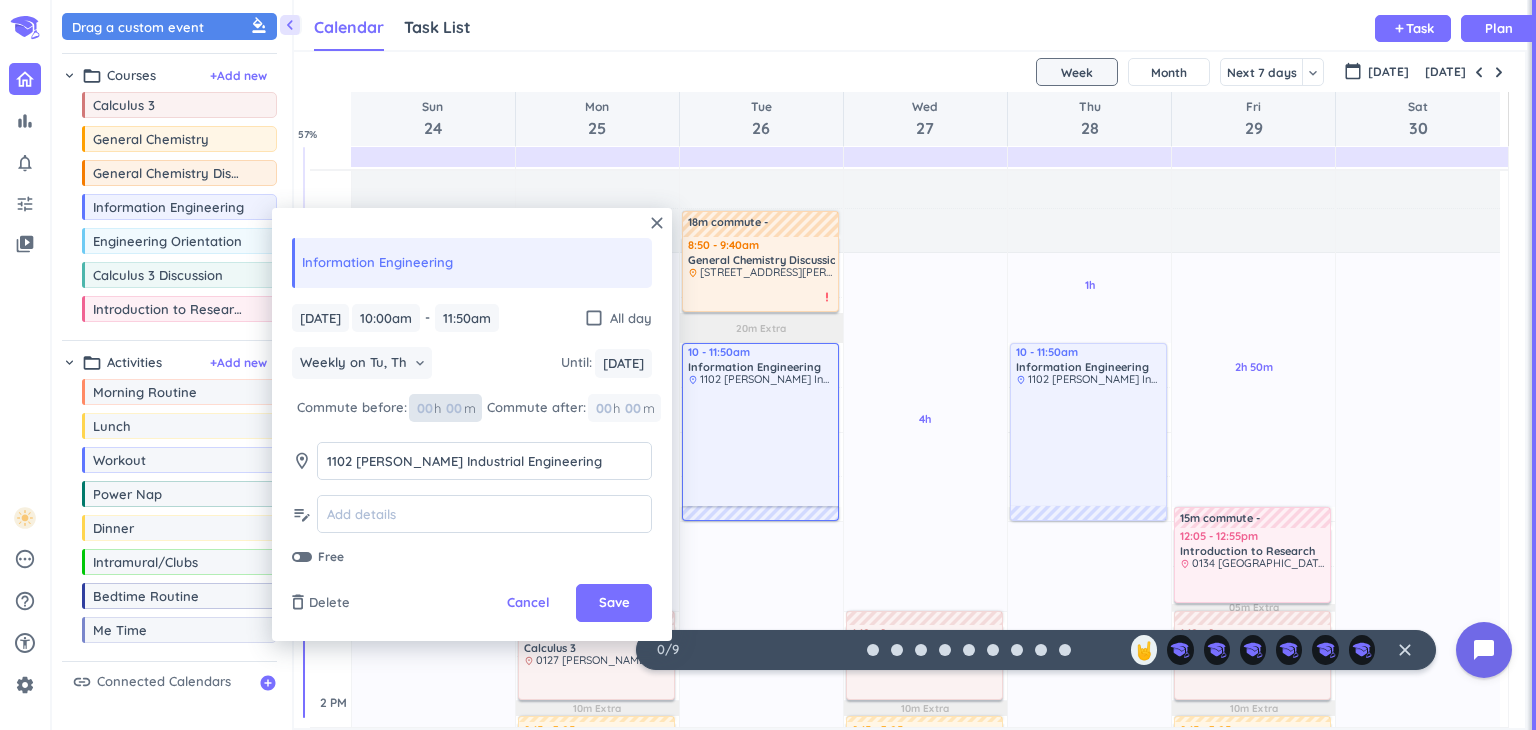 click at bounding box center [453, 408] 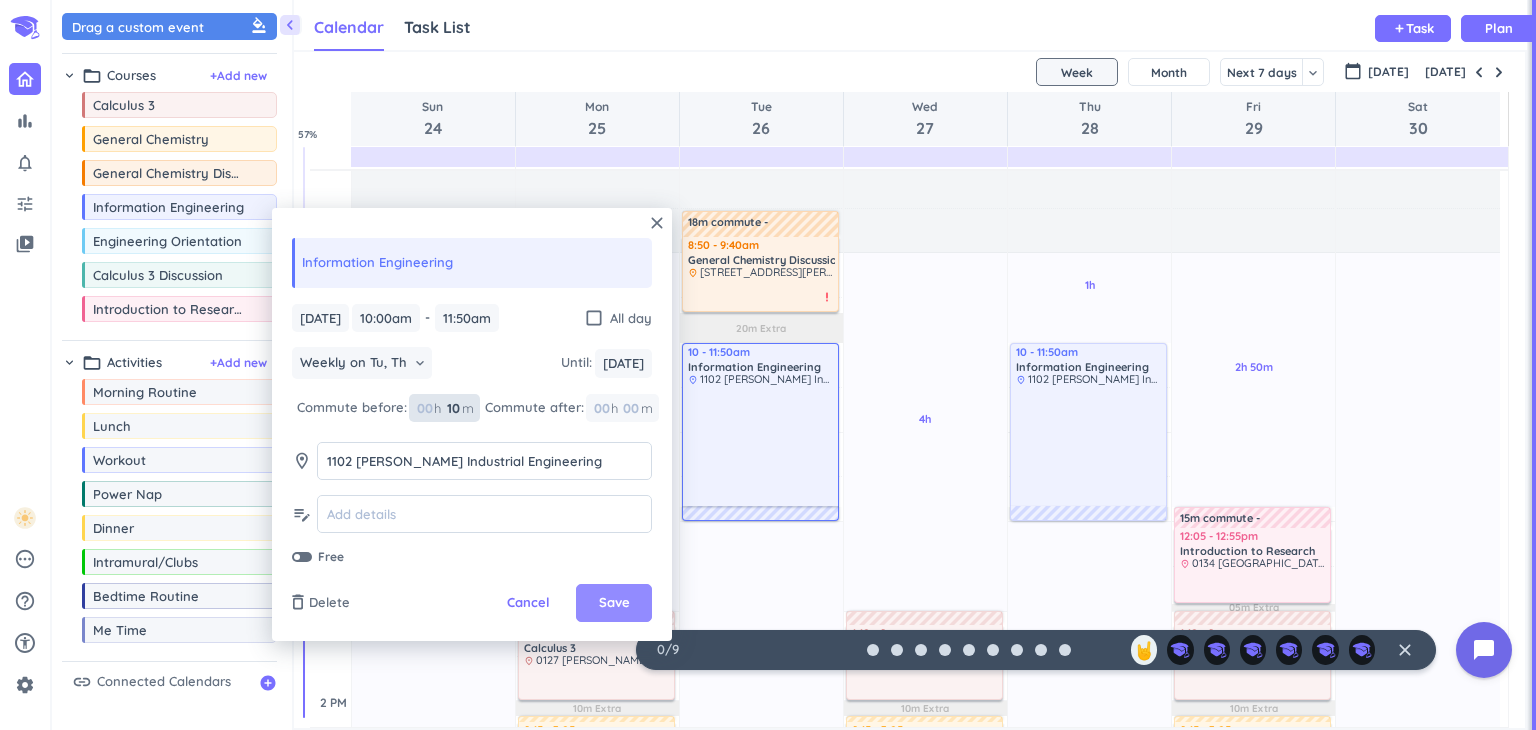 type on "10" 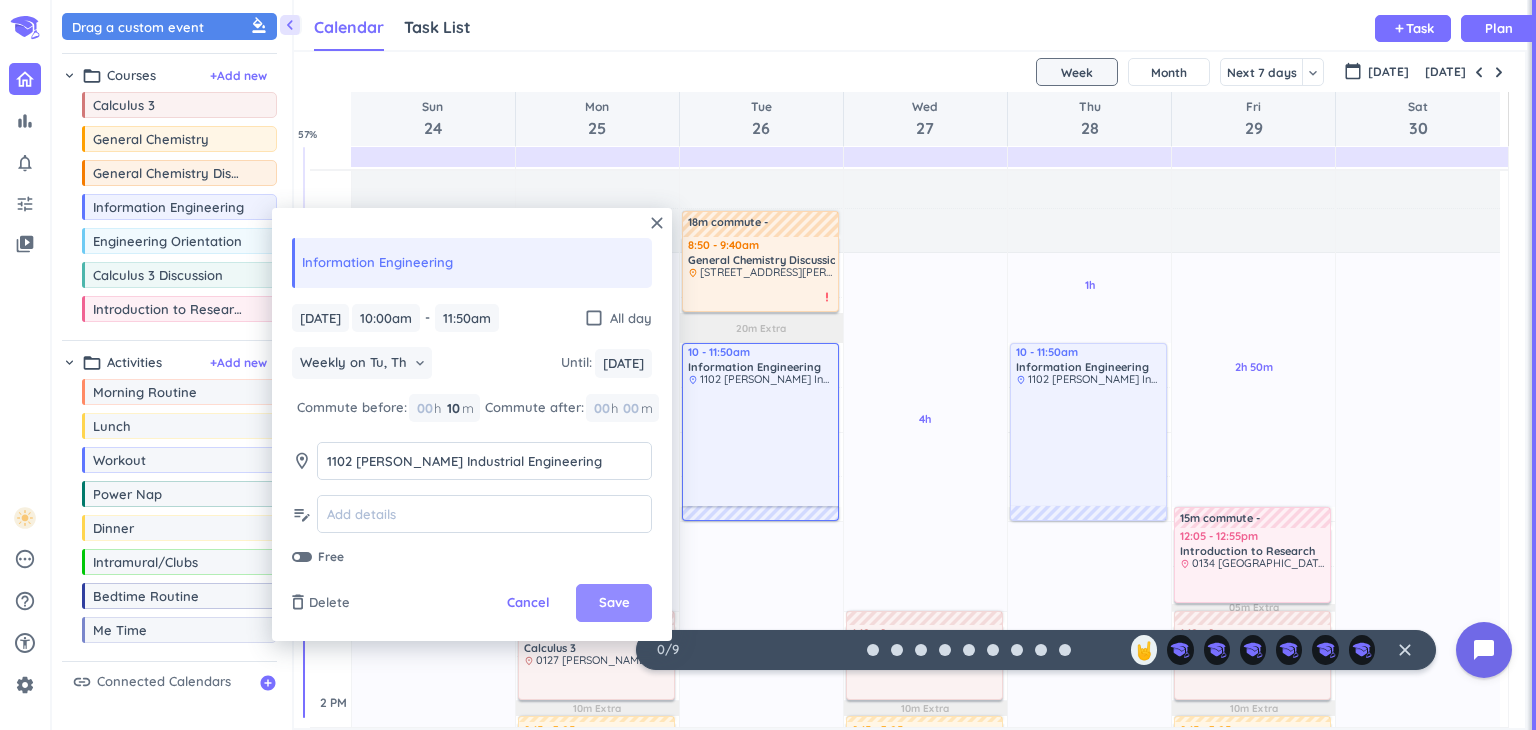 click on "Save" at bounding box center [614, 603] 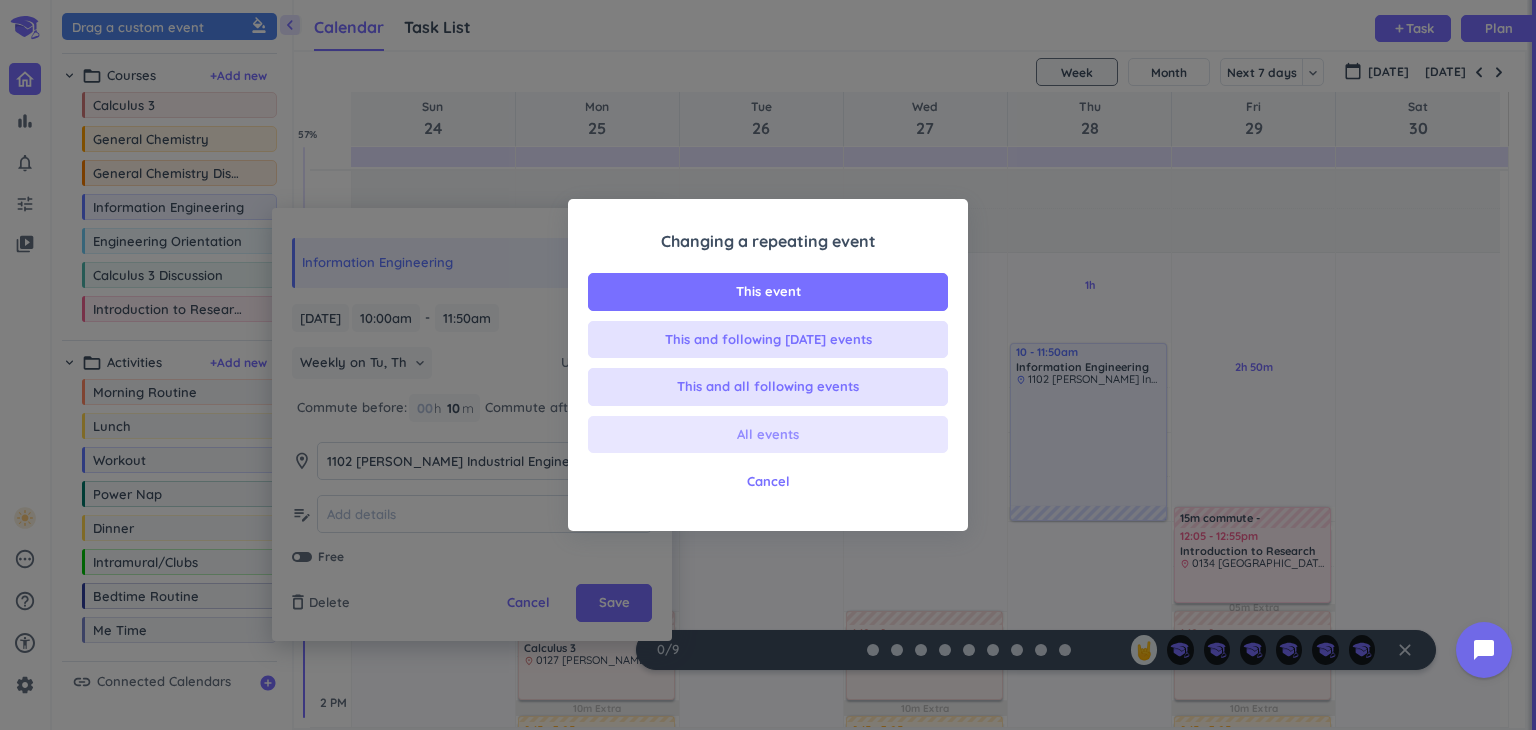 click on "All events" at bounding box center (768, 435) 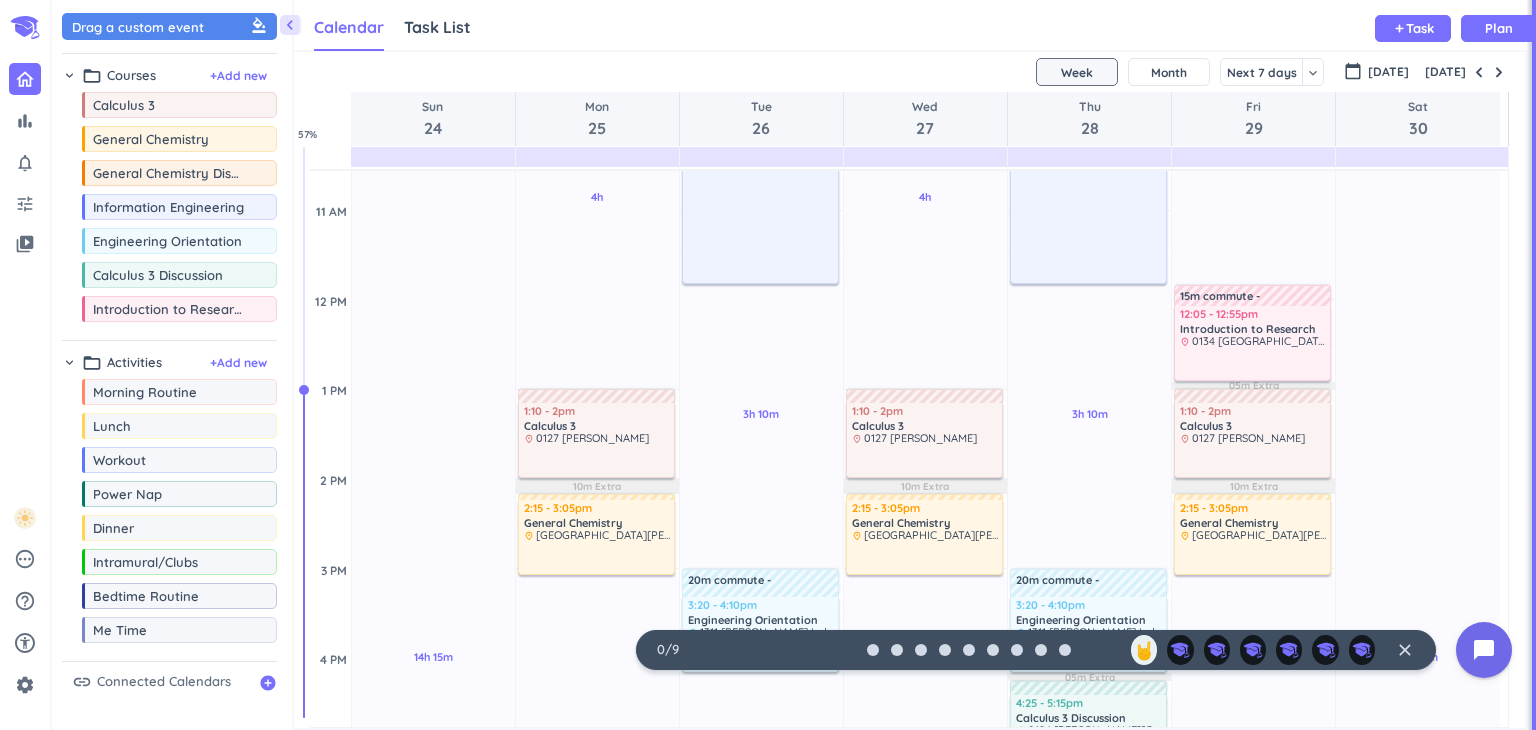 scroll, scrollTop: 589, scrollLeft: 0, axis: vertical 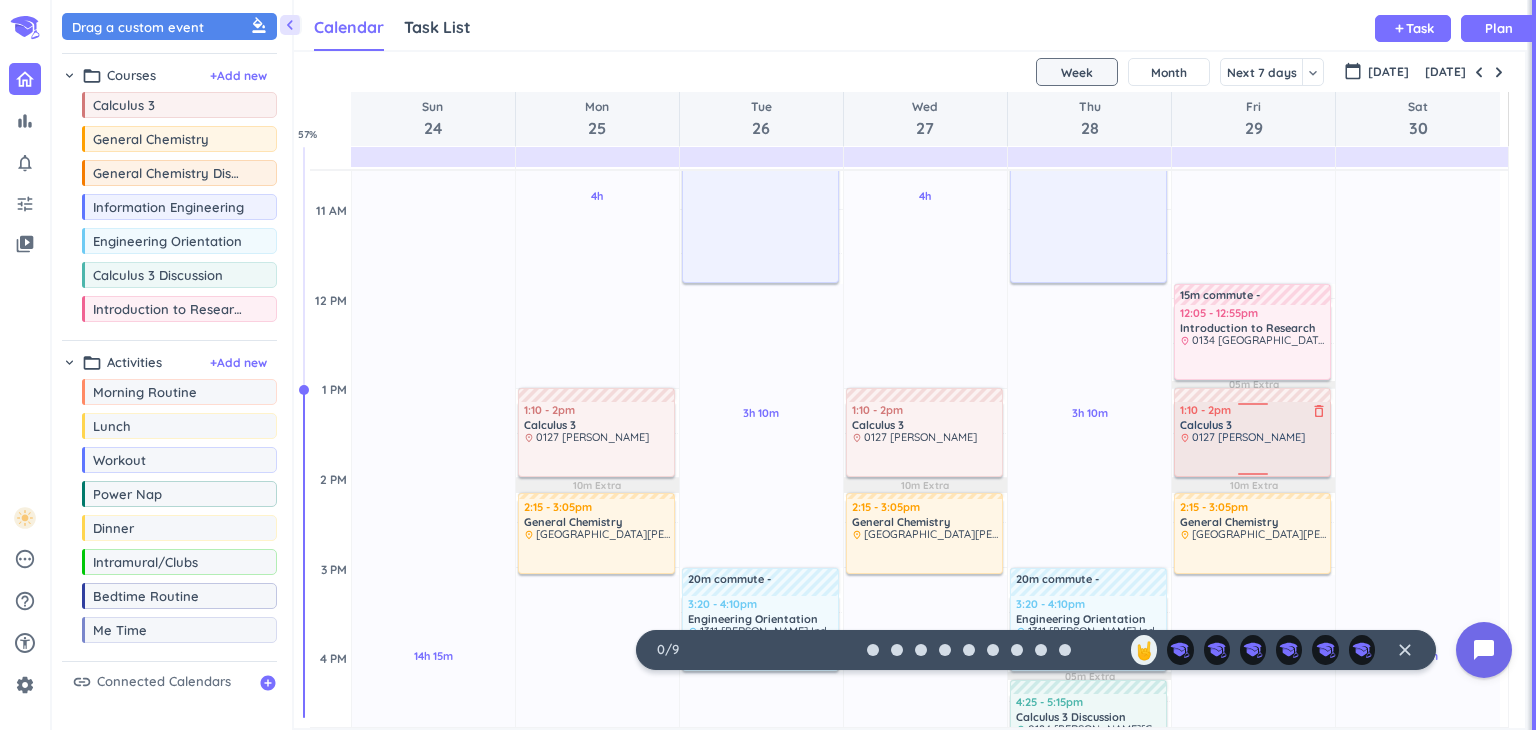 click on "Calculus 3" at bounding box center (1253, 425) 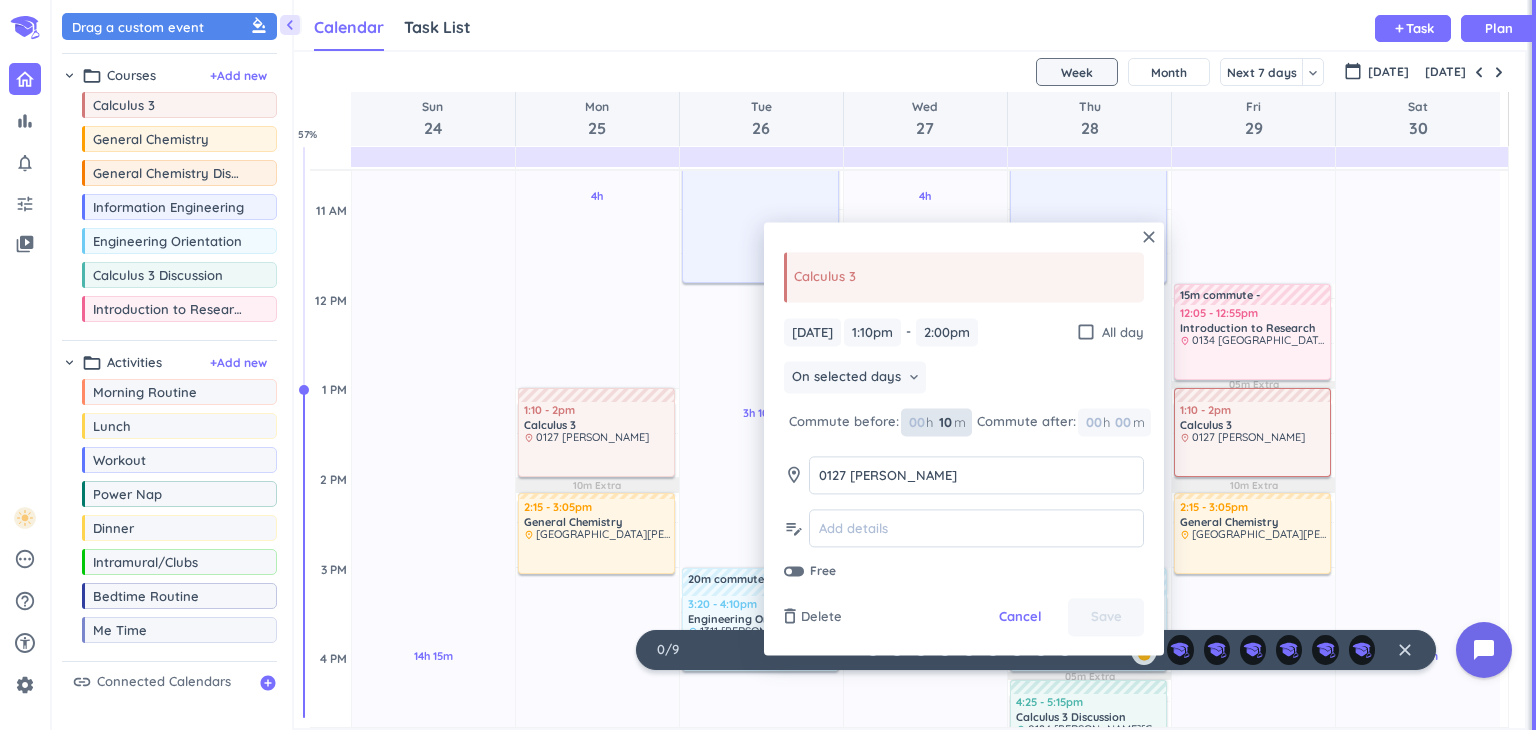 click on "10" at bounding box center [944, 422] 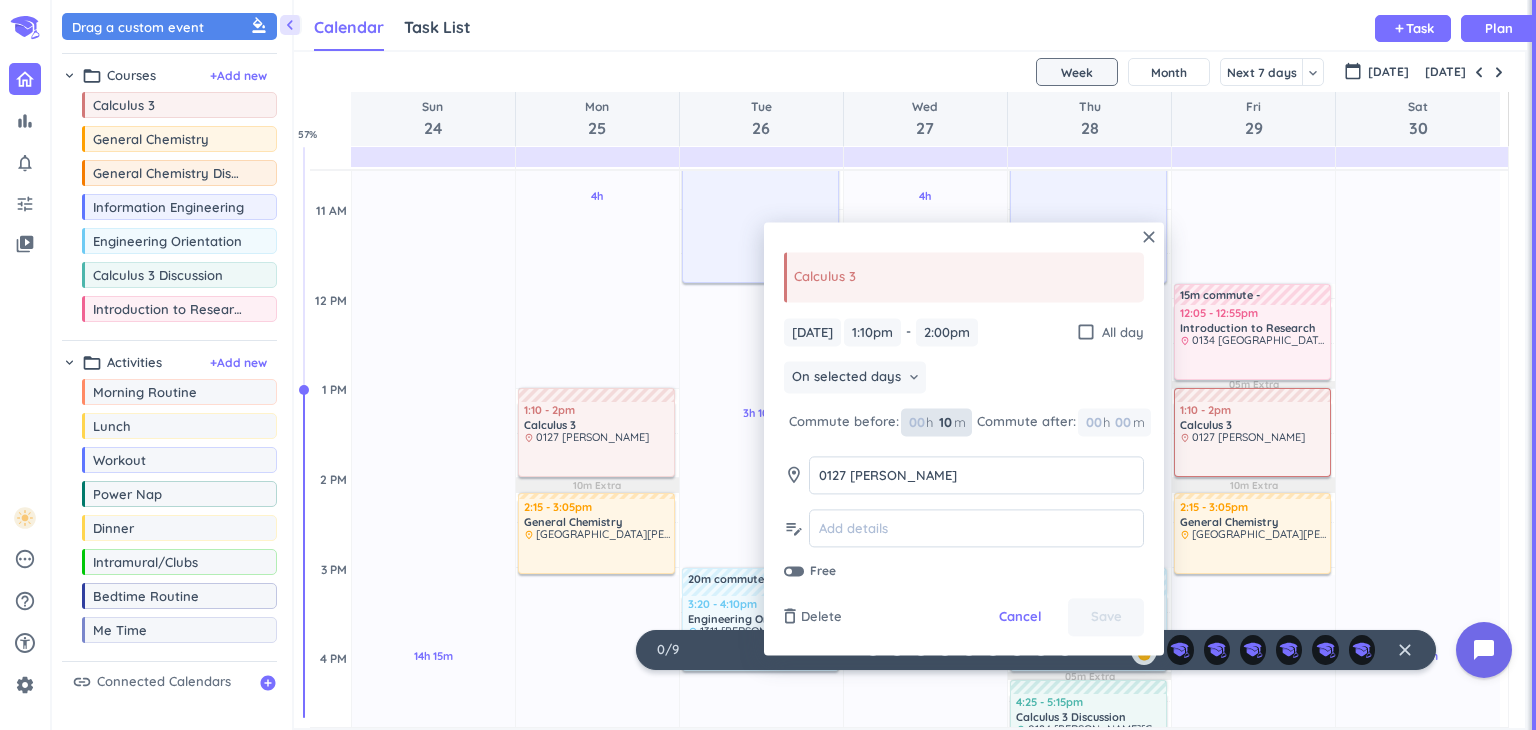 type on "1" 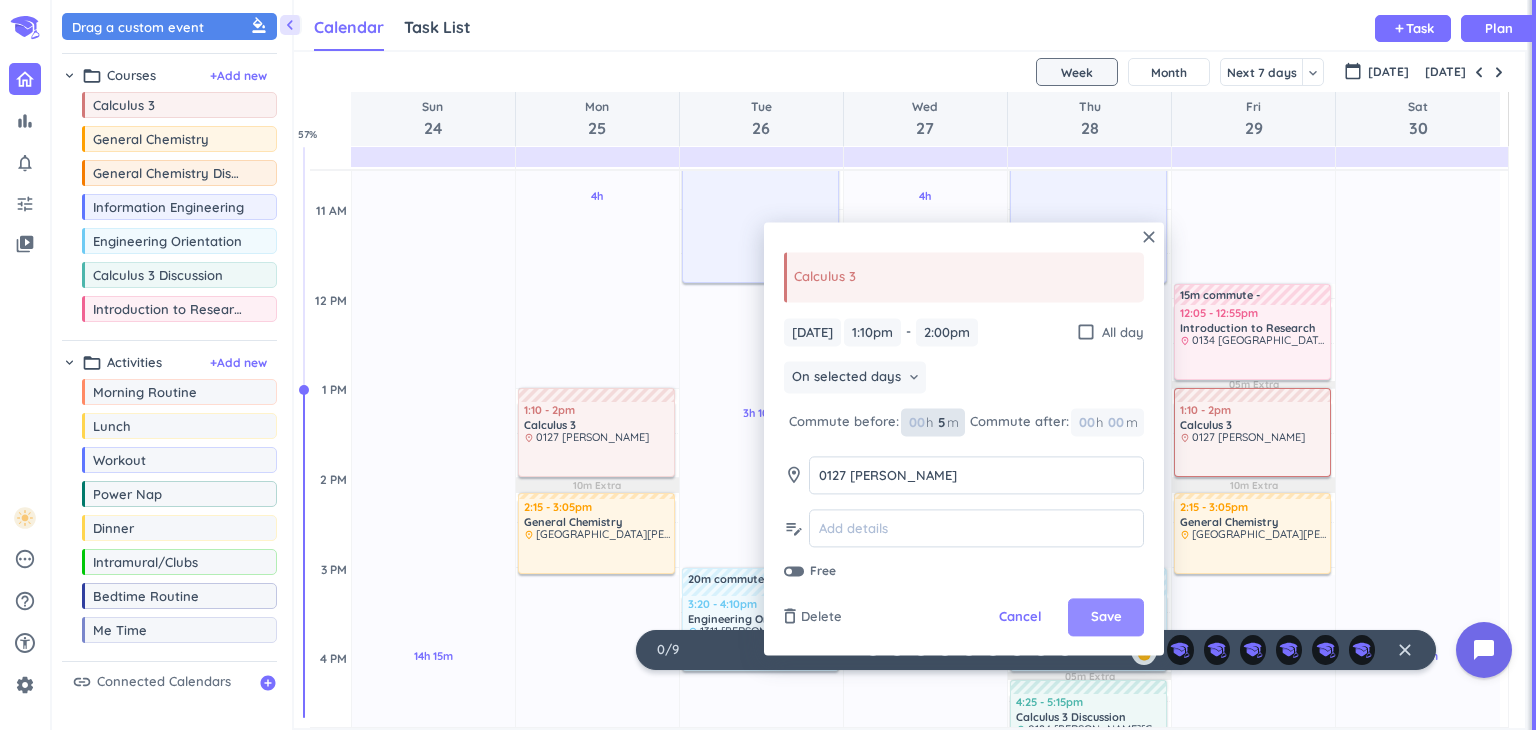 type on "5" 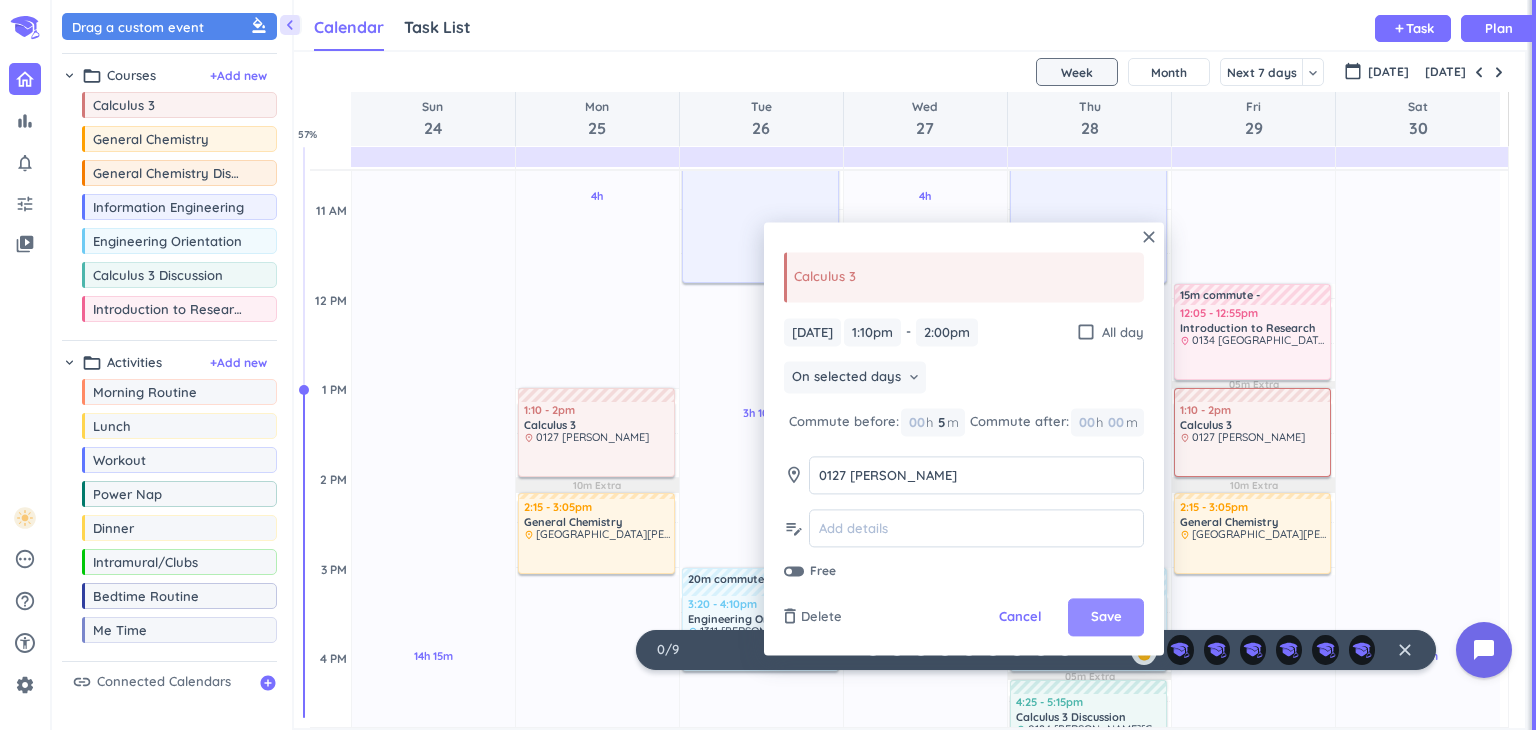 click on "Save" at bounding box center (1106, 618) 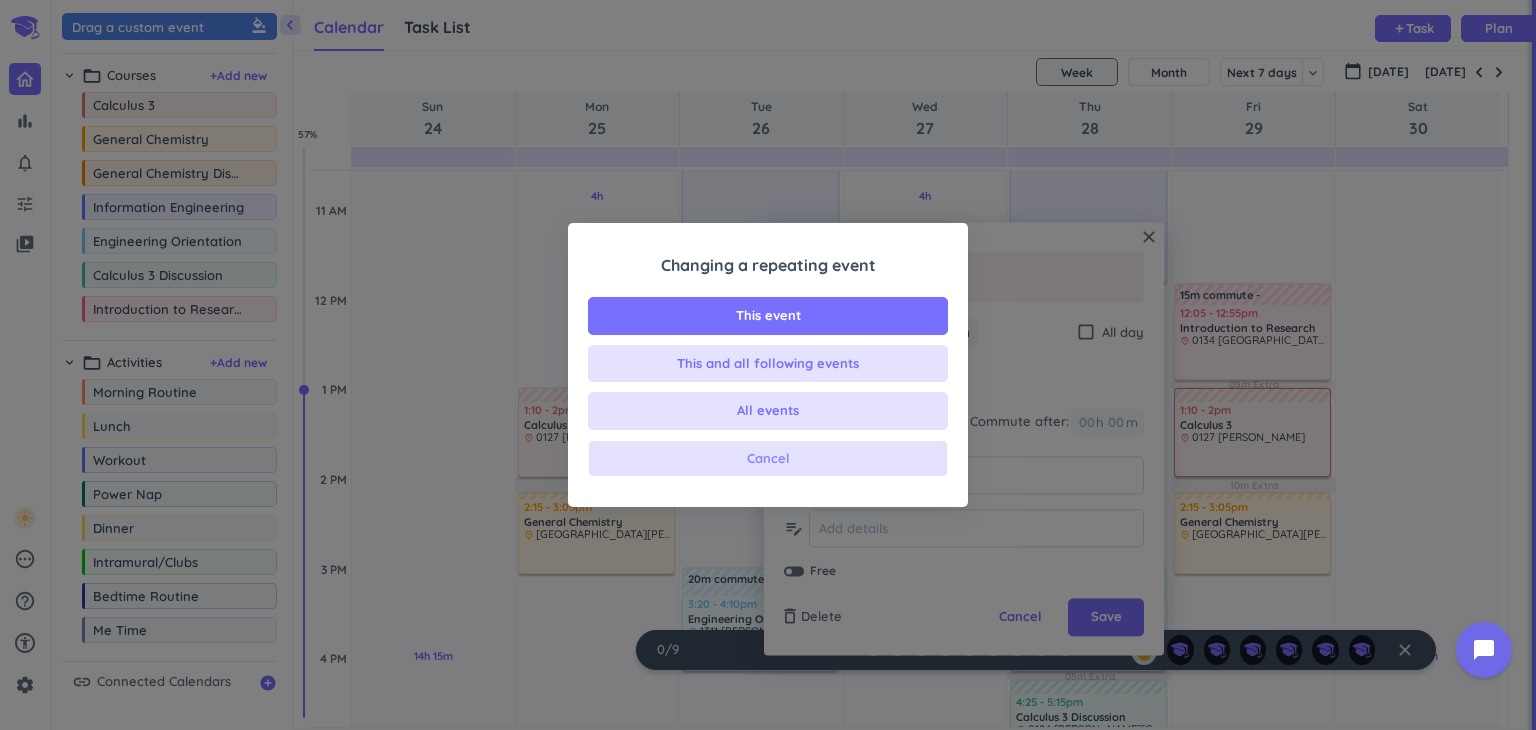 click on "Cancel" at bounding box center [768, 459] 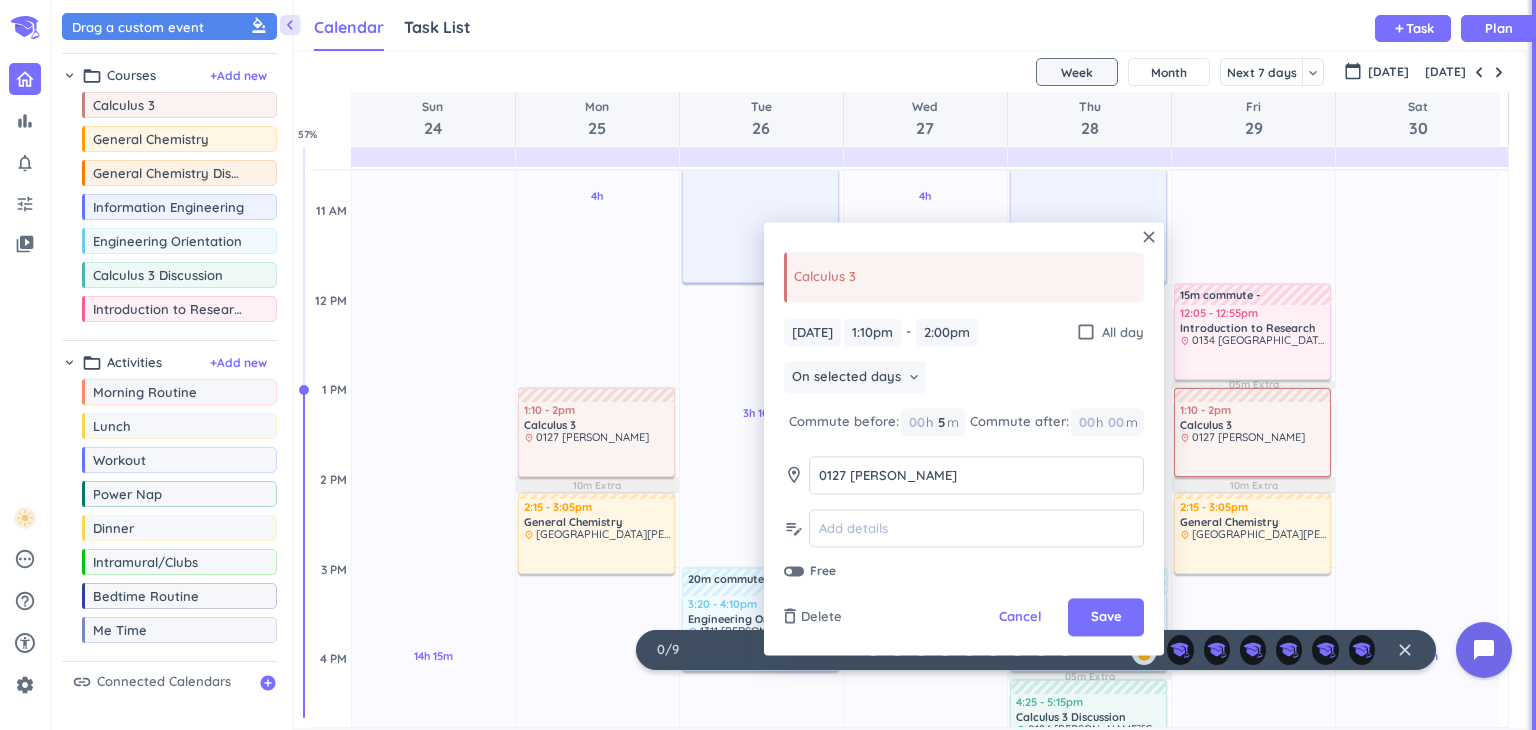 click on "On selected days keyboard_arrow_down" at bounding box center [964, 380] 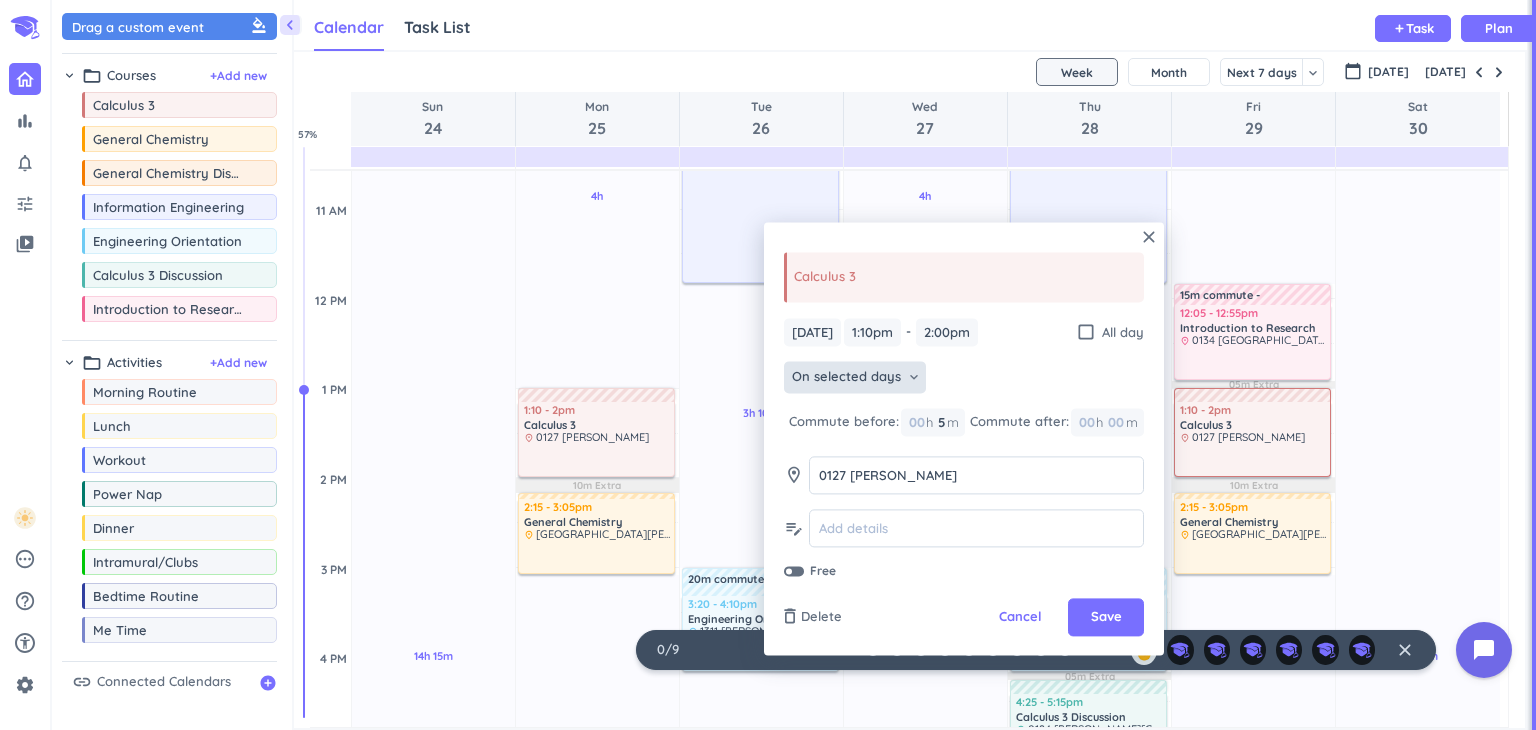 click on "On selected days" at bounding box center (846, 378) 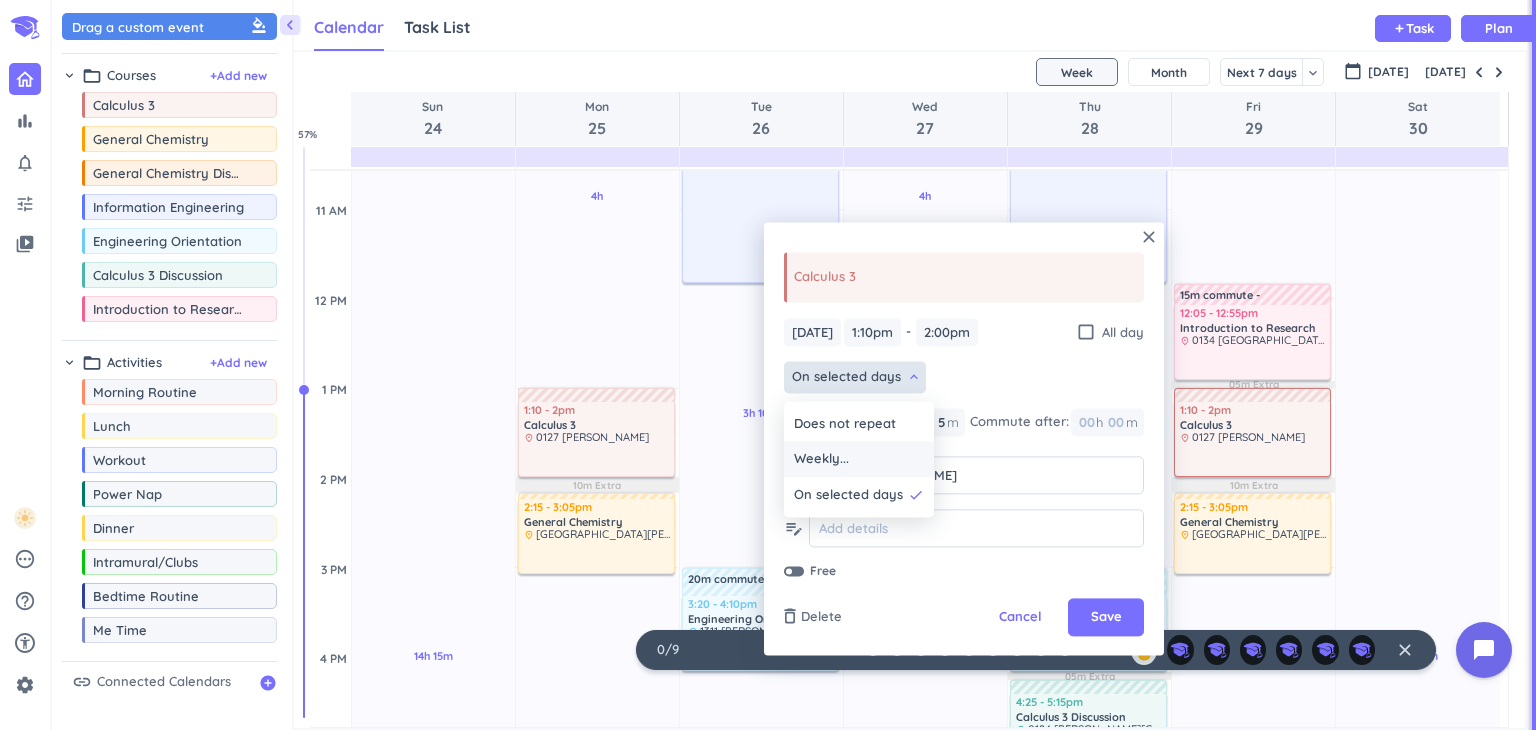 click on "Weekly..." at bounding box center [859, 460] 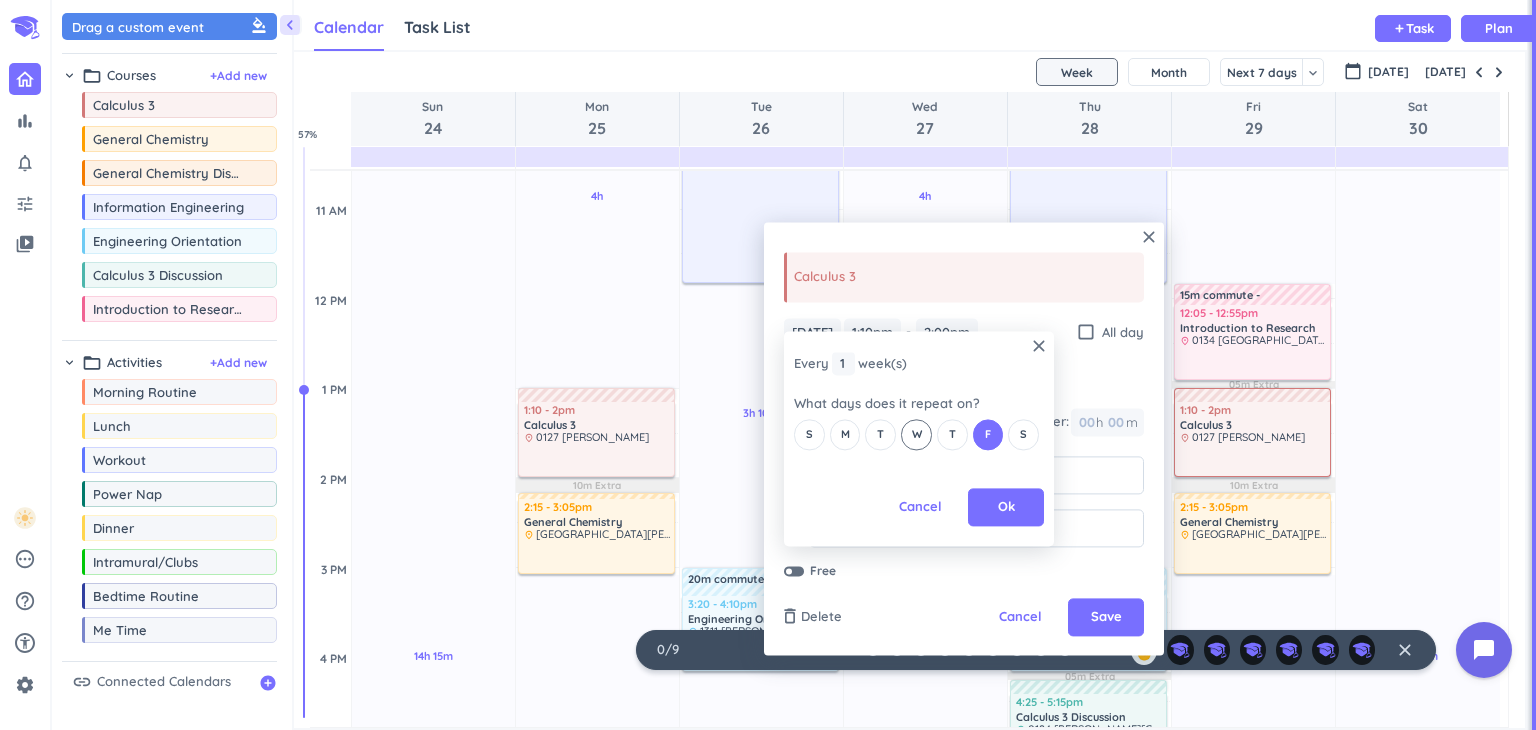 click on "W" at bounding box center [916, 434] 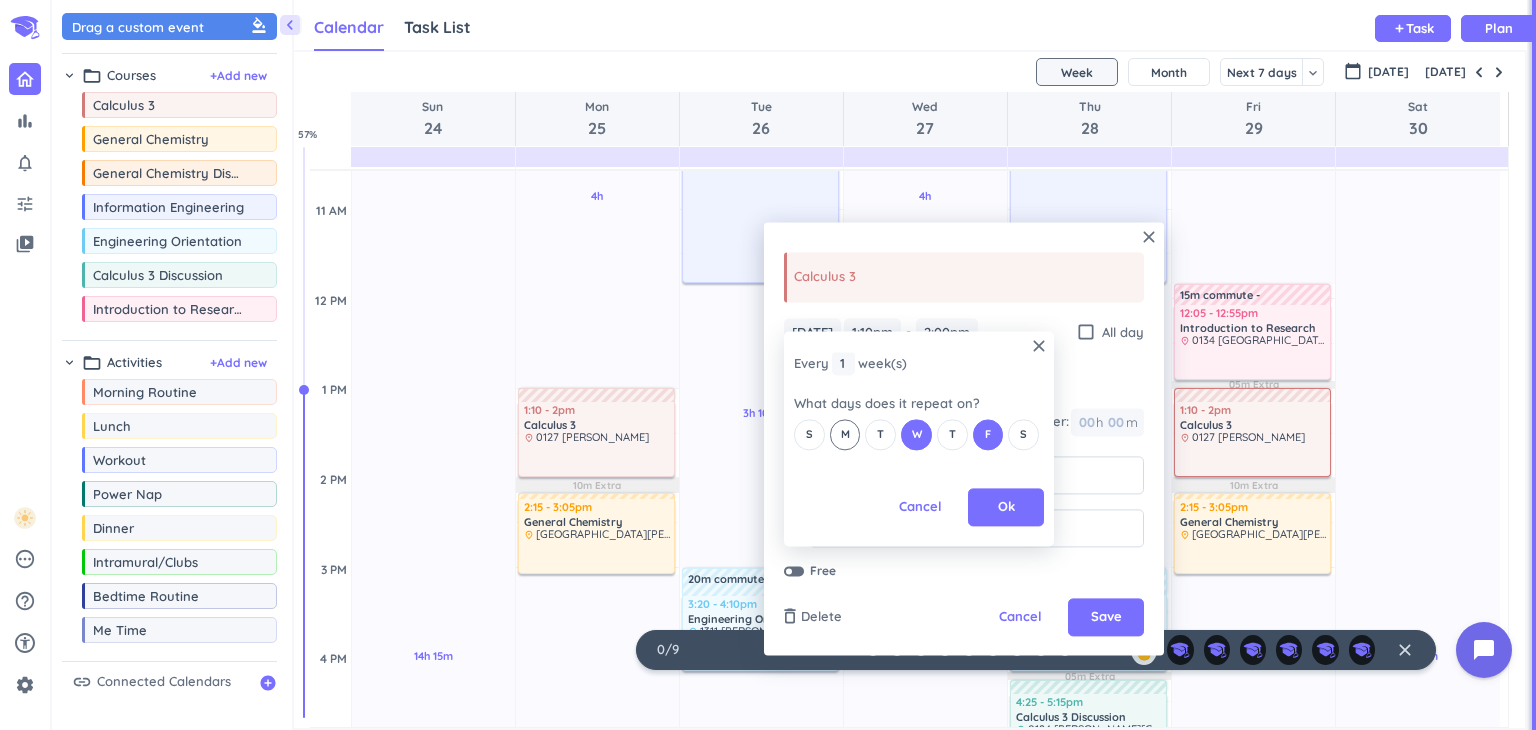 click on "M" at bounding box center [845, 434] 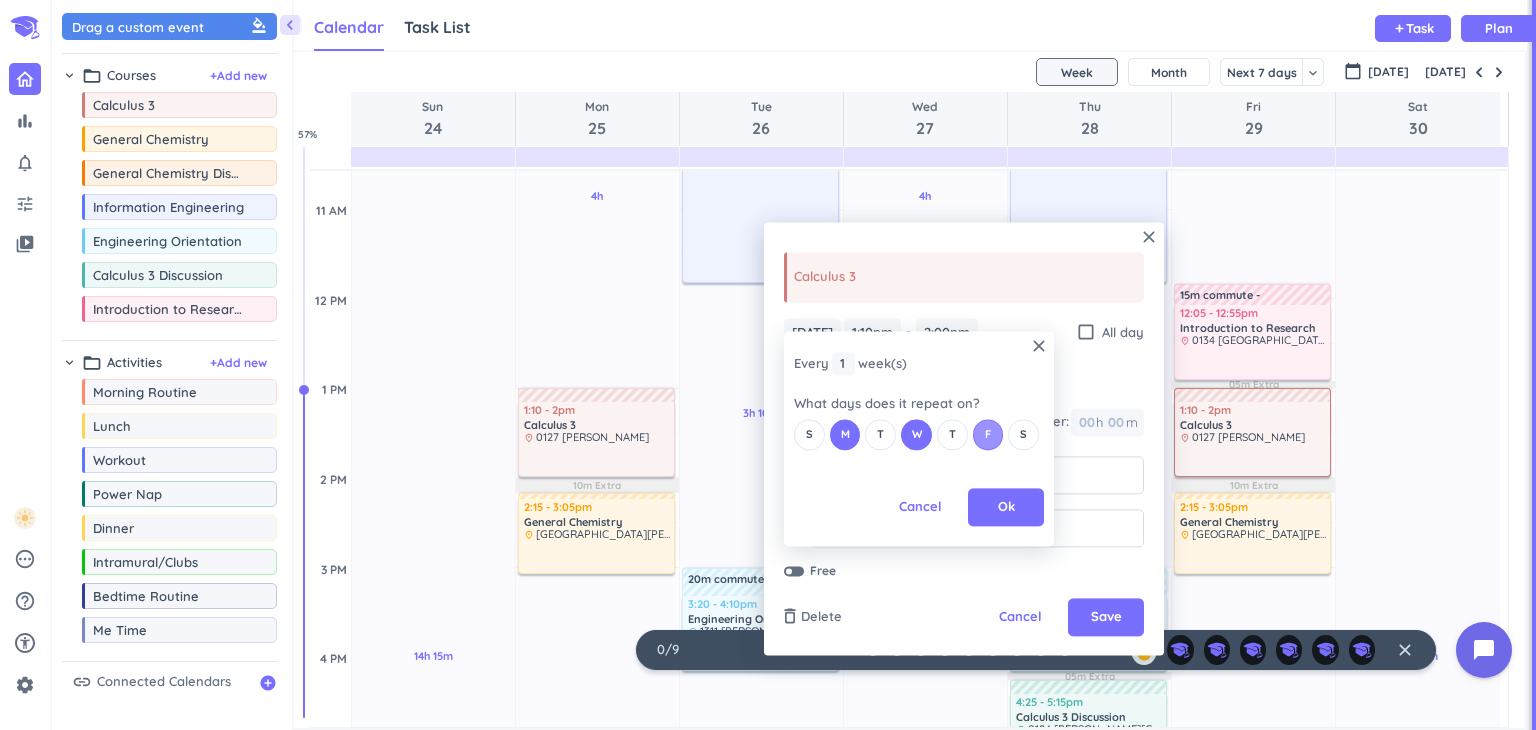 click on "F" at bounding box center (988, 434) 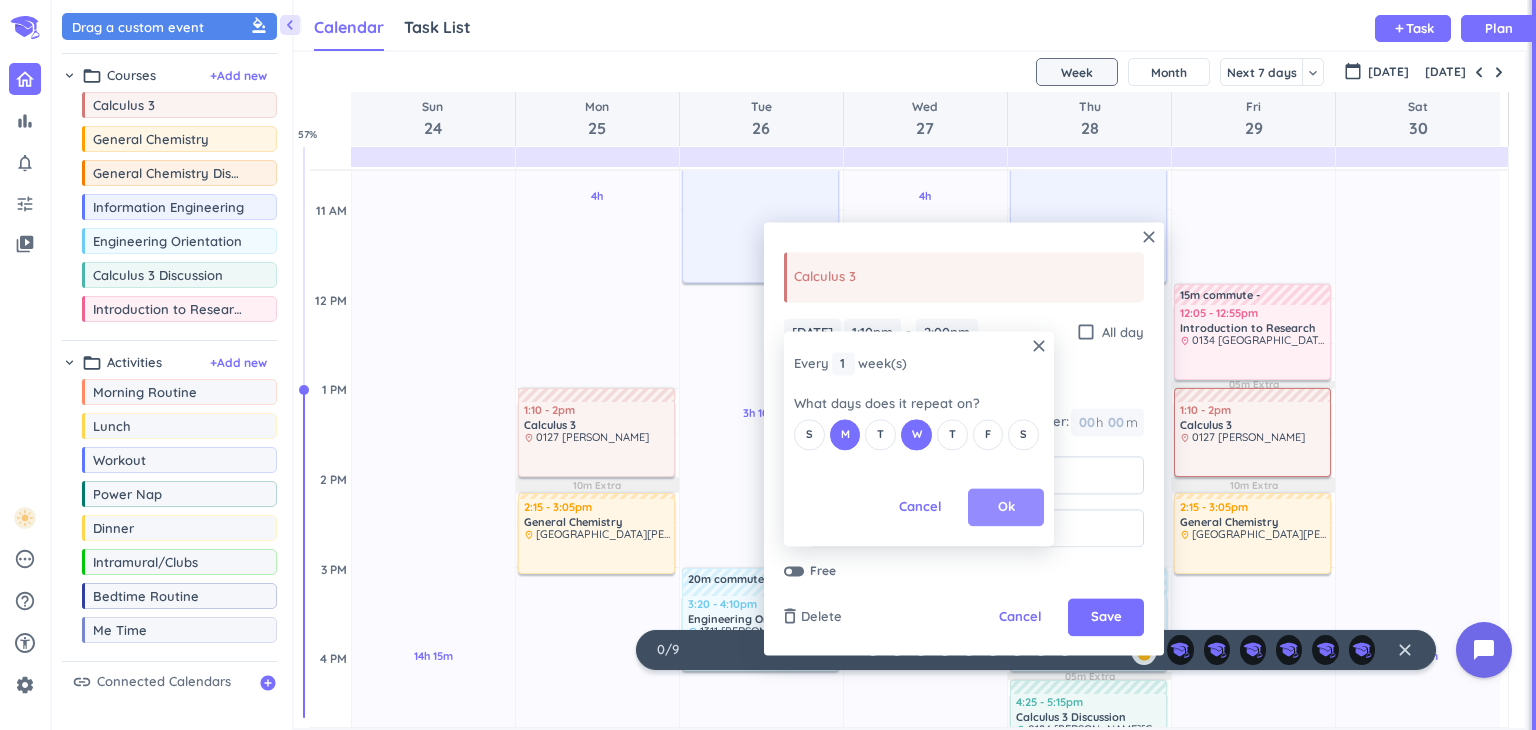click on "Ok" at bounding box center [1006, 508] 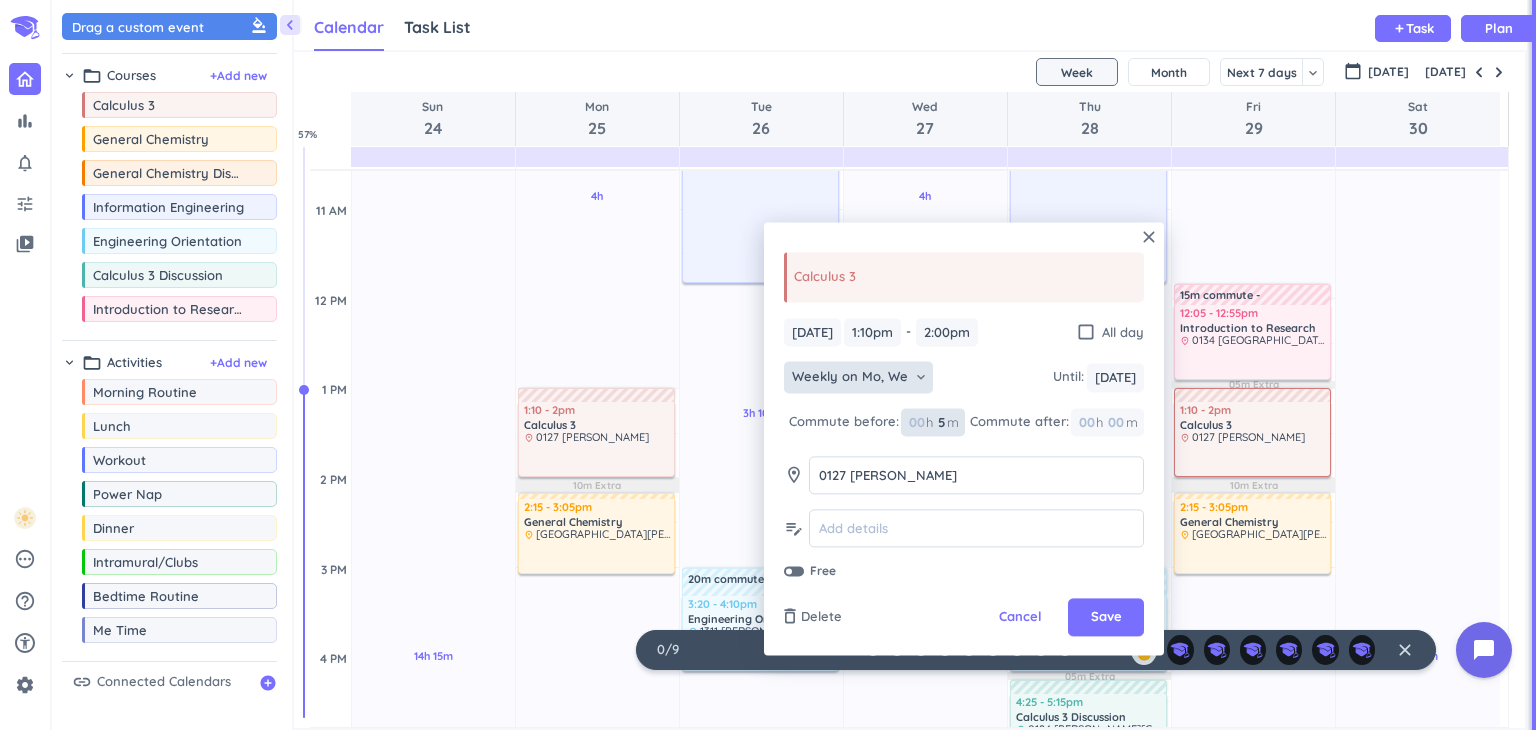 click on "5" at bounding box center [940, 422] 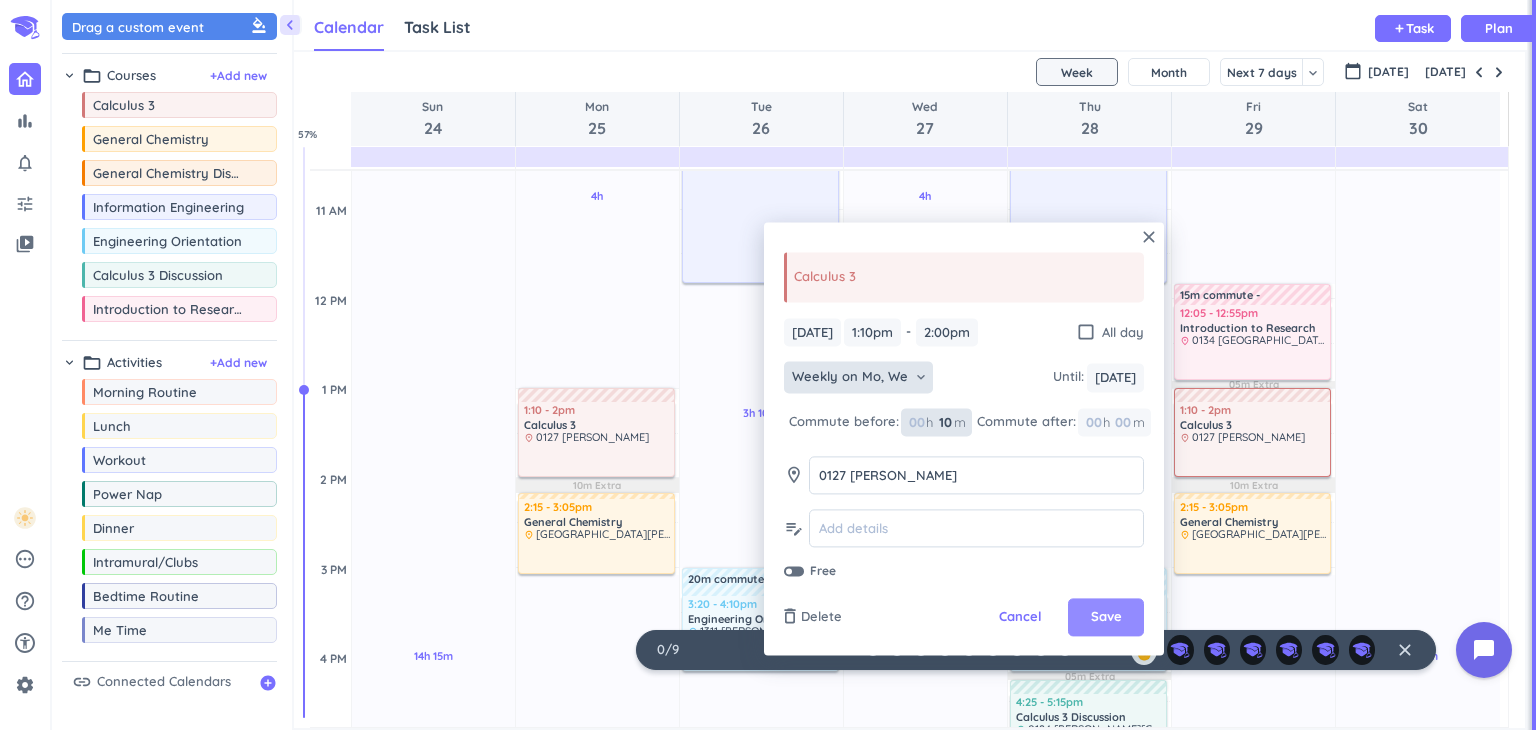 type on "10" 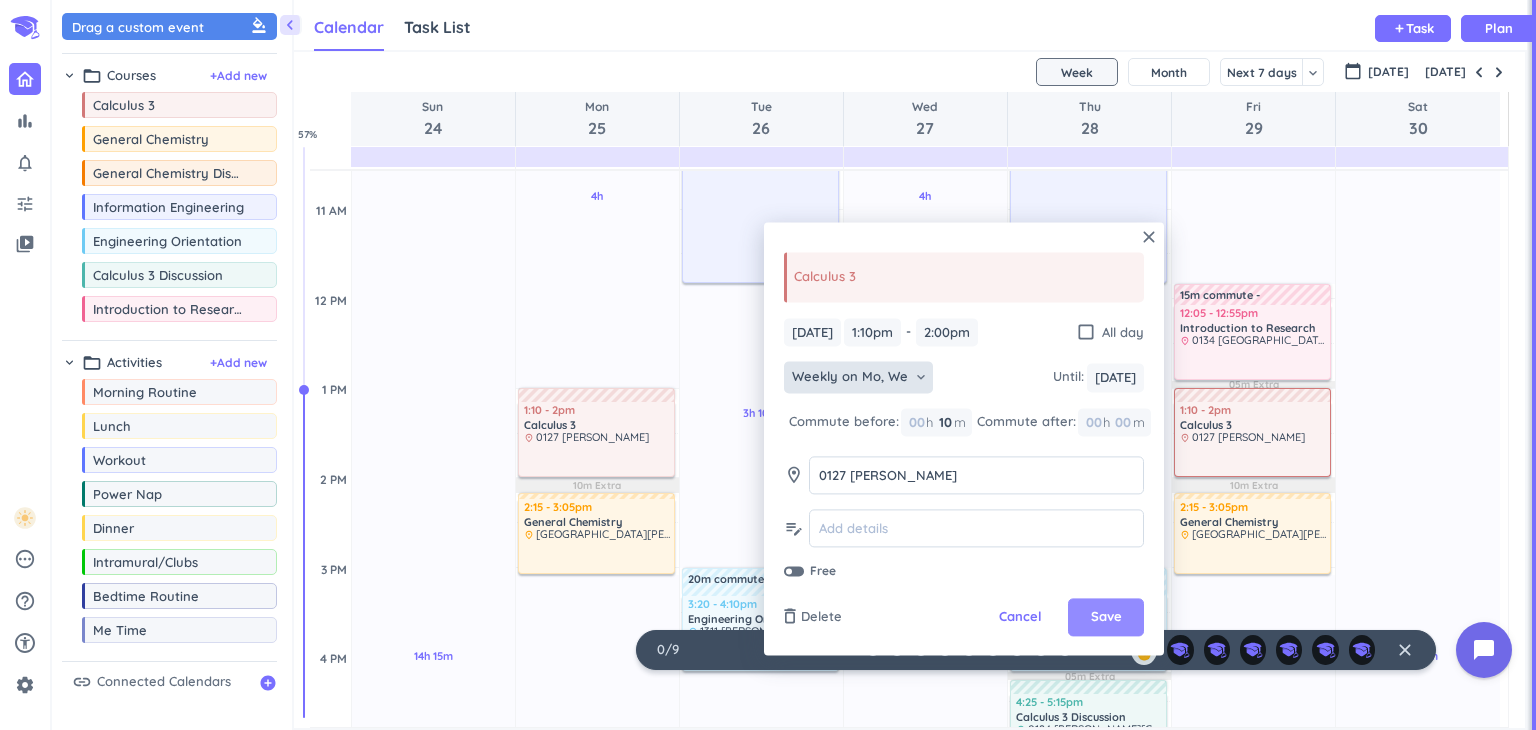 click on "Save" at bounding box center (1106, 618) 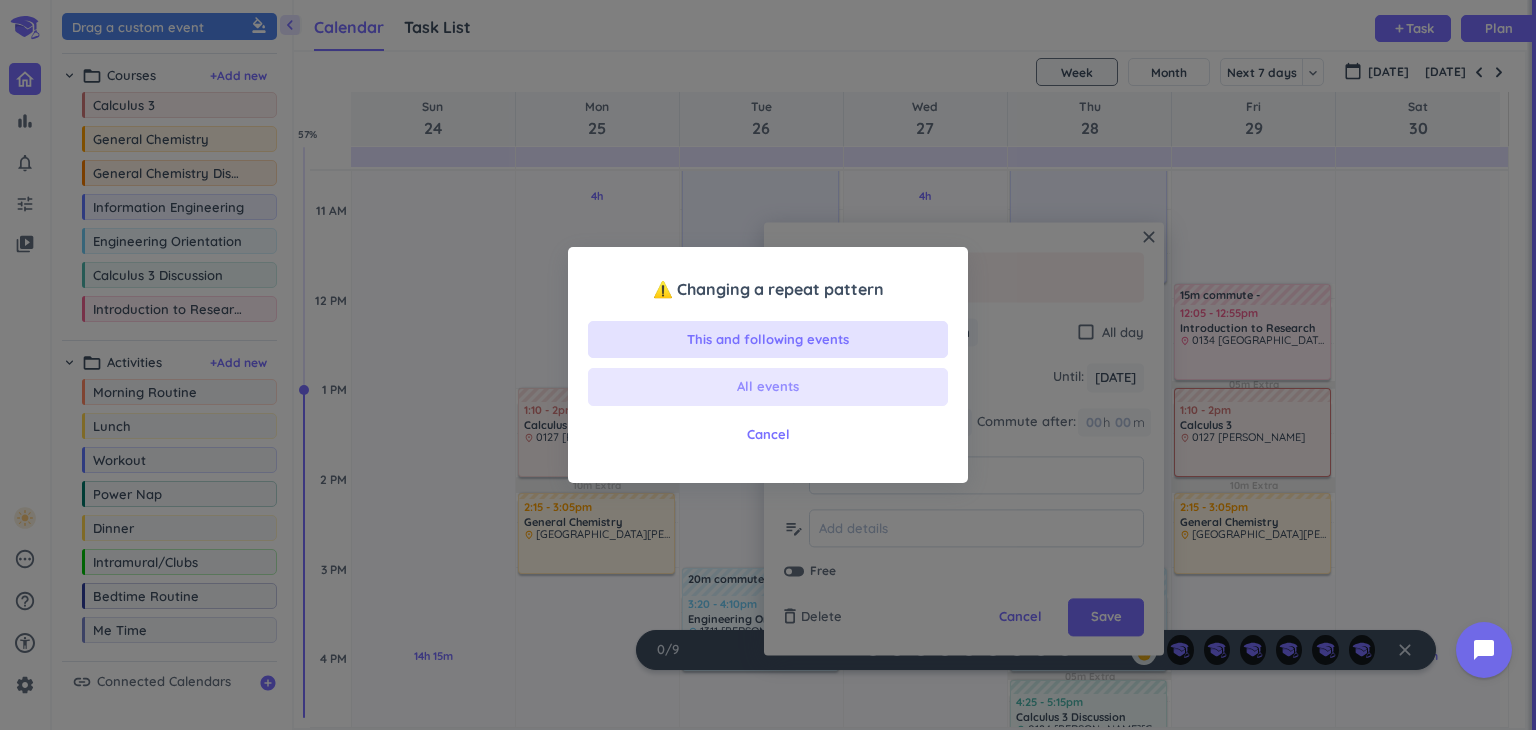 click on "All events" at bounding box center (768, 387) 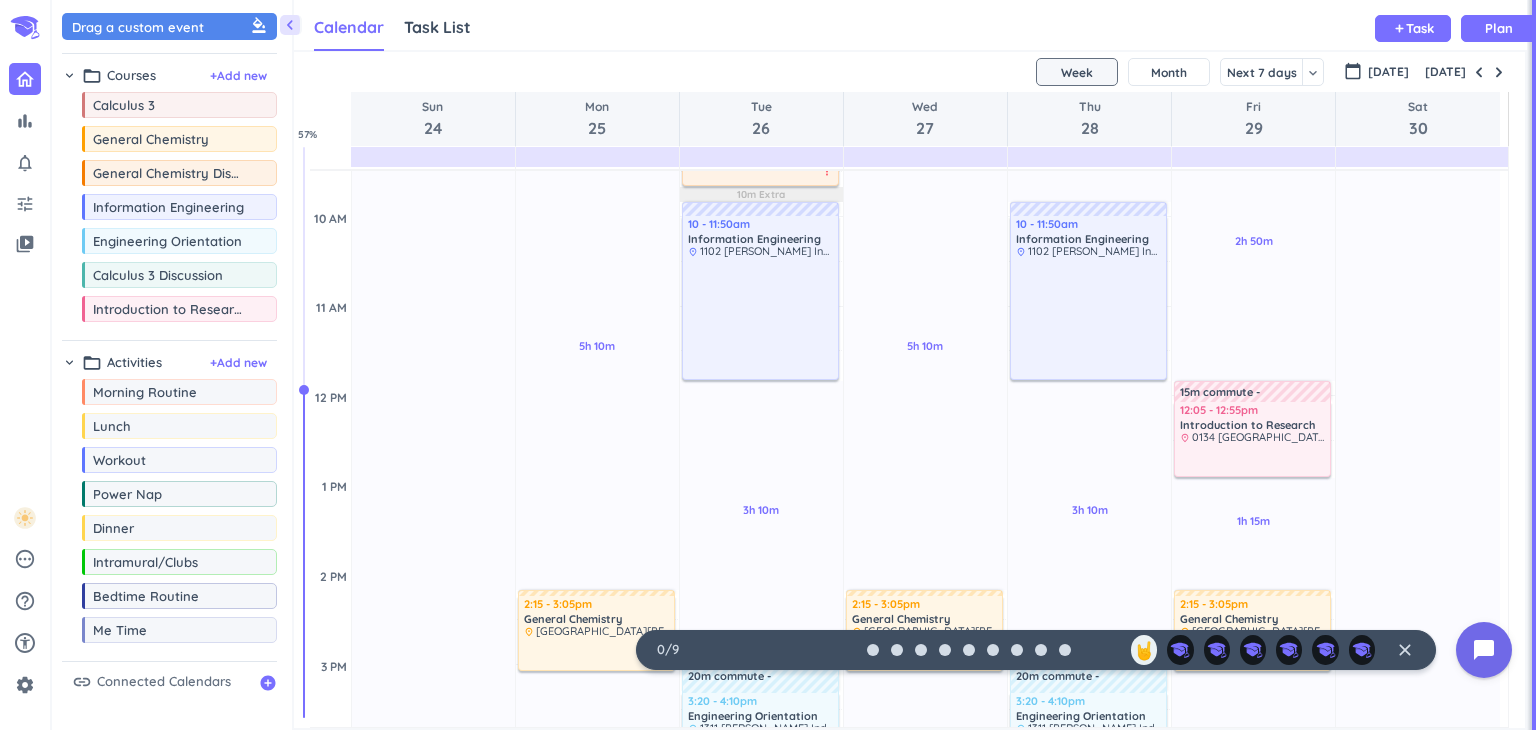 scroll, scrollTop: 538, scrollLeft: 0, axis: vertical 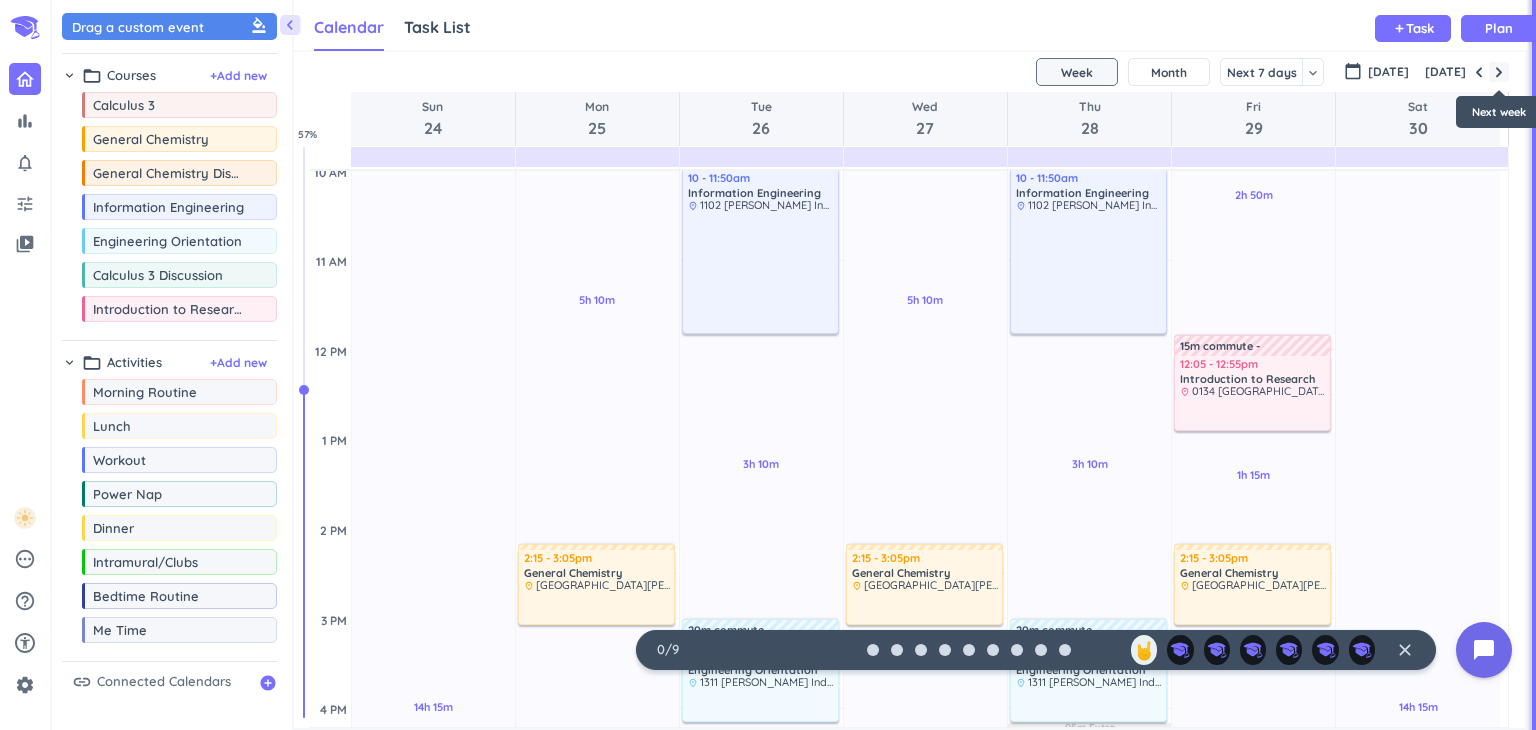 click at bounding box center [1499, 72] 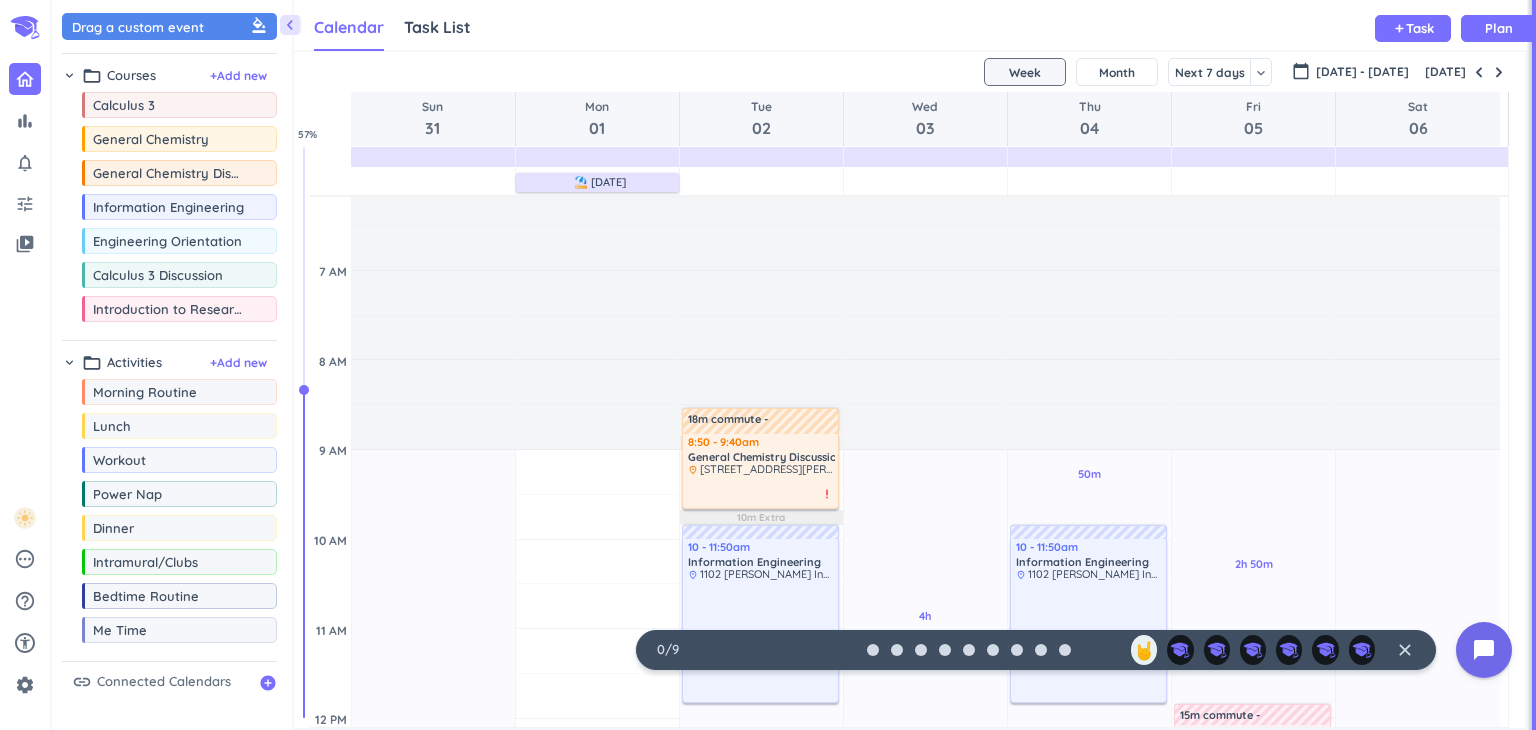 scroll, scrollTop: 0, scrollLeft: 0, axis: both 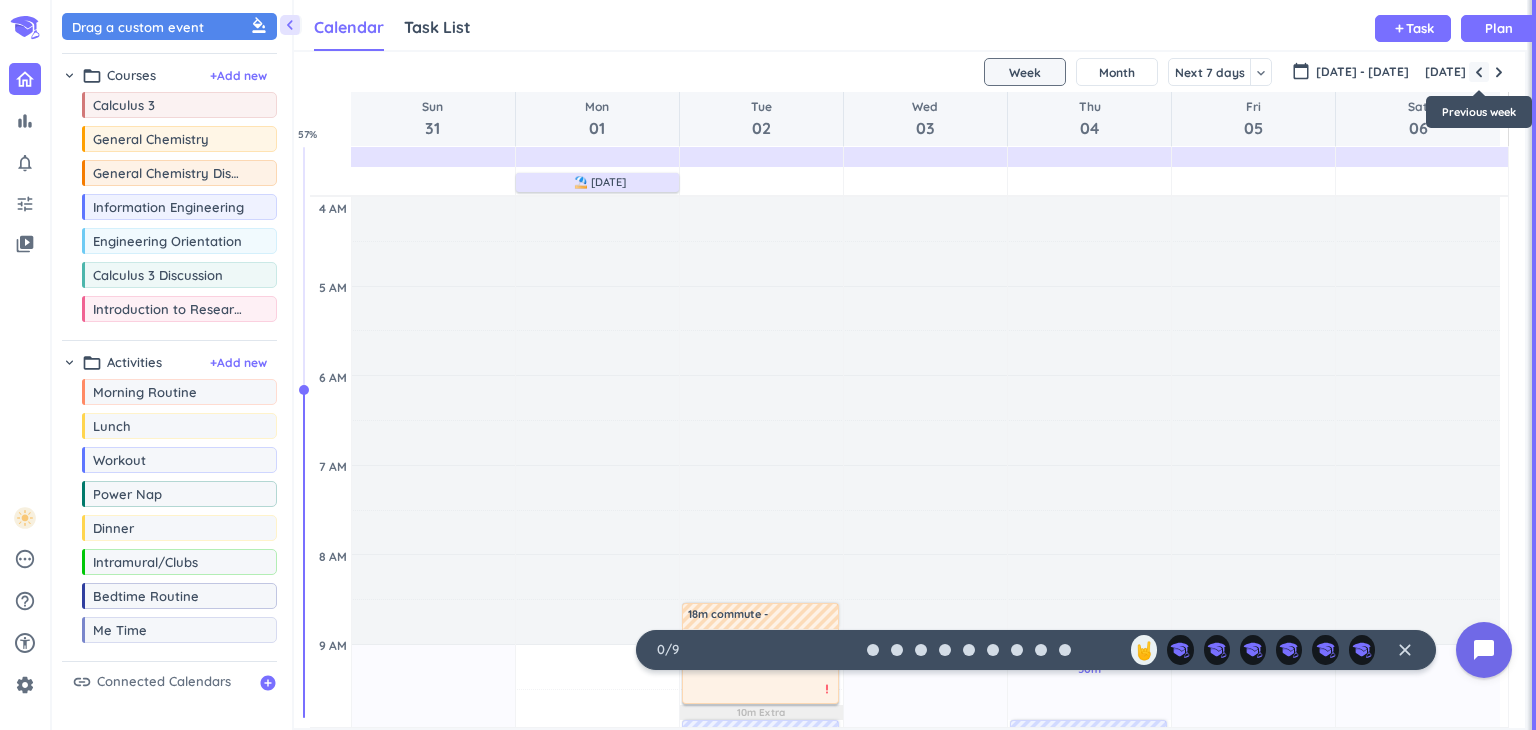 click at bounding box center (1479, 72) 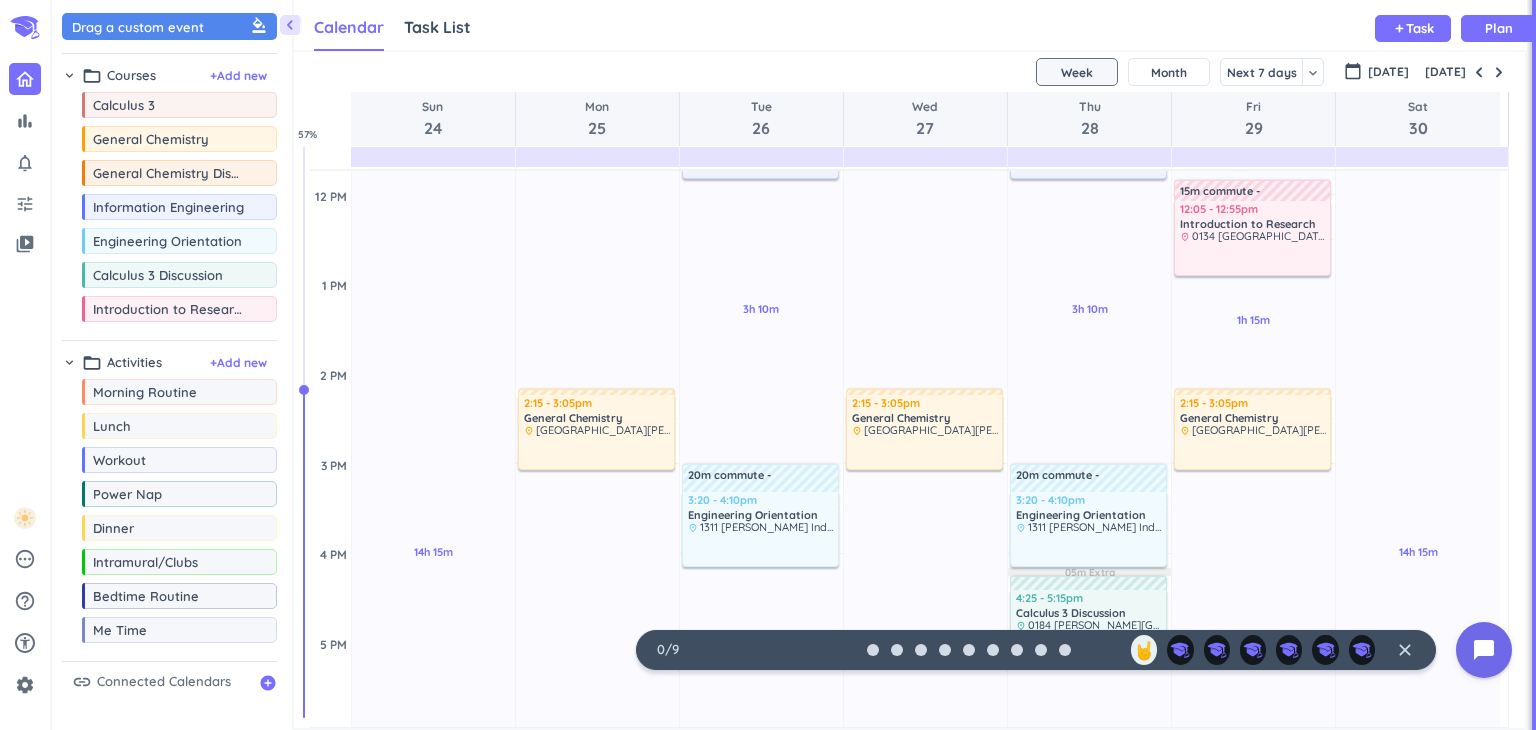 scroll, scrollTop: 684, scrollLeft: 0, axis: vertical 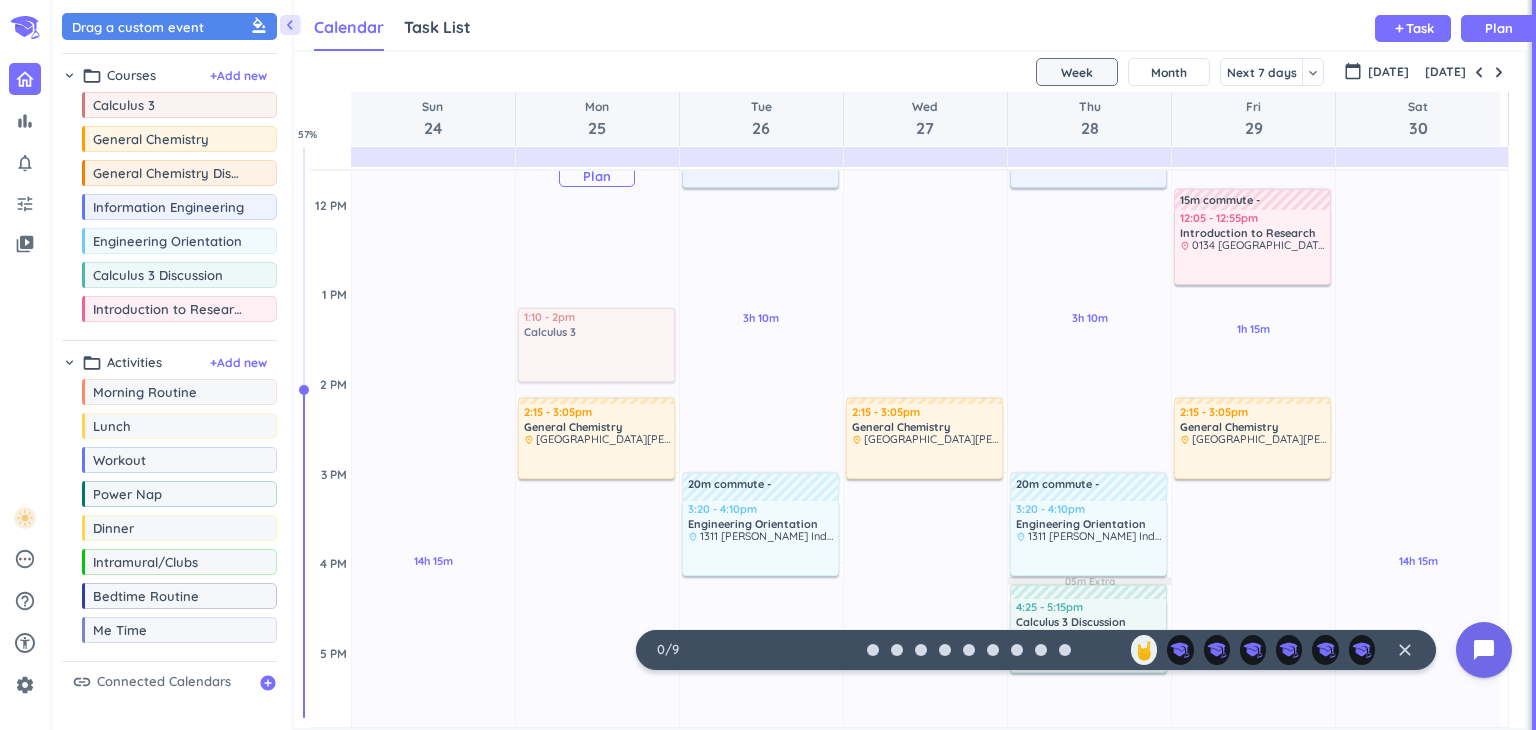 drag, startPoint x: 209, startPoint y: 107, endPoint x: 630, endPoint y: 321, distance: 472.26794 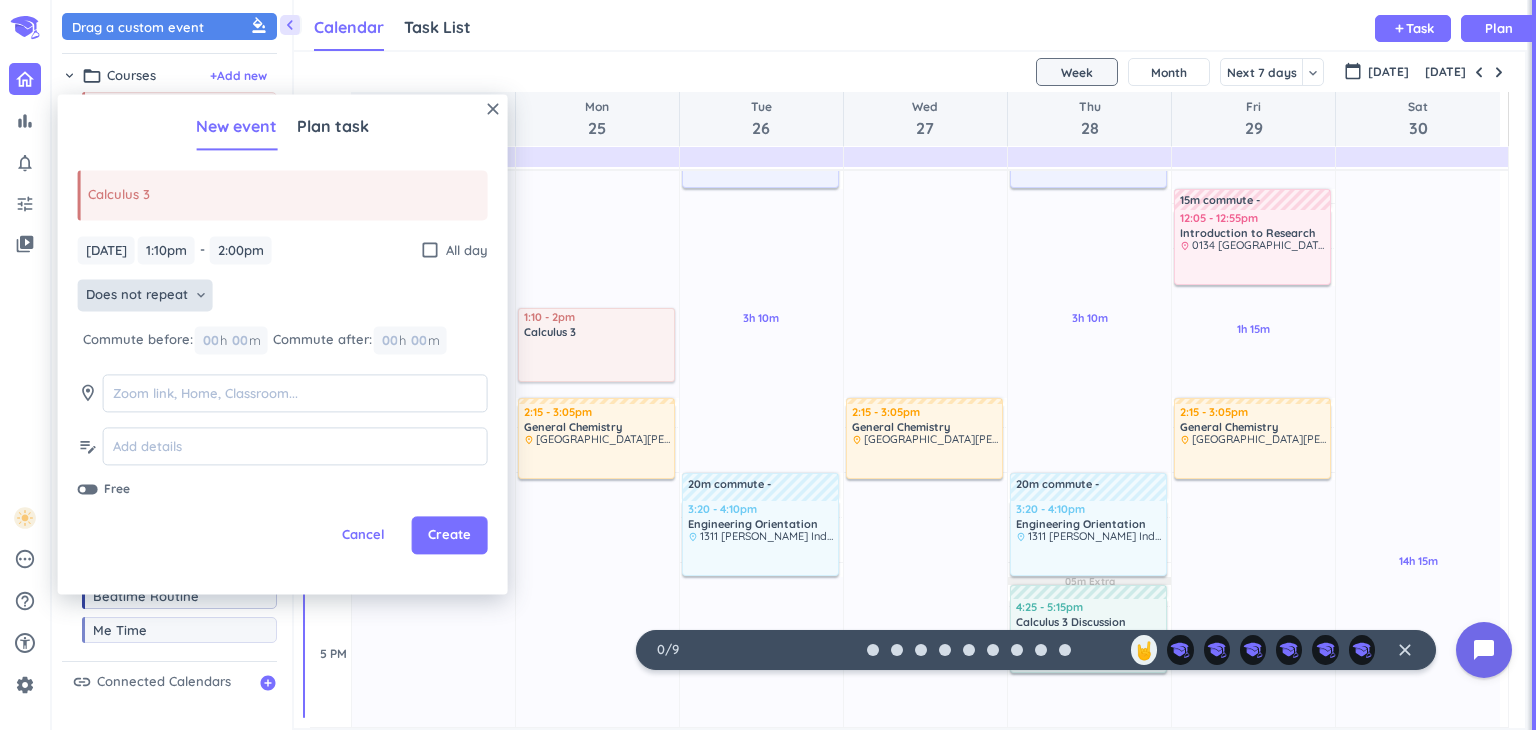 click on "Does not repeat keyboard_arrow_down" at bounding box center [145, 296] 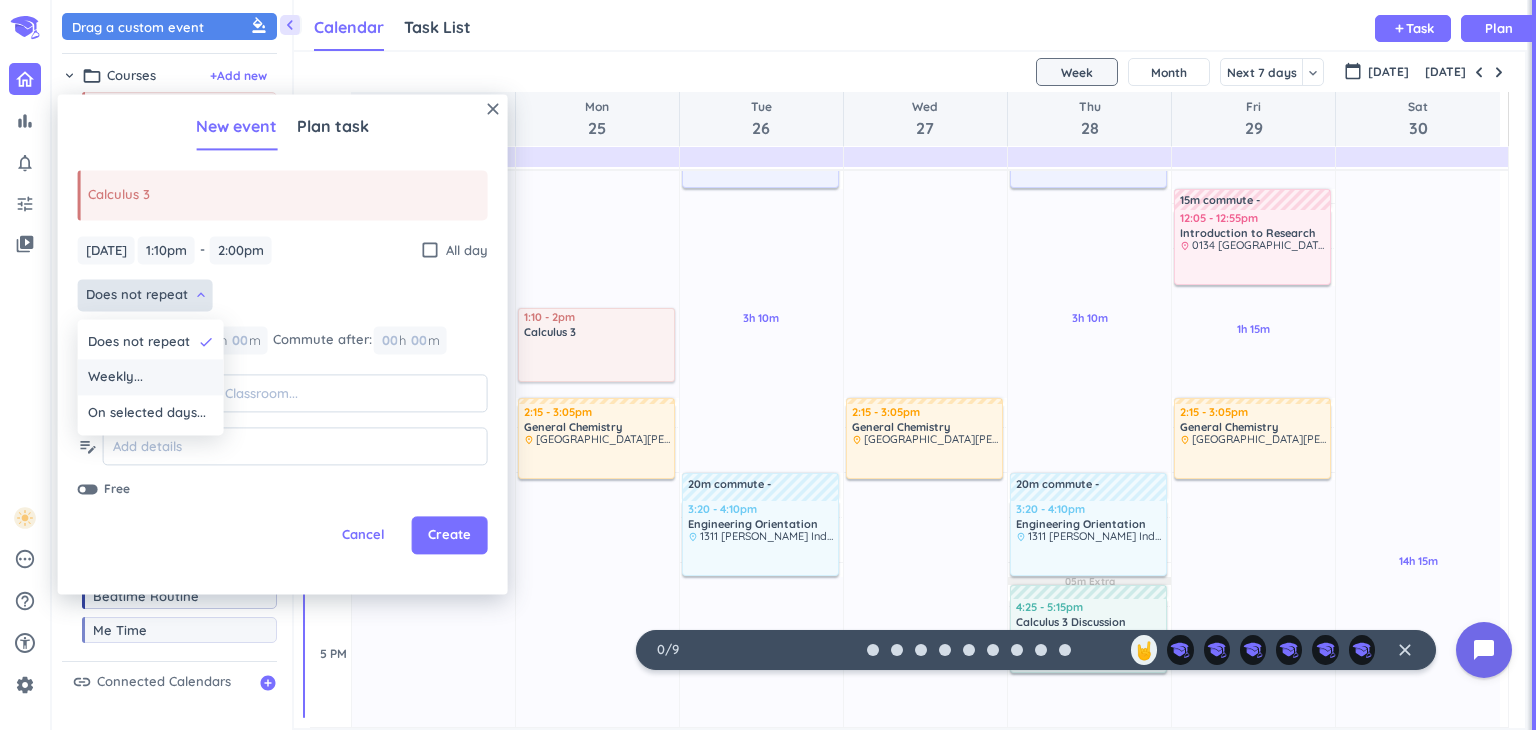 click on "Weekly..." at bounding box center (151, 378) 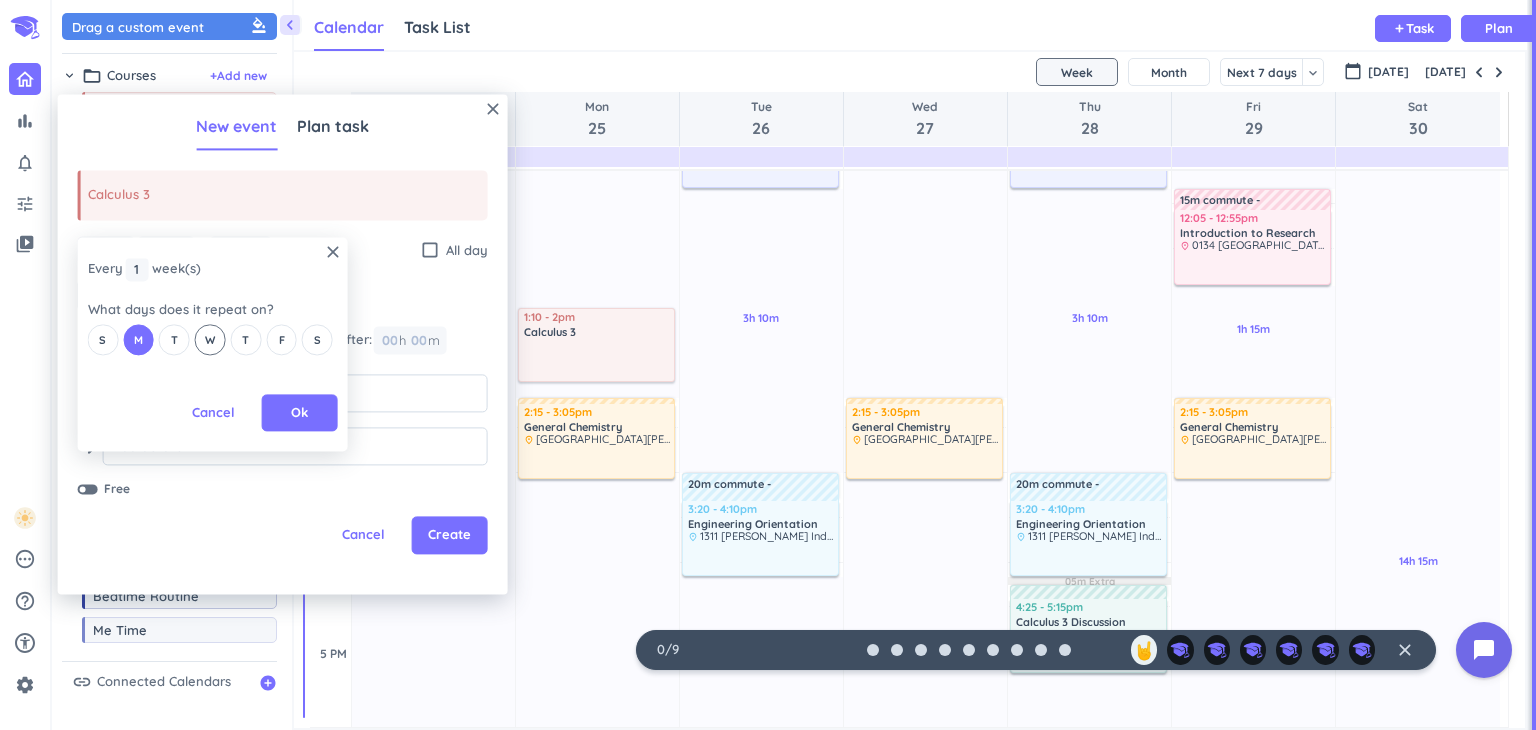click on "W" at bounding box center [210, 340] 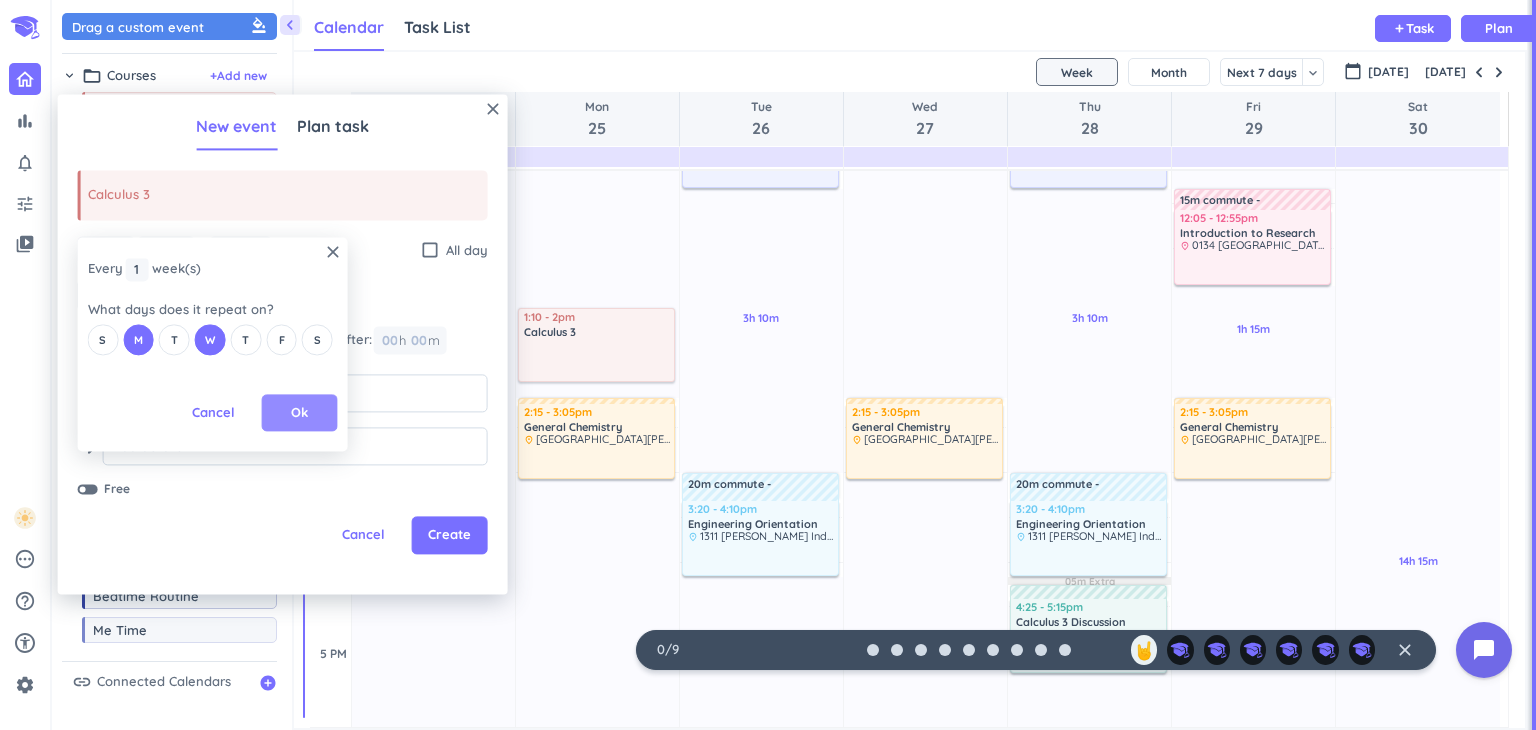 click on "Ok" at bounding box center (299, 413) 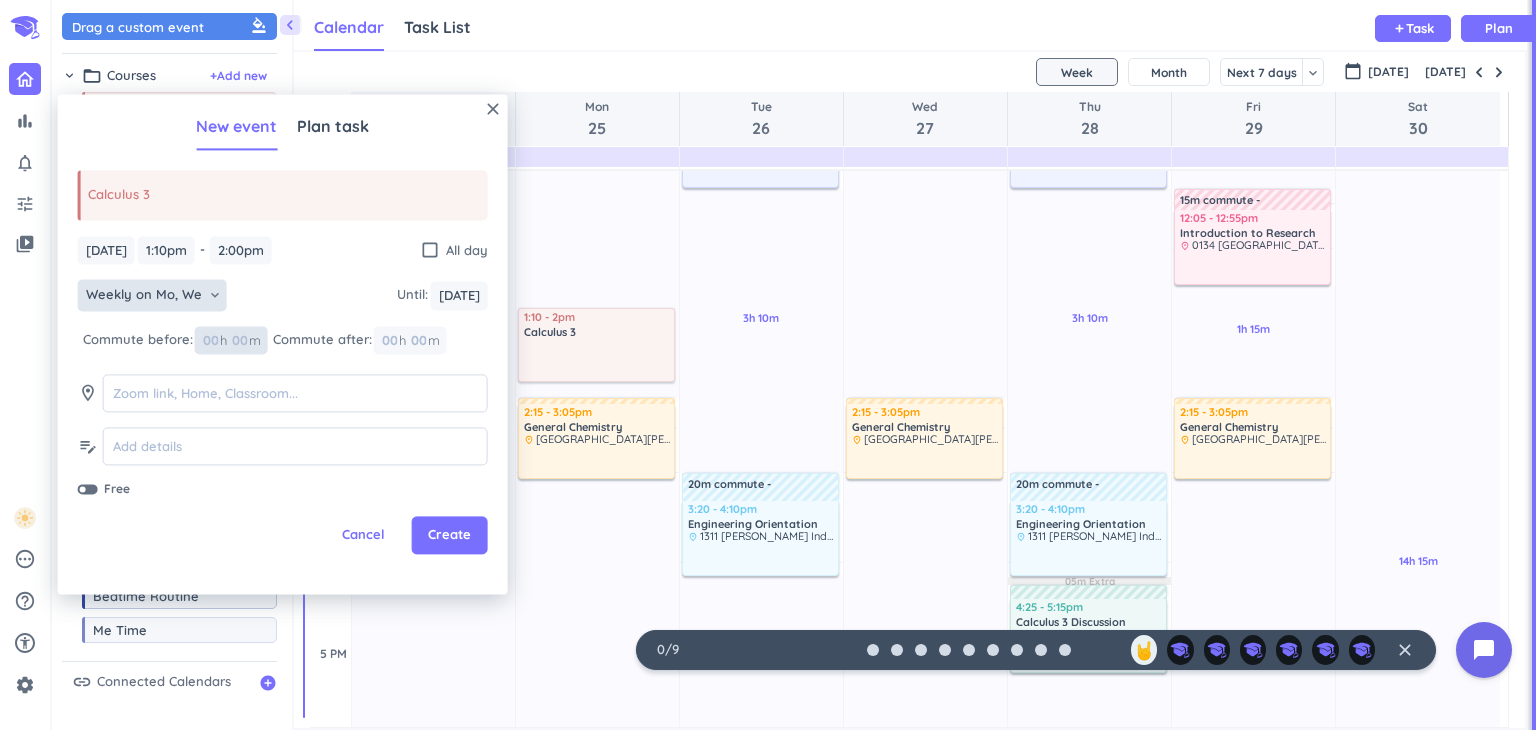click at bounding box center [239, 340] 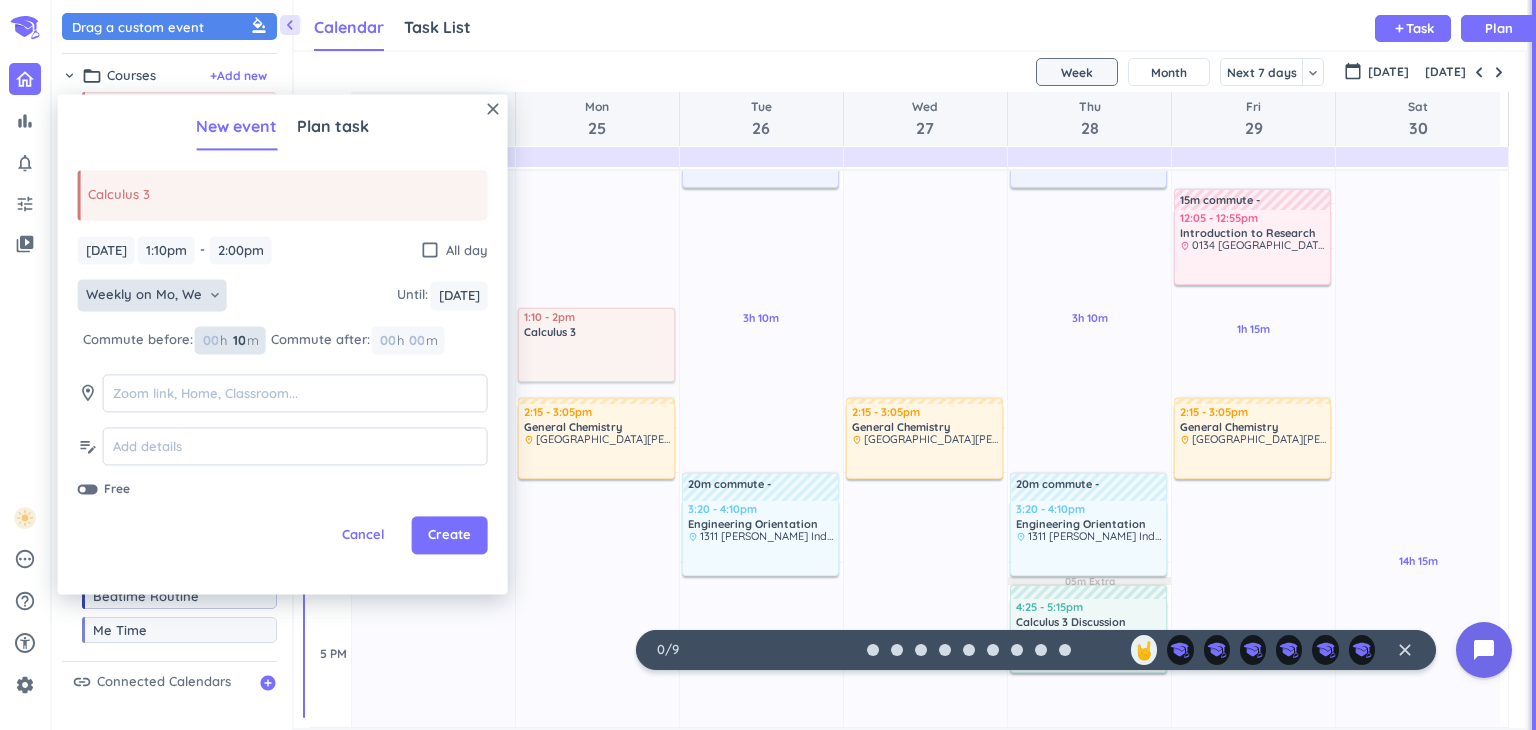 type on "10" 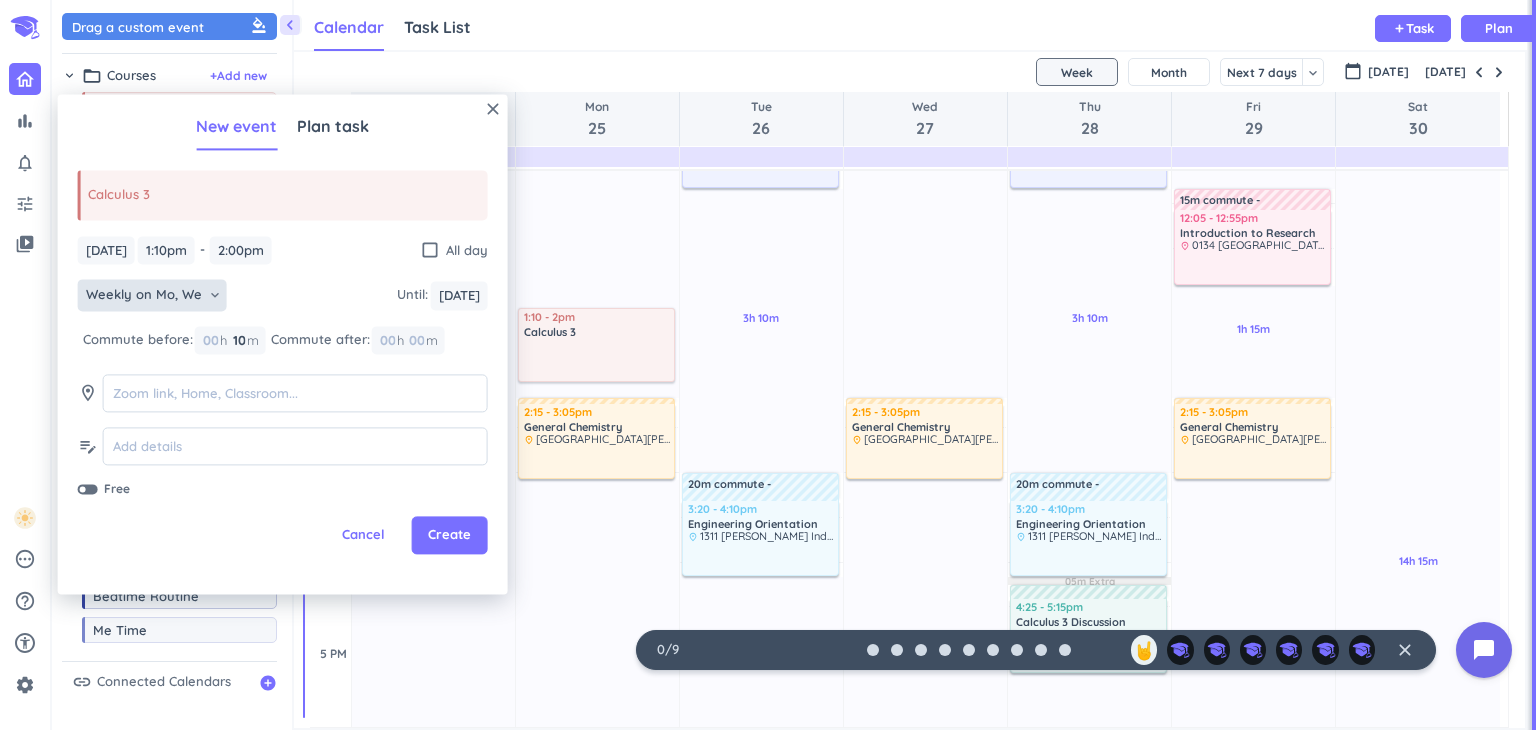 click on "[DATE] [DATE]   1:10pm 1:10pm - 2:00pm 2:00pm check_box_outline_blank All day Weekly on Mo, We keyboard_arrow_down Until :  [DATE] [DATE] Commute before: 00 h 10 10 00 m Commute after: 00 h 00 m room edit_note Free" at bounding box center (283, 367) 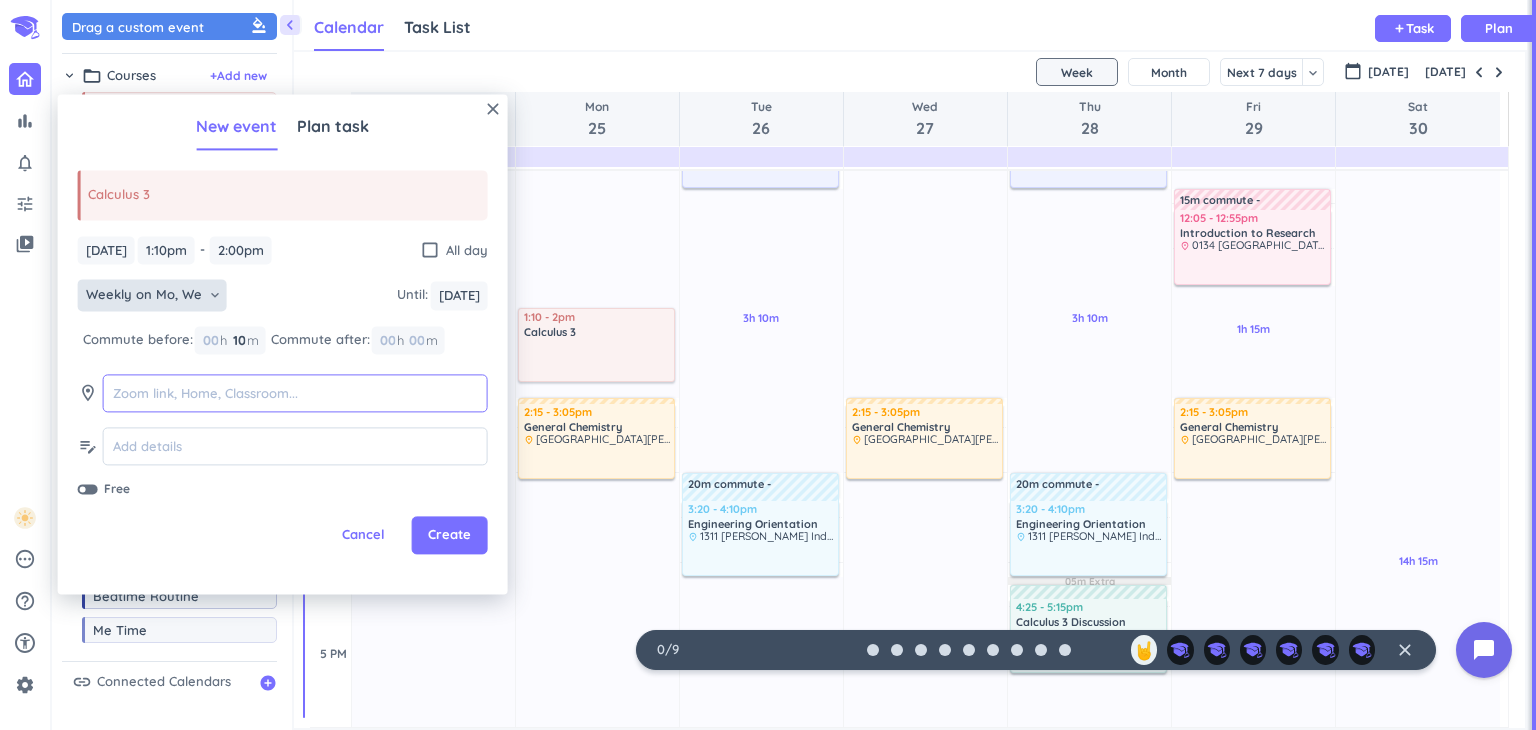 click at bounding box center [295, 393] 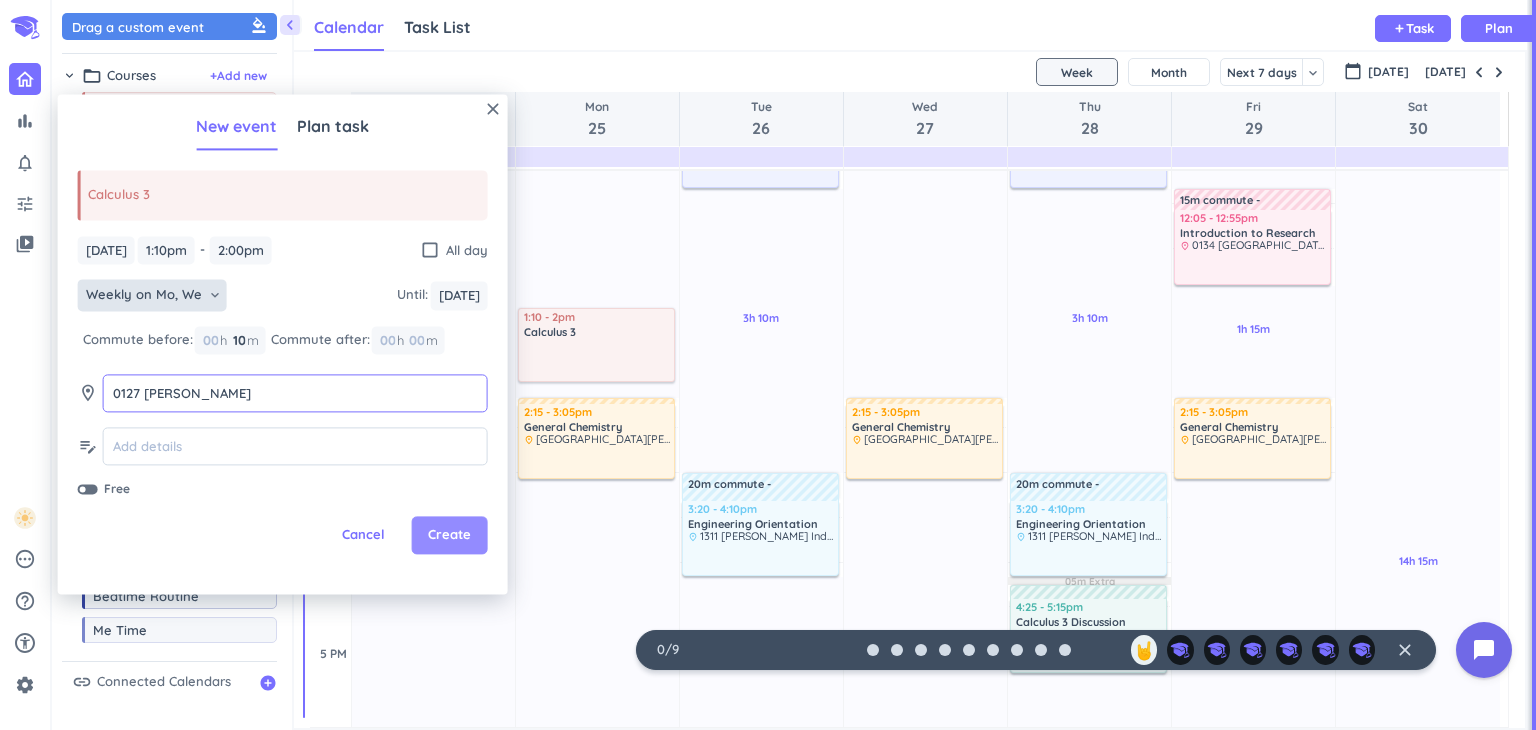 type on "0127 [PERSON_NAME]" 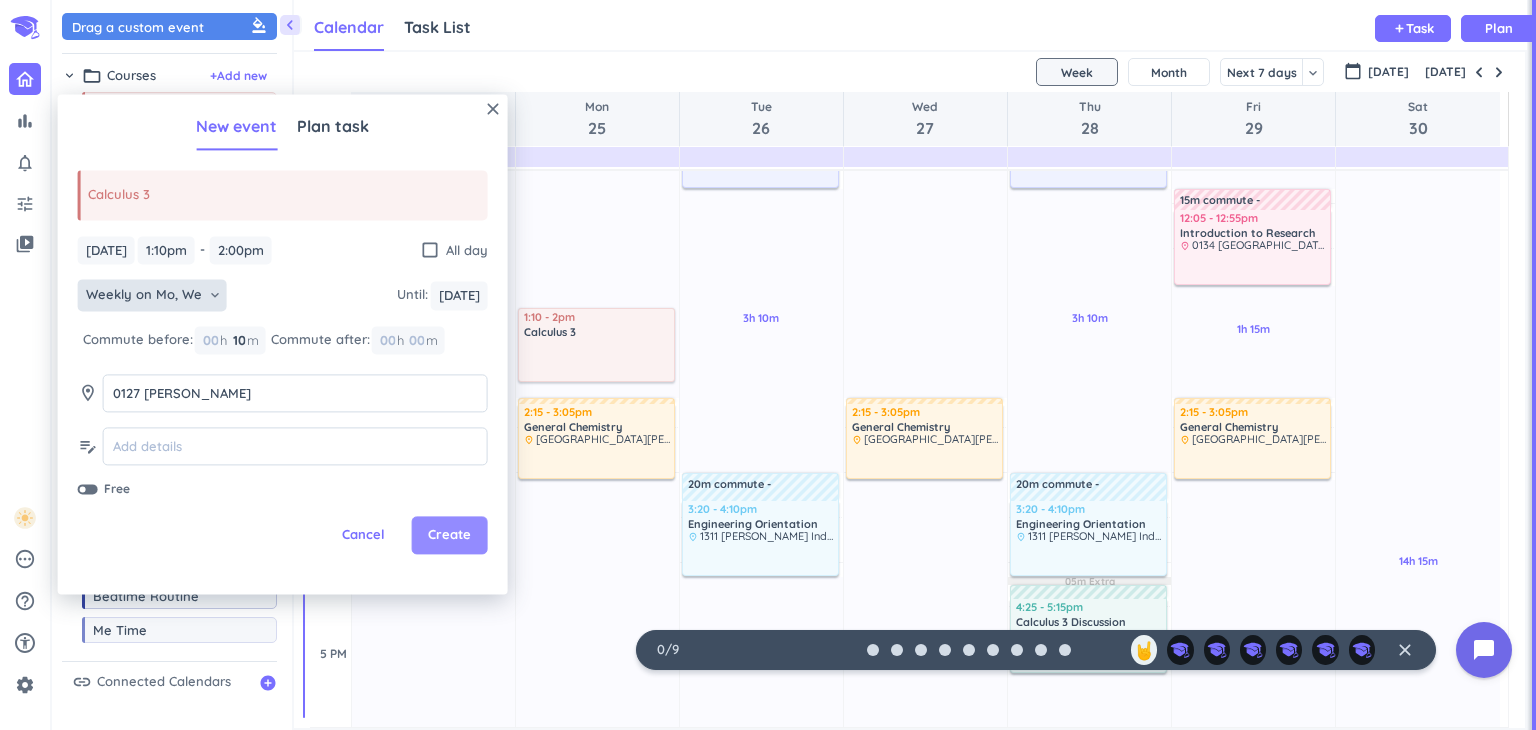 click on "Create" at bounding box center [449, 536] 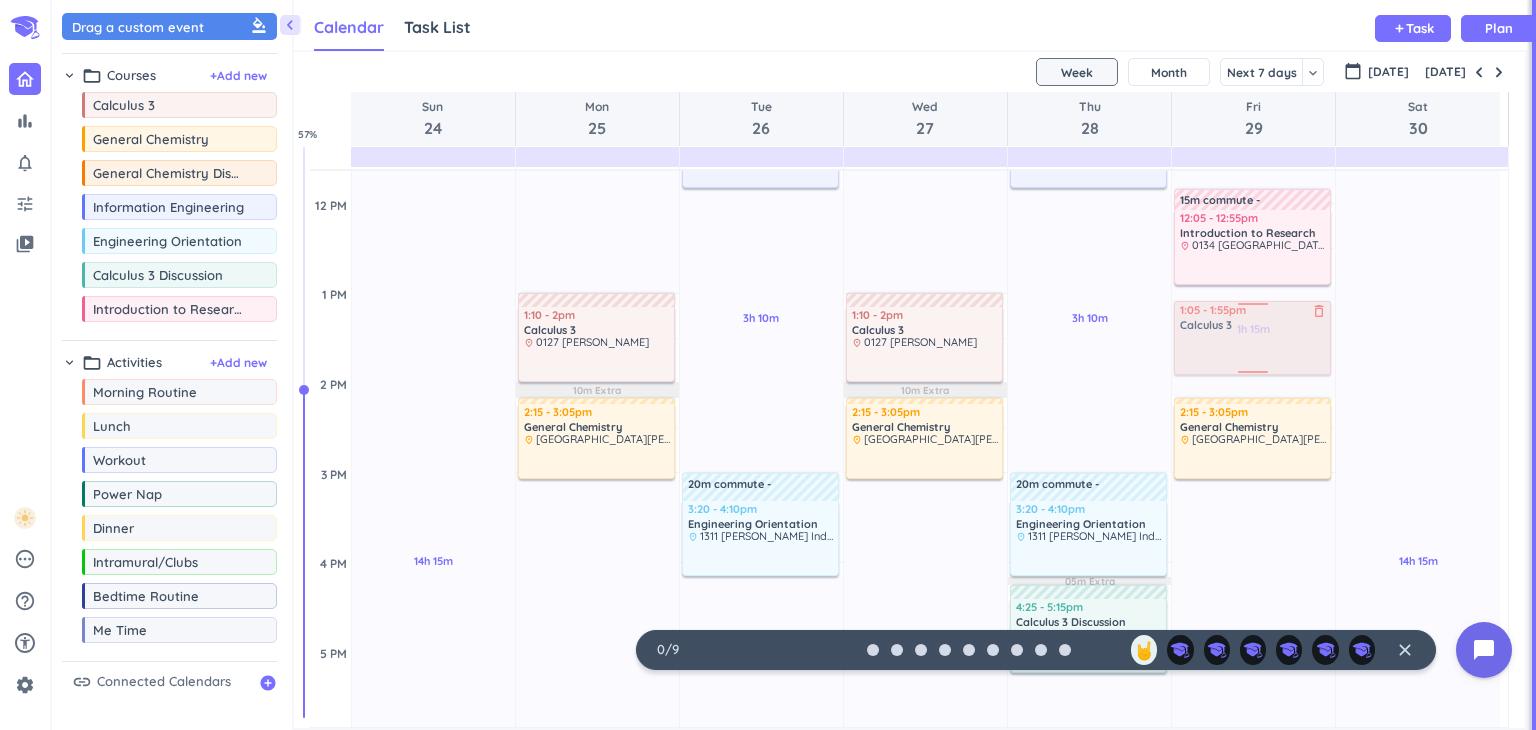 drag, startPoint x: 188, startPoint y: 104, endPoint x: 1225, endPoint y: 302, distance: 1055.7334 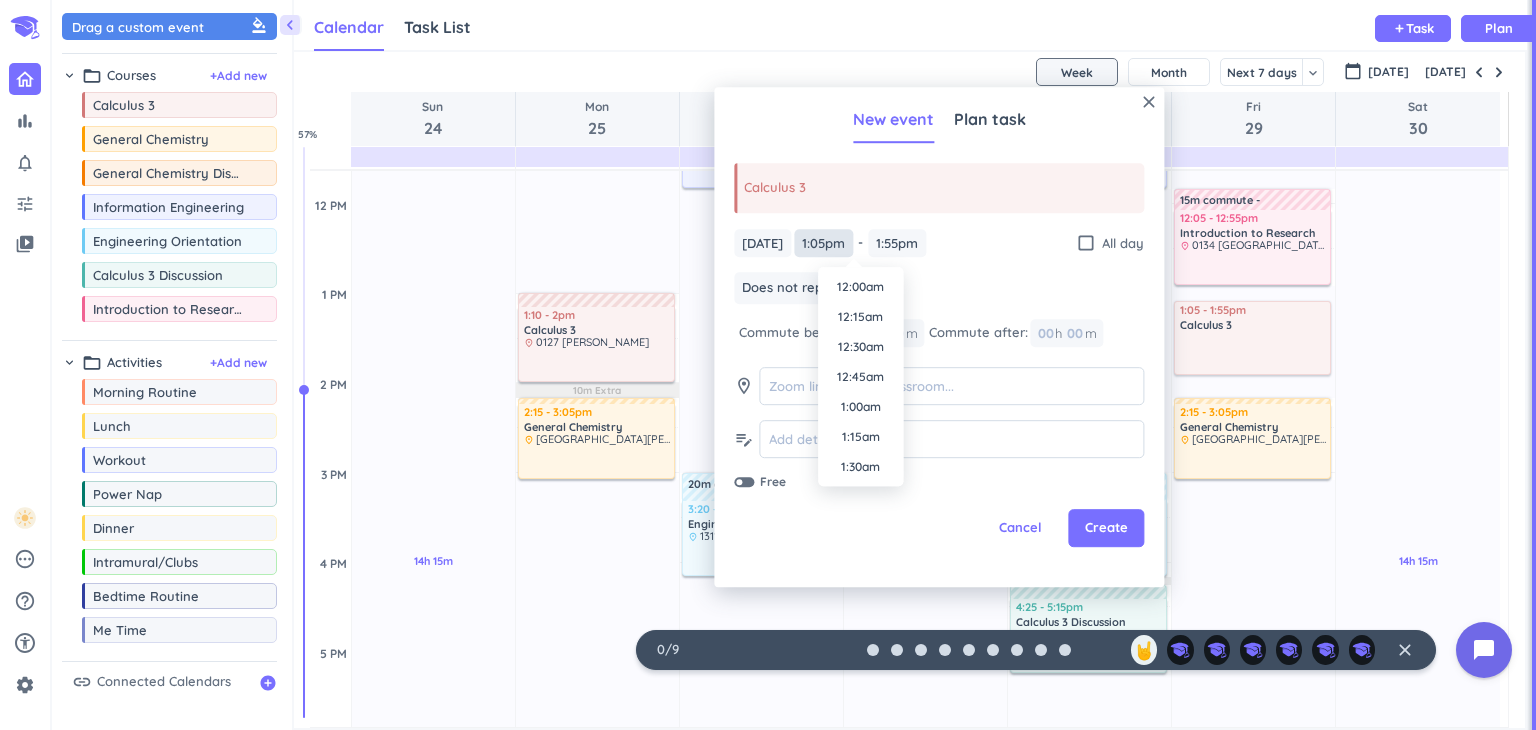 click on "1:05pm" at bounding box center [823, 243] 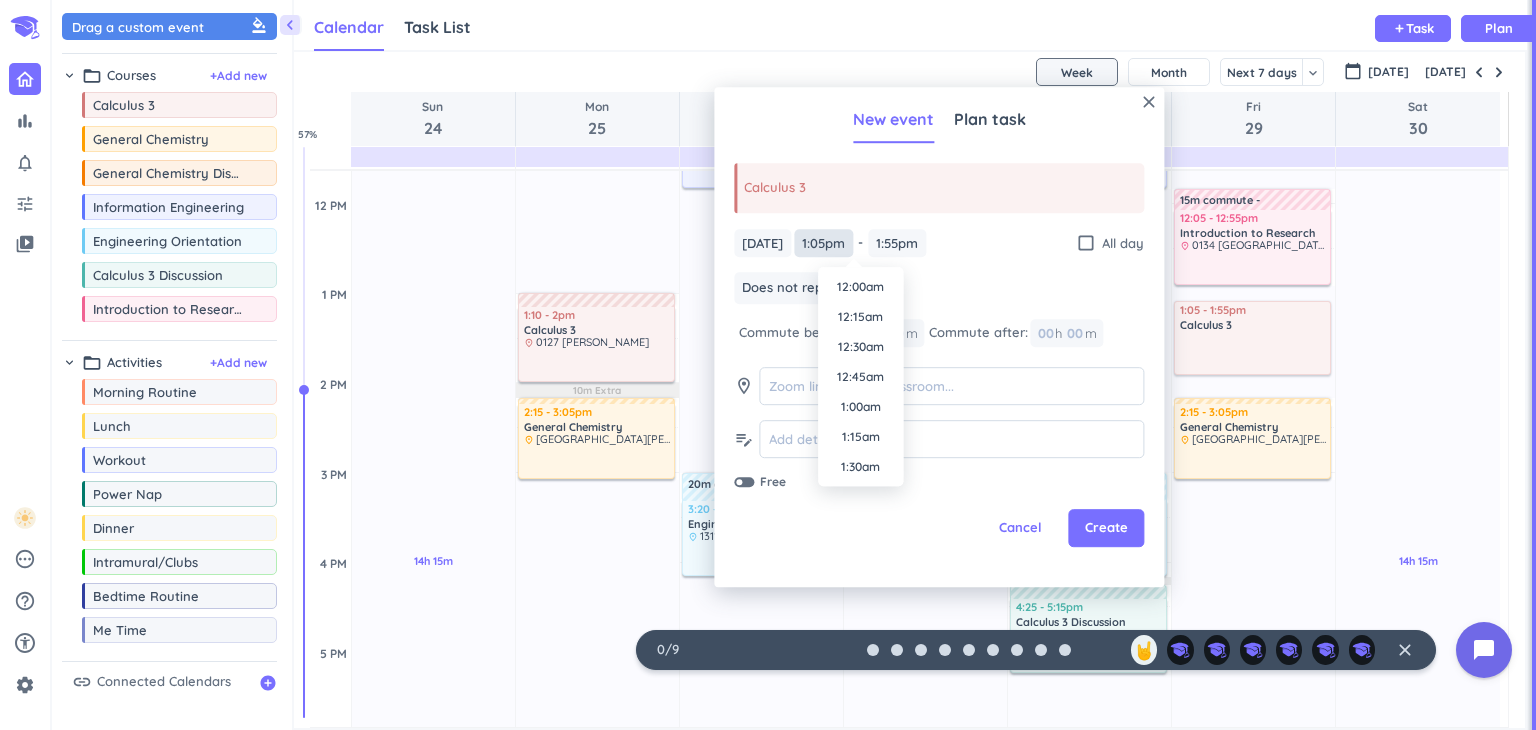 scroll, scrollTop: 1470, scrollLeft: 0, axis: vertical 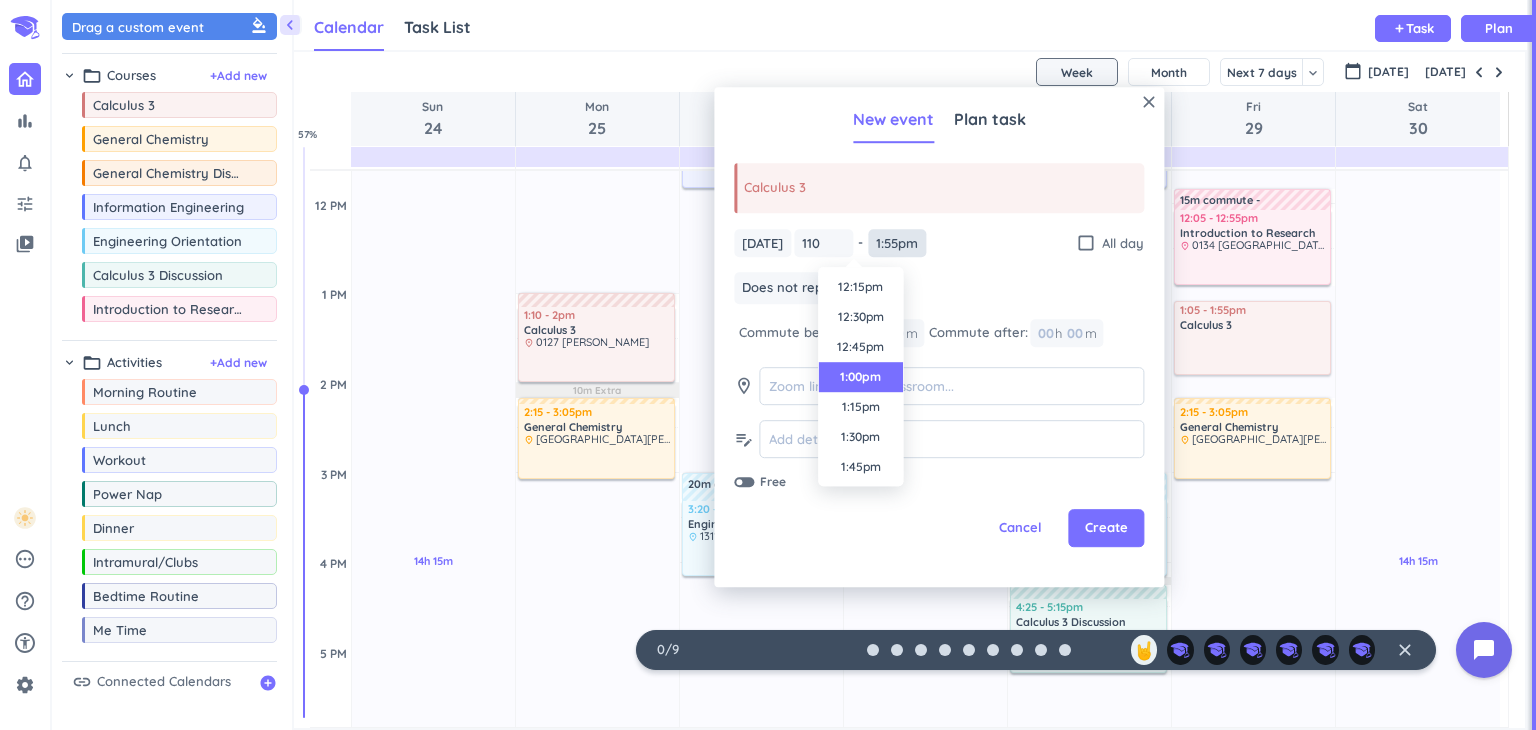 click on "bar_chart notifications_none tune video_library pending help_outline settings 0 / 9 🤘 close 👋 chevron_left Drag a custom event format_color_fill chevron_right folder_open Courses   +  Add new drag_indicator Calculus 3 more_horiz drag_indicator General Chemistry more_horiz drag_indicator General Chemistry Discussion more_horiz drag_indicator Information Engineering more_horiz drag_indicator Engineering Orientation more_horiz drag_indicator Calculus 3 Discussion more_horiz drag_indicator Introduction to Research more_horiz chevron_right folder_open Activities   +  Add new drag_indicator Morning Routine more_horiz drag_indicator Lunch more_horiz drag_indicator Workout more_horiz drag_indicator Power Nap more_horiz drag_indicator Dinner more_horiz drag_indicator Intramural/Clubs more_horiz drag_indicator Bedtime Routine more_horiz drag_indicator Me Time more_horiz link Connected Calendars add_circle Calendar Task List Calendar keyboard_arrow_down add Task Plan SHOVEL [DATE] - [DATE] Week Month Week Sun" at bounding box center (768, 365) 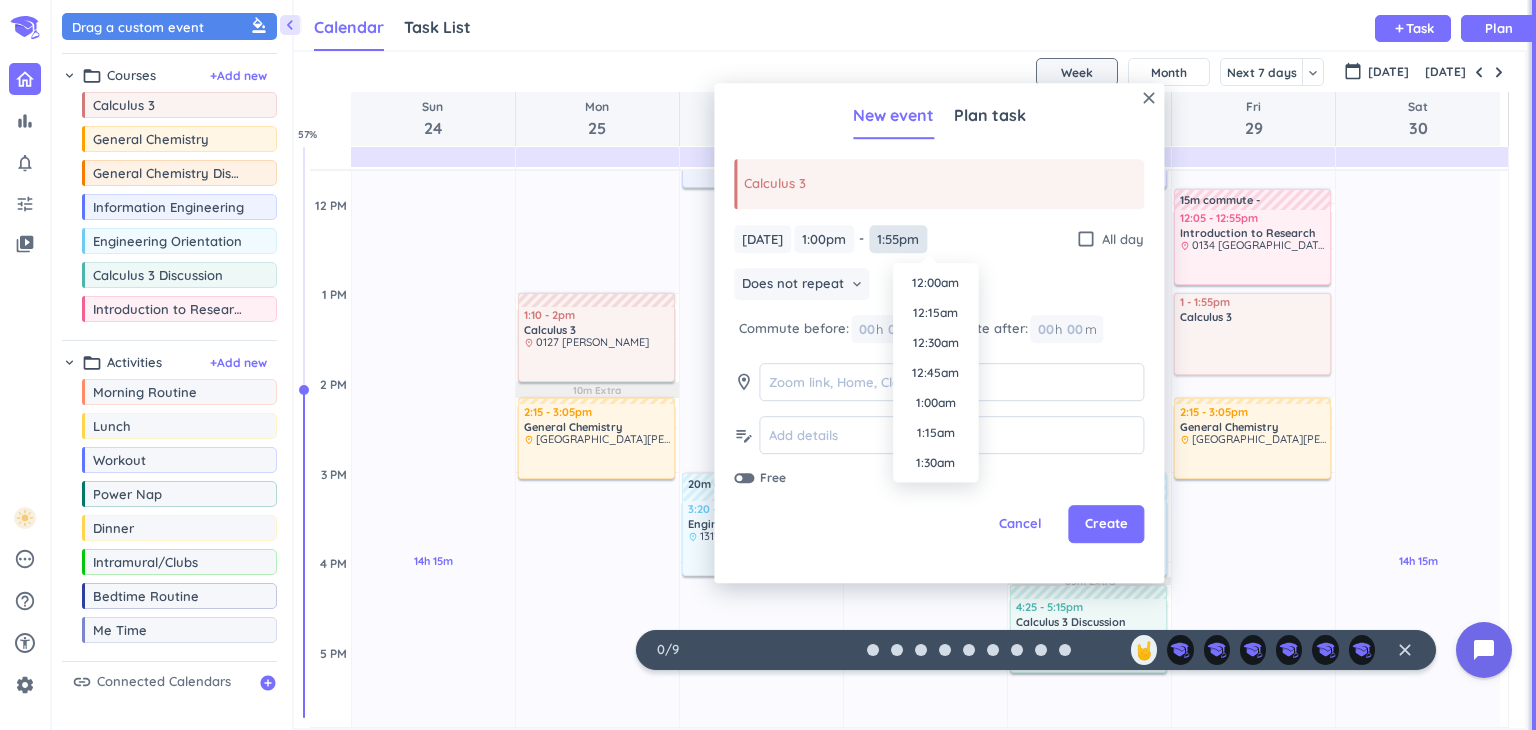 scroll, scrollTop: 1560, scrollLeft: 0, axis: vertical 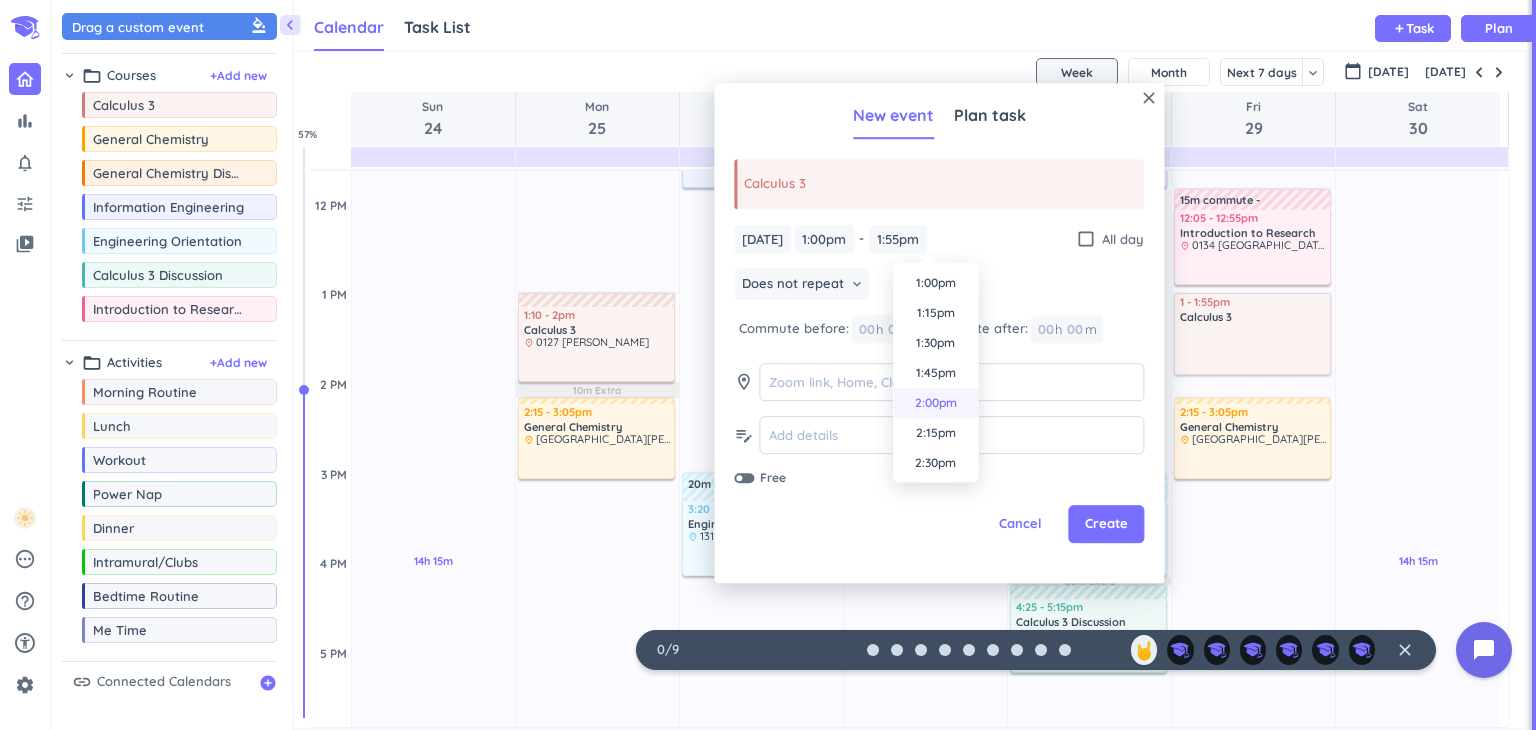 click on "2:00pm" at bounding box center (935, 403) 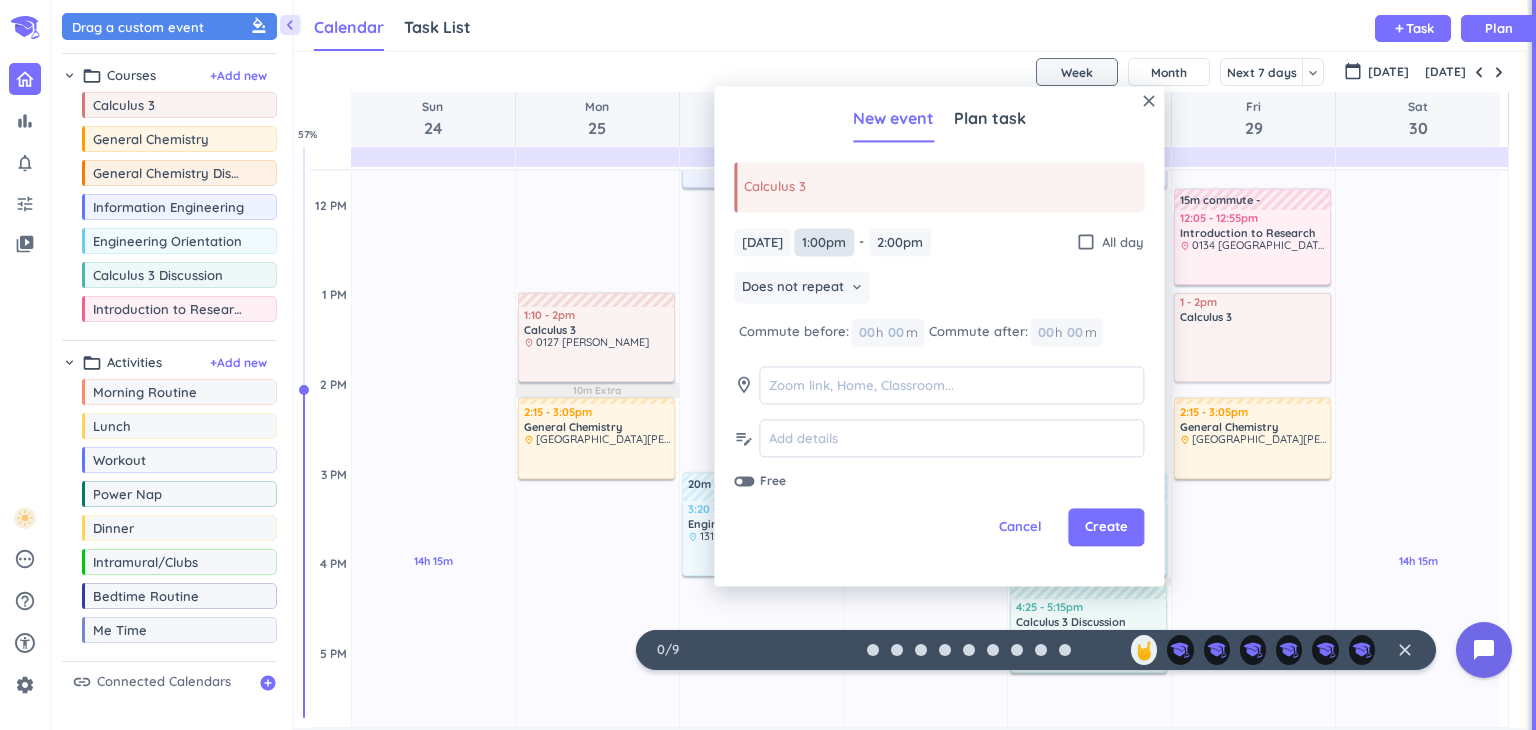 click on "1:00pm" at bounding box center (824, 242) 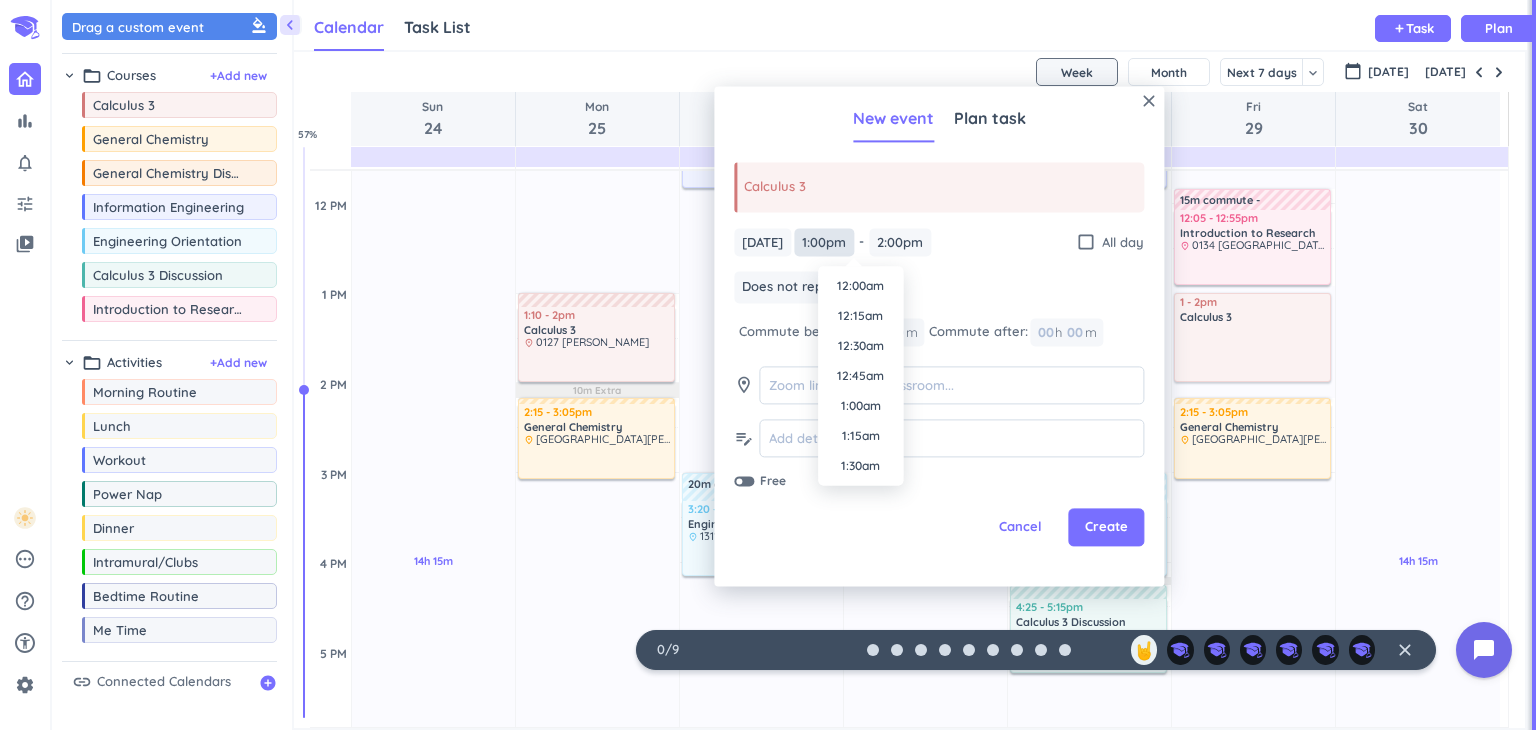 scroll, scrollTop: 1470, scrollLeft: 0, axis: vertical 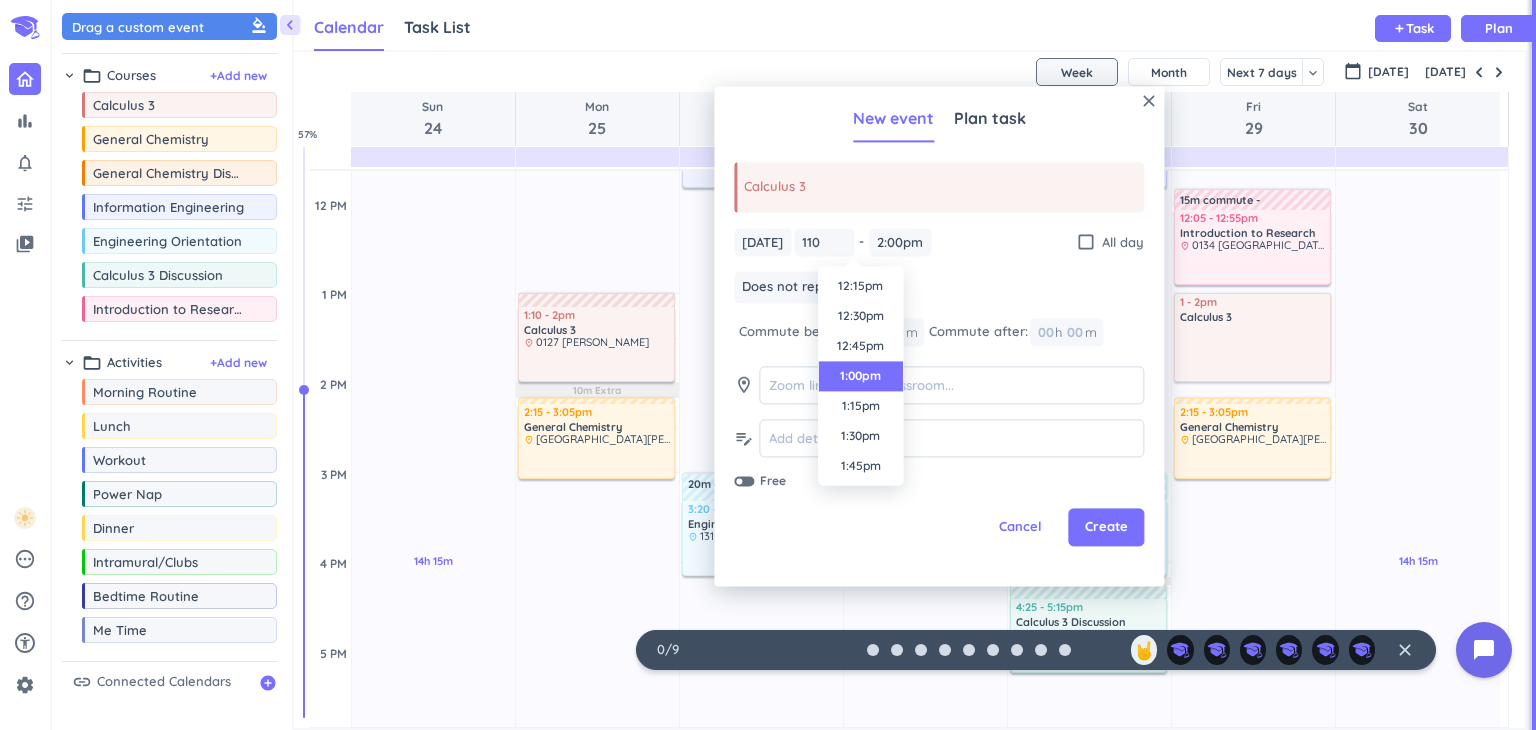 type on "1:00pm" 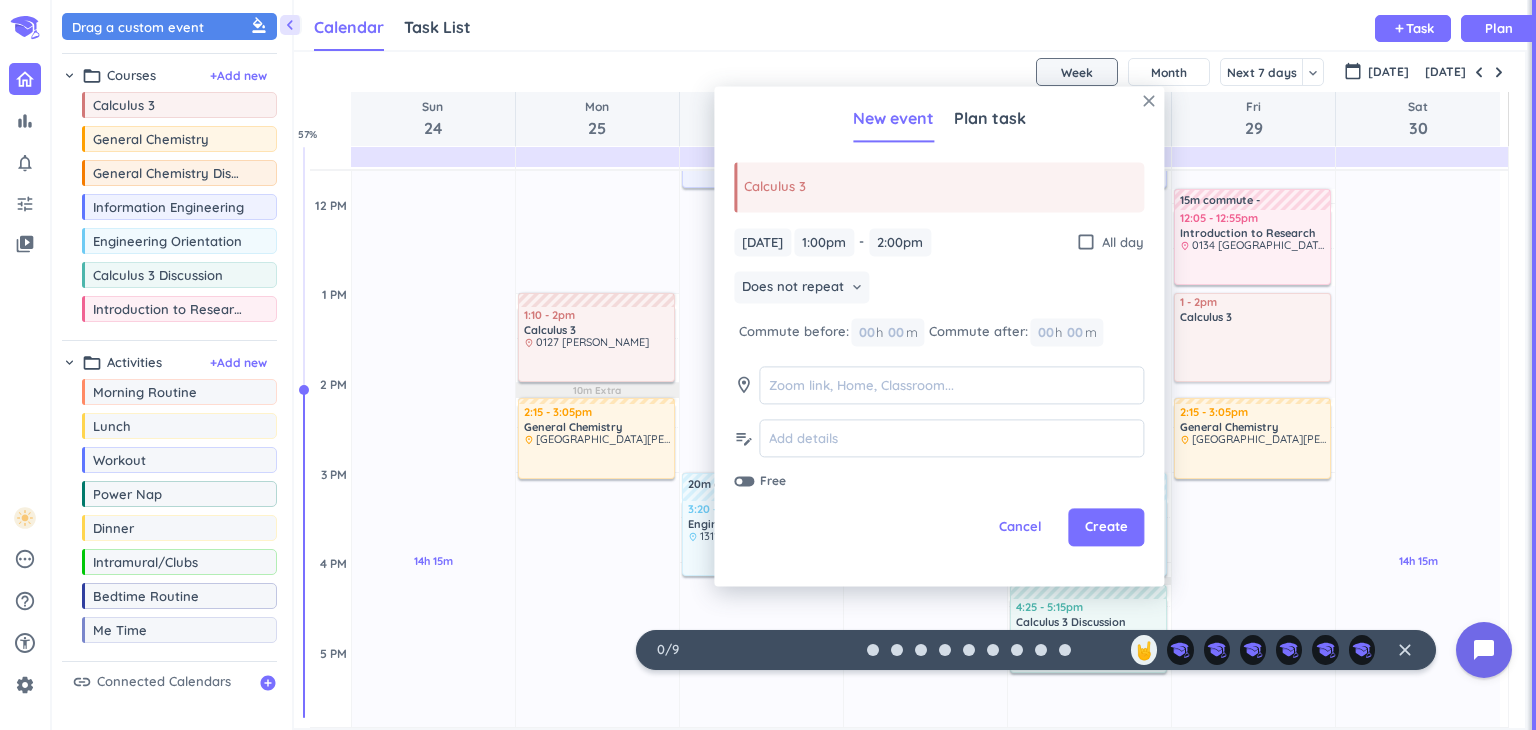 click on "close" at bounding box center [1149, 101] 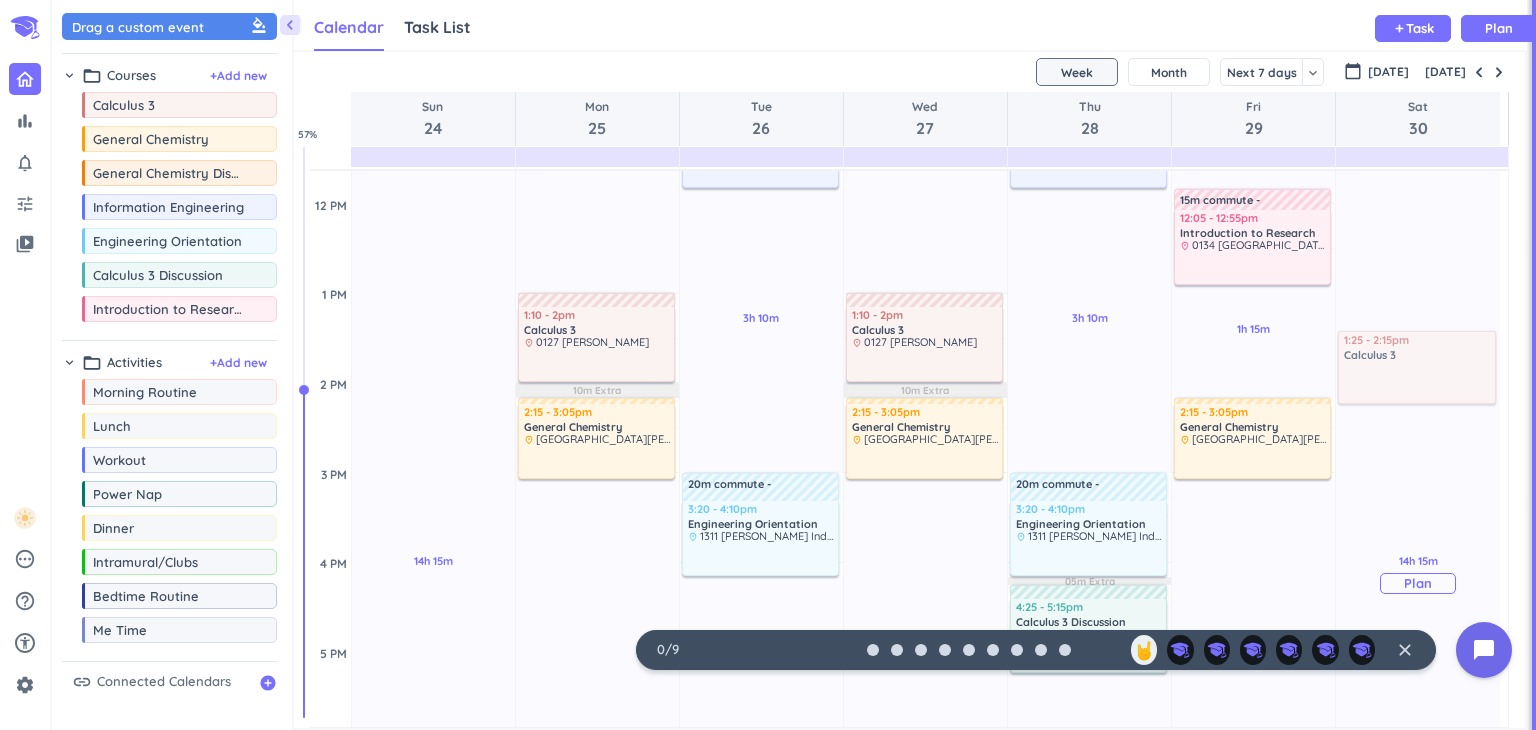scroll, scrollTop: 673, scrollLeft: 0, axis: vertical 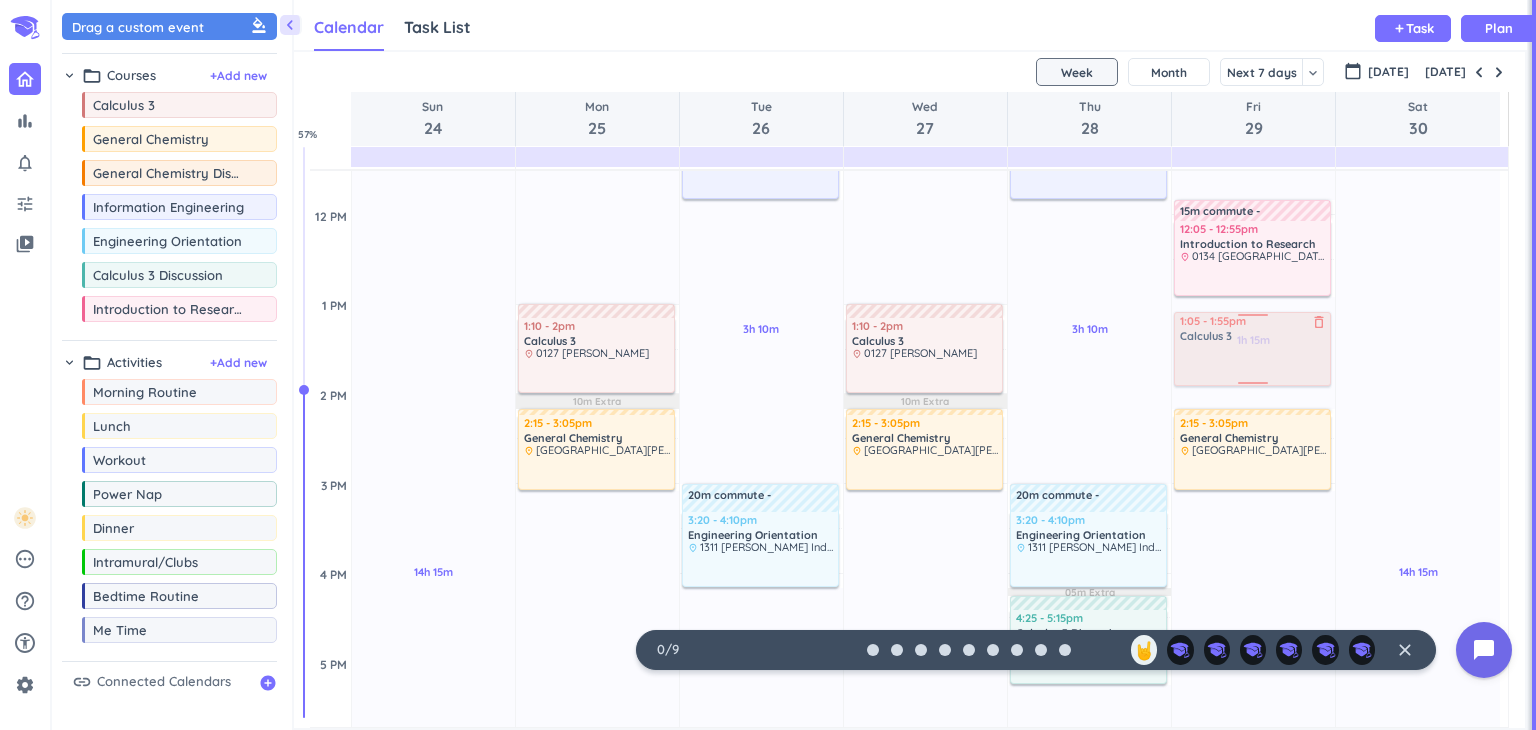drag, startPoint x: 226, startPoint y: 98, endPoint x: 1251, endPoint y: 317, distance: 1048.1345 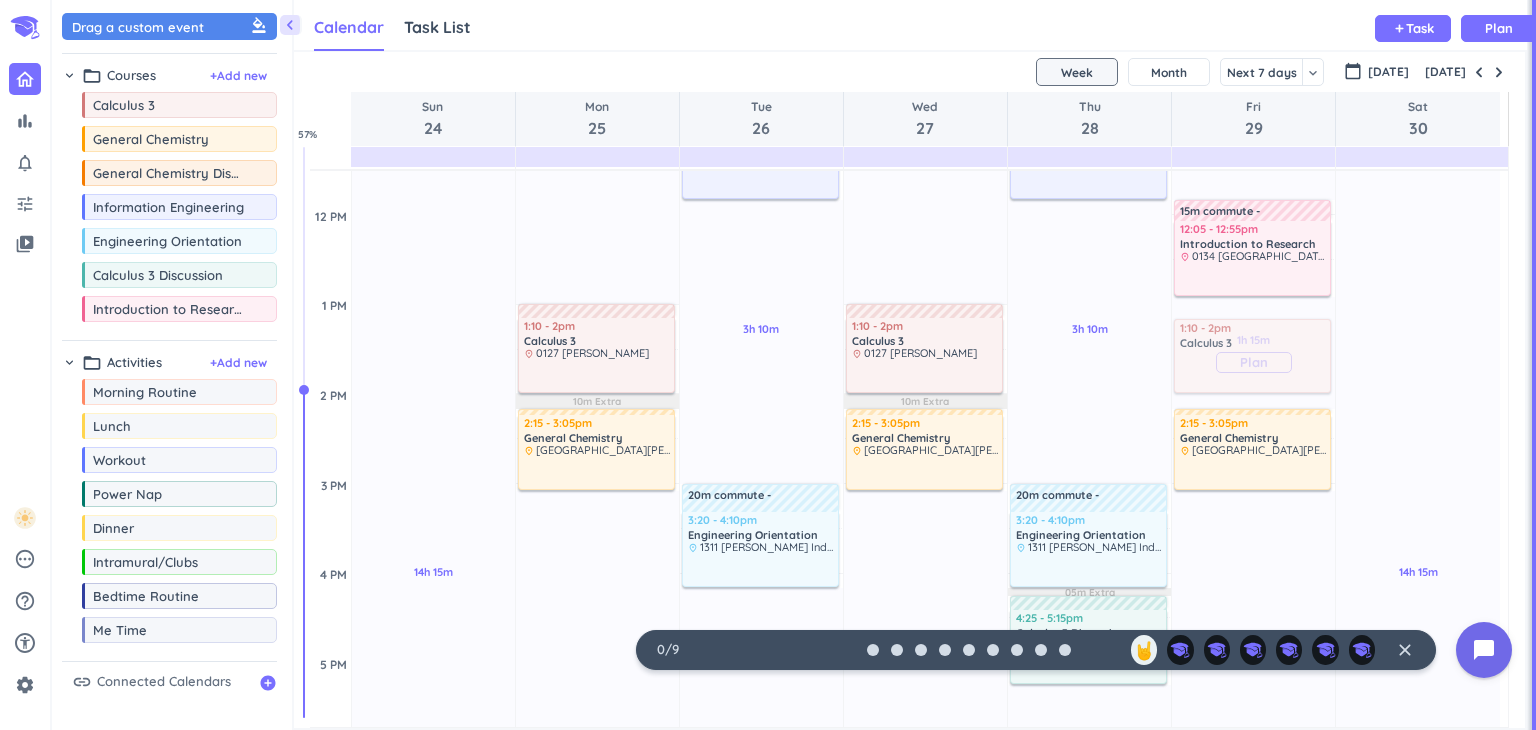 click on "2h 50m Past due Plan 1h 15m Past due Plan 8h 10m Past due Plan Adjust Awake Time Adjust Awake Time 15m commute 12:05 - 12:55pm Introduction to Research delete_outline place 0134 Parks Library 1:05 - 1:55pm Calculus 3 delete_outline 2:15 - 3:05pm General Chemistry delete_outline place [GEOGRAPHIC_DATA][PERSON_NAME][PERSON_NAME] 1:10 - 2pm Calculus 3 delete_outline" at bounding box center (1253, 573) 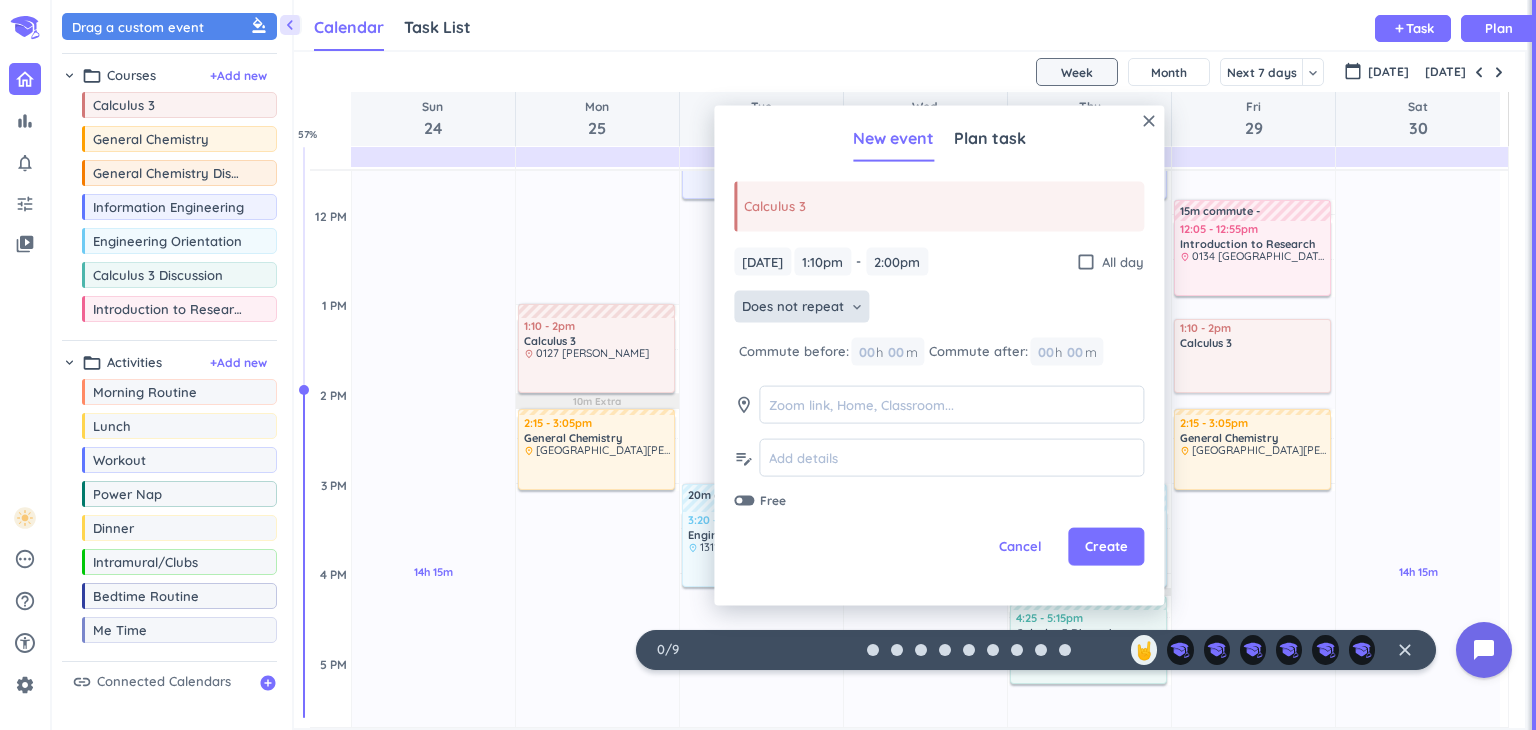 click on "Does not repeat" at bounding box center [793, 307] 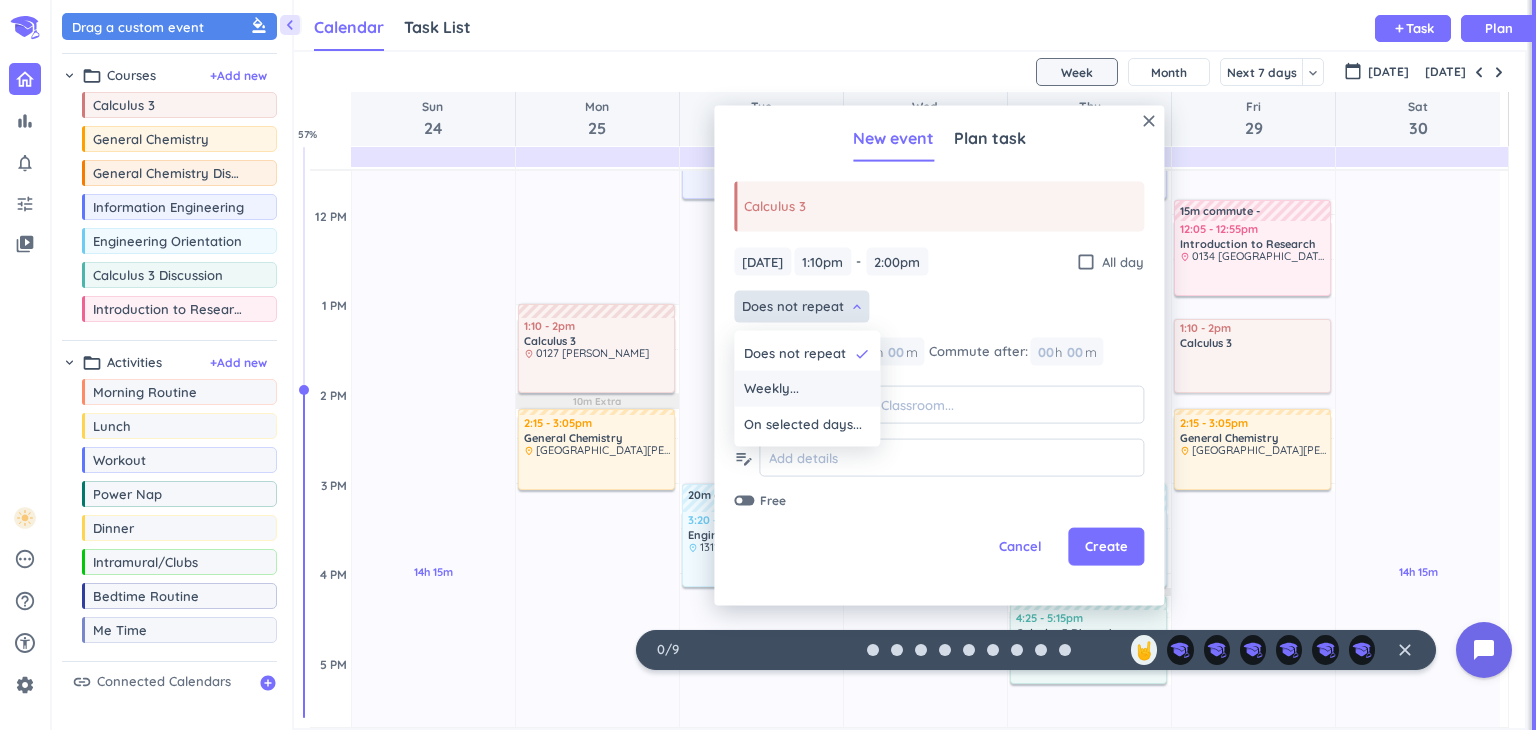 click on "Weekly..." at bounding box center [771, 389] 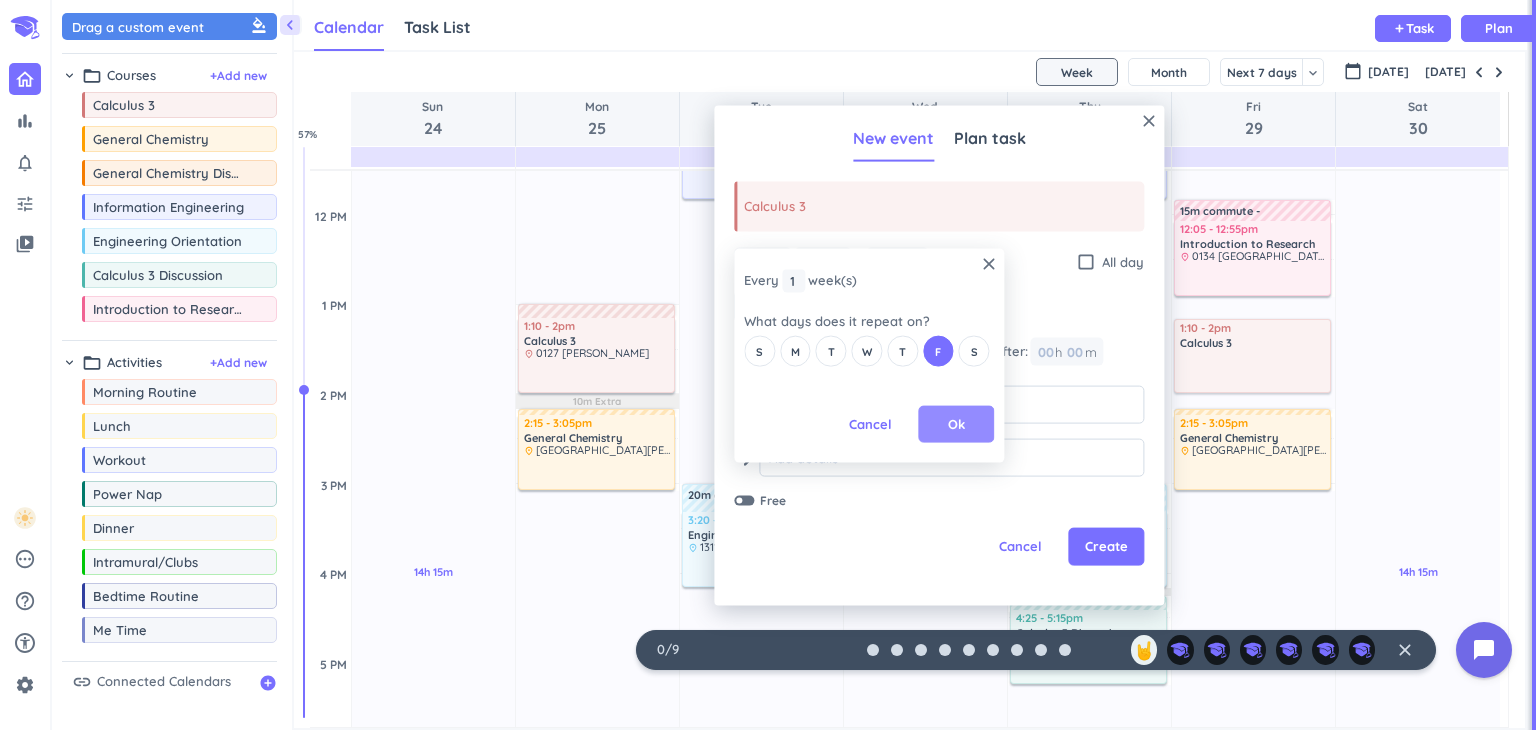 click on "Ok" at bounding box center (956, 424) 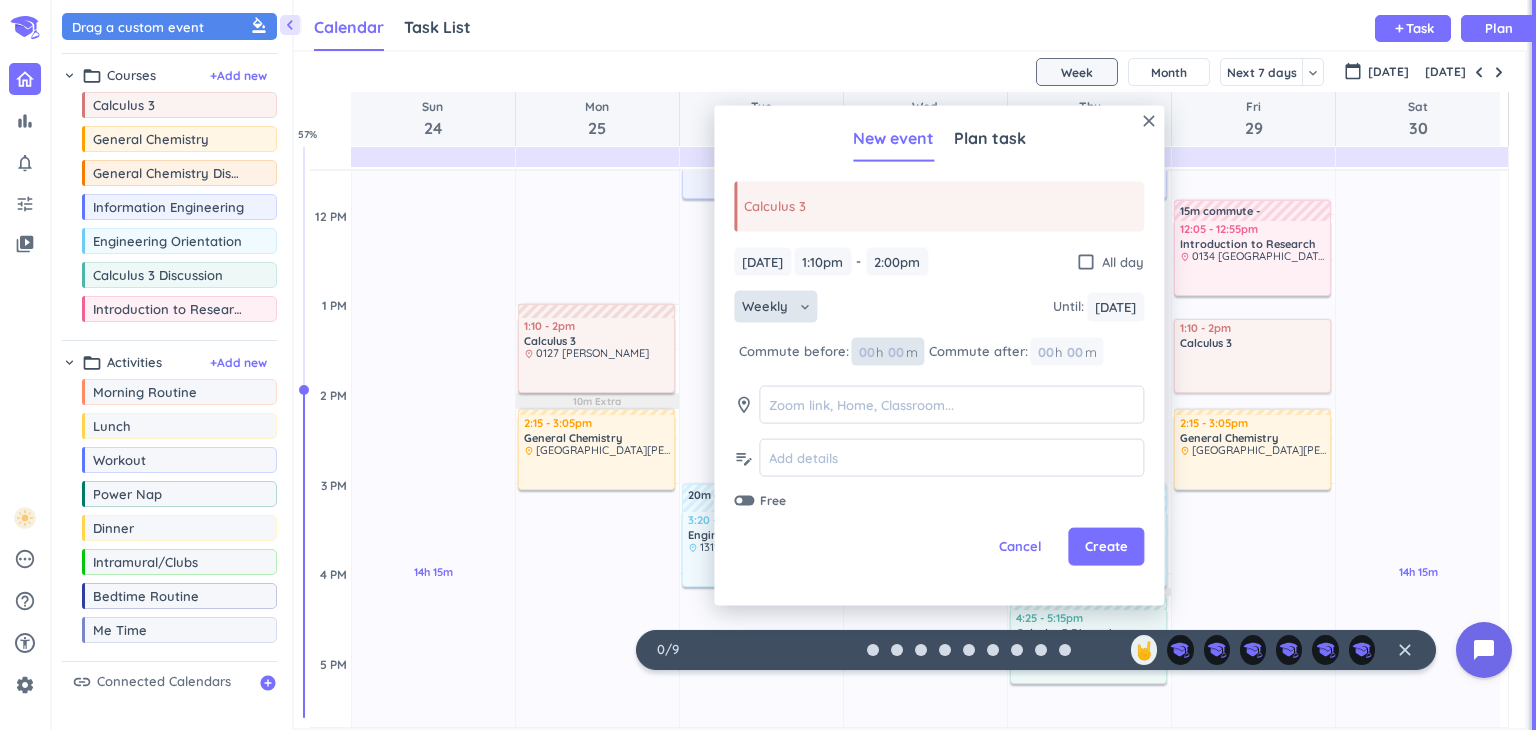 click at bounding box center [895, 351] 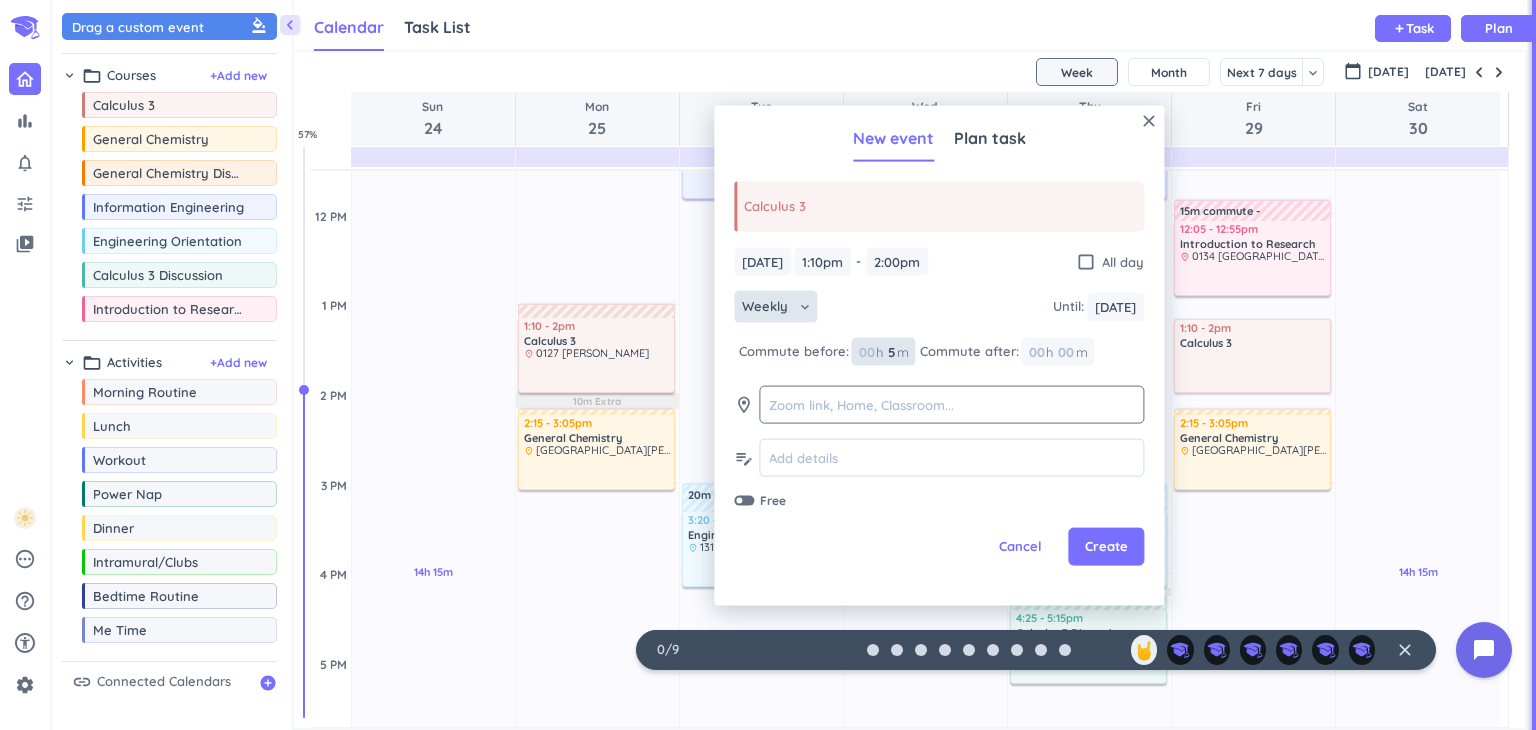 type on "5" 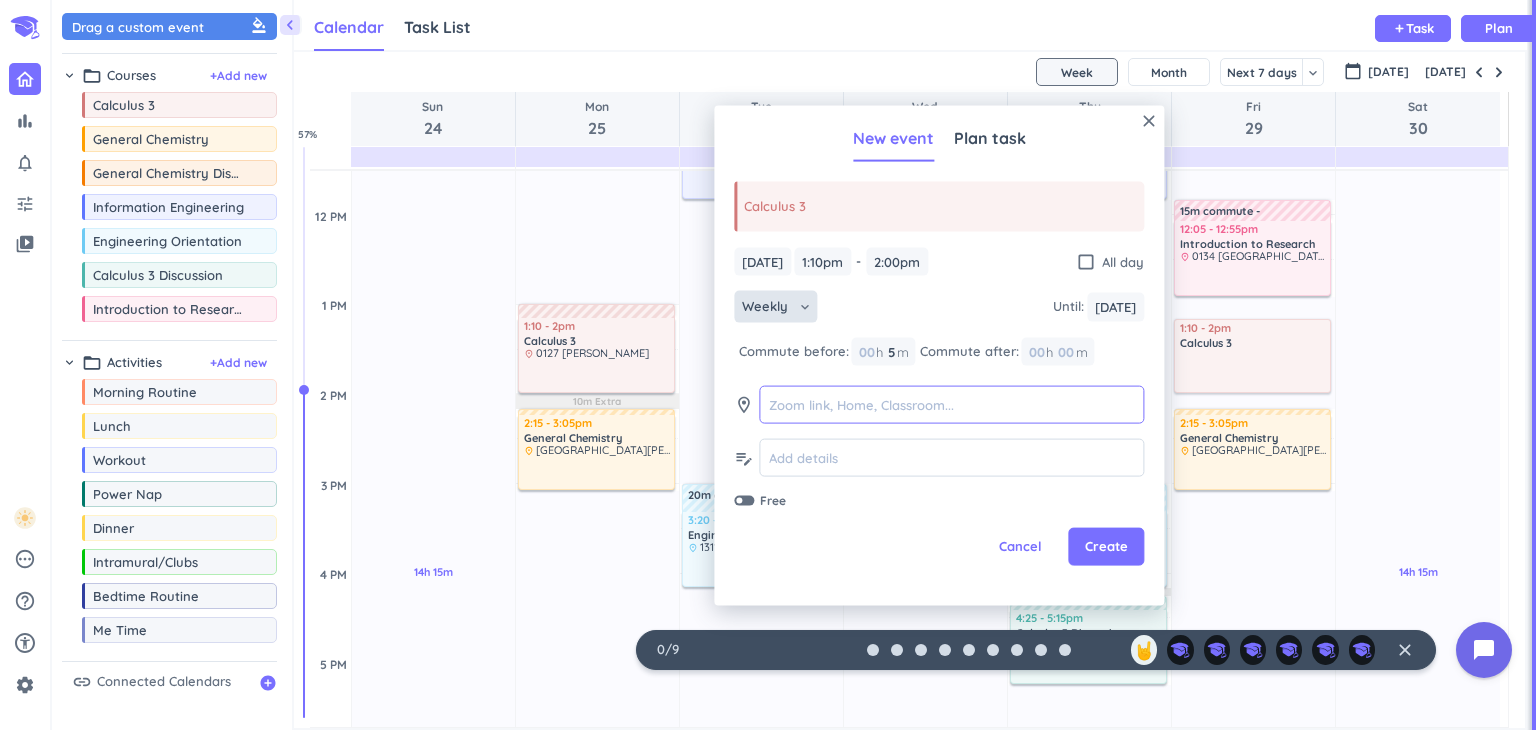 click at bounding box center (951, 404) 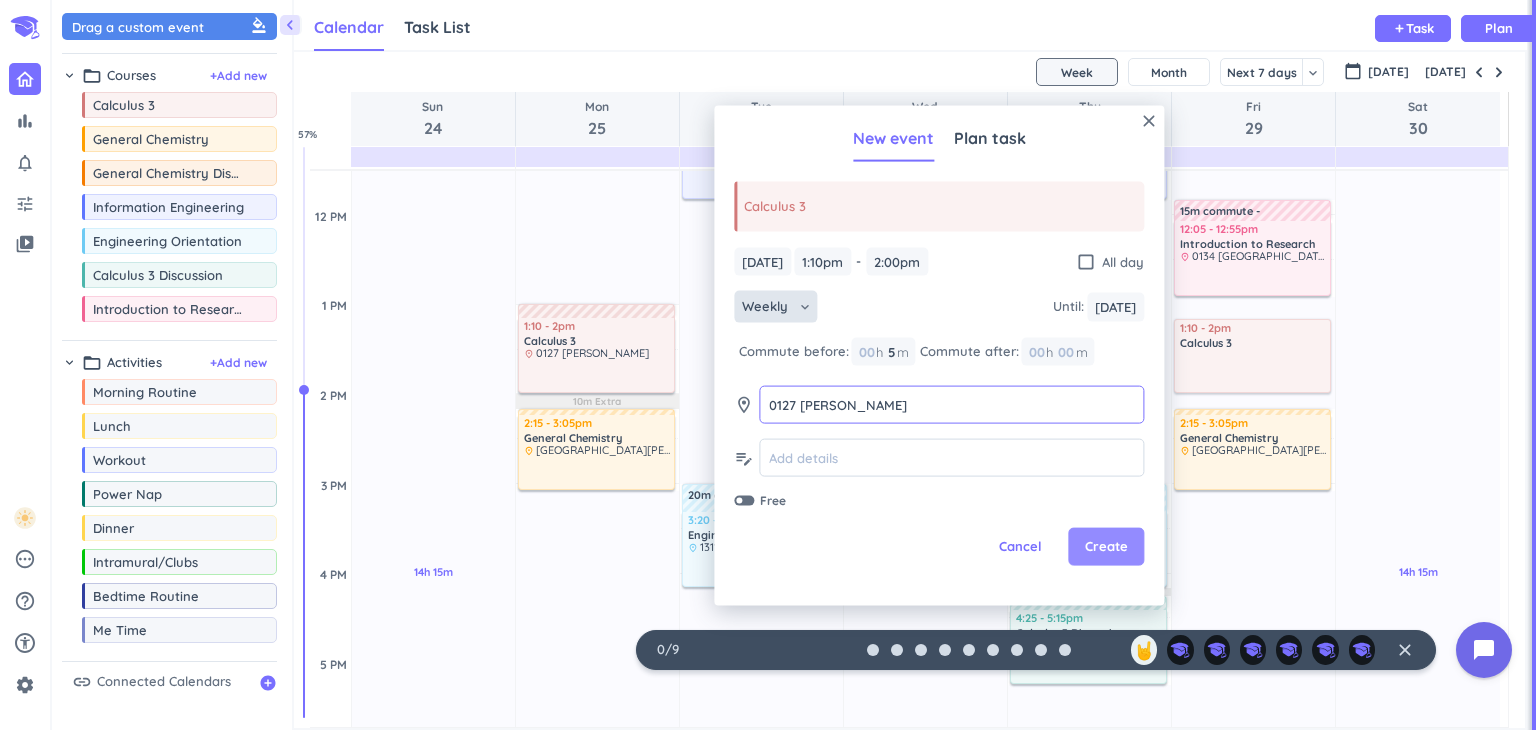 type on "0127 [PERSON_NAME]" 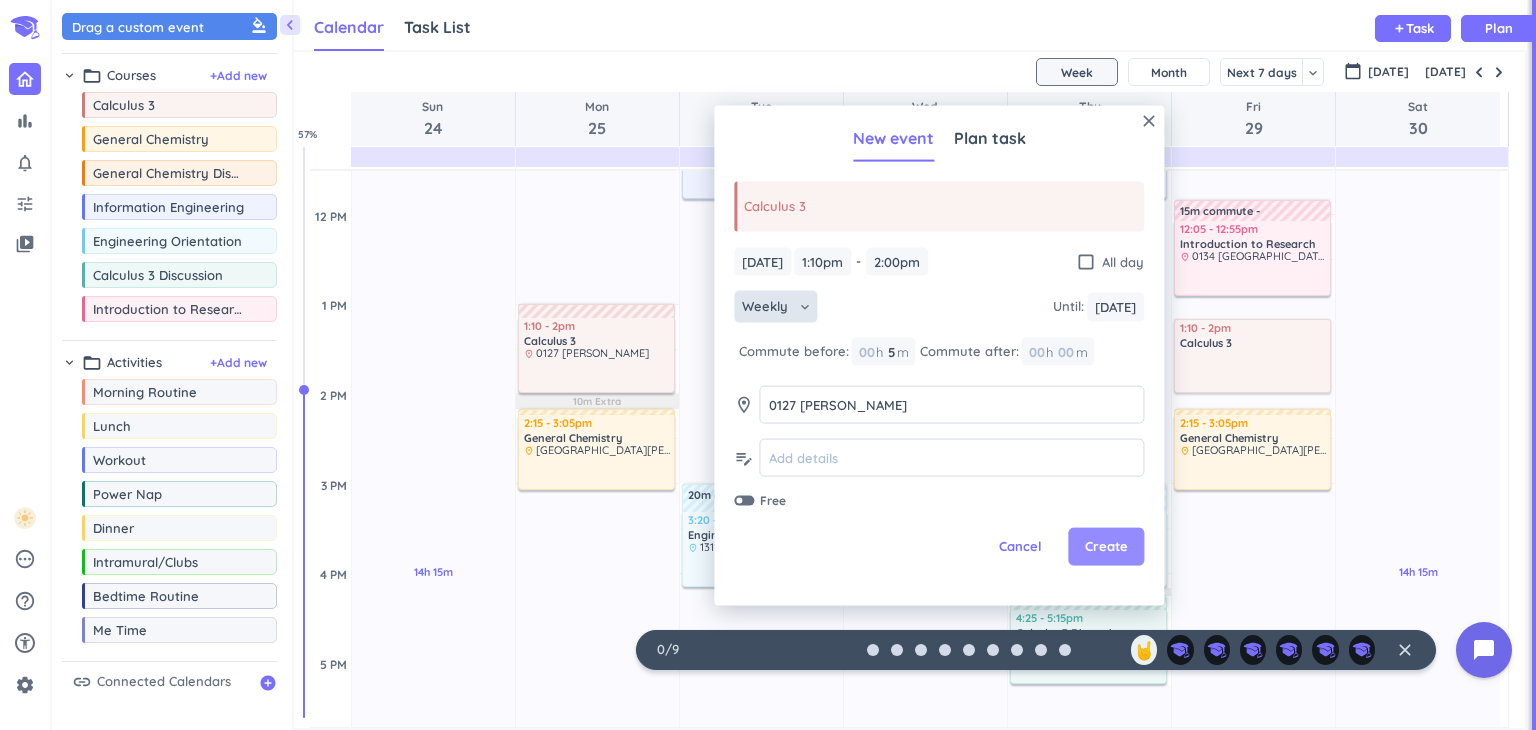 click on "Create" at bounding box center (1106, 547) 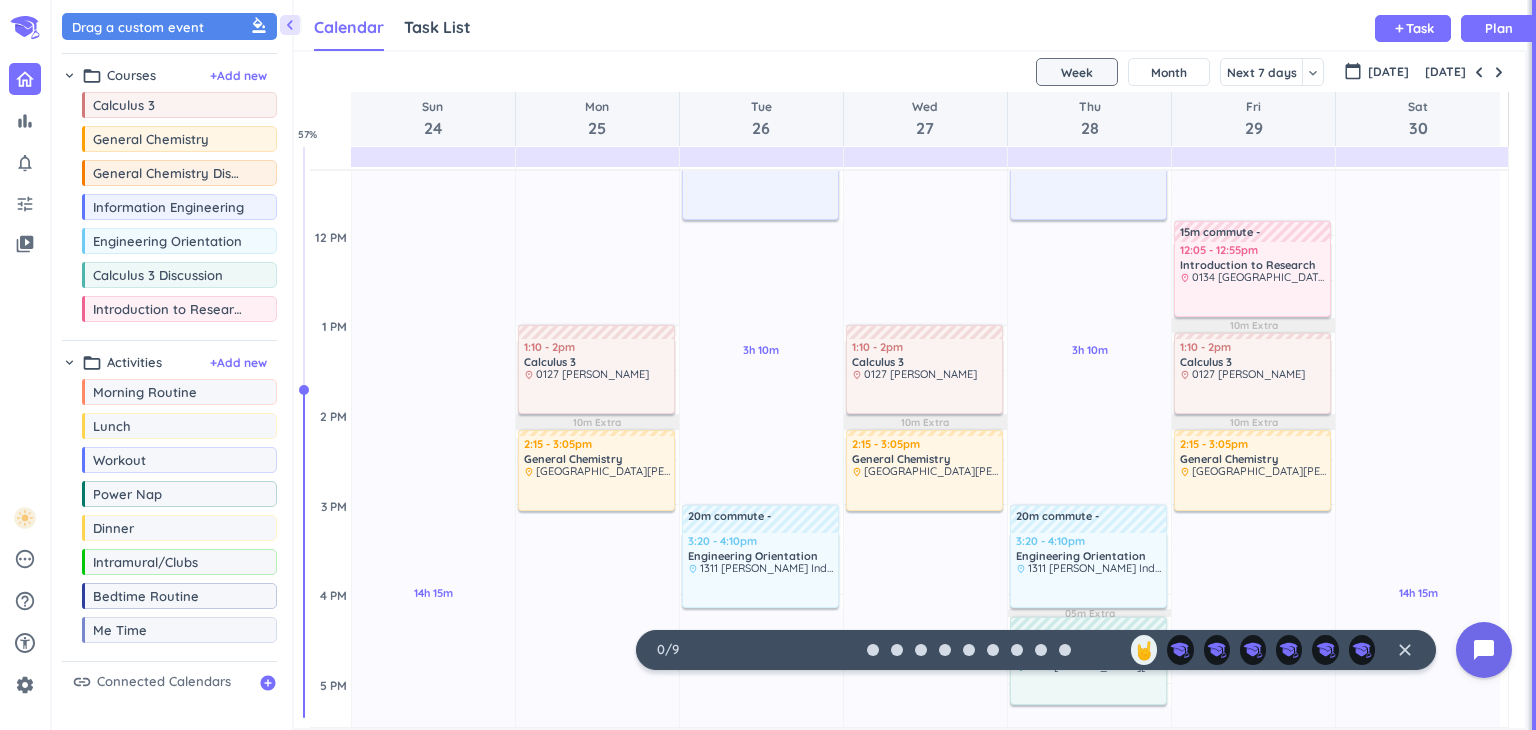 scroll, scrollTop: 656, scrollLeft: 0, axis: vertical 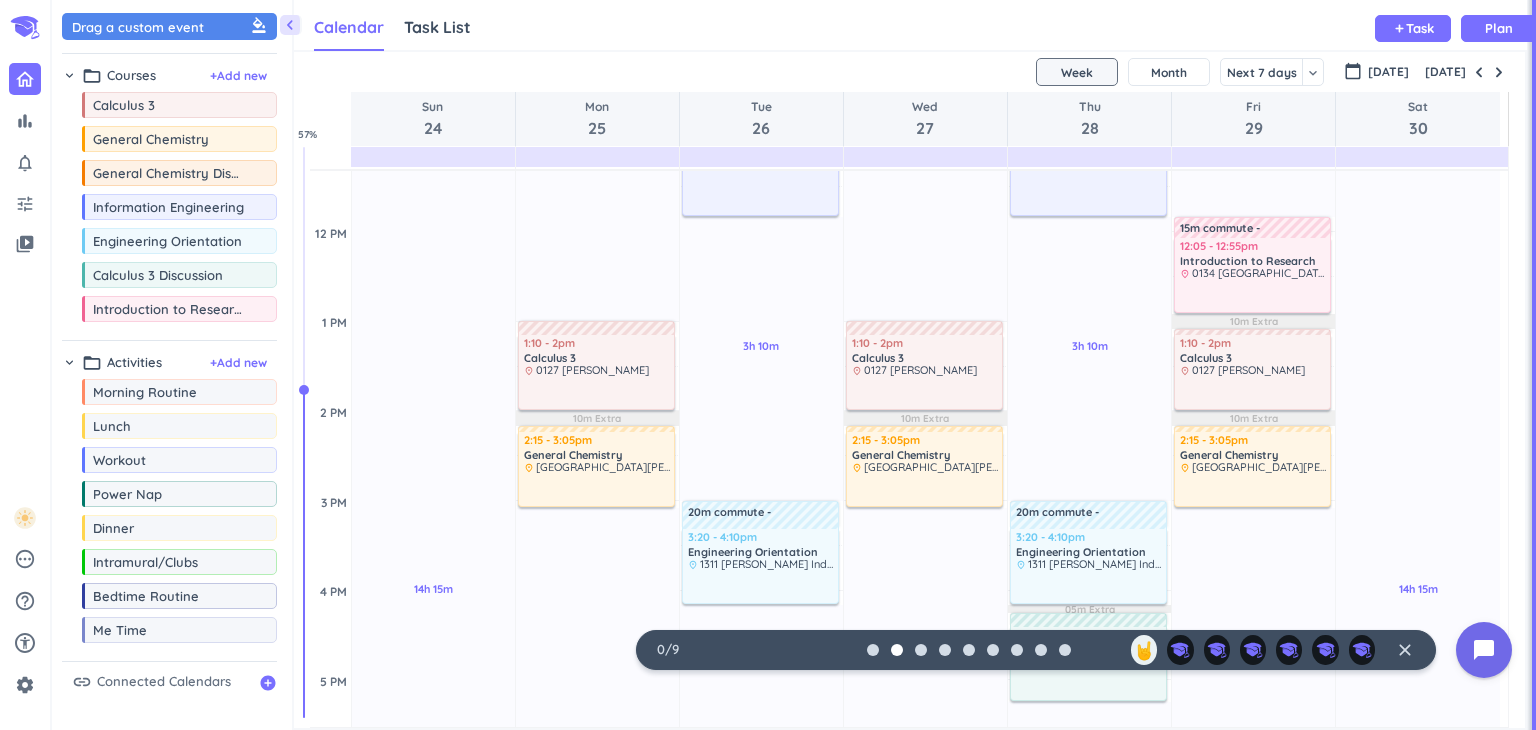 click at bounding box center [897, 650] 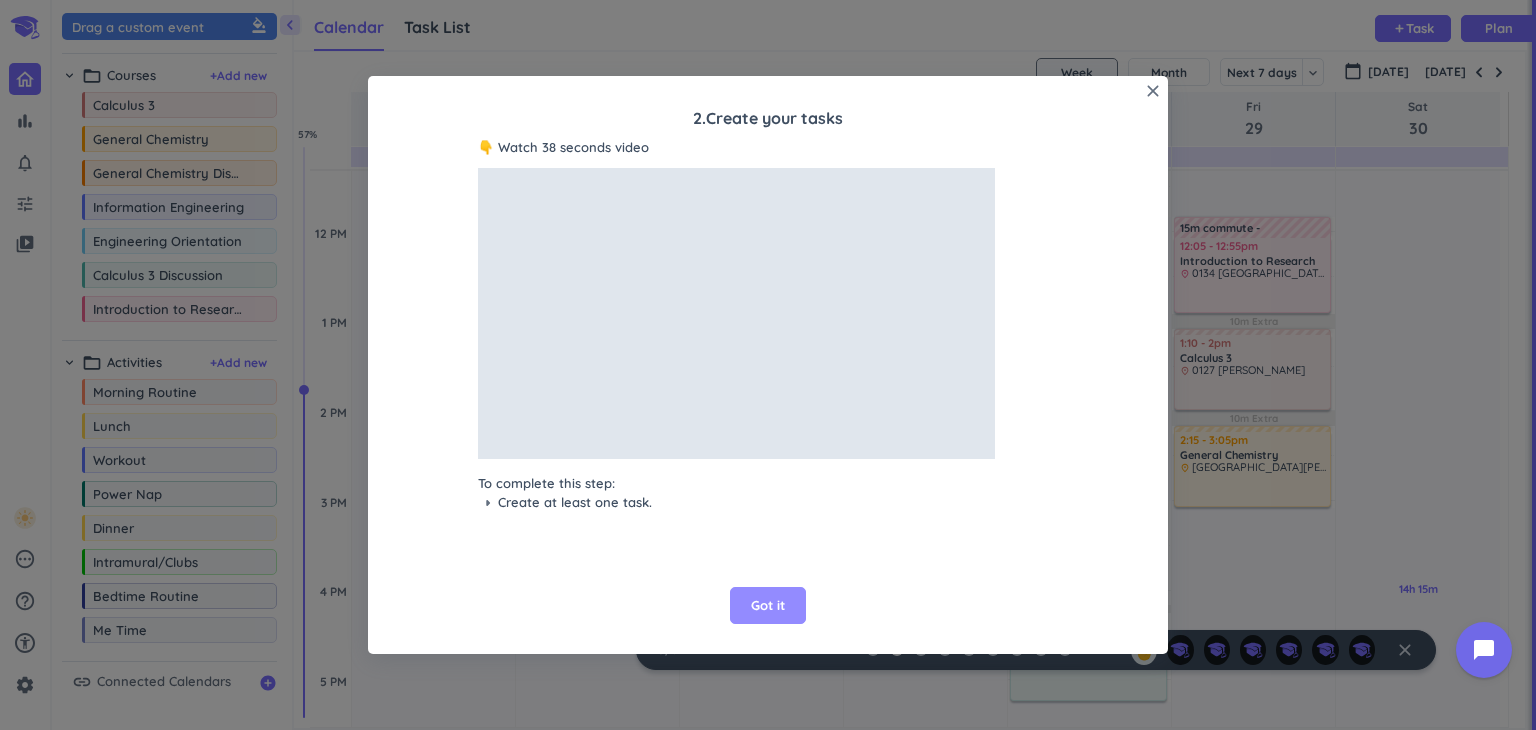 click on "Got it" at bounding box center [768, 606] 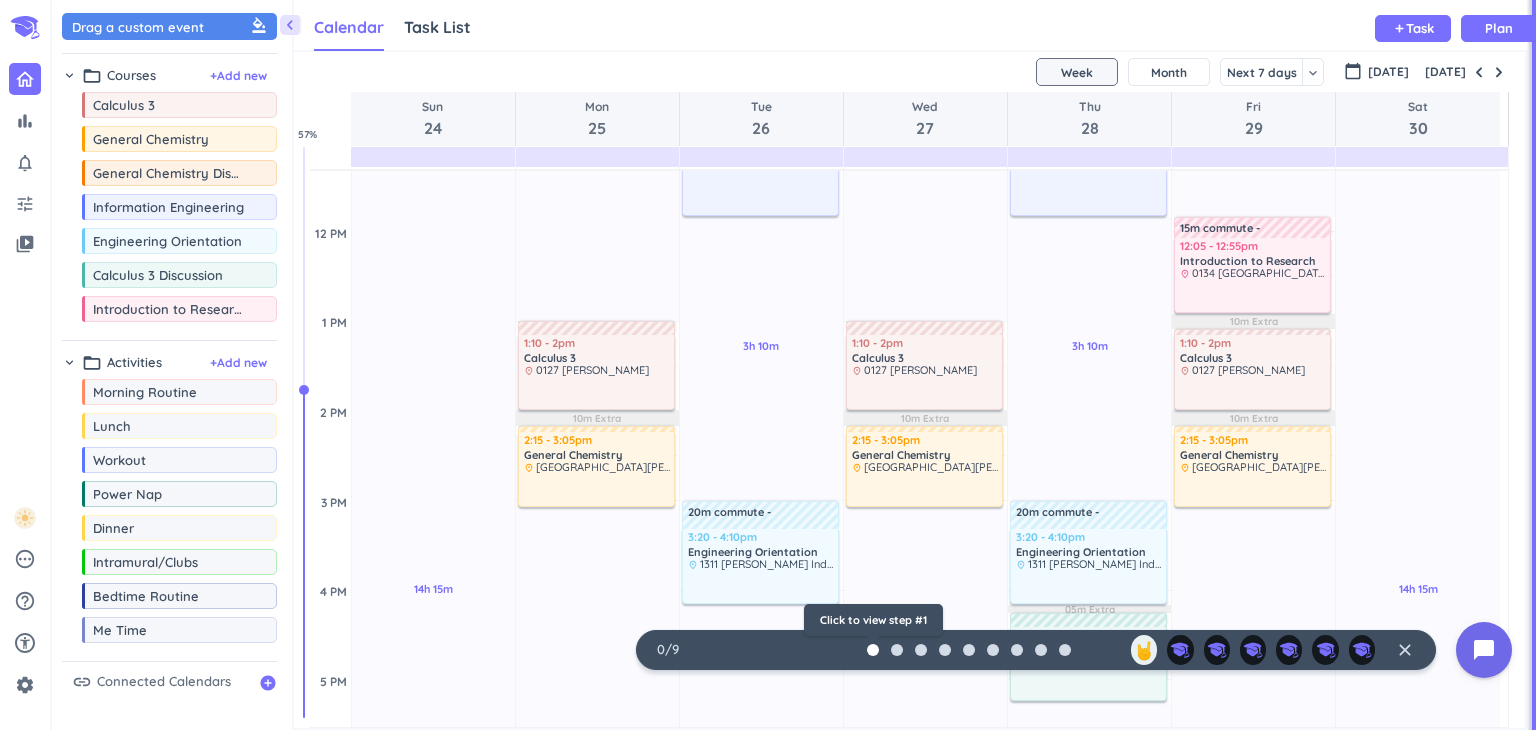click at bounding box center [873, 650] 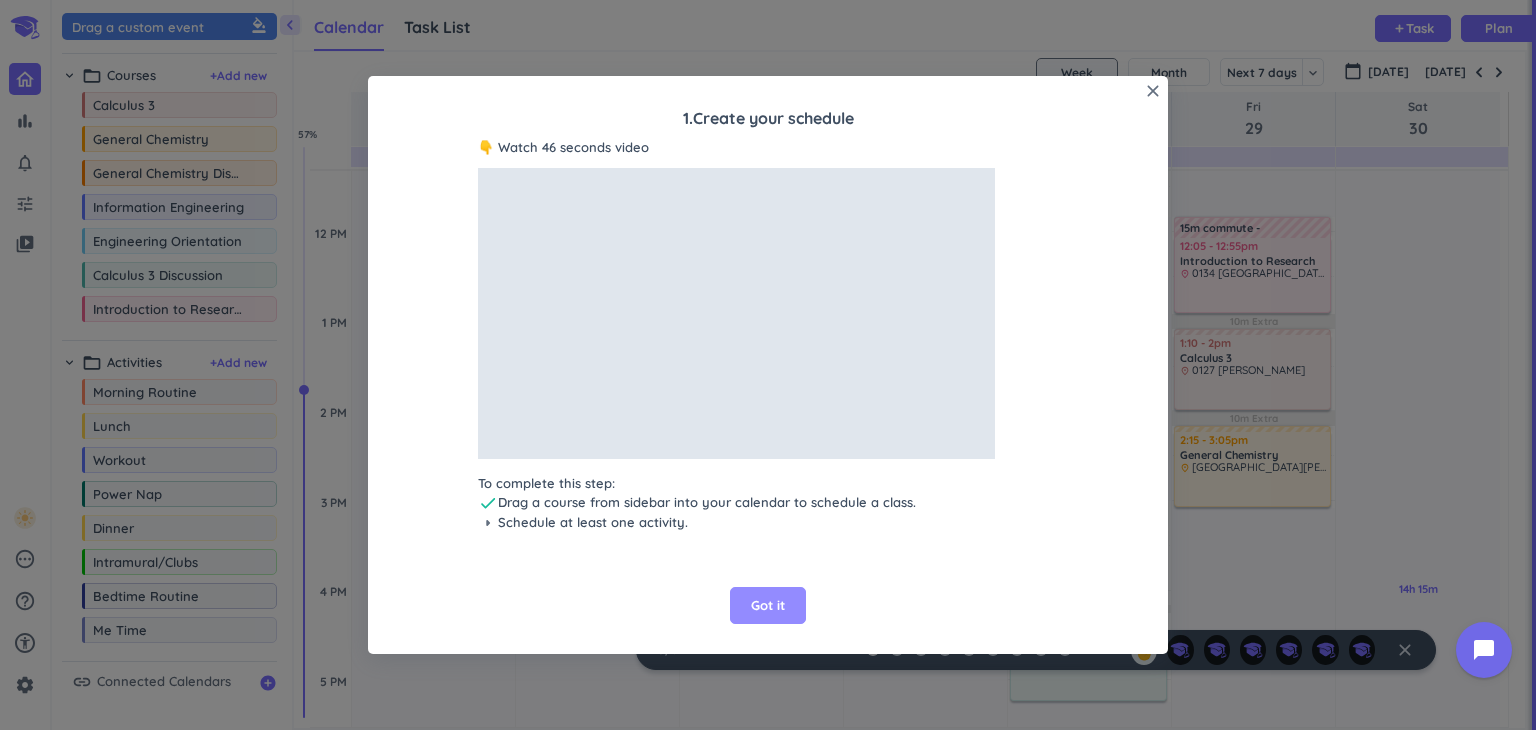 click on "Got it" at bounding box center [768, 606] 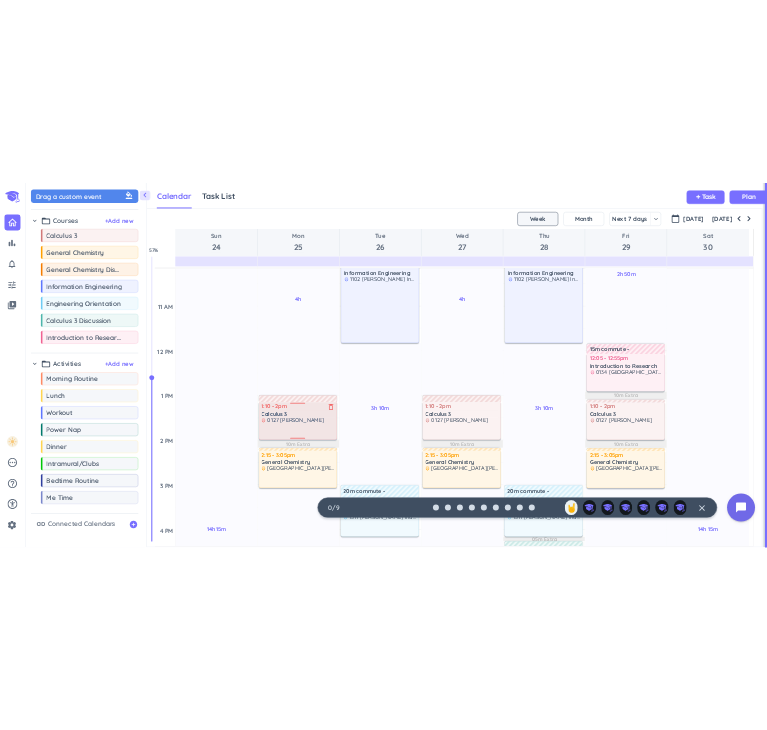 scroll, scrollTop: 537, scrollLeft: 0, axis: vertical 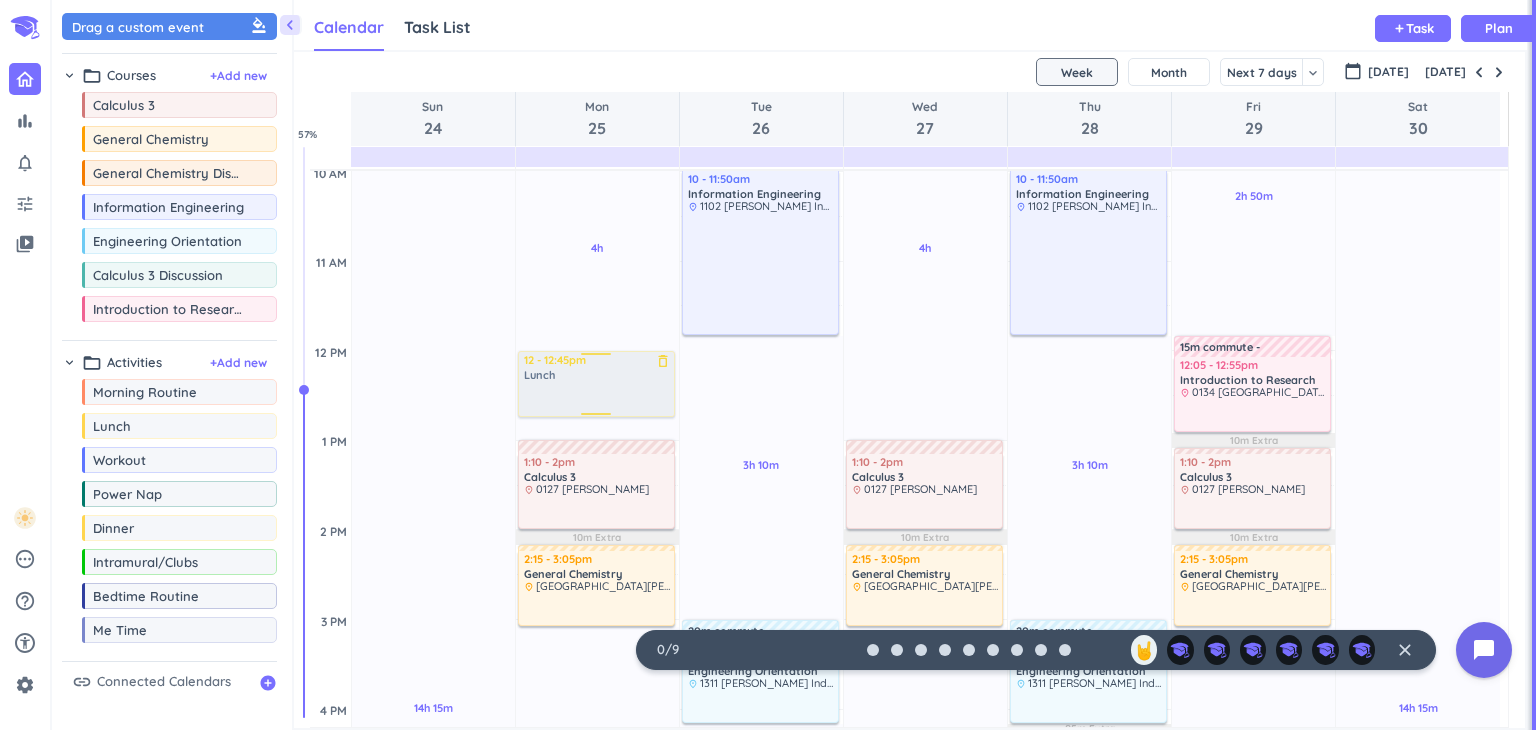 click on "chevron_left Drag a custom event format_color_fill chevron_right folder_open Courses   +  Add new drag_indicator Calculus 3 more_horiz drag_indicator General Chemistry more_horiz drag_indicator General Chemistry Discussion more_horiz drag_indicator Information Engineering more_horiz drag_indicator Engineering Orientation more_horiz drag_indicator Calculus 3 Discussion more_horiz drag_indicator Introduction to Research more_horiz chevron_right folder_open Activities   +  Add new drag_indicator Morning Routine more_horiz drag_indicator Lunch more_horiz drag_indicator Workout more_horiz drag_indicator Power Nap more_horiz drag_indicator Dinner more_horiz drag_indicator Intramural/Clubs more_horiz drag_indicator Bedtime Routine more_horiz drag_indicator Me Time more_horiz link Connected Calendars add_circle Calendar Task List Calendar keyboard_arrow_down add Task Plan SHOVEL [DATE] - [DATE] Week Month Next 7 days keyboard_arrow_down Week keyboard_arrow_down calendar_today [DATE] [DATE] Sun 24 Mon 25 Tue 26" at bounding box center [794, 365] 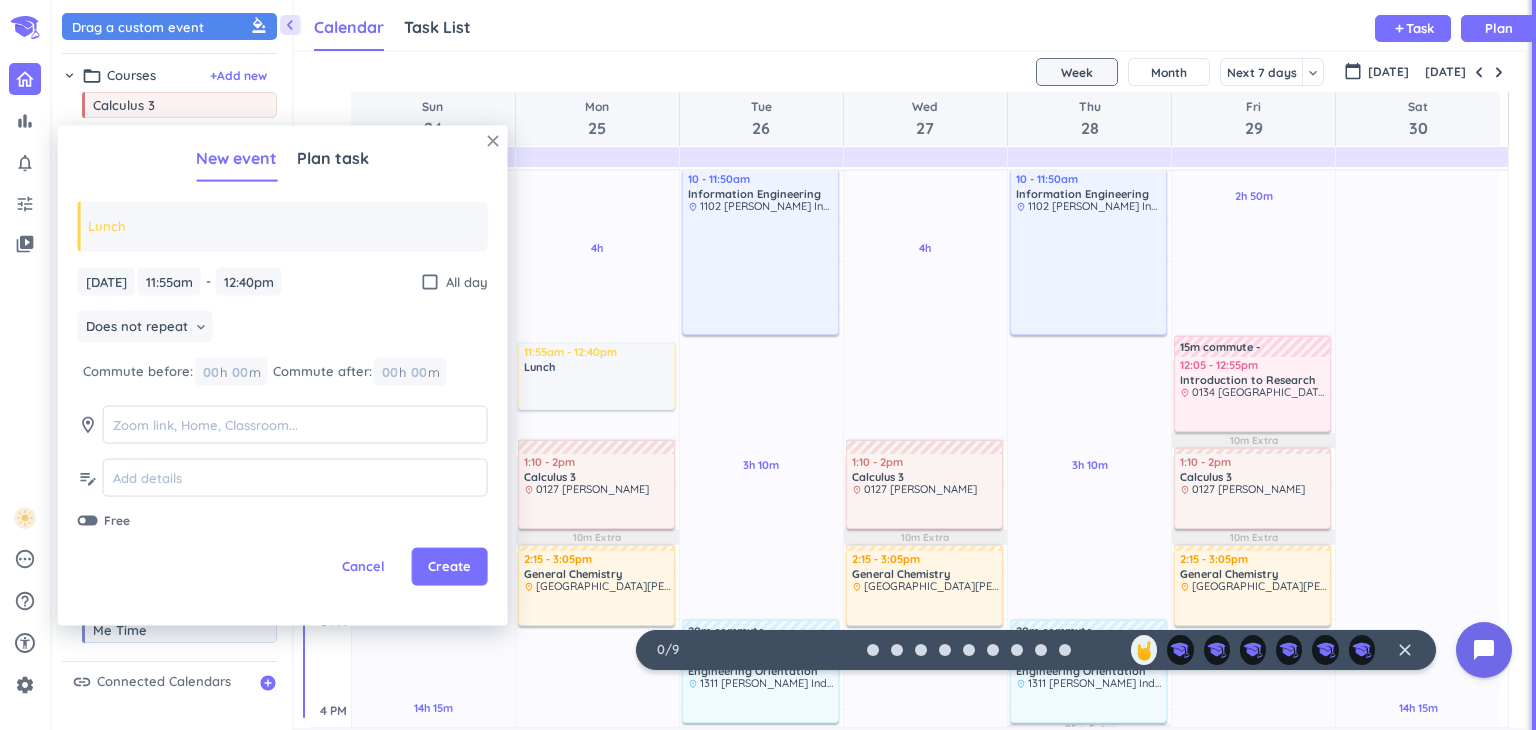 click on "close" at bounding box center [493, 141] 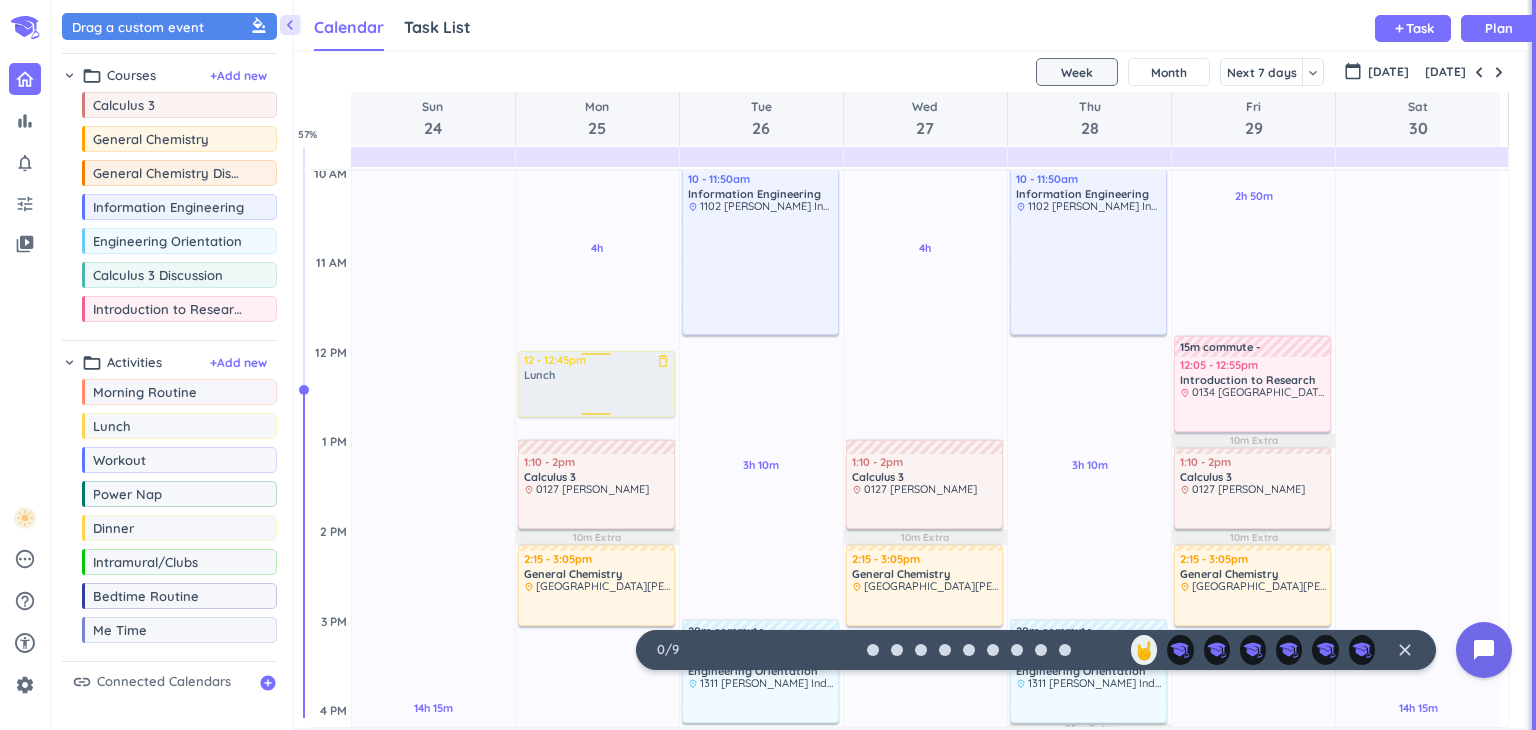 drag, startPoint x: 134, startPoint y: 429, endPoint x: 625, endPoint y: 352, distance: 497.001 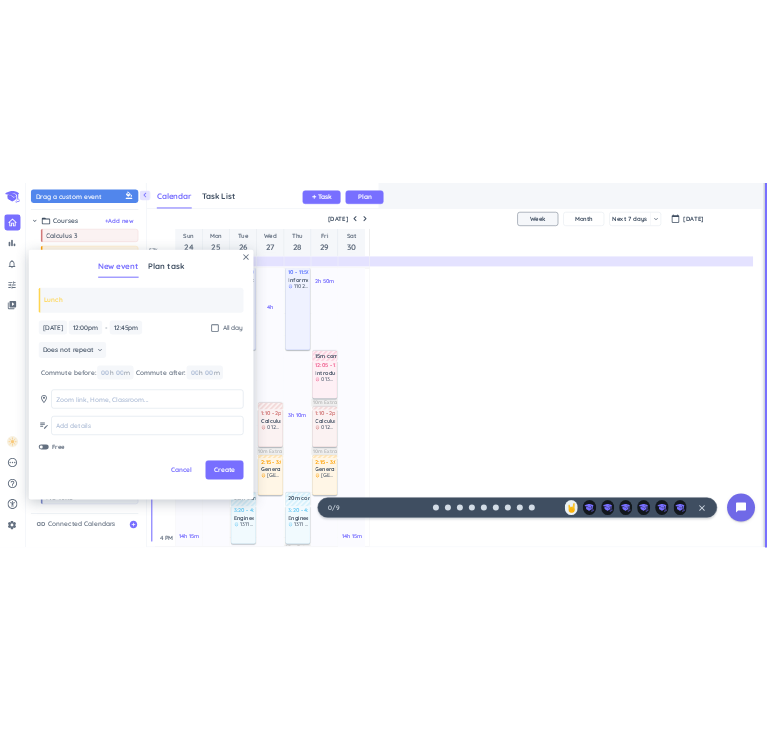 scroll, scrollTop: 41, scrollLeft: 456, axis: both 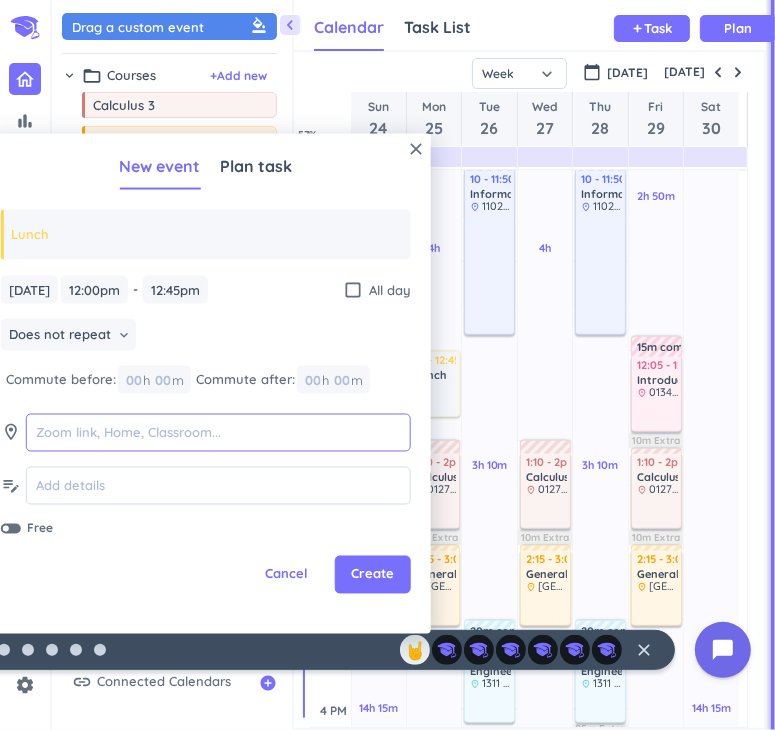 click at bounding box center [218, 432] 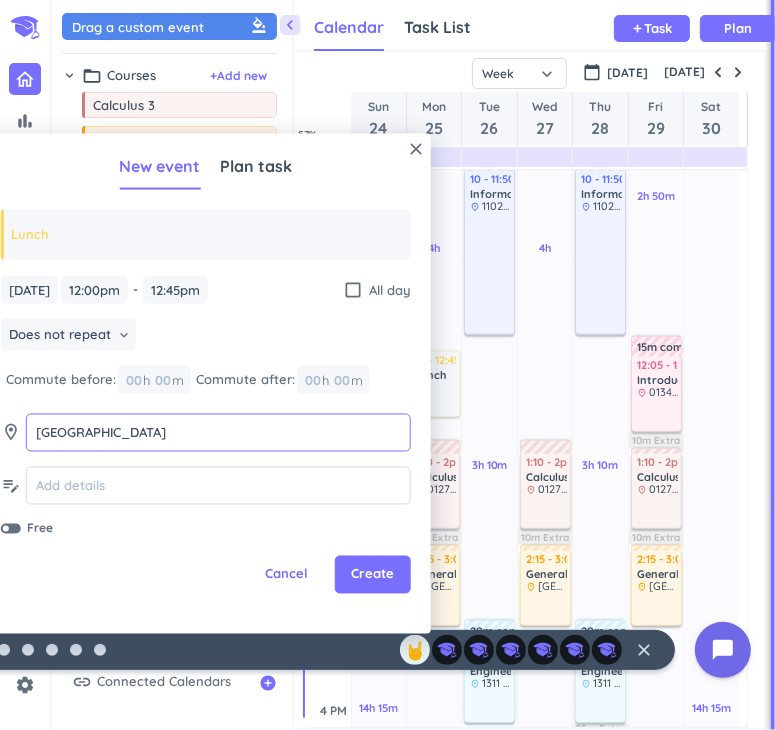 type on "[GEOGRAPHIC_DATA]" 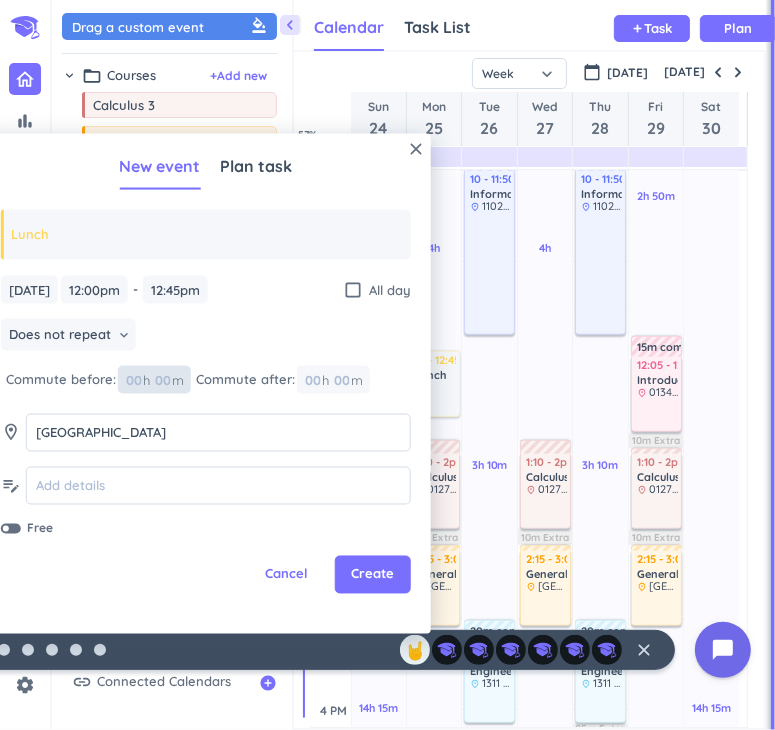 click at bounding box center (162, 379) 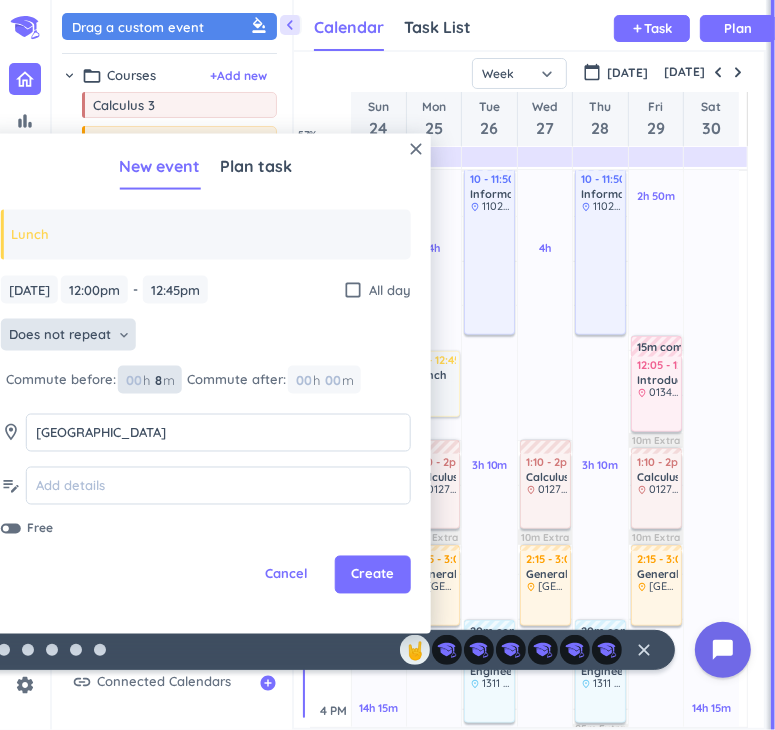 type on "8" 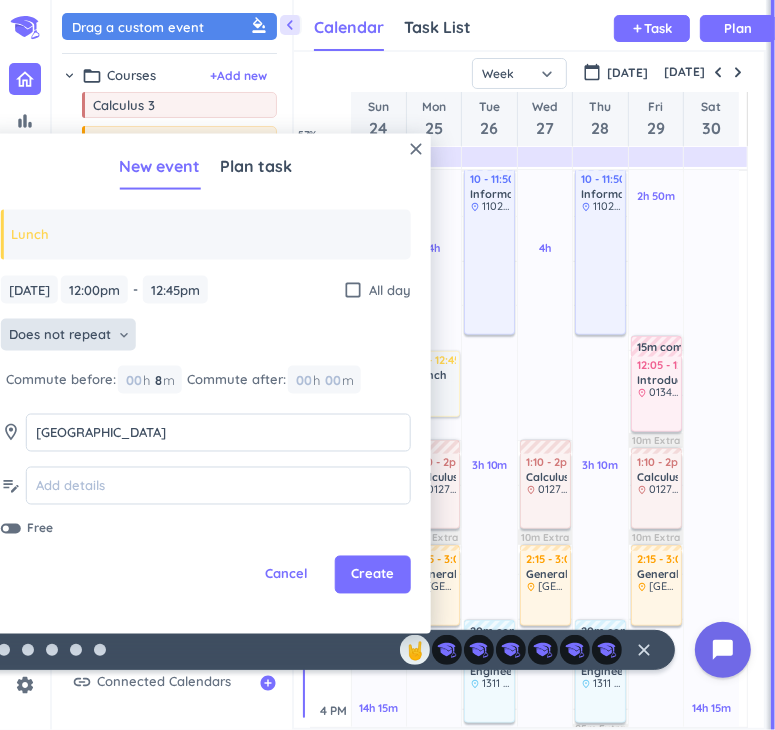 click on "Does not repeat keyboard_arrow_down" at bounding box center (68, 335) 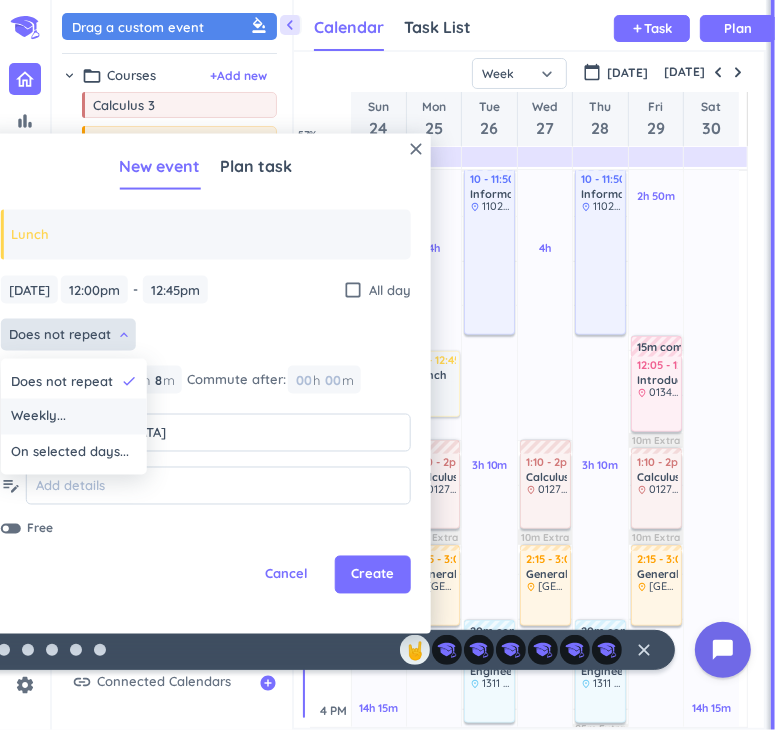 click on "Weekly..." at bounding box center (38, 417) 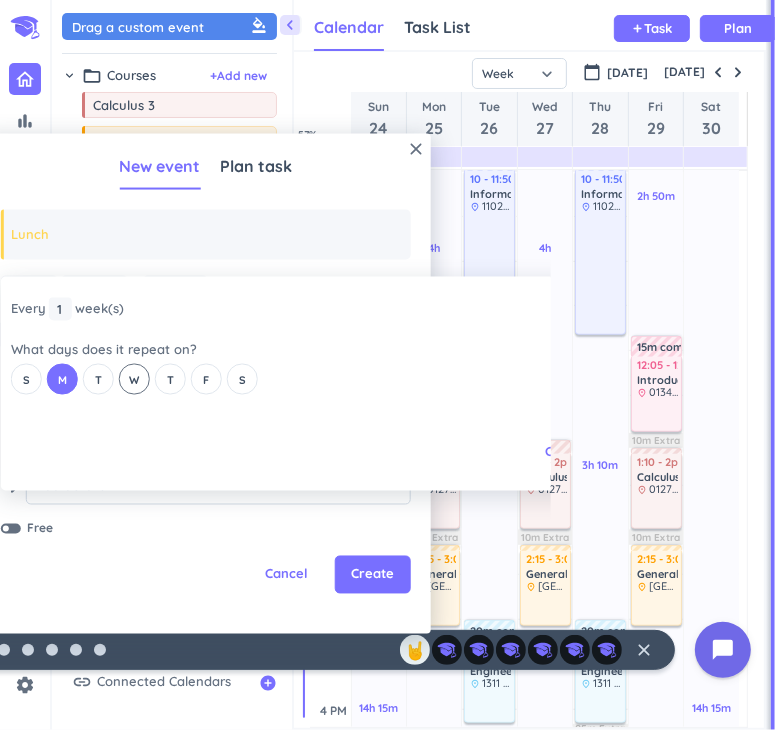 click on "W" at bounding box center (134, 379) 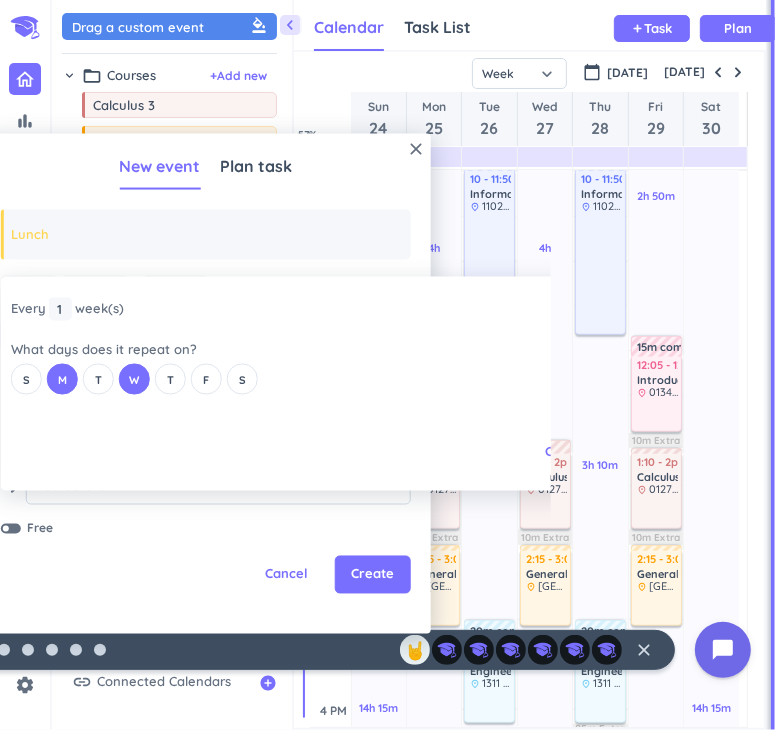 click on "close Every 1 1 1 week (s) What days does it repeat on? S M T W T F S Cancel Ok" at bounding box center [266, 384] 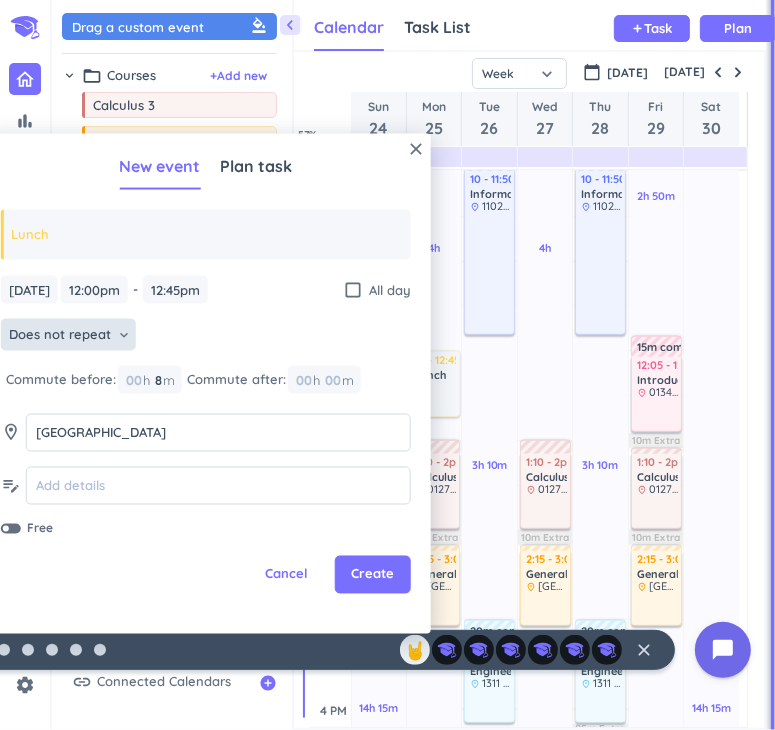 click on "Does not repeat keyboard_arrow_down" at bounding box center [68, 335] 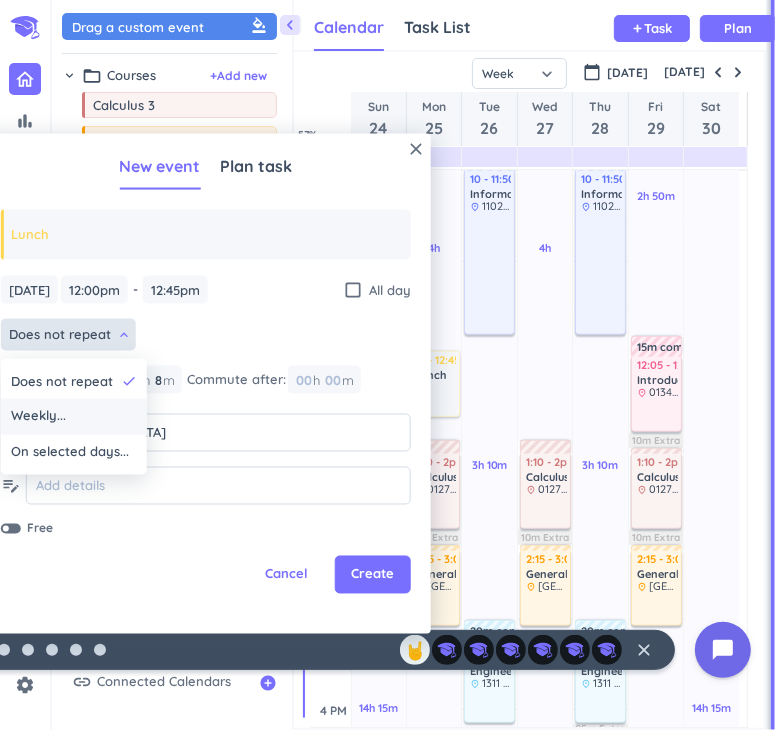 click on "Weekly..." at bounding box center (74, 417) 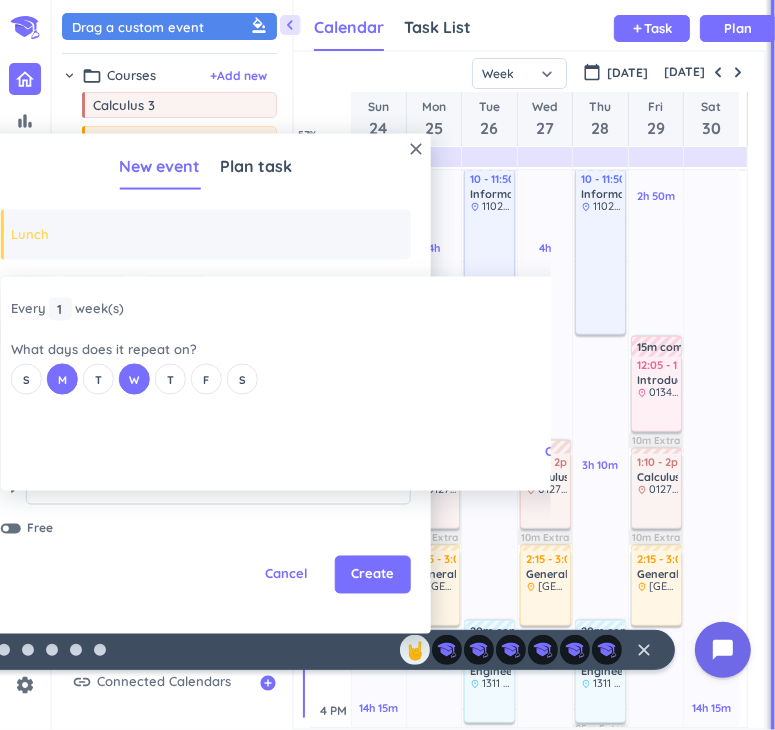 click on "close Every 1 1 1 week (s) What days does it repeat on? S M T W T F S Cancel Ok" at bounding box center (266, 384) 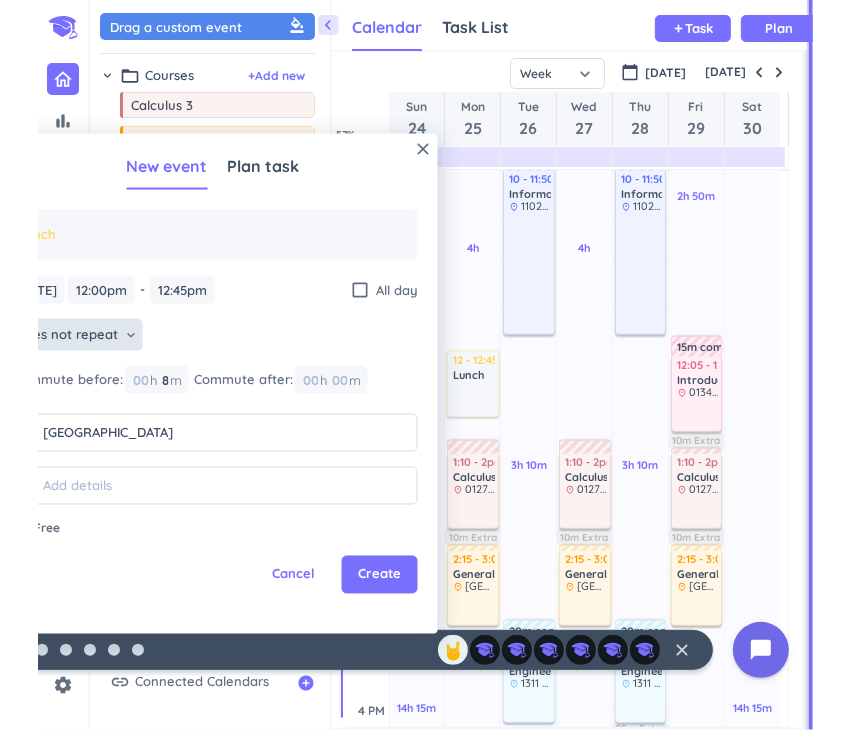 scroll, scrollTop: 0, scrollLeft: 0, axis: both 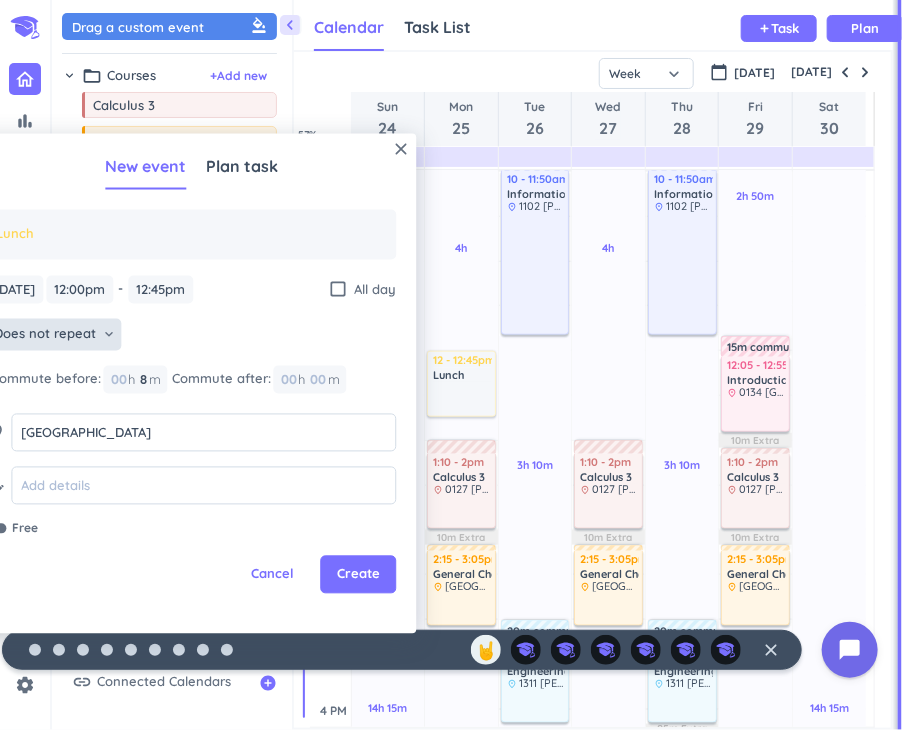 click on "keyboard_arrow_down" at bounding box center [109, 335] 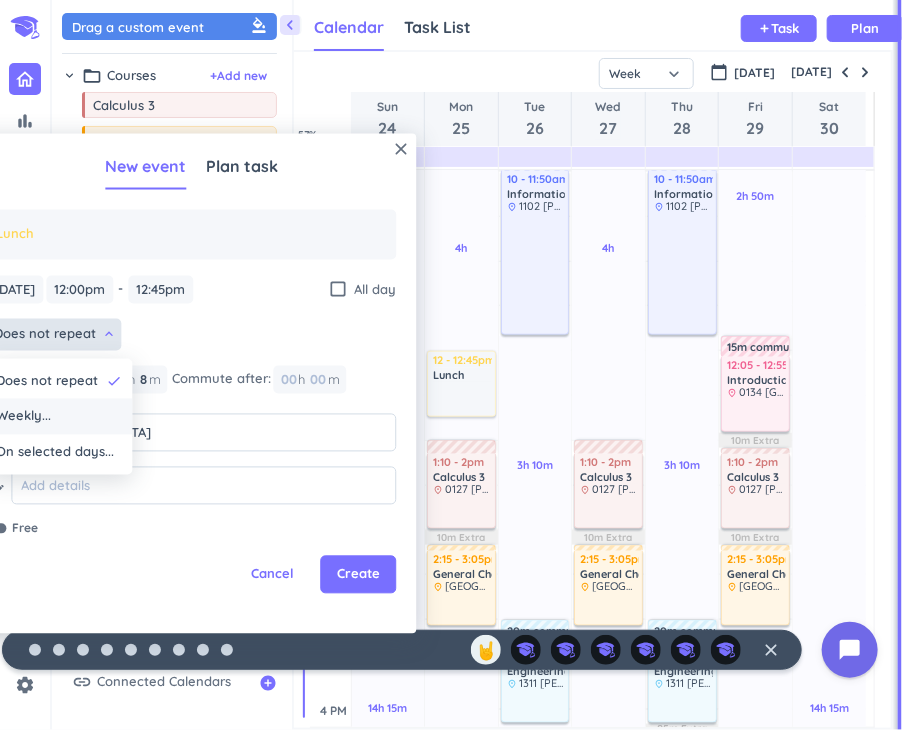 click on "On selected days..." at bounding box center (59, 452) 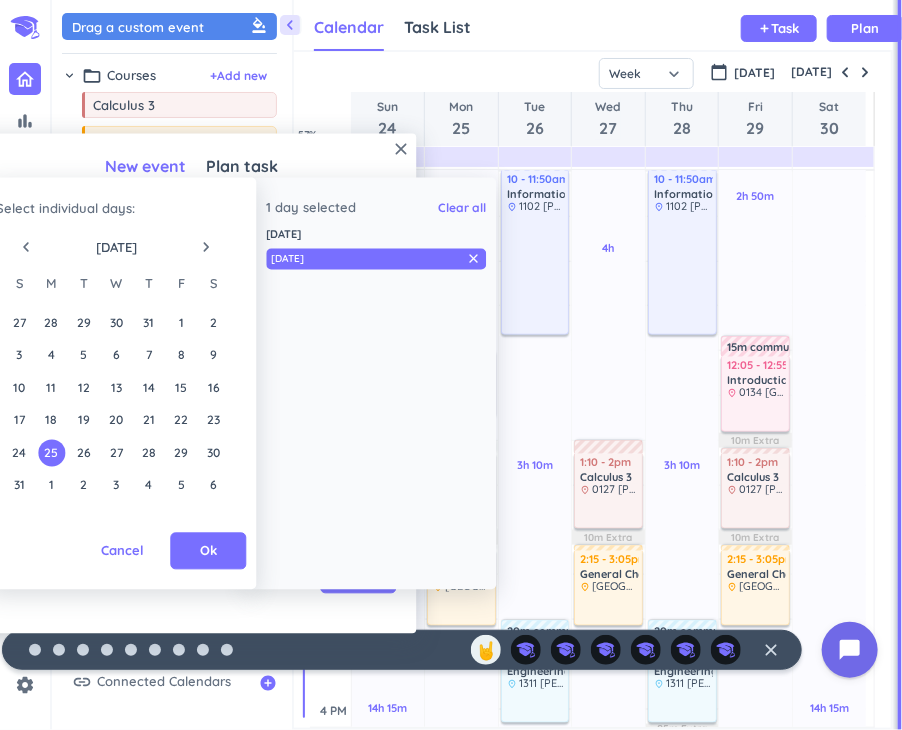 click on "Select individual days : navigate_before [DATE] navigate_next S M T W T F S 27 28 29 30 31 1 2 3 4 5 6 7 8 9 10 11 12 13 14 15 16 17 18 19 20 21 22 23 24 25 26 27 28 29 30 31 1 2 3 4 5 6 1   day selected   Clear all [DATE] [DATE] close Cancel Ok" at bounding box center (251, 384) 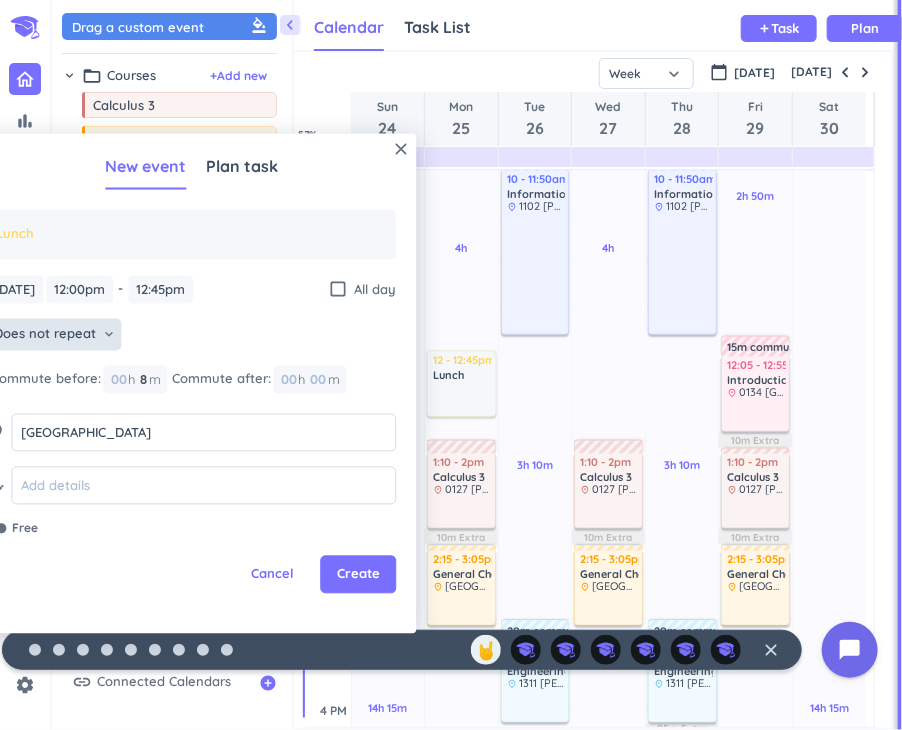 click on "Does not repeat" at bounding box center [45, 335] 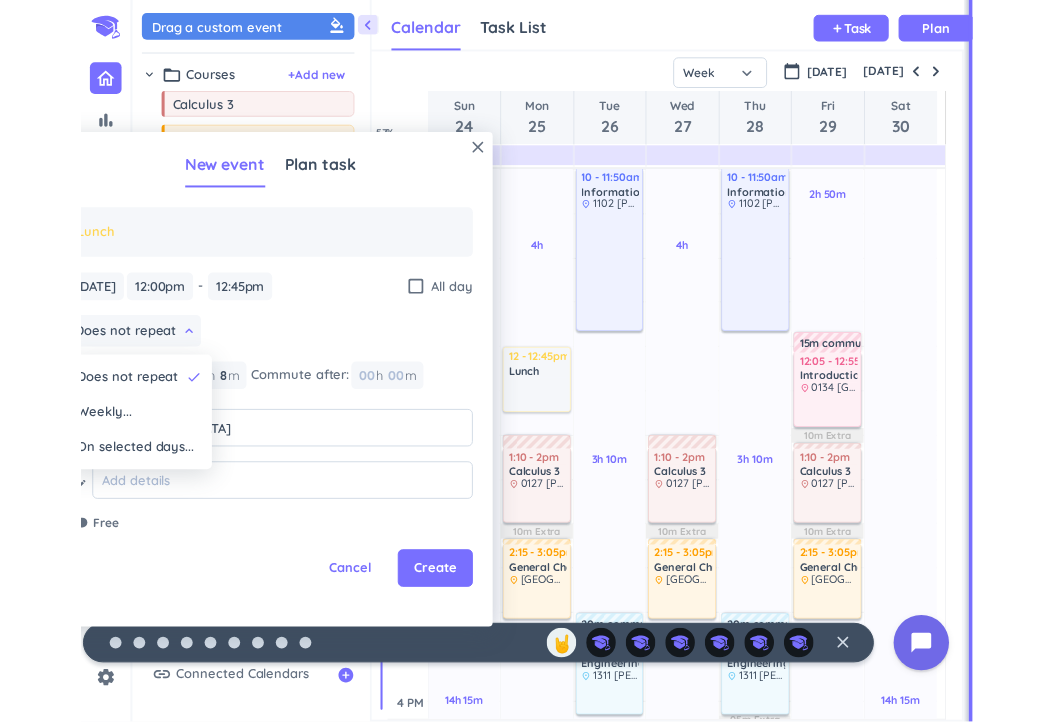 scroll, scrollTop: 8, scrollLeft: 9, axis: both 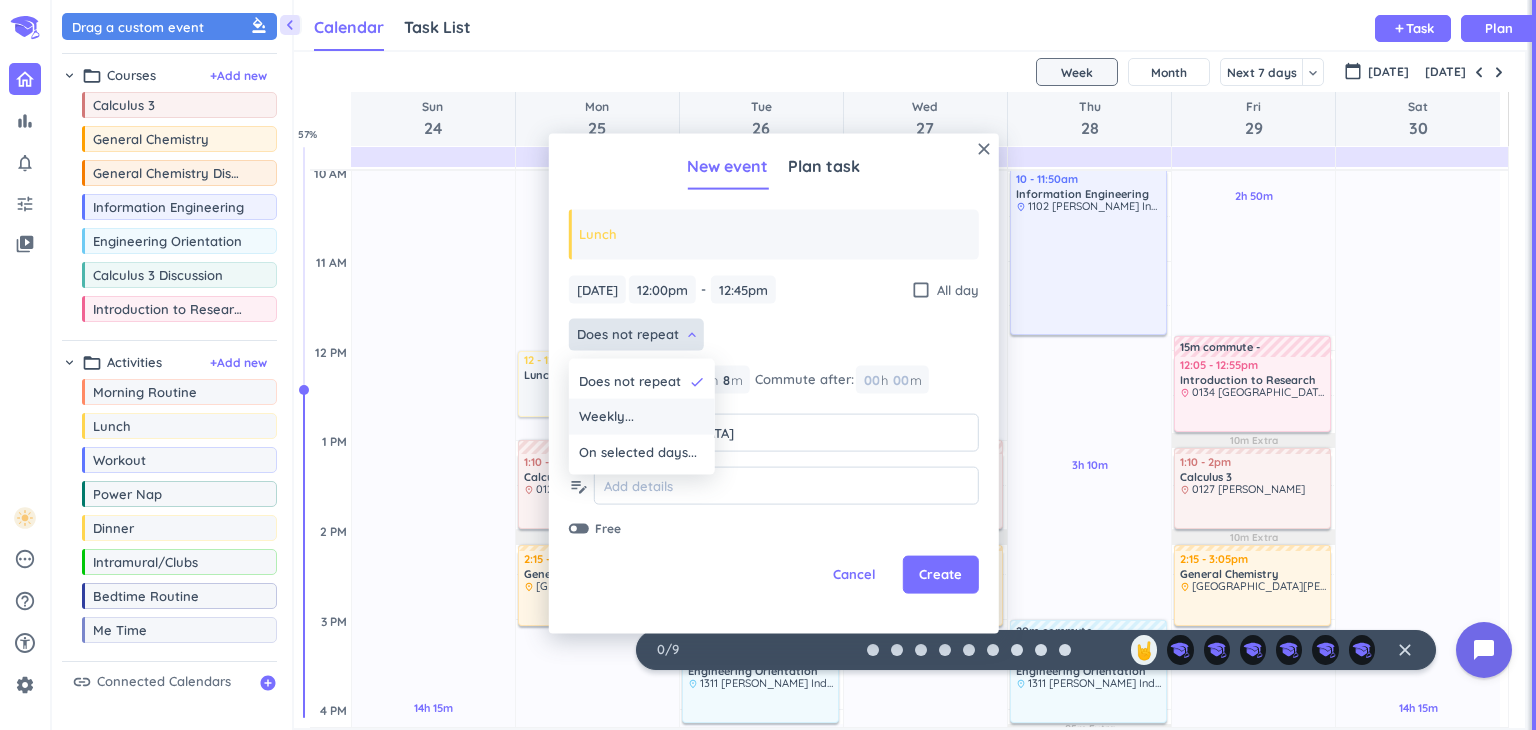 click on "Weekly..." at bounding box center (606, 417) 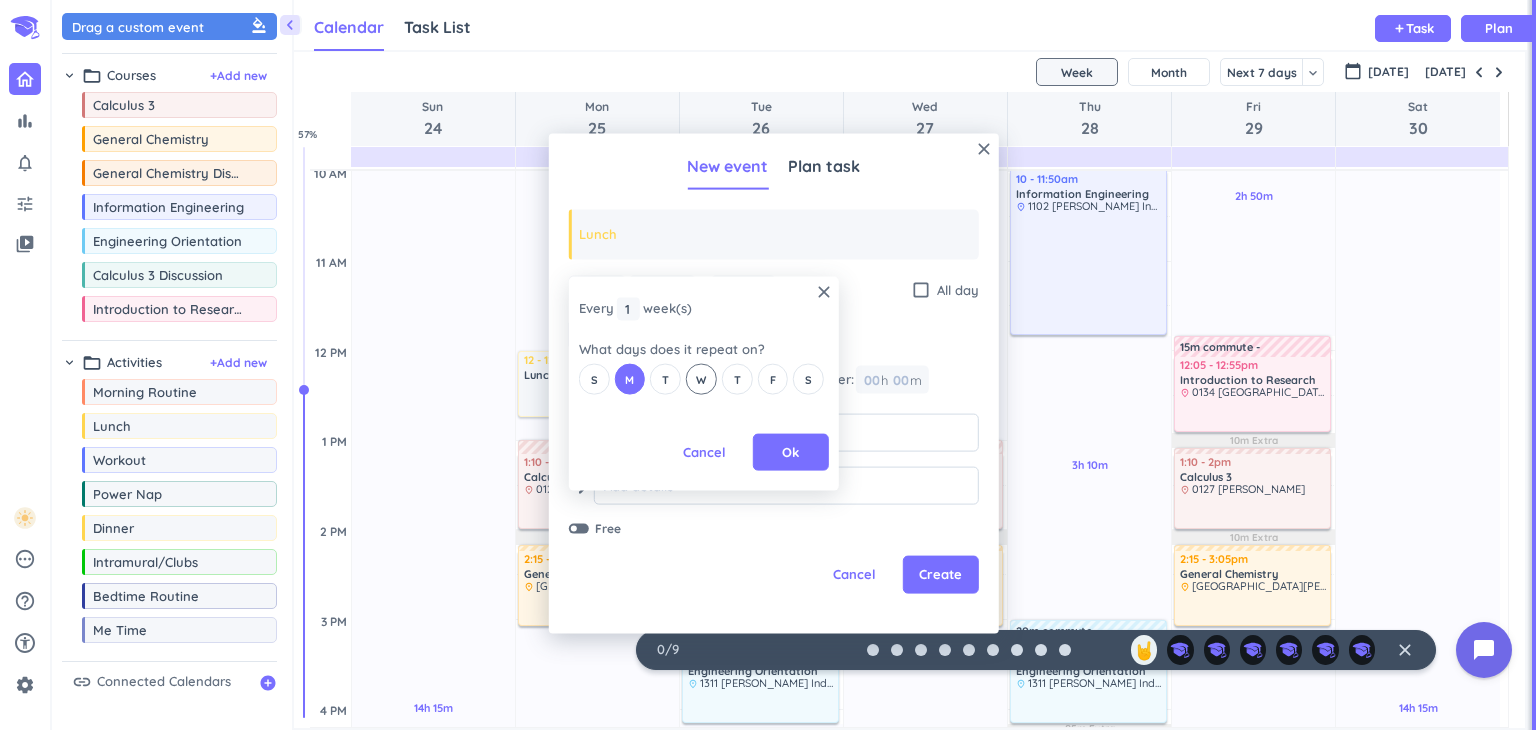click on "W" at bounding box center [701, 379] 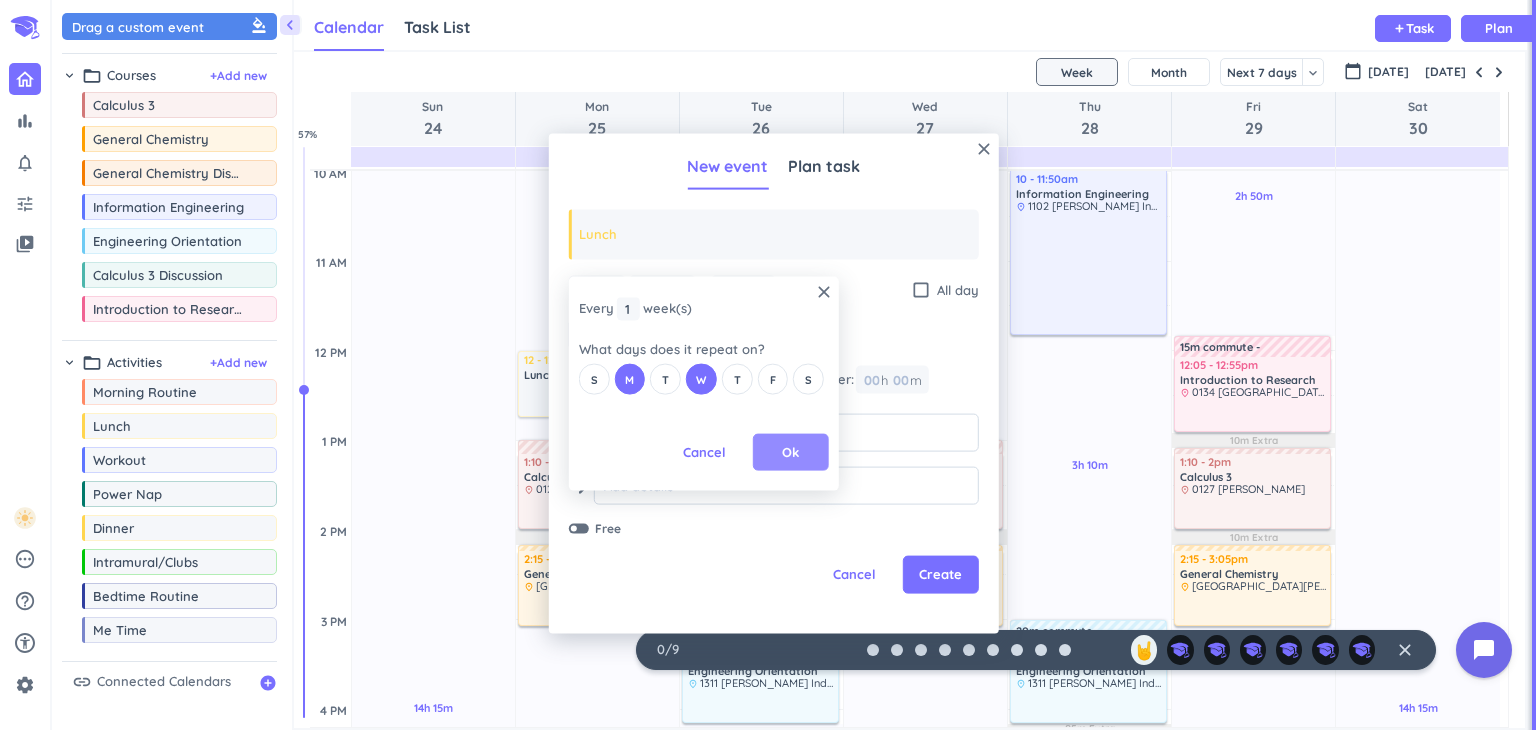 click on "Ok" at bounding box center (791, 452) 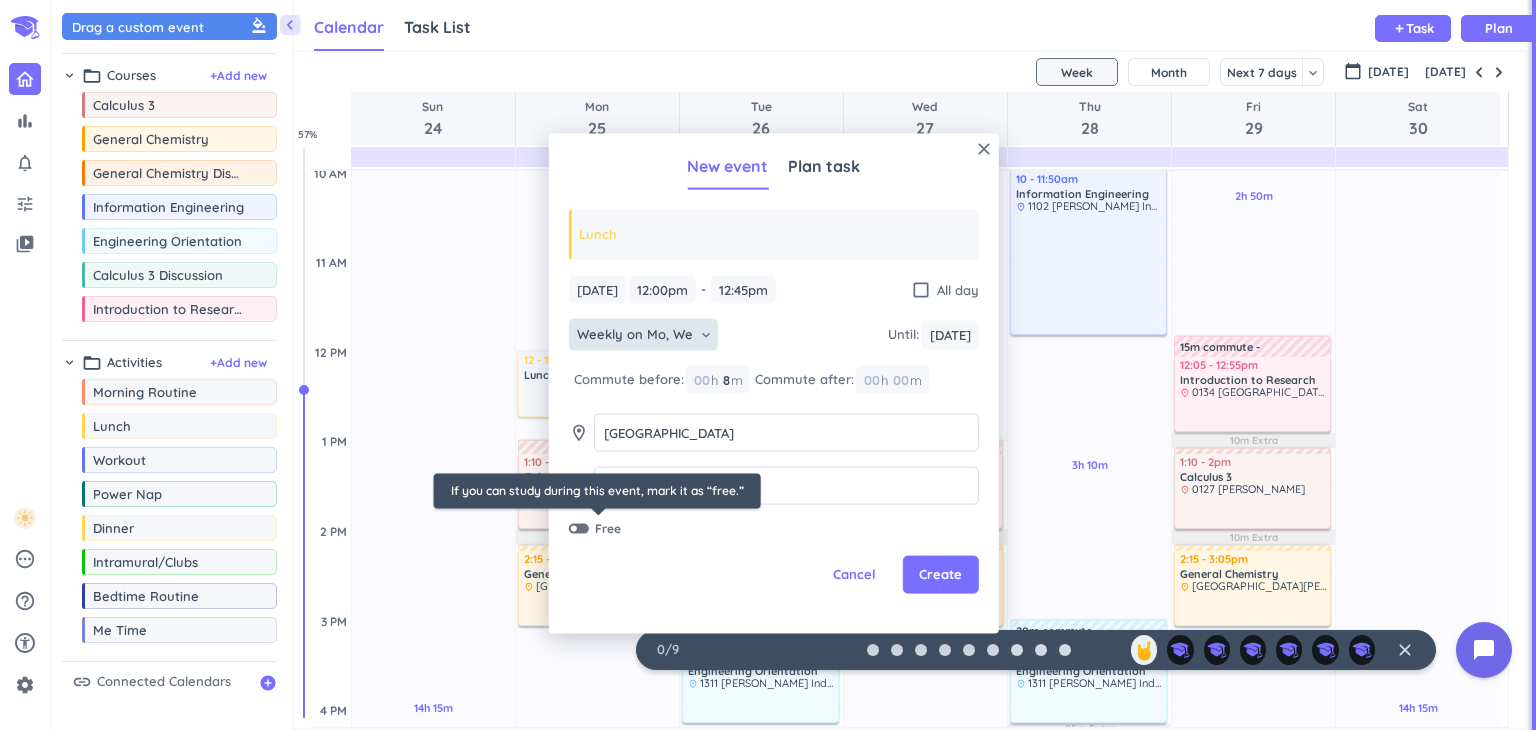 click at bounding box center (579, 528) 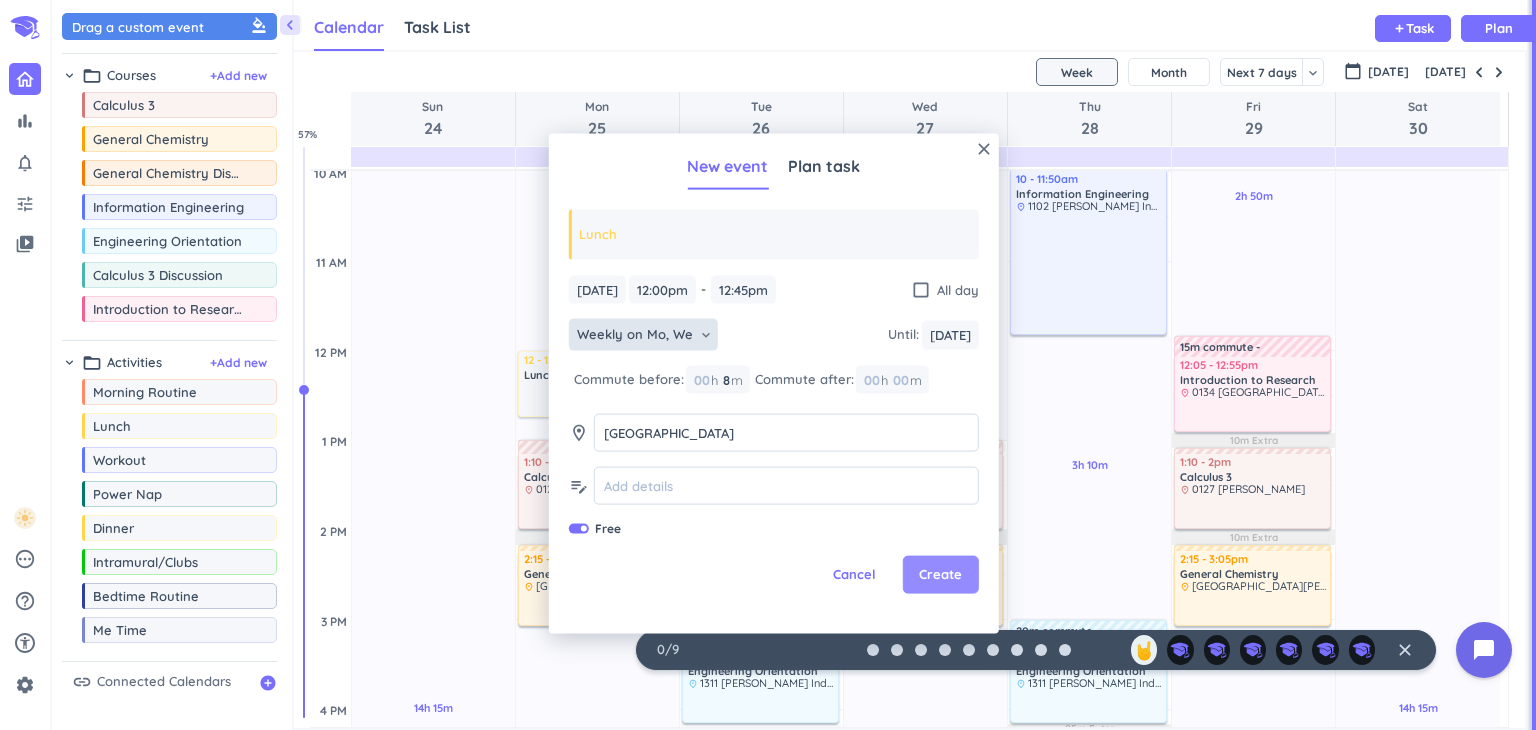 click on "Create" at bounding box center (940, 575) 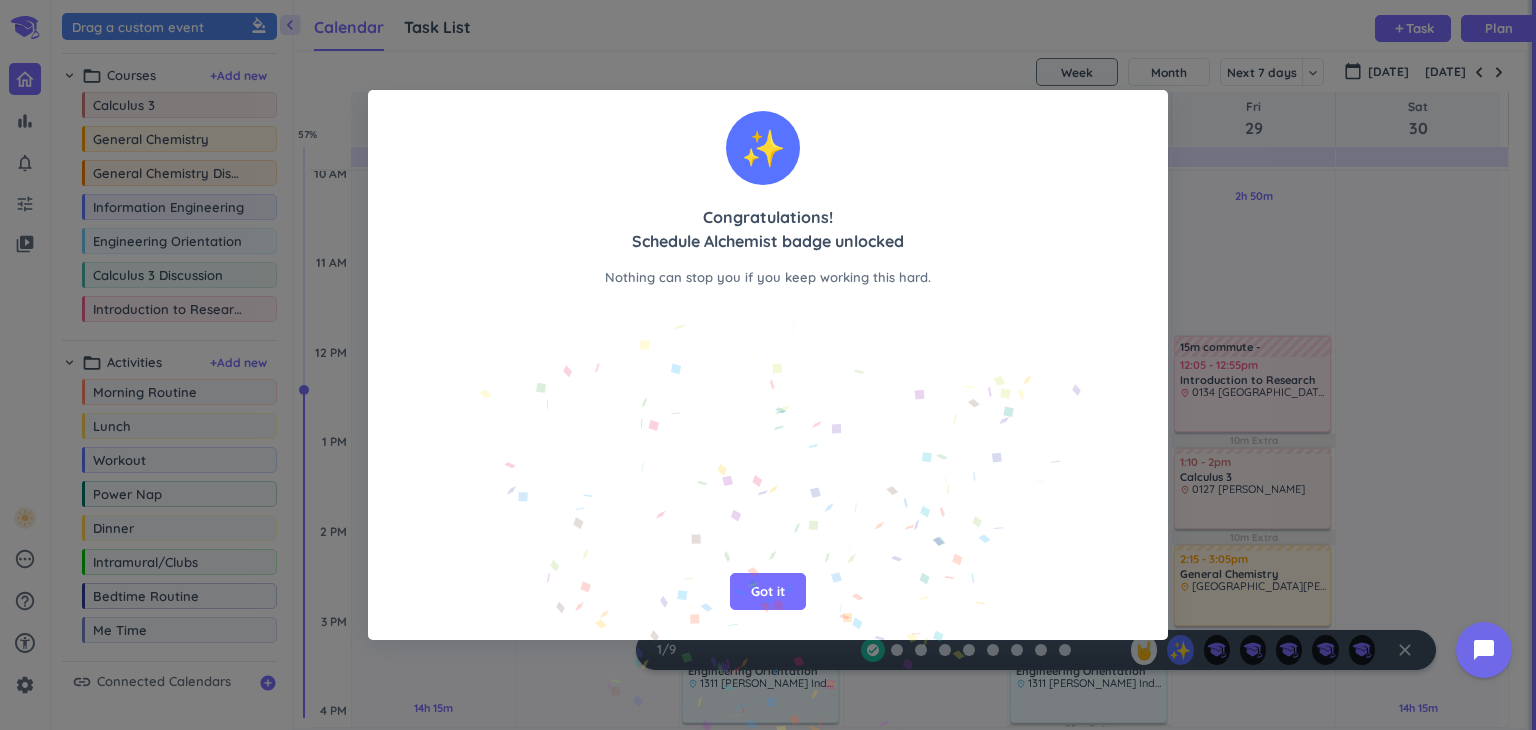 click on "Got it" at bounding box center [768, 592] 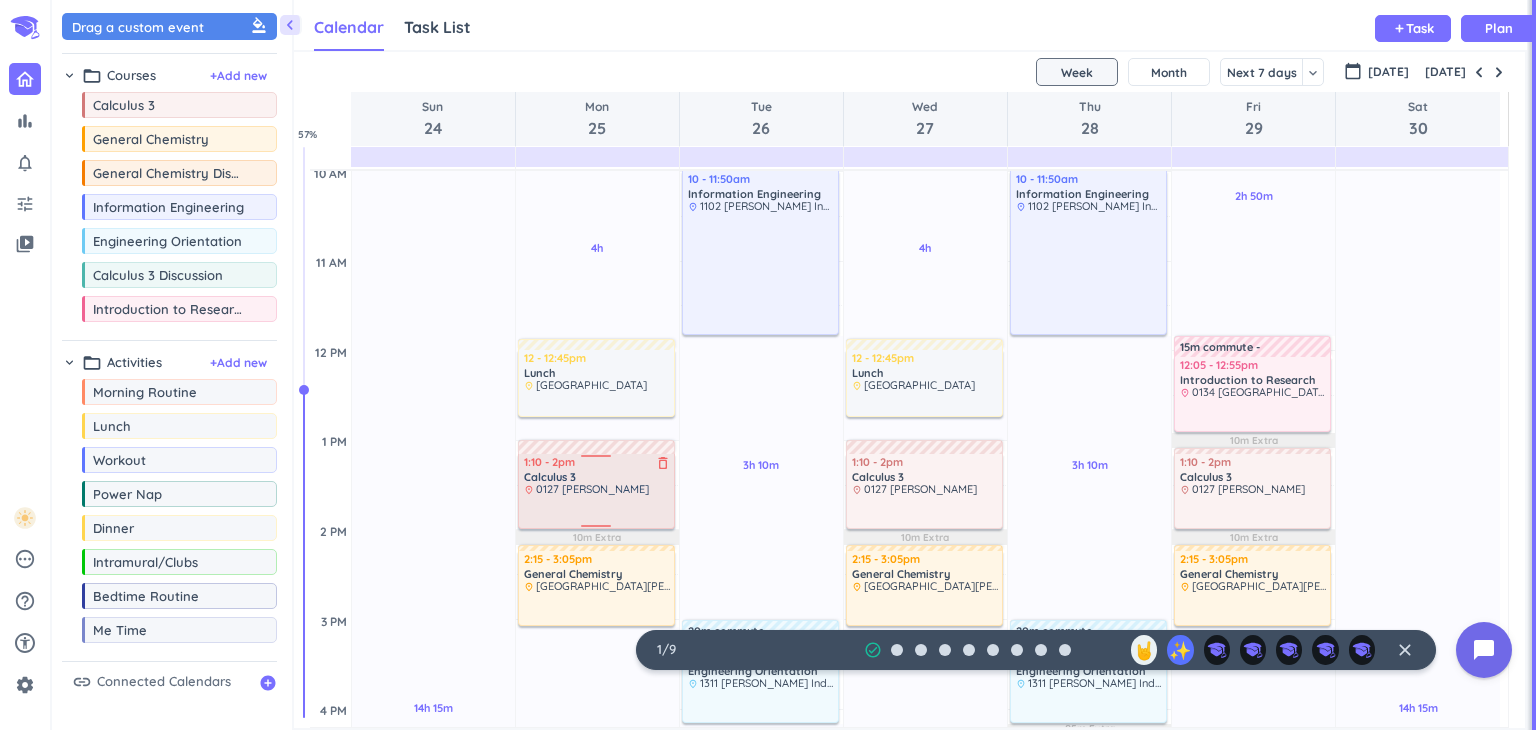 click on "Calculus 3" at bounding box center (550, 477) 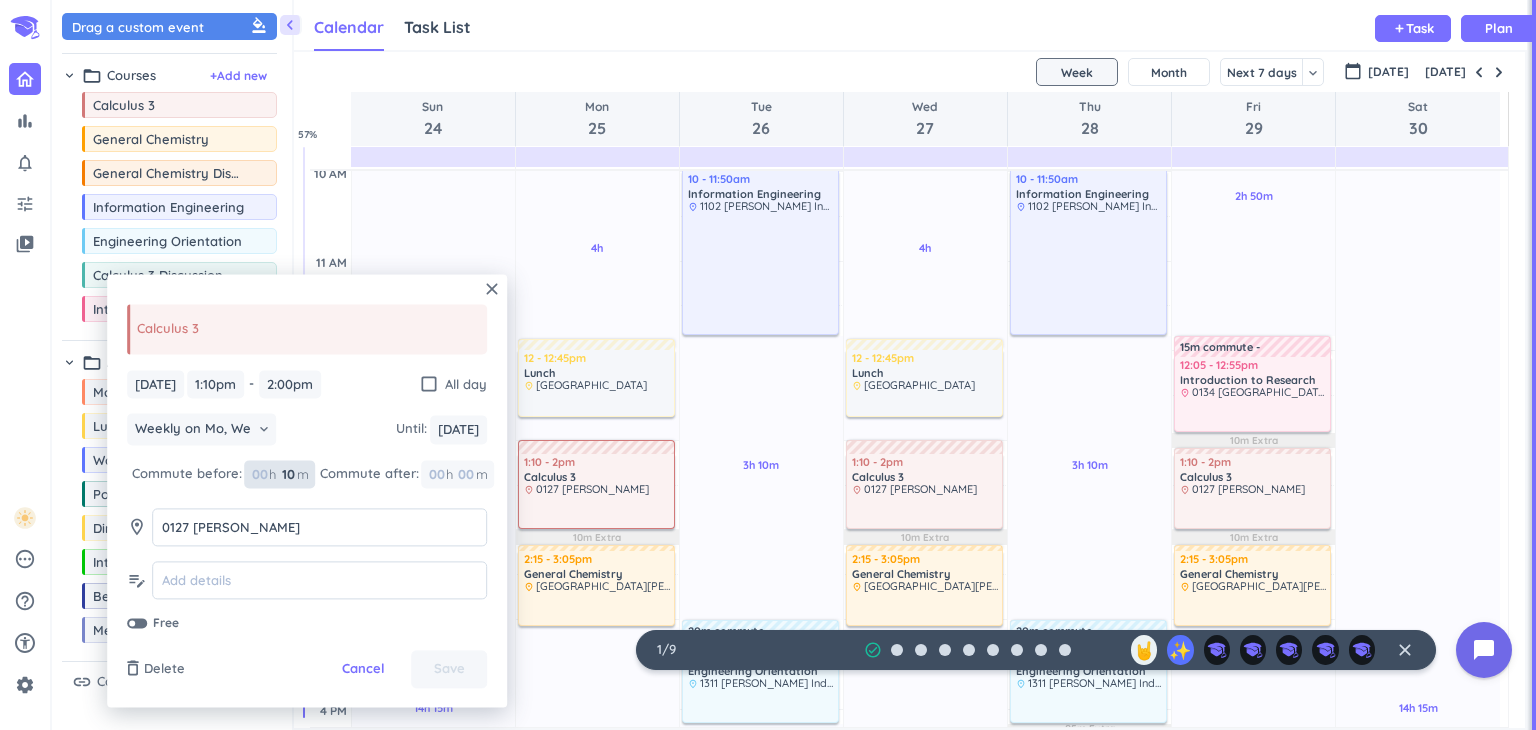click on "10" at bounding box center [287, 474] 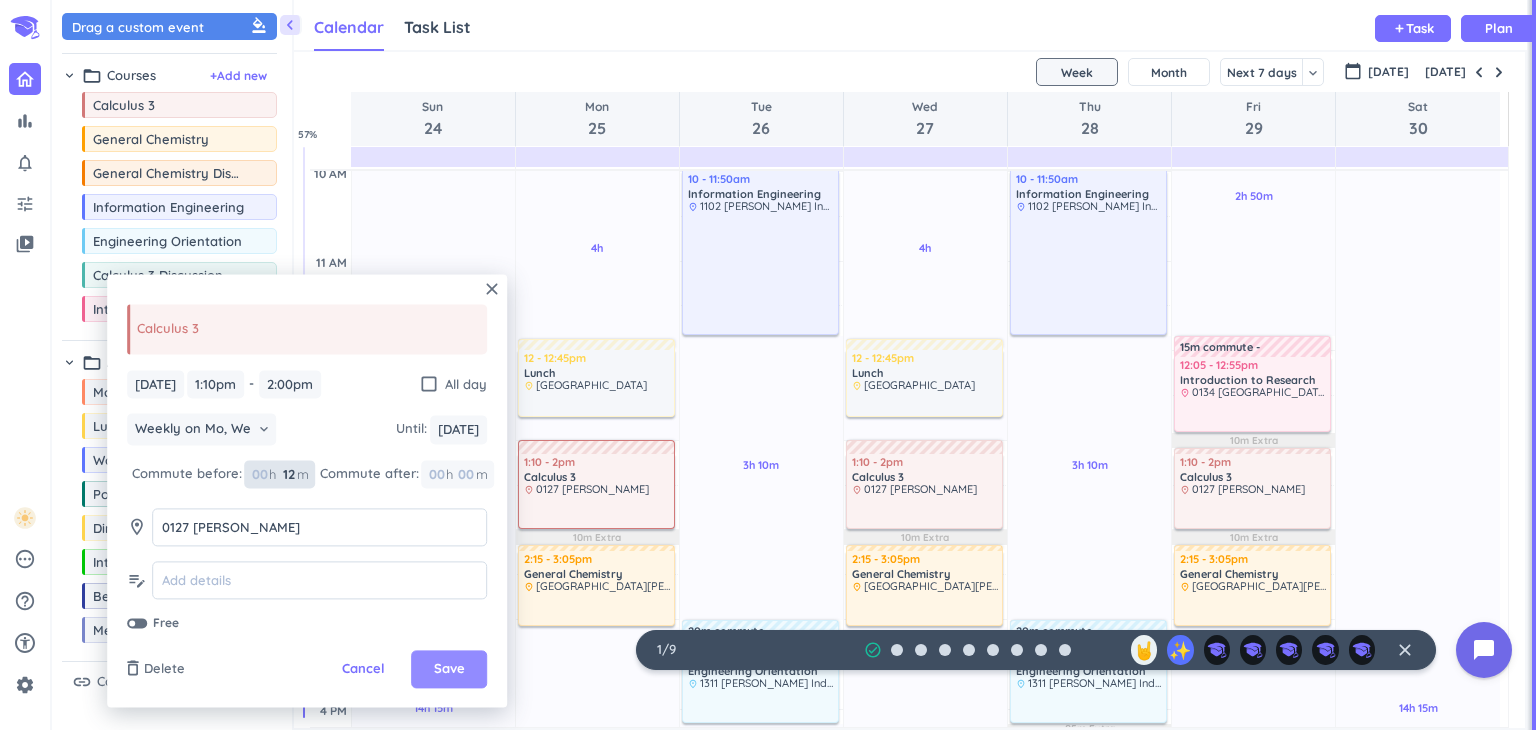 type on "12" 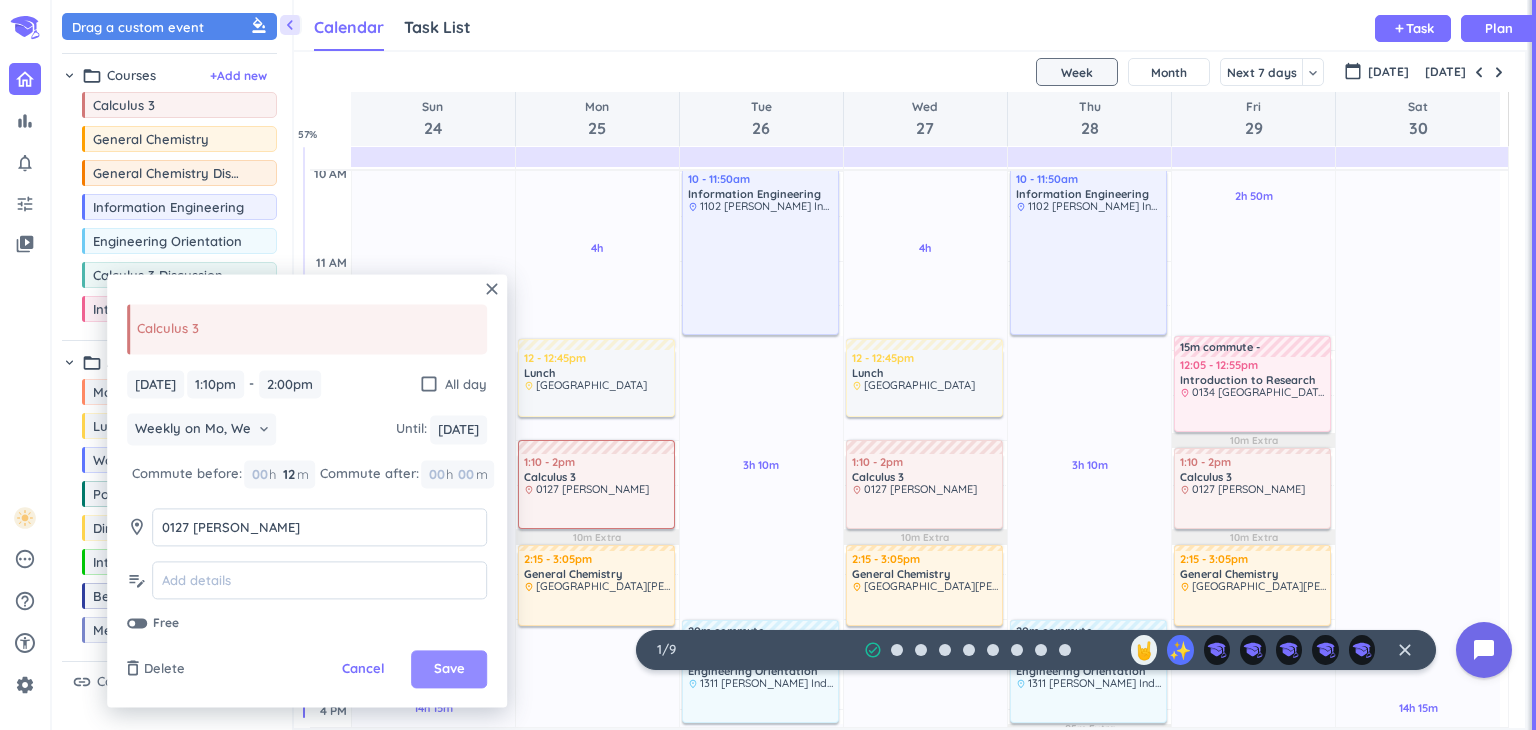 click on "Save" at bounding box center (449, 670) 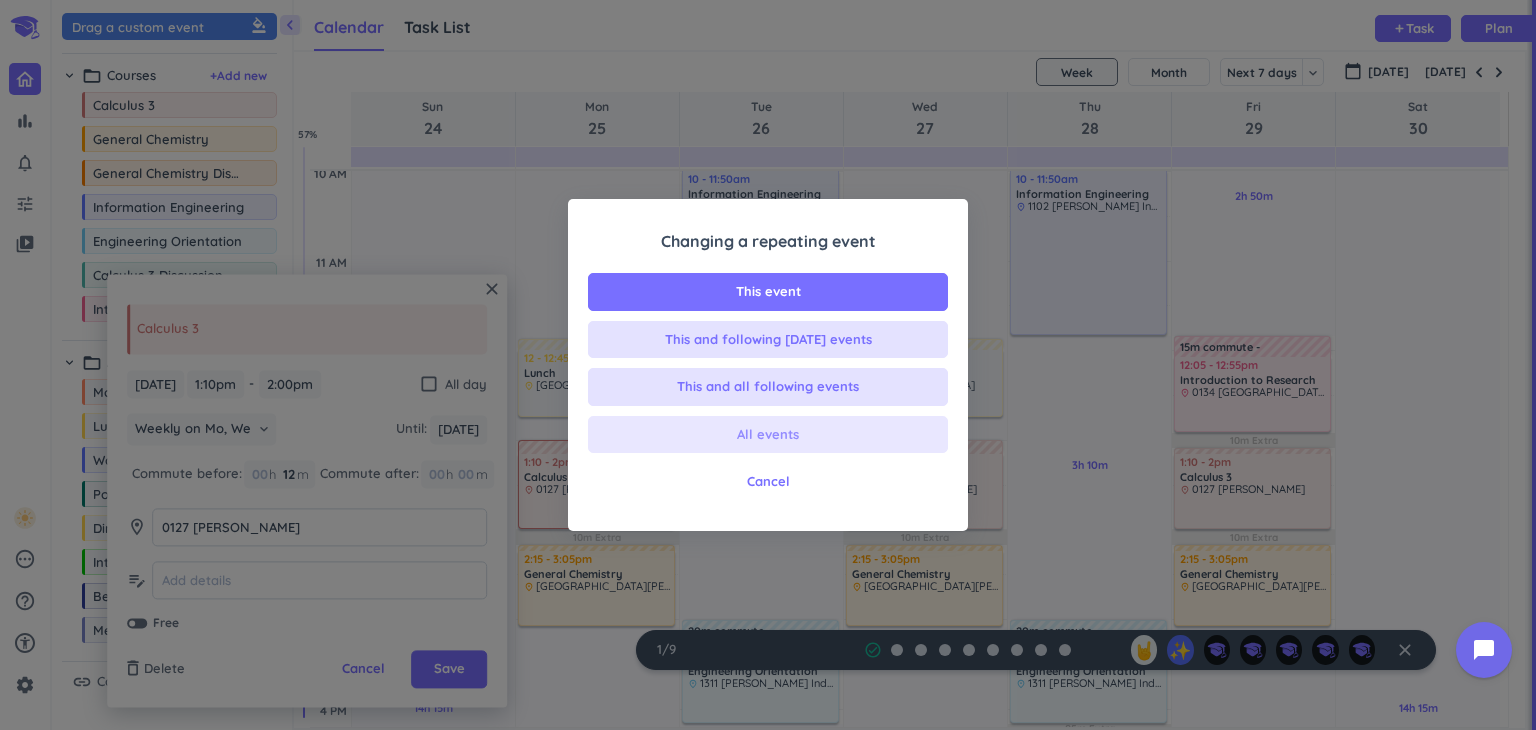 click on "All events" at bounding box center [768, 435] 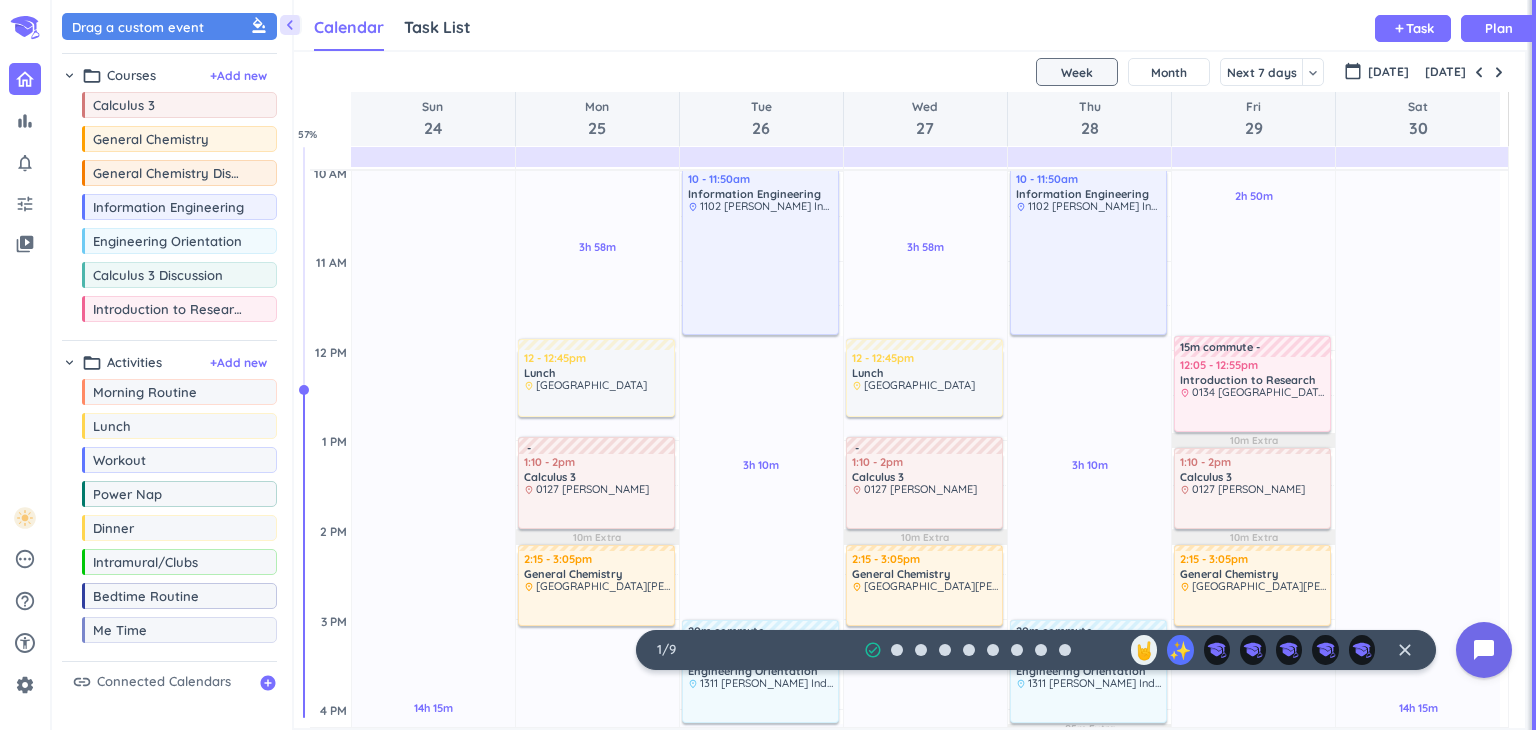 click at bounding box center [601, 446] 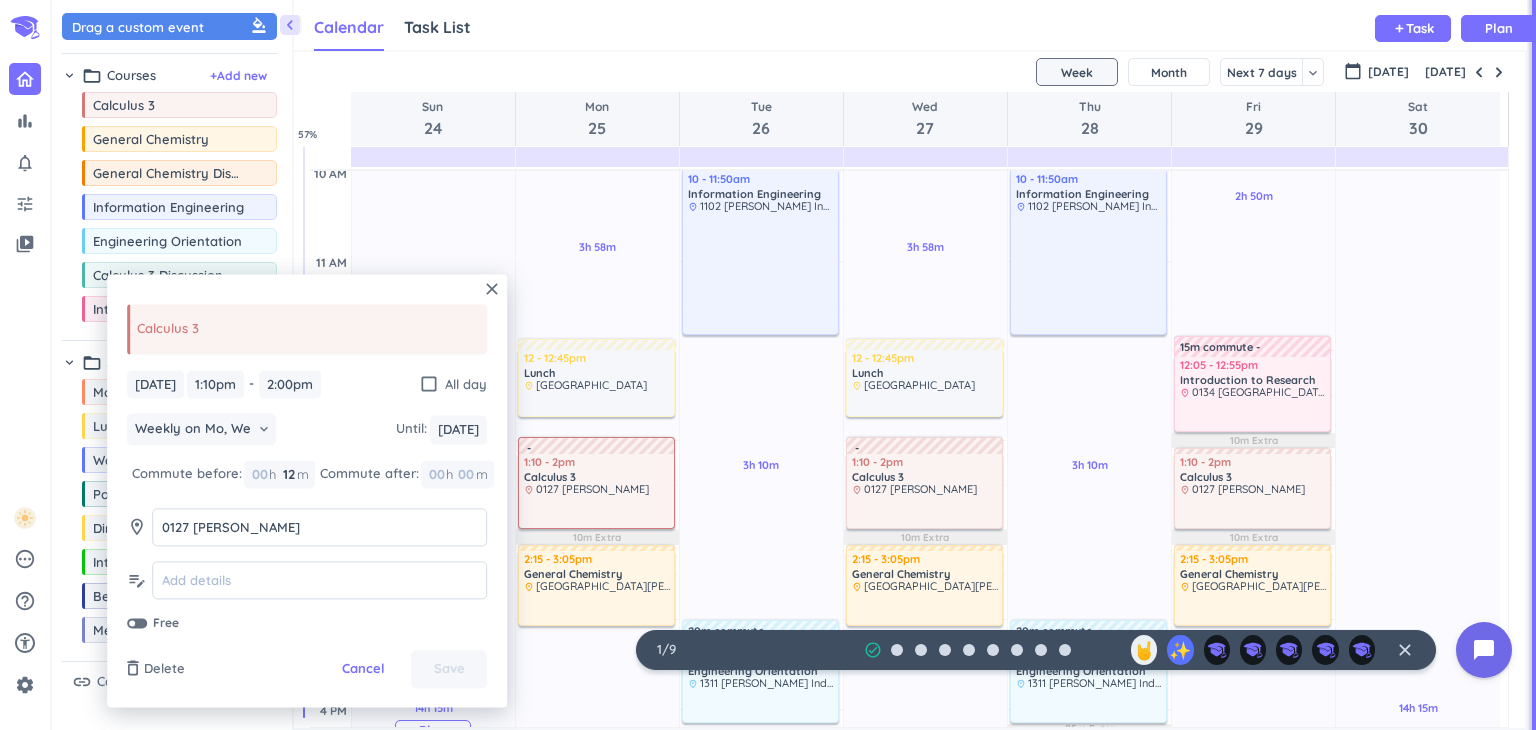 click on "14h 15m Past due Plan" at bounding box center [433, 720] 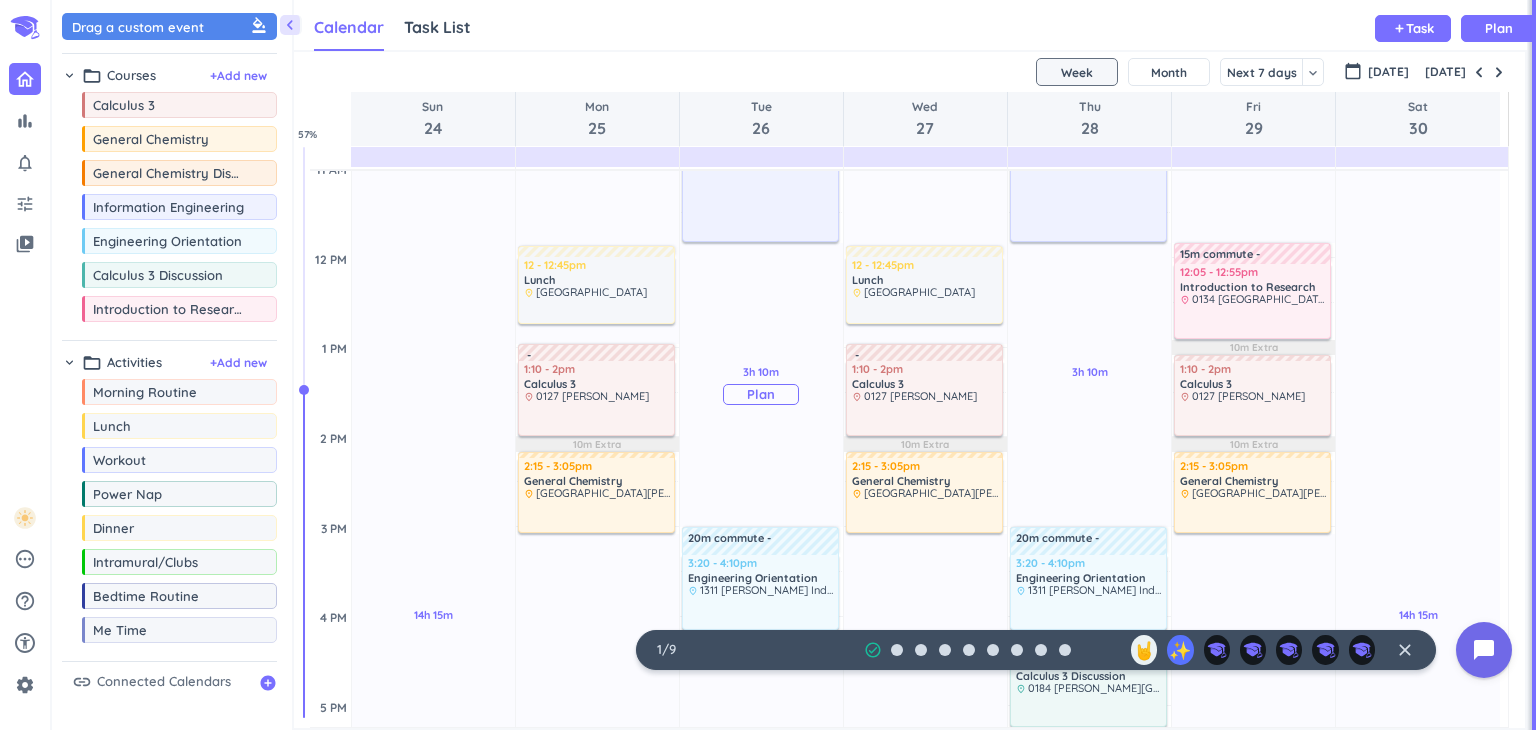 scroll, scrollTop: 634, scrollLeft: 0, axis: vertical 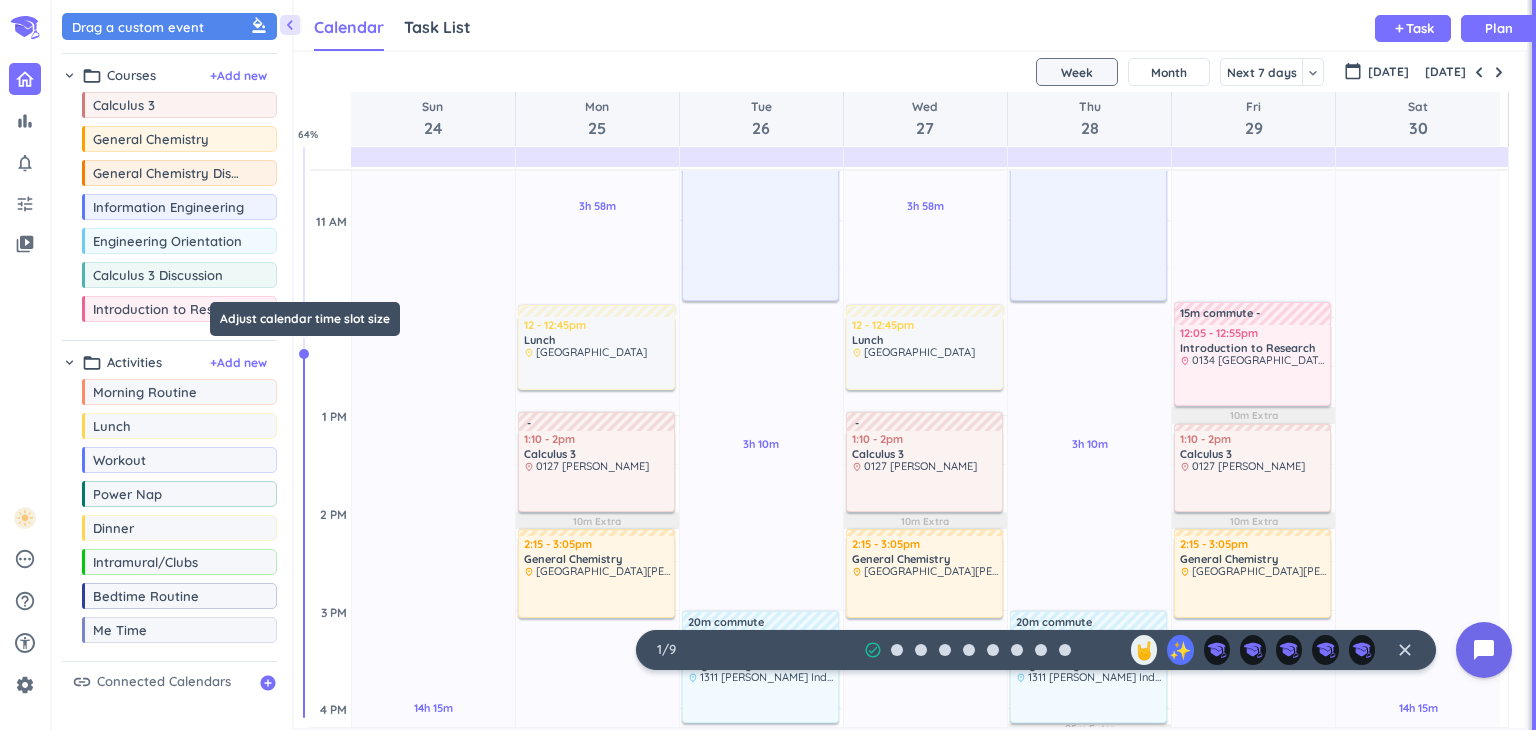 drag, startPoint x: 305, startPoint y: 395, endPoint x: 297, endPoint y: 344, distance: 51.62364 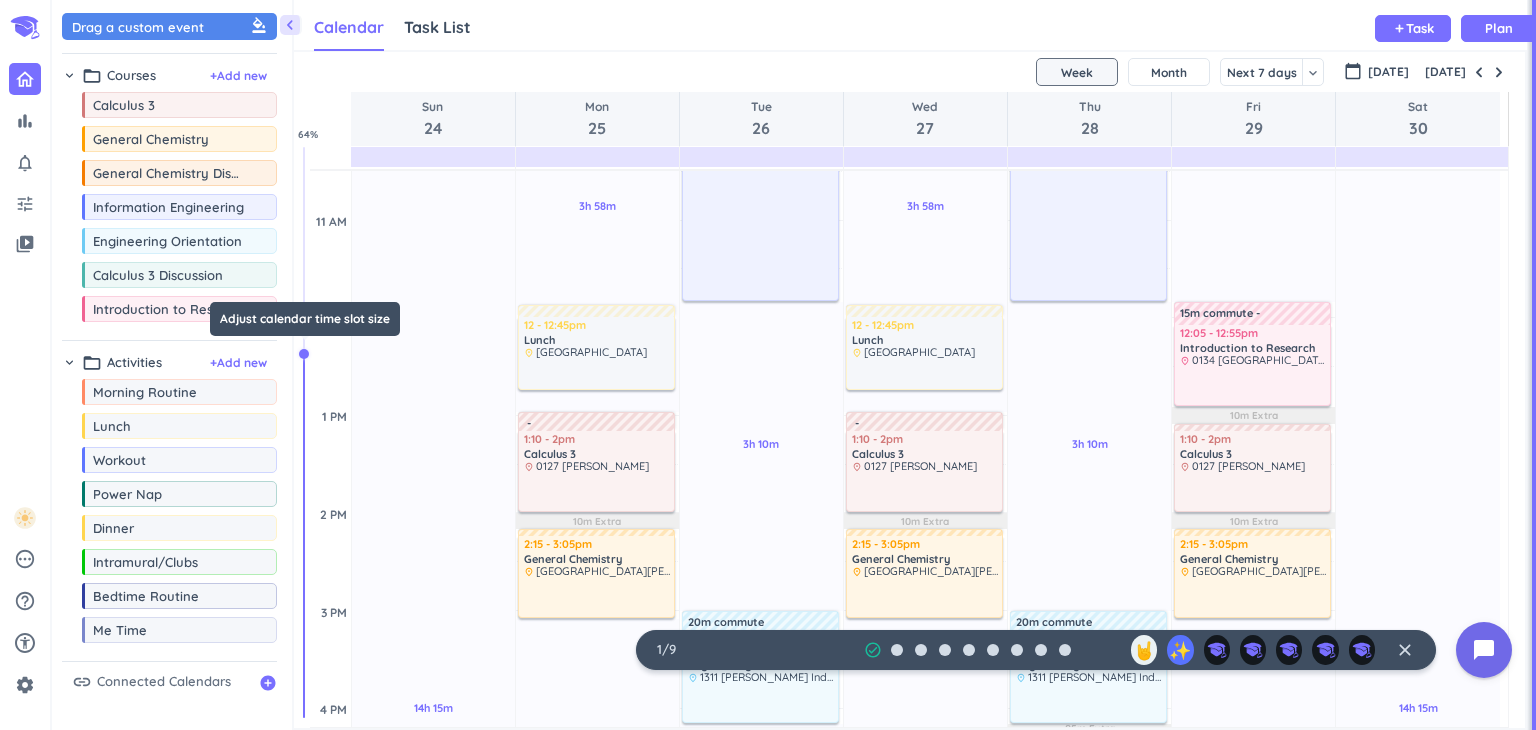 click at bounding box center [305, 432] 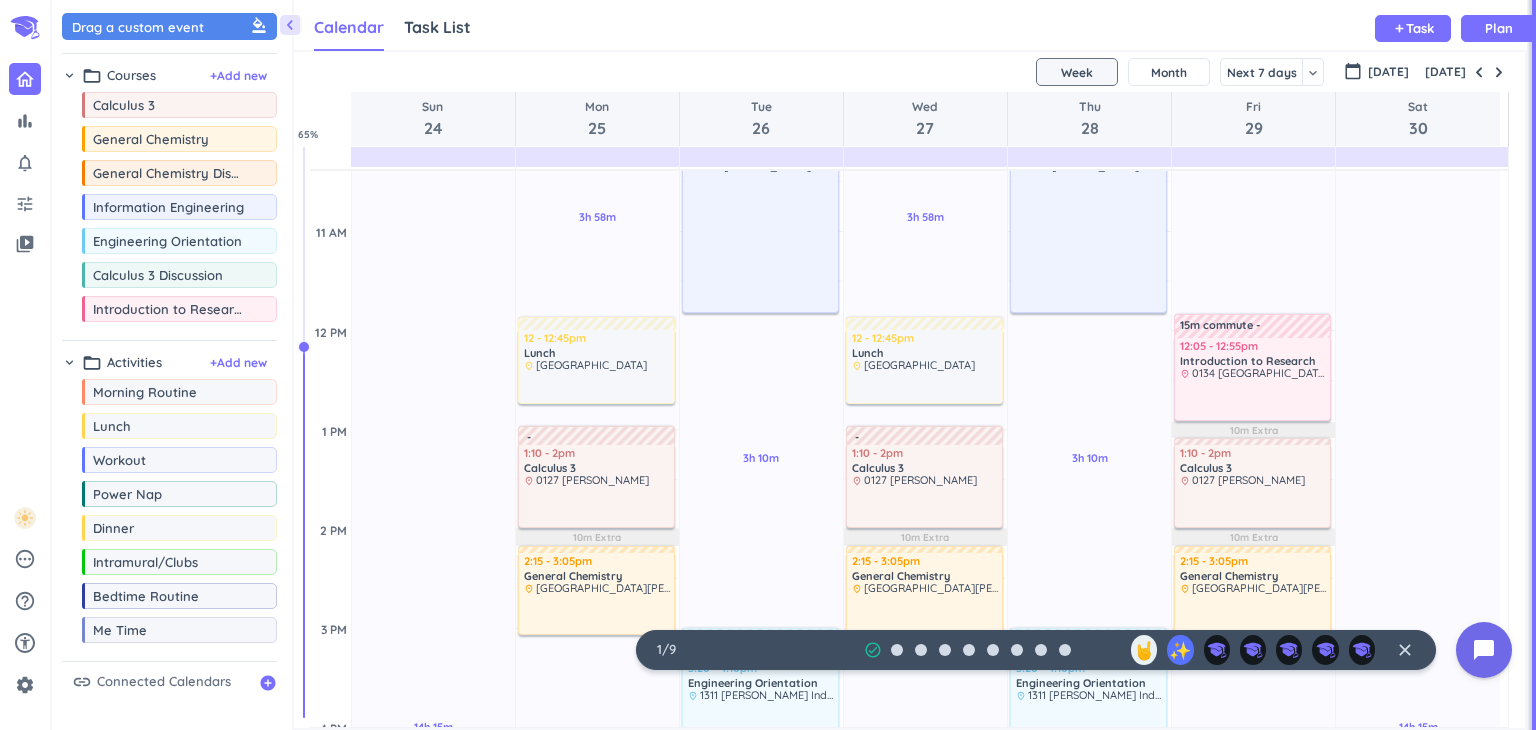 click at bounding box center [305, 432] 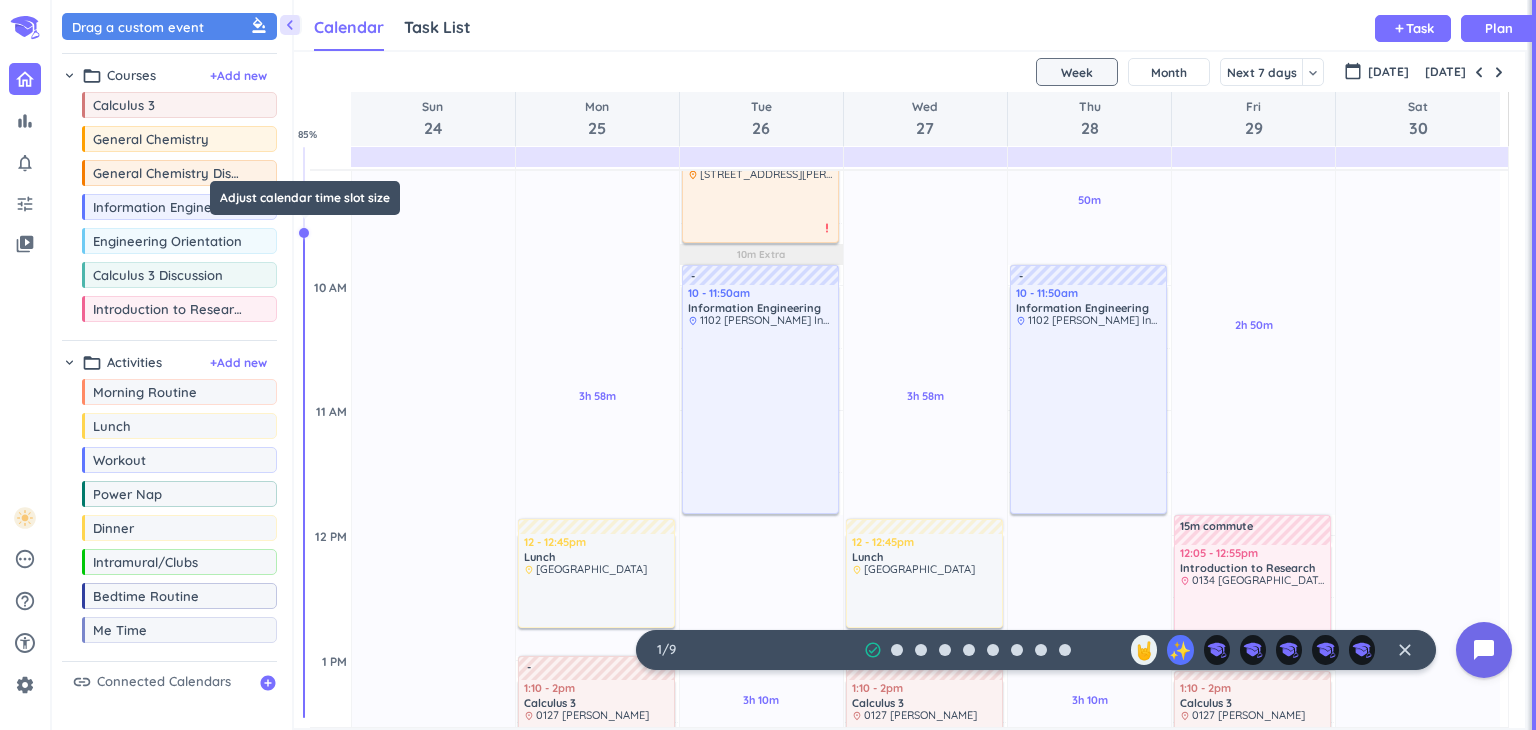 drag, startPoint x: 308, startPoint y: 349, endPoint x: 321, endPoint y: 232, distance: 117.72001 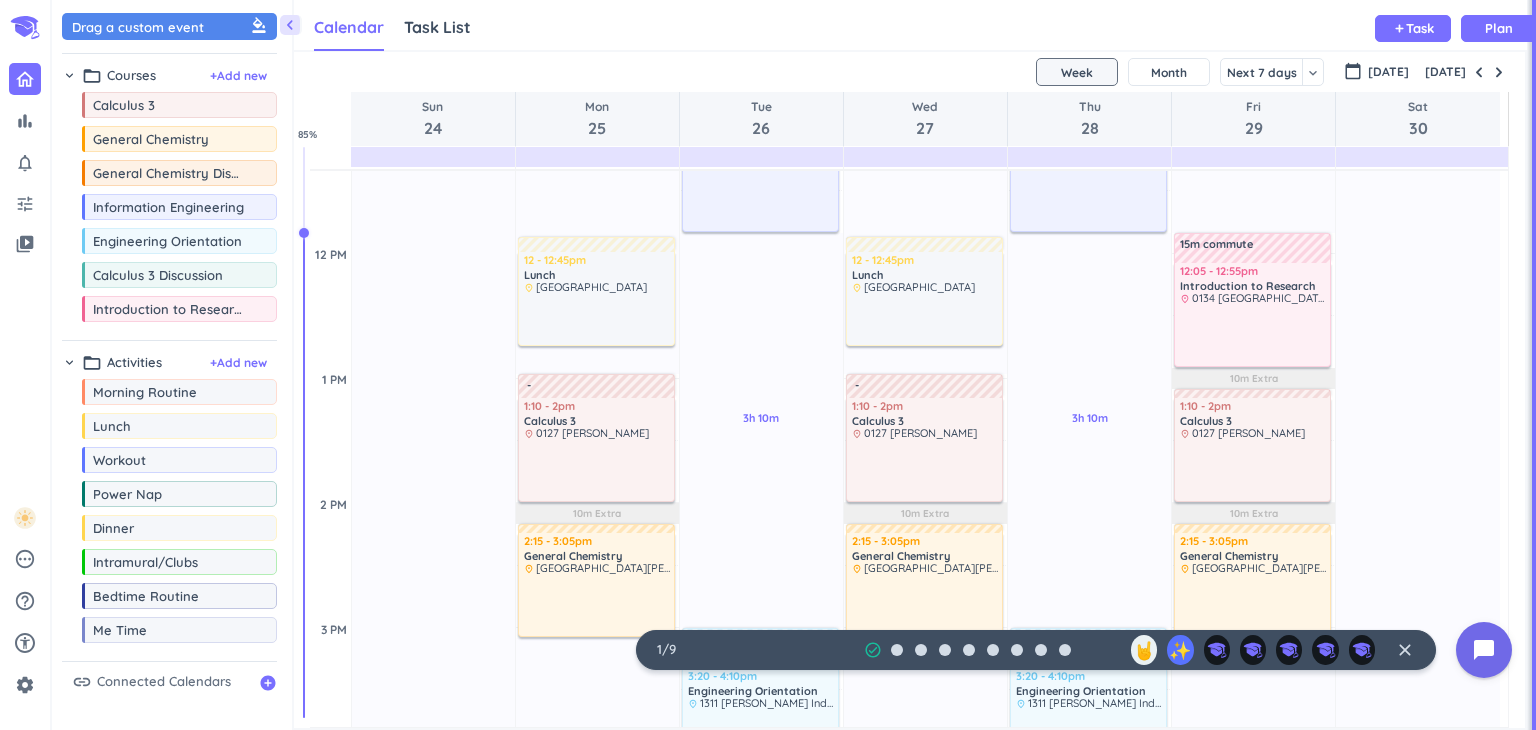 scroll, scrollTop: 936, scrollLeft: 0, axis: vertical 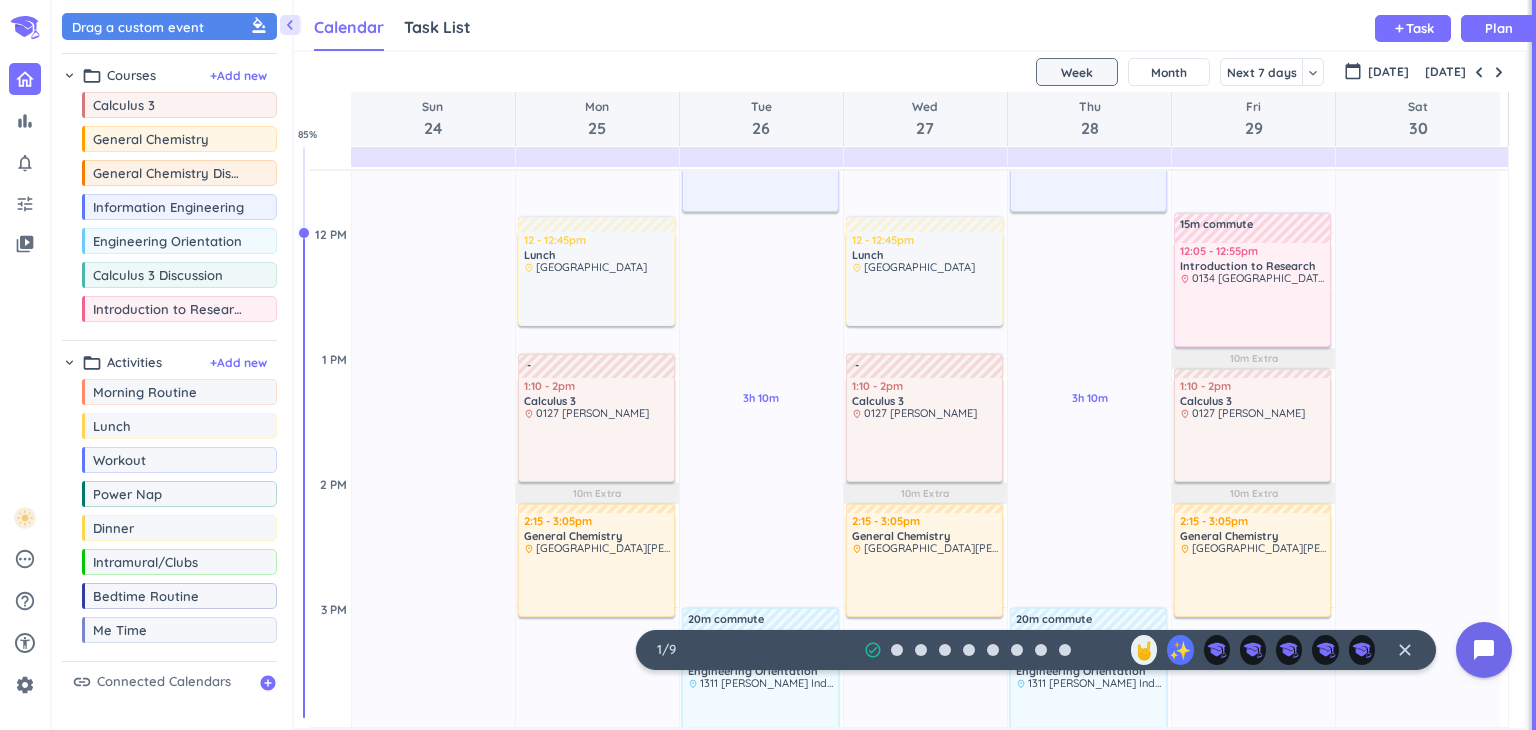 click at bounding box center [601, 366] 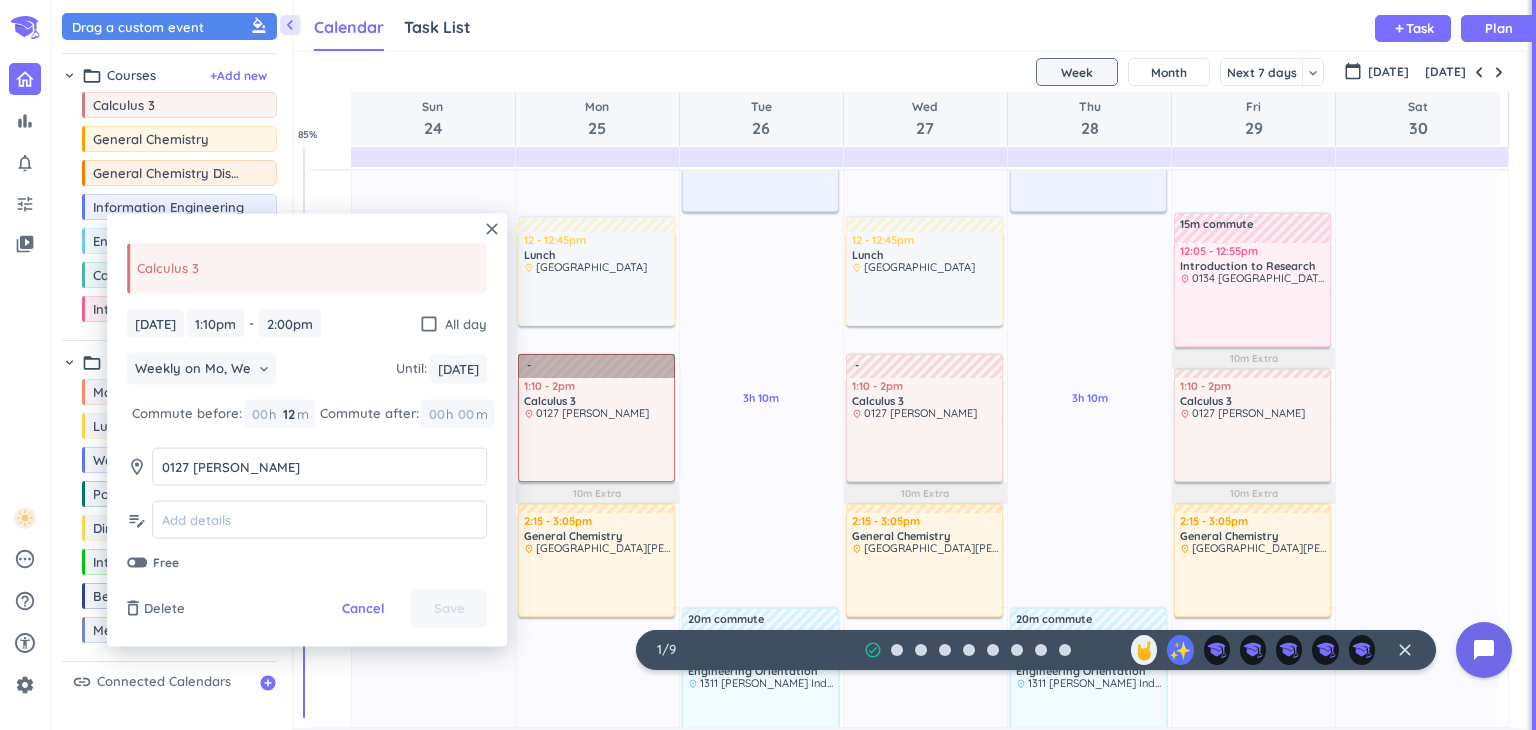 click at bounding box center (596, 366) 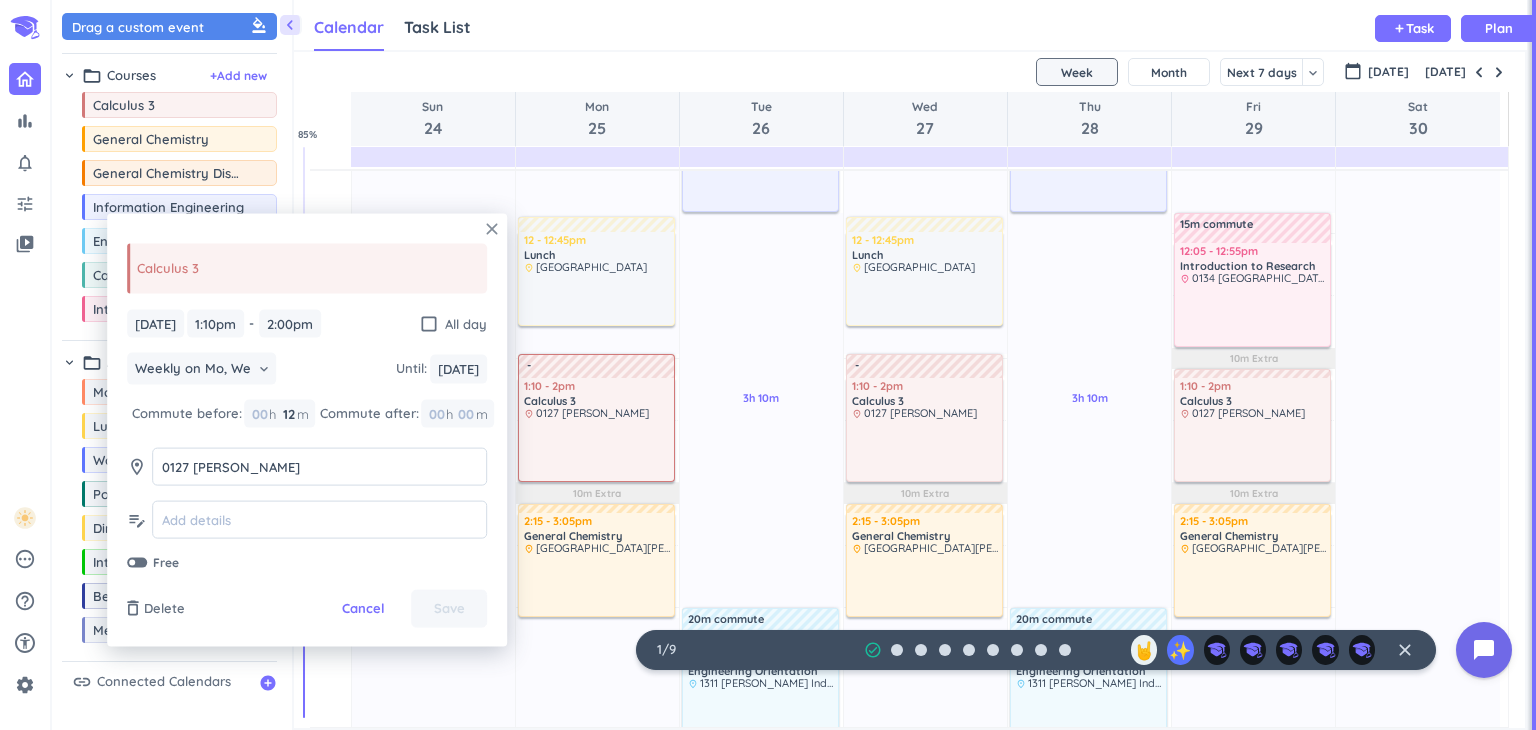 click on "close" at bounding box center [492, 229] 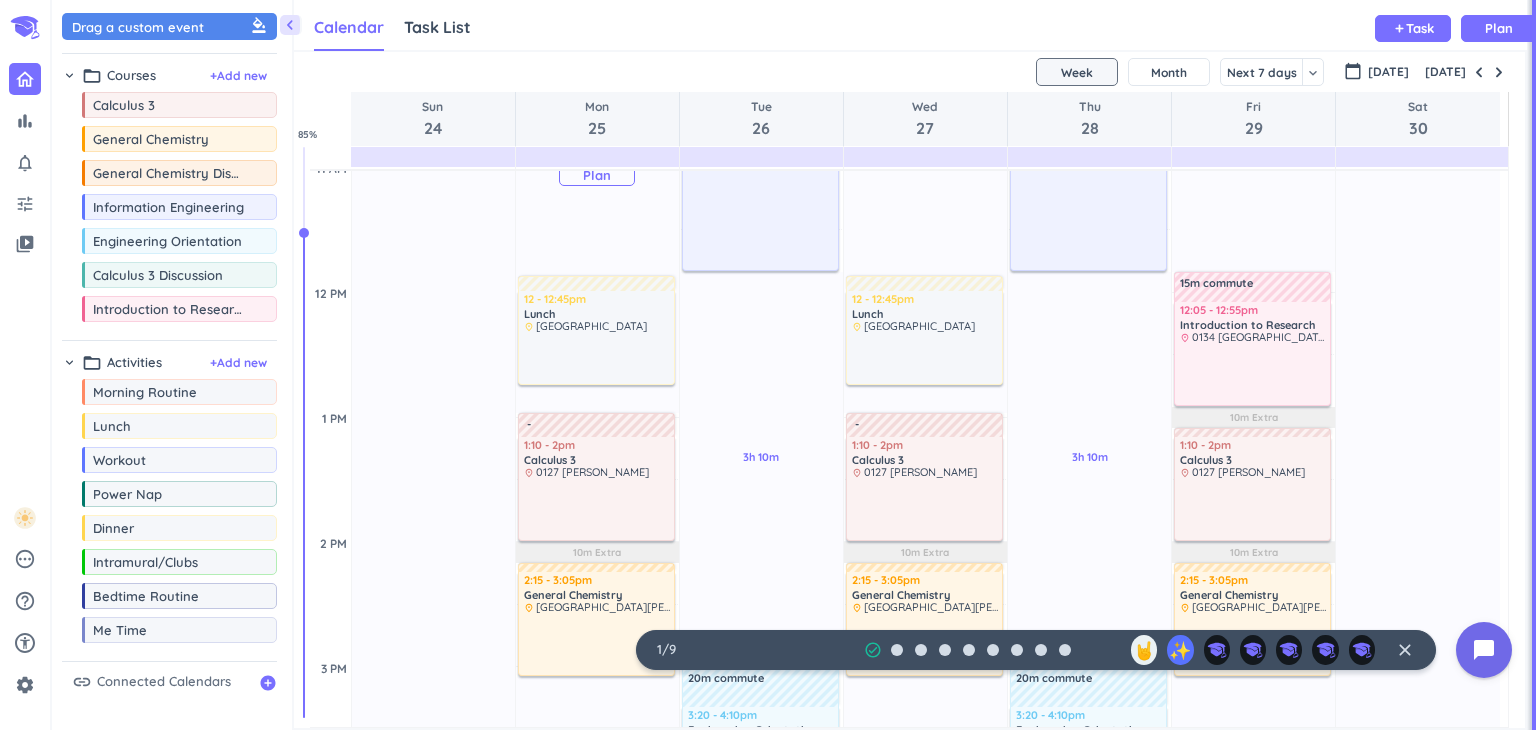scroll, scrollTop: 878, scrollLeft: 0, axis: vertical 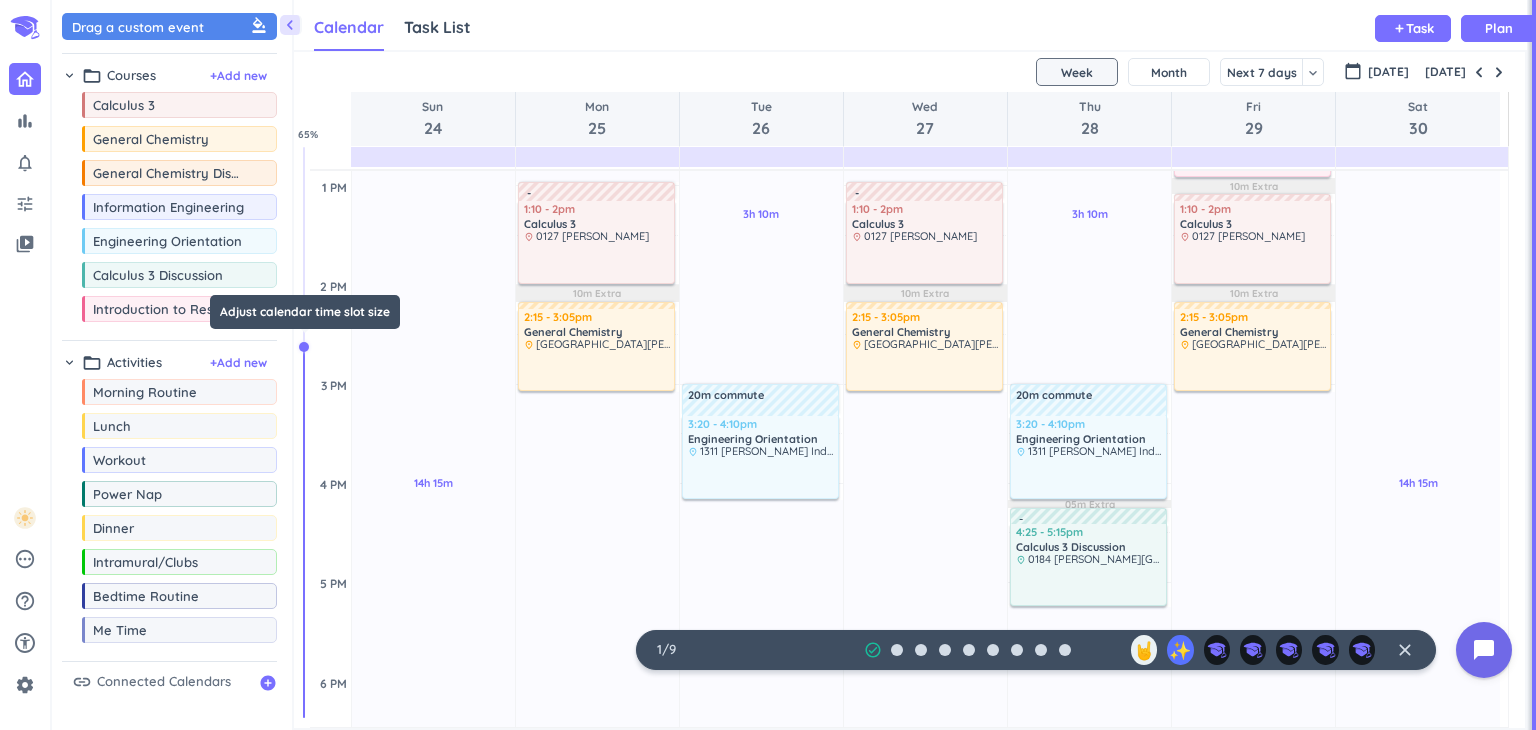 drag, startPoint x: 302, startPoint y: 233, endPoint x: 307, endPoint y: 345, distance: 112.11155 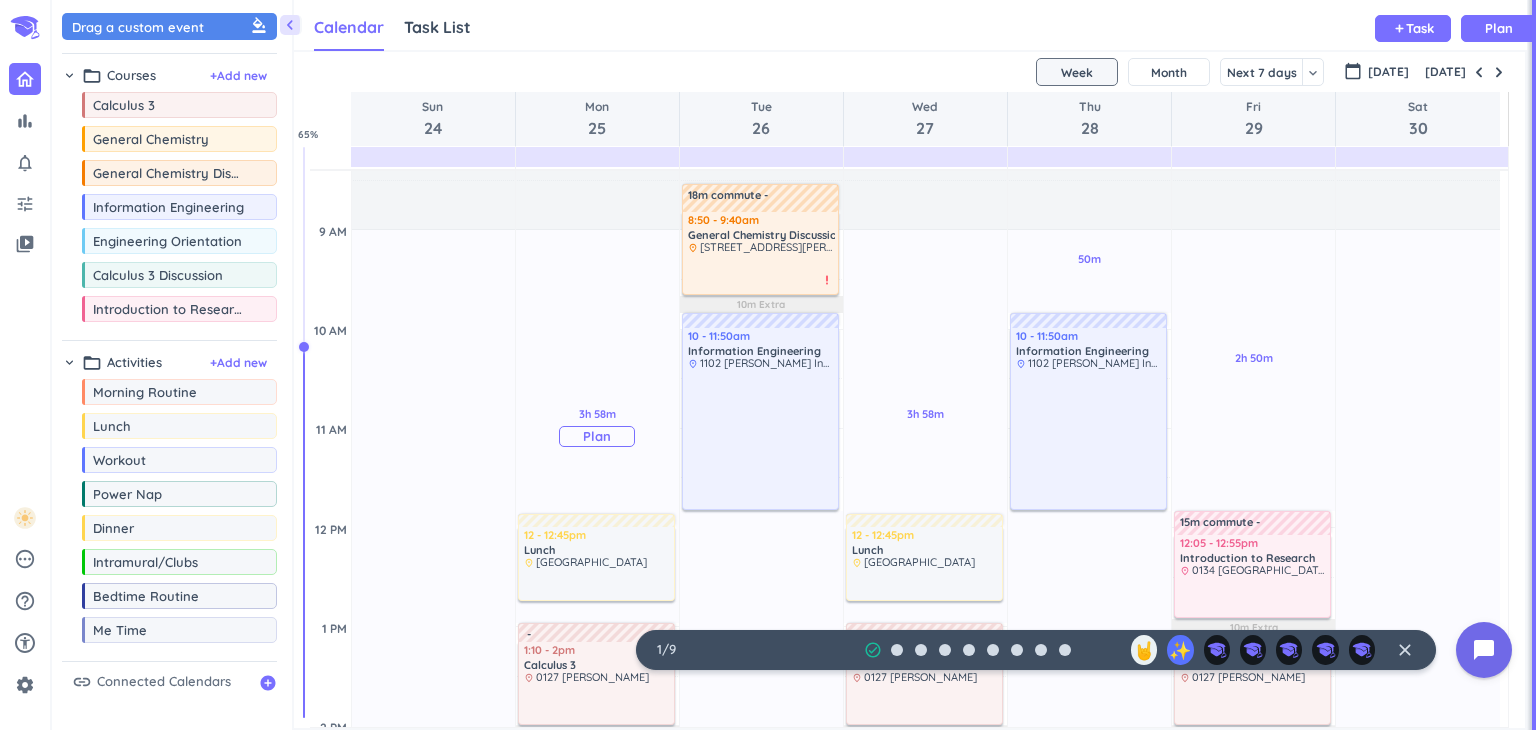scroll, scrollTop: 440, scrollLeft: 0, axis: vertical 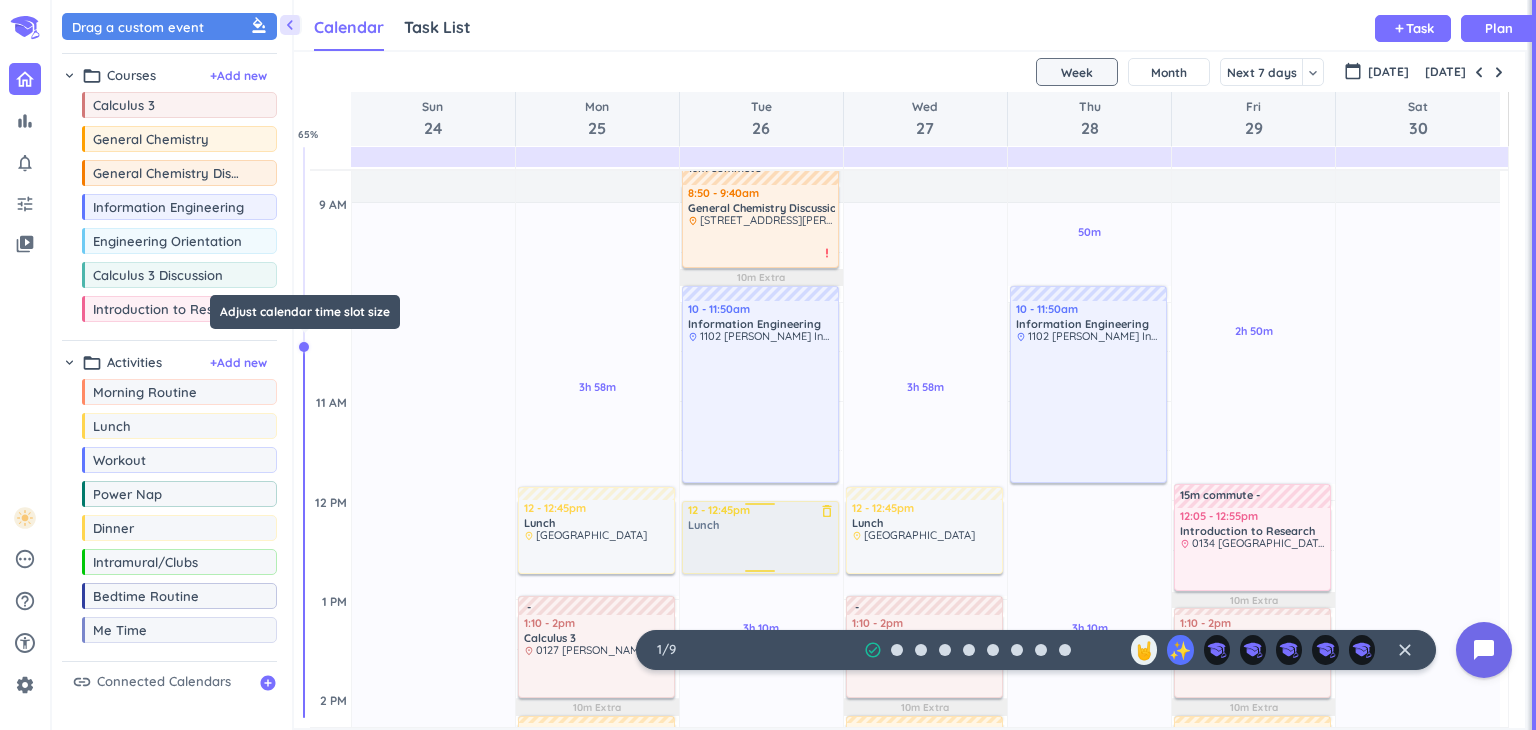 drag, startPoint x: 140, startPoint y: 422, endPoint x: 745, endPoint y: 506, distance: 610.8036 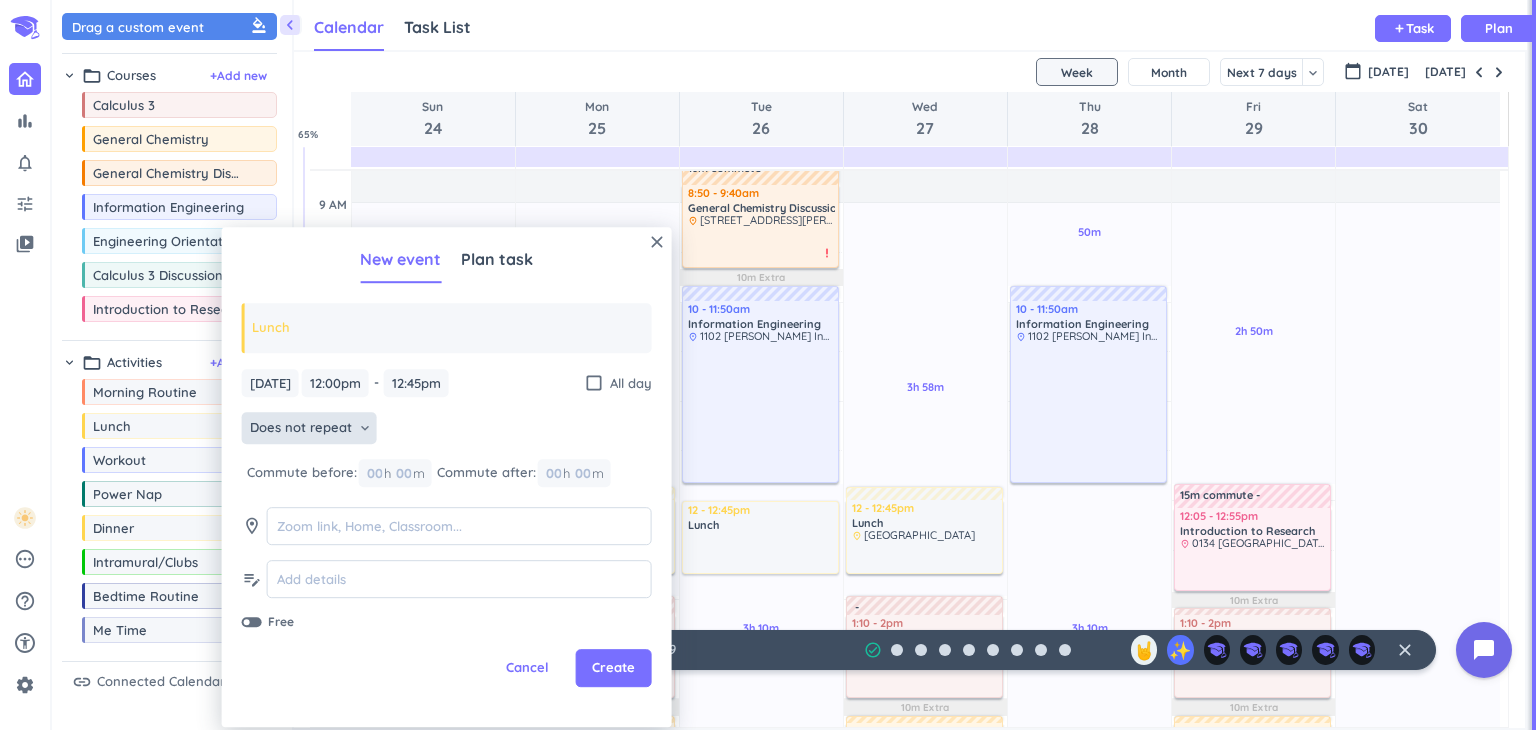 click on "Does not repeat" at bounding box center [301, 429] 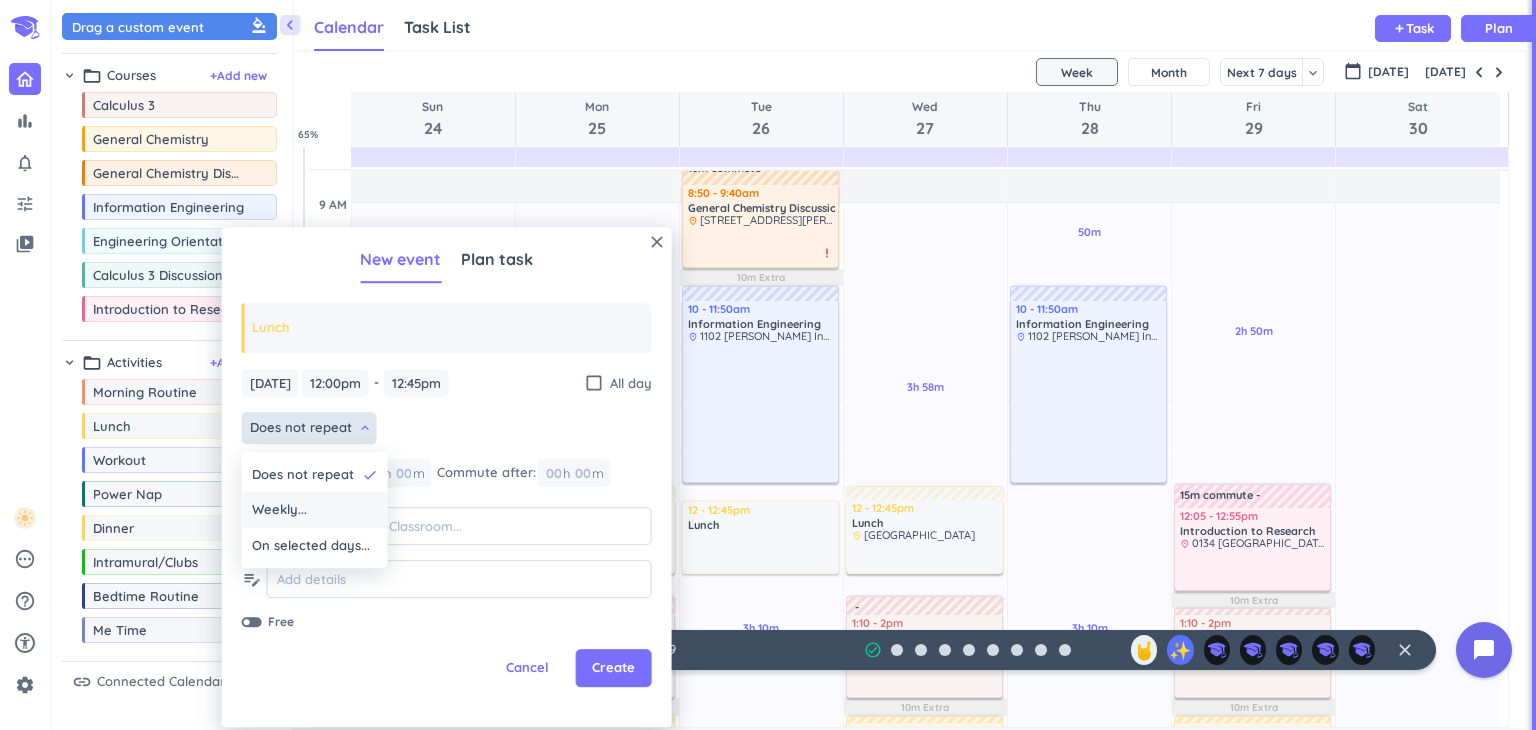 click on "Weekly..." at bounding box center [279, 511] 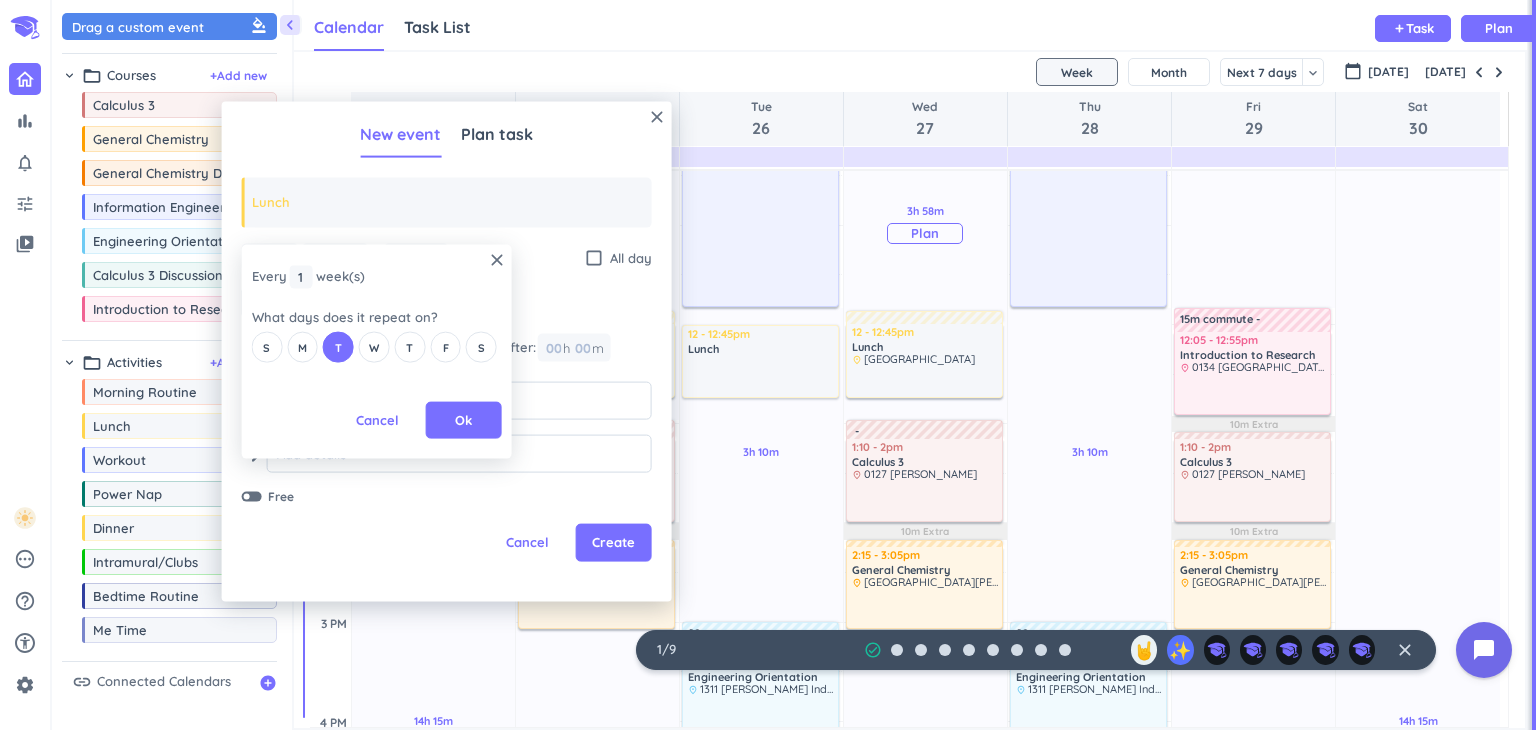 scroll, scrollTop: 637, scrollLeft: 0, axis: vertical 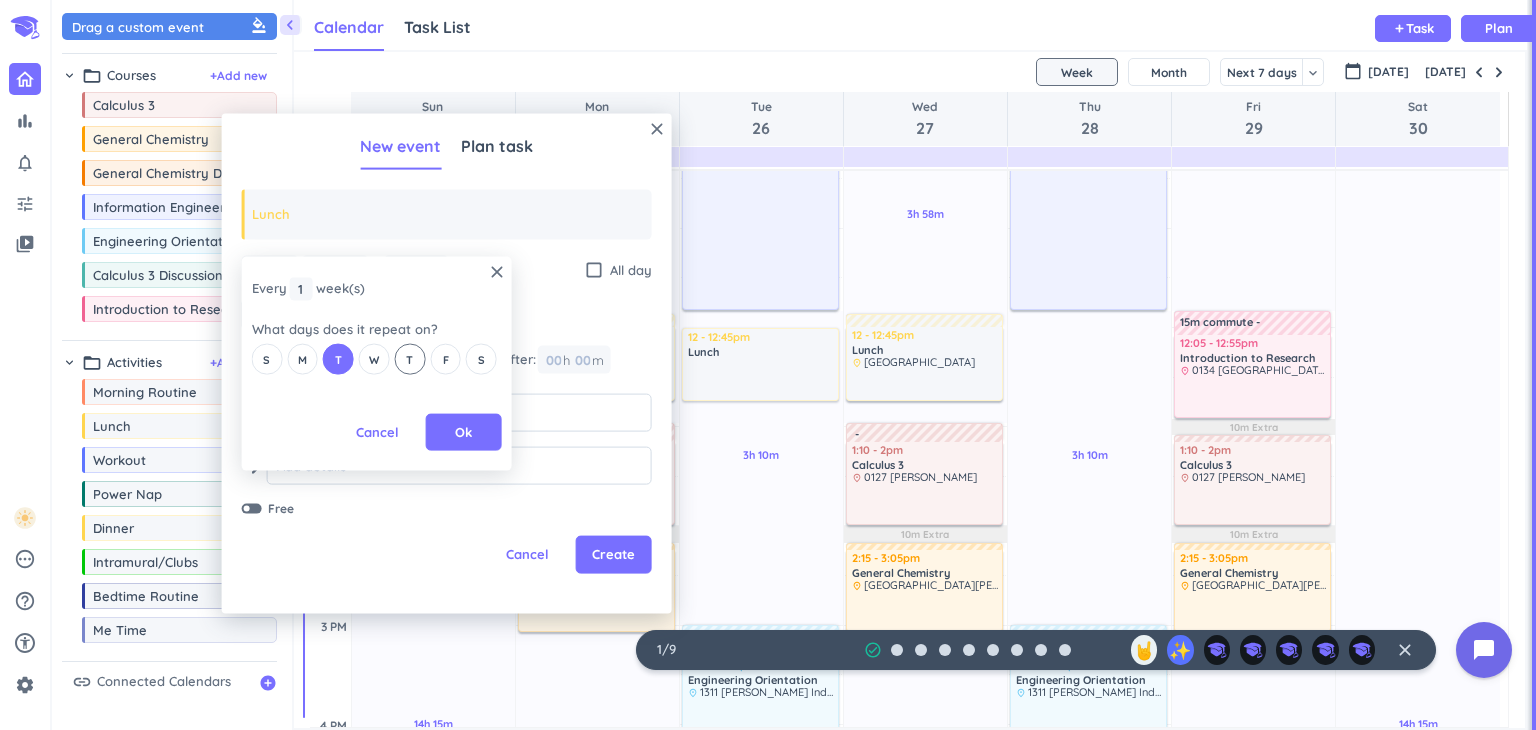 click on "T" at bounding box center [409, 359] 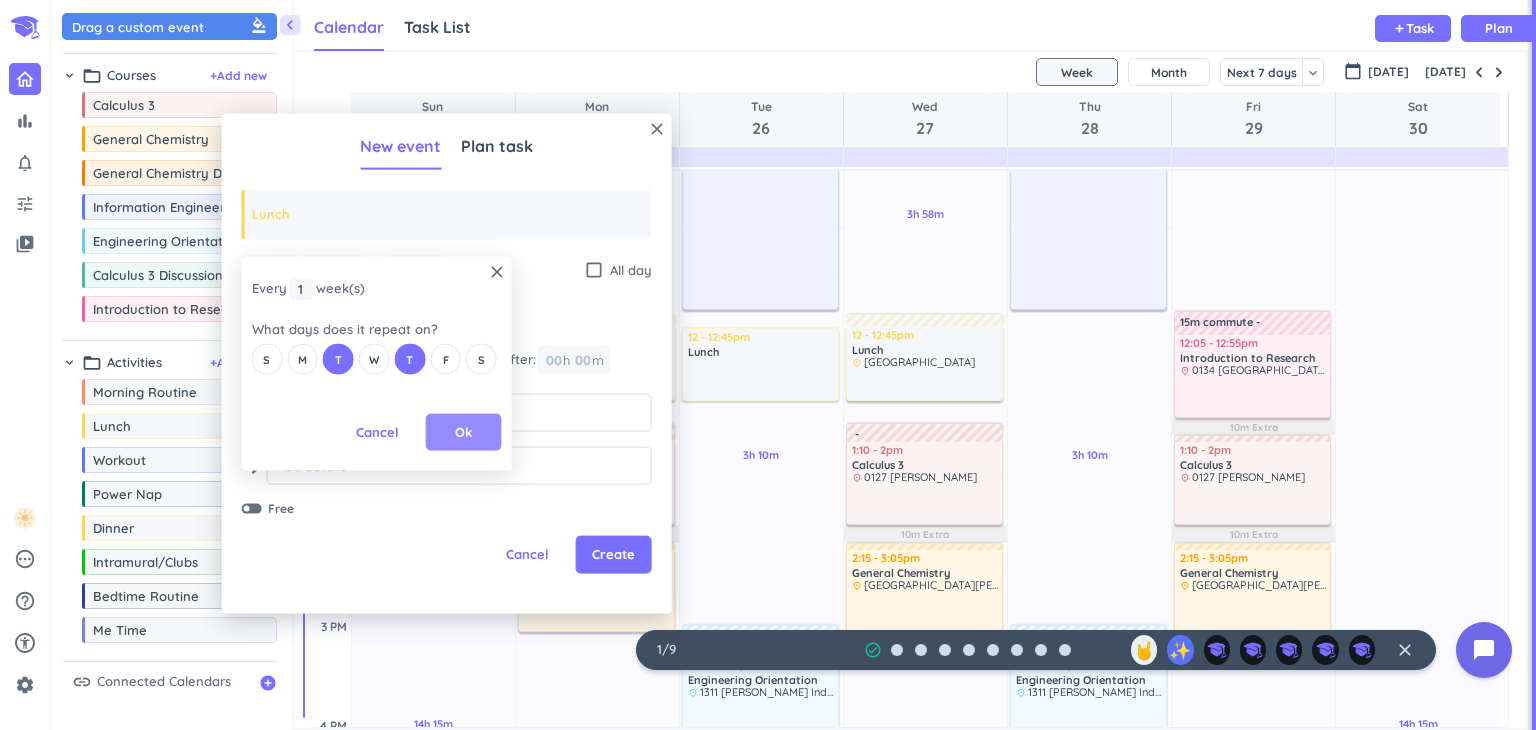 click on "Ok" at bounding box center [464, 432] 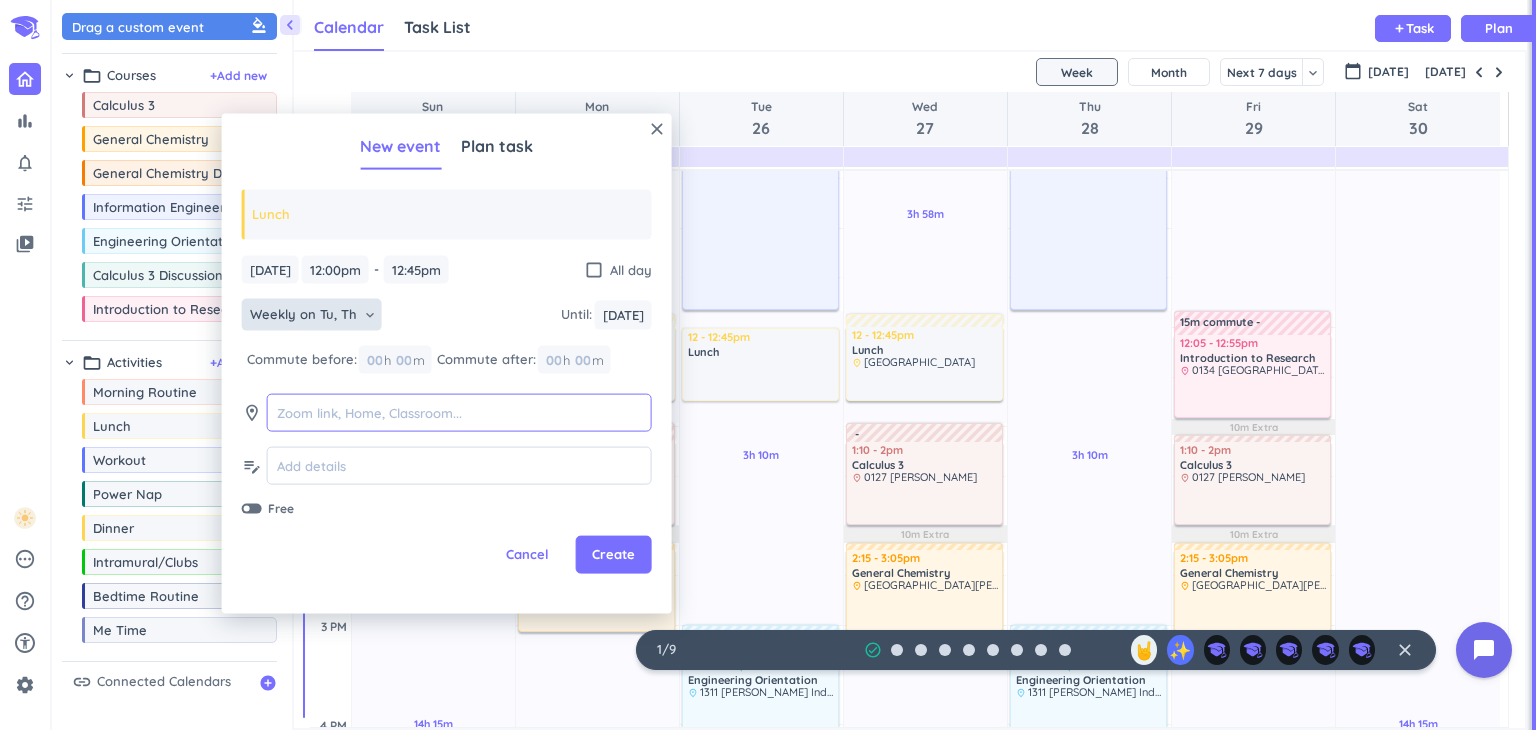 click at bounding box center [459, 412] 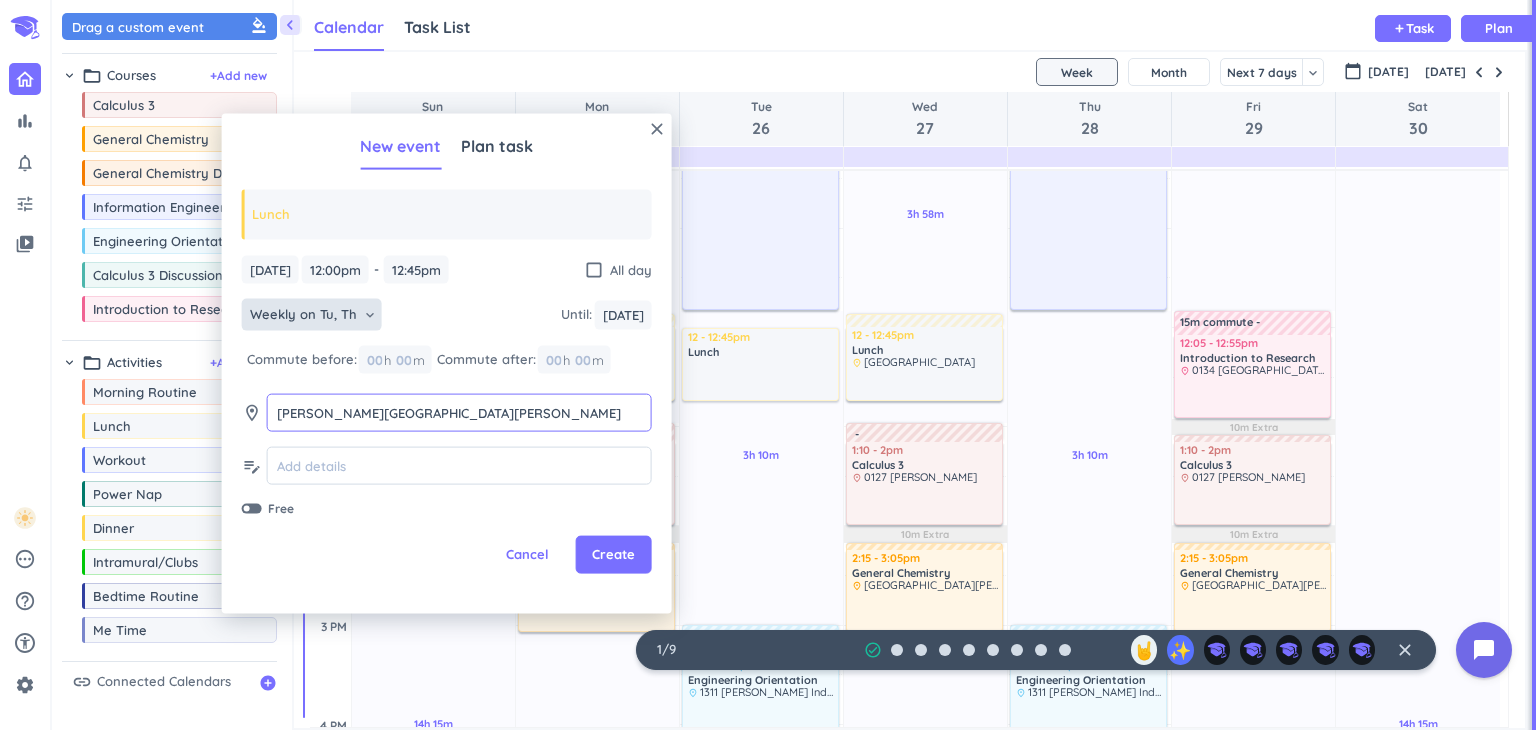 type on "[PERSON_NAME][GEOGRAPHIC_DATA][PERSON_NAME]" 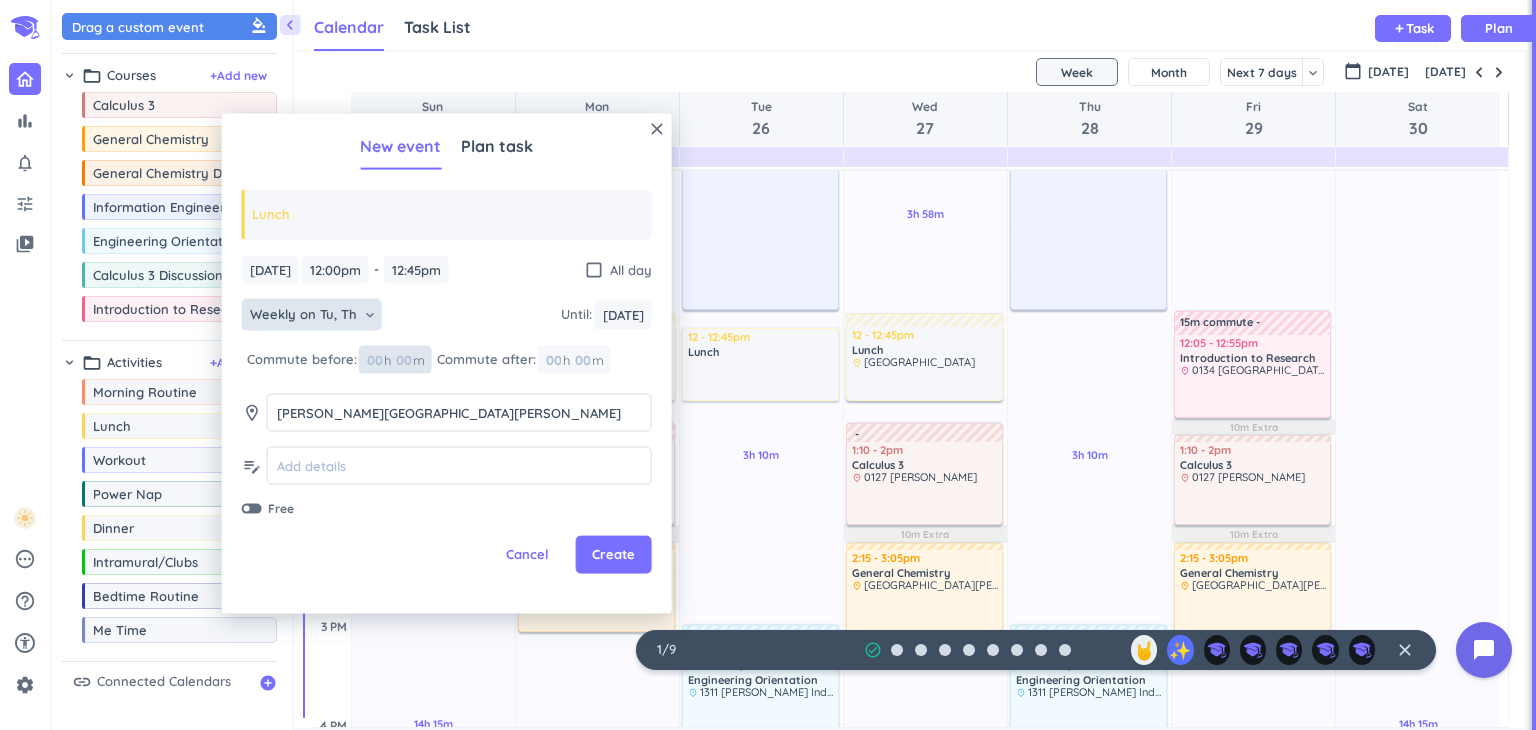click at bounding box center (403, 359) 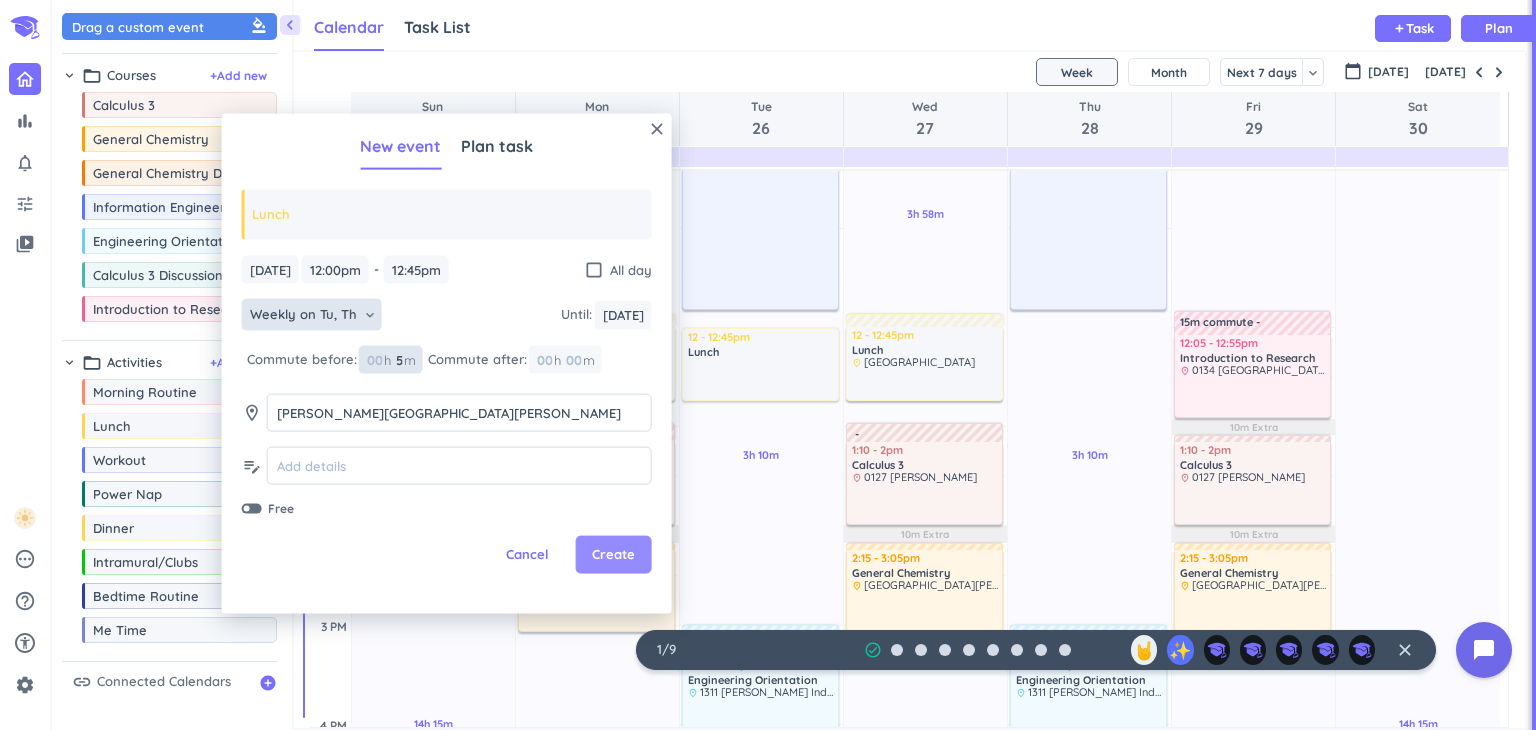 type on "5" 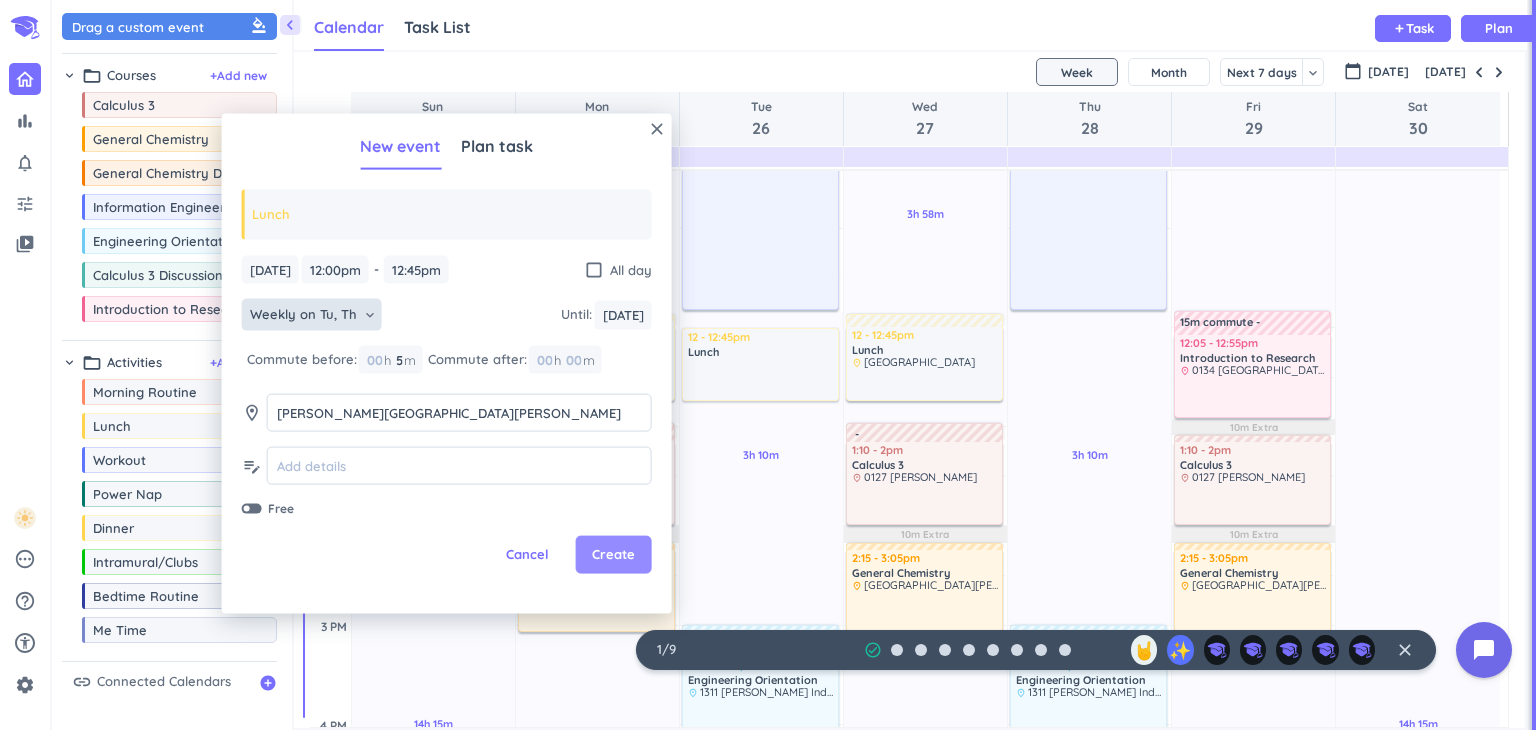 click on "Create" at bounding box center [613, 555] 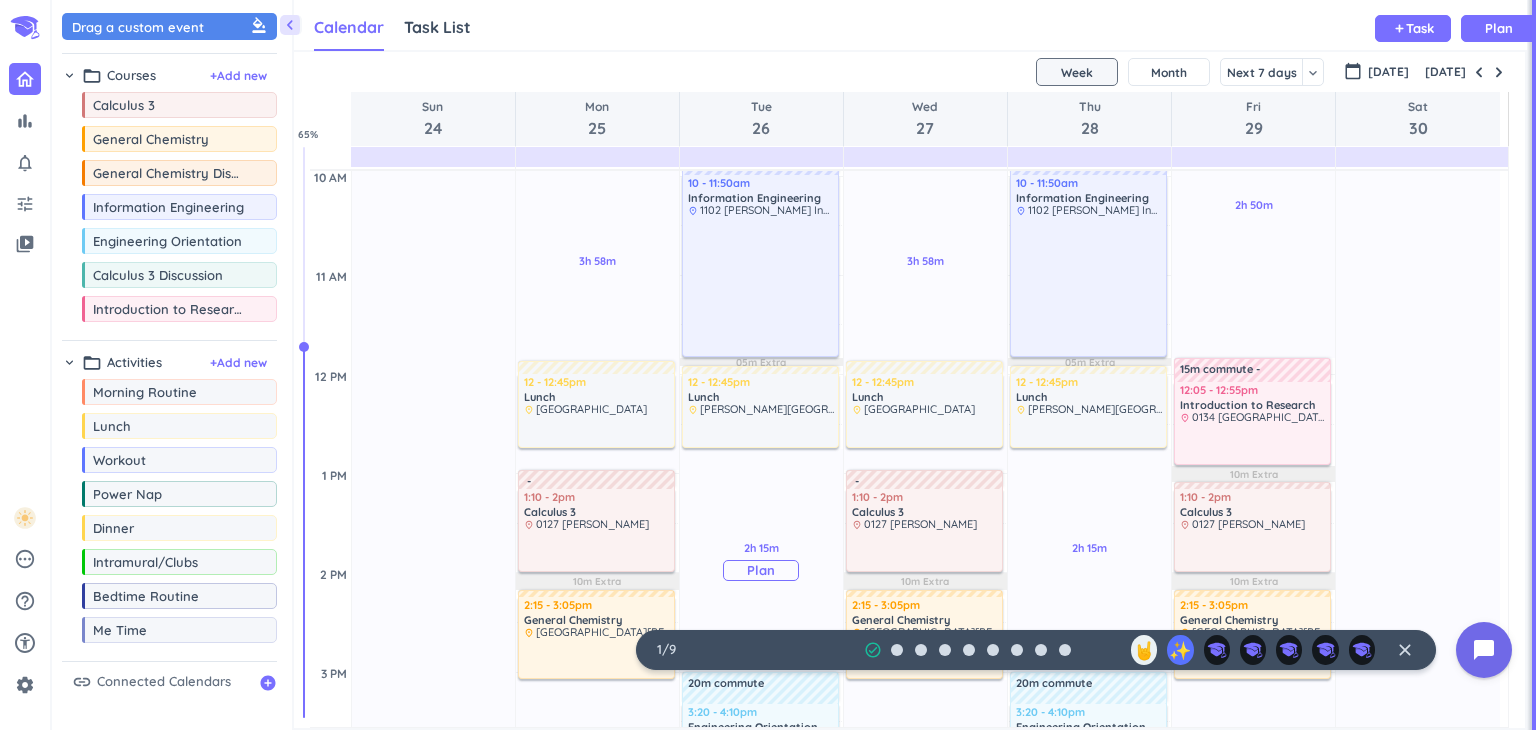 scroll, scrollTop: 589, scrollLeft: 0, axis: vertical 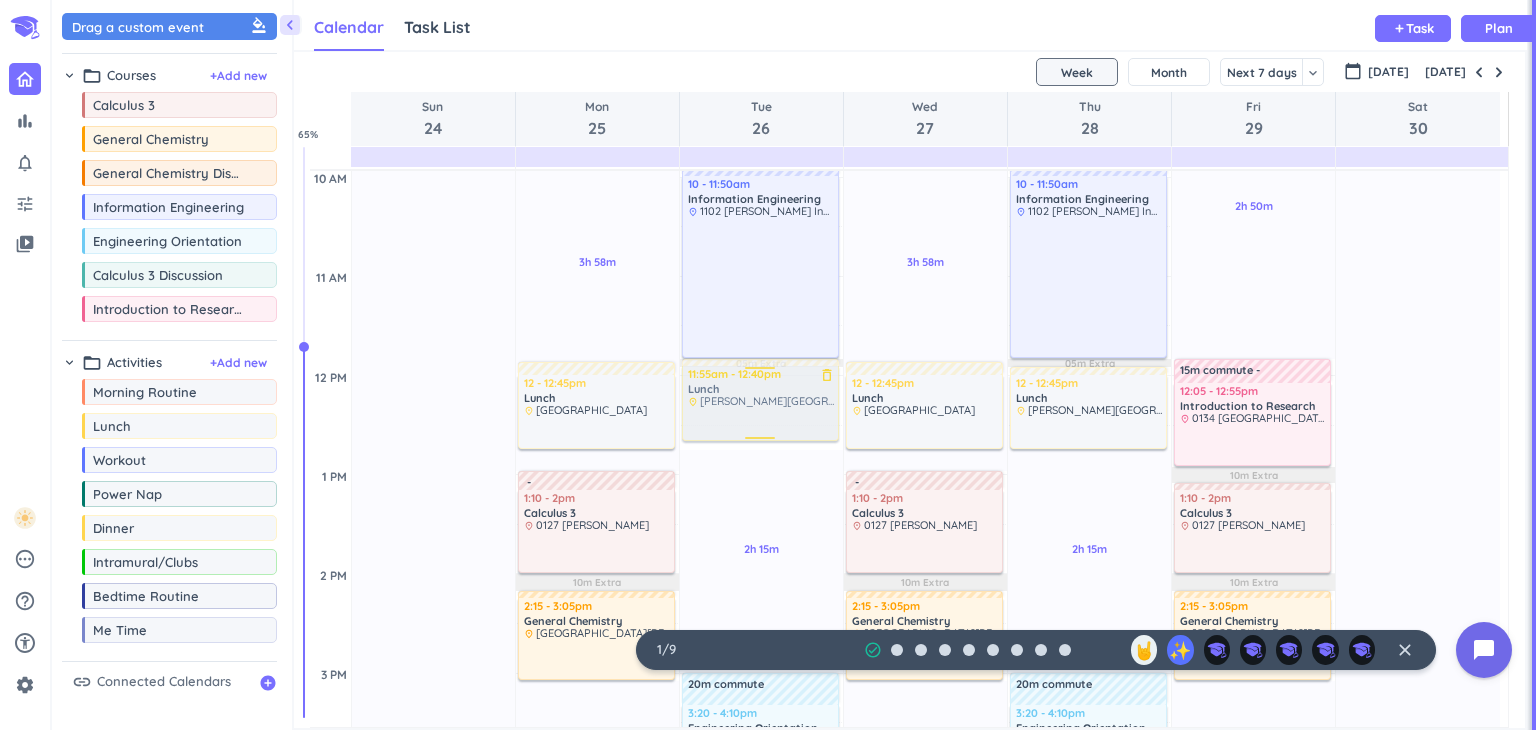 click on "2h 15m Past due Plan 7h 05m Past due Plan 10m Extra 05m Extra Adjust Awake Time Adjust Awake Time 18m commute 8:50 - 9:40am General Chemistry Discussion delete_outline place [STREET_ADDRESS][PERSON_NAME] priority_high 10 - 11:50am Information Engineering delete_outline place 1102 [PERSON_NAME] Industrial Engineering 12 - 12:45pm Lunch delete_outline place [PERSON_NAME][GEOGRAPHIC_DATA][PERSON_NAME] Dining Center 20m commute 3:20 - 4:10pm Engineering Orientation delete_outline place [GEOGRAPHIC_DATA][PERSON_NAME] Engineering 11:55am - 12:40pm Lunch delete_outline place [PERSON_NAME][GEOGRAPHIC_DATA][PERSON_NAME]" at bounding box center [761, 772] 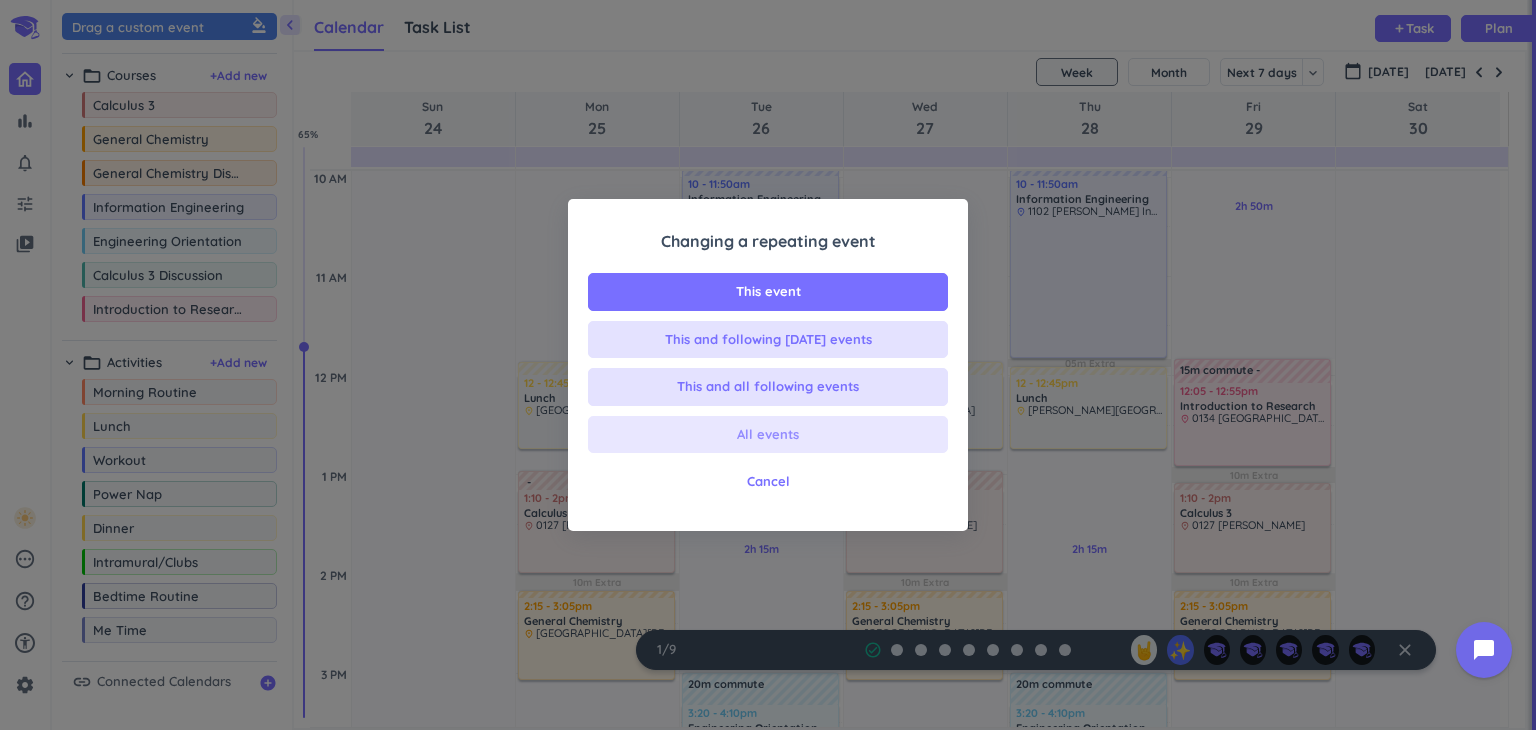 click on "All events" at bounding box center (768, 435) 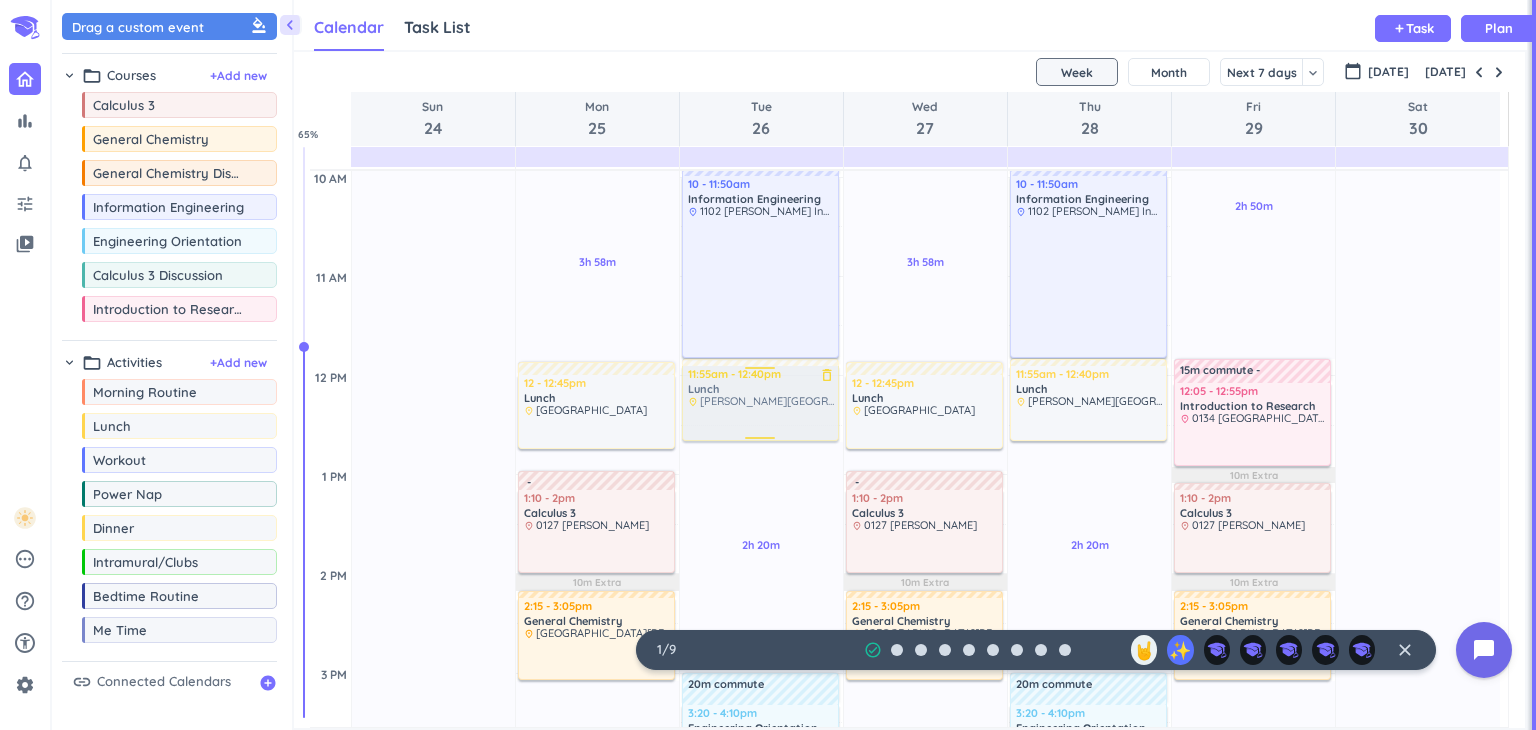 click on "2h 20m Past due Plan 7h 05m Past due Plan 10m Extra Adjust Awake Time Adjust Awake Time 18m commute 8:50 - 9:40am General Chemistry Discussion delete_outline place [STREET_ADDRESS][PERSON_NAME] priority_high 10 - 11:50am Information Engineering delete_outline place 1102 [PERSON_NAME] Industrial Engineering 11:55am - 12:40pm Lunch delete_outline place [PERSON_NAME][GEOGRAPHIC_DATA][PERSON_NAME] Dining Center 20m commute 3:20 - 4:10pm Engineering Orientation delete_outline place [GEOGRAPHIC_DATA][PERSON_NAME] Engineering 11:55am - 12:40pm Lunch delete_outline place [PERSON_NAME][GEOGRAPHIC_DATA][PERSON_NAME]" at bounding box center [761, 772] 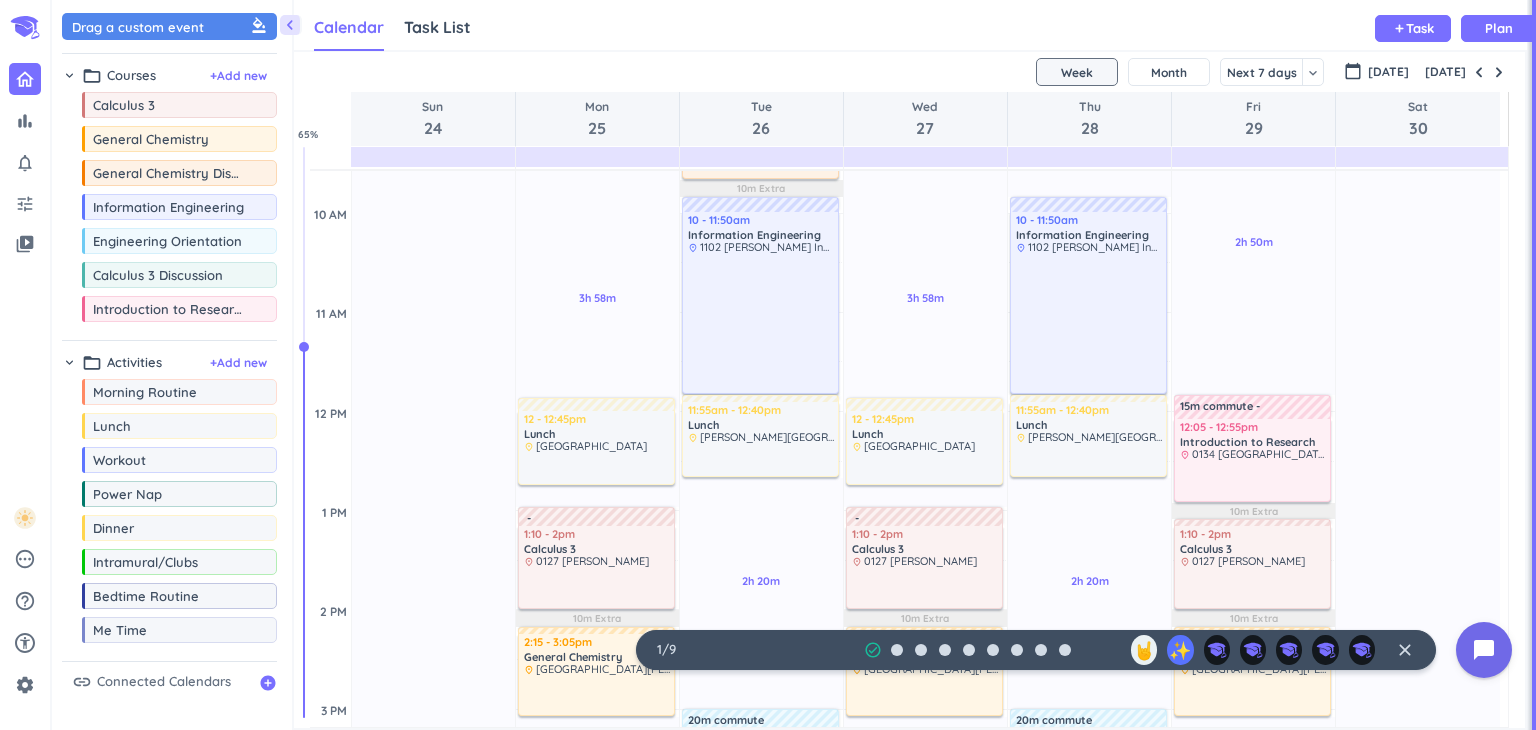 scroll, scrollTop: 552, scrollLeft: 0, axis: vertical 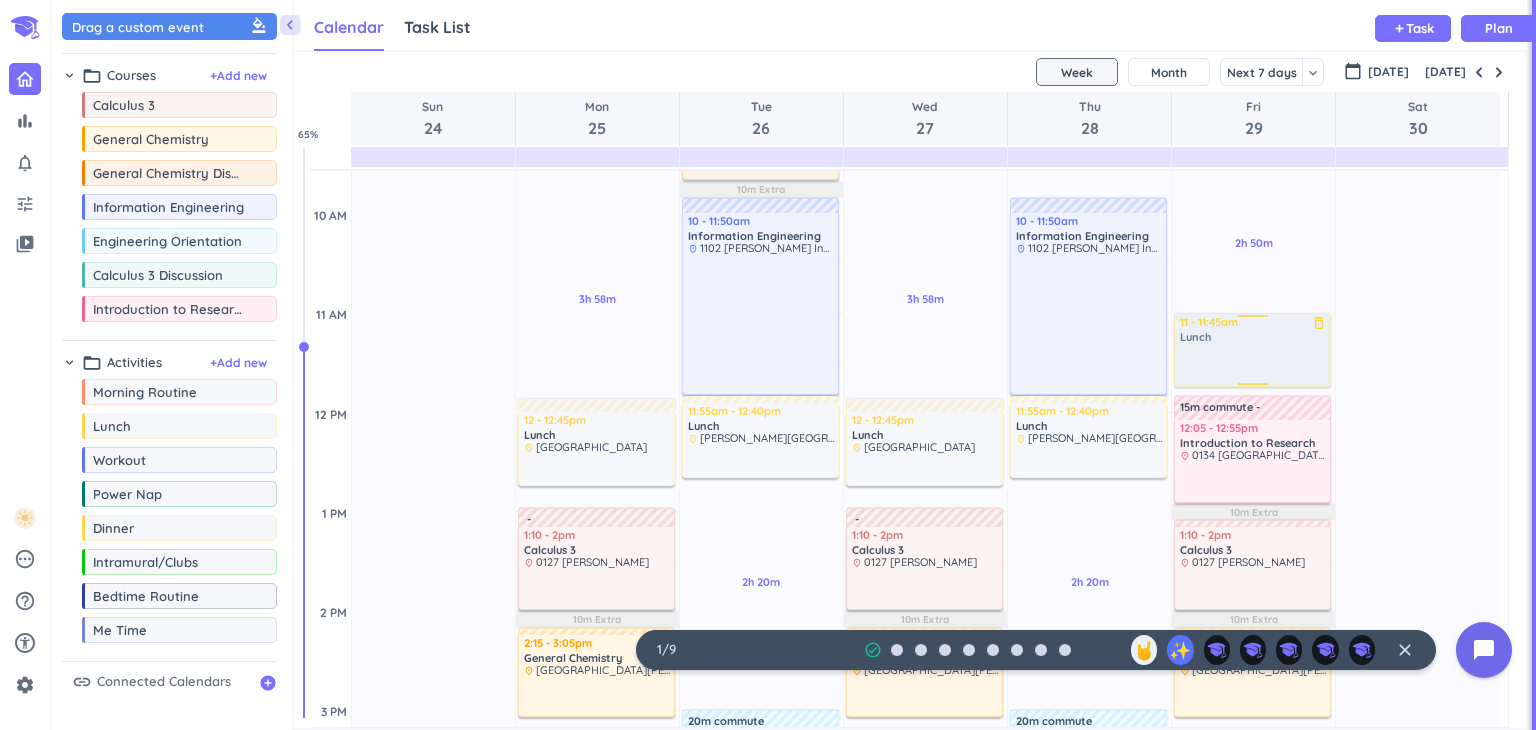 drag, startPoint x: 150, startPoint y: 428, endPoint x: 1248, endPoint y: 316, distance: 1103.6974 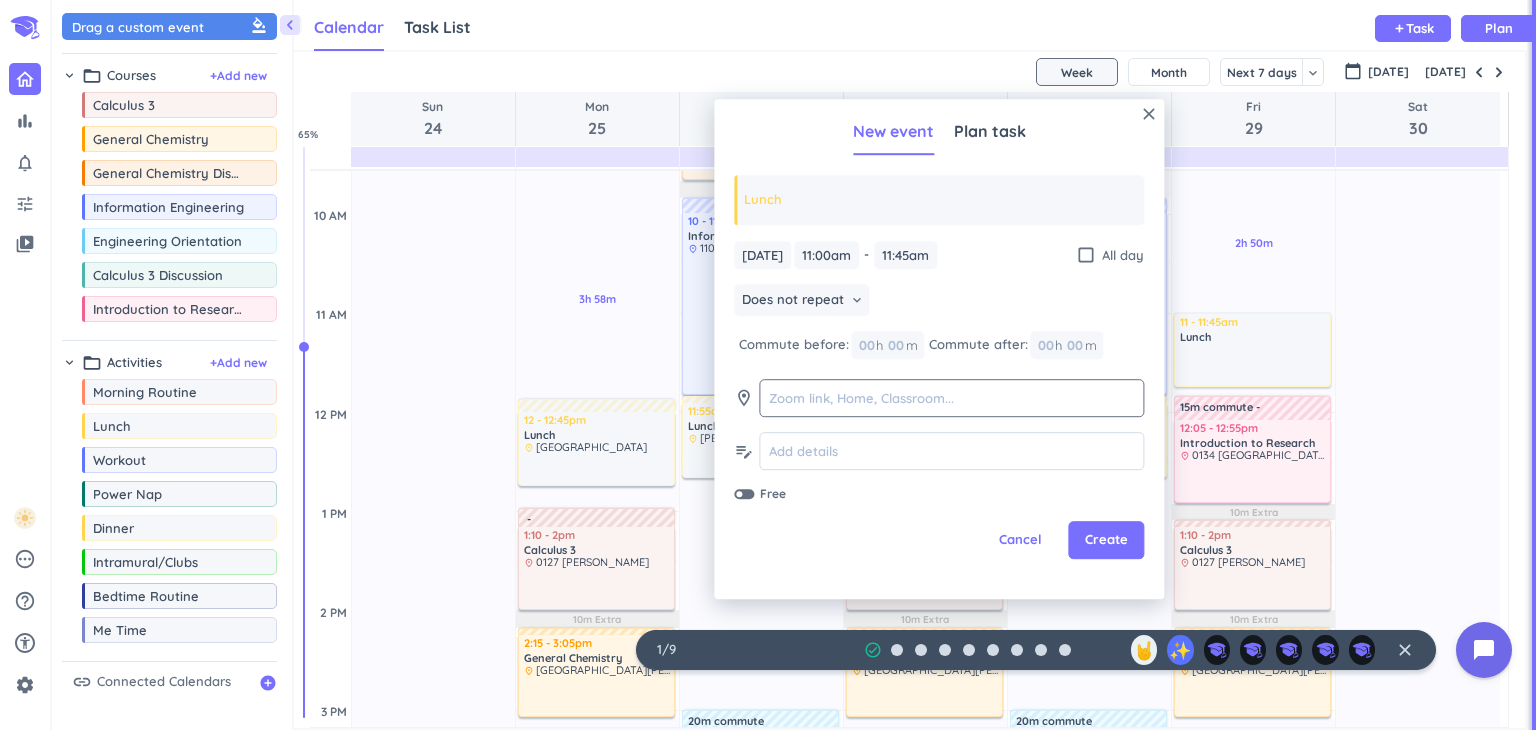 click 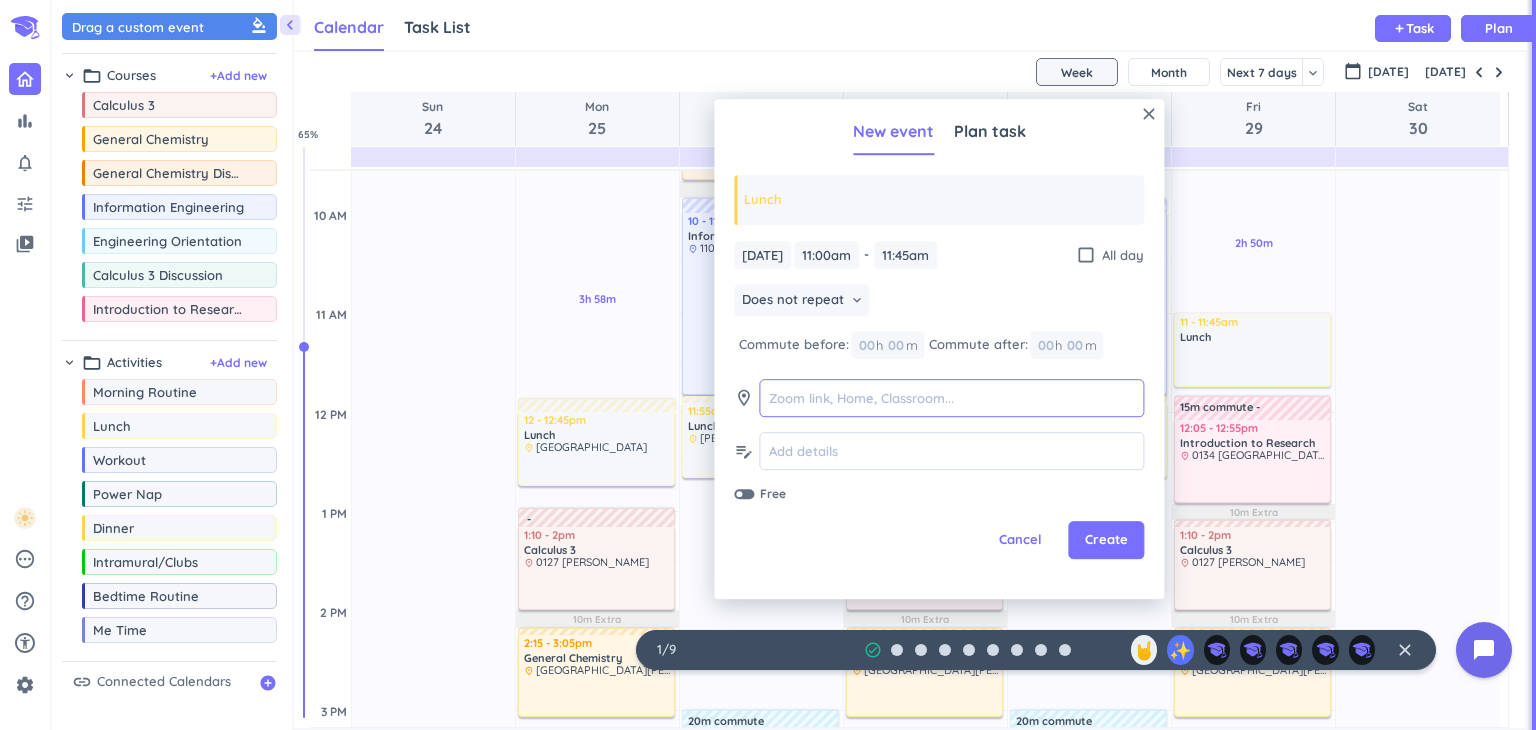 click at bounding box center [951, 398] 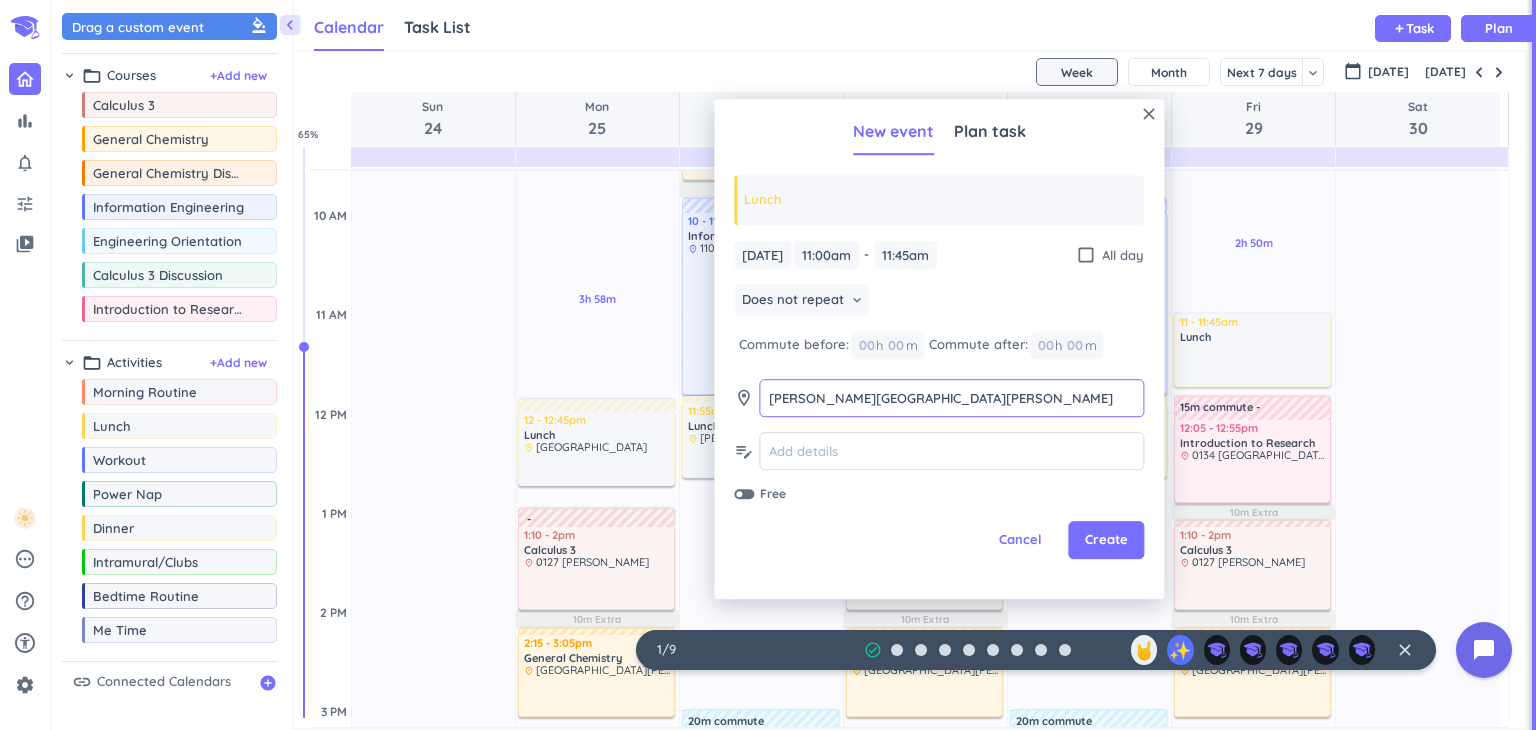 type on "[PERSON_NAME][GEOGRAPHIC_DATA][PERSON_NAME]" 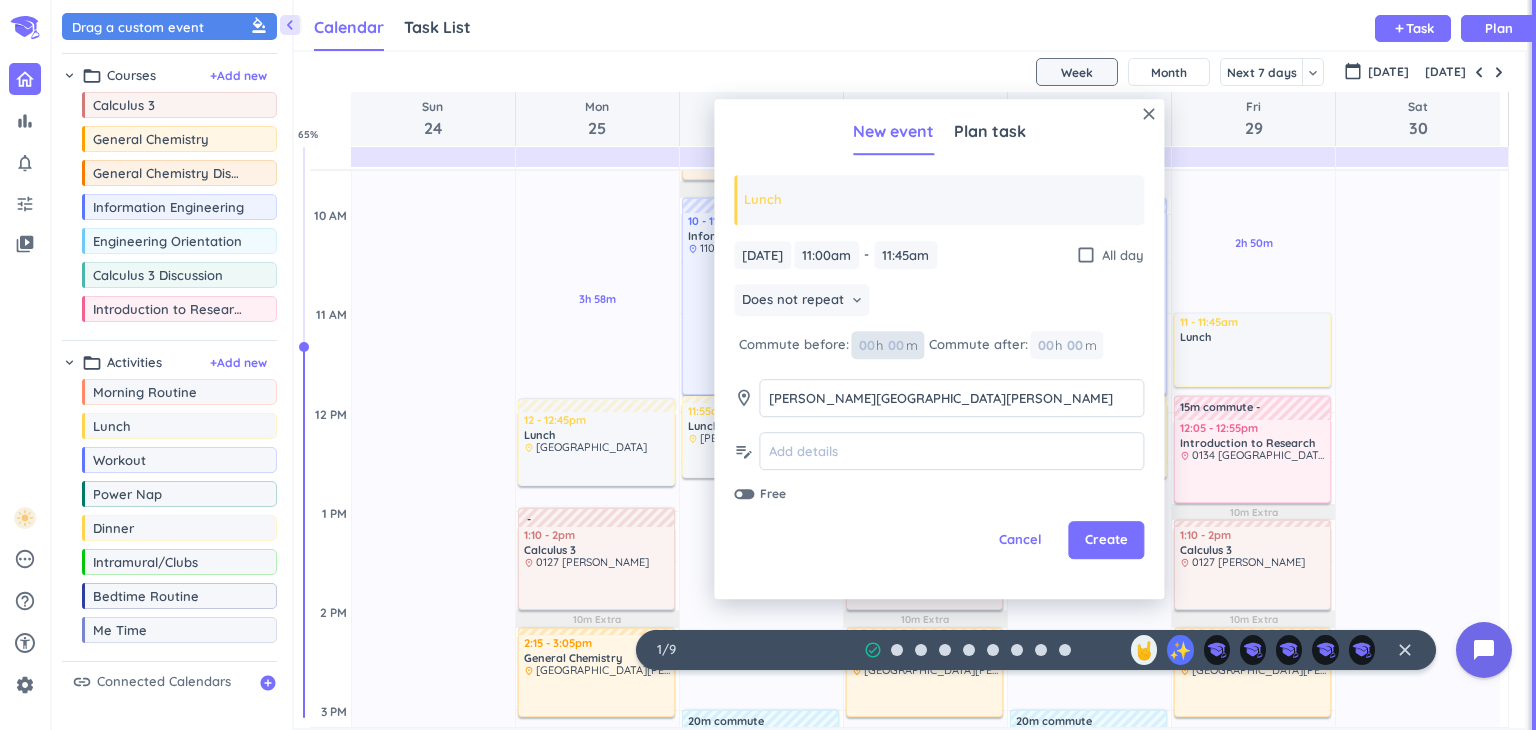 click at bounding box center [895, 345] 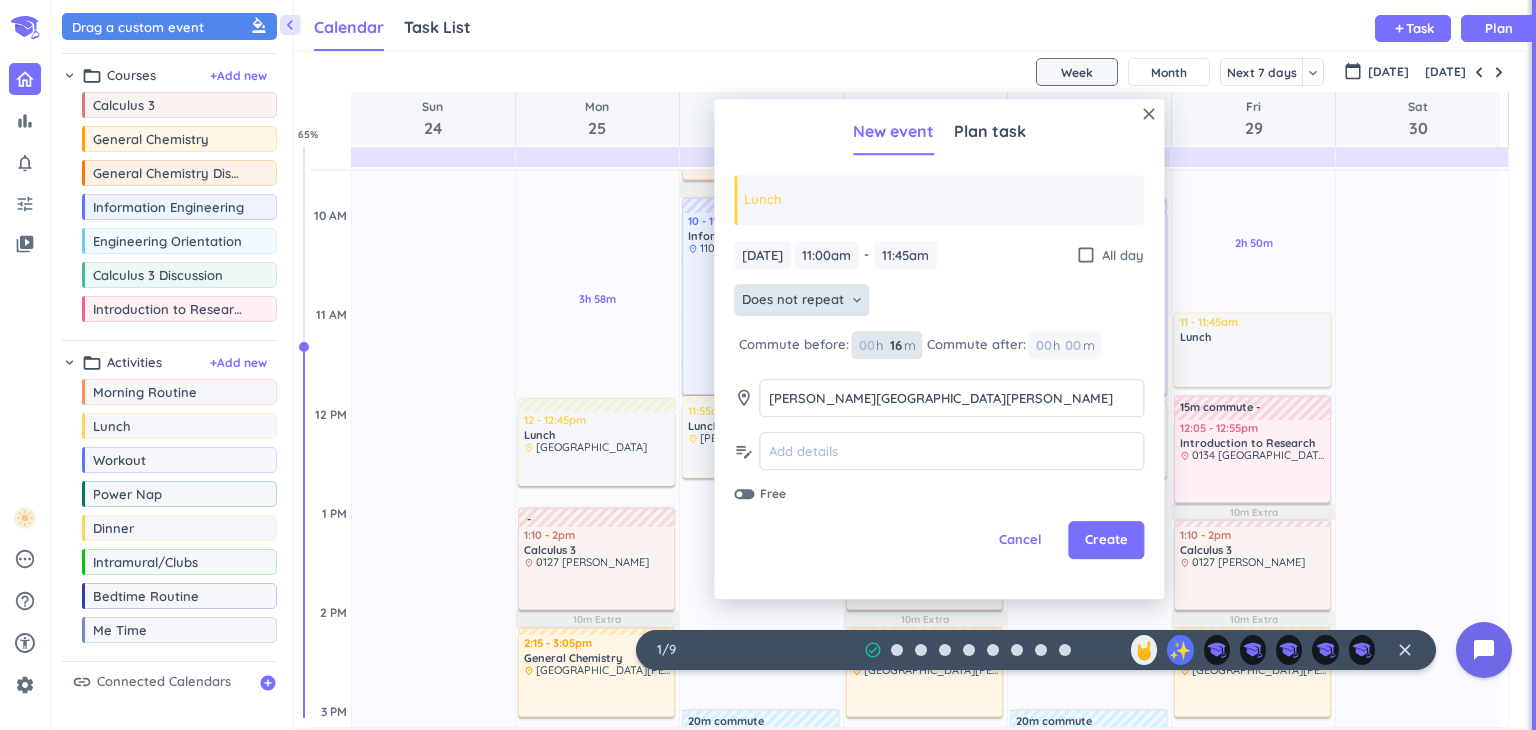 type on "16" 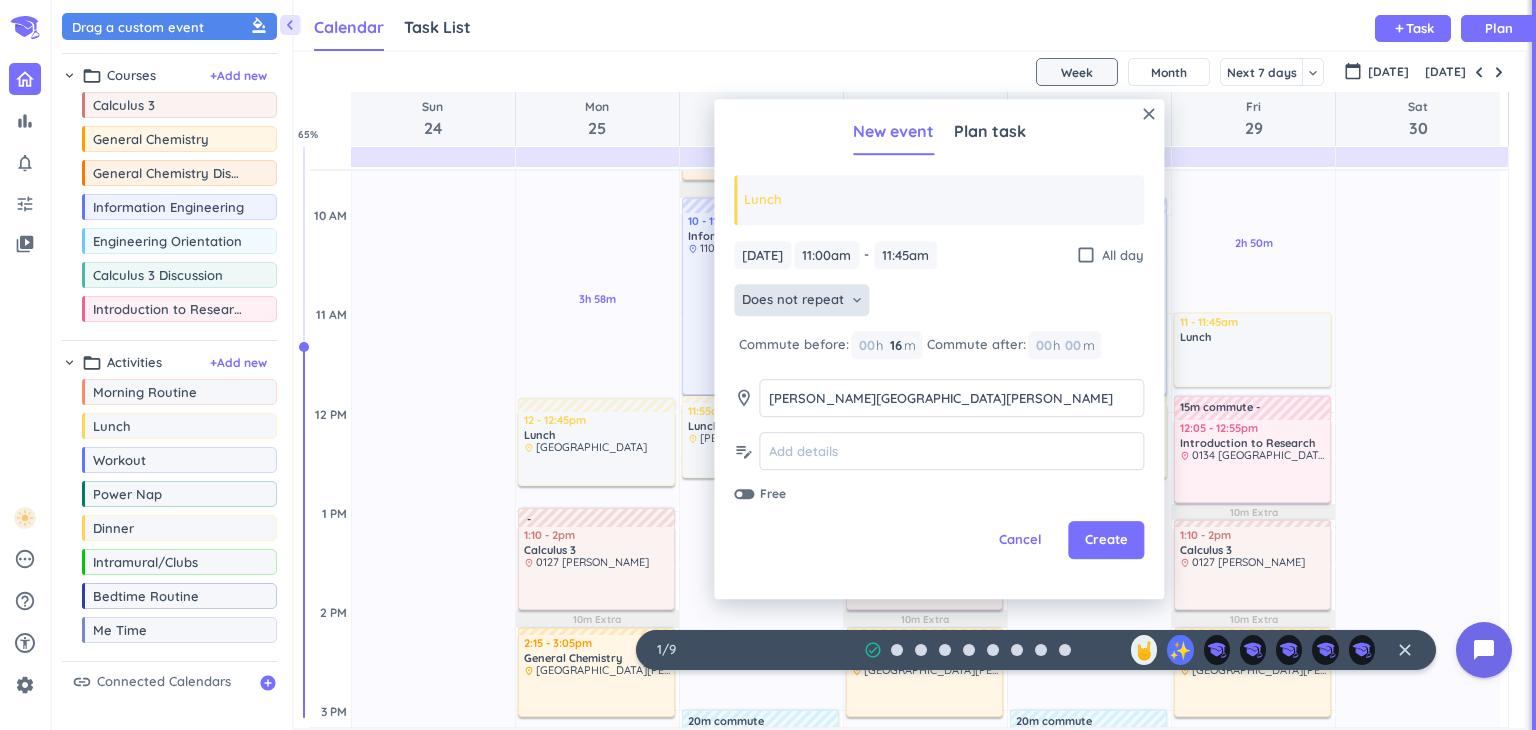 click on "Does not repeat keyboard_arrow_down" at bounding box center (801, 301) 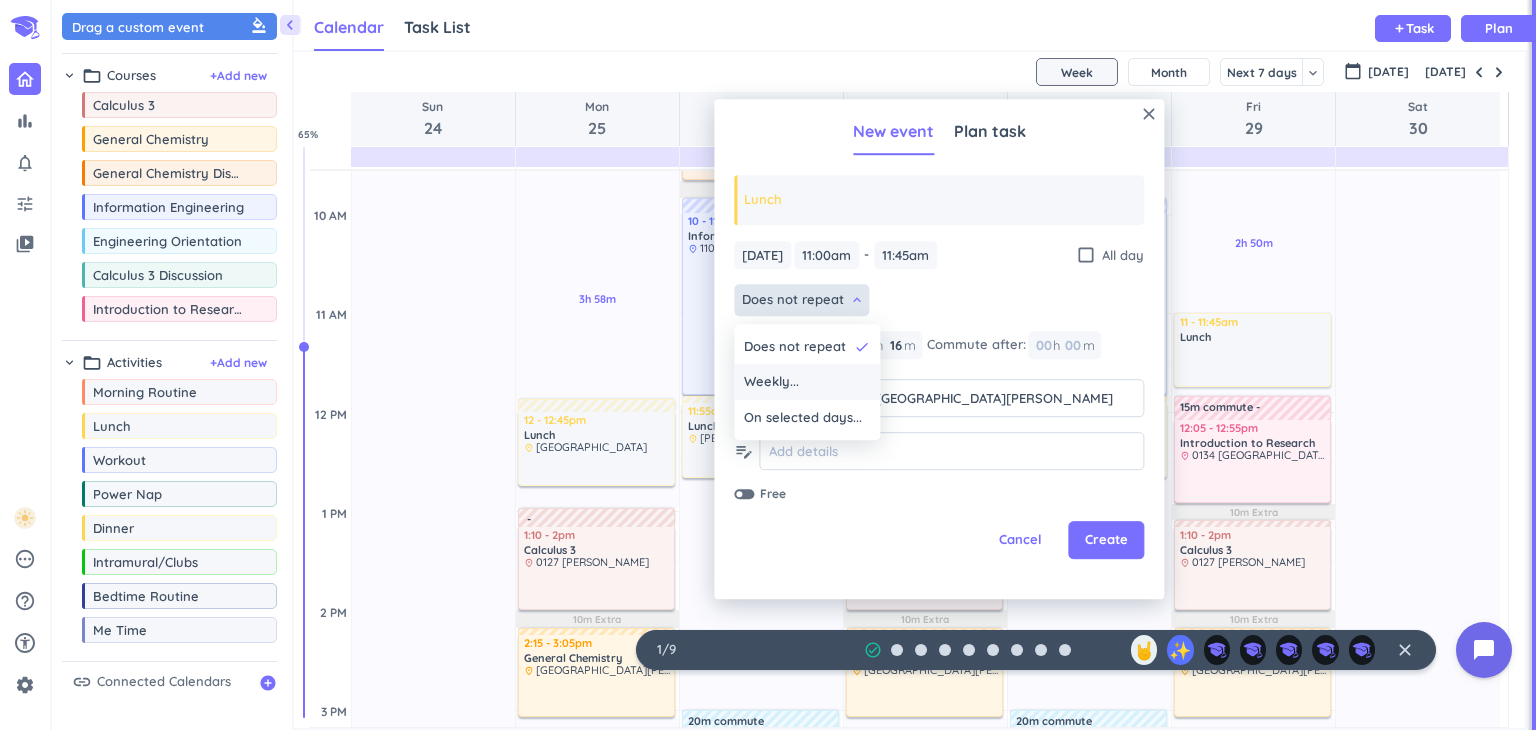 click on "Weekly..." at bounding box center (807, 383) 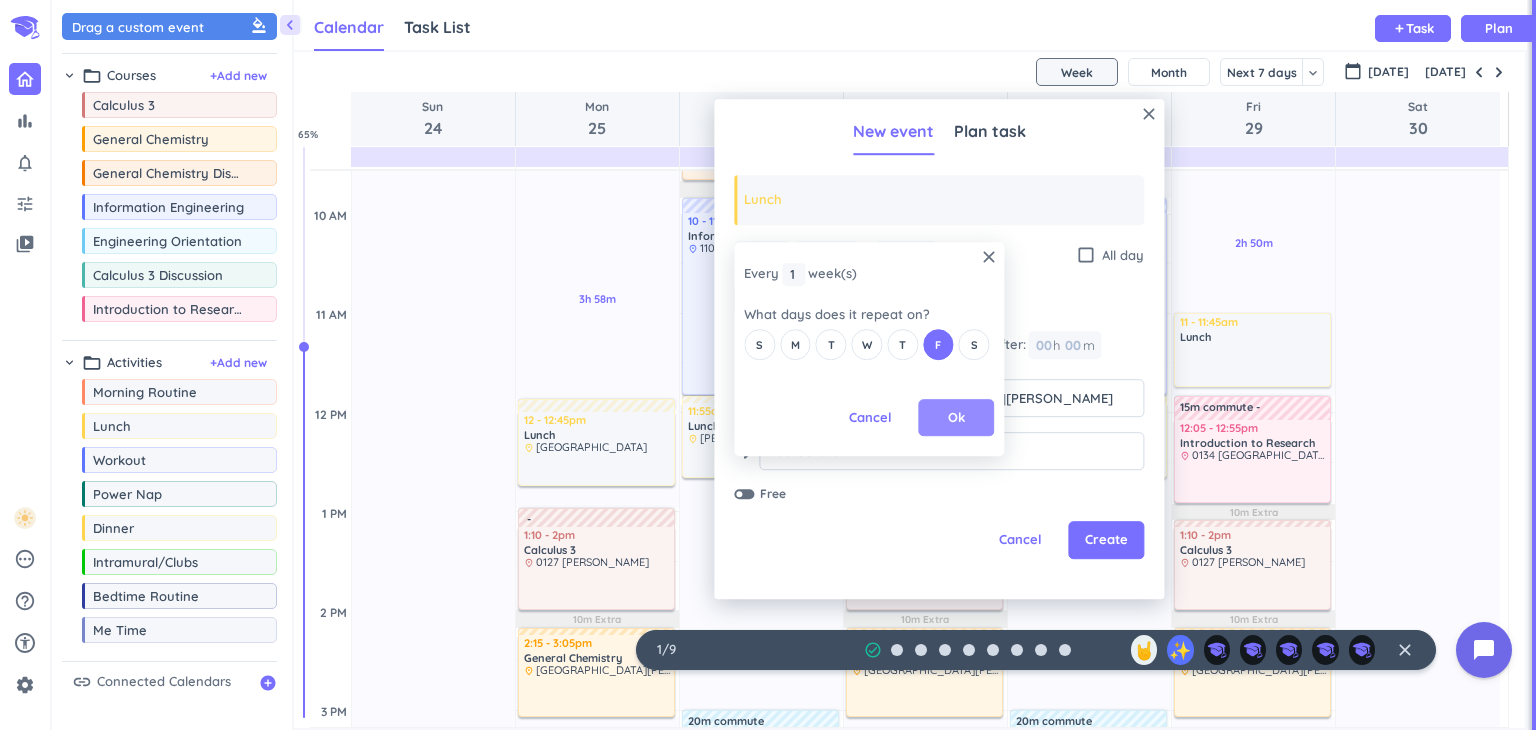 click on "Ok" at bounding box center (956, 418) 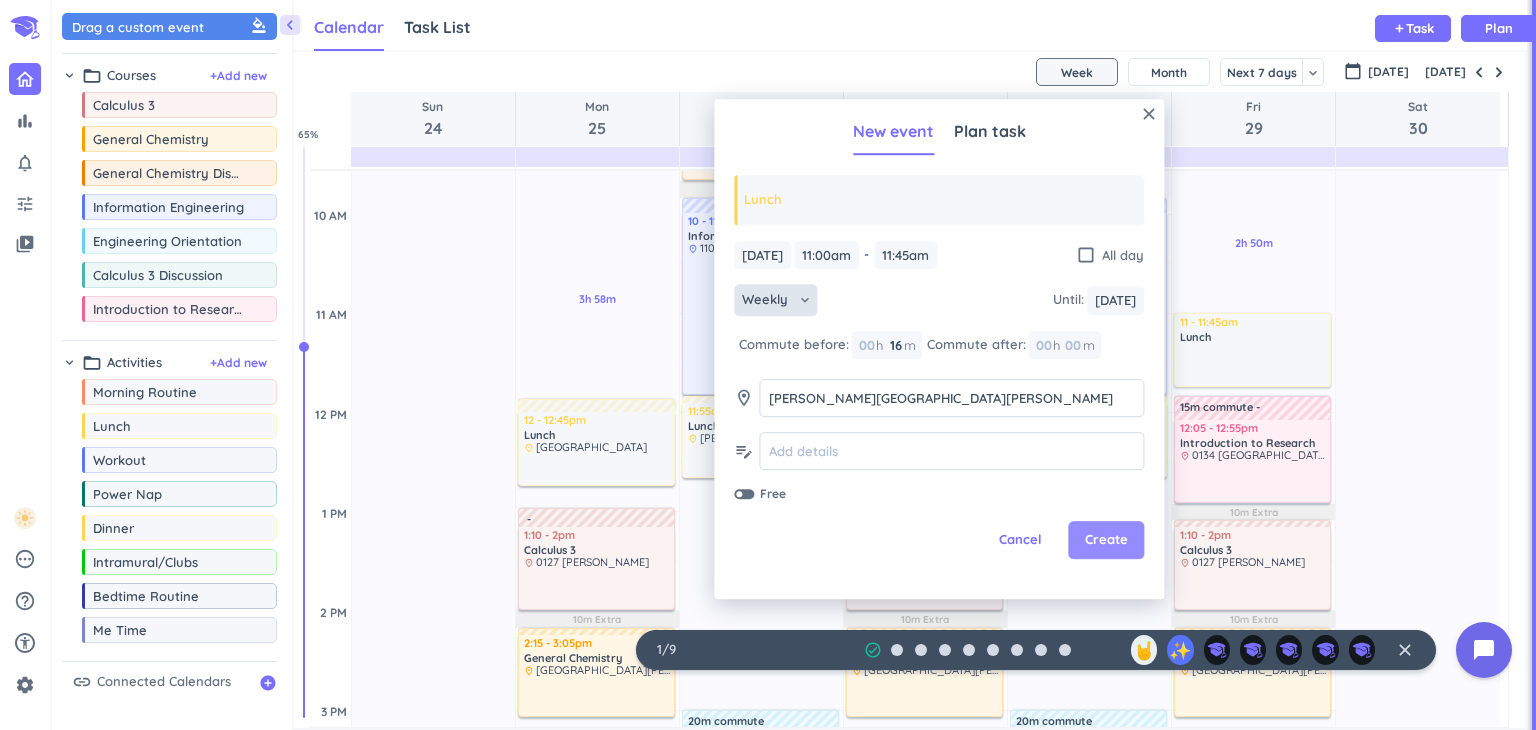 click on "Create" at bounding box center (1106, 541) 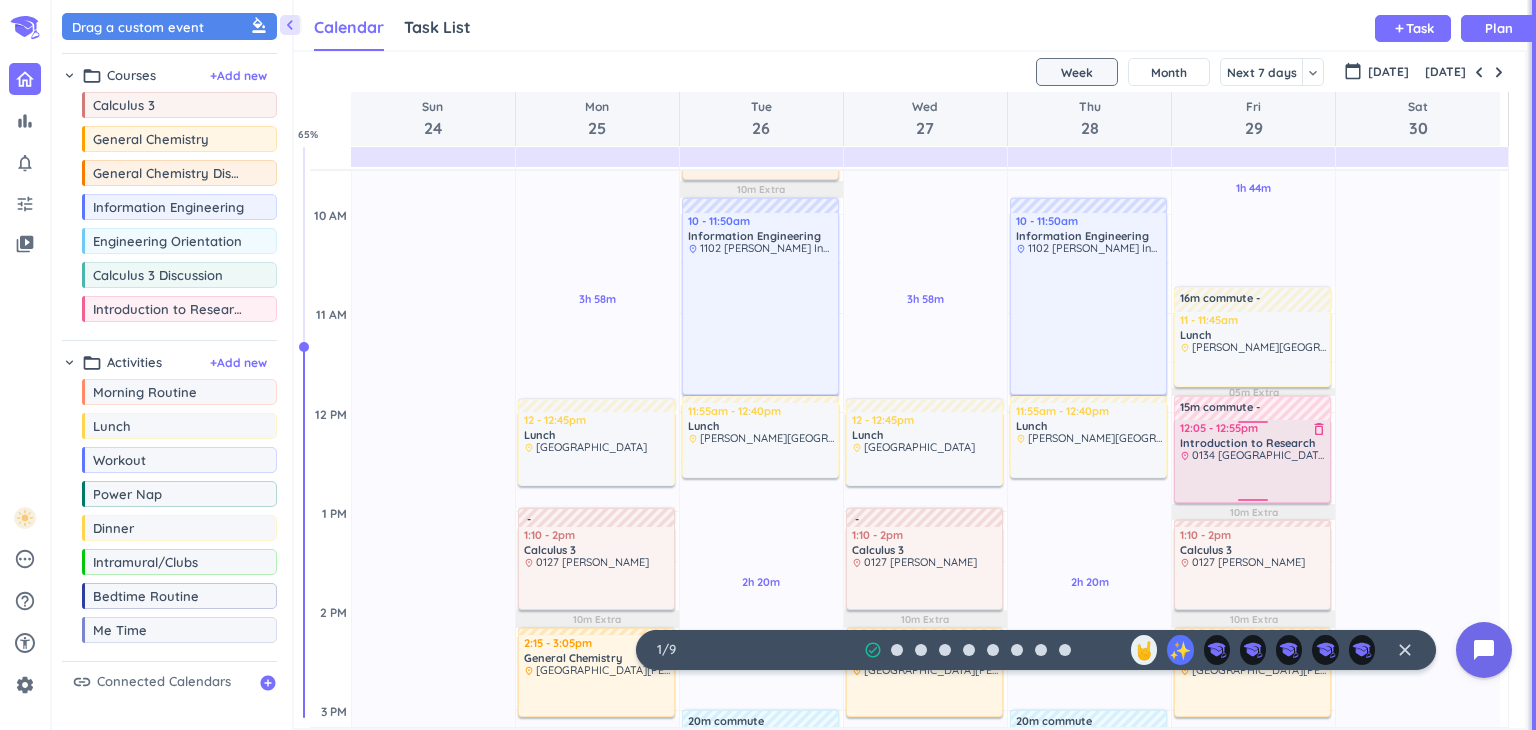 click on "12:05 - 12:55pm" at bounding box center [1253, 428] 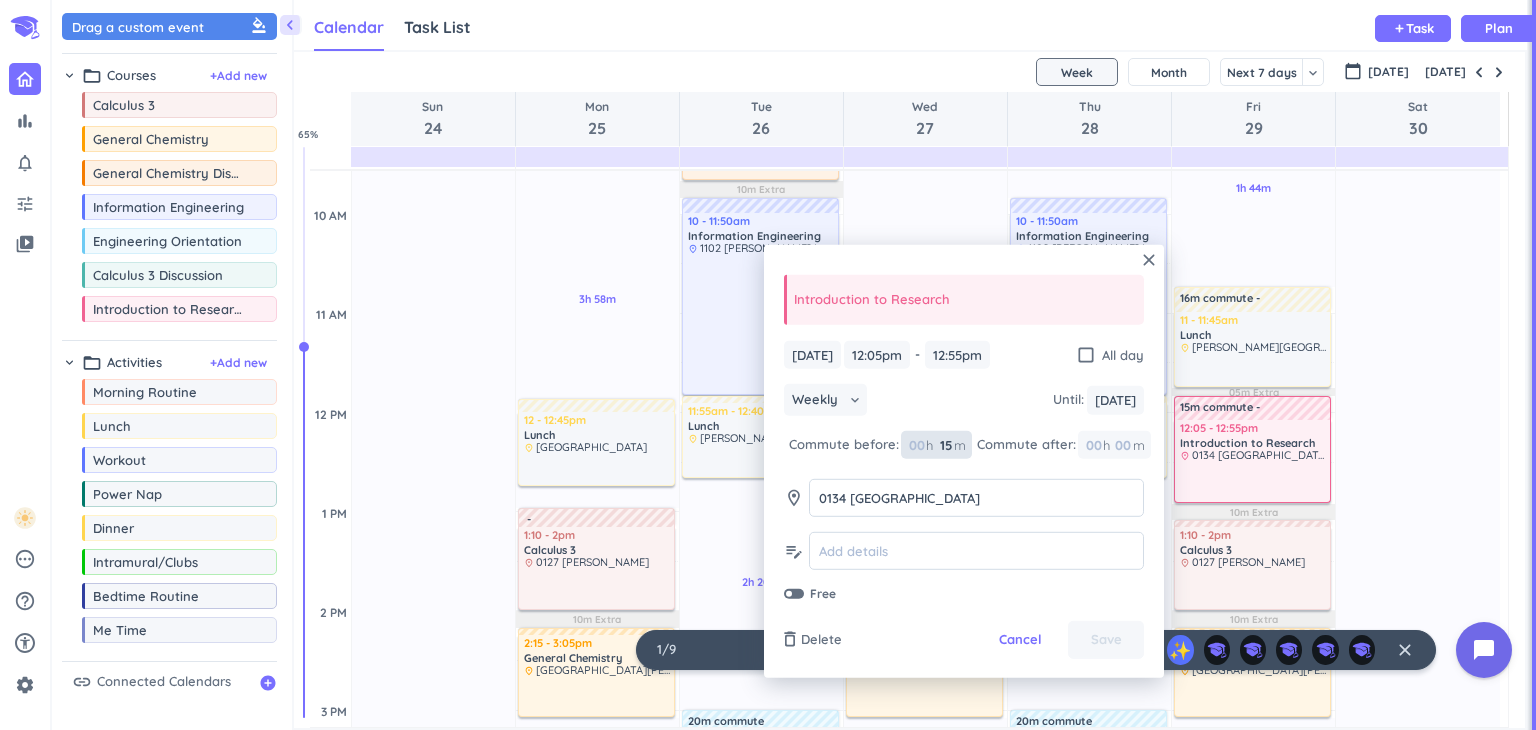 click on "15" at bounding box center (944, 445) 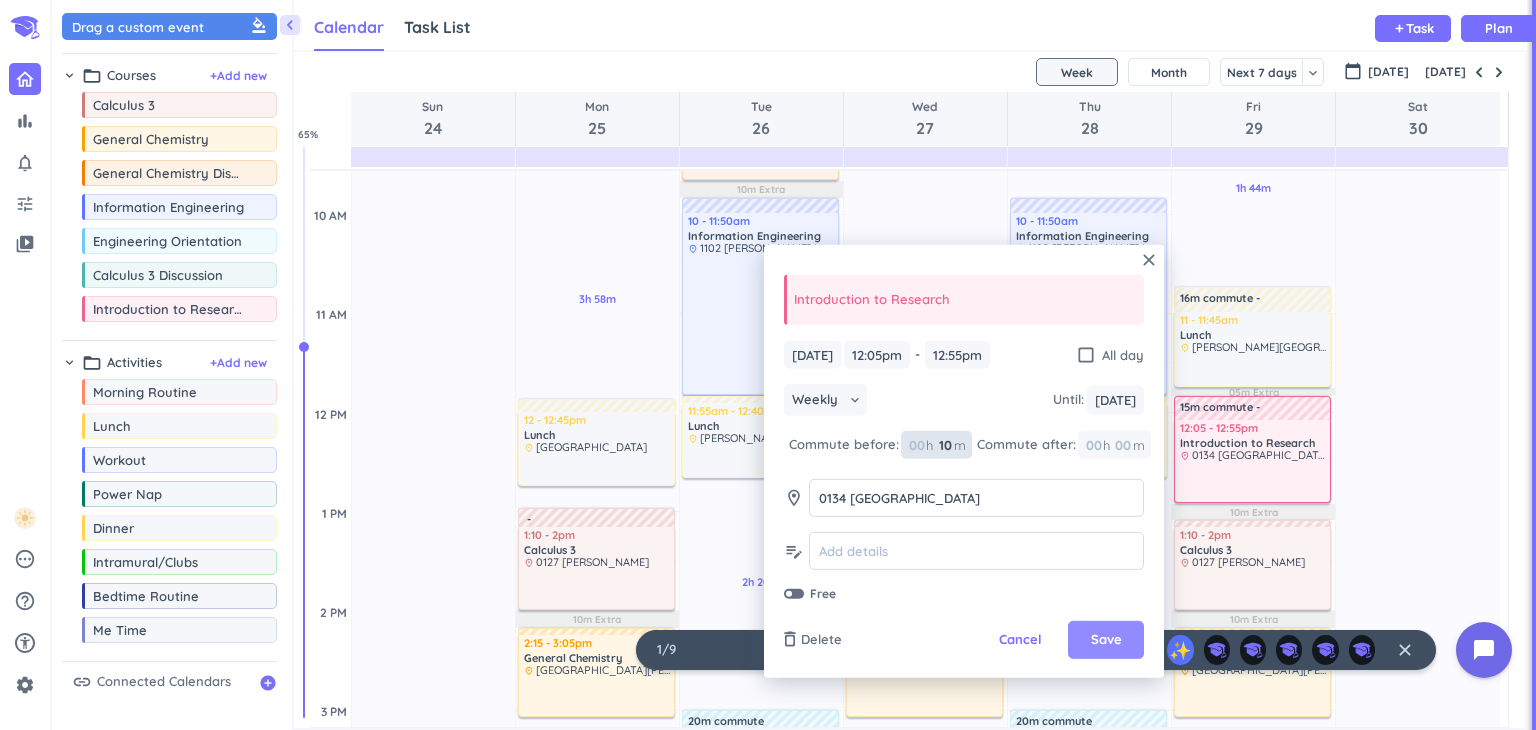 type on "10" 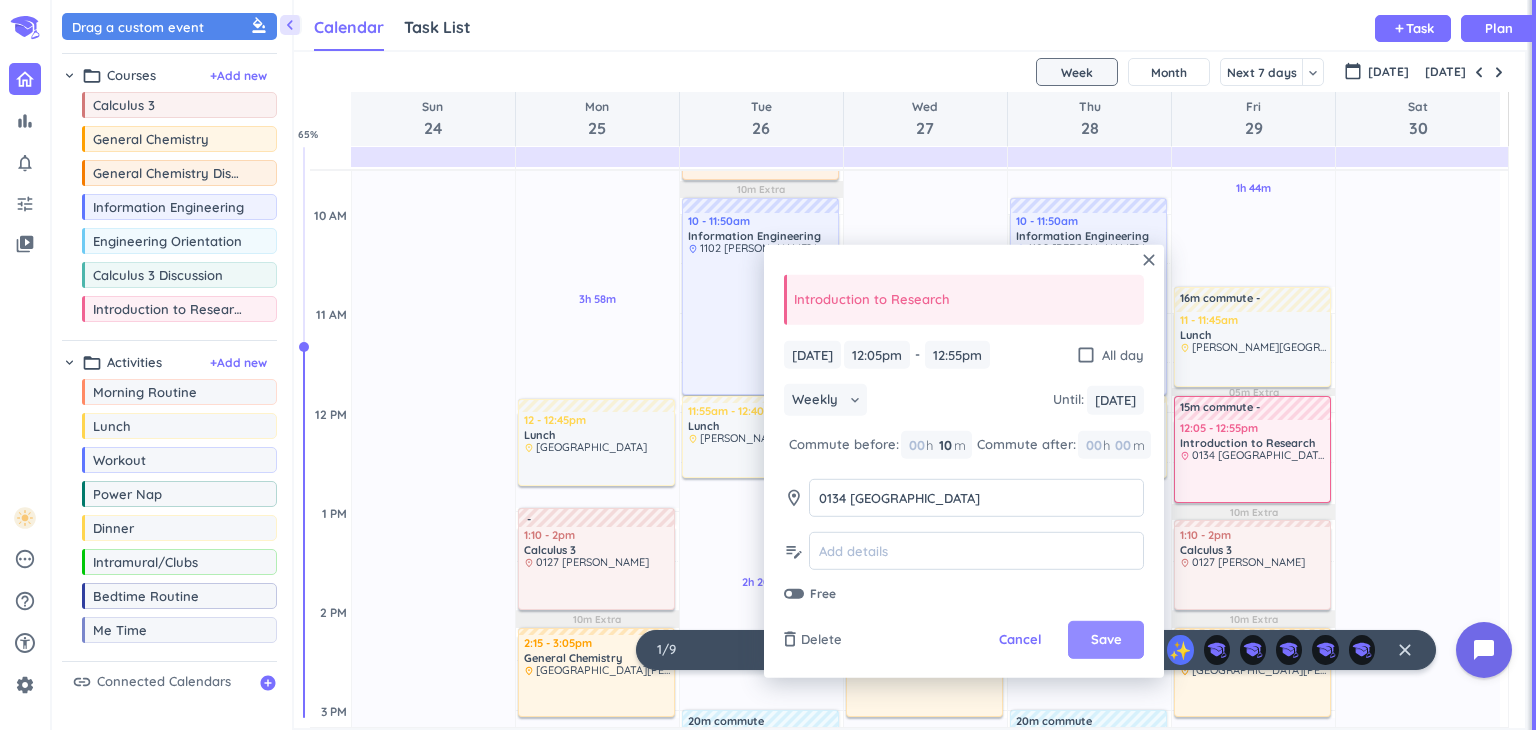click on "Save" at bounding box center (1106, 640) 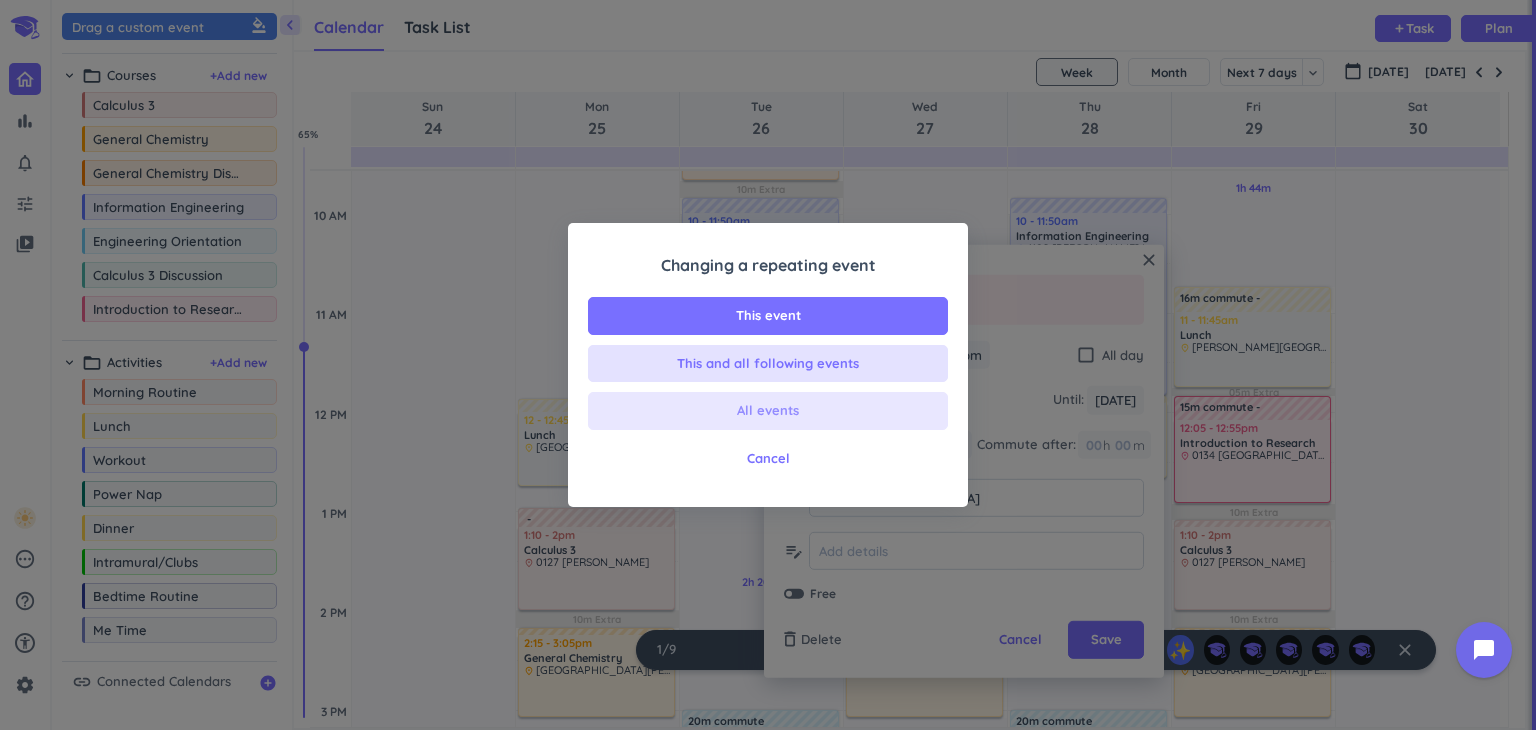 click on "All events" at bounding box center (768, 411) 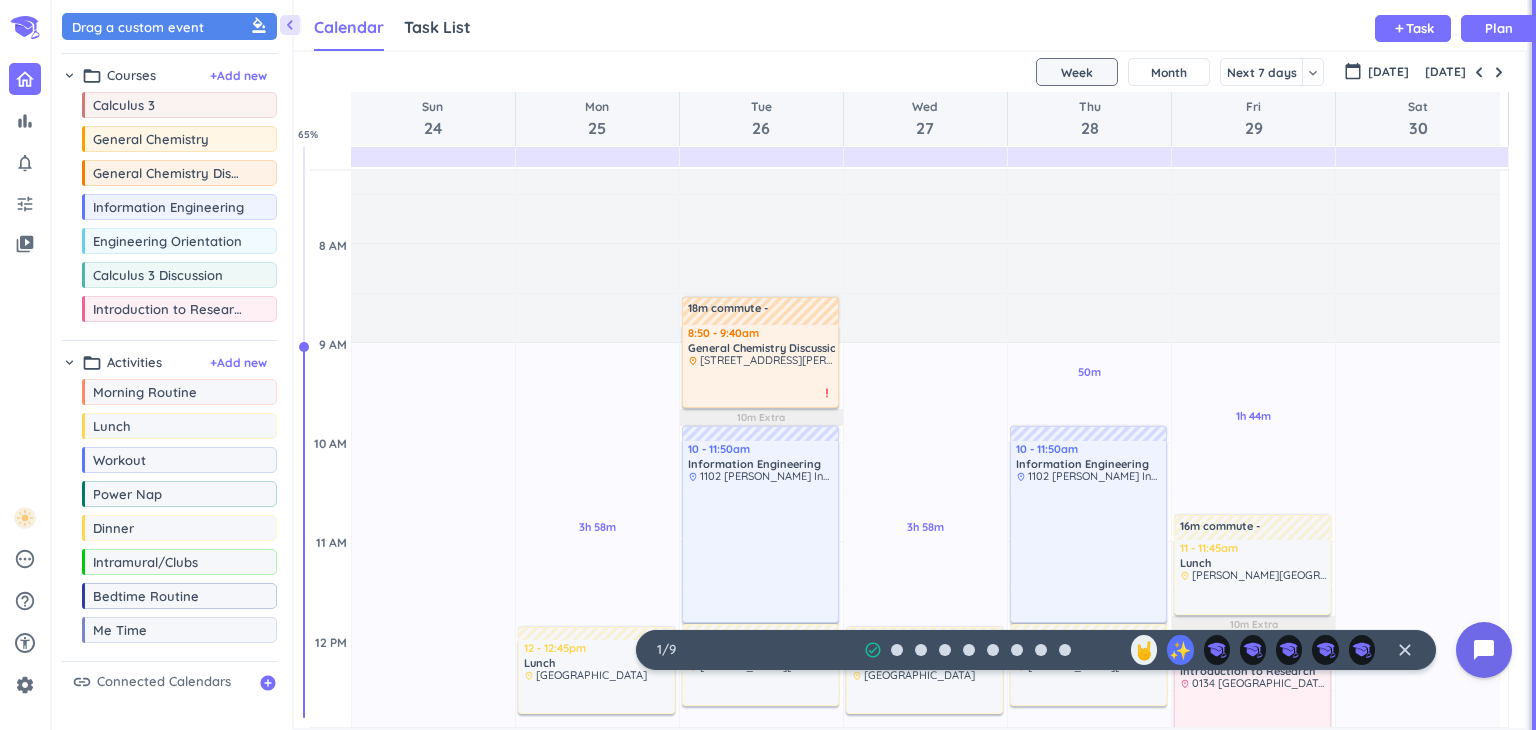 scroll, scrollTop: 329, scrollLeft: 0, axis: vertical 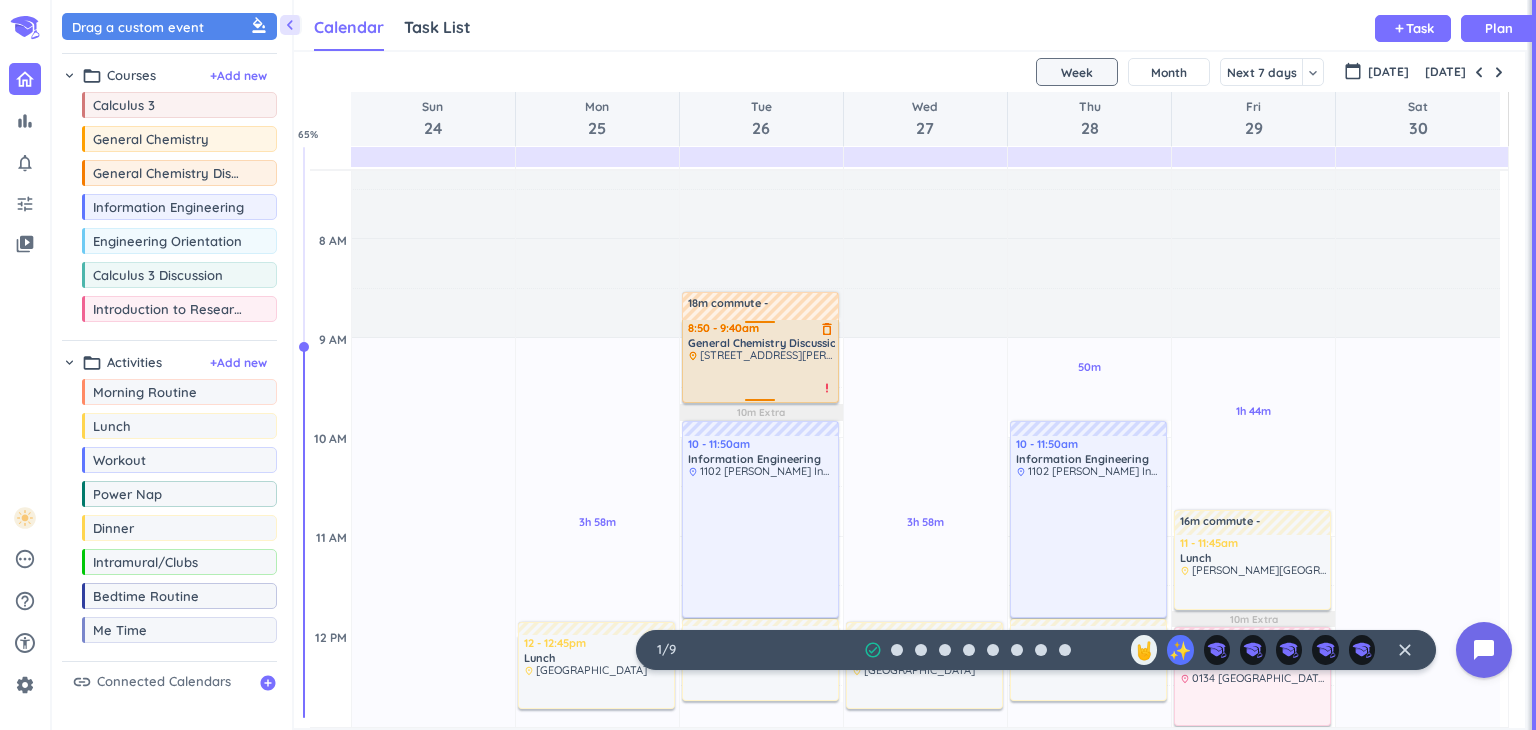 click at bounding box center [761, 381] 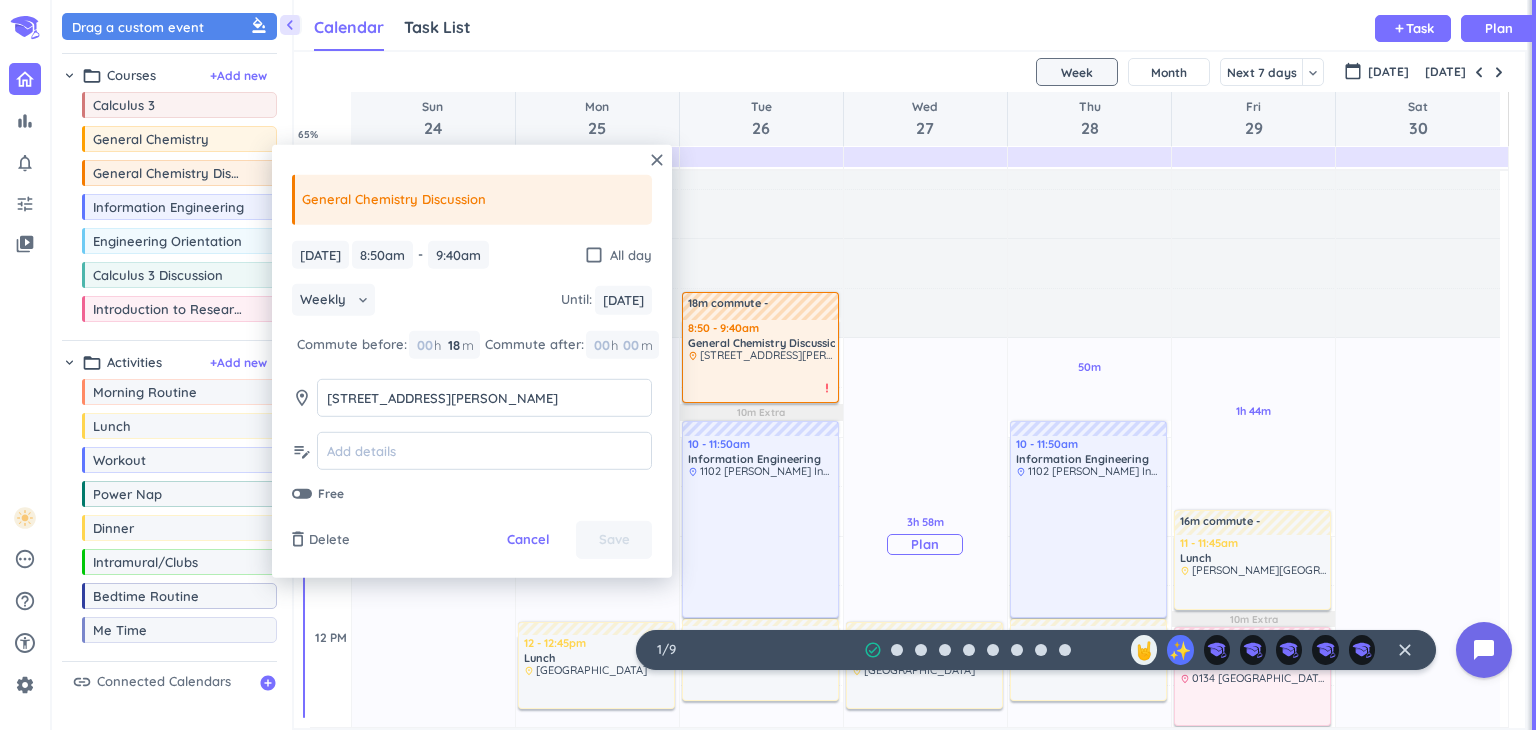 click on "3h 58m Past due Plan" at bounding box center (925, 534) 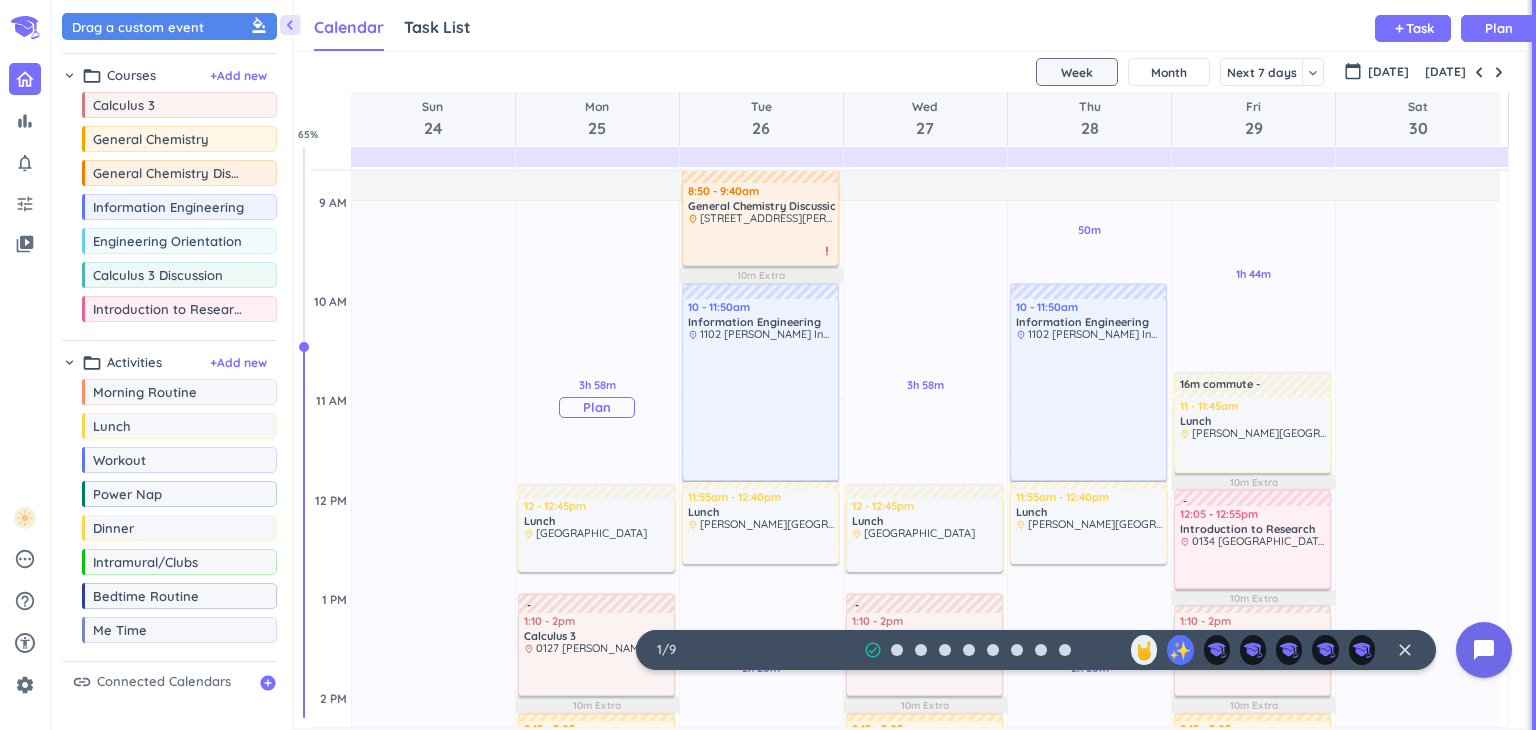 scroll, scrollTop: 496, scrollLeft: 0, axis: vertical 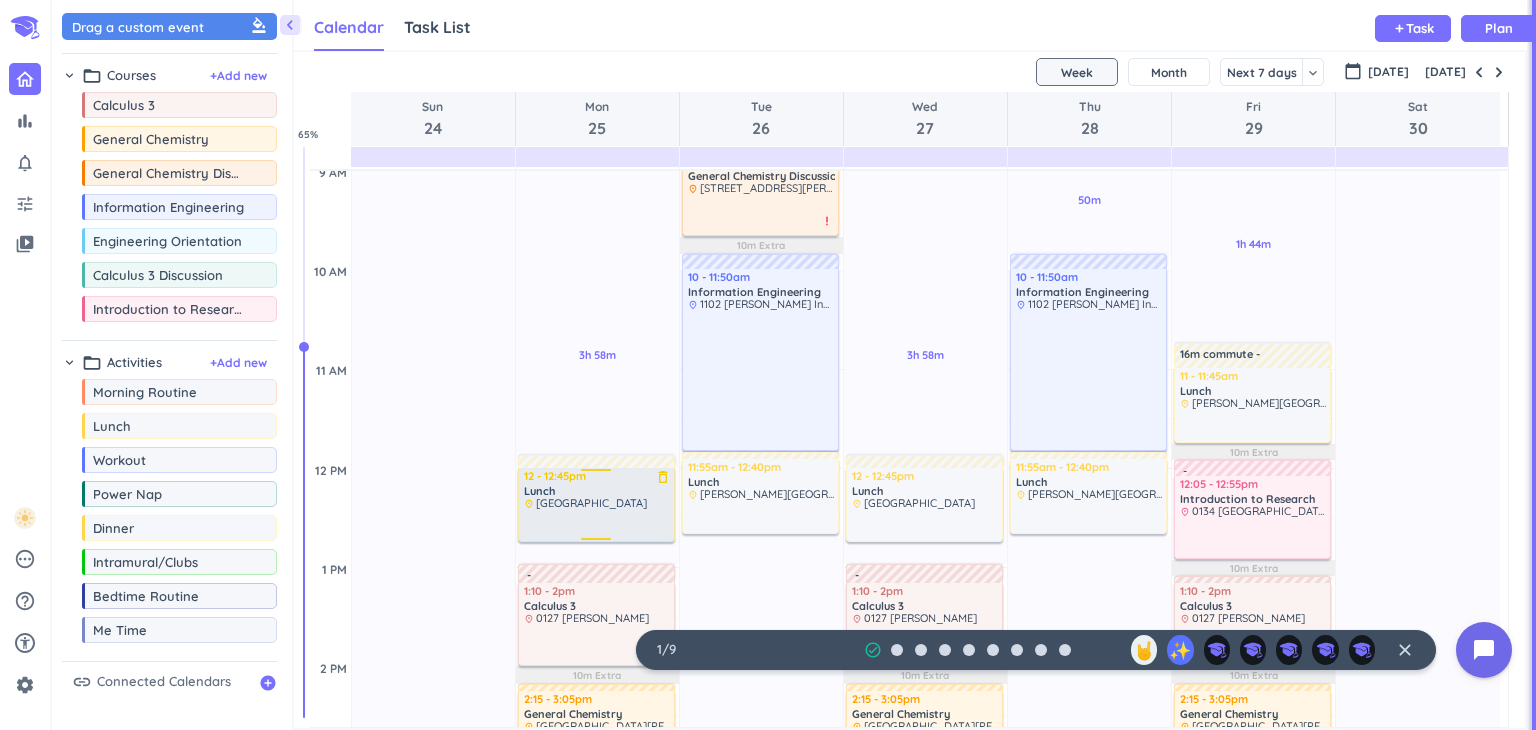 click on "12 - 12:45pm Lunch delete_outline place [GEOGRAPHIC_DATA]" at bounding box center [597, 503] 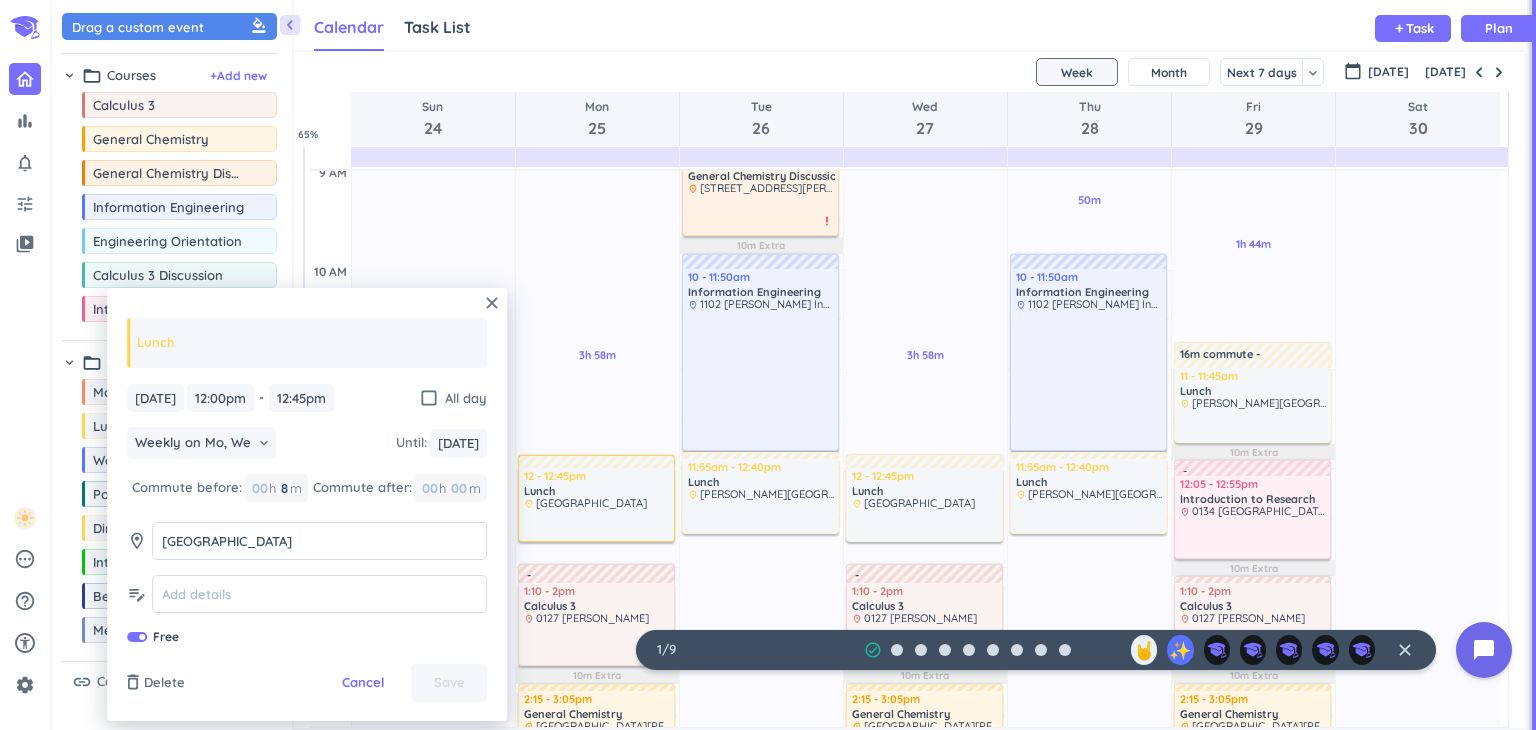 click at bounding box center [137, 637] 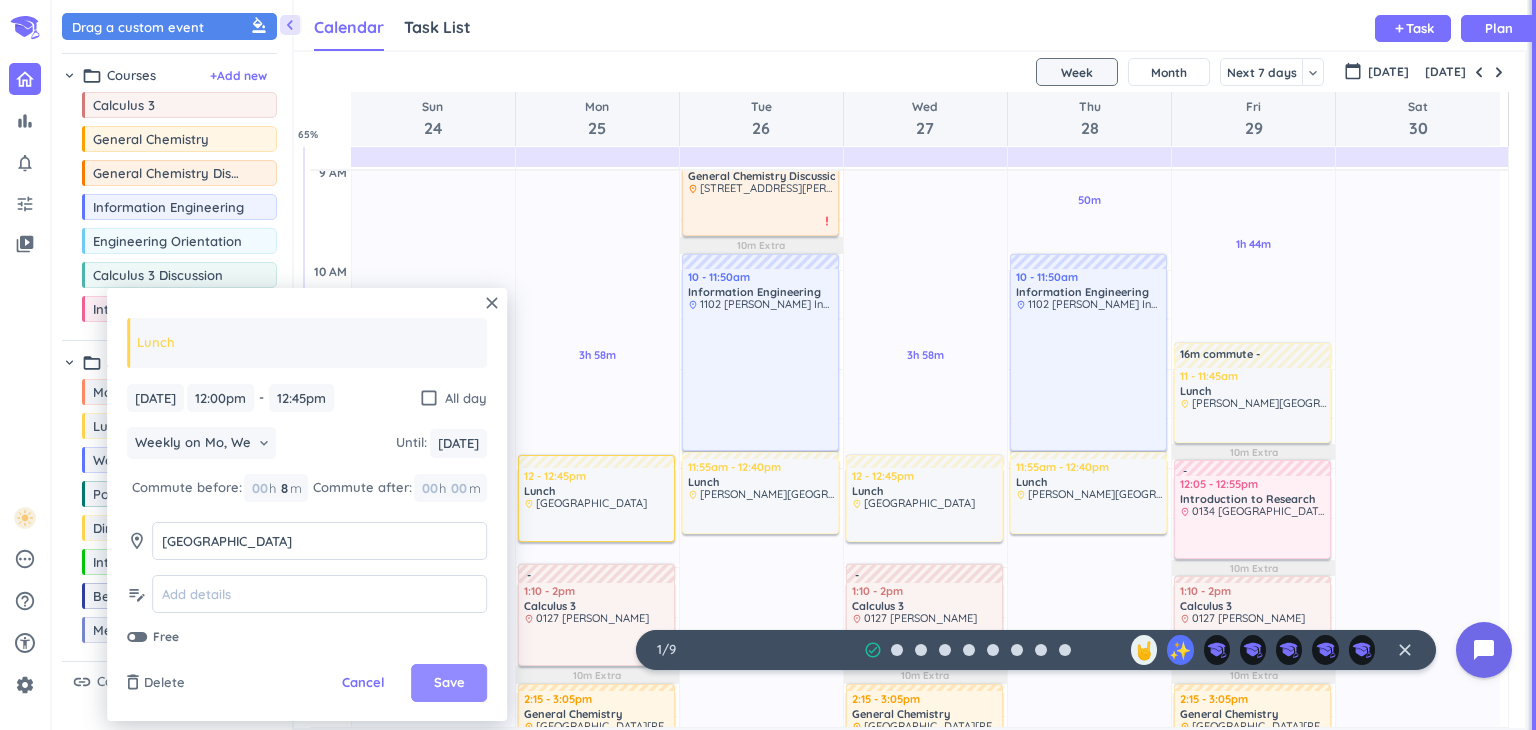 click on "Save" at bounding box center (449, 683) 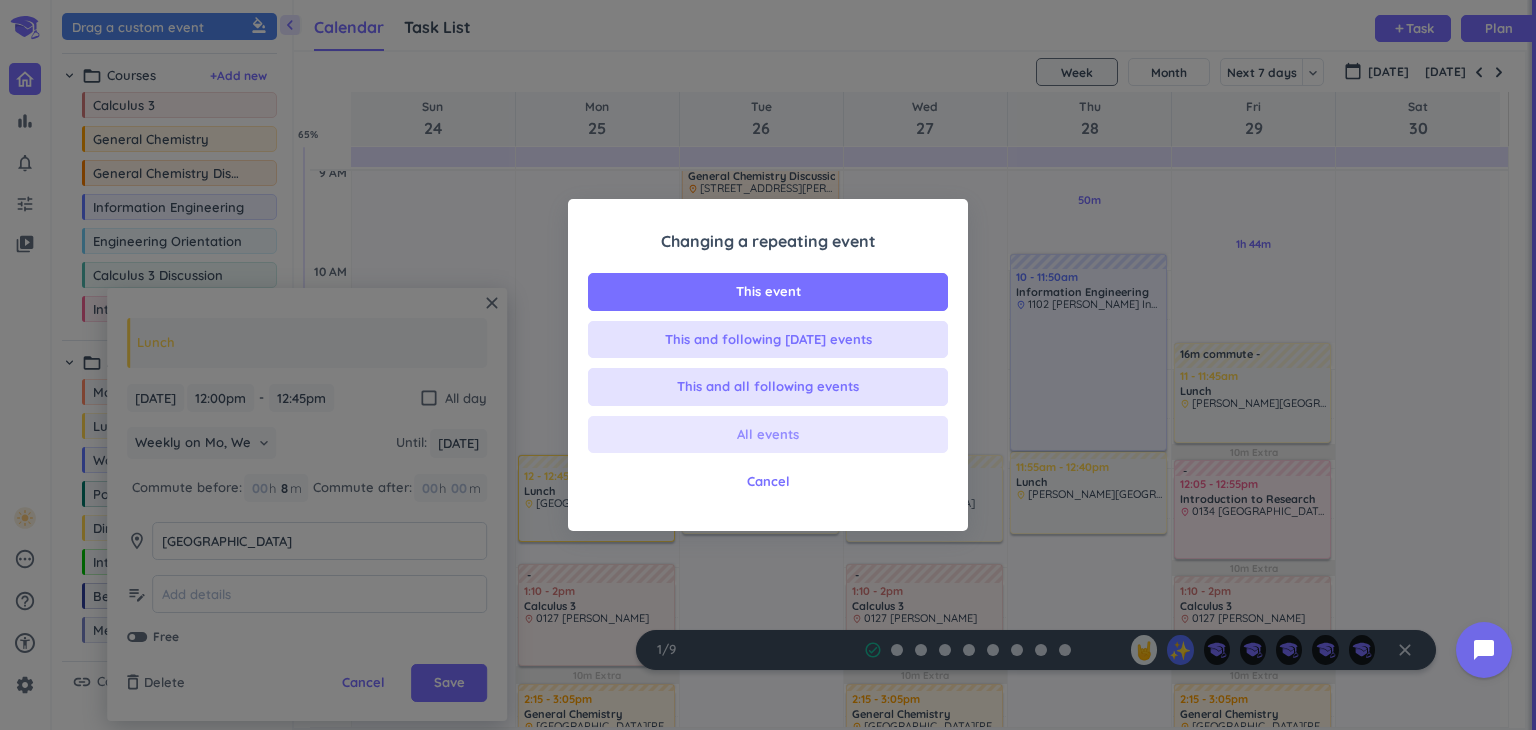 click on "All events" at bounding box center (768, 435) 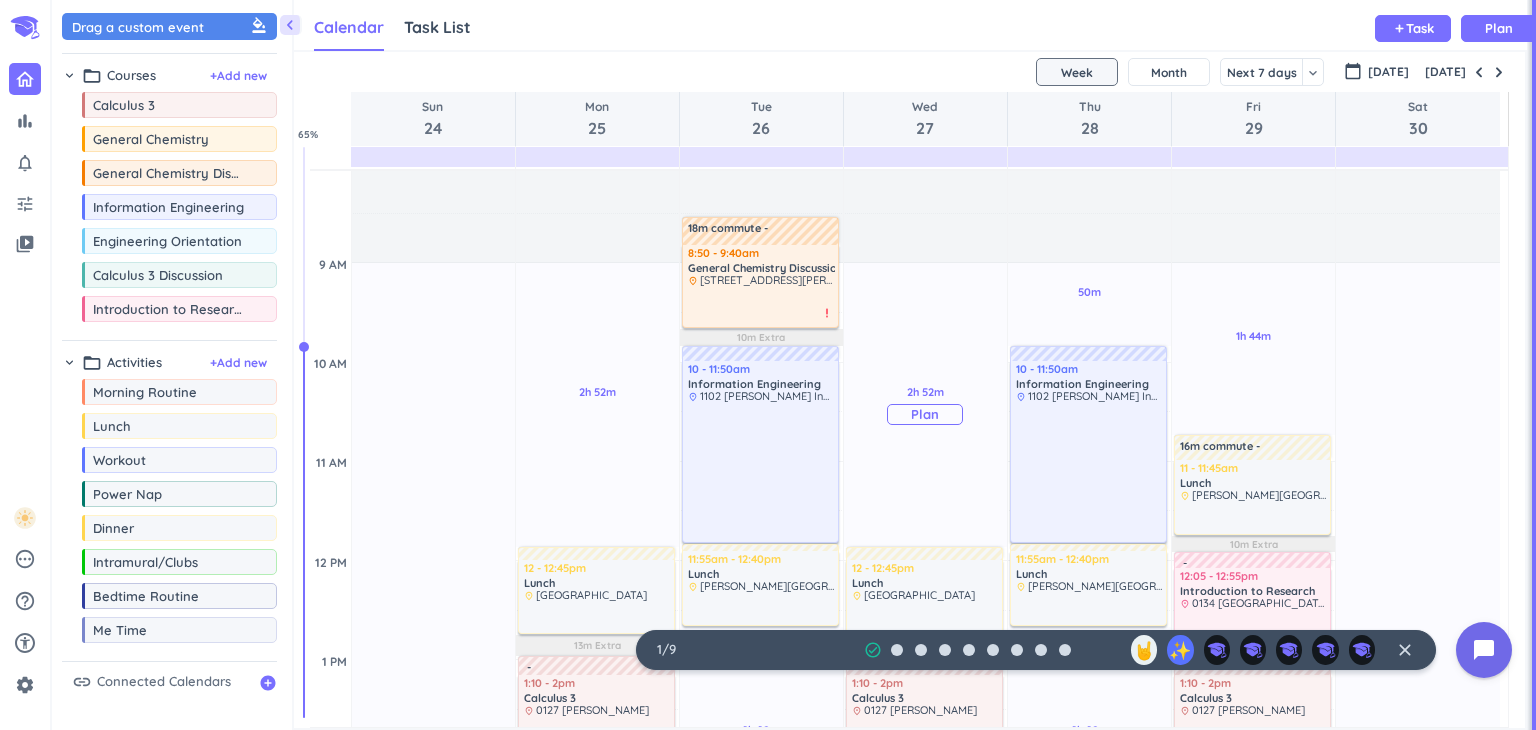 scroll, scrollTop: 404, scrollLeft: 0, axis: vertical 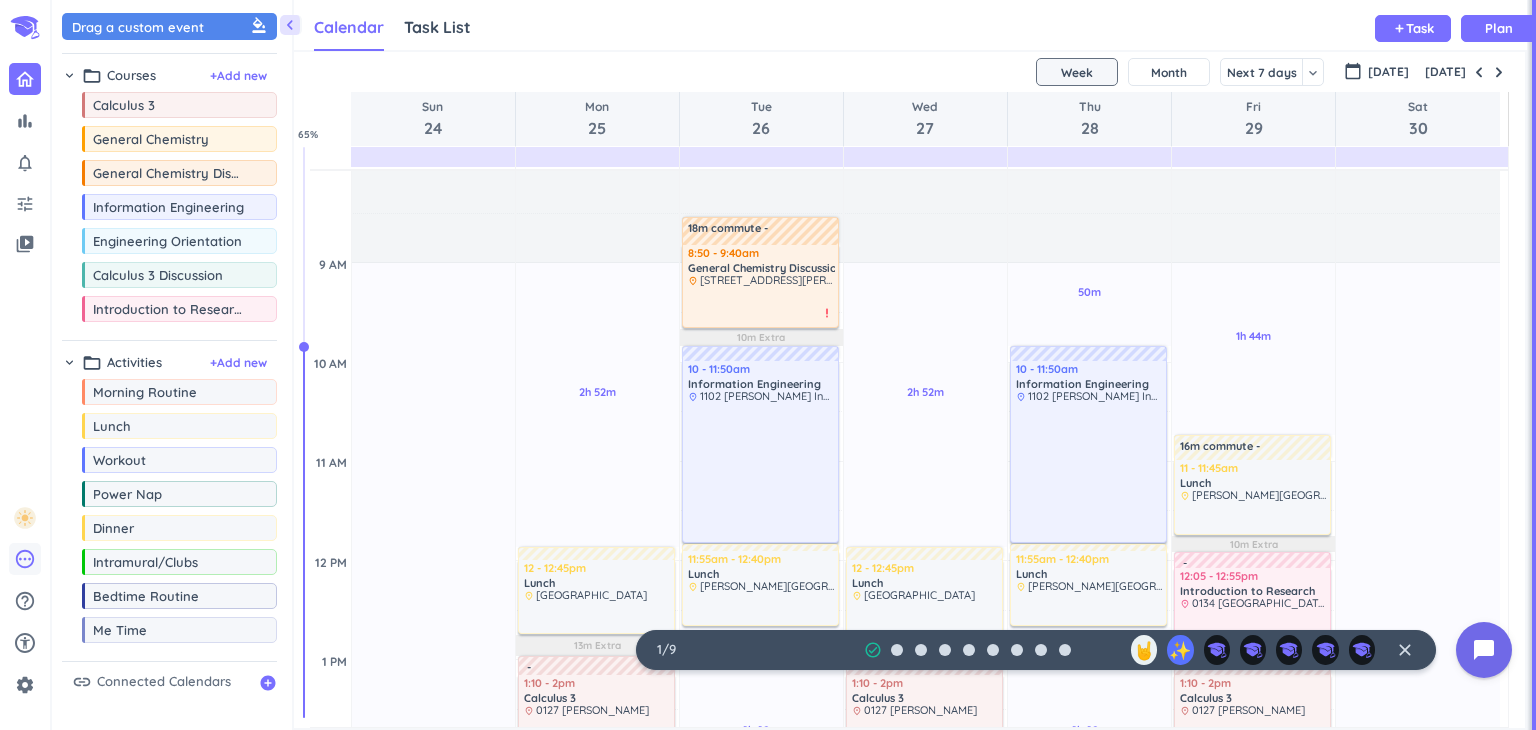 click on "pending" at bounding box center (25, 559) 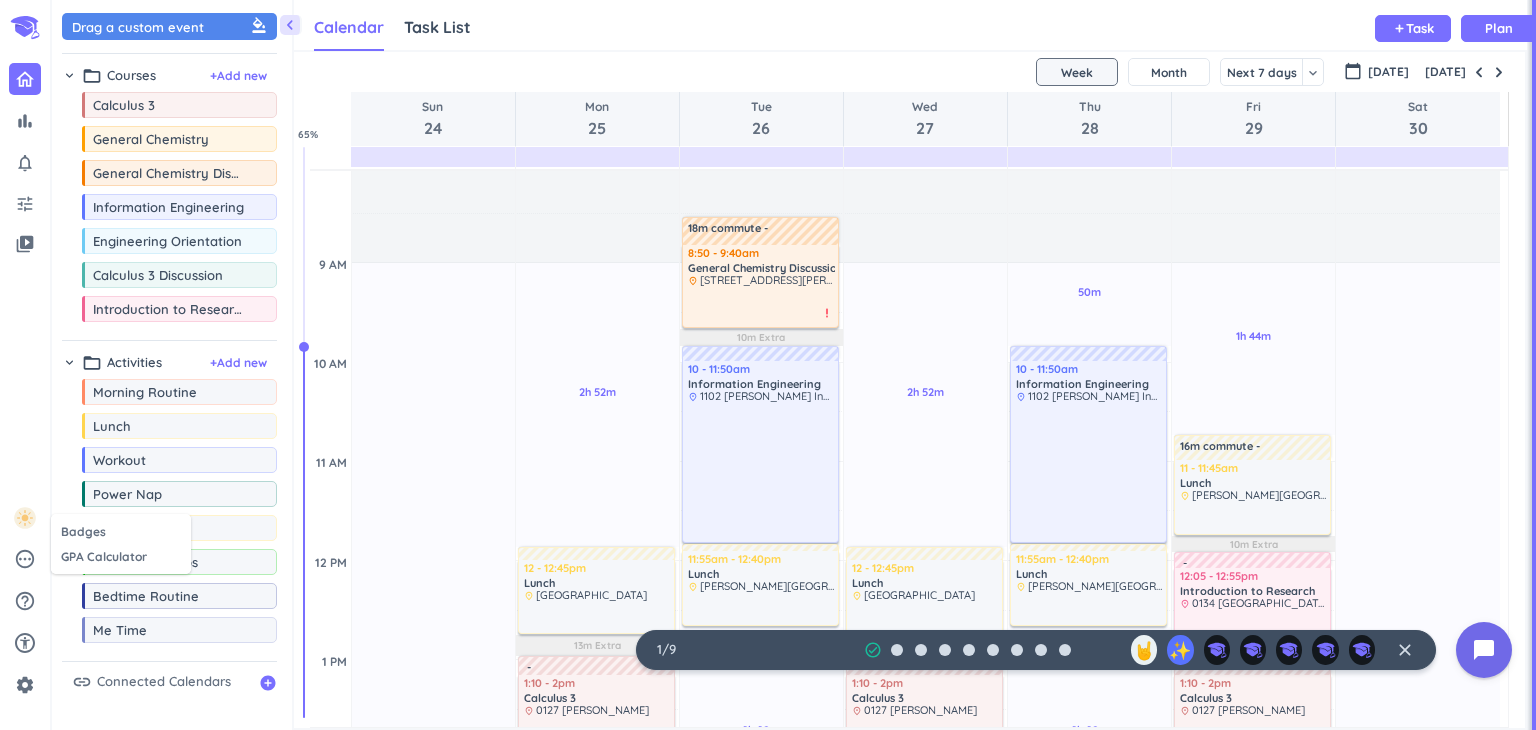 click at bounding box center (768, 365) 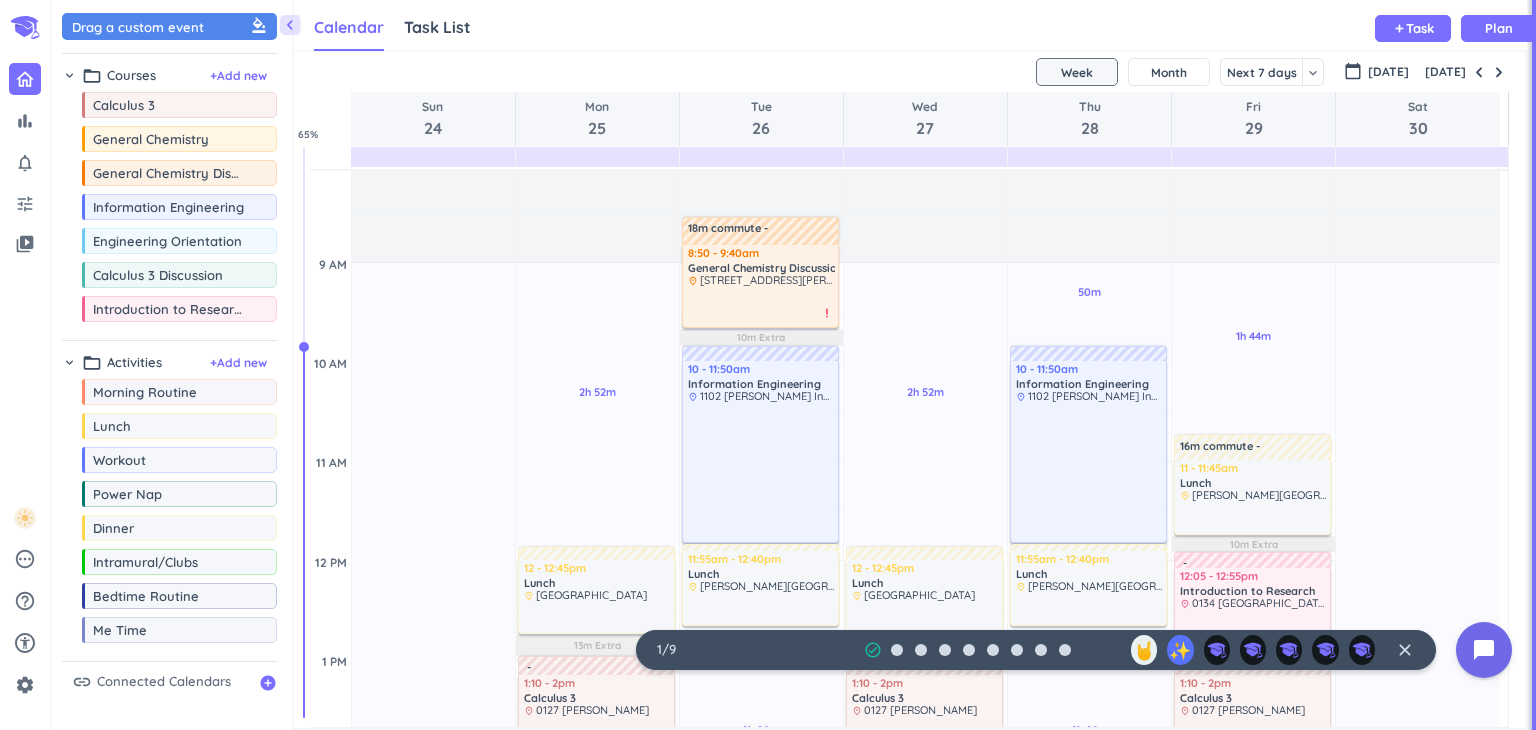 click 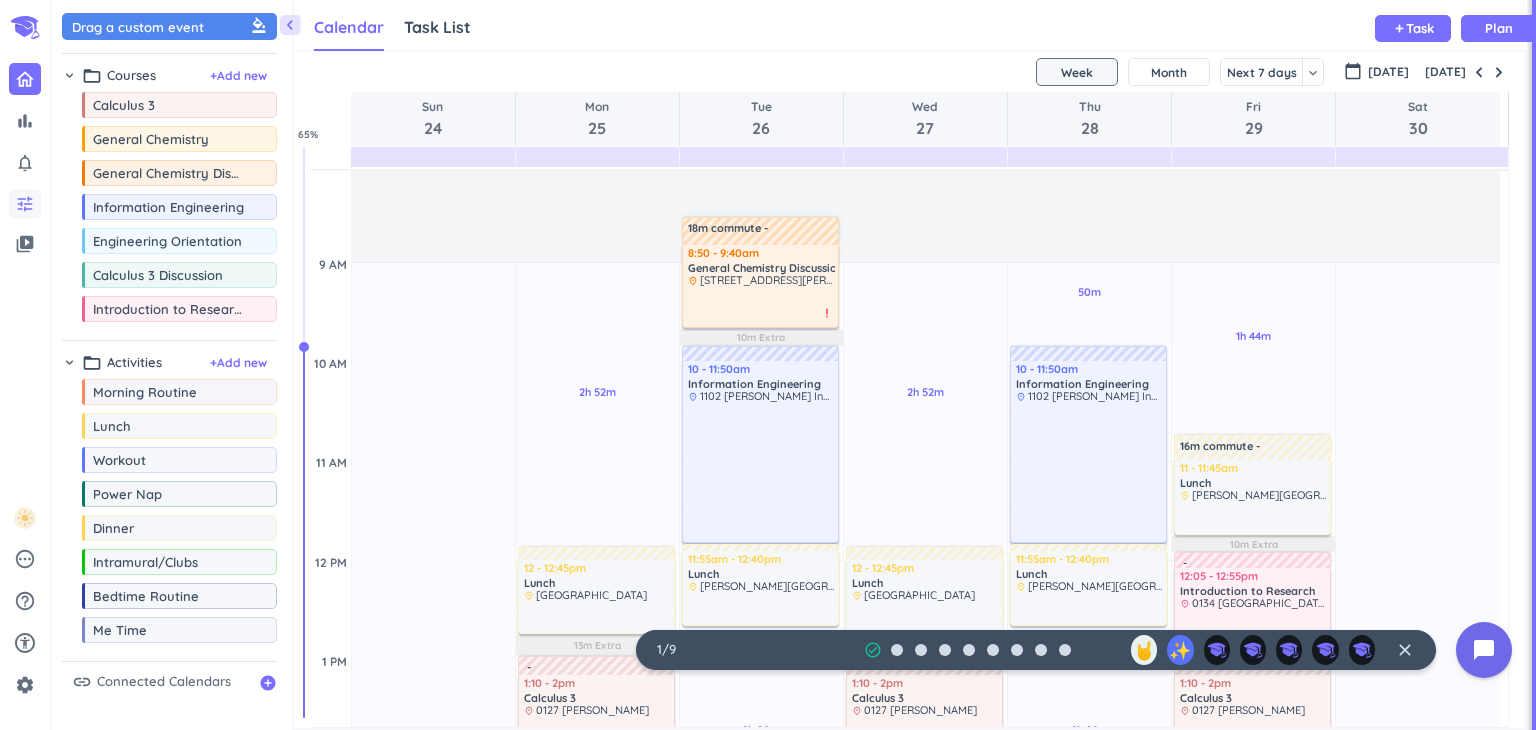 click on "tune" at bounding box center (25, 204) 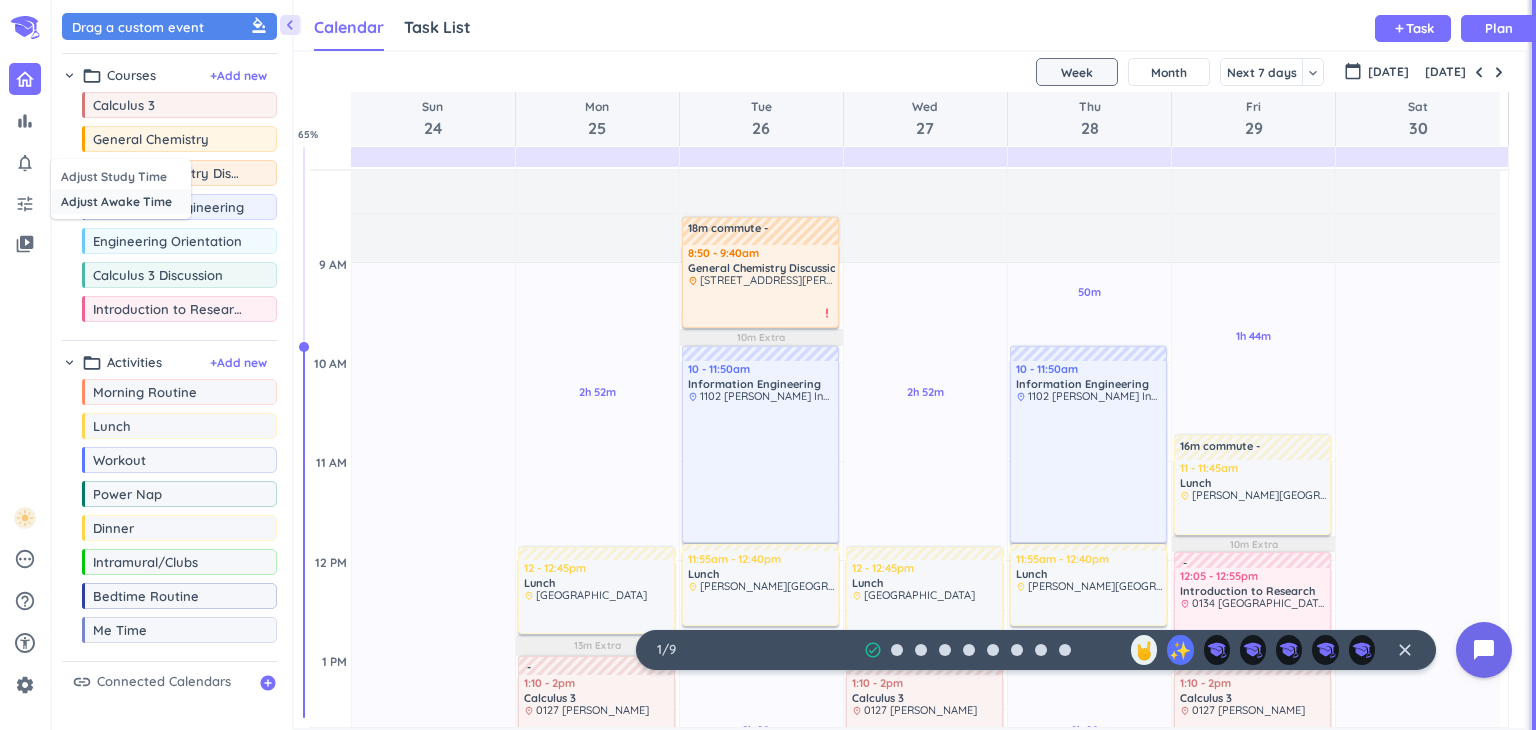 click on "Adjust Awake Time" at bounding box center (121, 201) 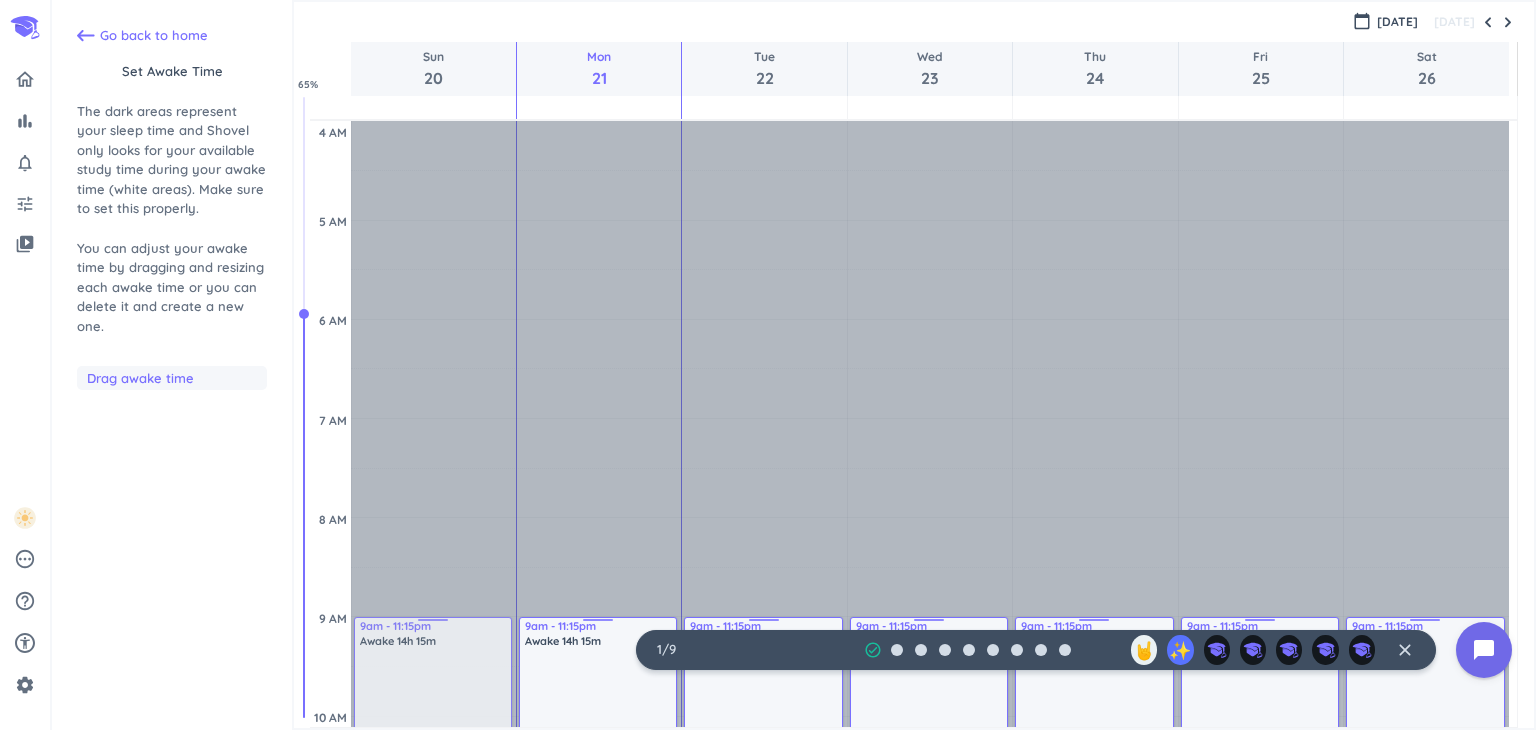scroll, scrollTop: 200, scrollLeft: 0, axis: vertical 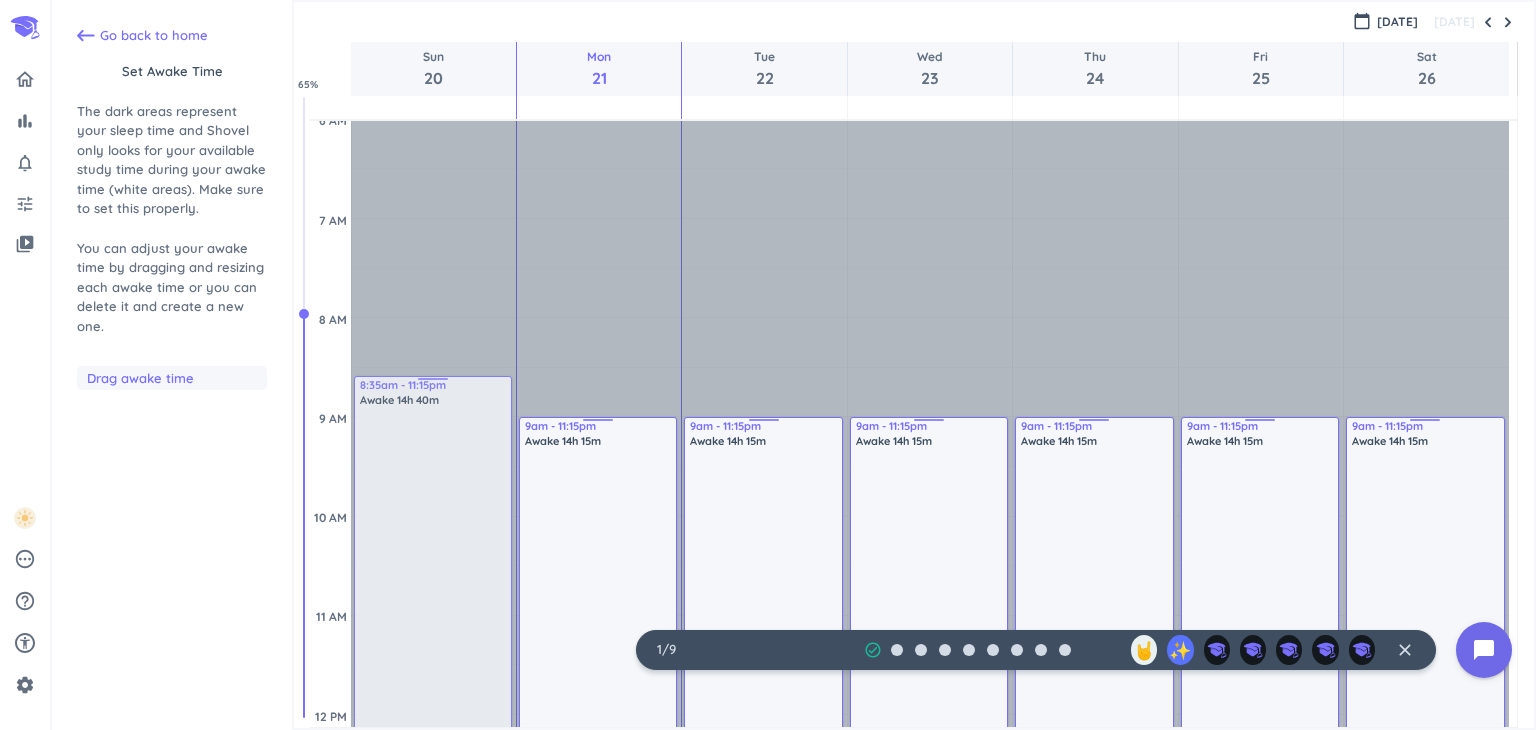 drag, startPoint x: 441, startPoint y: 419, endPoint x: 426, endPoint y: 376, distance: 45.54119 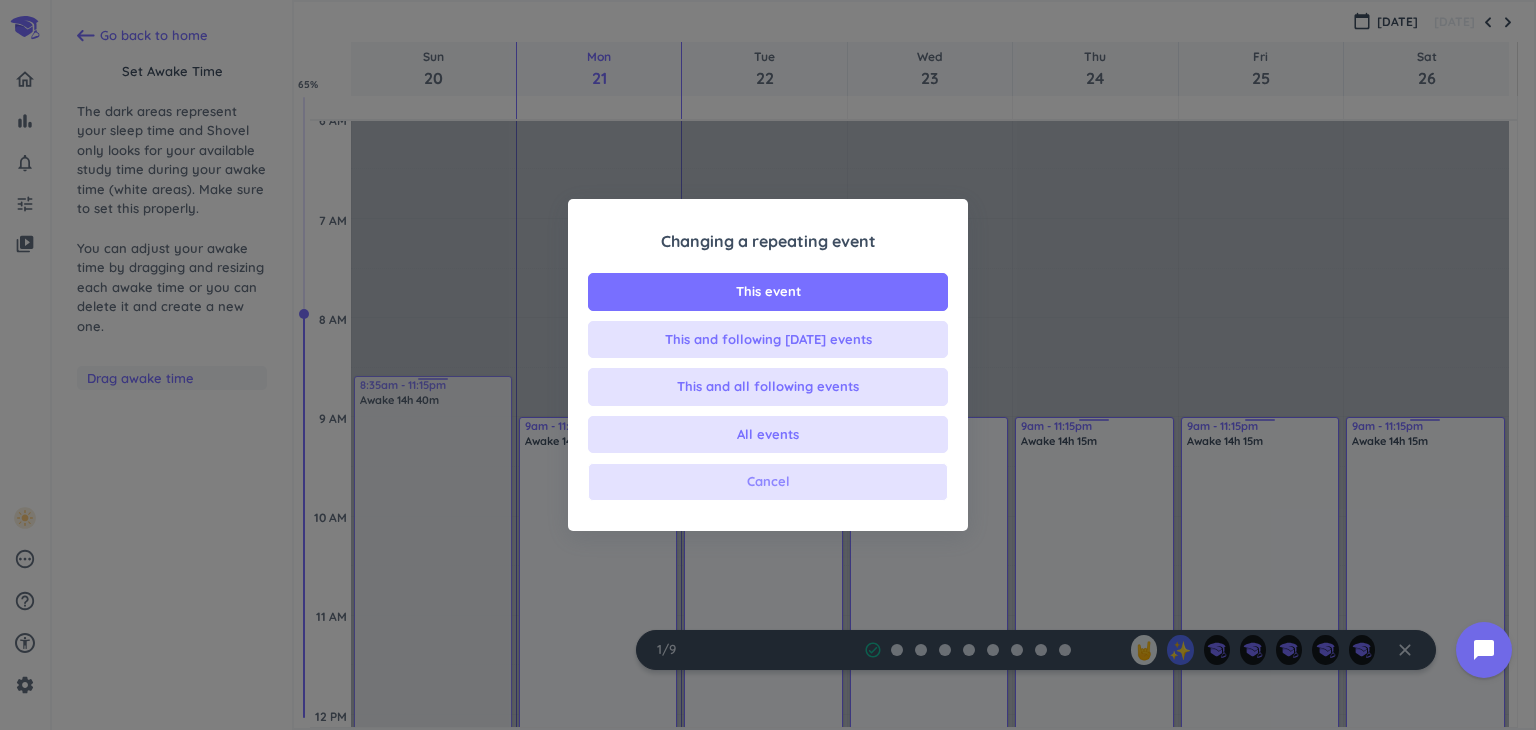 click on "Cancel" at bounding box center (768, 482) 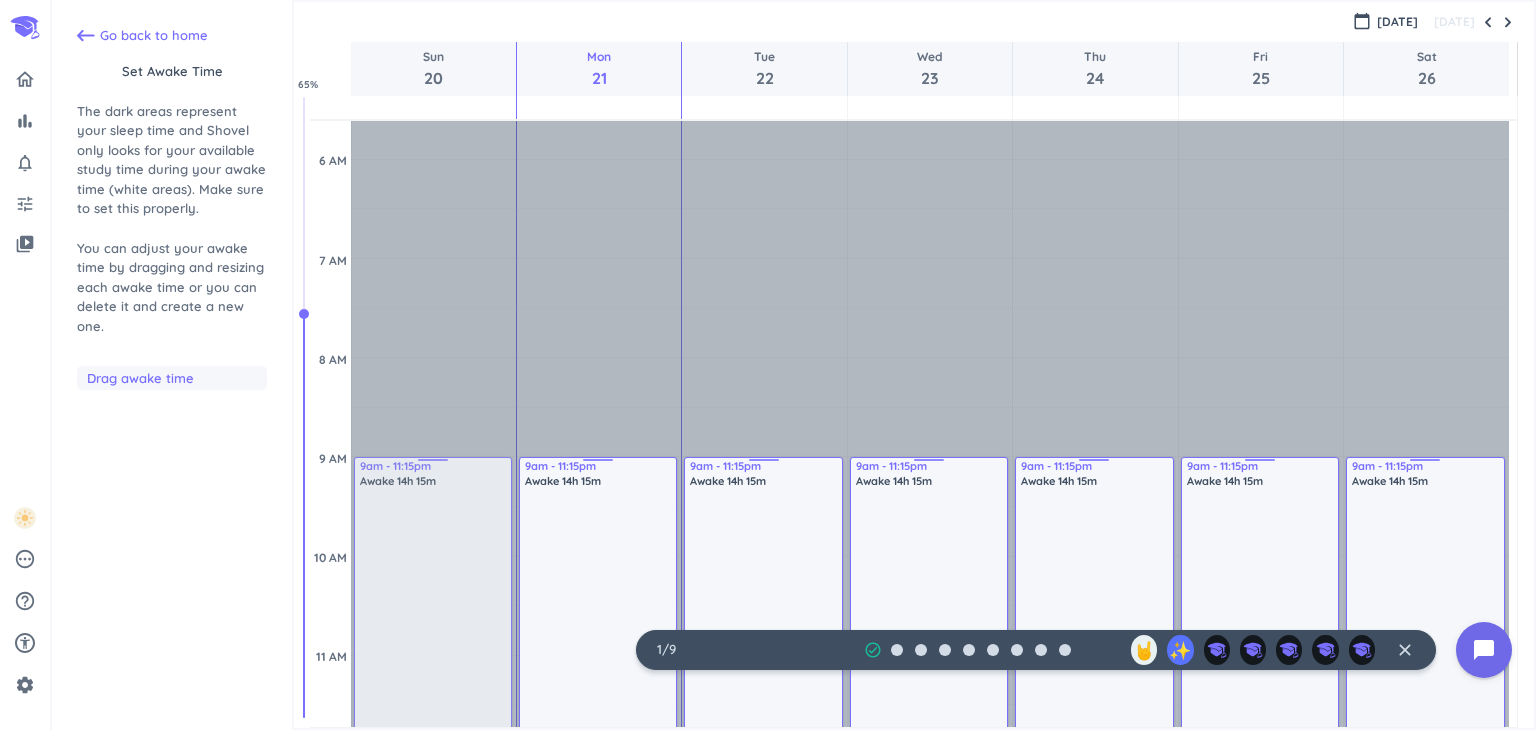 scroll, scrollTop: 162, scrollLeft: 0, axis: vertical 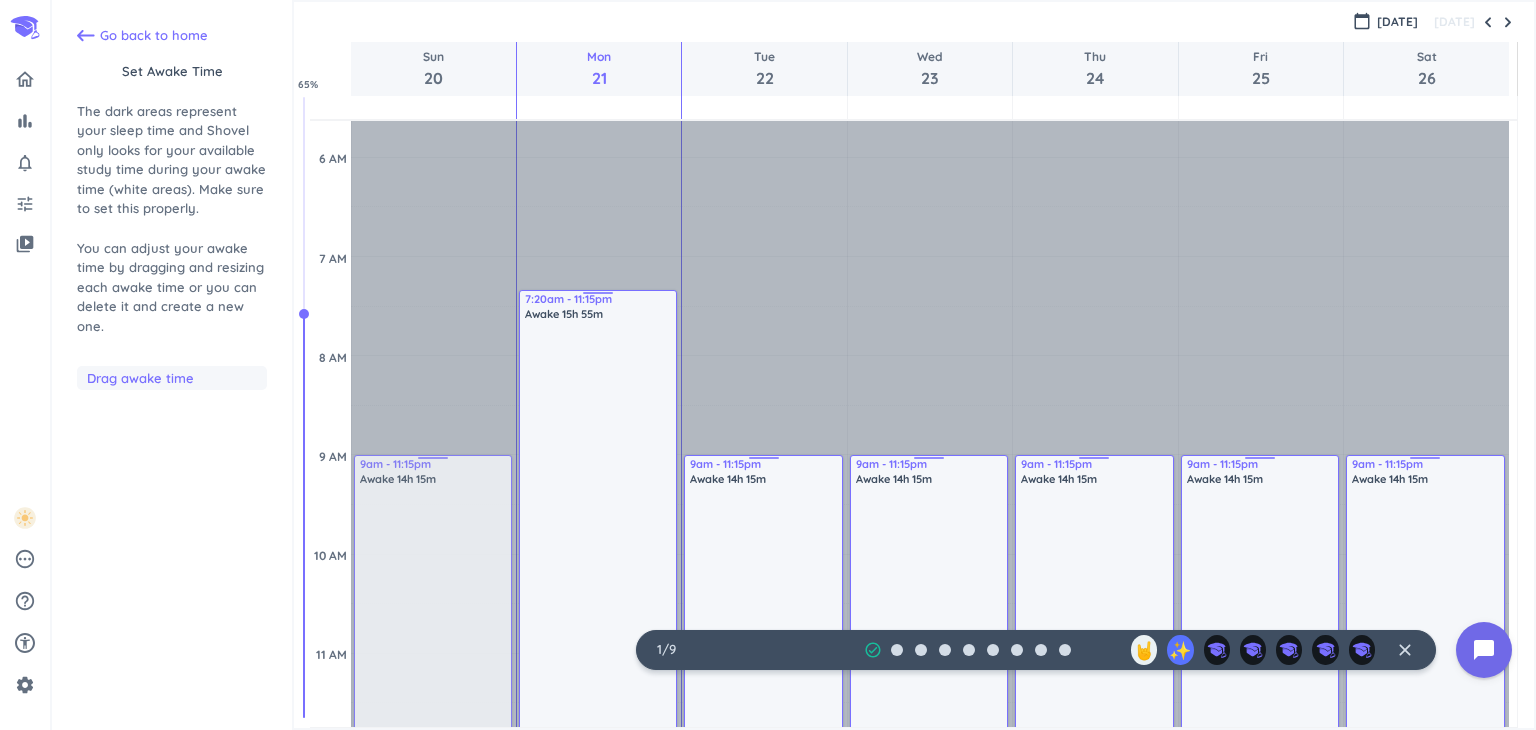 drag, startPoint x: 615, startPoint y: 457, endPoint x: 598, endPoint y: 293, distance: 164.87874 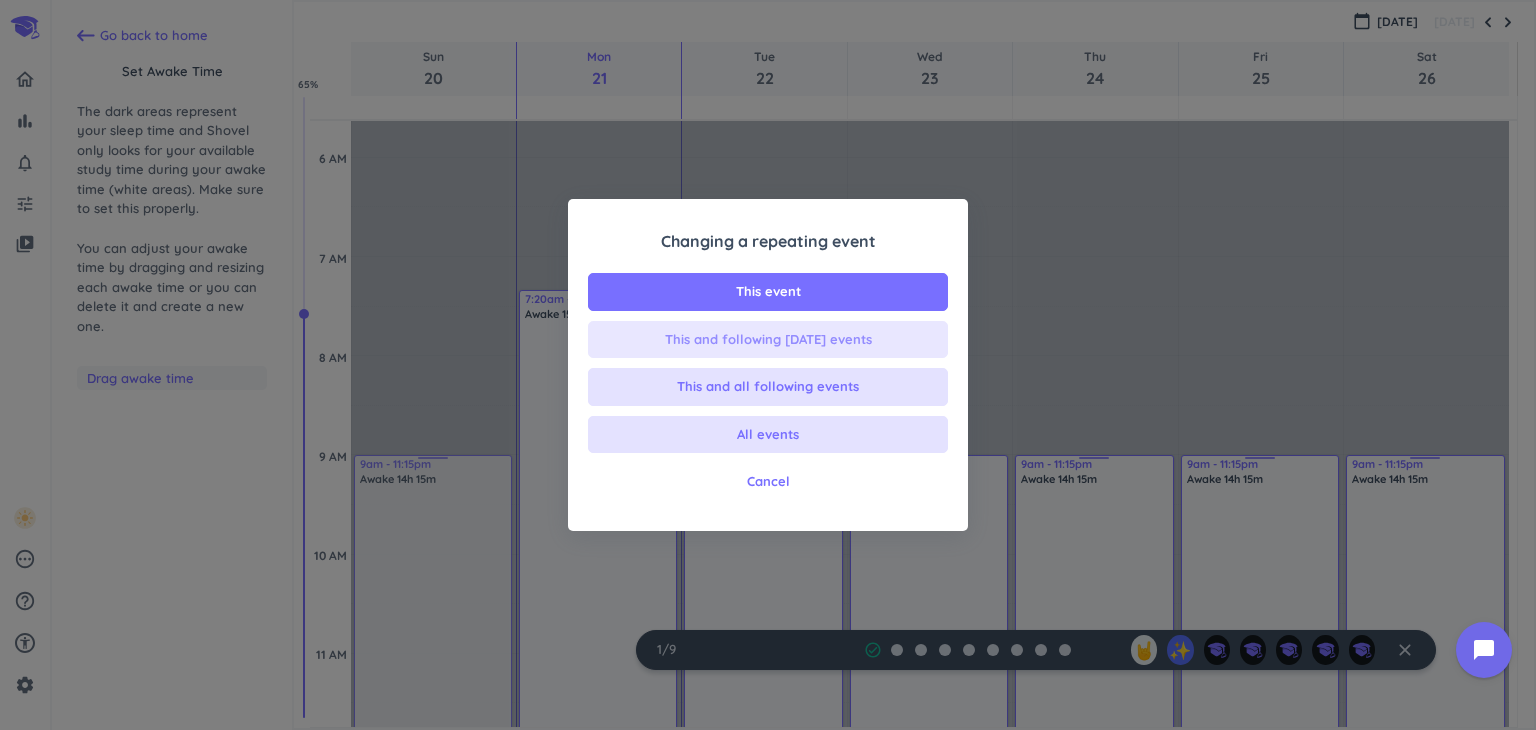 click on "This and following [DATE] events" at bounding box center (768, 340) 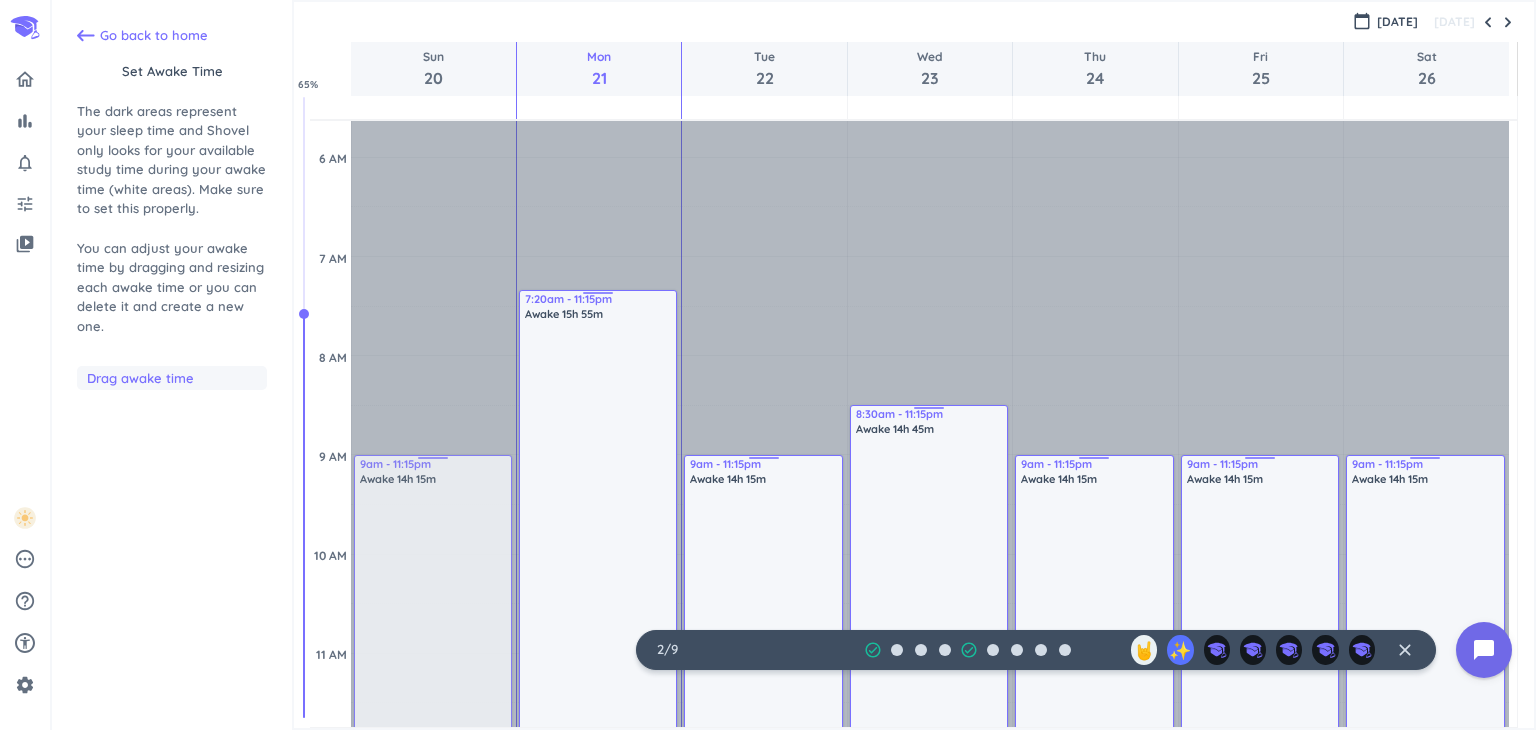 drag, startPoint x: 932, startPoint y: 458, endPoint x: 912, endPoint y: 409, distance: 52.924473 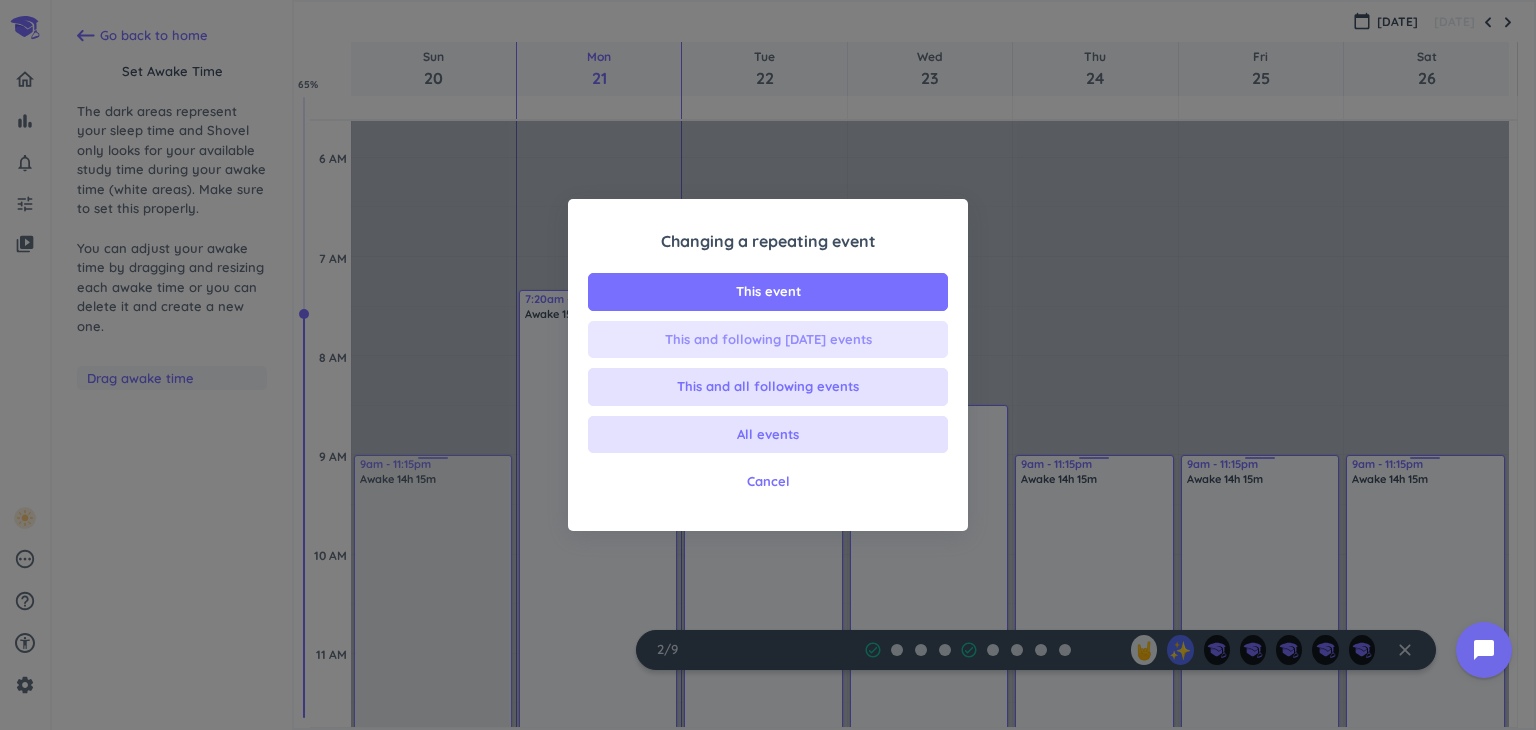 click on "This and following [DATE] events" at bounding box center (768, 340) 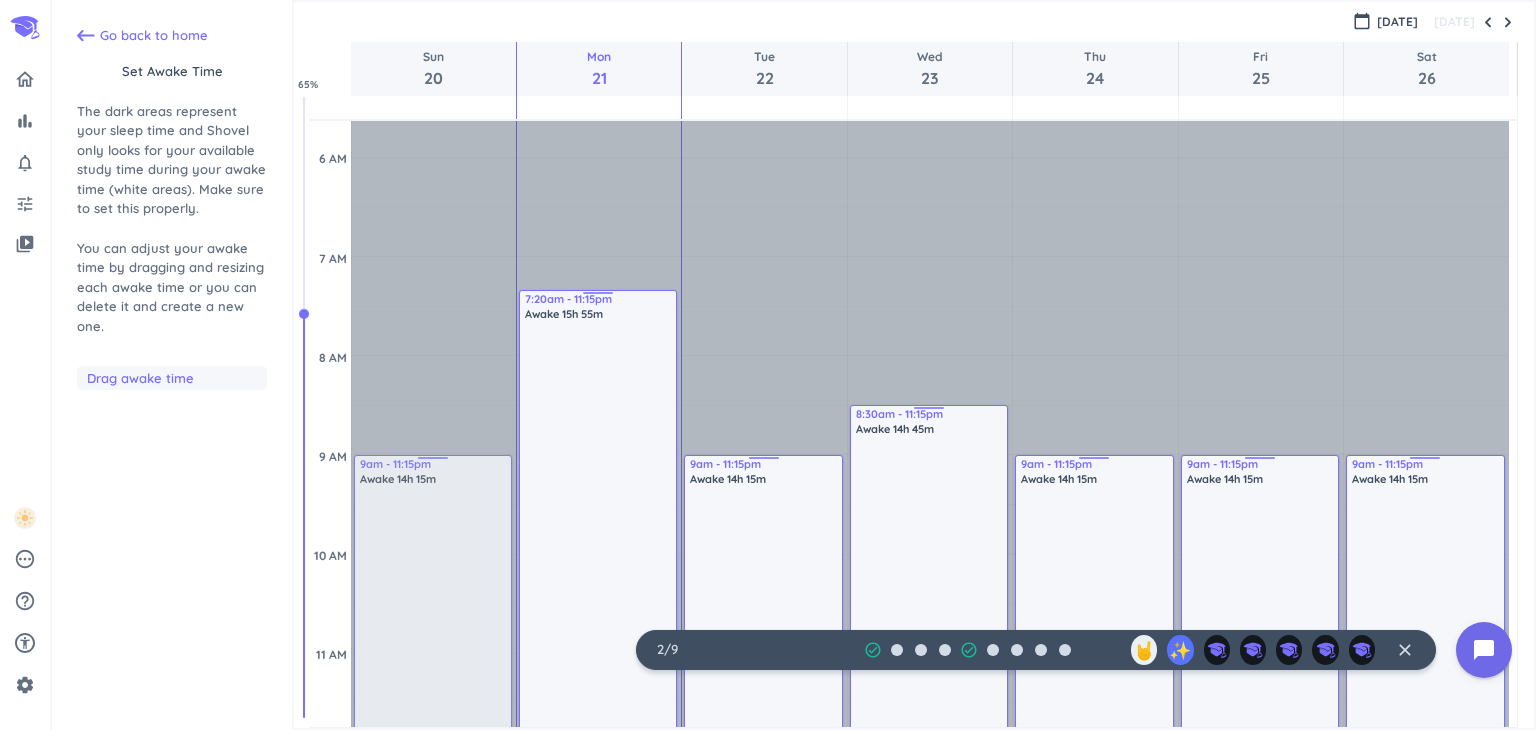 click on "9am - 11:15pm Awake   14h 15m 9am - 11:15pm Awake   14h 15m" at bounding box center (1261, 1149) 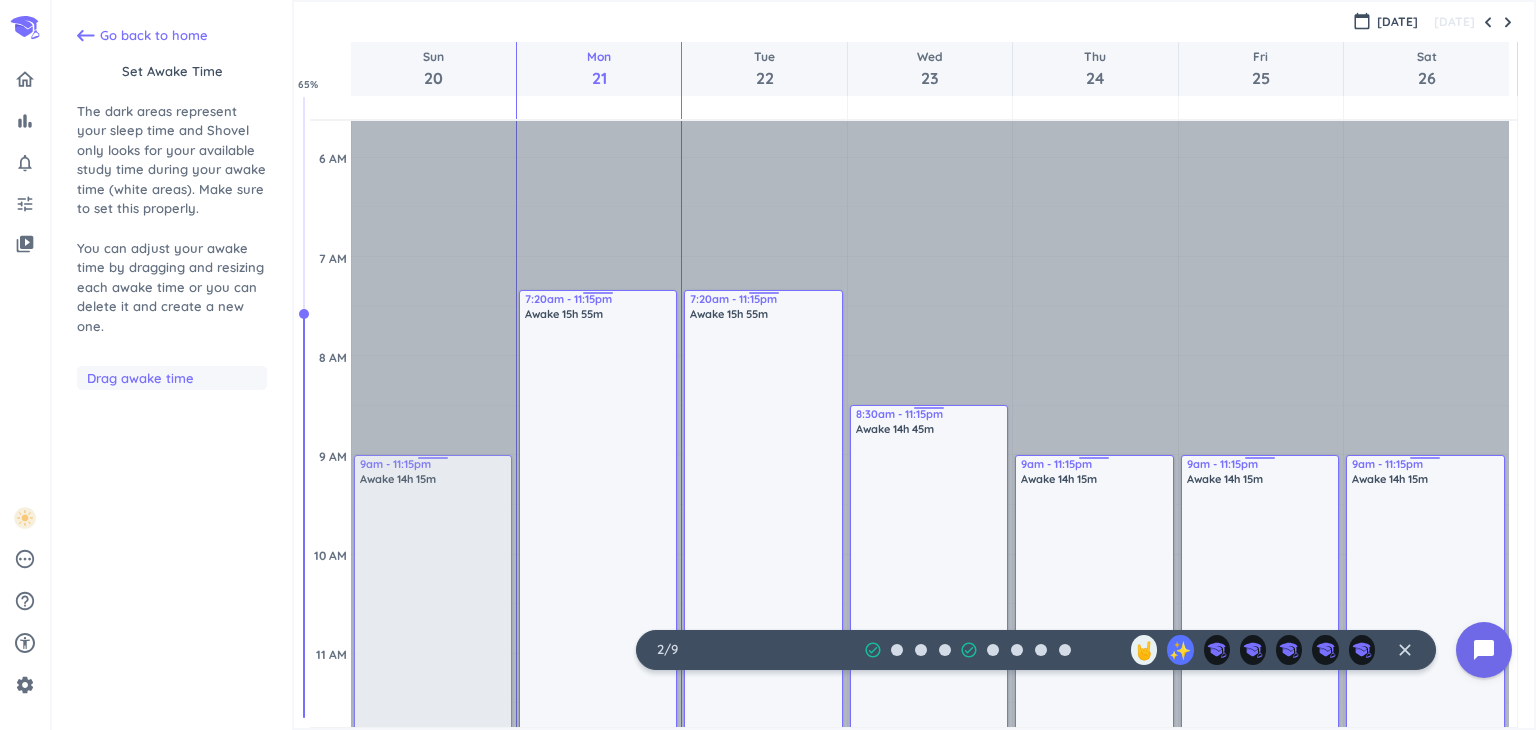 drag, startPoint x: 767, startPoint y: 457, endPoint x: 727, endPoint y: 293, distance: 168.80759 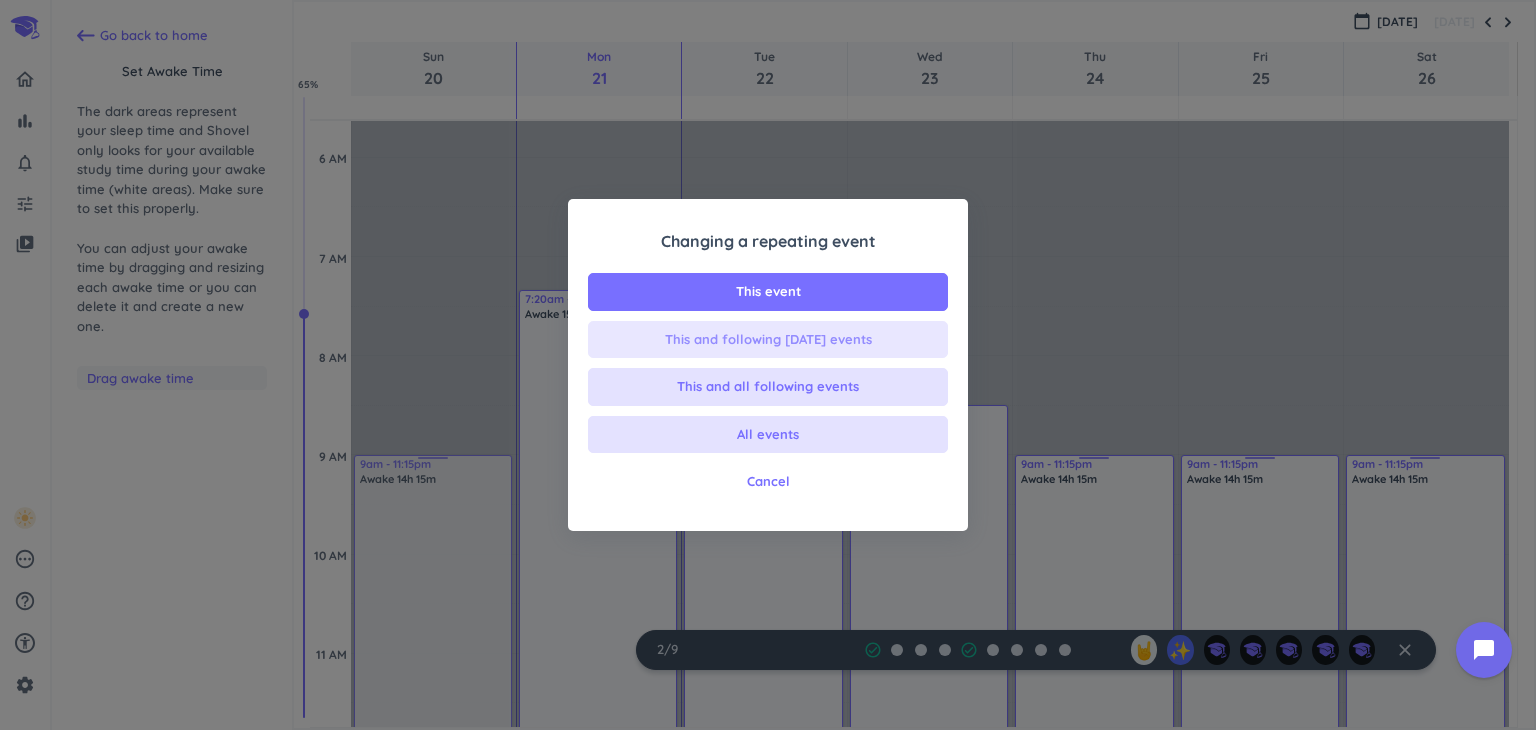 click on "This and following [DATE] events" at bounding box center [768, 340] 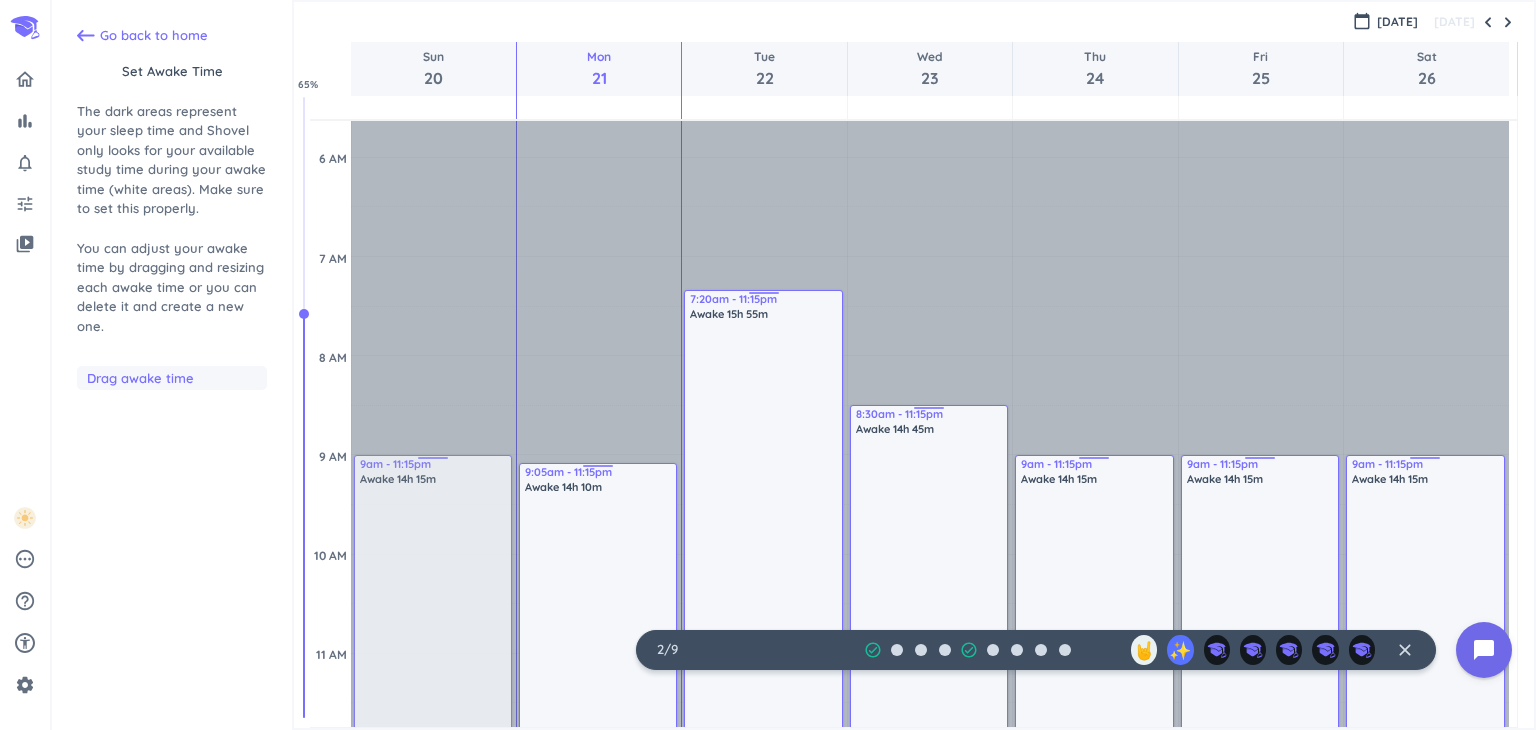 drag, startPoint x: 597, startPoint y: 291, endPoint x: 628, endPoint y: 463, distance: 174.77129 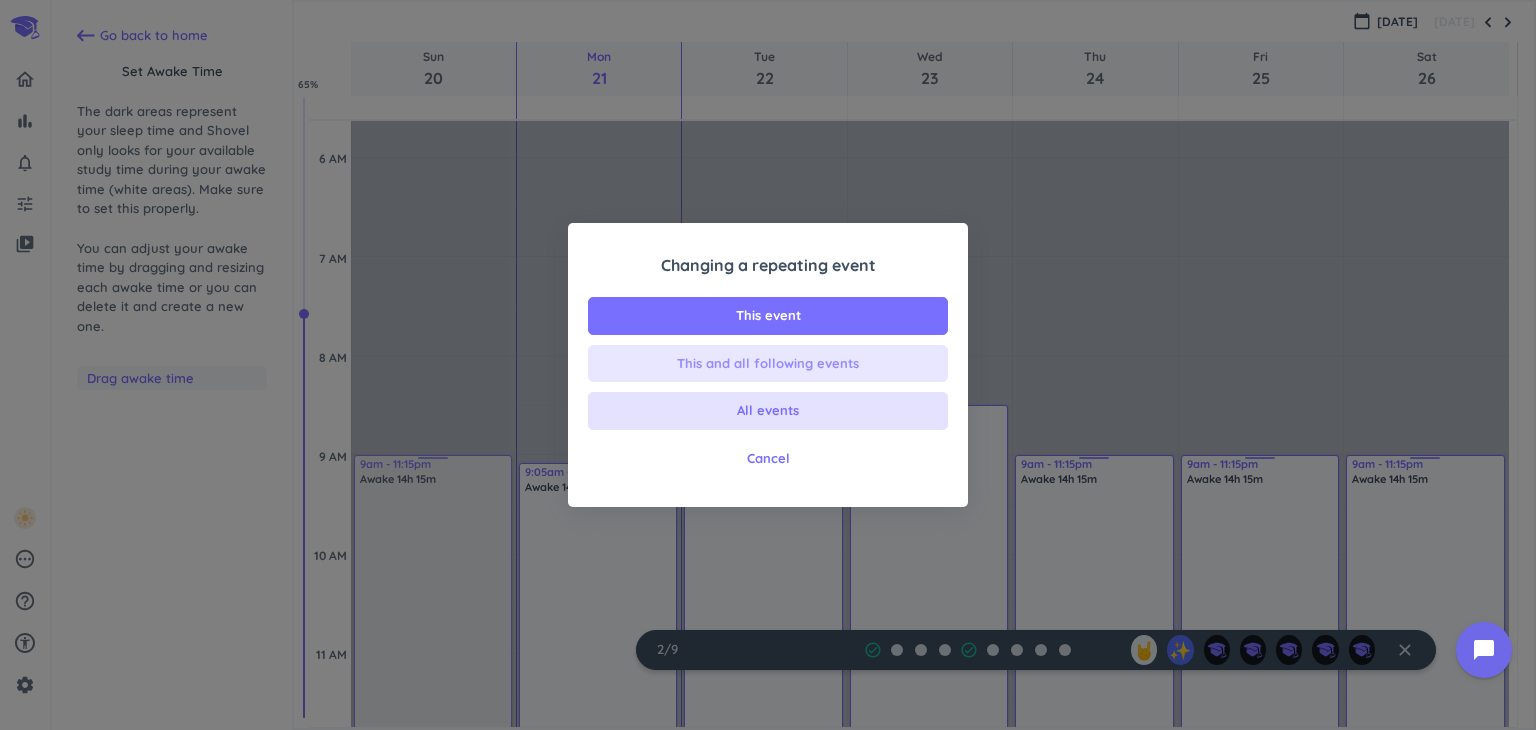 drag, startPoint x: 752, startPoint y: 349, endPoint x: 753, endPoint y: 364, distance: 15.033297 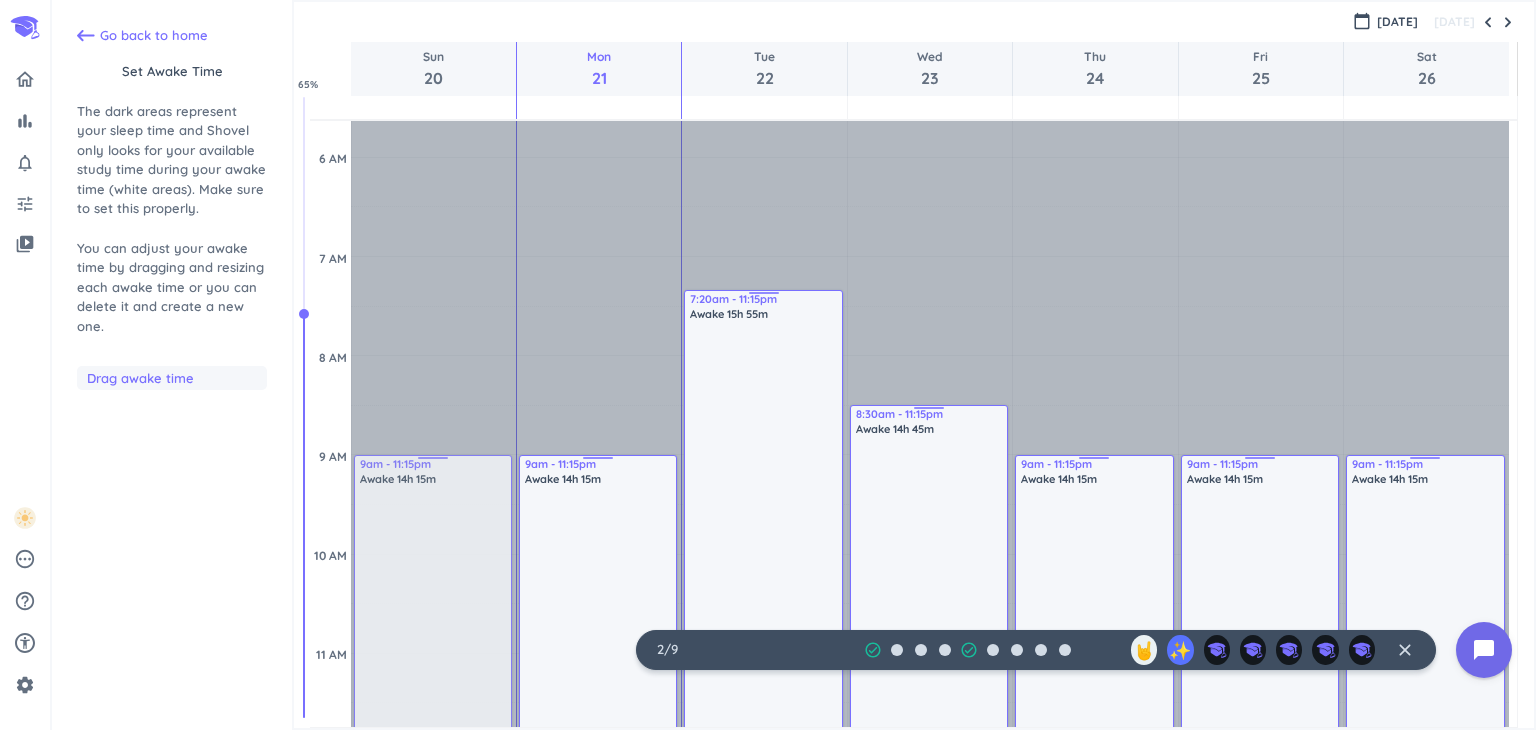 click on "9:05am - 11:15pm Awake   14h 10m 9am - 11:15pm Awake   14h 15m" at bounding box center (599, 1149) 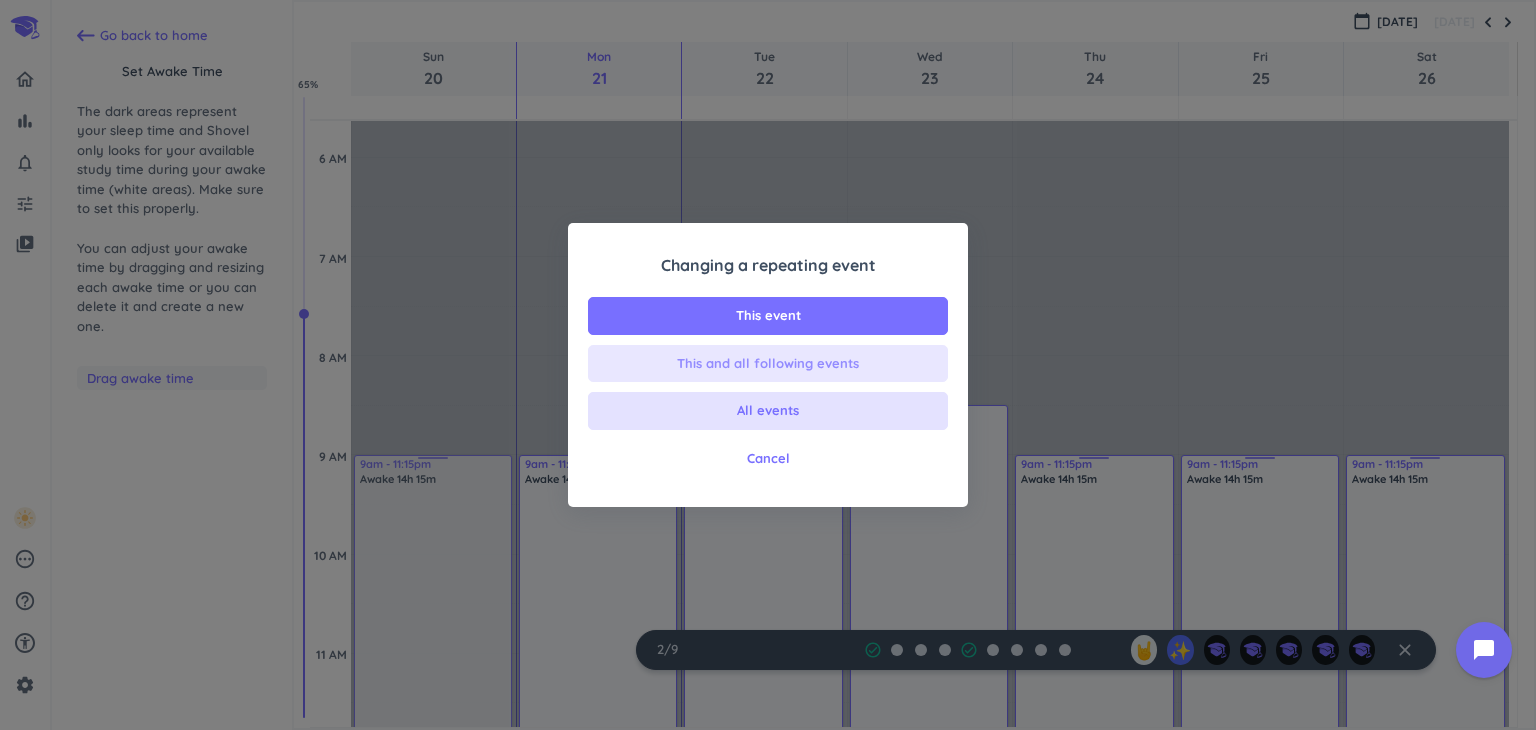 click on "This and all following events" at bounding box center (768, 364) 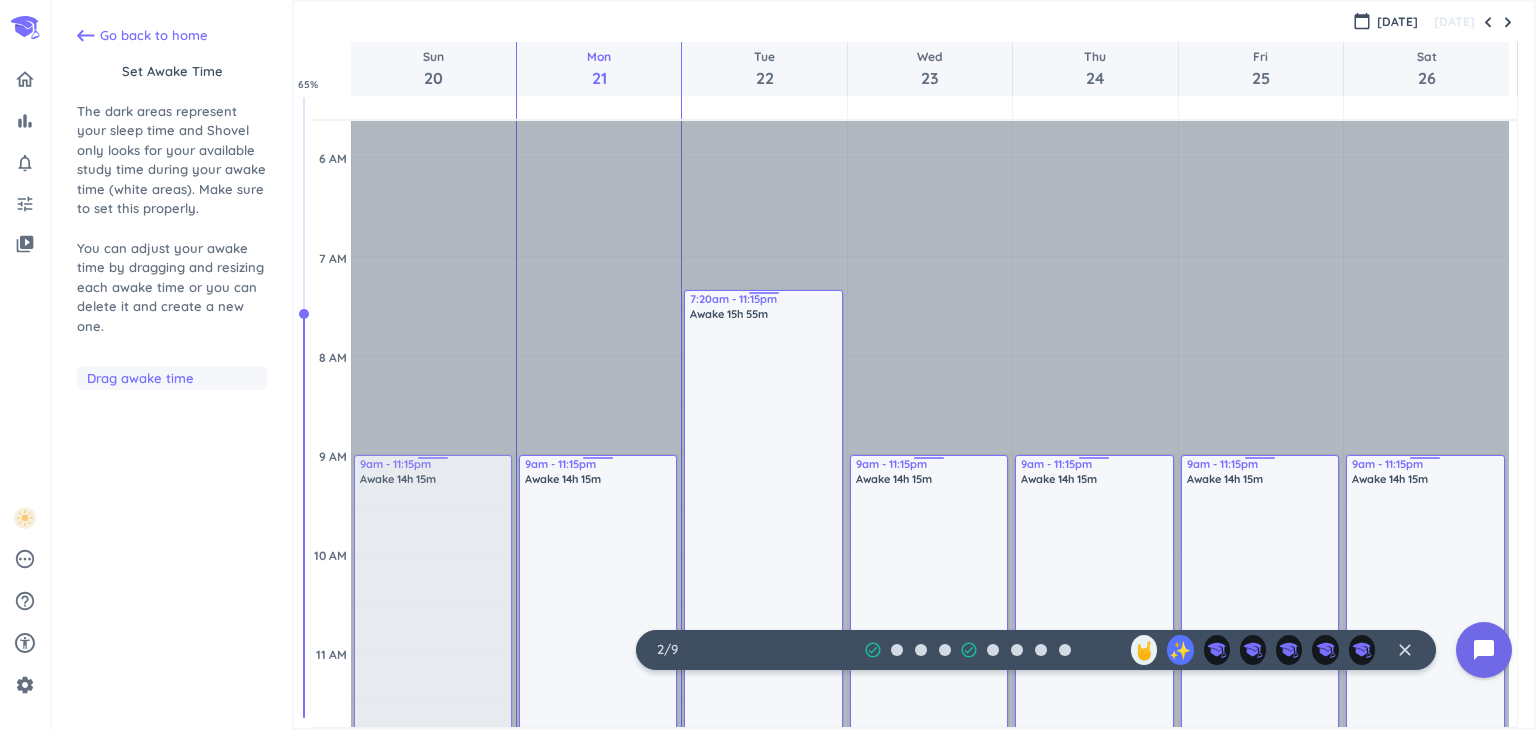 drag, startPoint x: 932, startPoint y: 409, endPoint x: 930, endPoint y: 459, distance: 50.039986 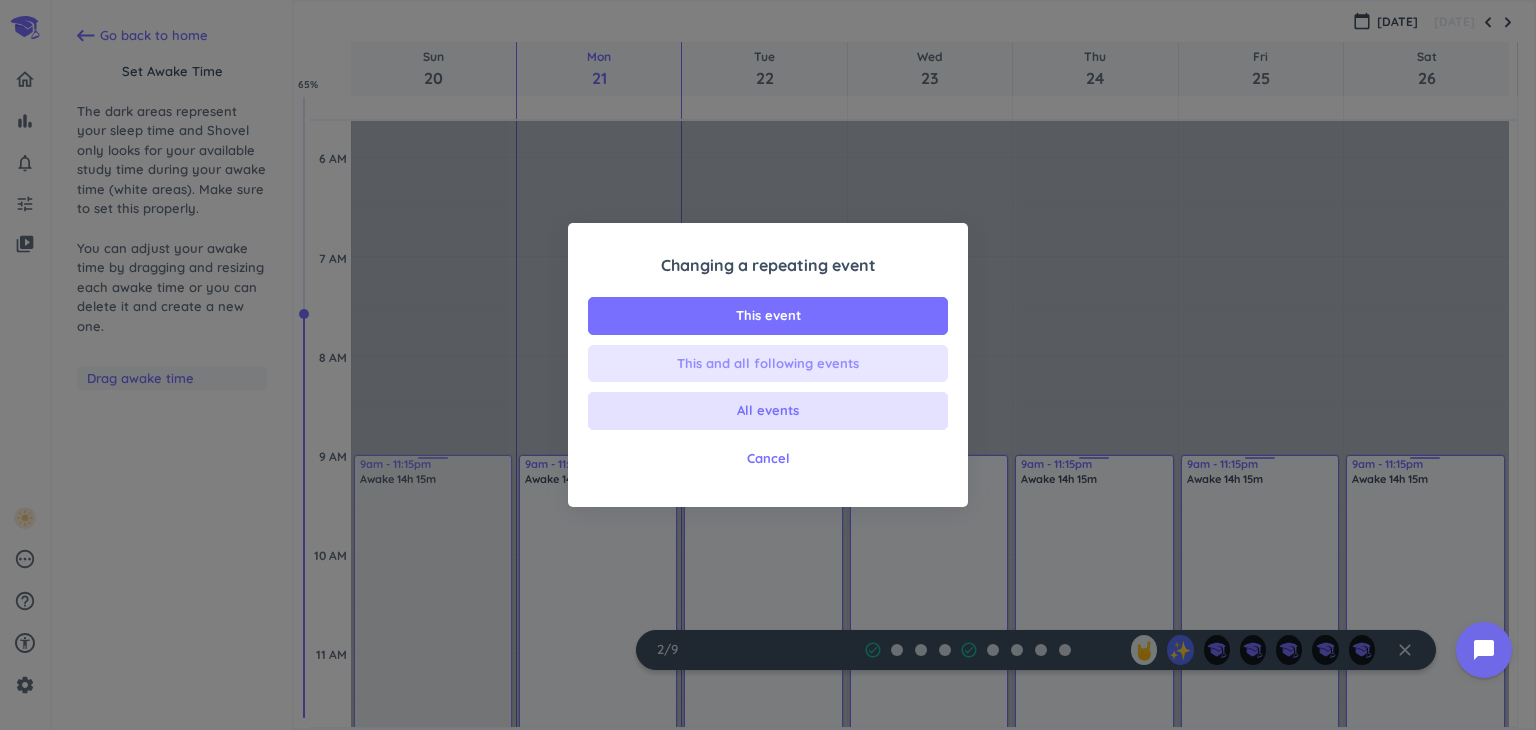 click on "This and all following events" at bounding box center [768, 364] 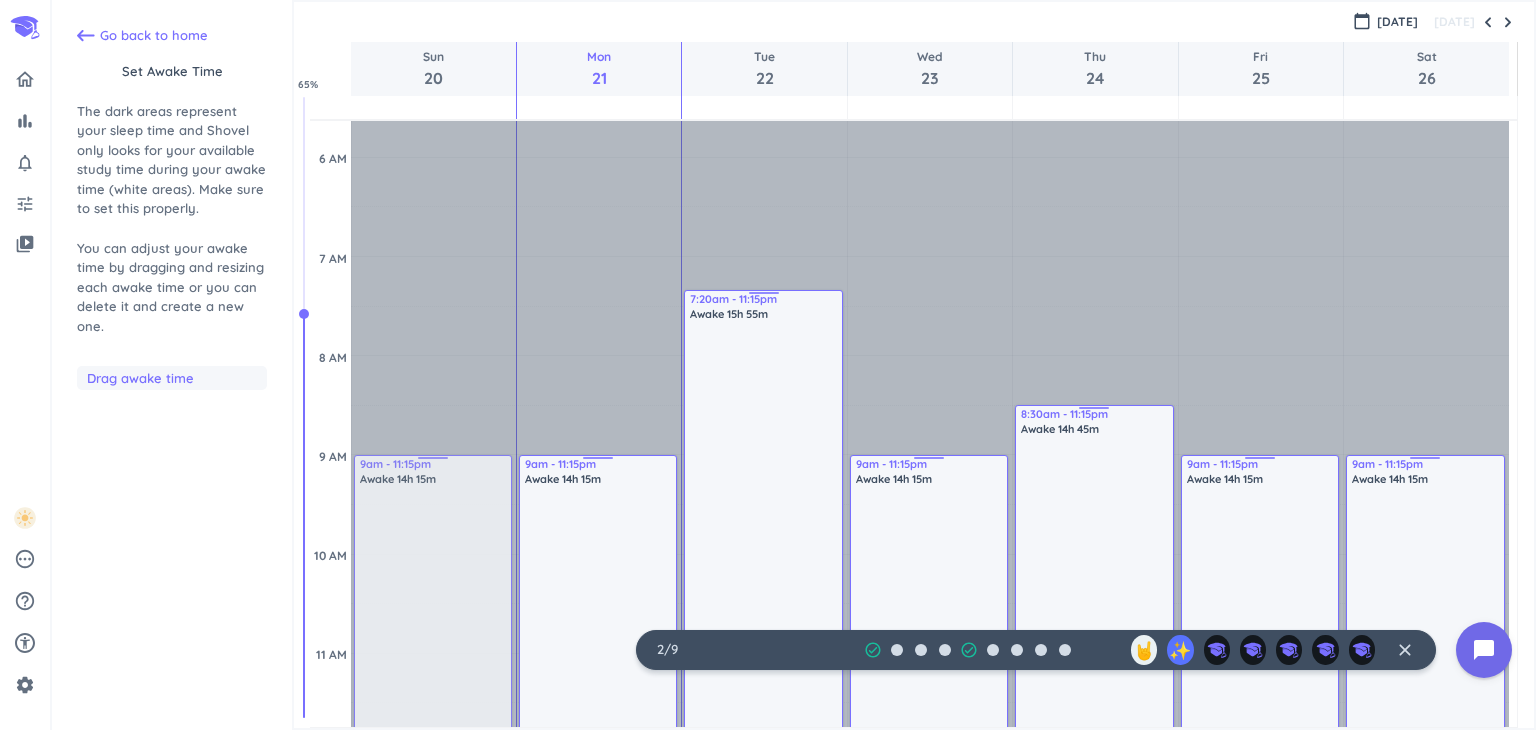 drag, startPoint x: 1092, startPoint y: 457, endPoint x: 1086, endPoint y: 409, distance: 48.373547 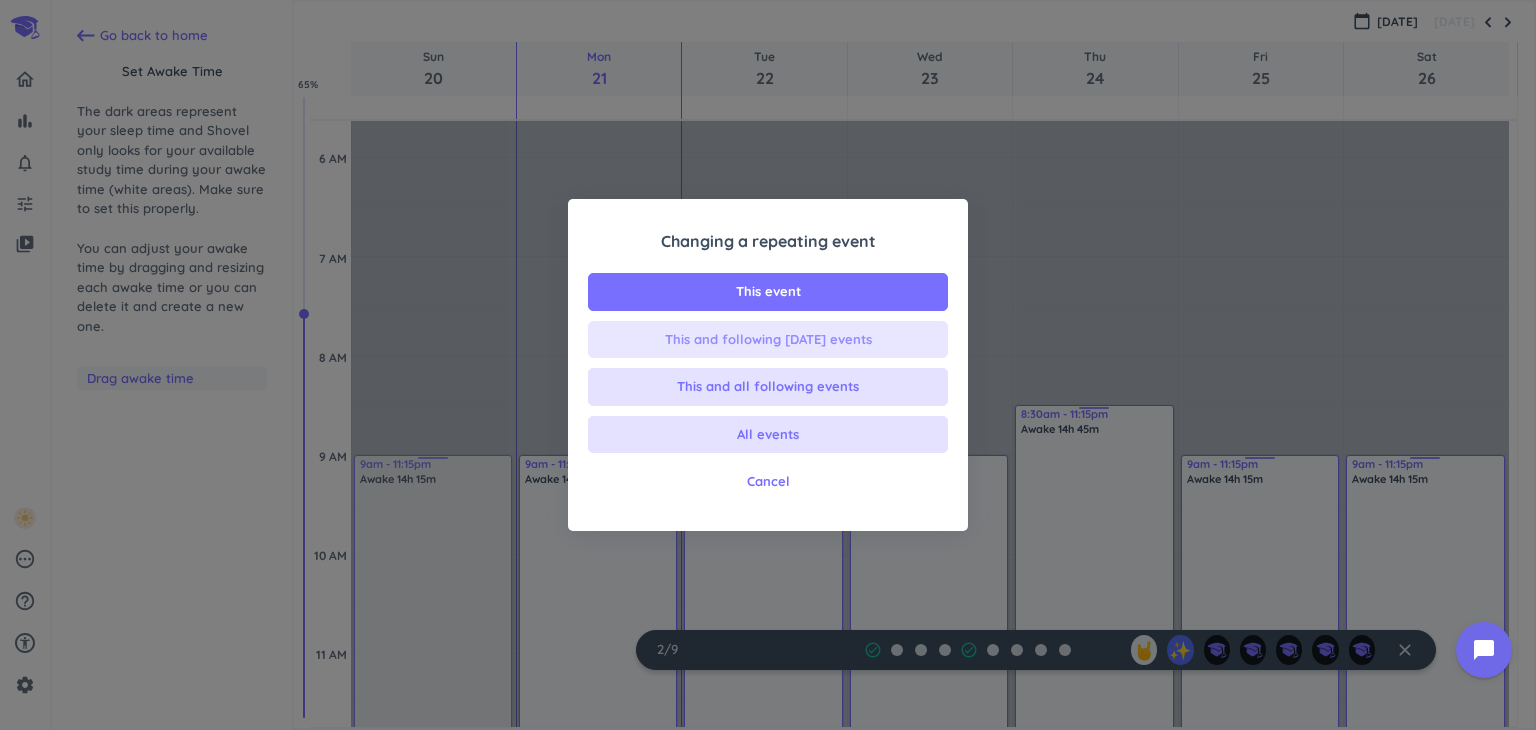 click on "This and following [DATE] events" at bounding box center [768, 340] 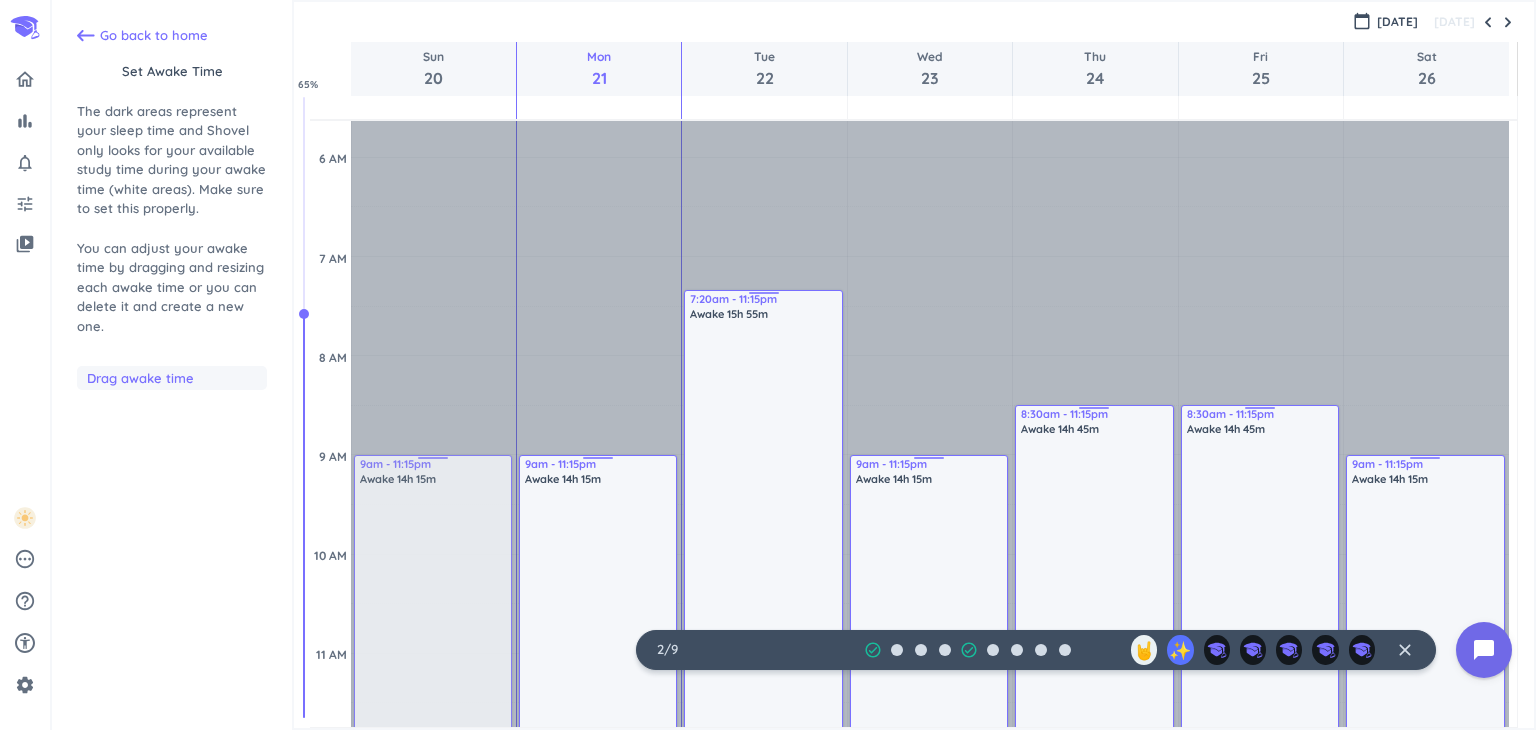 drag, startPoint x: 1274, startPoint y: 456, endPoint x: 1261, endPoint y: 412, distance: 45.88028 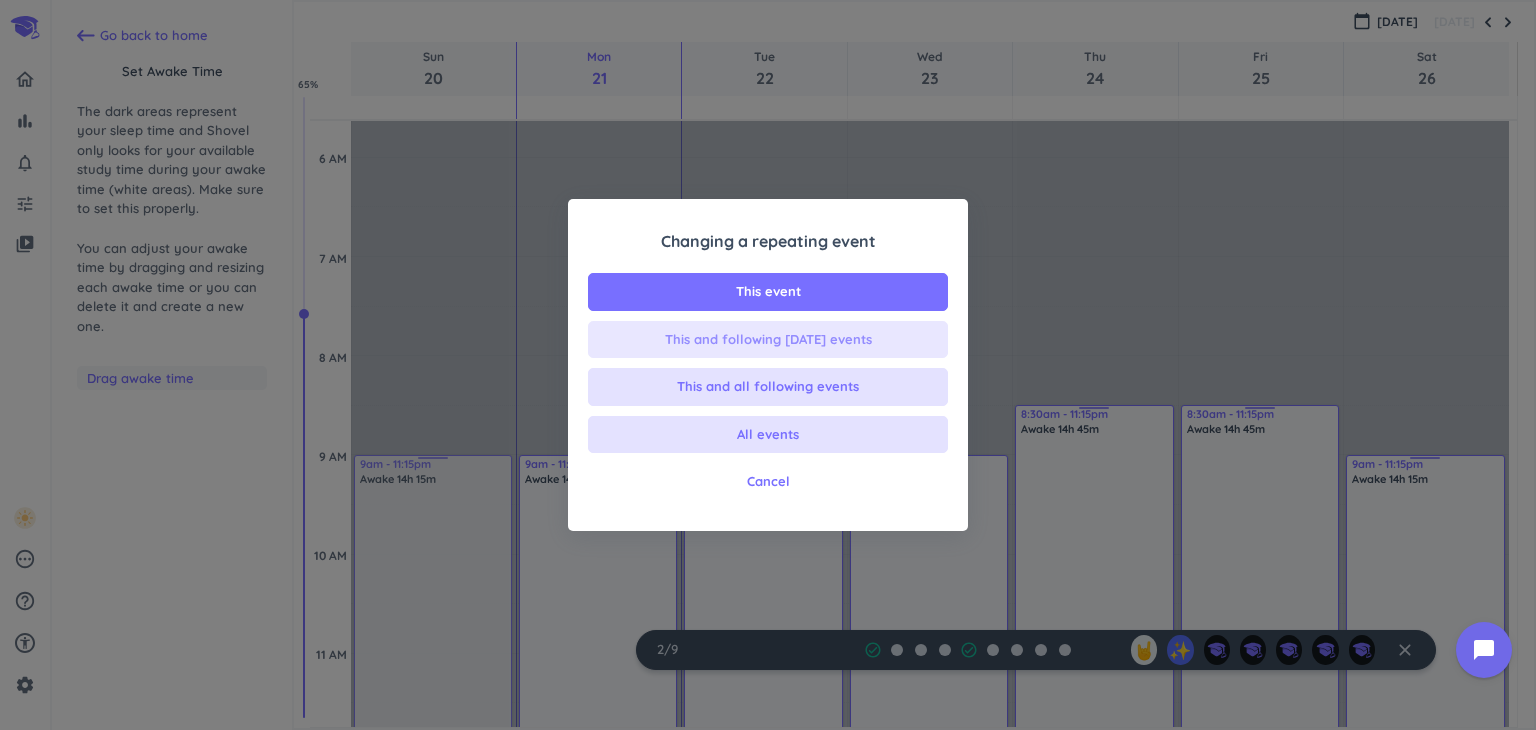 click on "This and following [DATE] events" at bounding box center [768, 340] 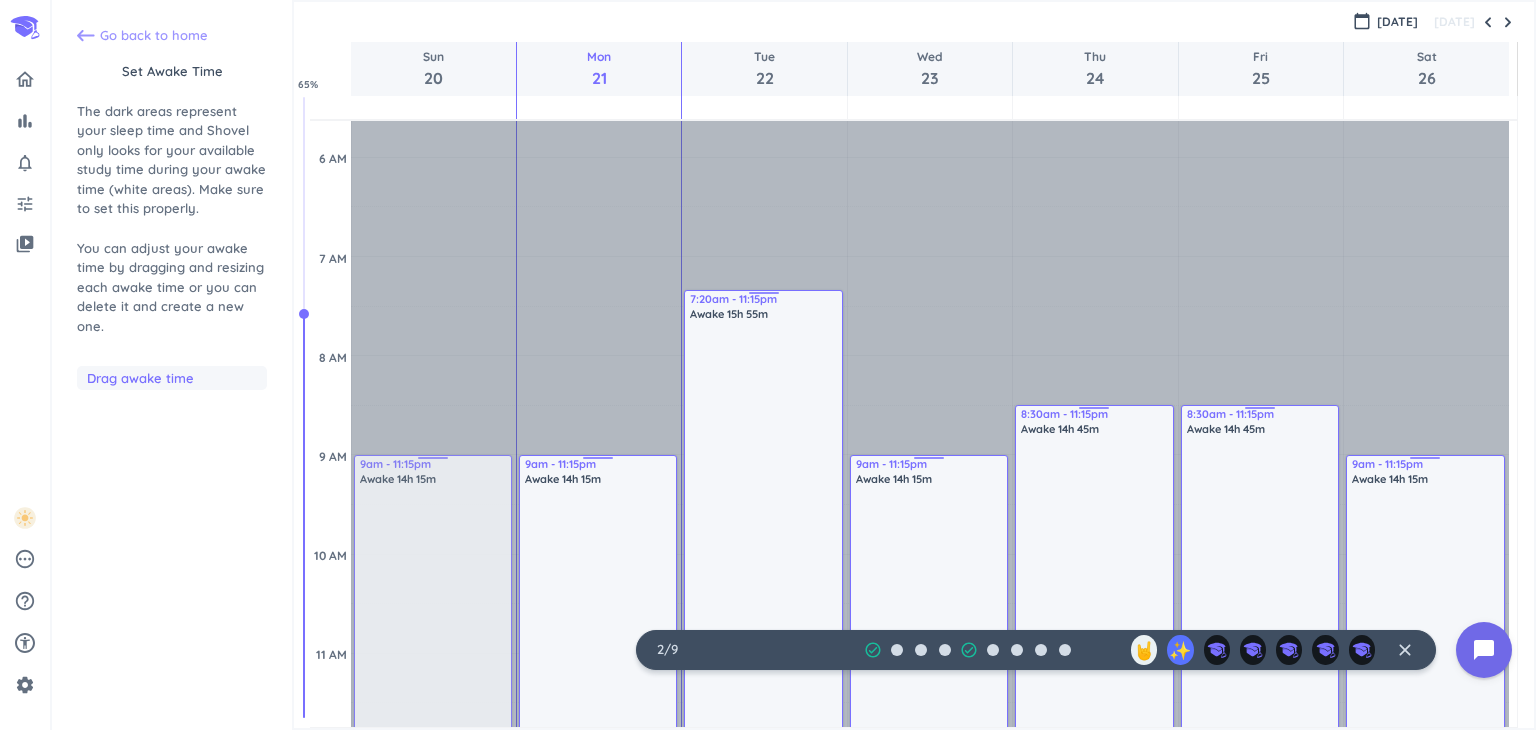 click on "Go back to home" at bounding box center [154, 36] 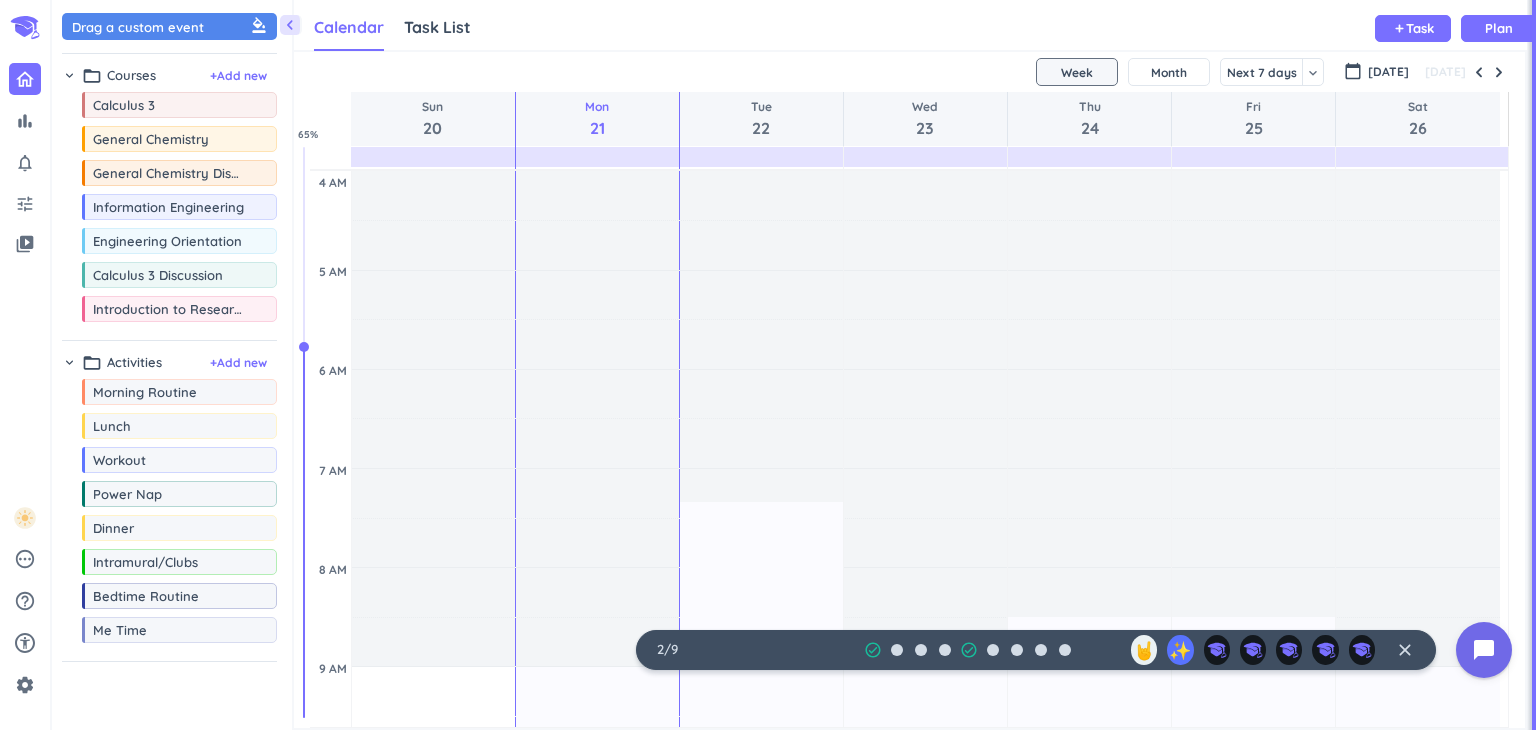 scroll, scrollTop: 8, scrollLeft: 9, axis: both 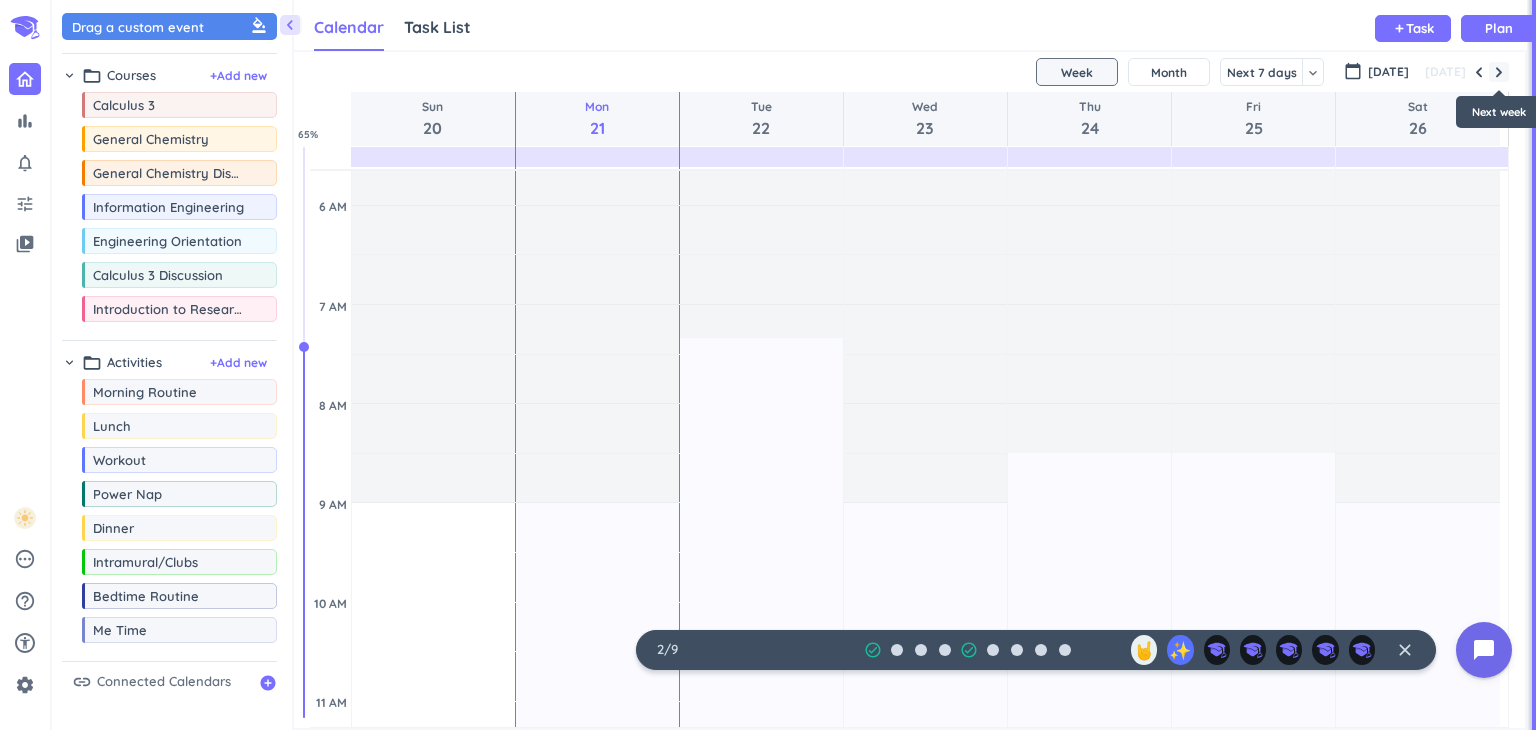 click at bounding box center (1499, 72) 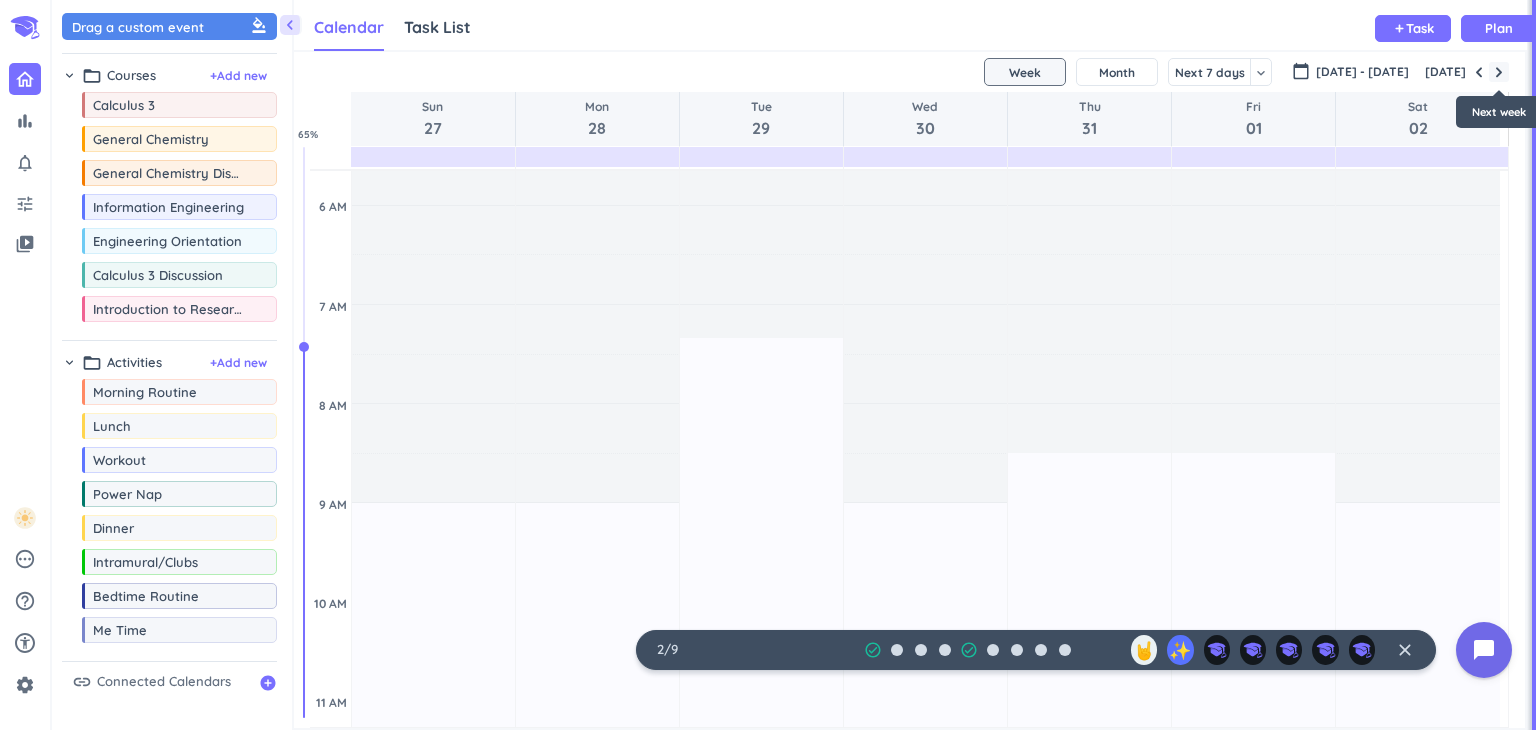 scroll, scrollTop: 200, scrollLeft: 0, axis: vertical 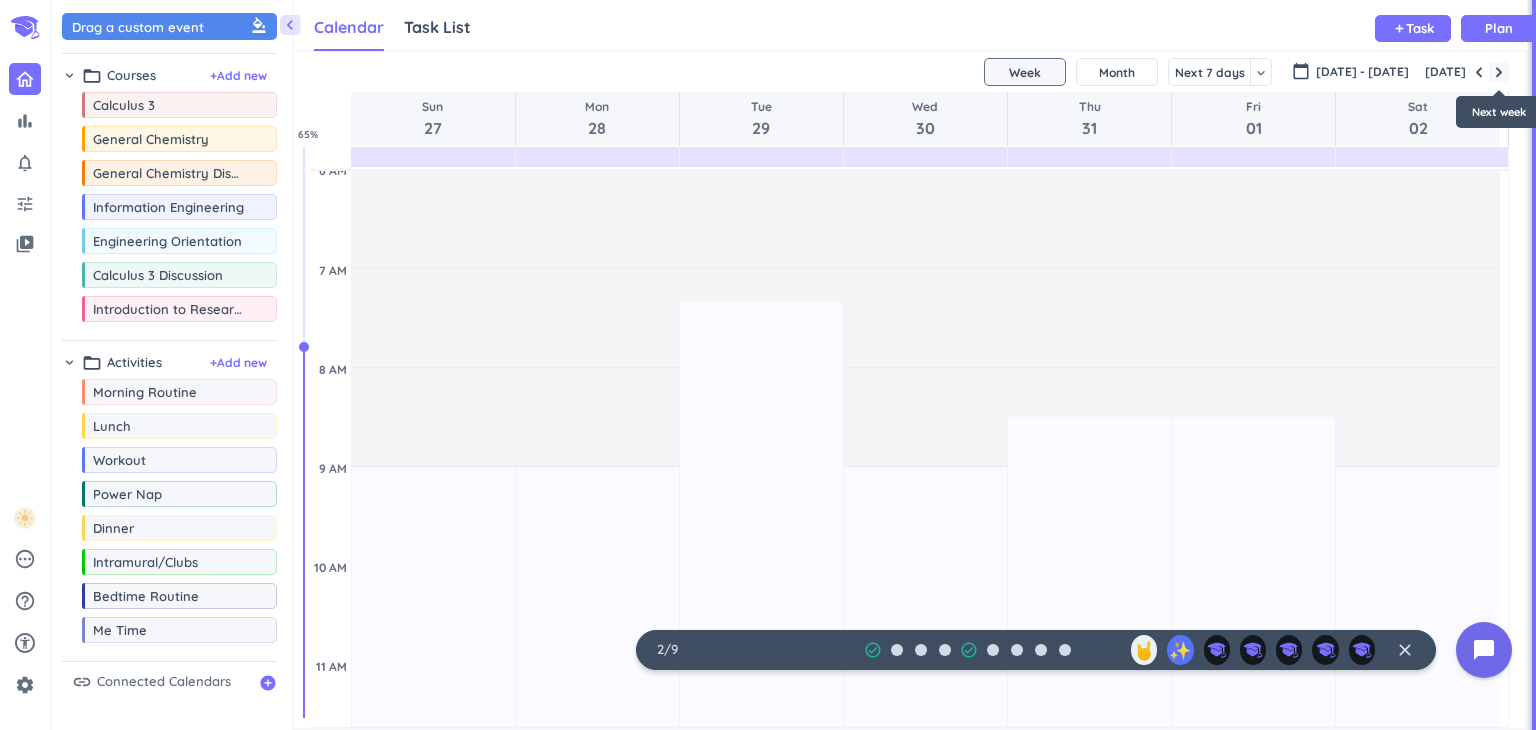 click at bounding box center (1499, 72) 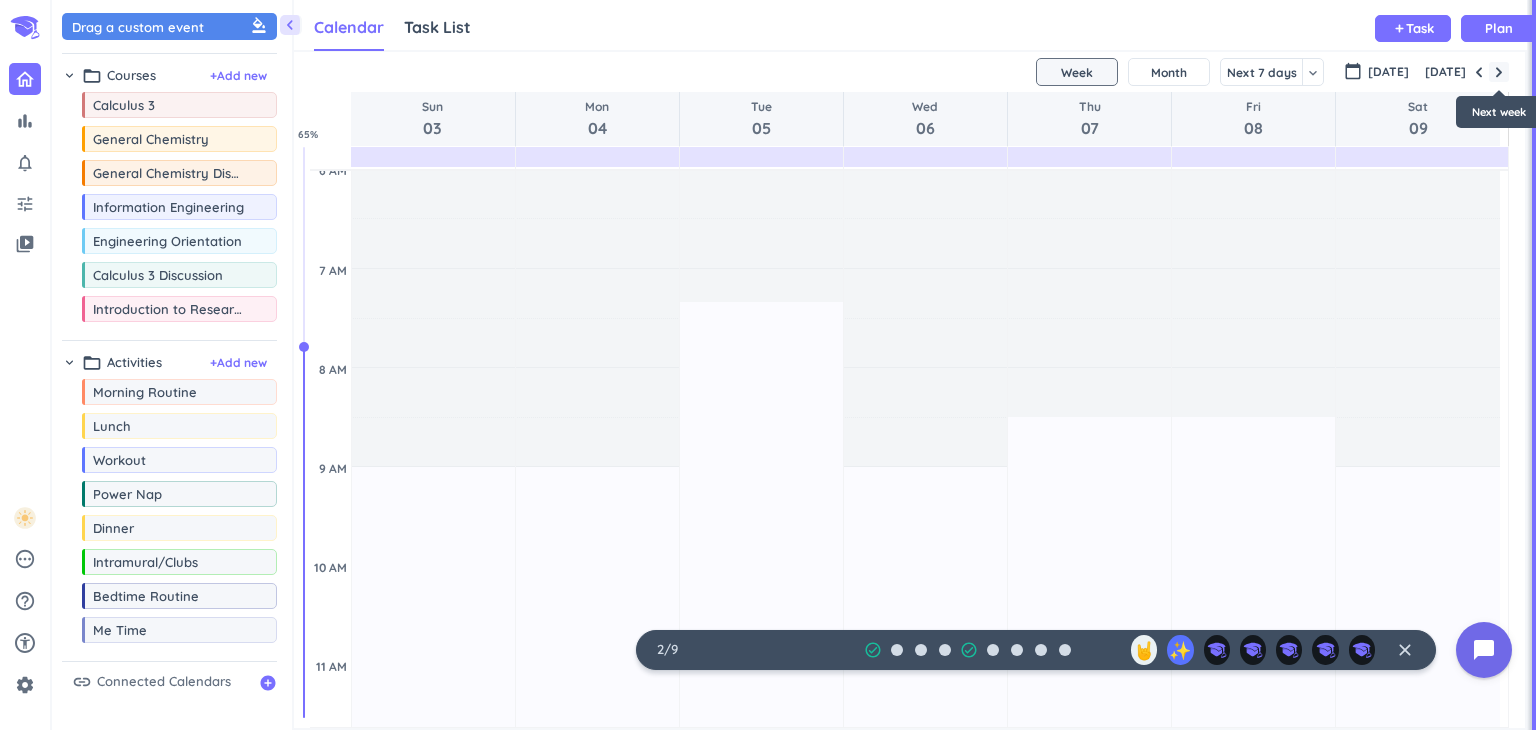 click at bounding box center (1499, 72) 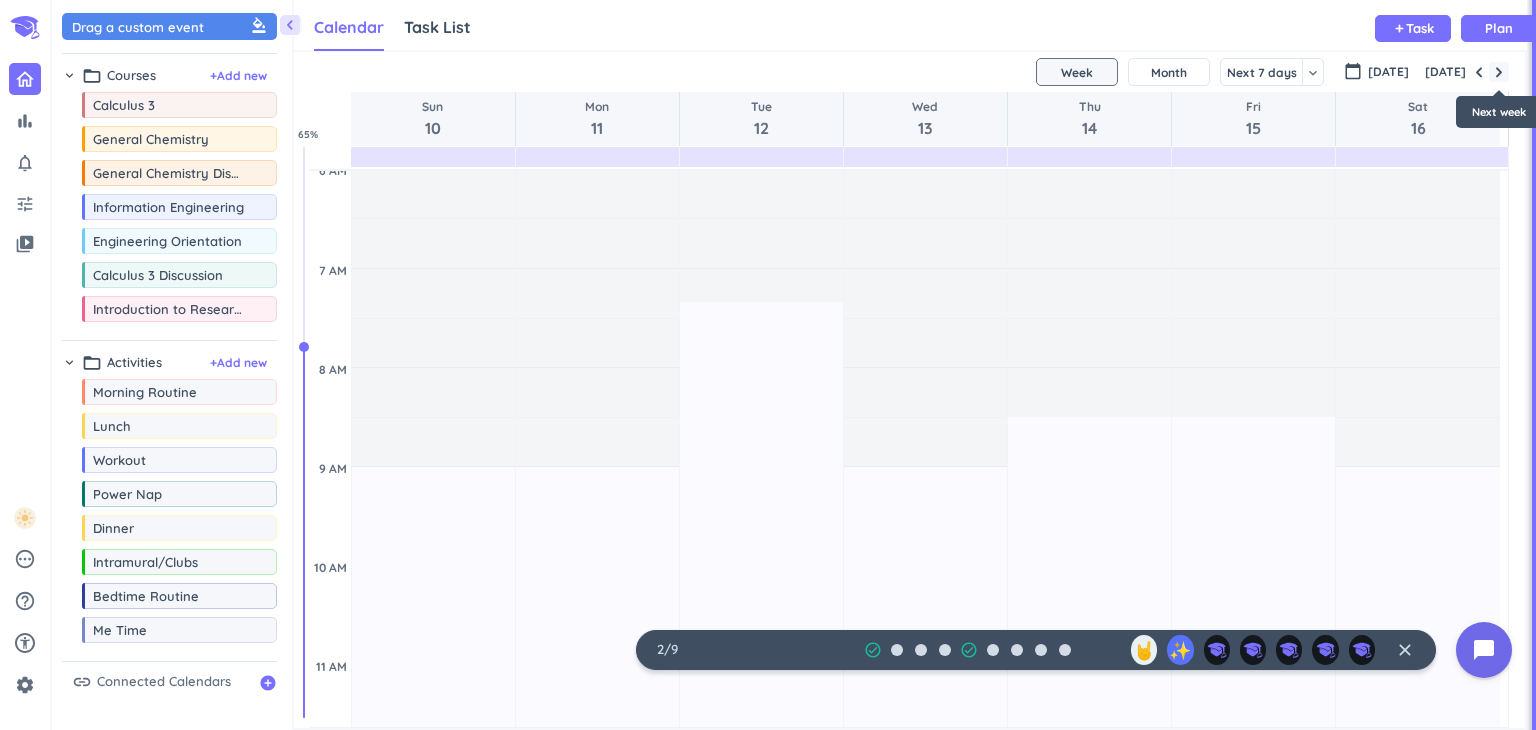 click at bounding box center [1499, 72] 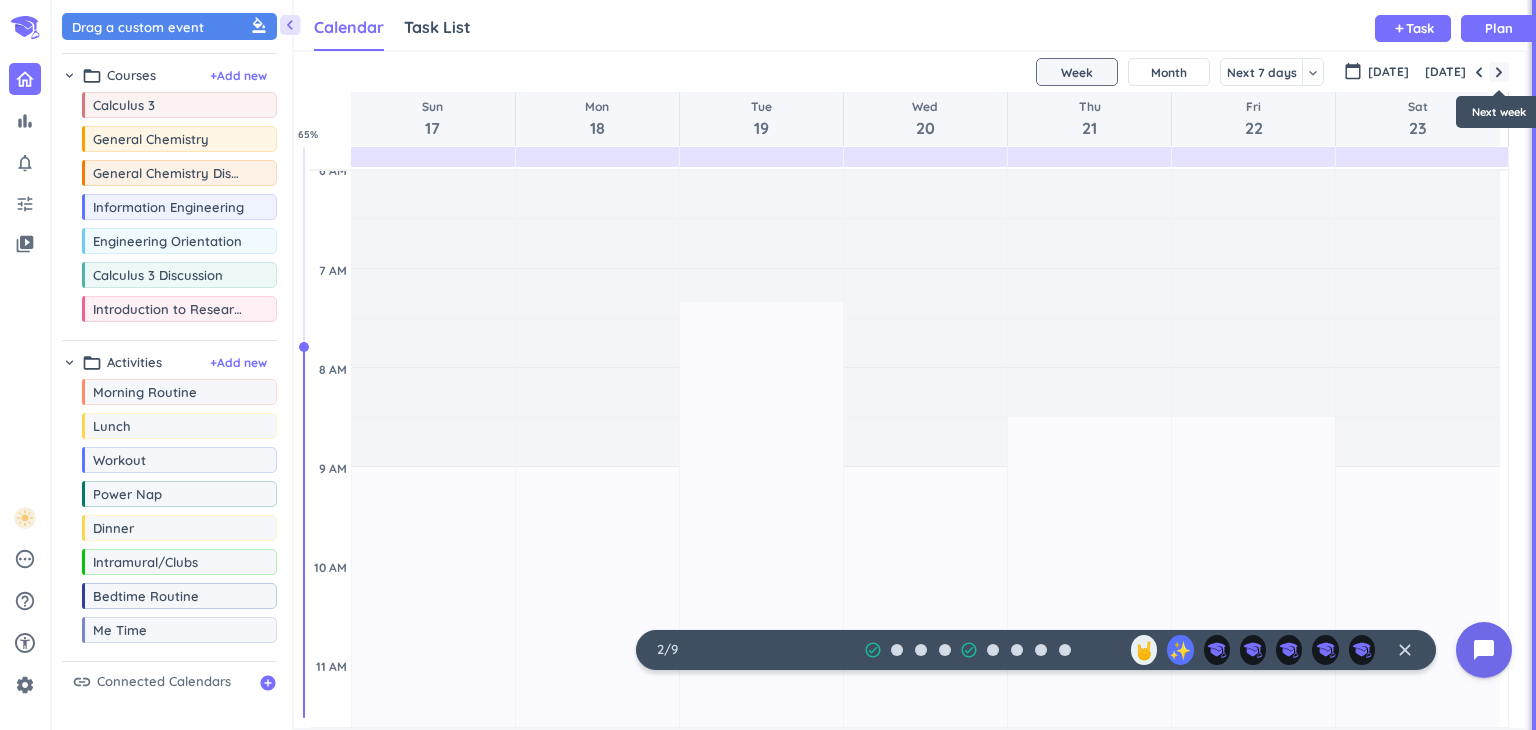 click at bounding box center (1499, 72) 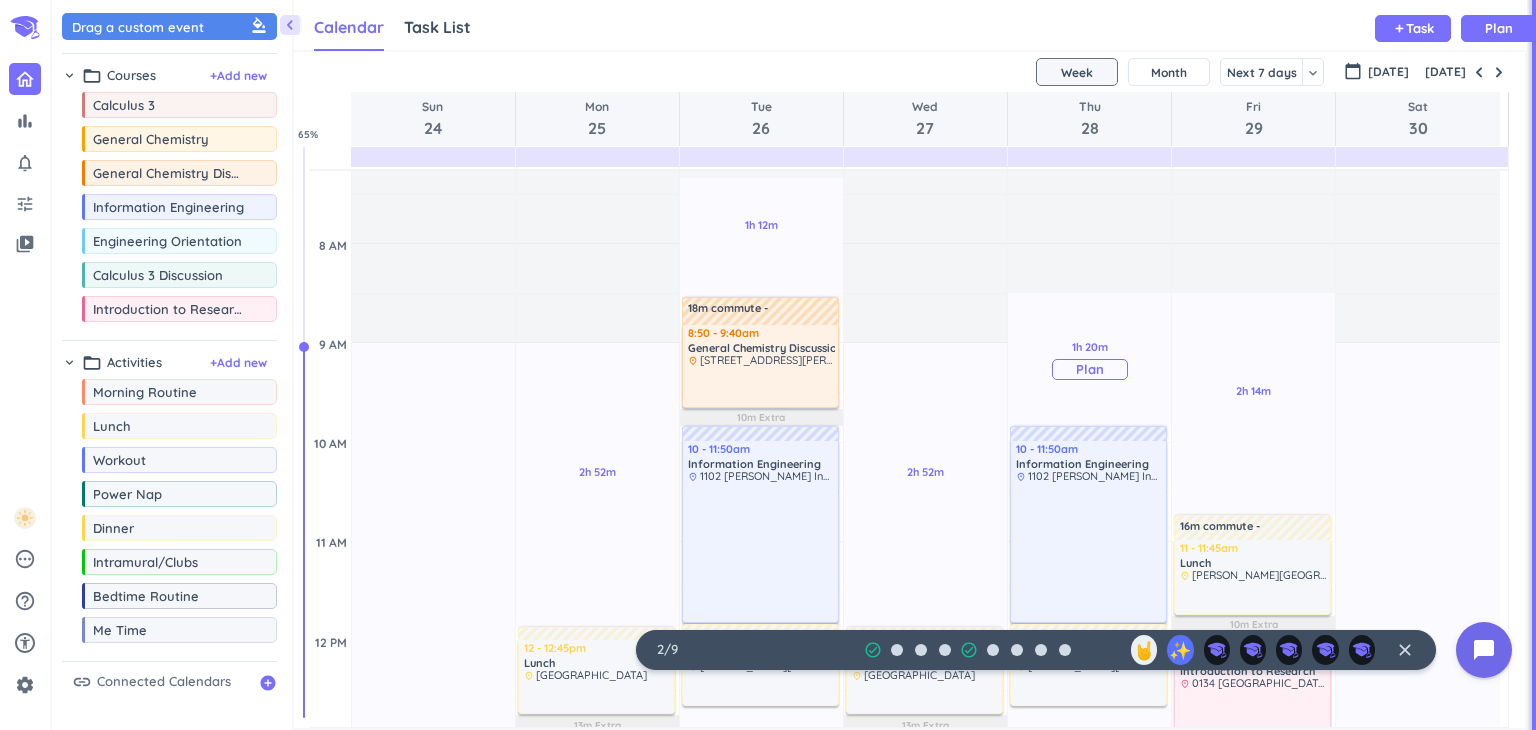 scroll, scrollTop: 326, scrollLeft: 0, axis: vertical 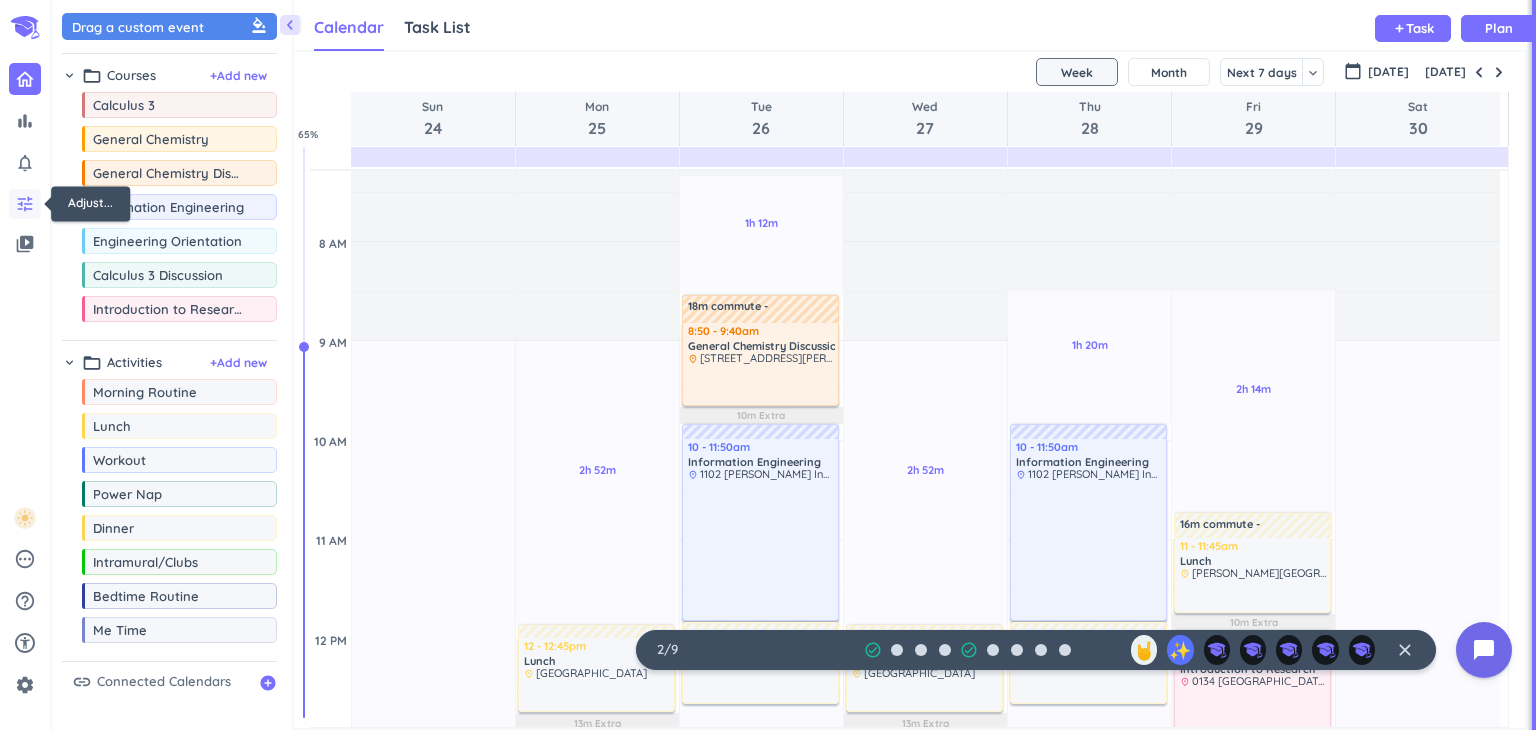 click on "tune" at bounding box center [25, 204] 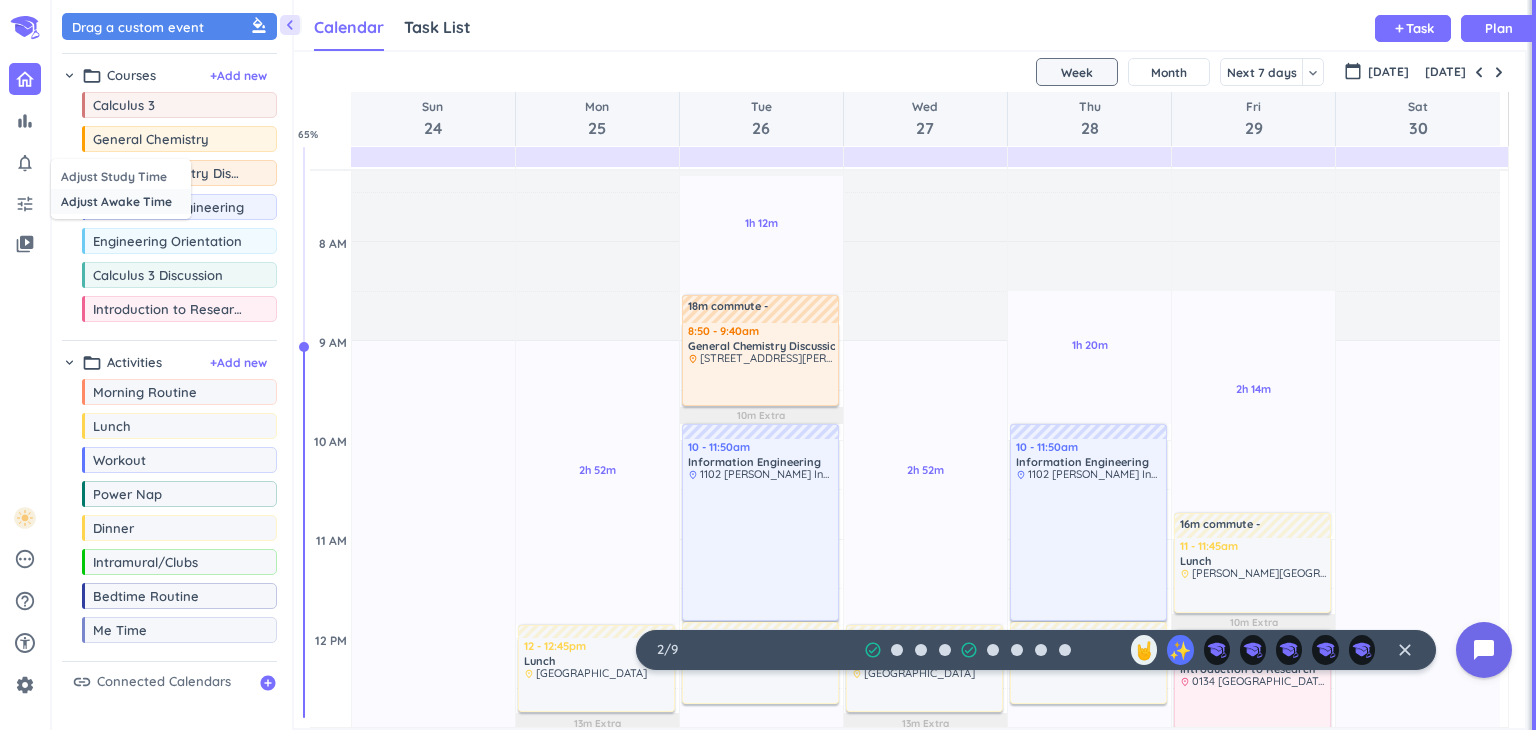 click on "Adjust Awake Time" at bounding box center [121, 201] 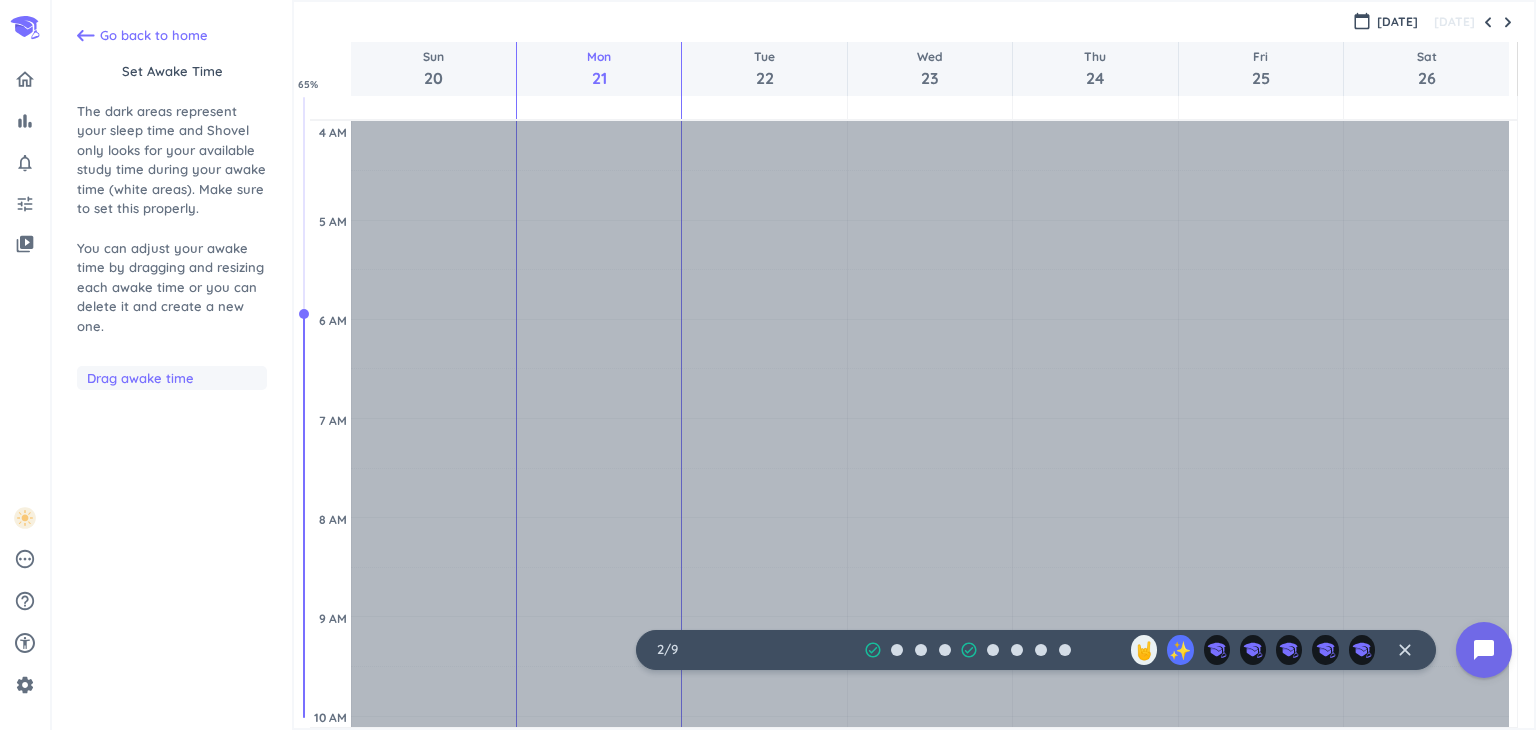scroll, scrollTop: 200, scrollLeft: 0, axis: vertical 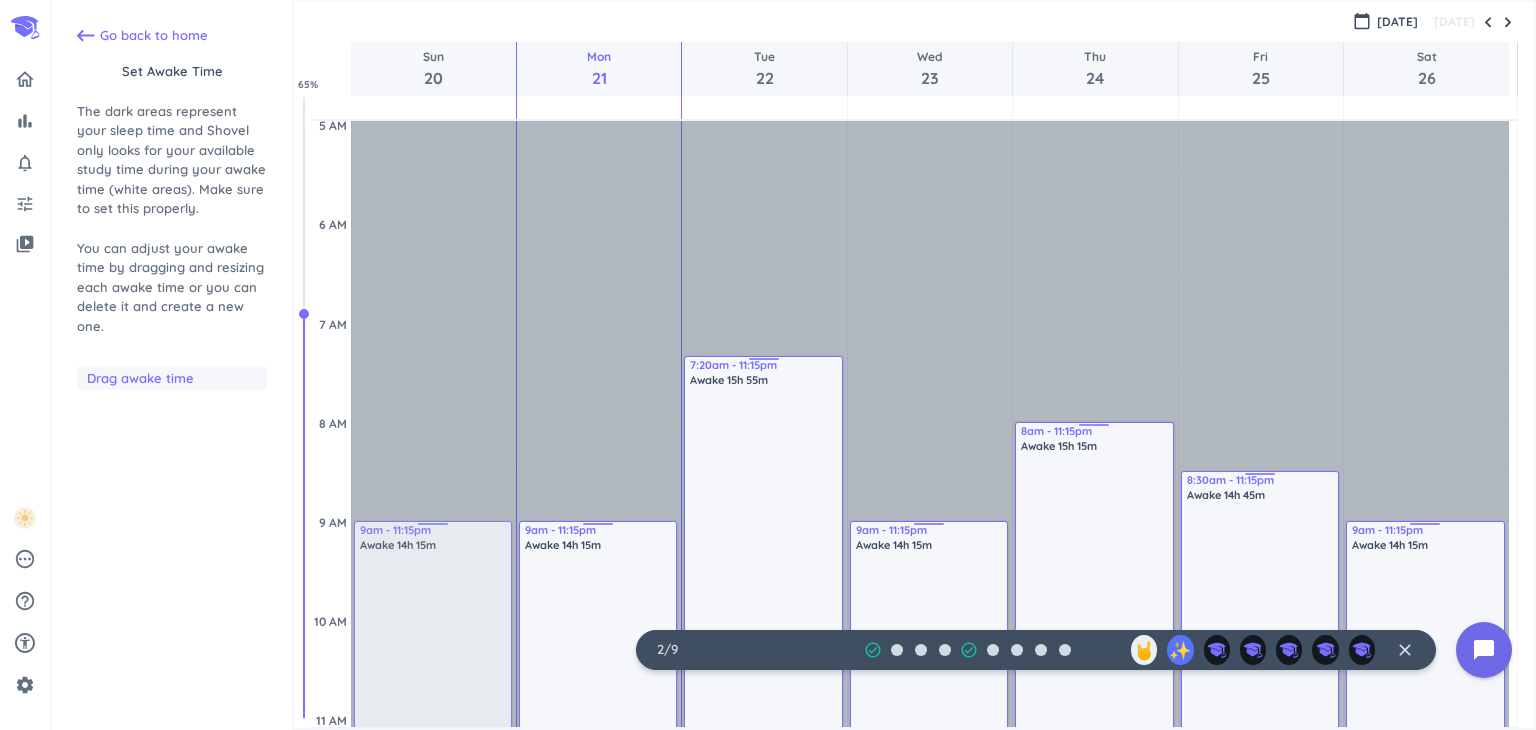 drag, startPoint x: 1104, startPoint y: 477, endPoint x: 1083, endPoint y: 425, distance: 56.0803 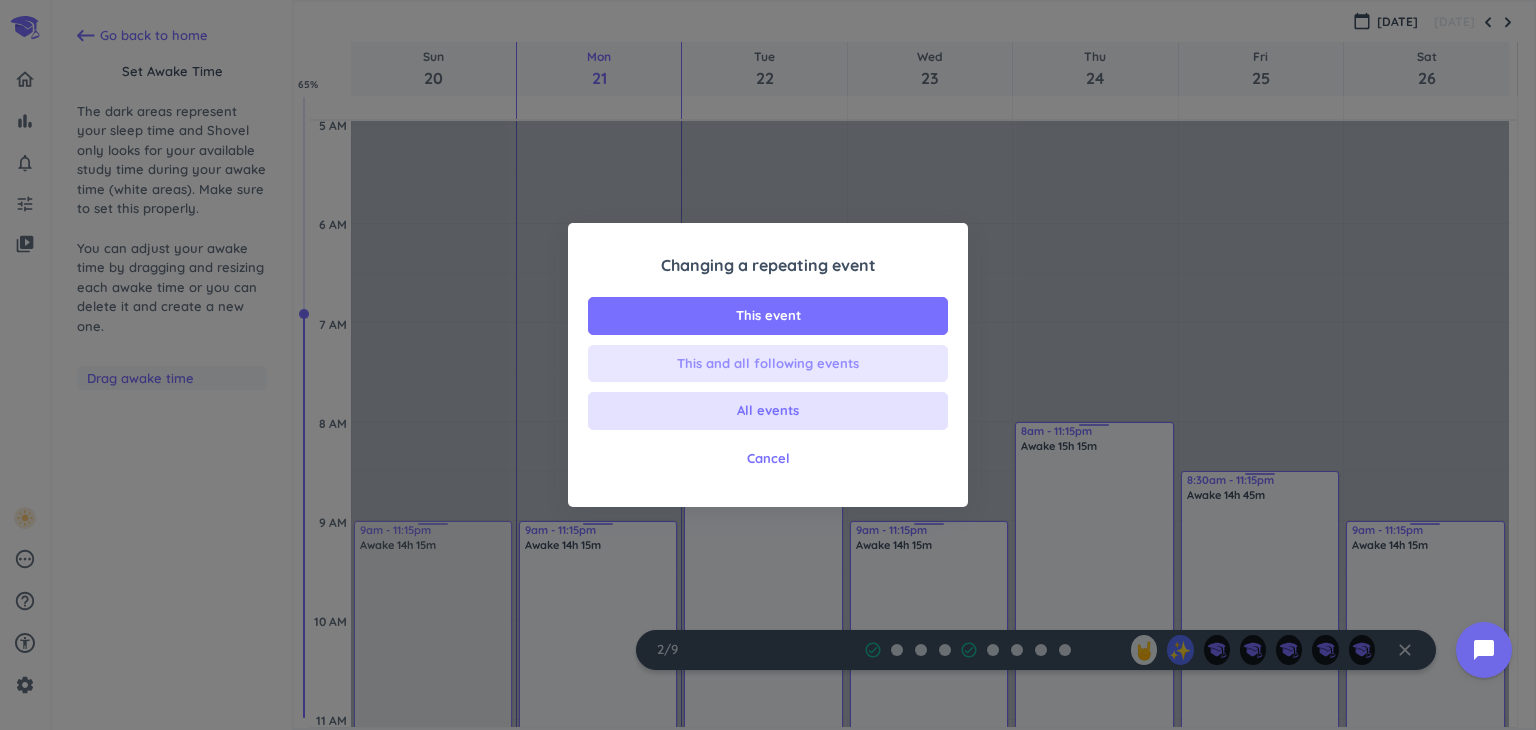 click on "This and all following events" at bounding box center [768, 364] 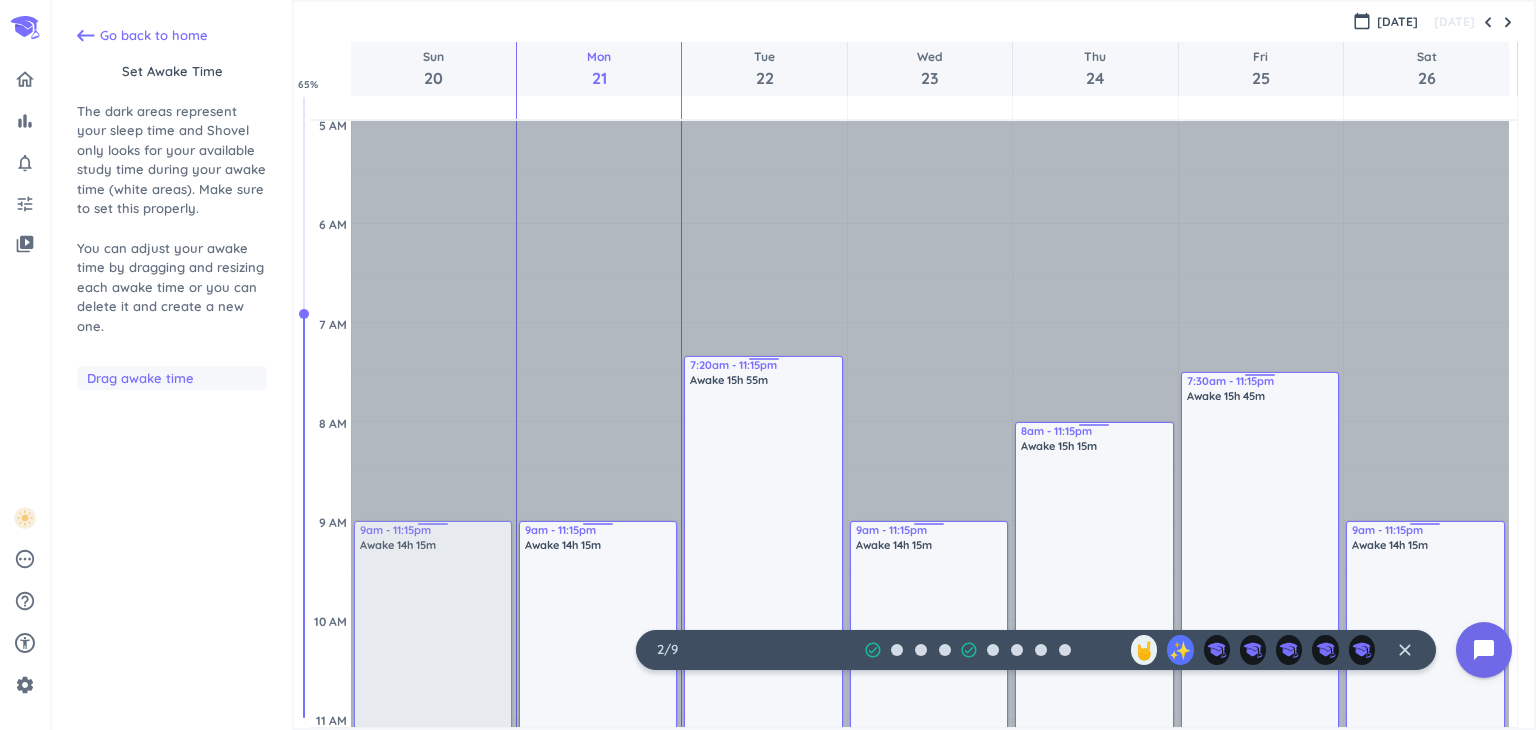 drag, startPoint x: 1259, startPoint y: 475, endPoint x: 1240, endPoint y: 376, distance: 100.80675 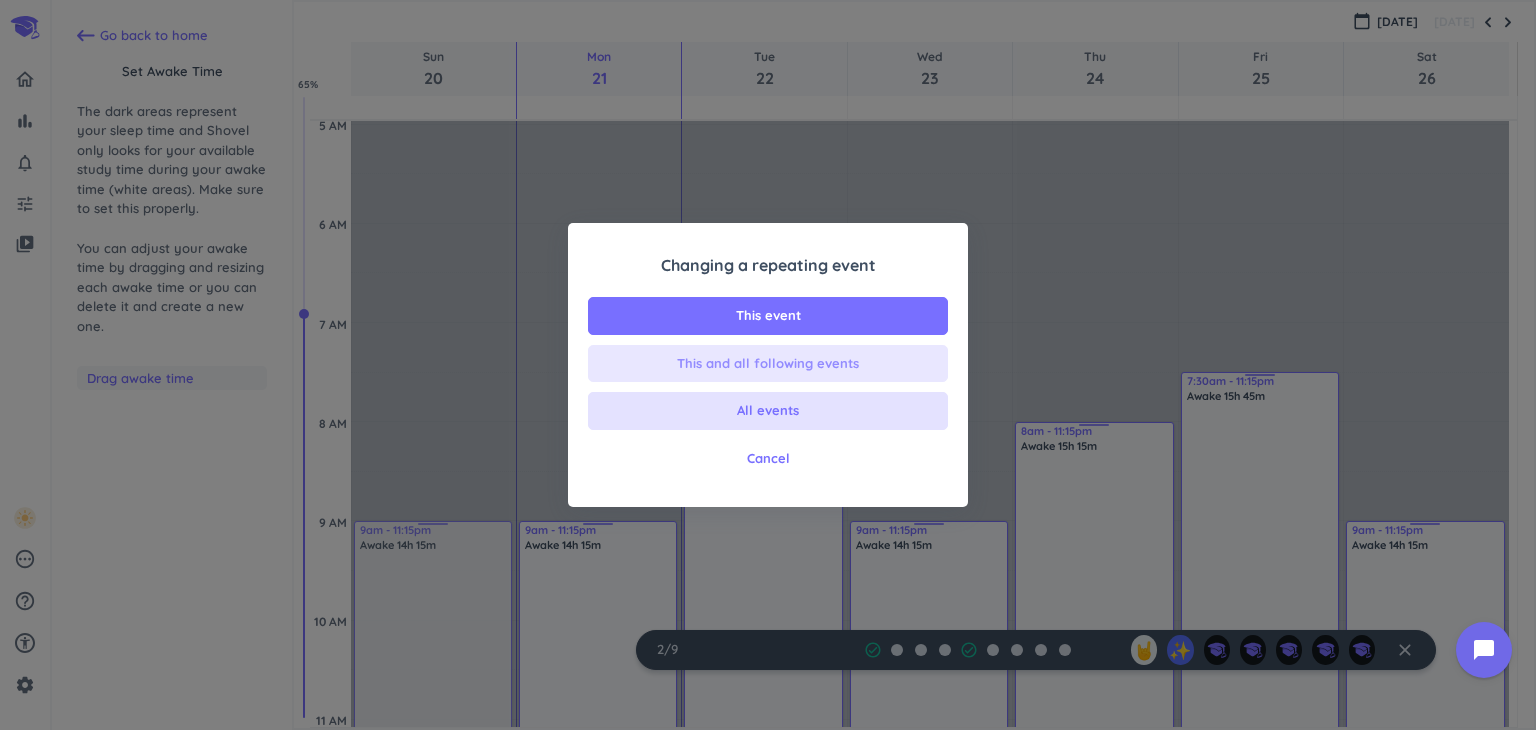 click on "This and all following events" at bounding box center [768, 364] 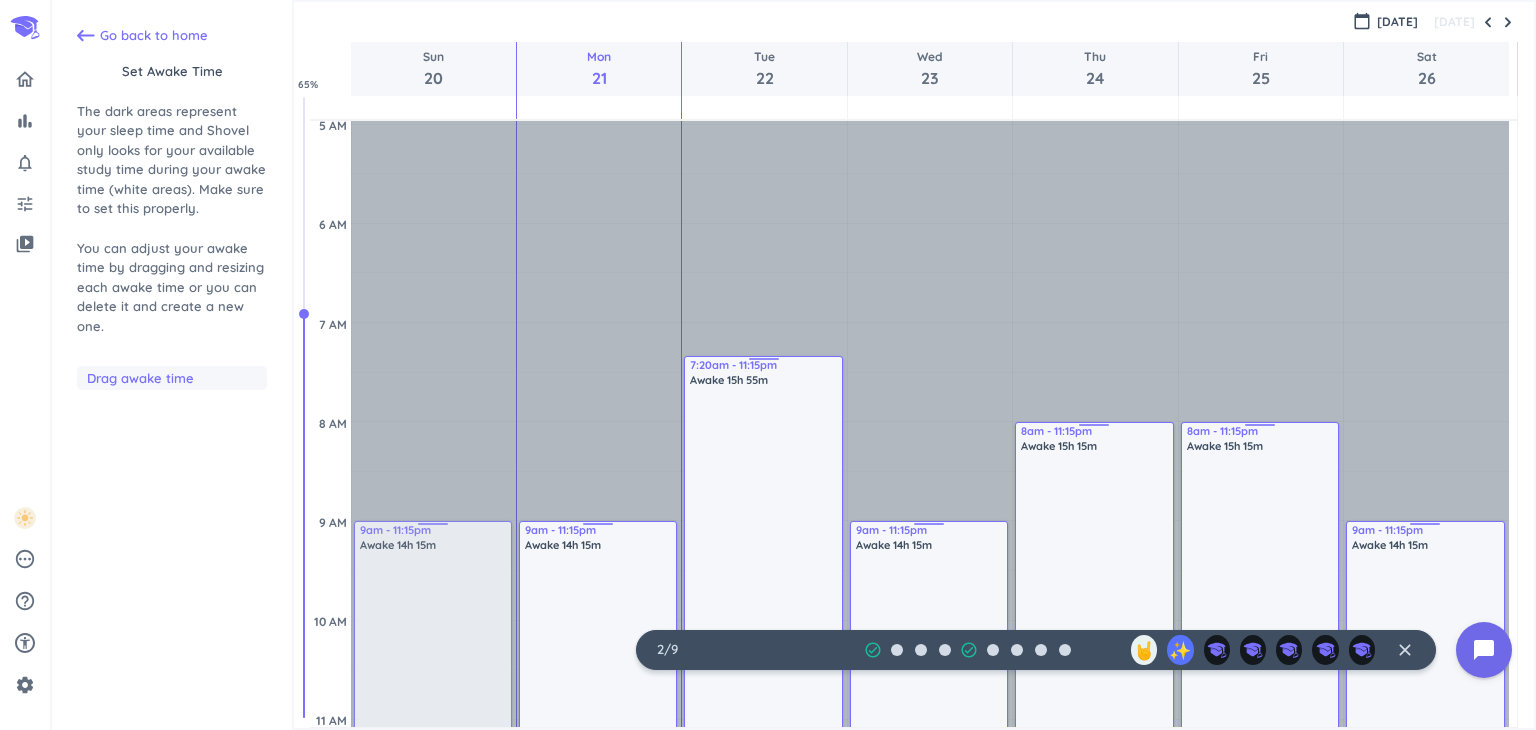 drag, startPoint x: 1267, startPoint y: 374, endPoint x: 1248, endPoint y: 426, distance: 55.362442 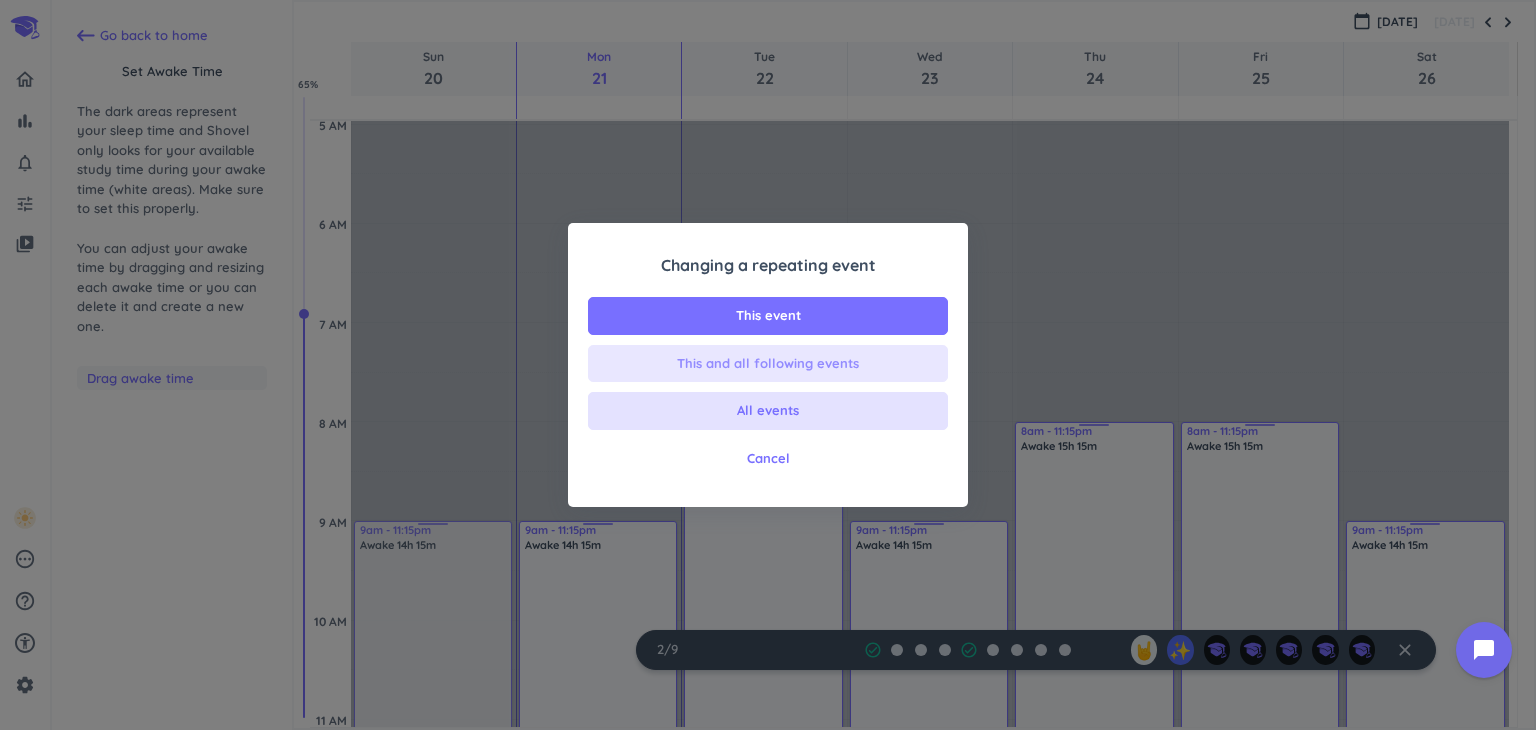 click on "This and all following events" at bounding box center (768, 364) 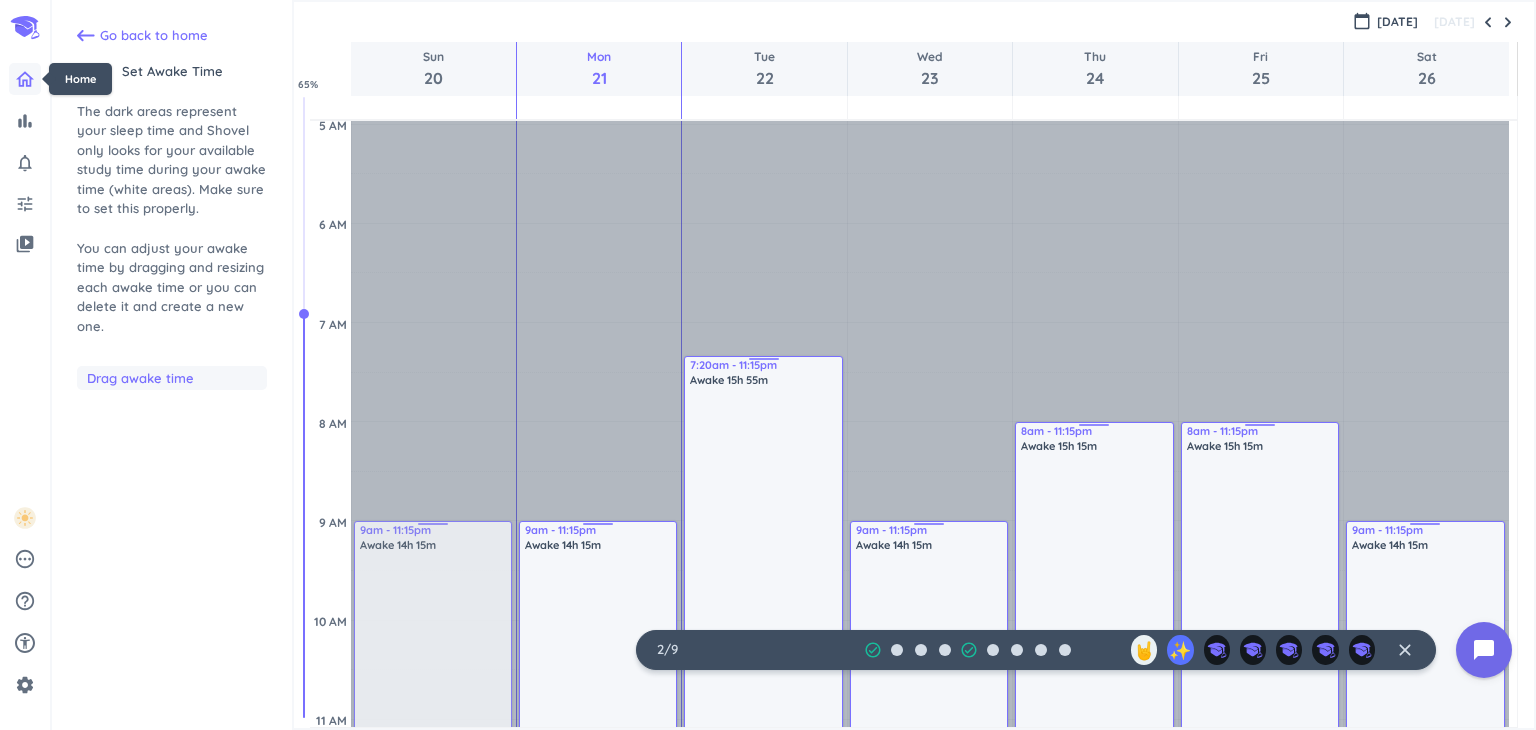 click 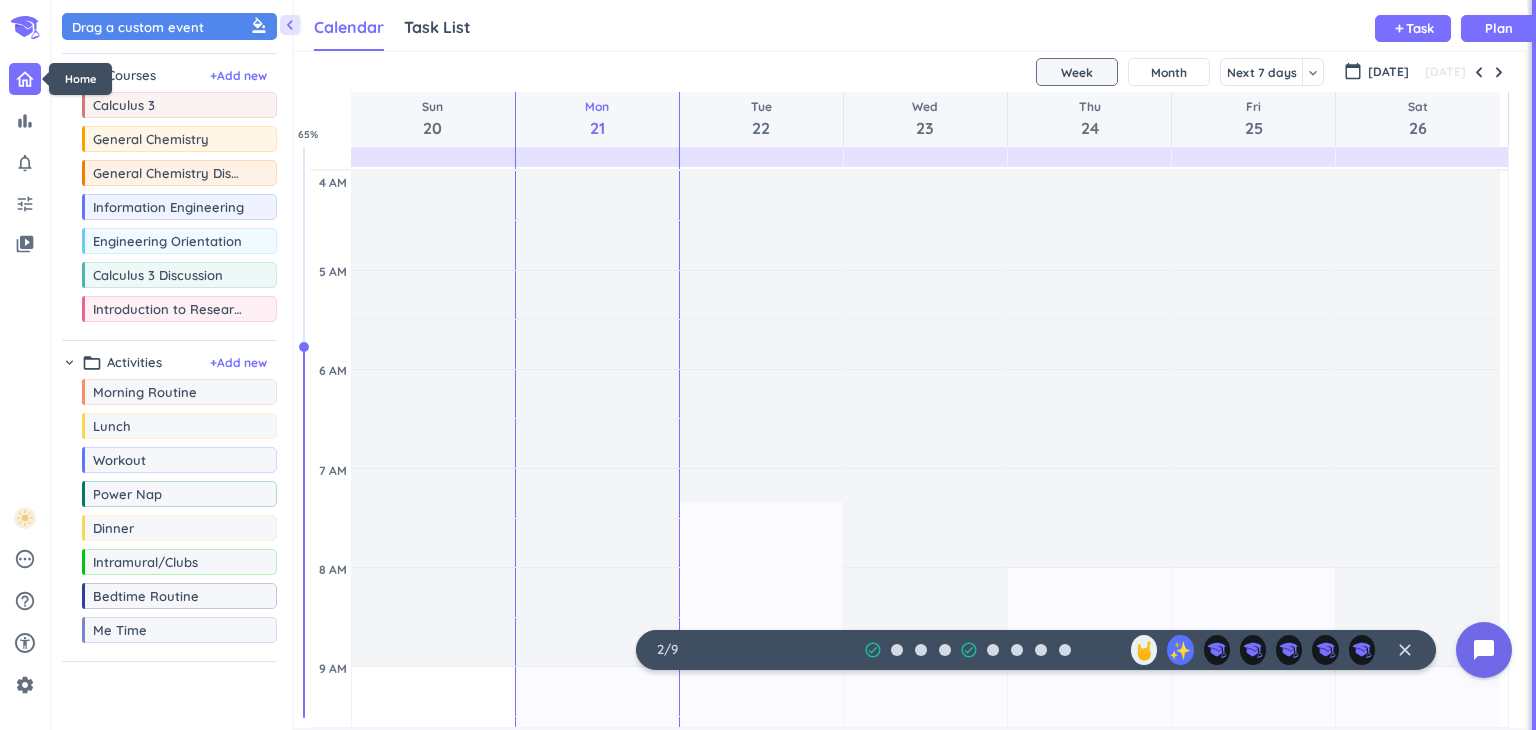 scroll, scrollTop: 8, scrollLeft: 9, axis: both 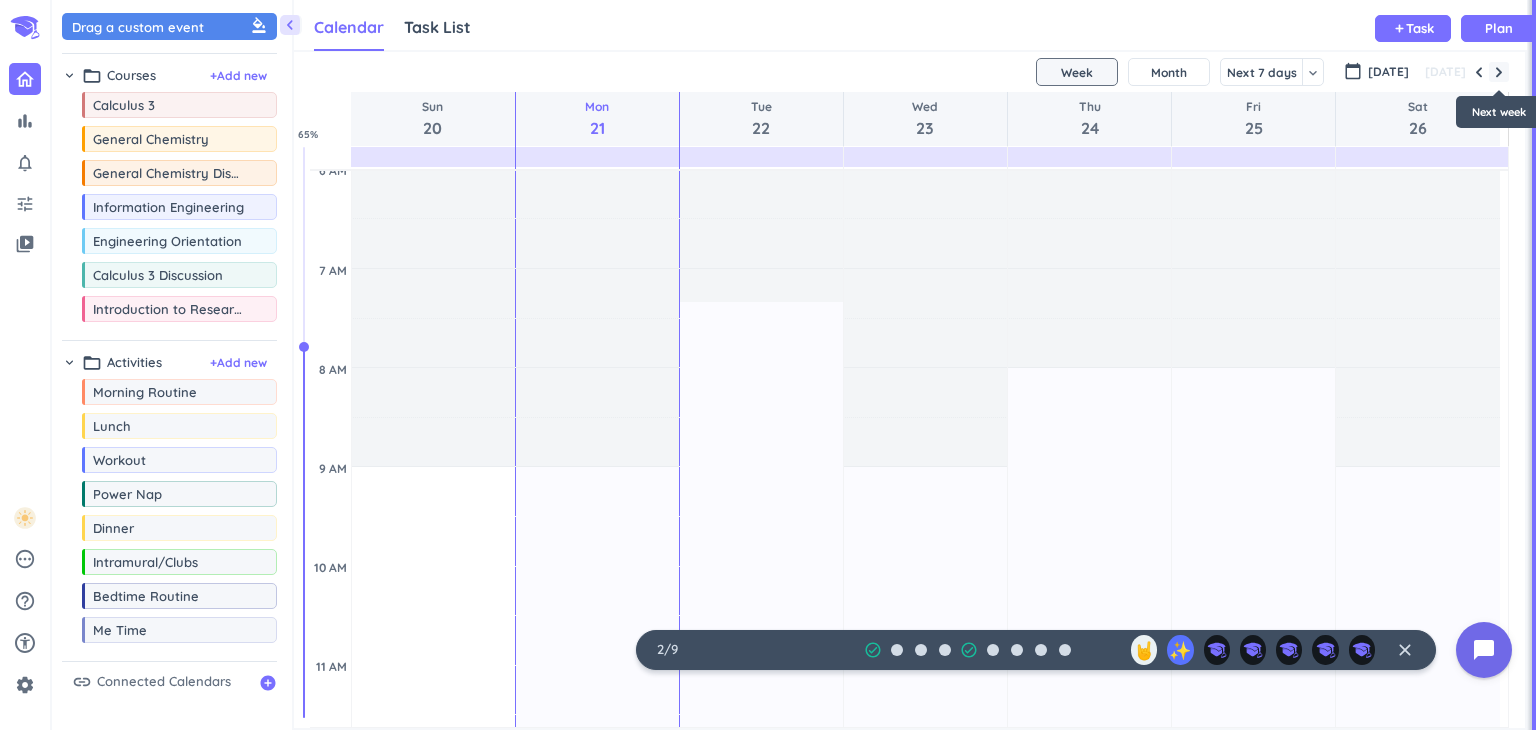 click at bounding box center (1499, 72) 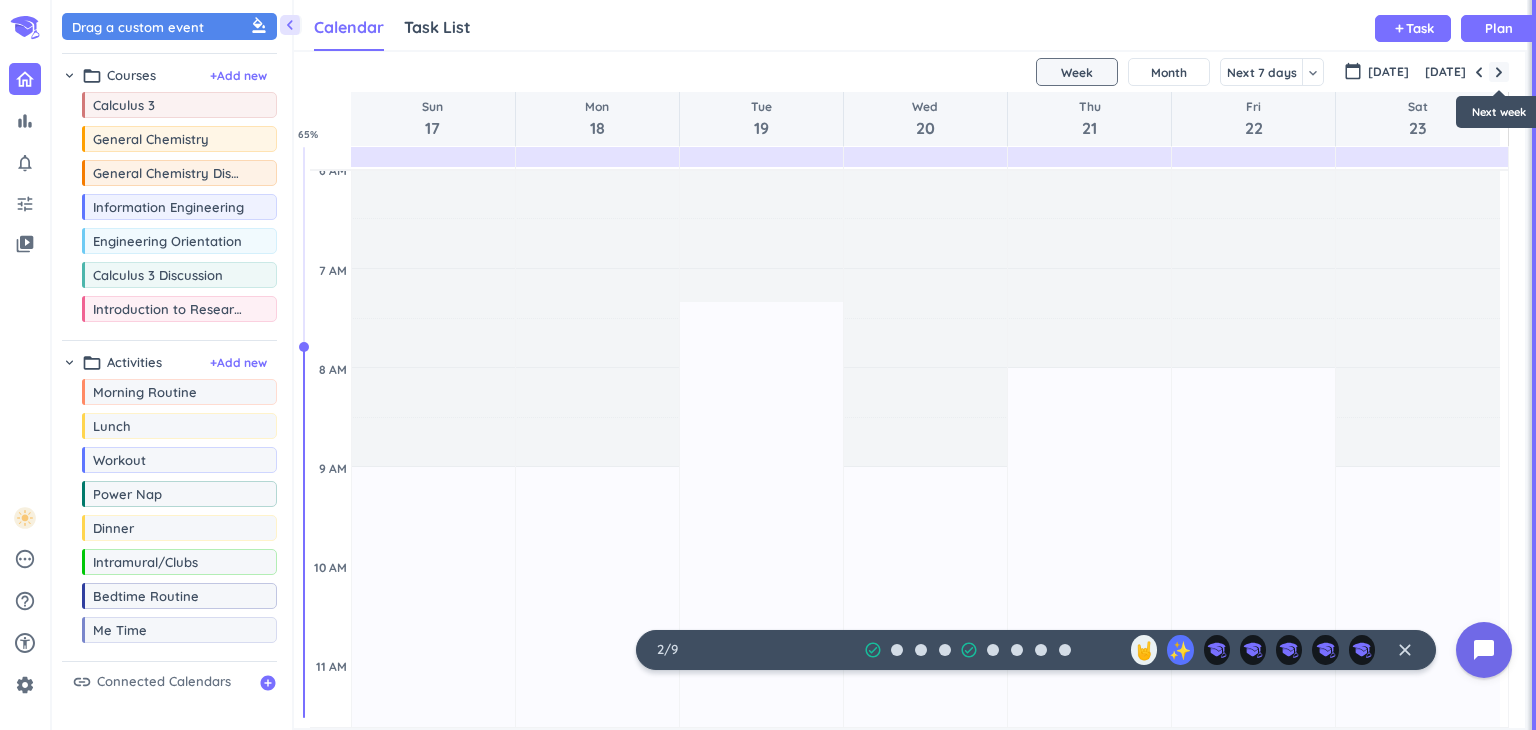 click at bounding box center [1499, 72] 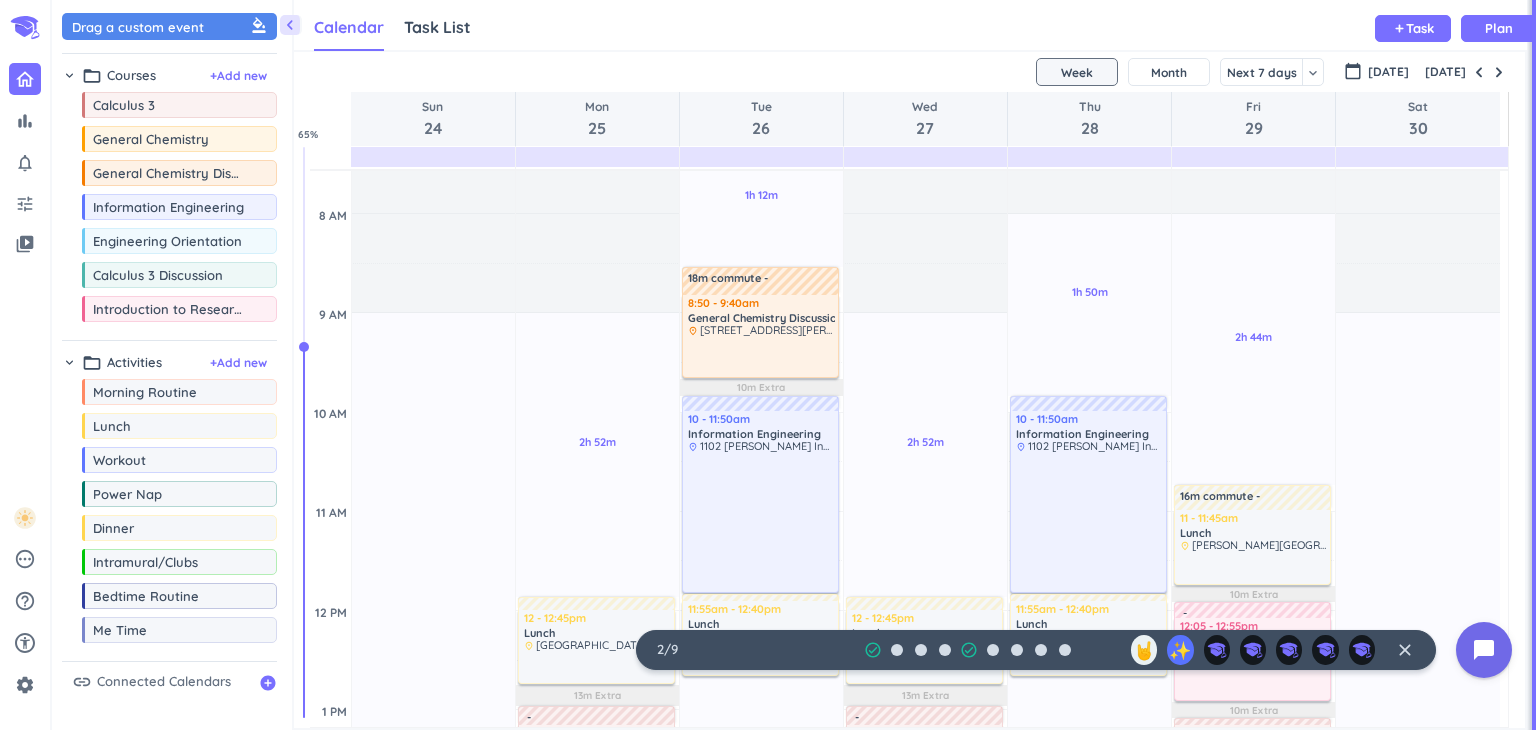 scroll, scrollTop: 352, scrollLeft: 0, axis: vertical 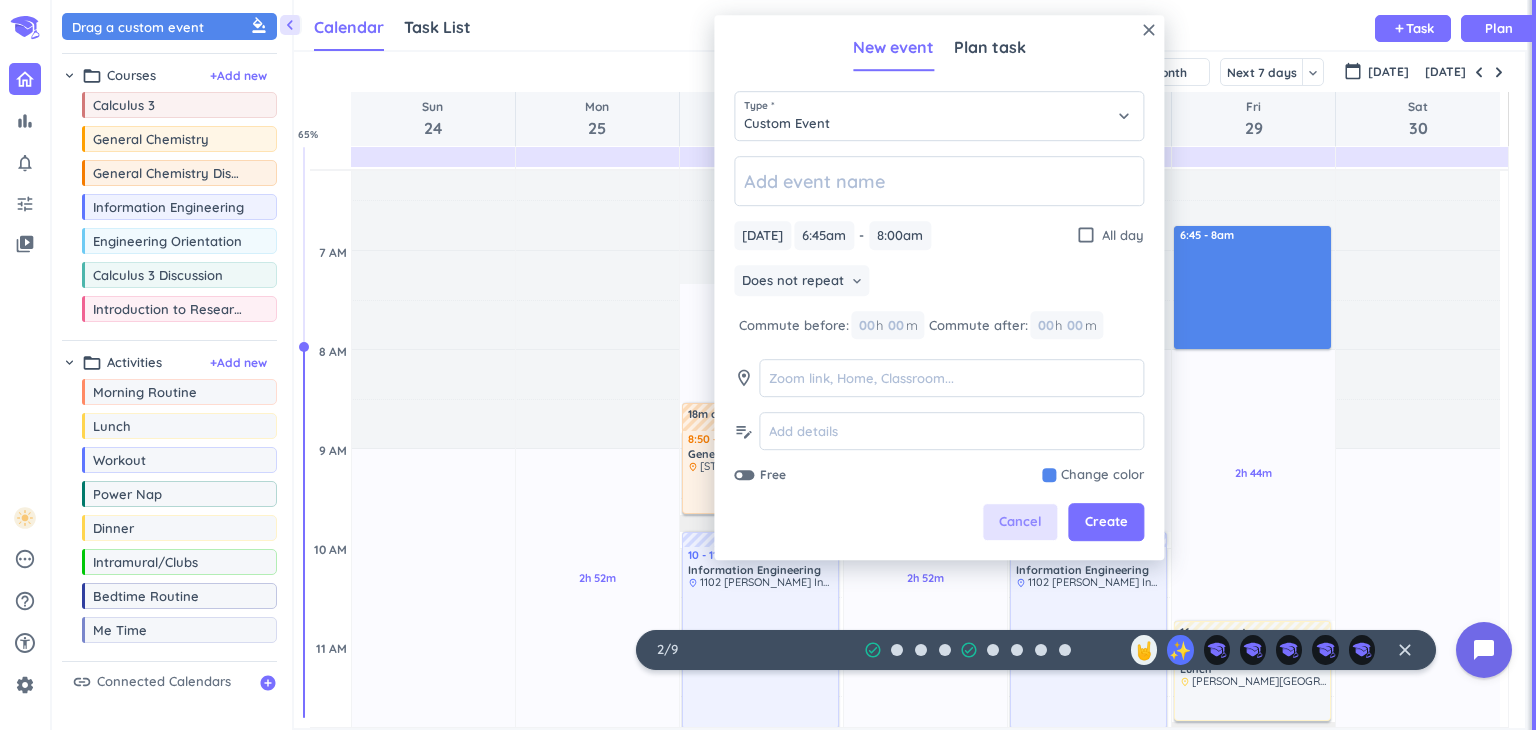click on "Cancel" at bounding box center (1020, 523) 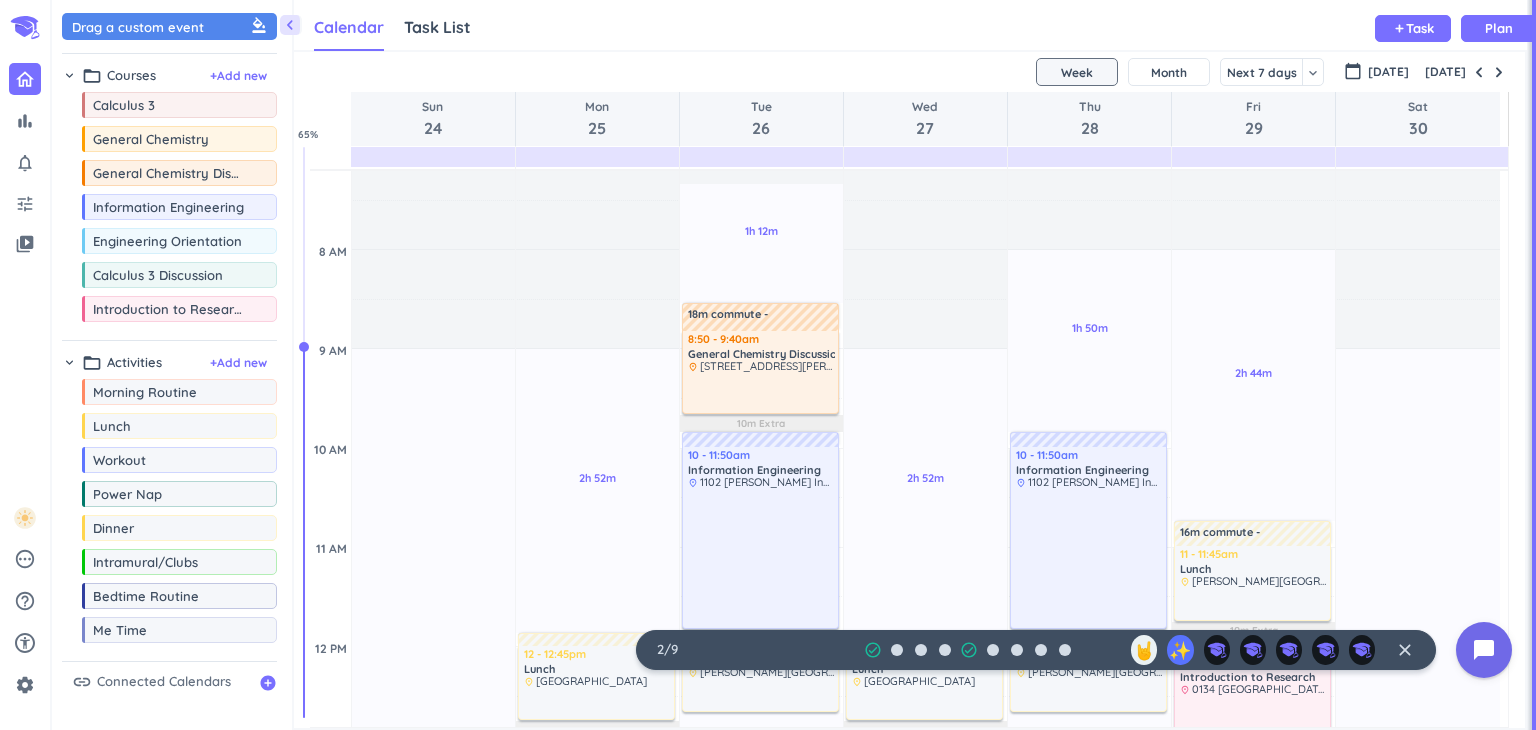 scroll, scrollTop: 306, scrollLeft: 0, axis: vertical 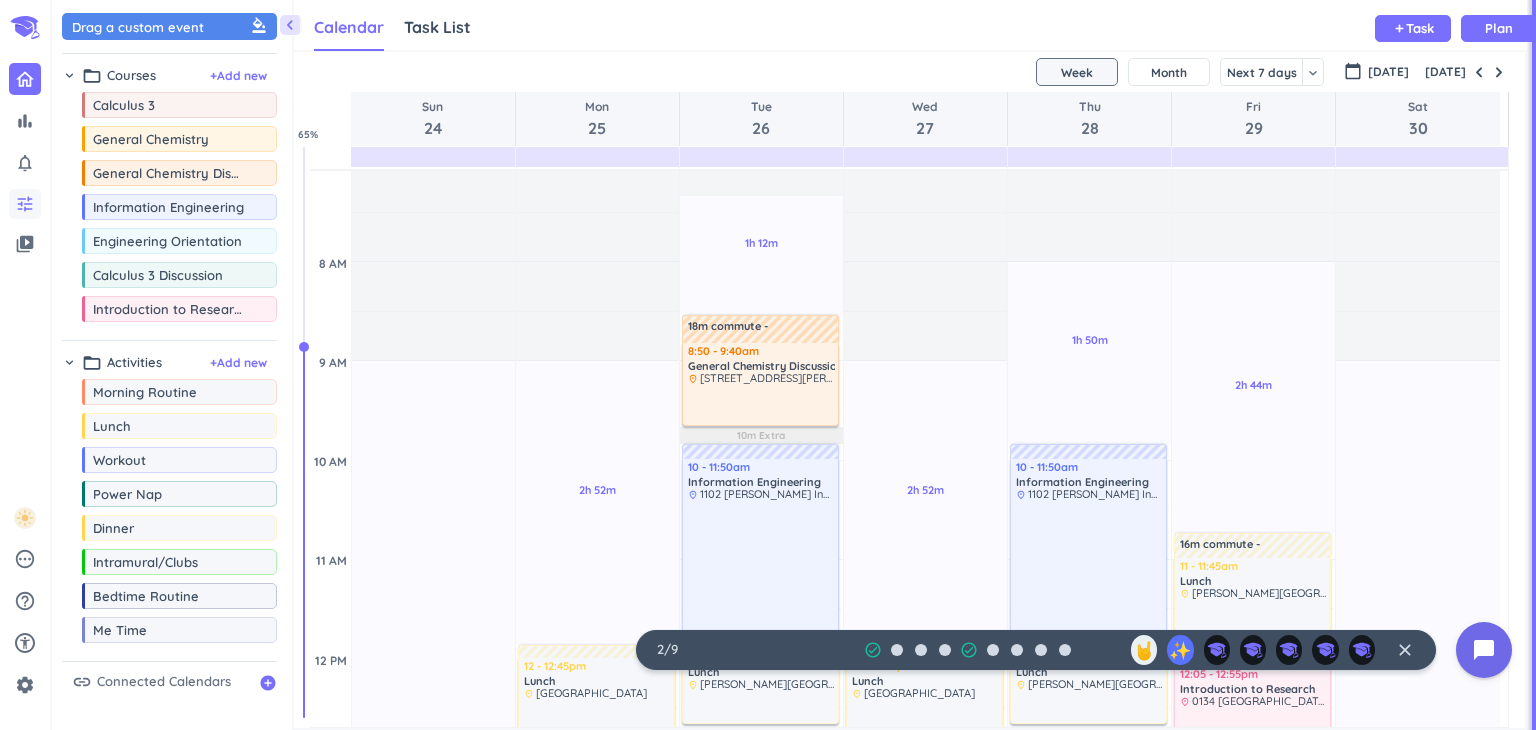 click on "tune" at bounding box center [25, 204] 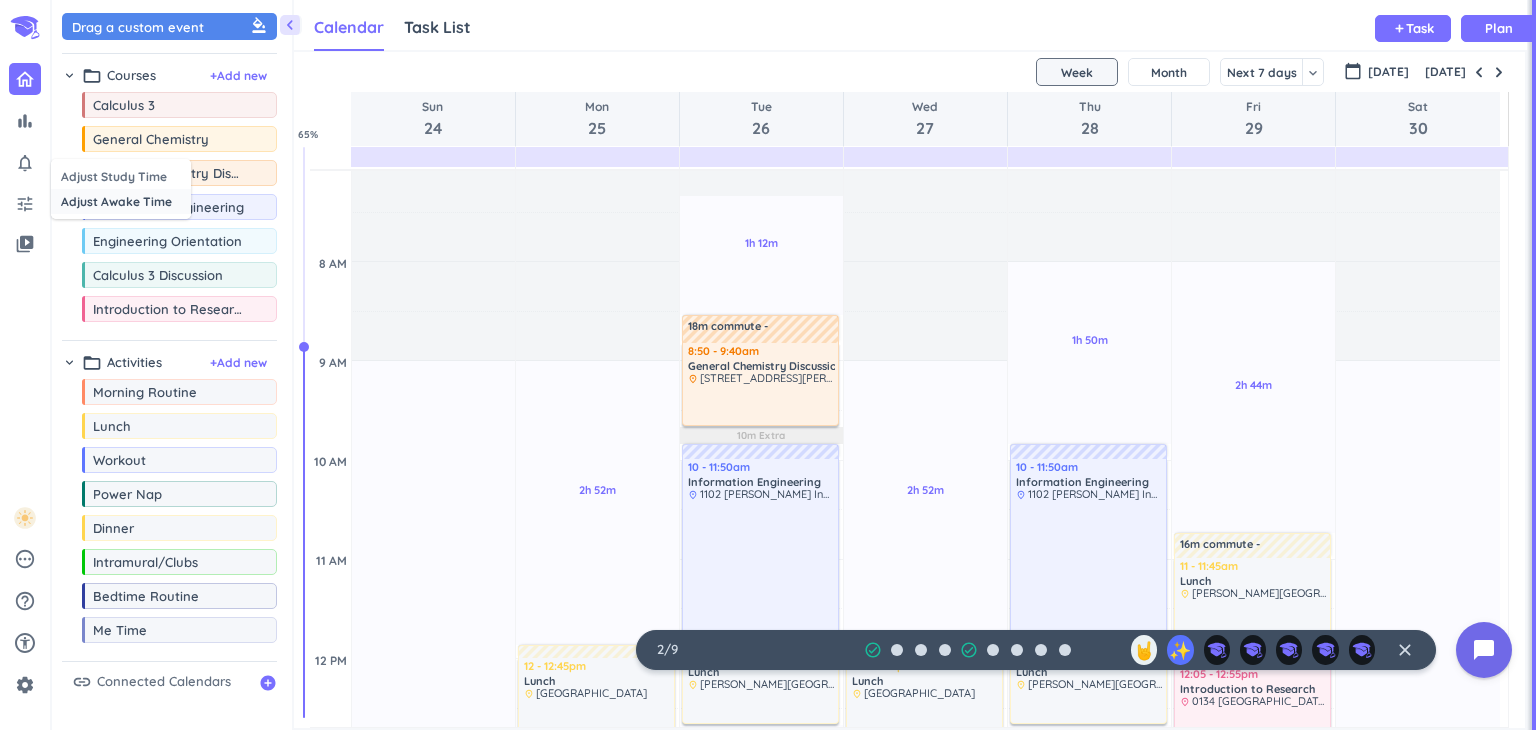 click on "Adjust Awake Time" at bounding box center [121, 201] 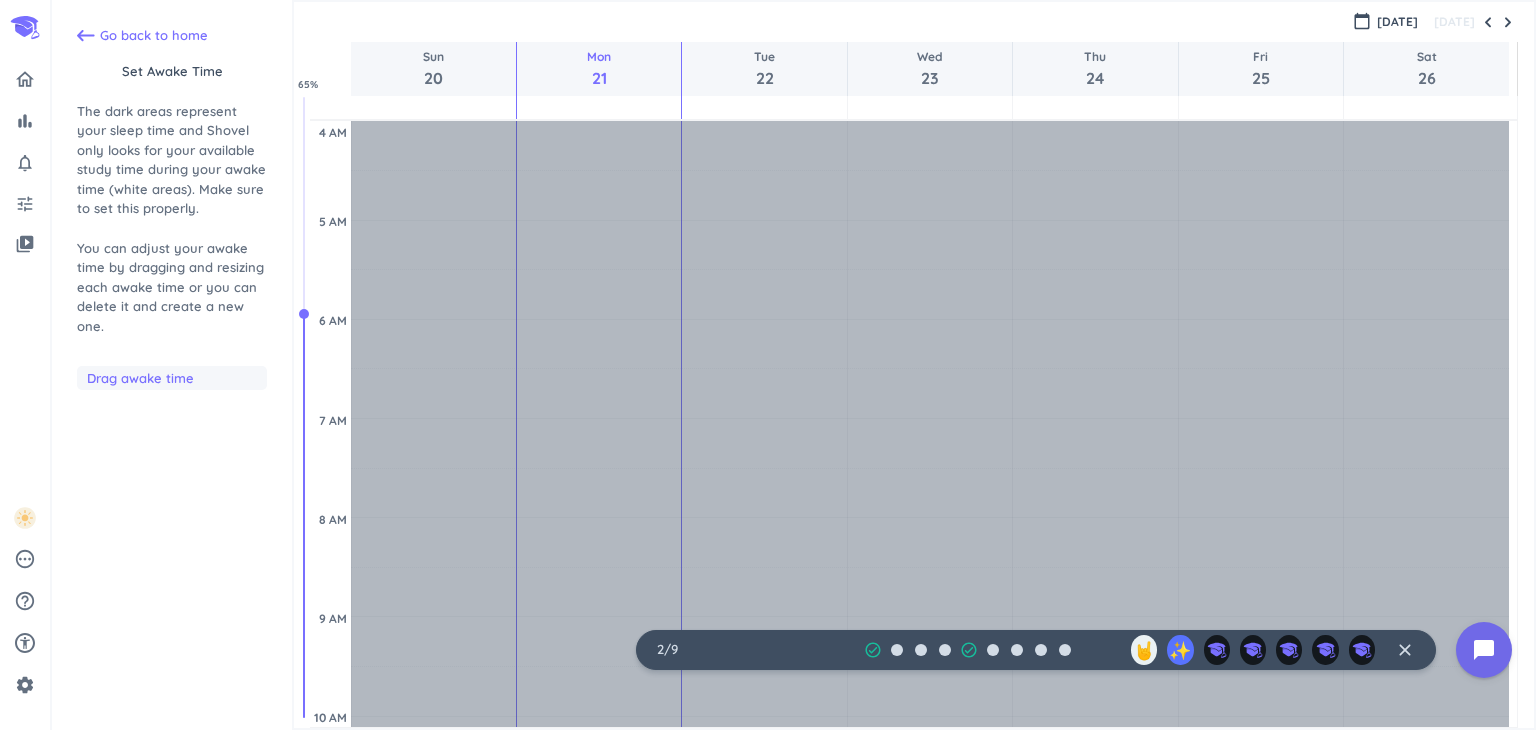 scroll, scrollTop: 200, scrollLeft: 0, axis: vertical 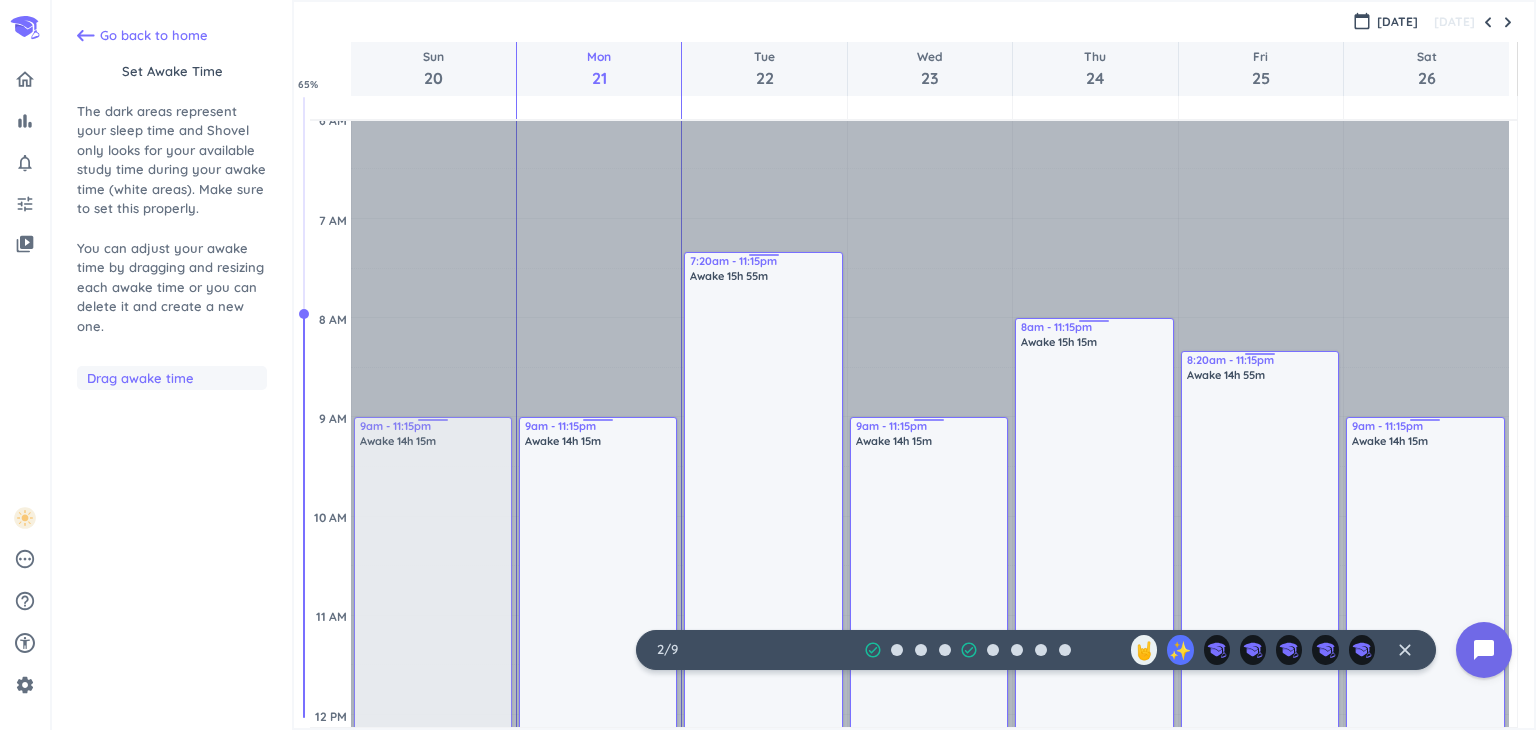 click on "8am - 11:15pm Awake   15h 15m 8:20am - 11:15pm Awake   14h 55m" at bounding box center [1261, 1111] 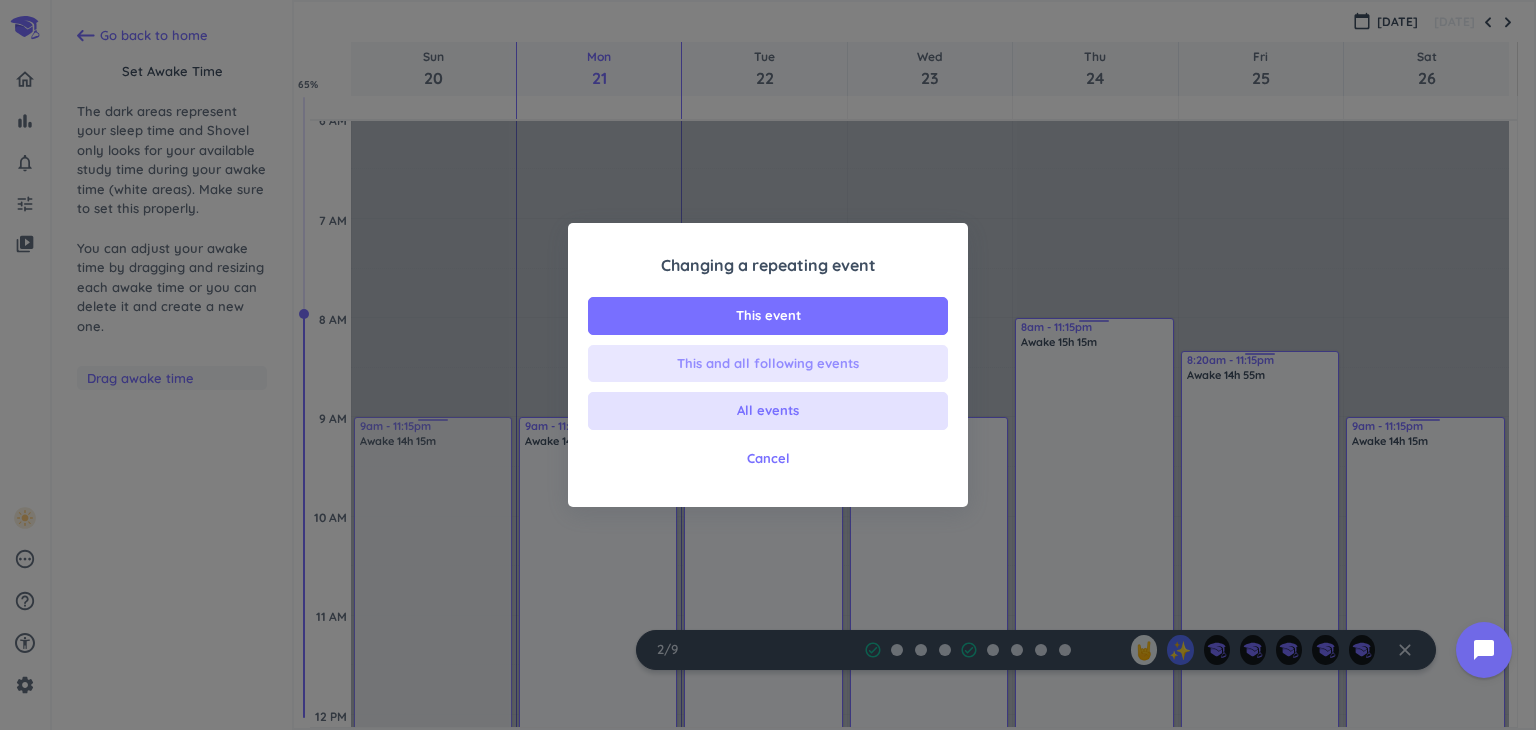 click on "This and all following events" at bounding box center (768, 364) 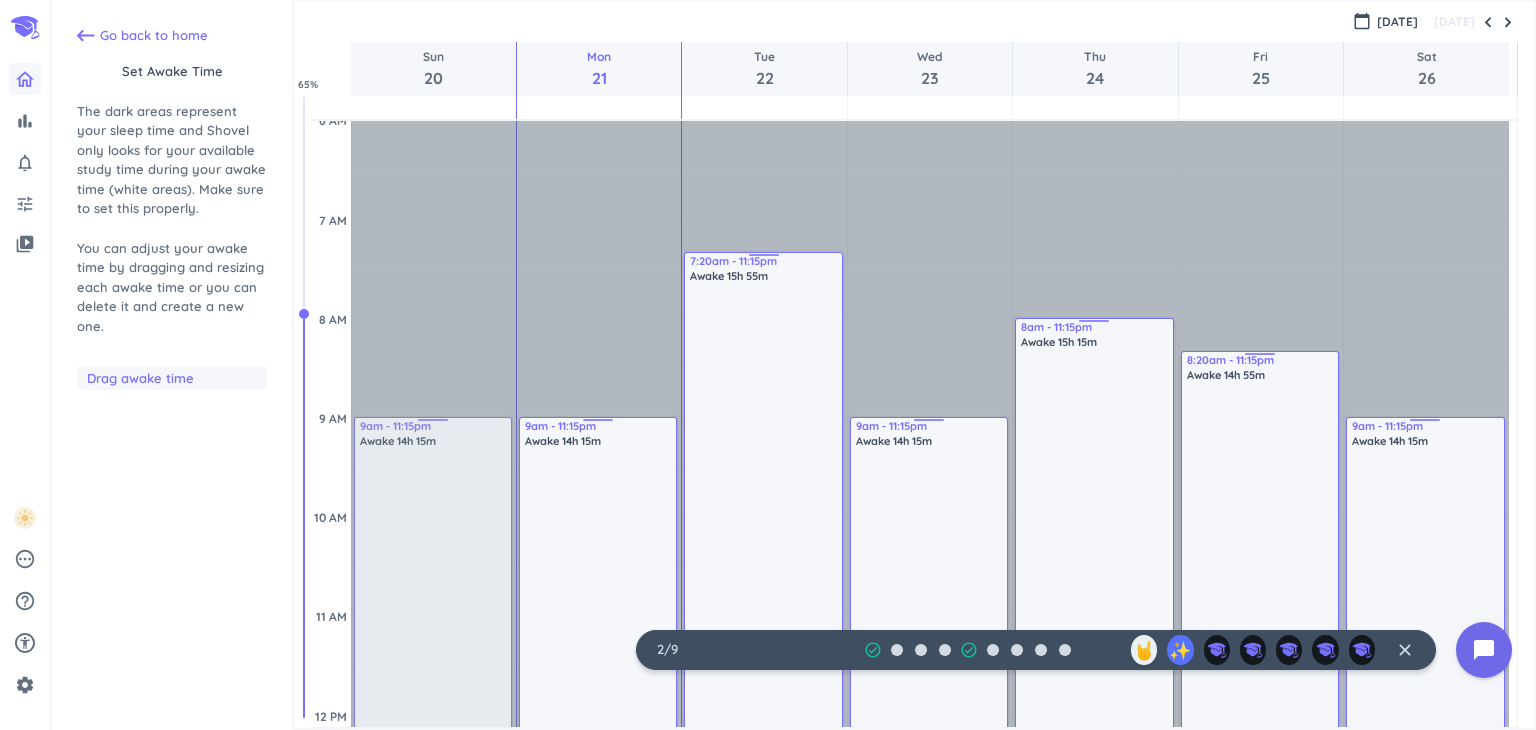 click at bounding box center [25, 79] 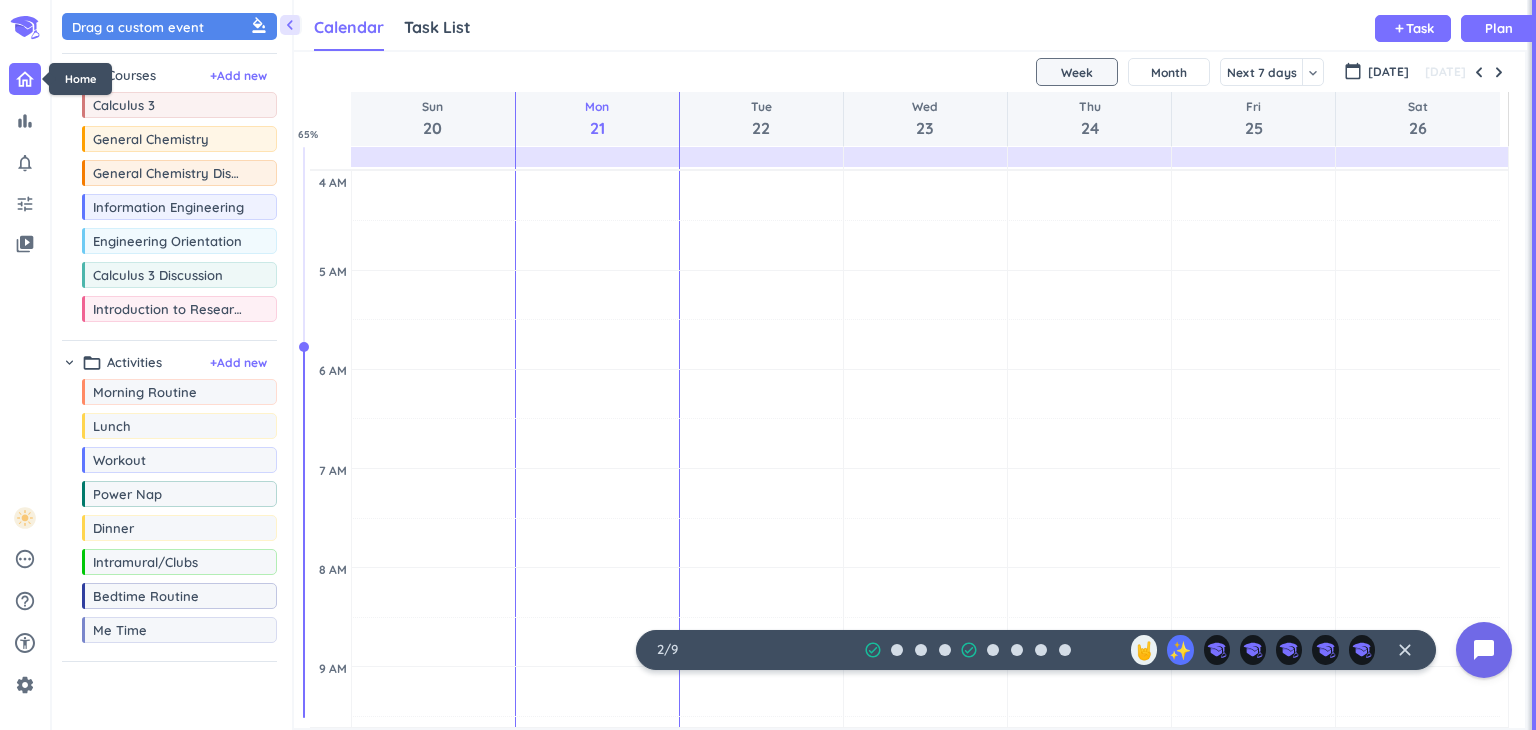 scroll, scrollTop: 8, scrollLeft: 9, axis: both 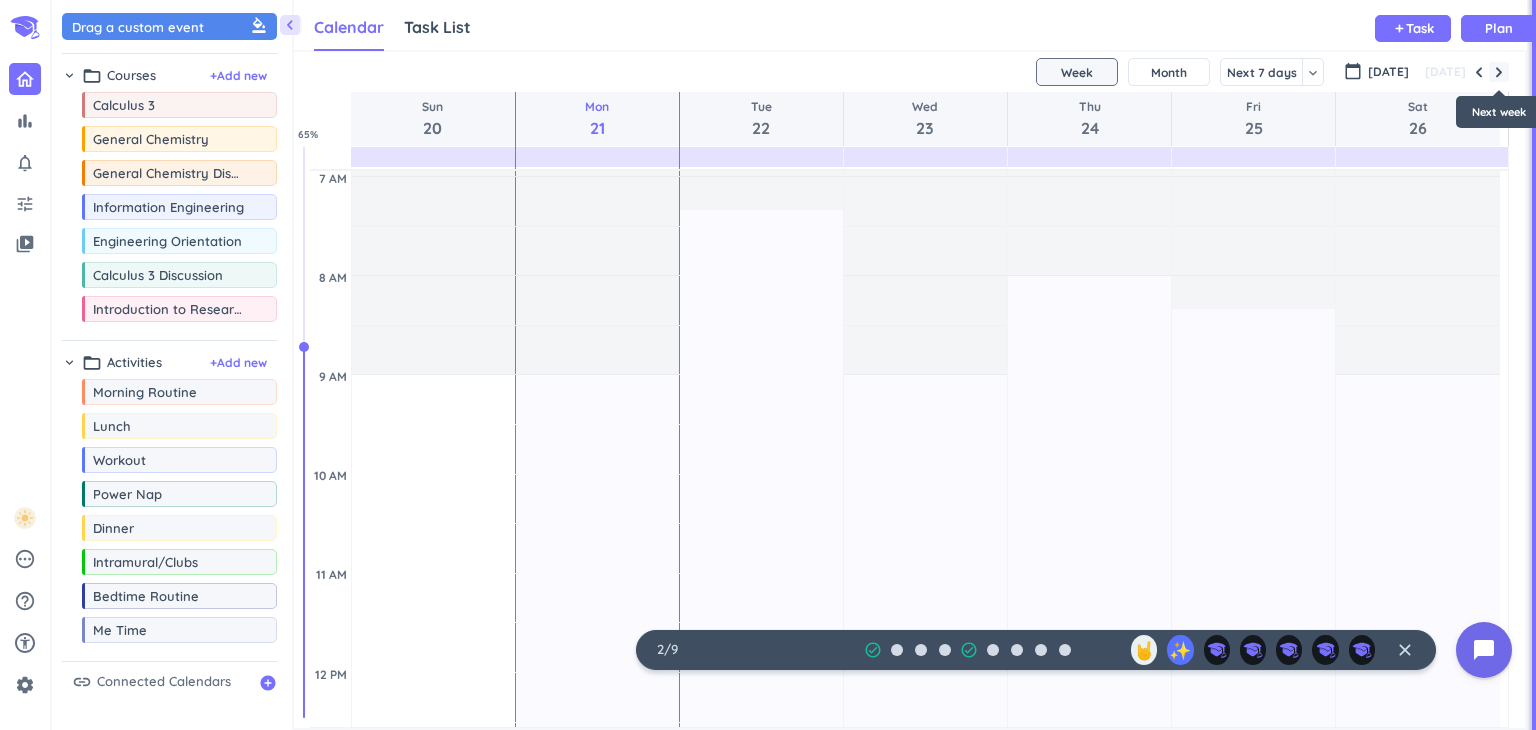 click at bounding box center [1499, 72] 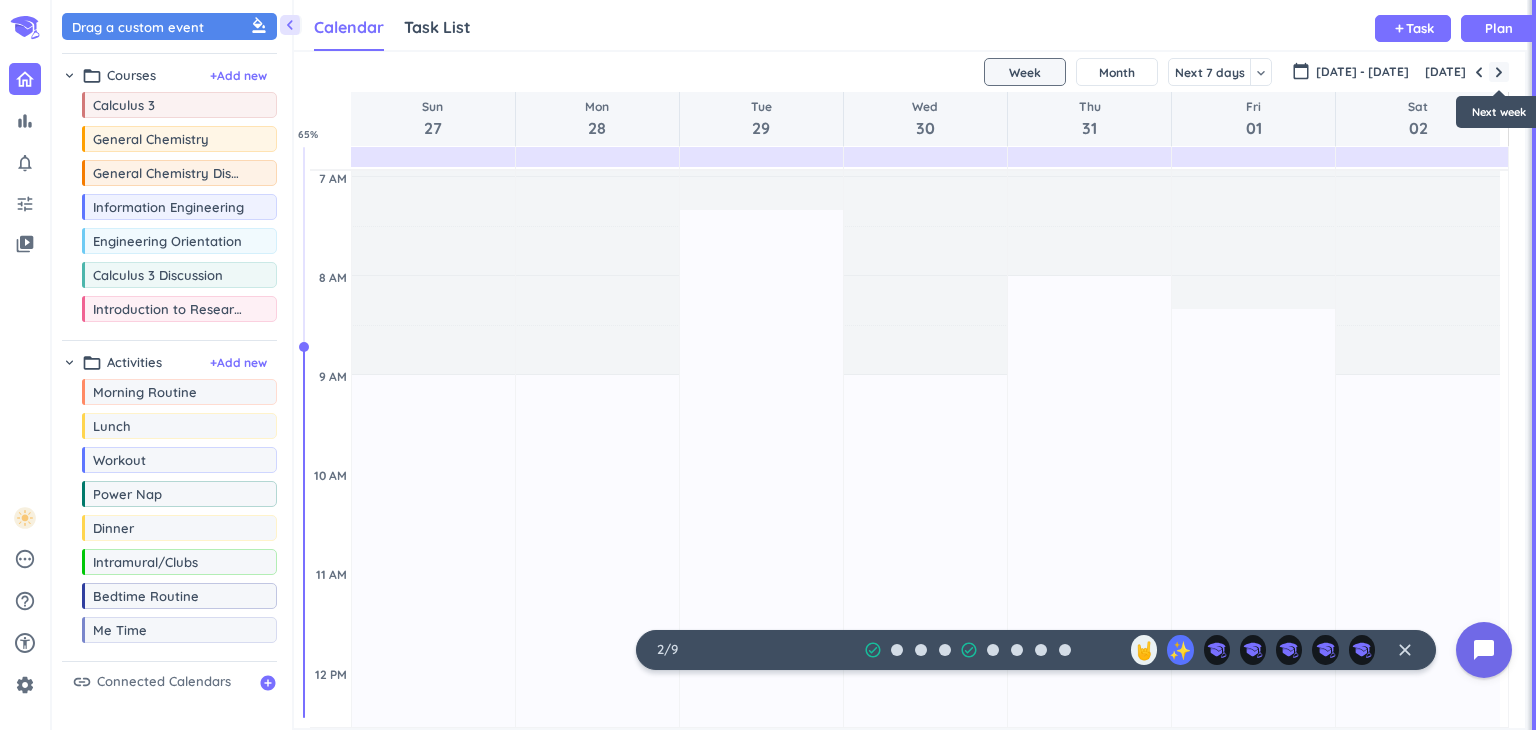 scroll, scrollTop: 200, scrollLeft: 0, axis: vertical 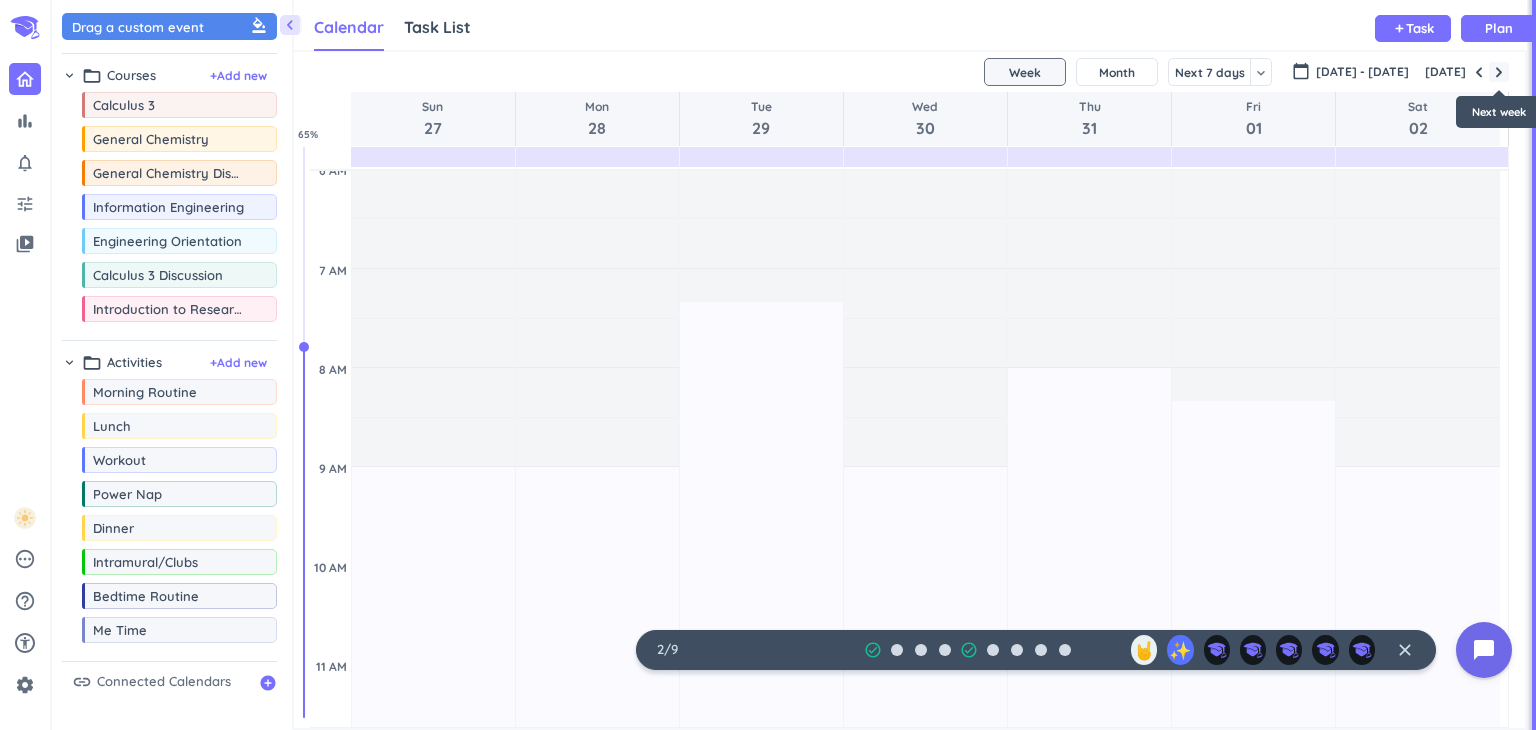 click at bounding box center [1499, 72] 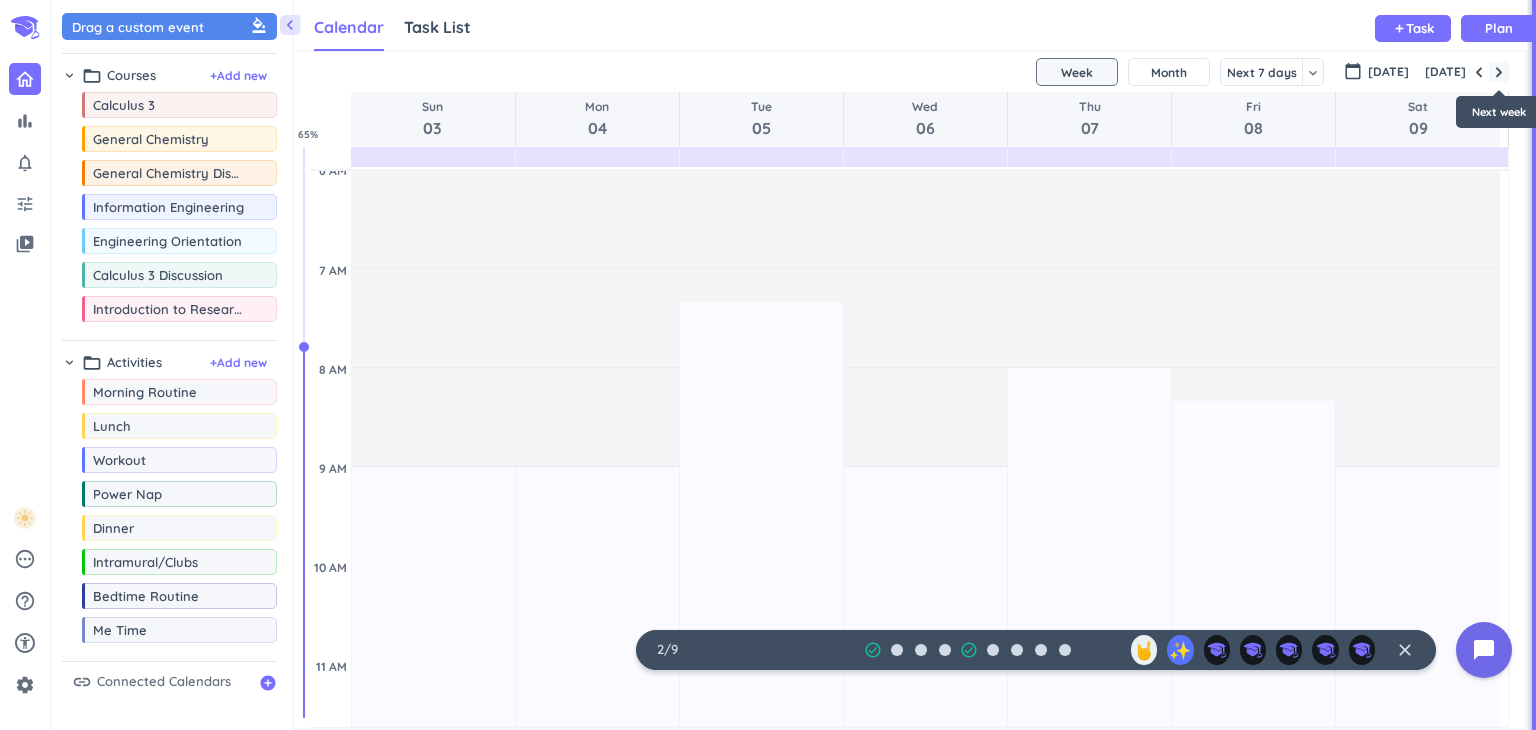 click at bounding box center [1499, 72] 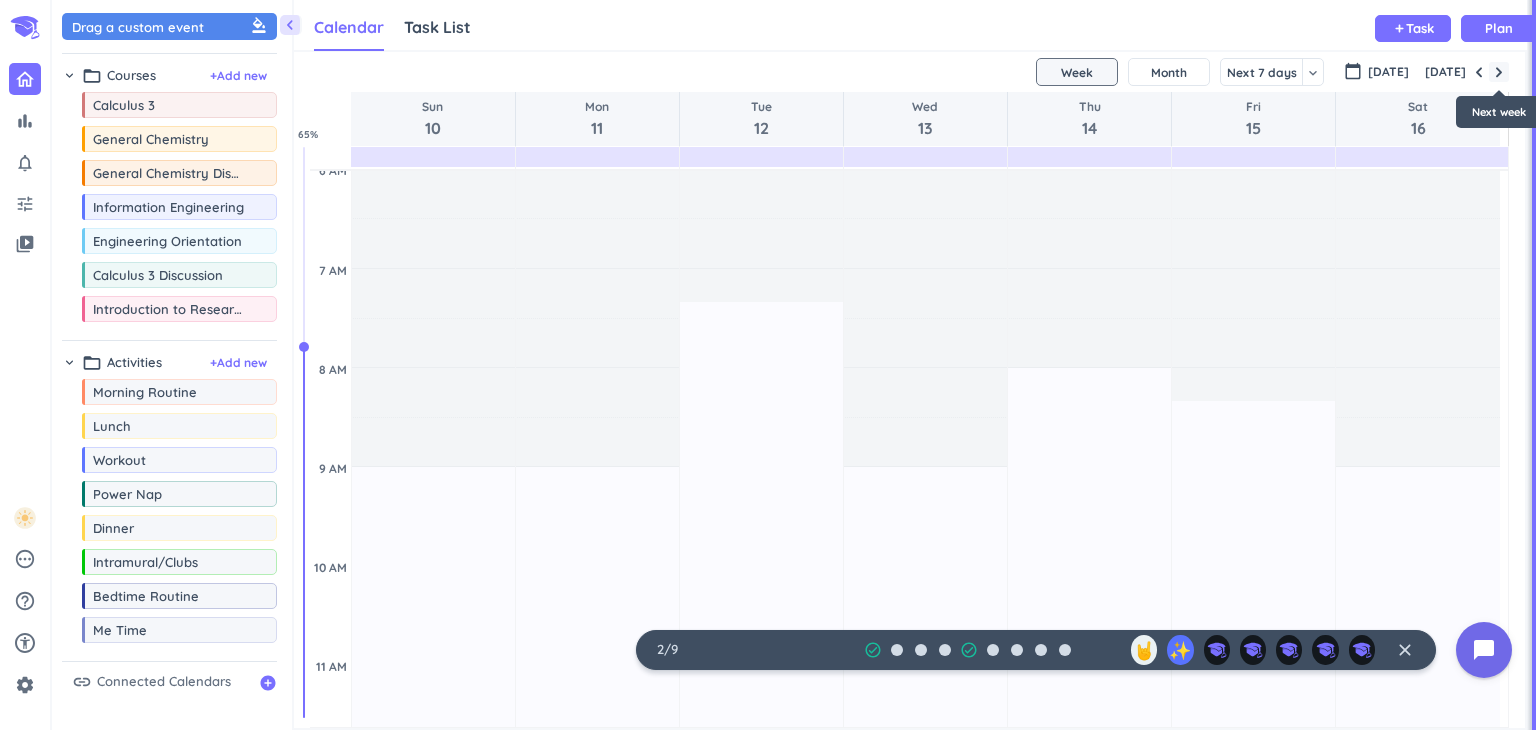 click at bounding box center (1499, 72) 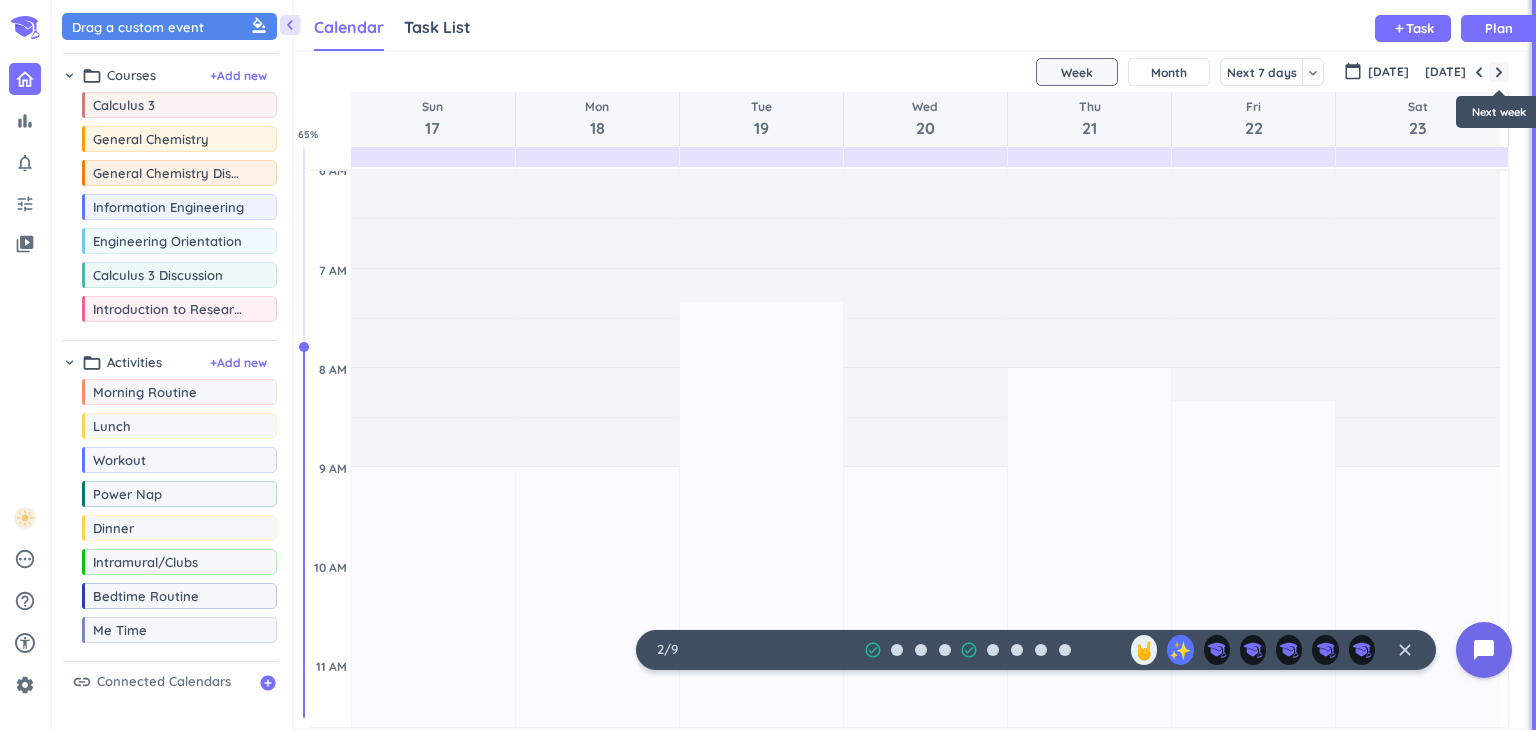click at bounding box center (1499, 72) 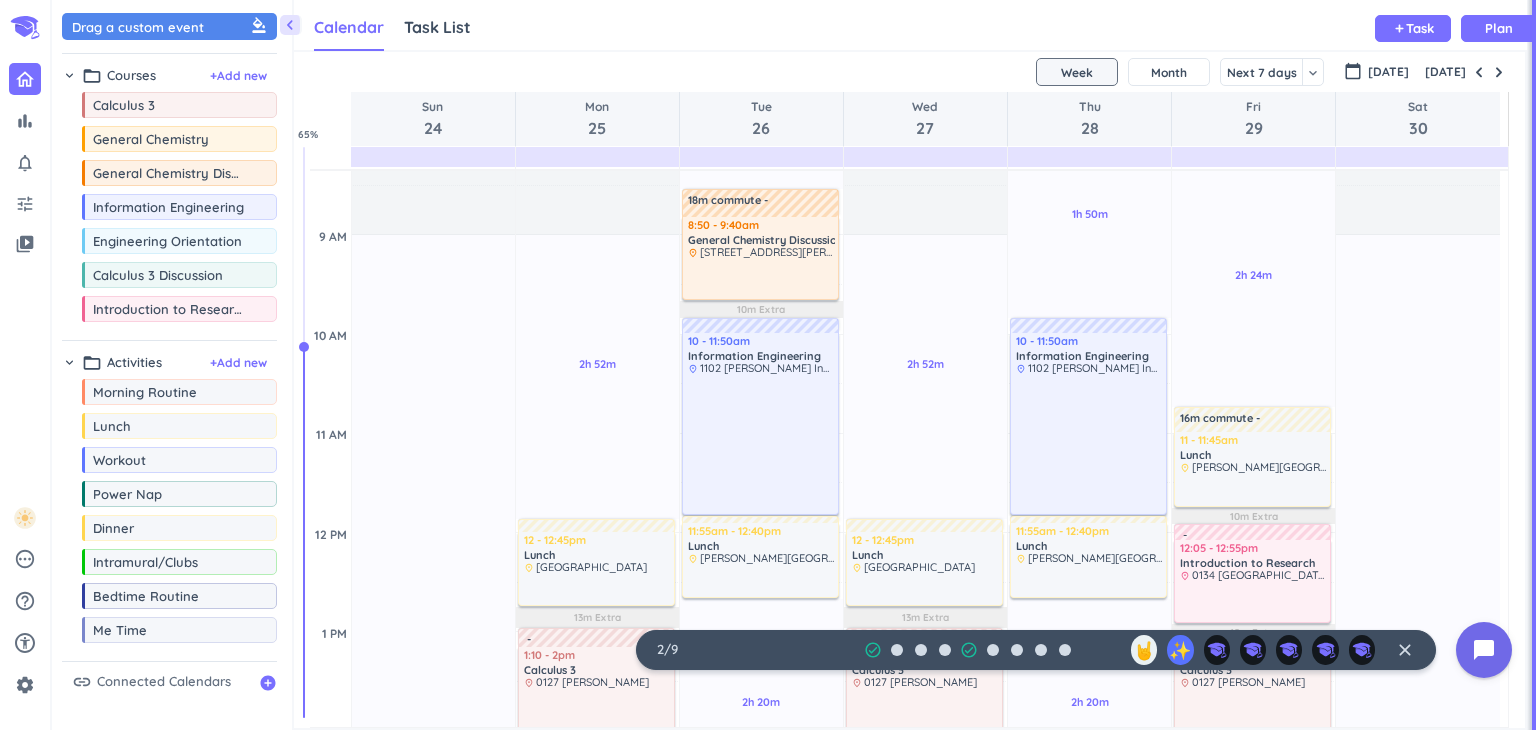 scroll, scrollTop: 431, scrollLeft: 0, axis: vertical 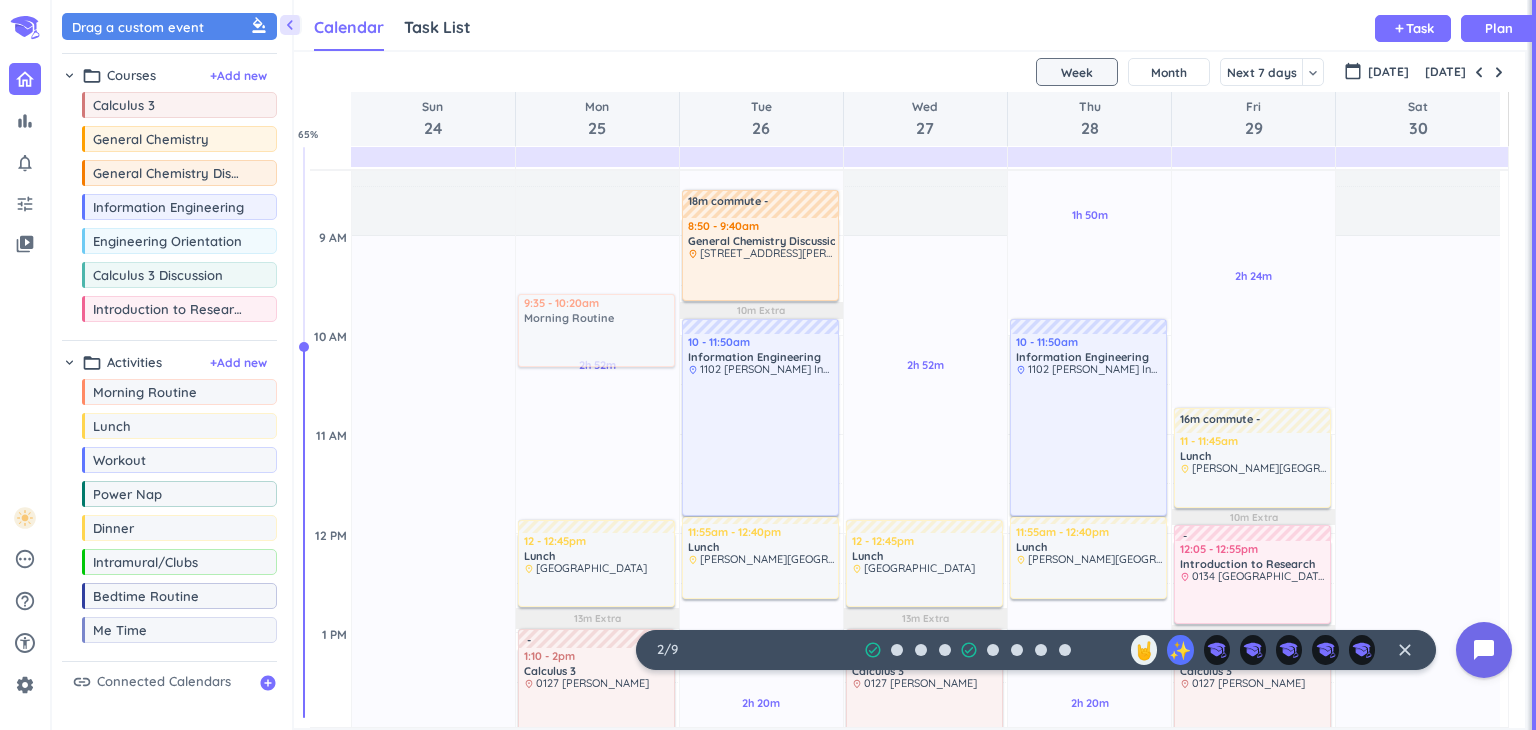 drag, startPoint x: 191, startPoint y: 395, endPoint x: 602, endPoint y: 301, distance: 421.6124 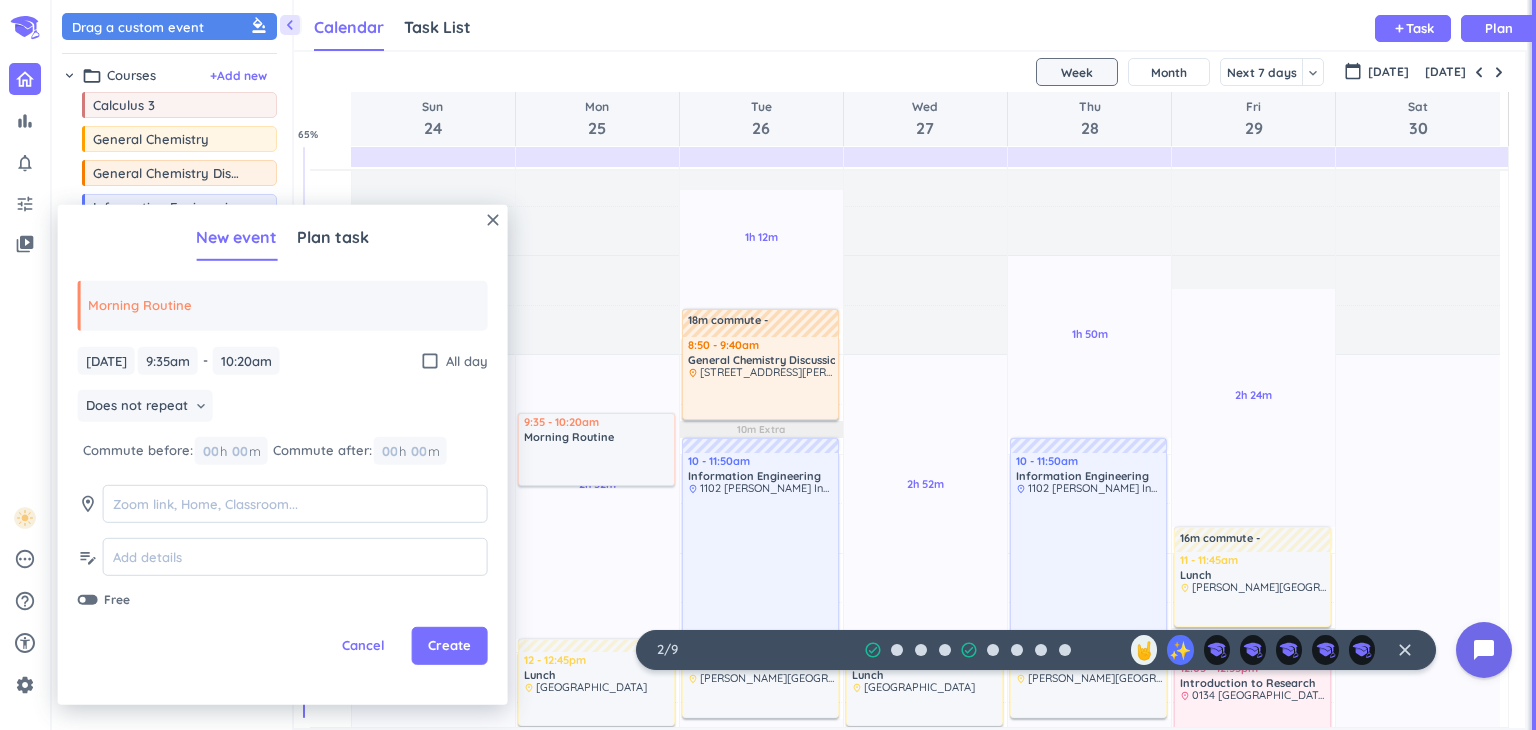 scroll, scrollTop: 300, scrollLeft: 0, axis: vertical 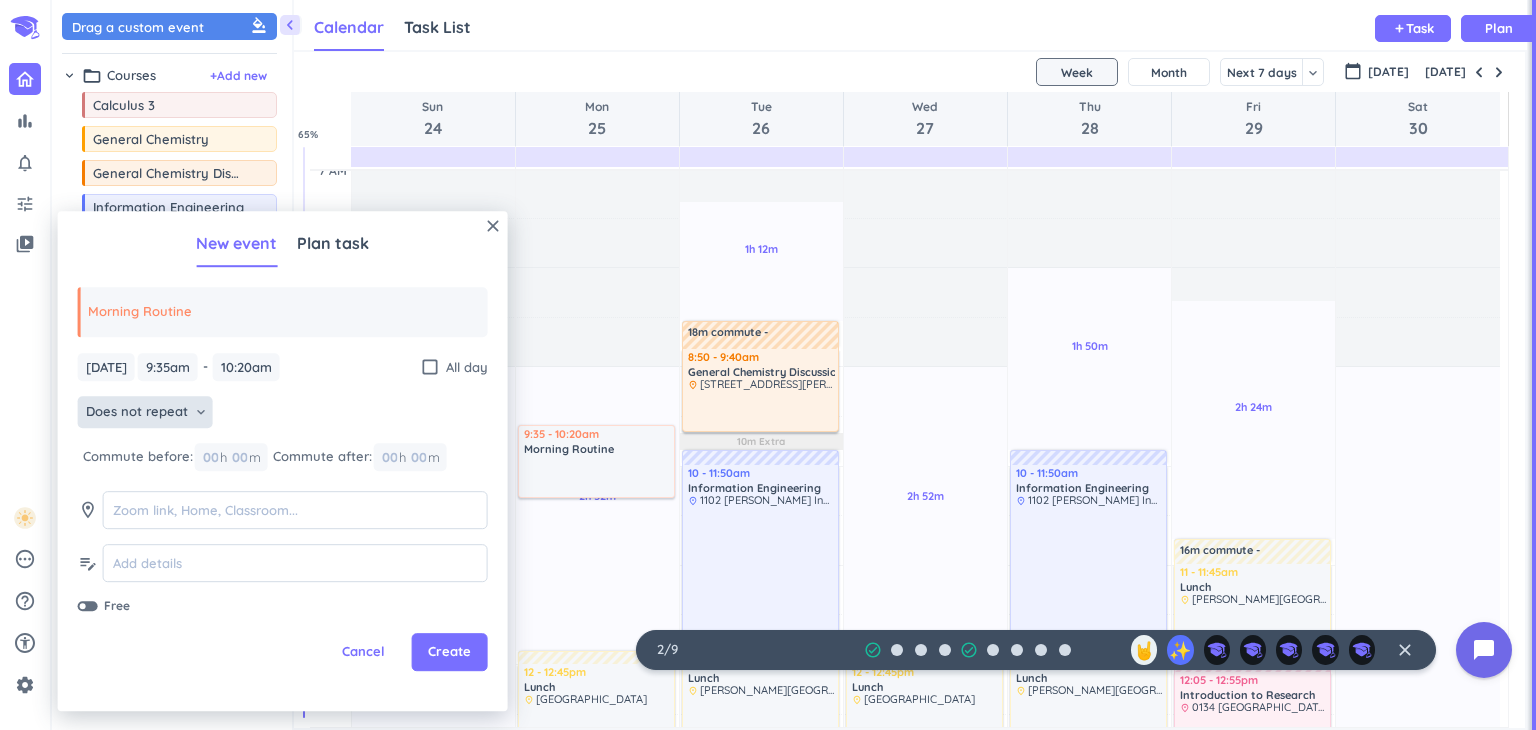 click on "Does not repeat" at bounding box center [137, 413] 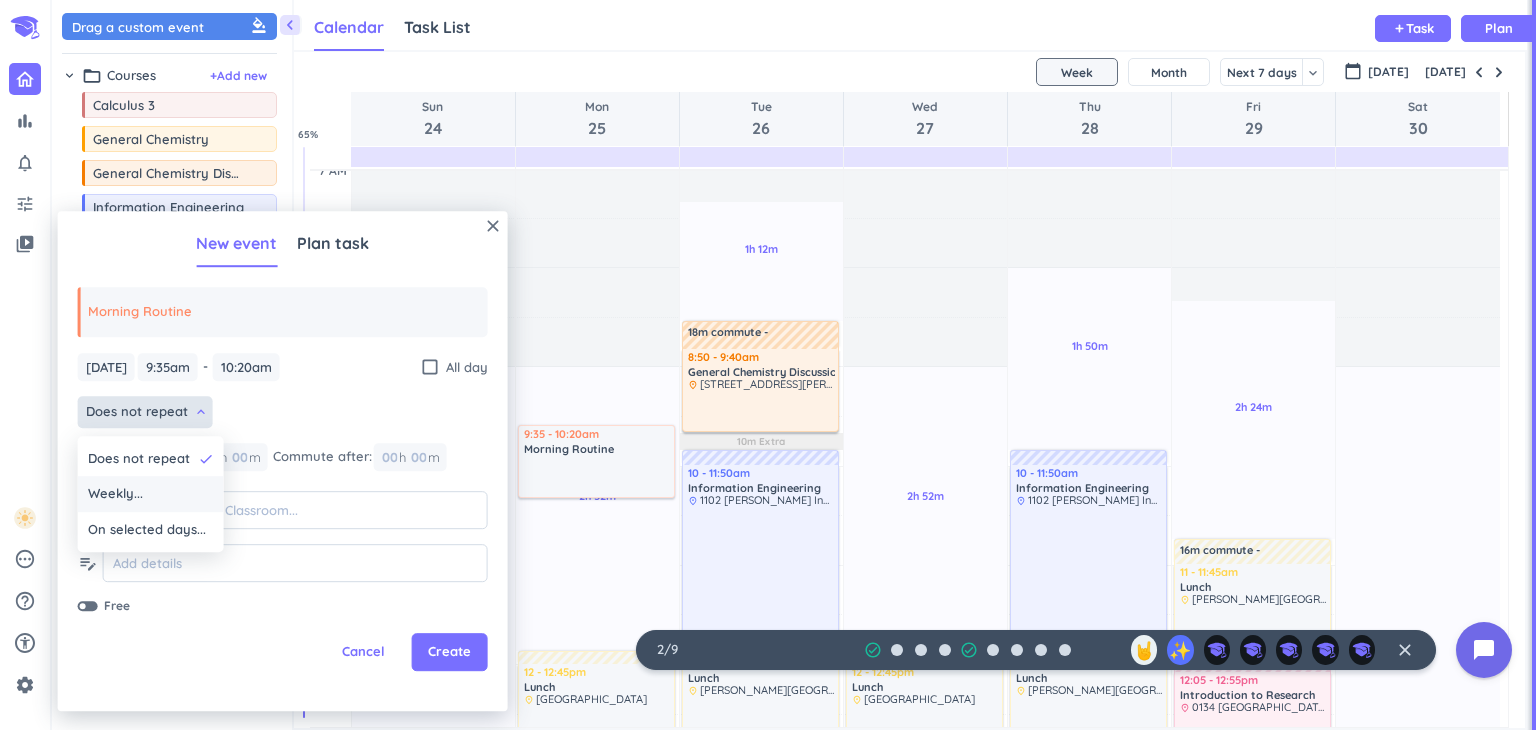 click on "Weekly..." at bounding box center [151, 495] 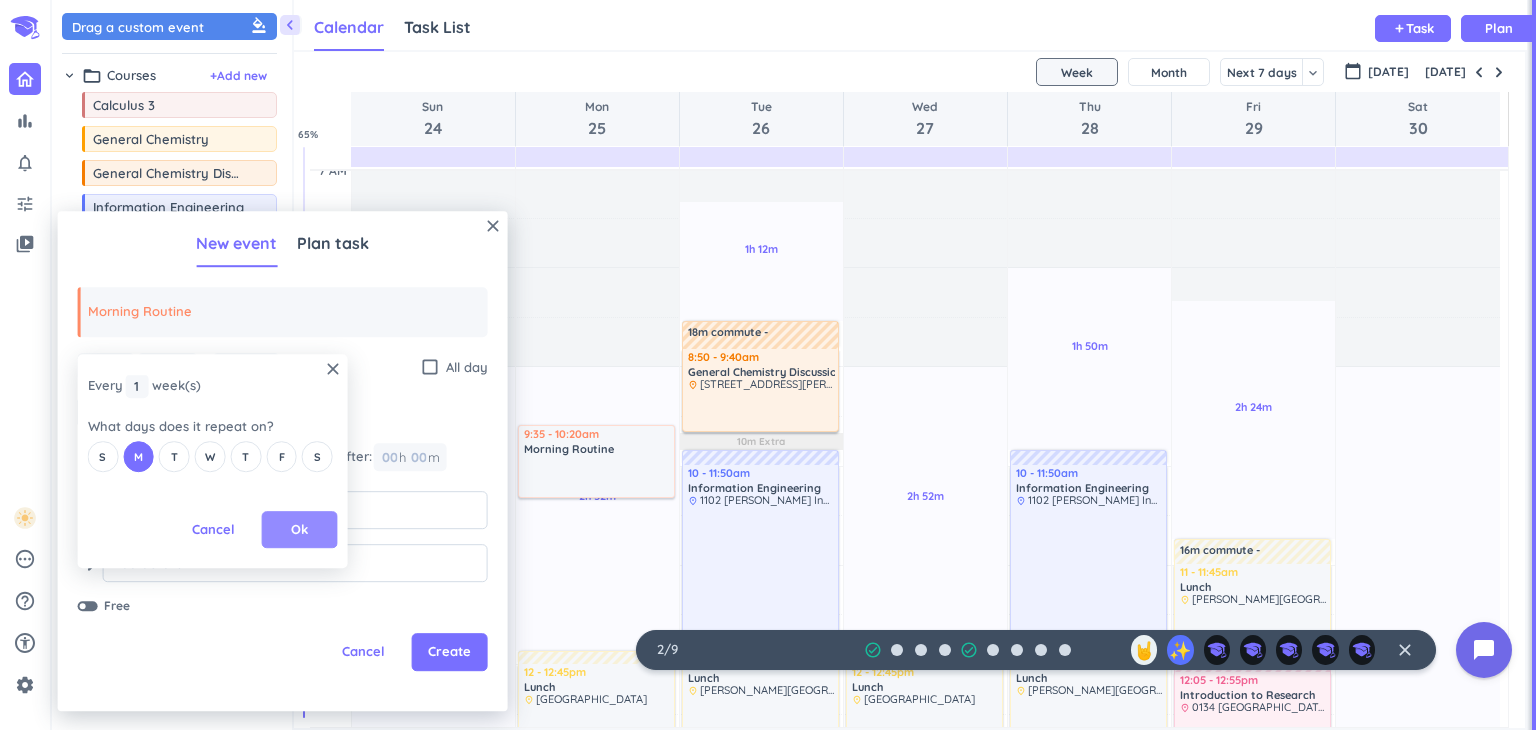 click on "Ok" at bounding box center [299, 530] 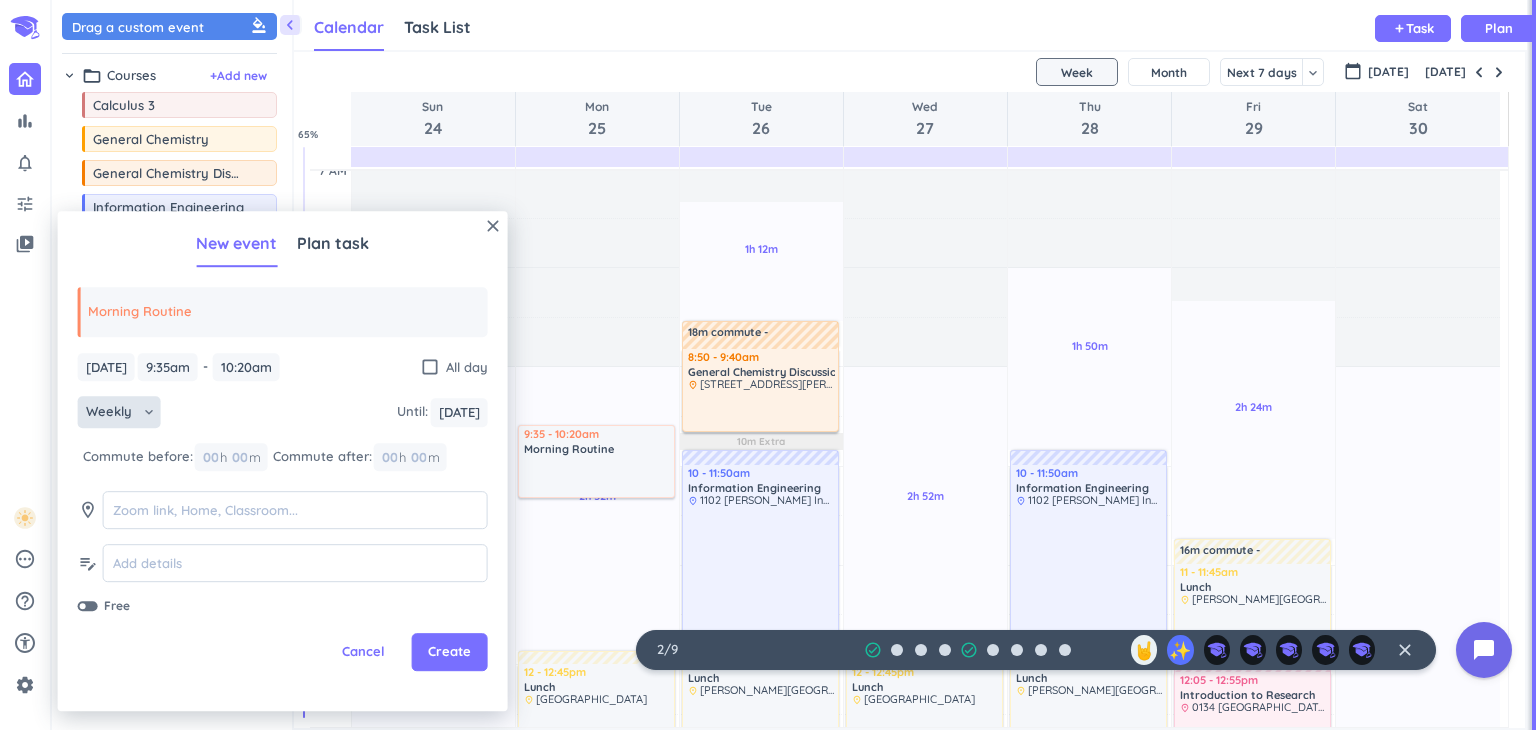 click on "keyboard_arrow_down" at bounding box center (149, 412) 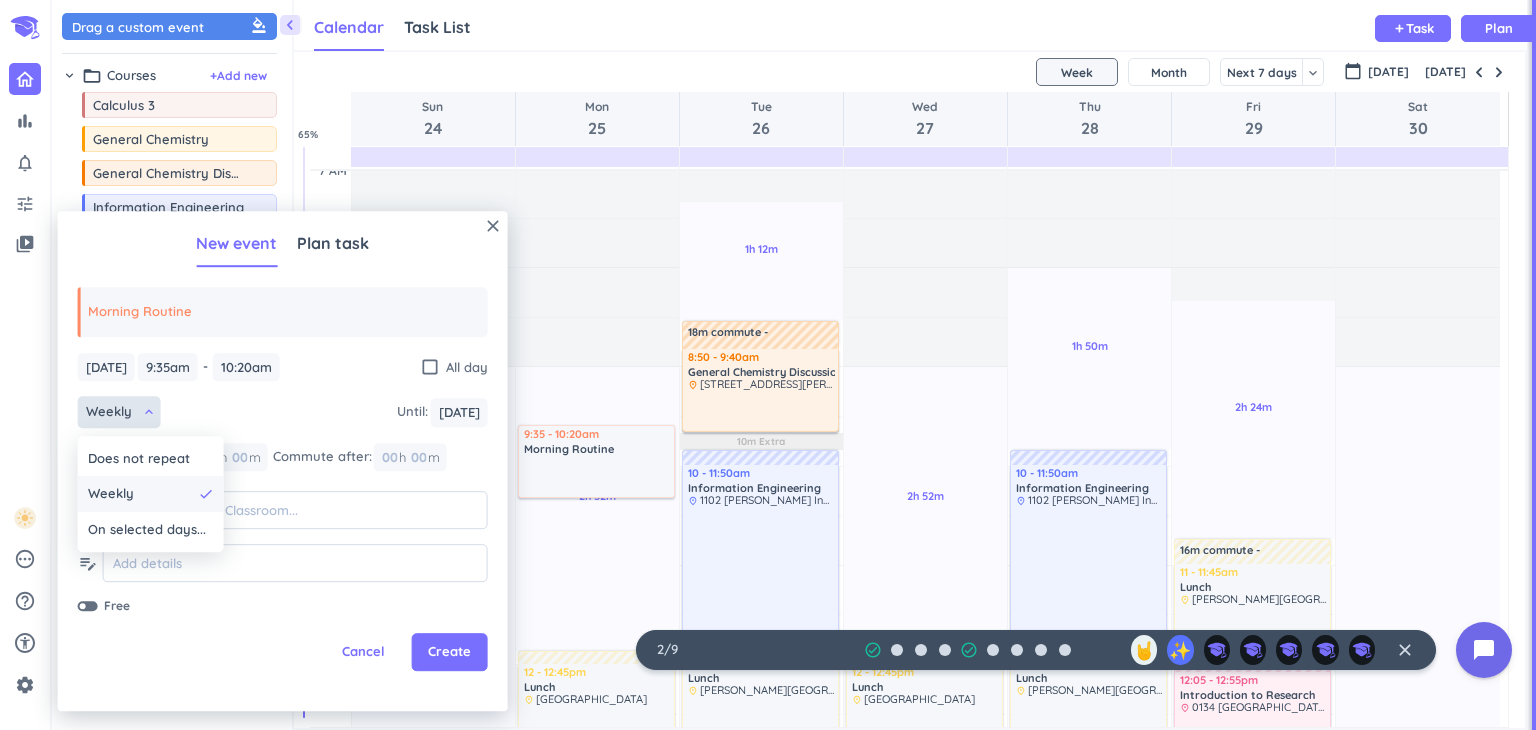 click on "Weekly" at bounding box center [140, 495] 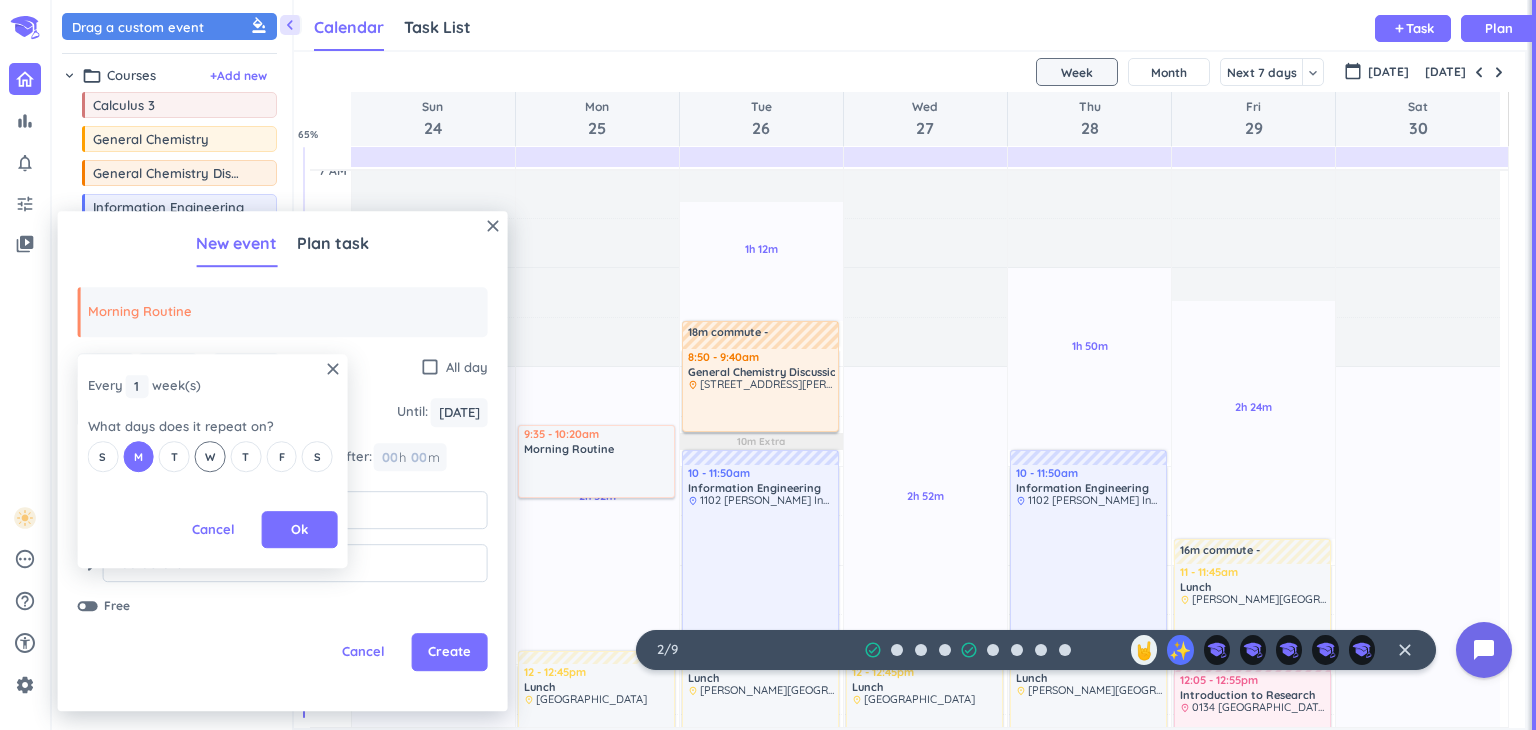 click on "W" at bounding box center [210, 457] 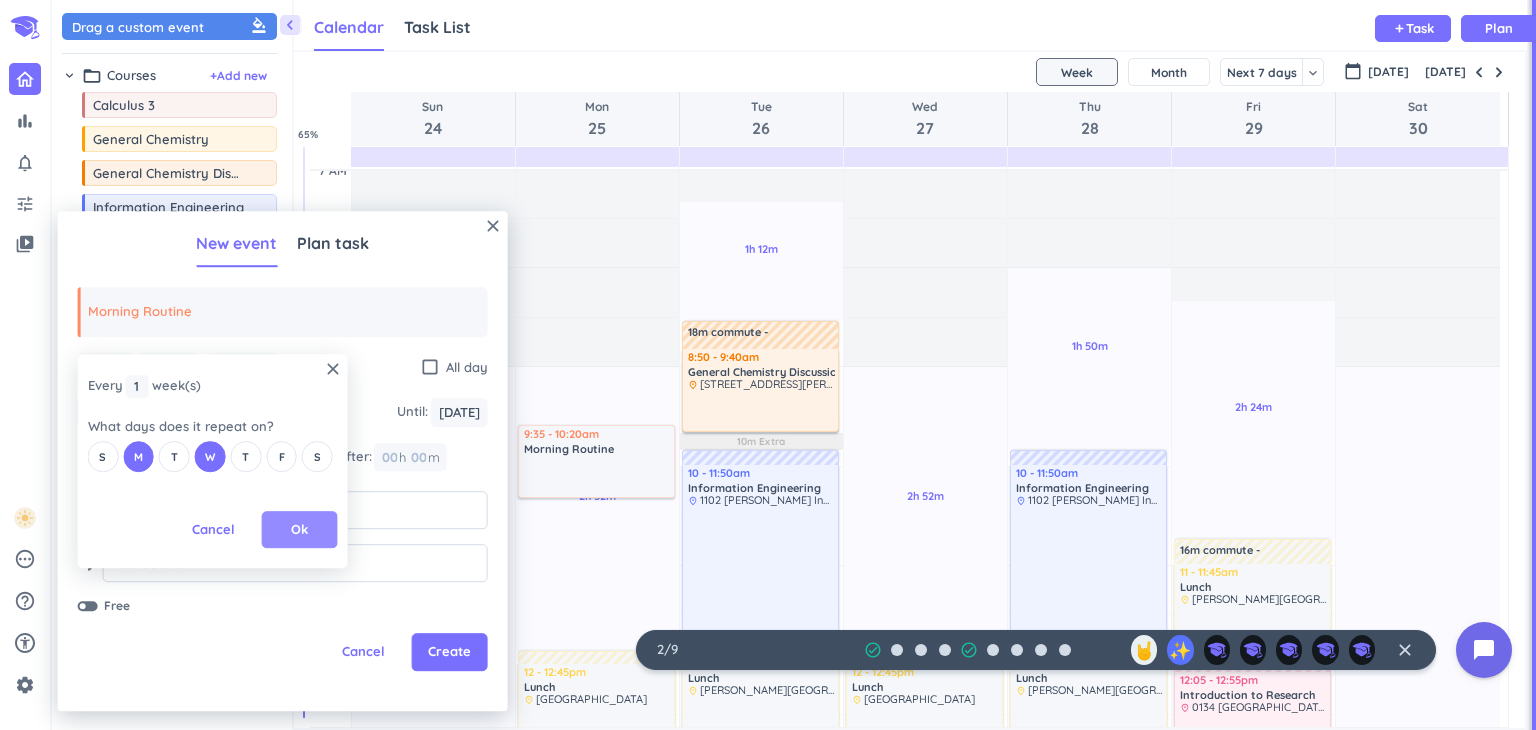 click on "Ok" at bounding box center [300, 530] 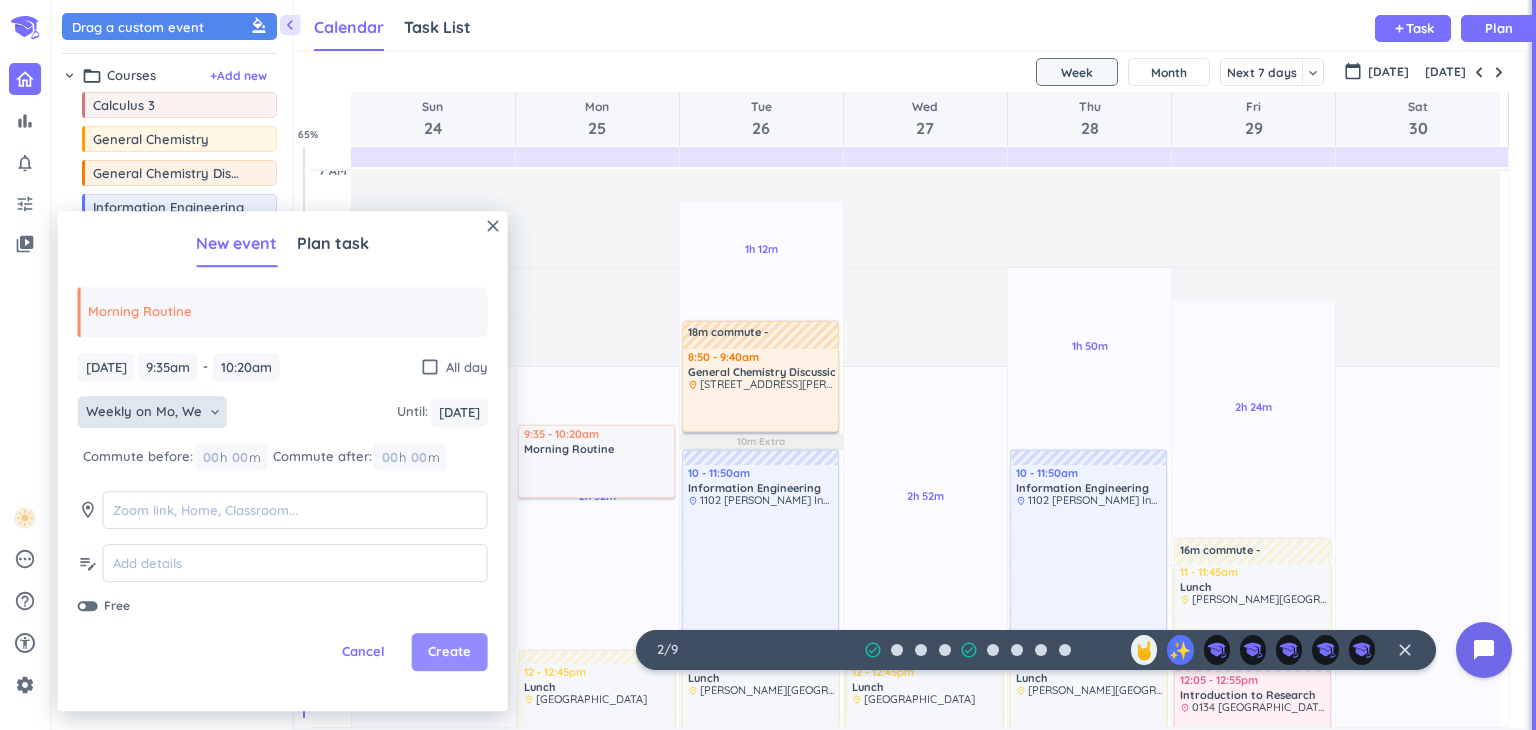 click on "Create" at bounding box center (450, 653) 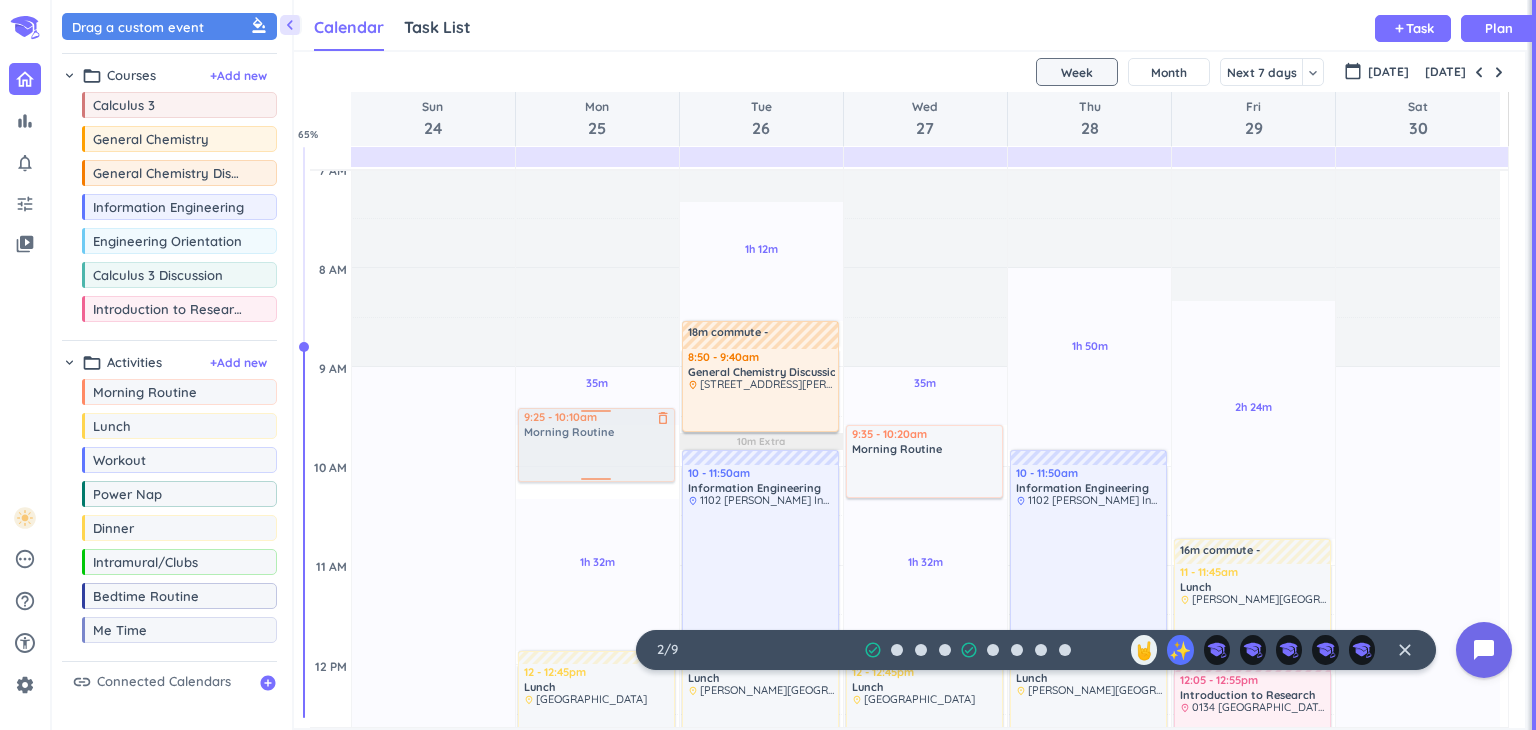 drag, startPoint x: 573, startPoint y: 452, endPoint x: 574, endPoint y: 440, distance: 12.0415945 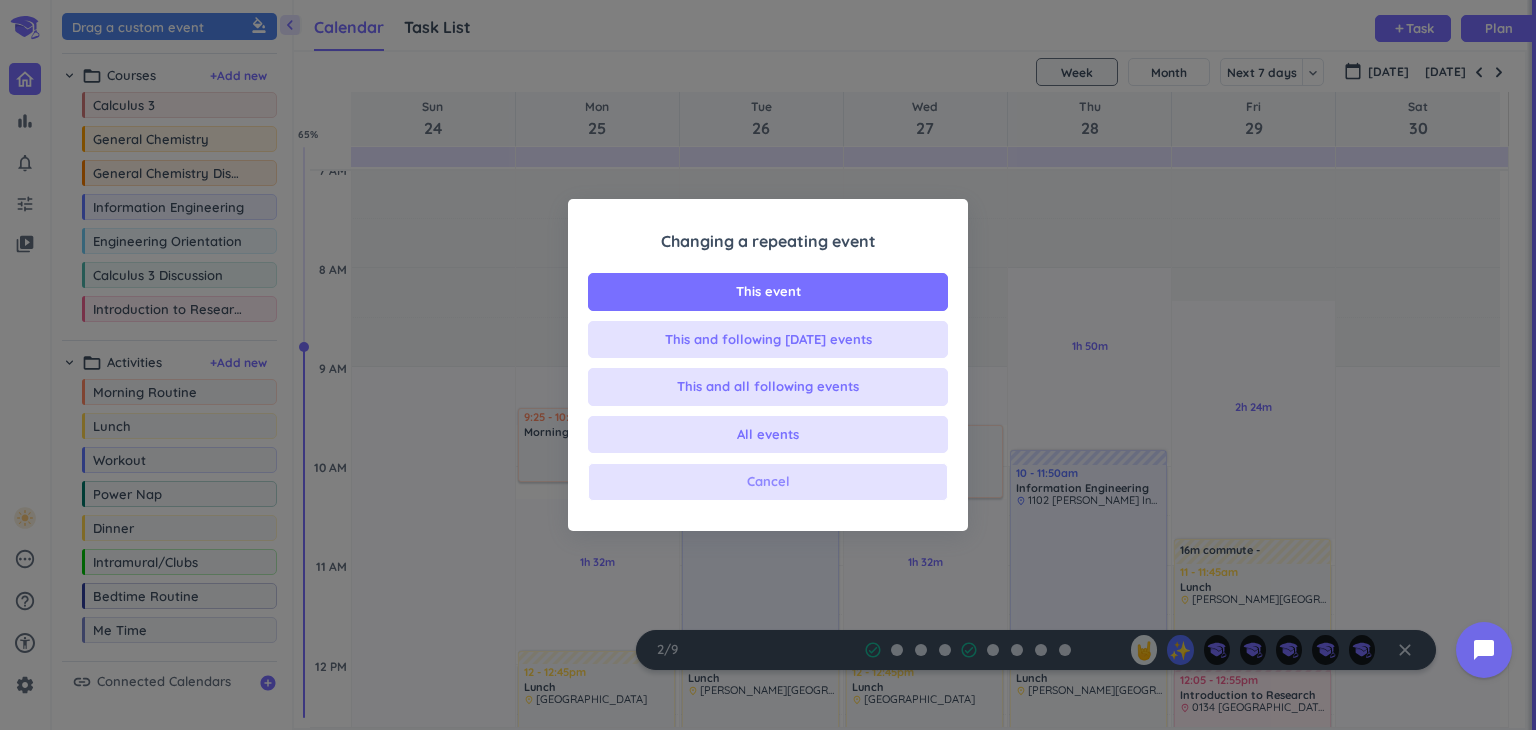 click on "Cancel" at bounding box center [768, 482] 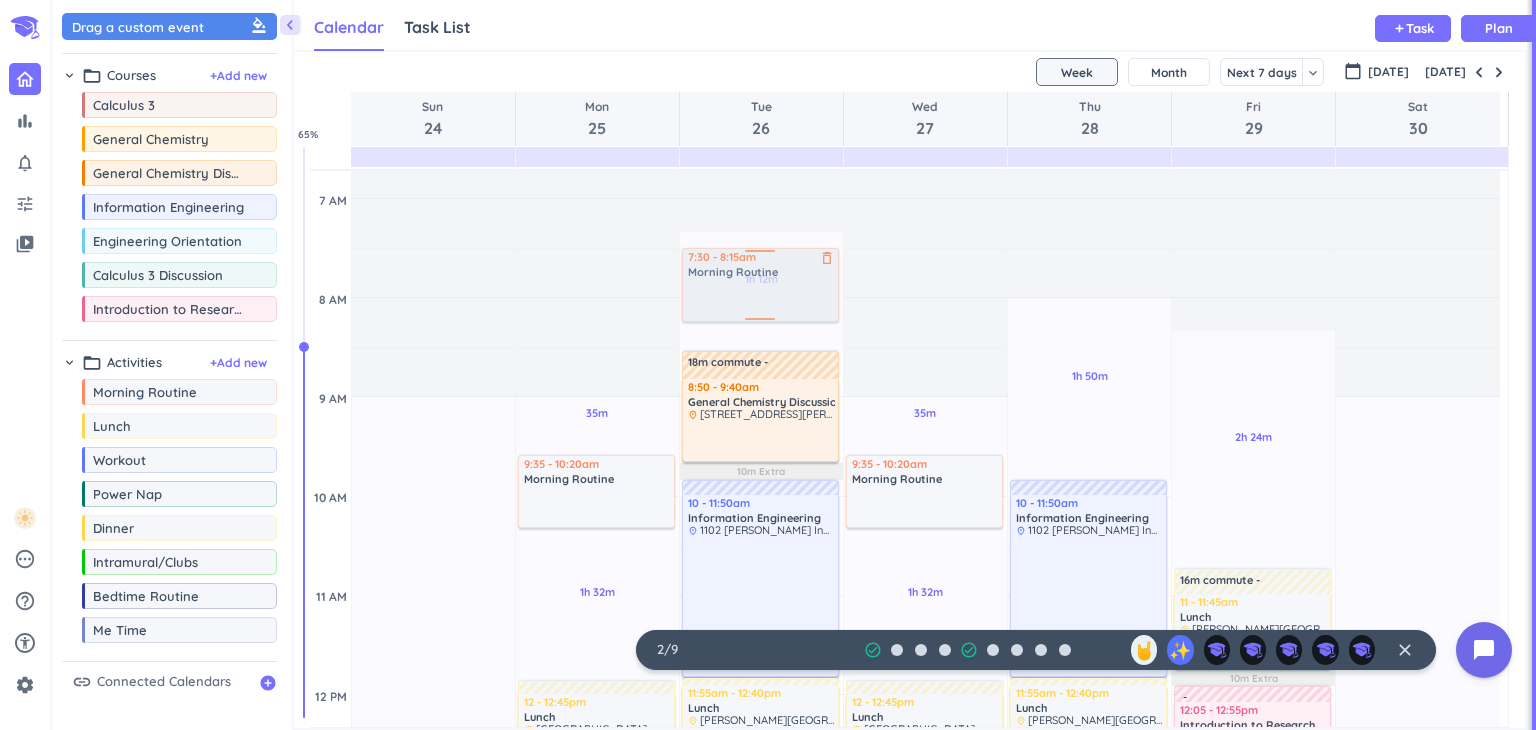 scroll, scrollTop: 269, scrollLeft: 0, axis: vertical 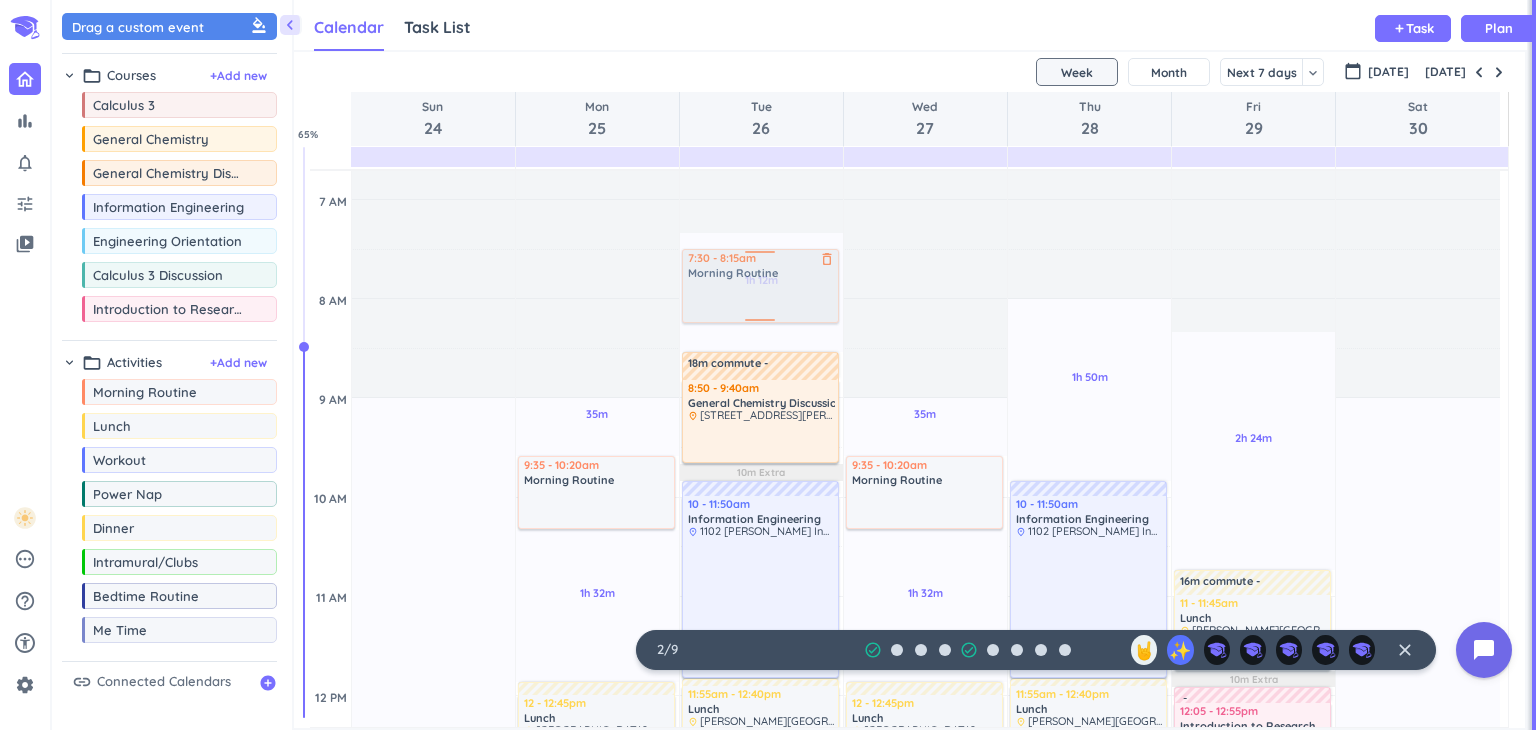 drag, startPoint x: 181, startPoint y: 392, endPoint x: 760, endPoint y: 250, distance: 596.1585 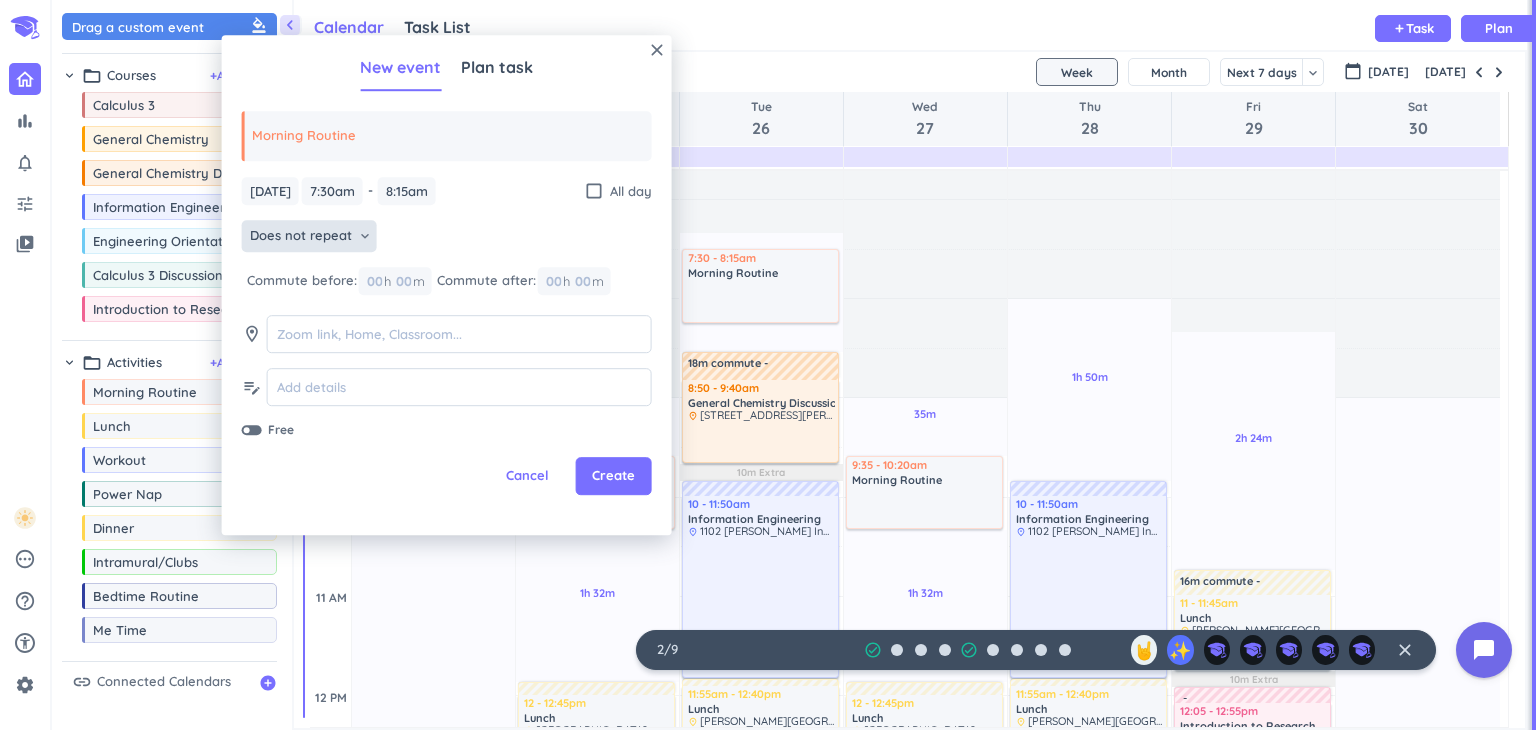 click on "Does not repeat" at bounding box center (301, 237) 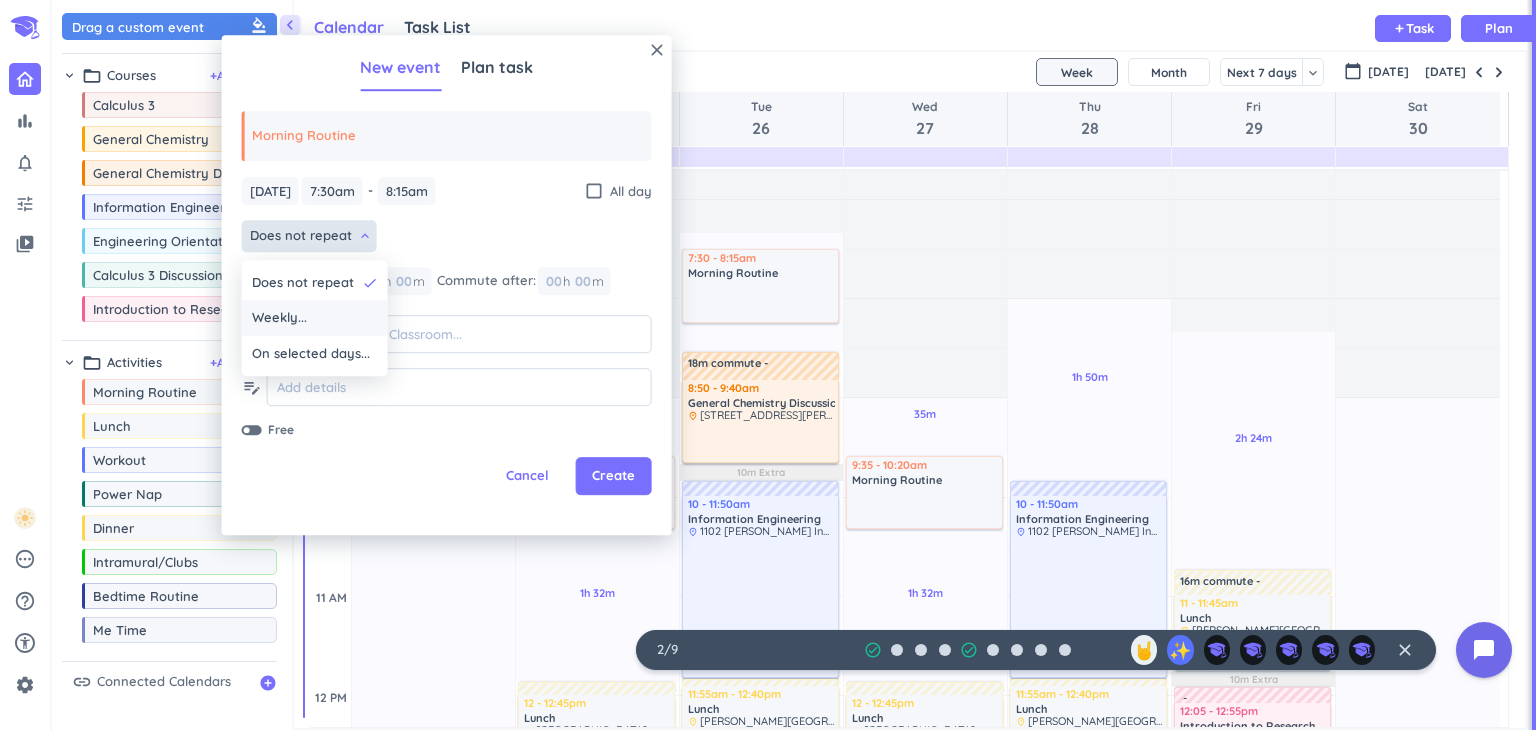 click on "Weekly..." at bounding box center [315, 319] 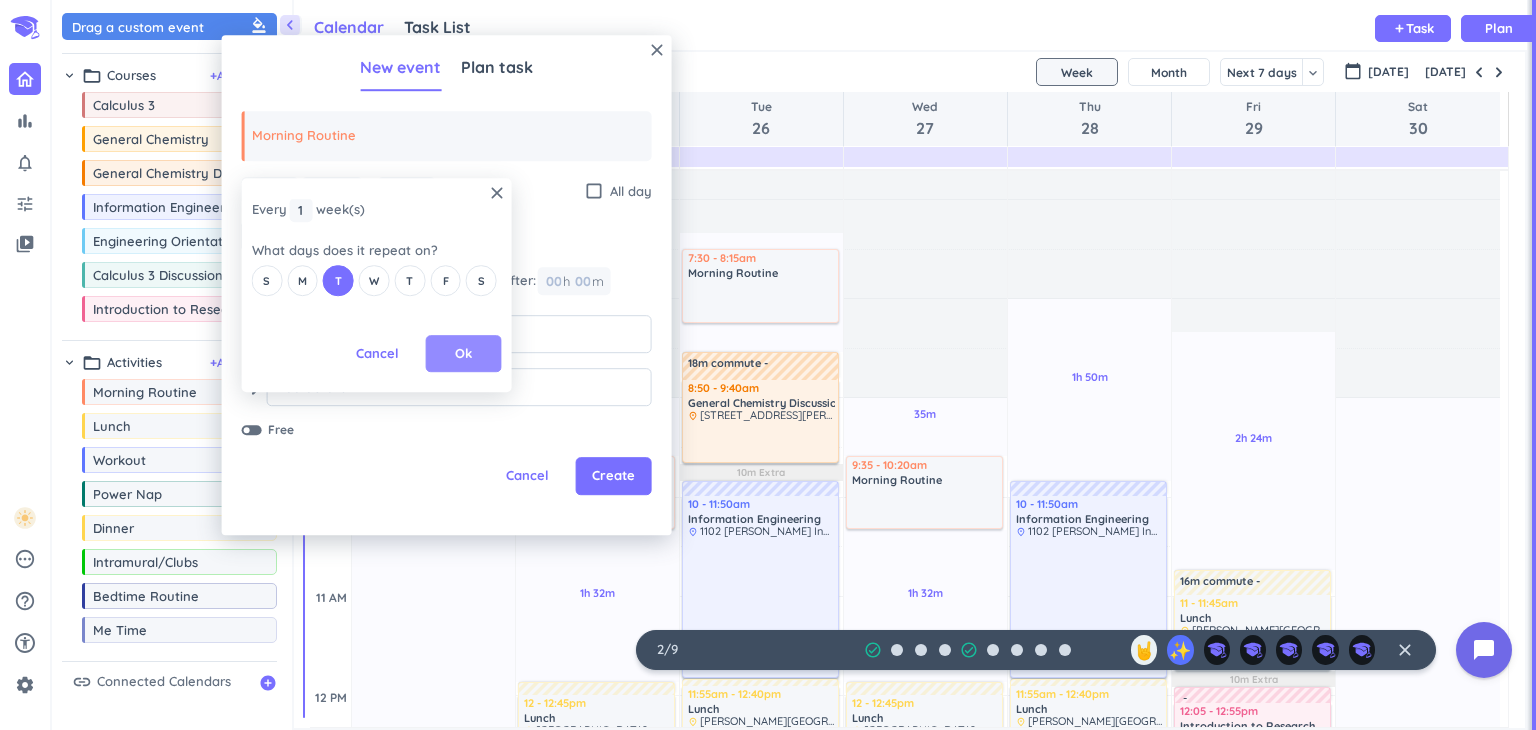 click on "Ok" at bounding box center (464, 354) 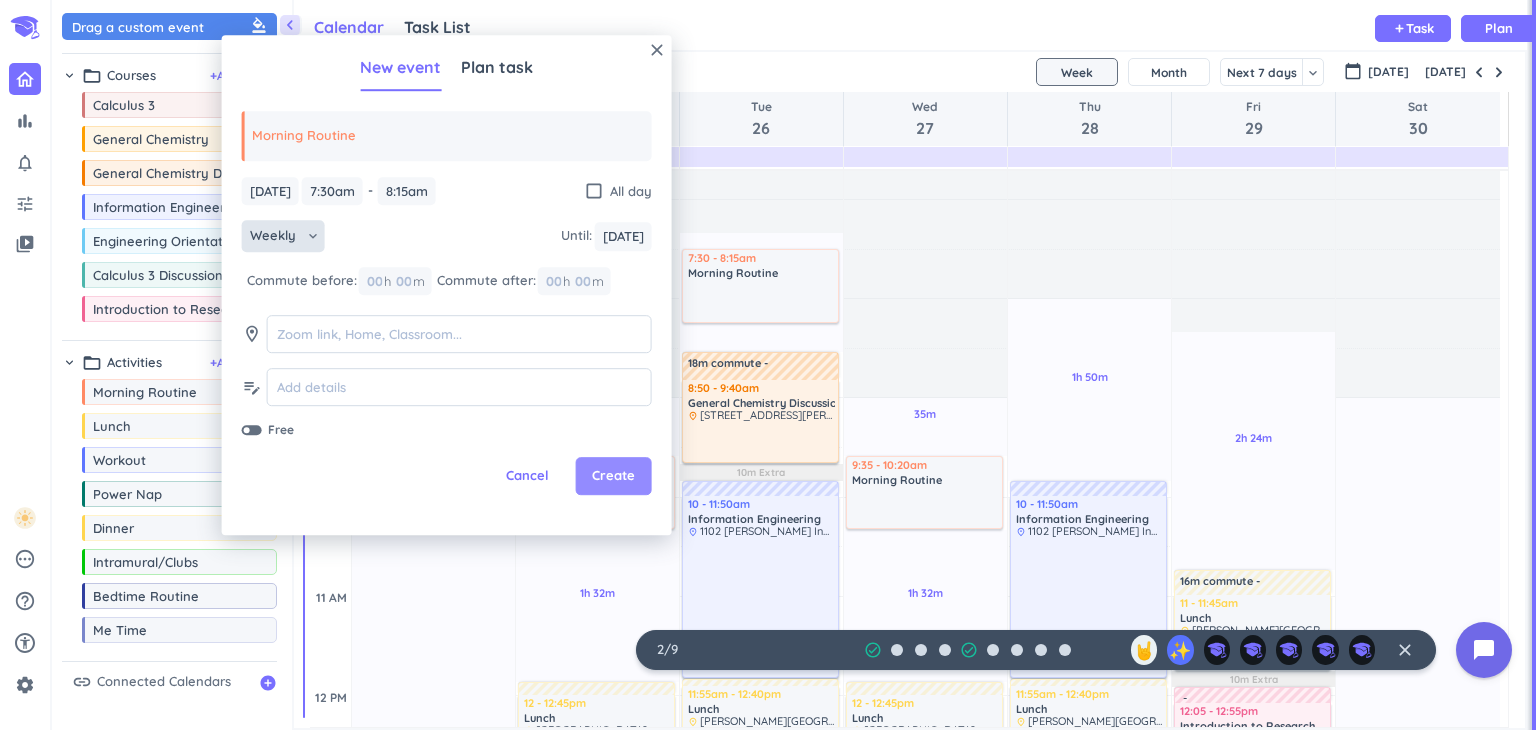 click on "Create" at bounding box center (613, 477) 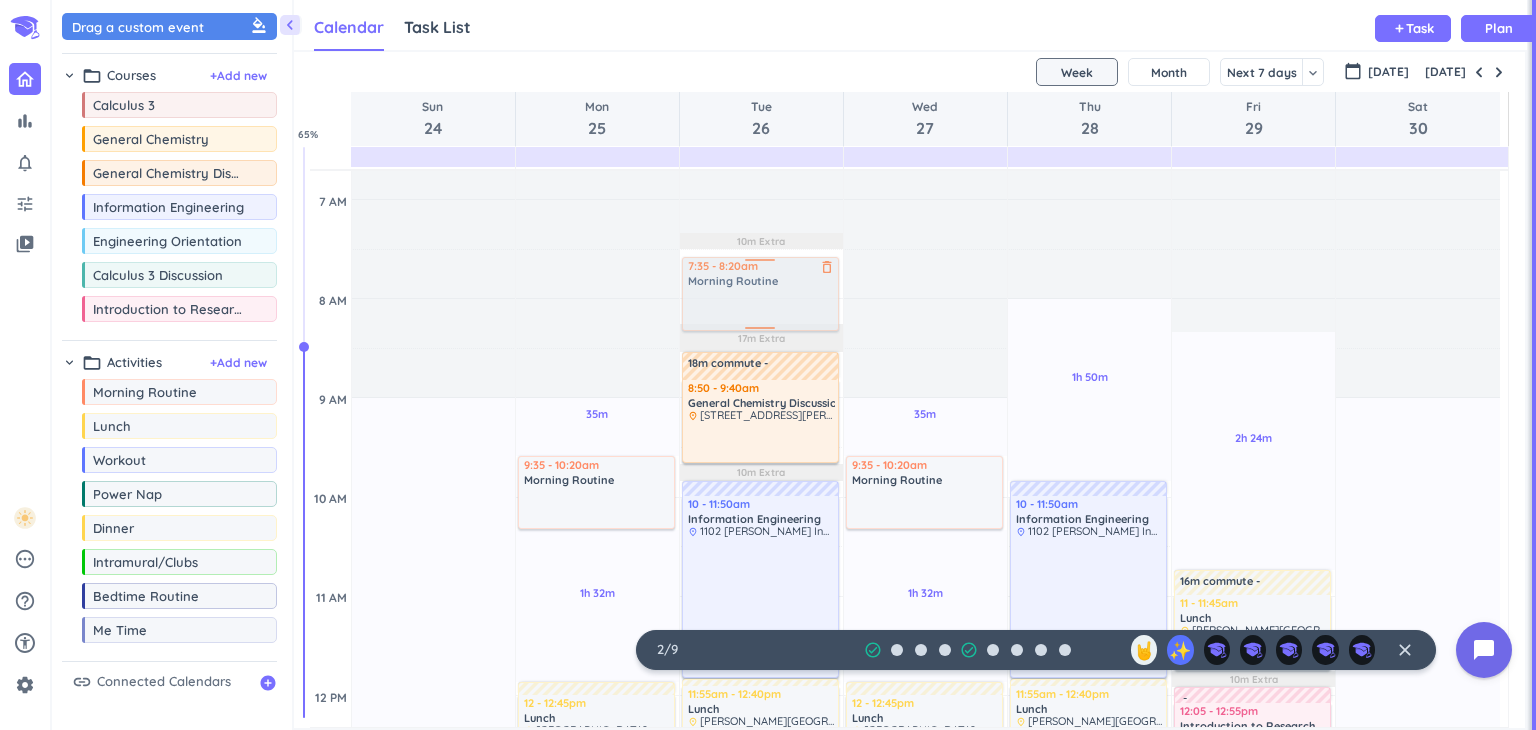 drag, startPoint x: 750, startPoint y: 289, endPoint x: 759, endPoint y: 308, distance: 21.023796 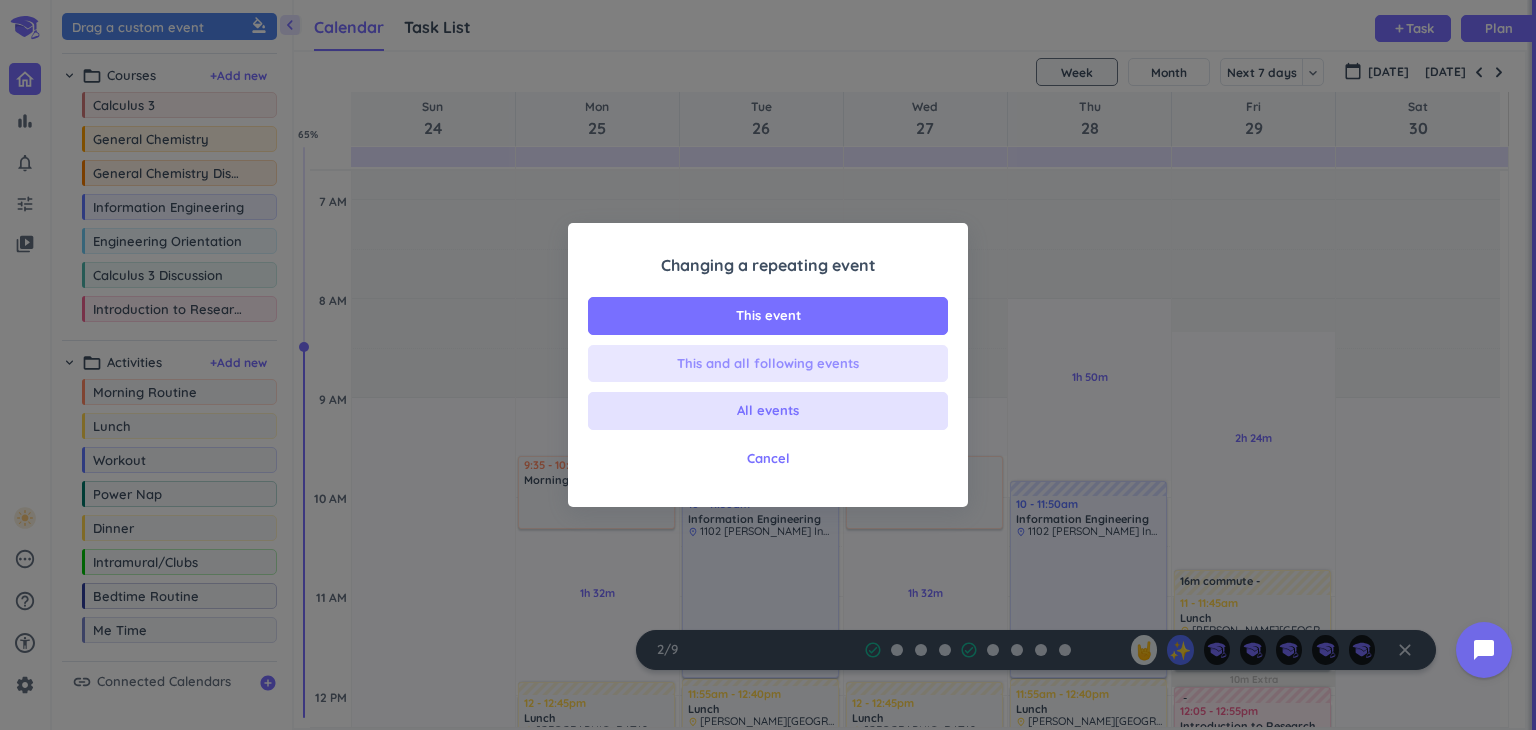 click on "This and all following events" at bounding box center [768, 364] 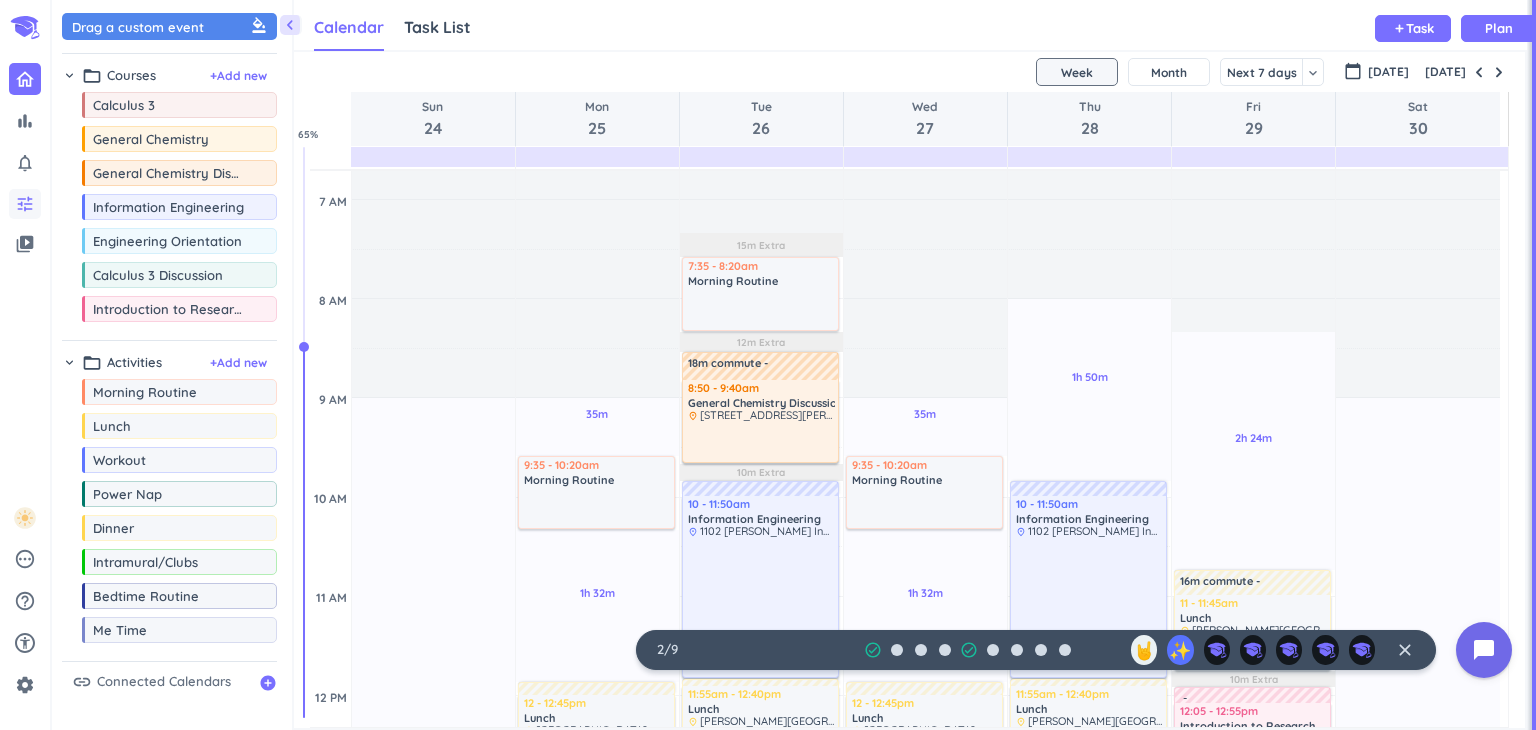 click on "tune" at bounding box center [25, 204] 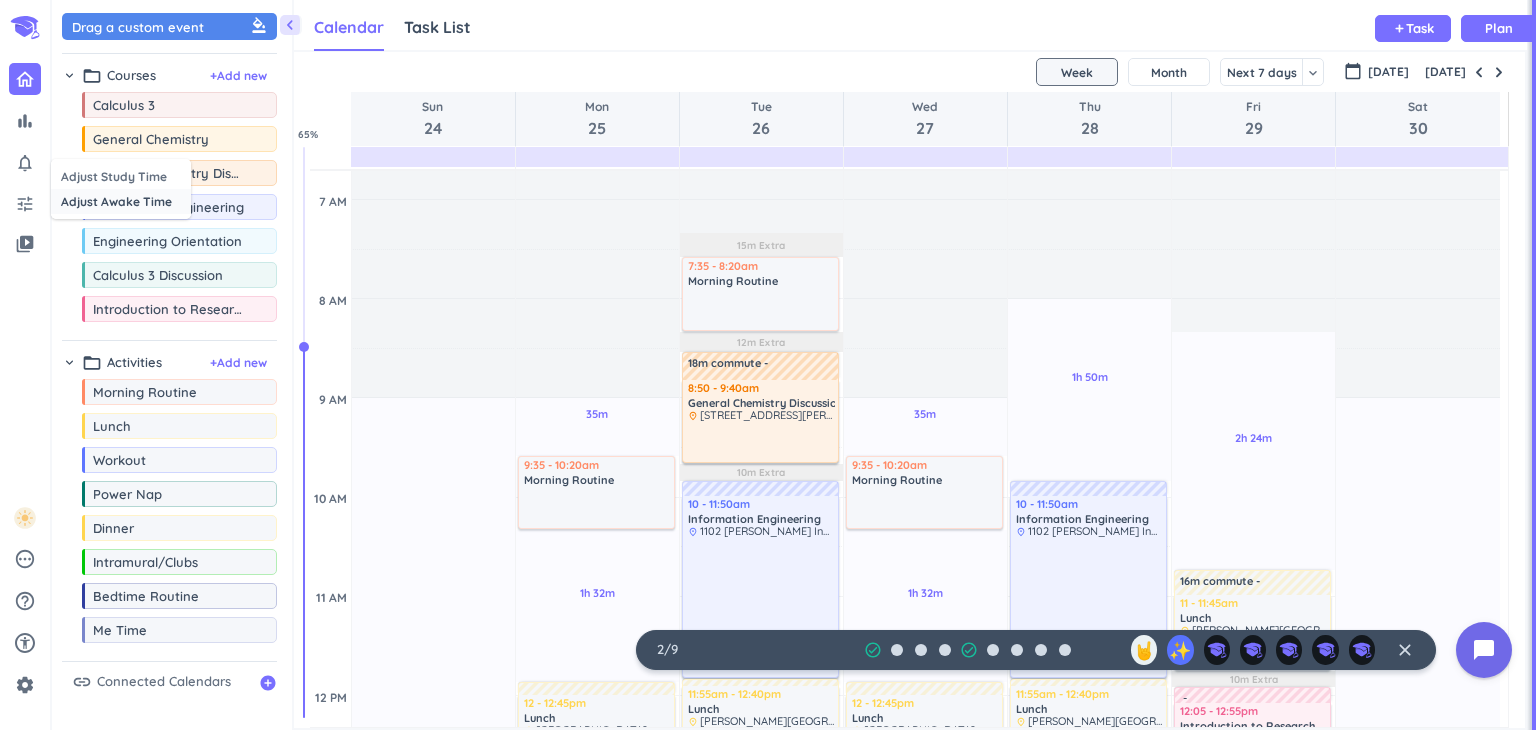 click on "Adjust Awake Time" at bounding box center [121, 201] 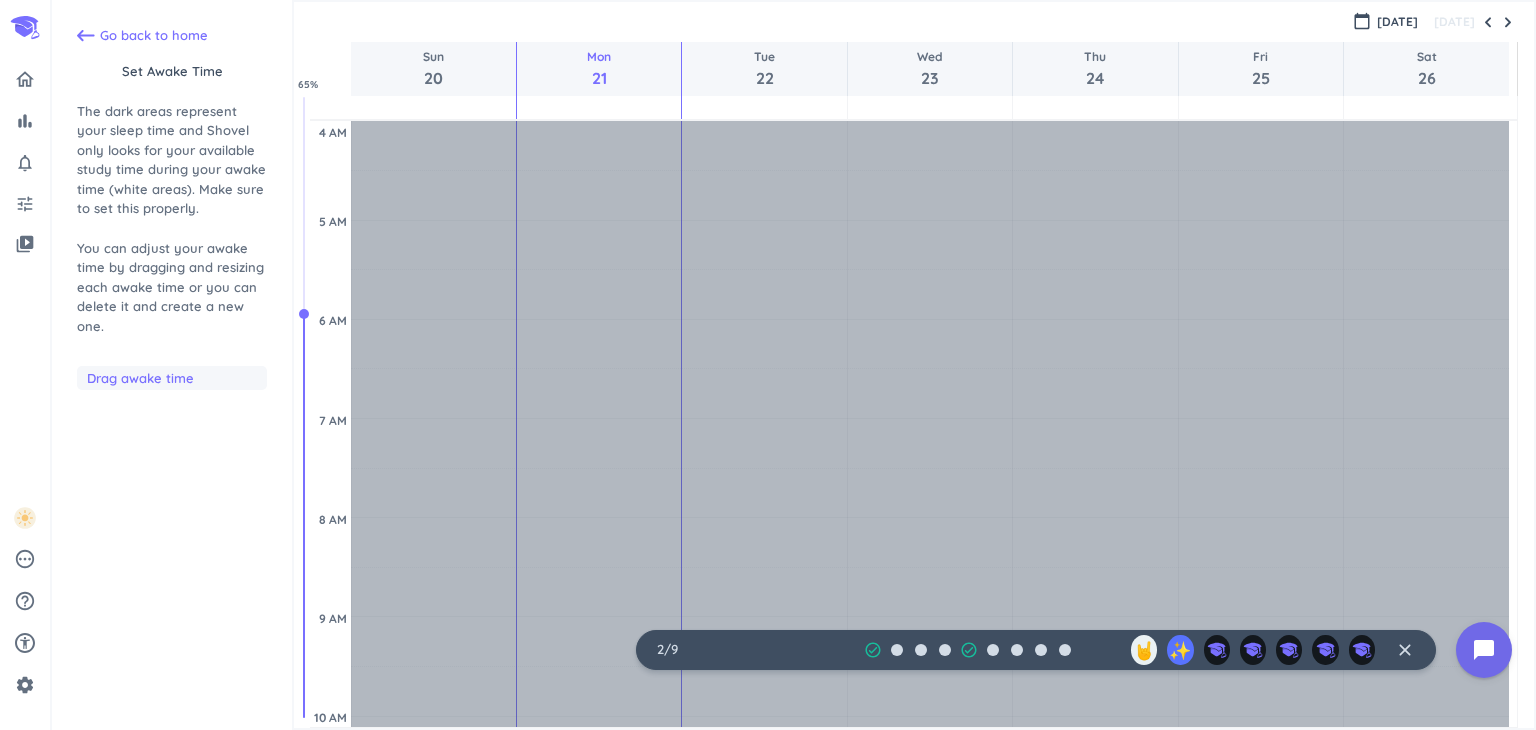 scroll, scrollTop: 200, scrollLeft: 0, axis: vertical 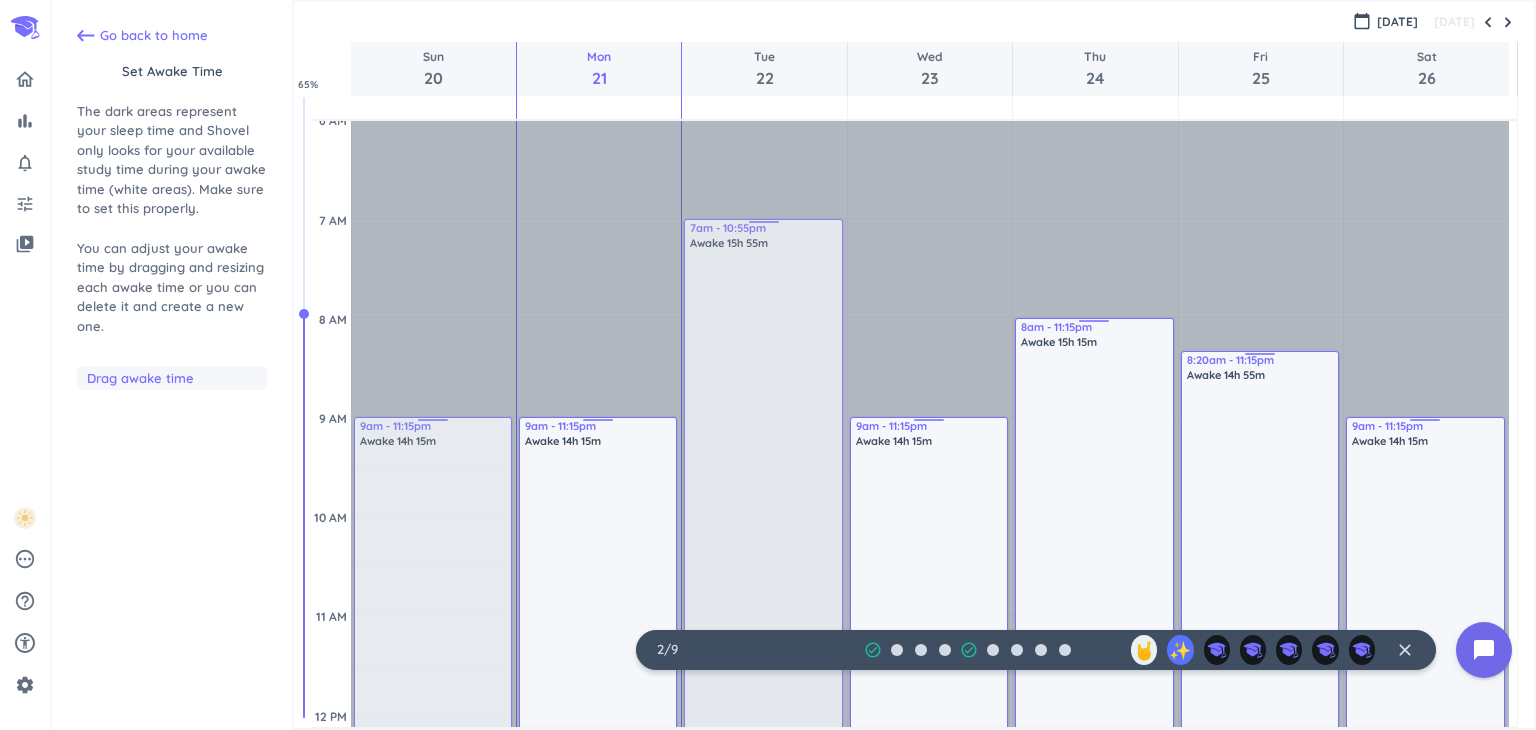 drag, startPoint x: 766, startPoint y: 252, endPoint x: 754, endPoint y: 213, distance: 40.804413 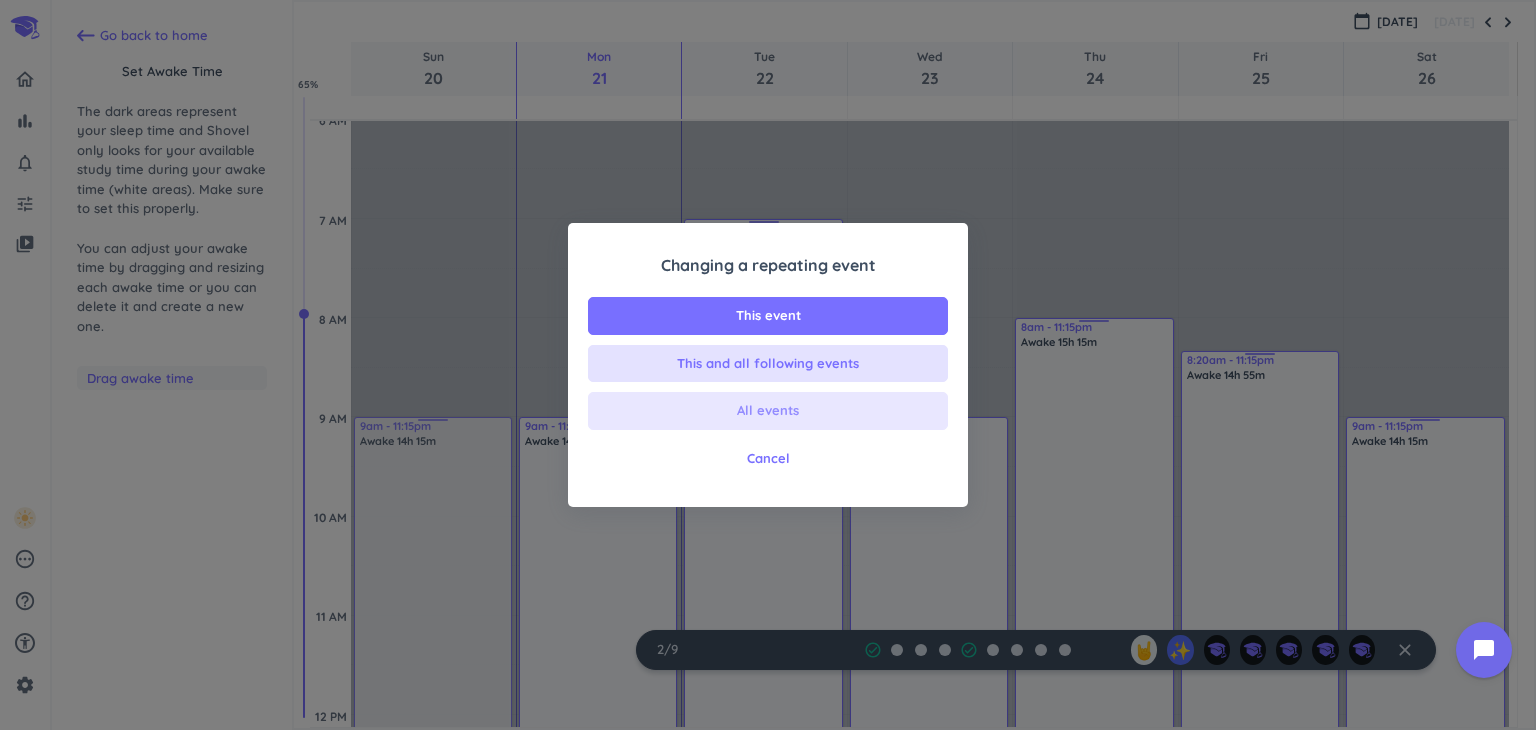 click on "All events" at bounding box center [768, 411] 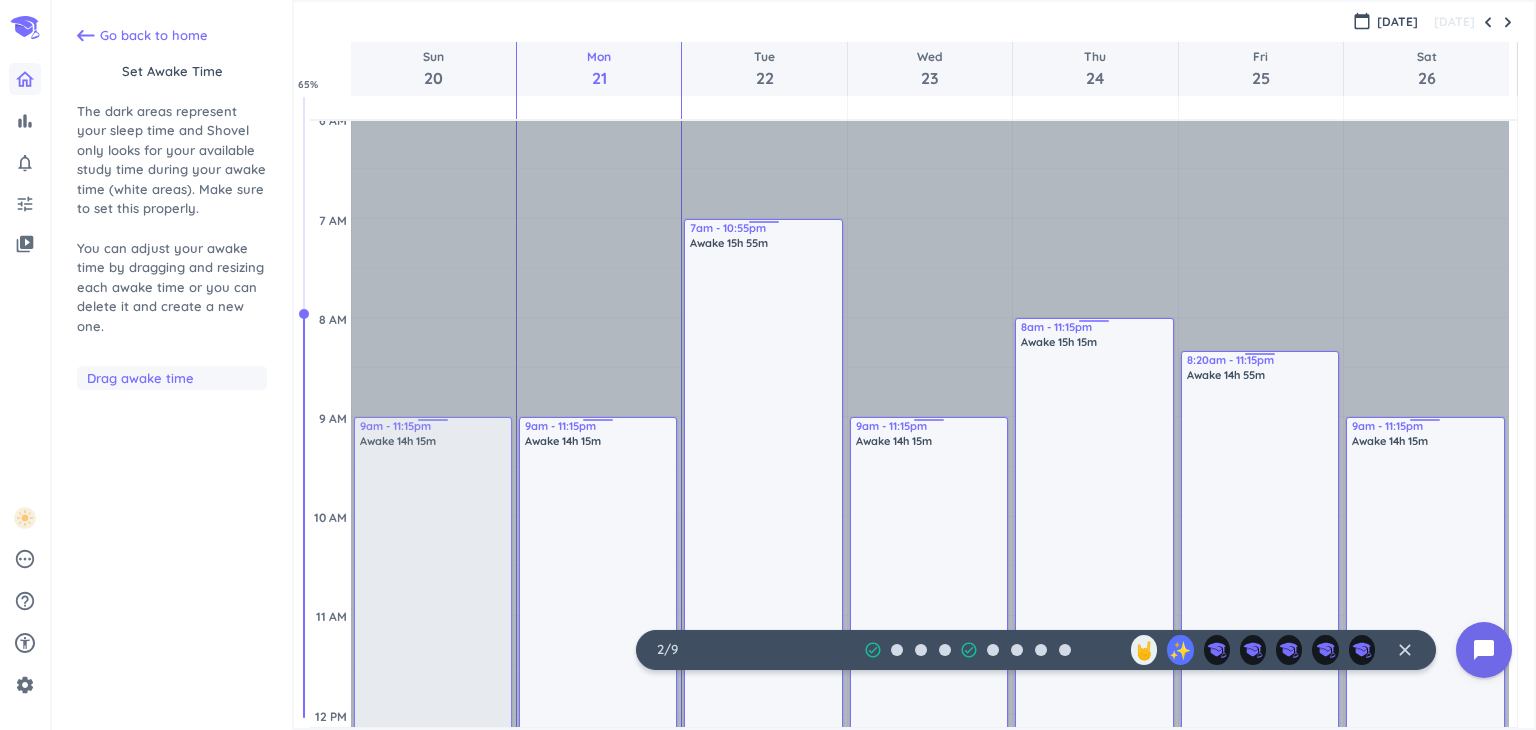 click at bounding box center [25, 79] 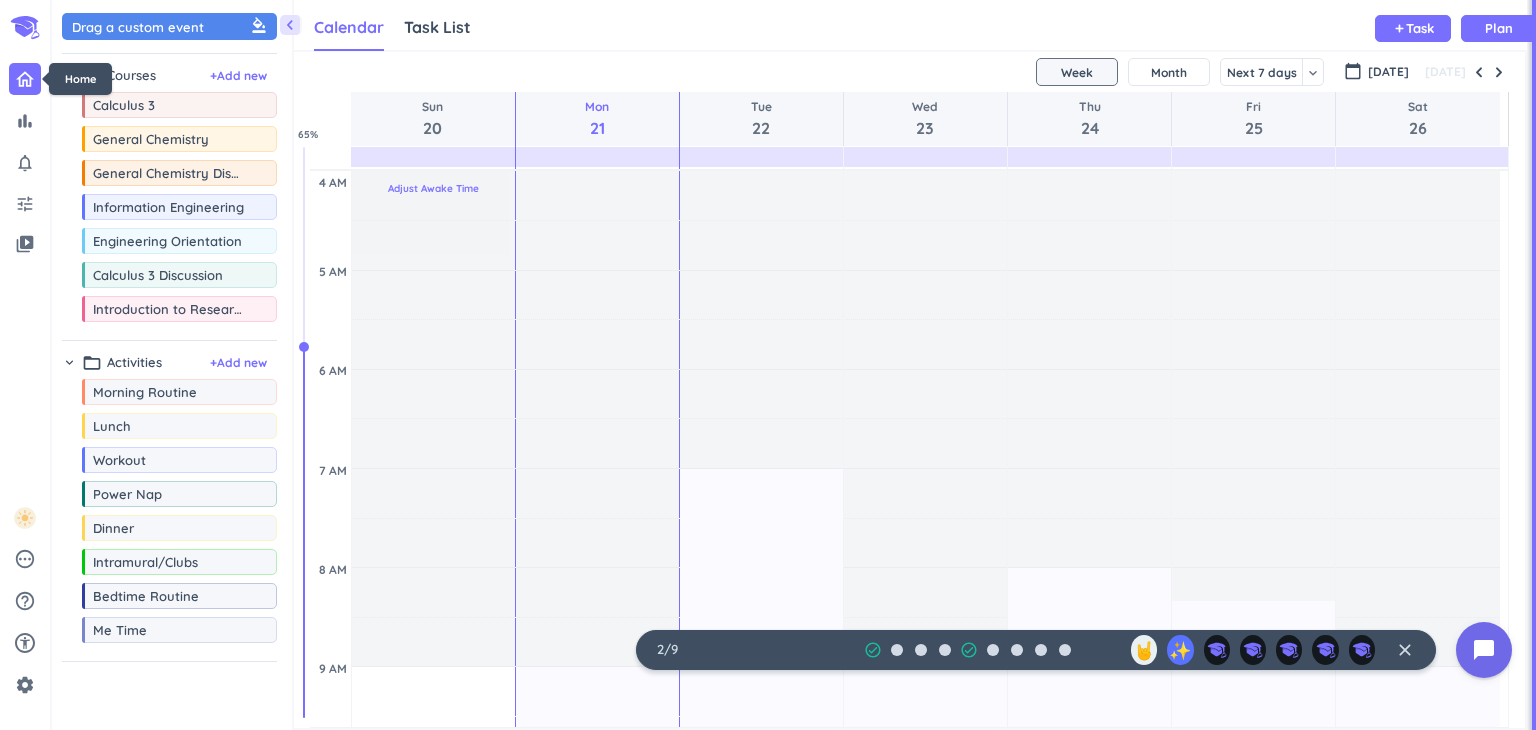 scroll, scrollTop: 8, scrollLeft: 9, axis: both 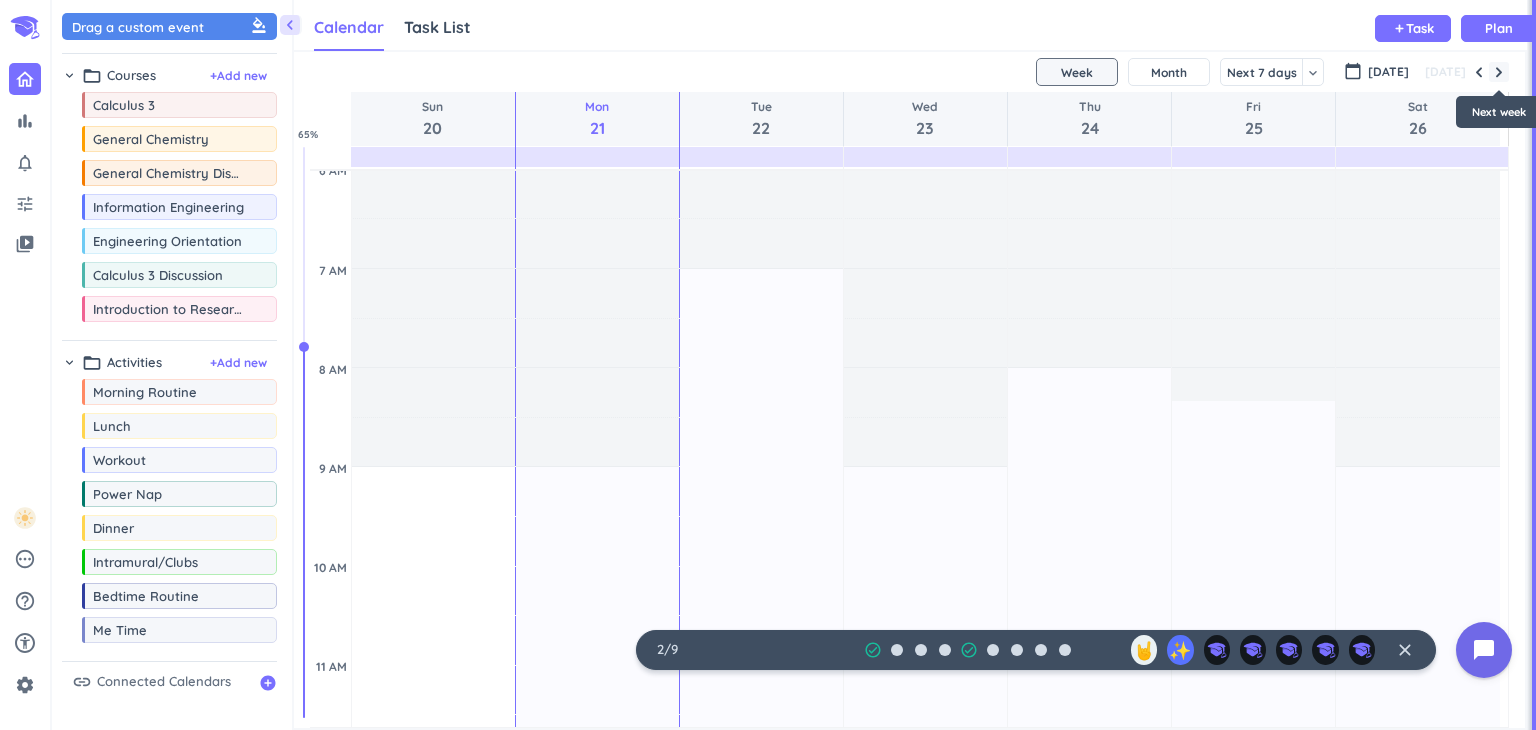 click at bounding box center (1499, 72) 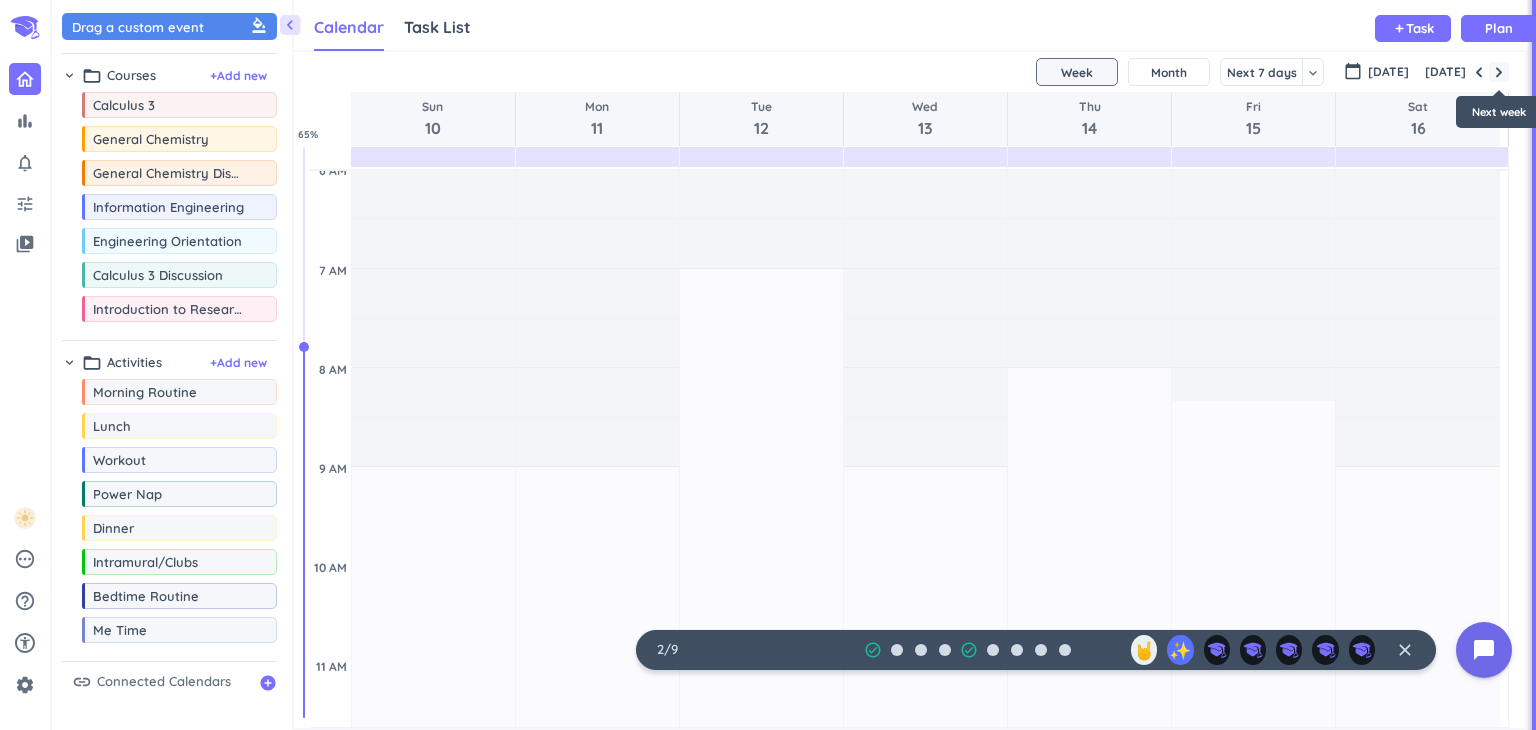 click at bounding box center [1499, 72] 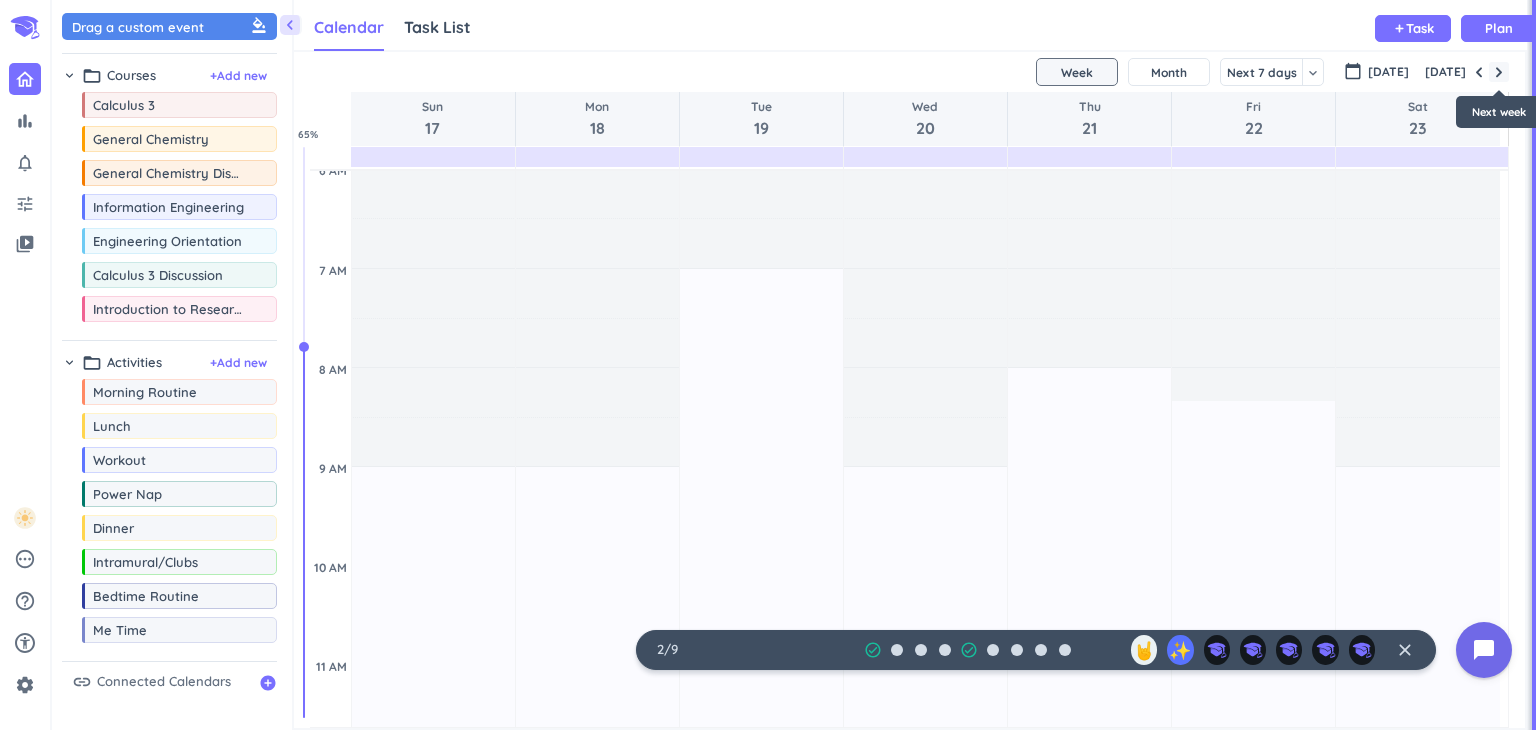 click at bounding box center [1499, 72] 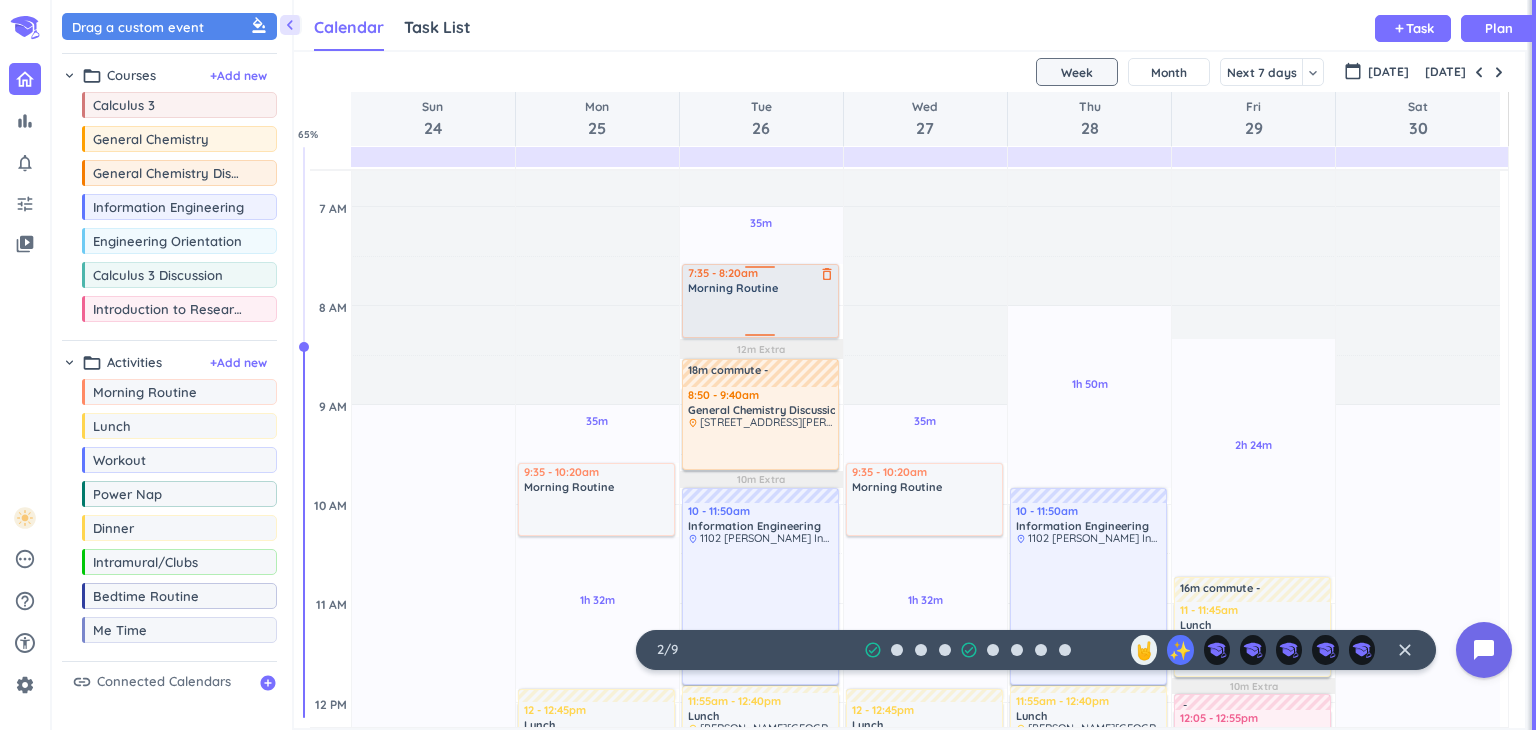 scroll, scrollTop: 267, scrollLeft: 0, axis: vertical 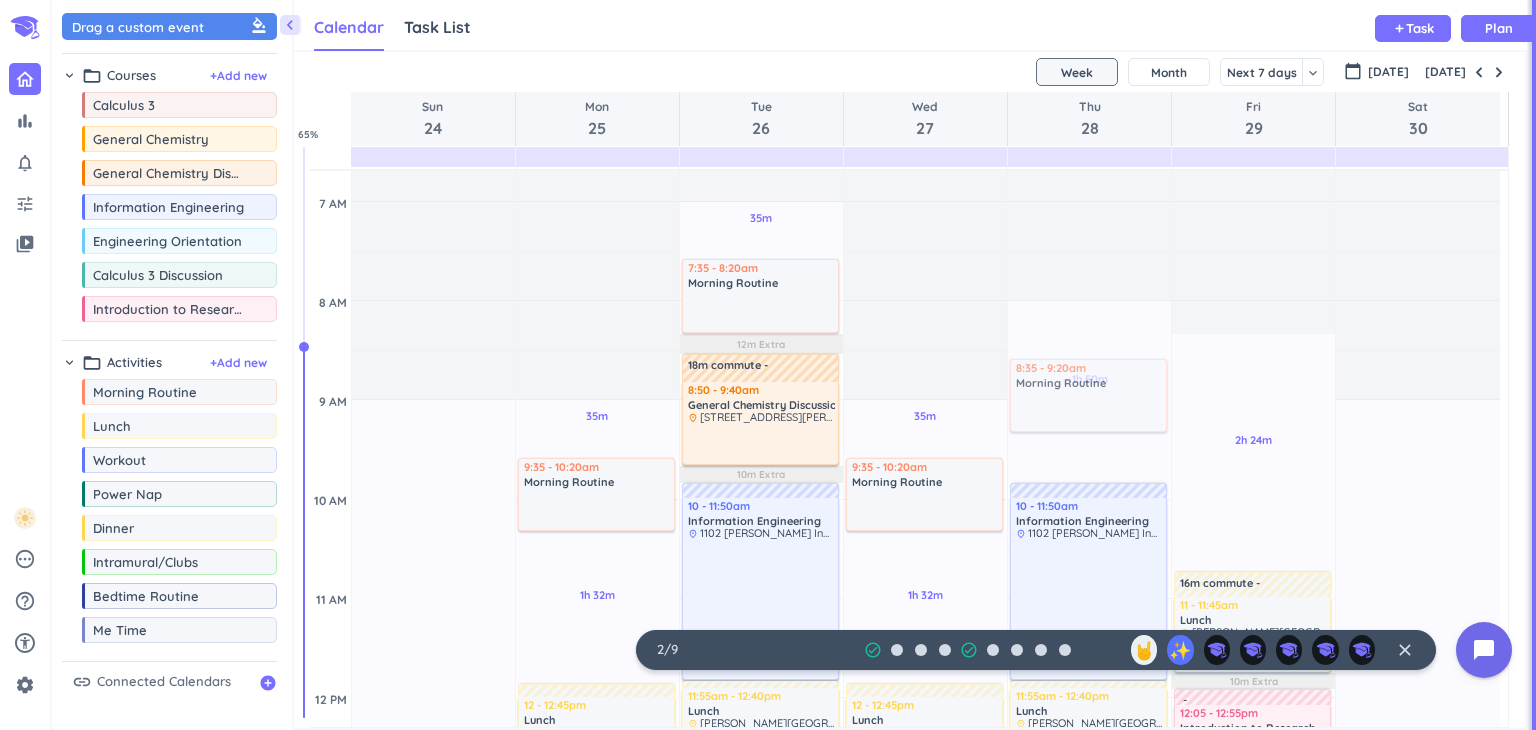drag, startPoint x: 188, startPoint y: 395, endPoint x: 1072, endPoint y: 366, distance: 884.4755 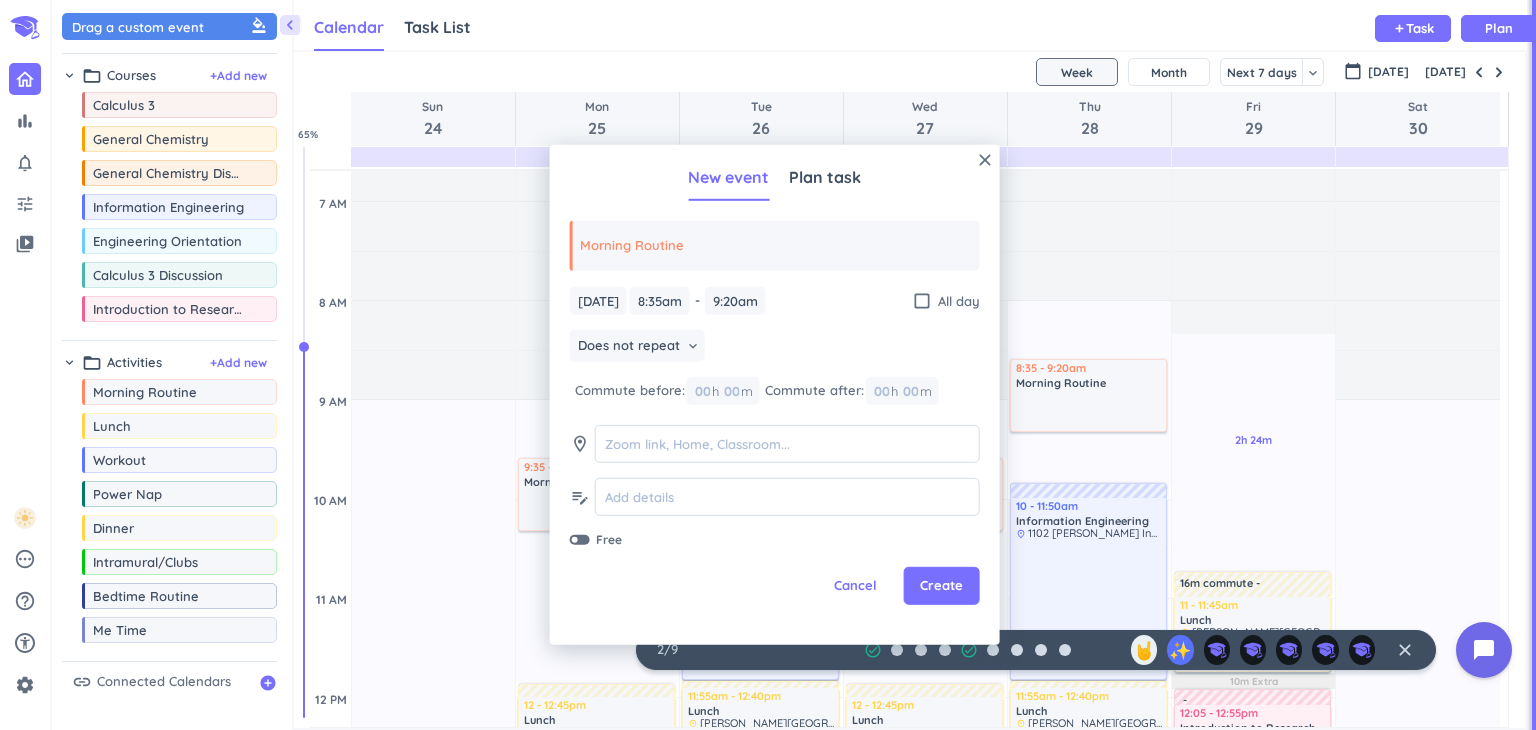 click on "Does not repeat keyboard_arrow_down" at bounding box center [775, 348] 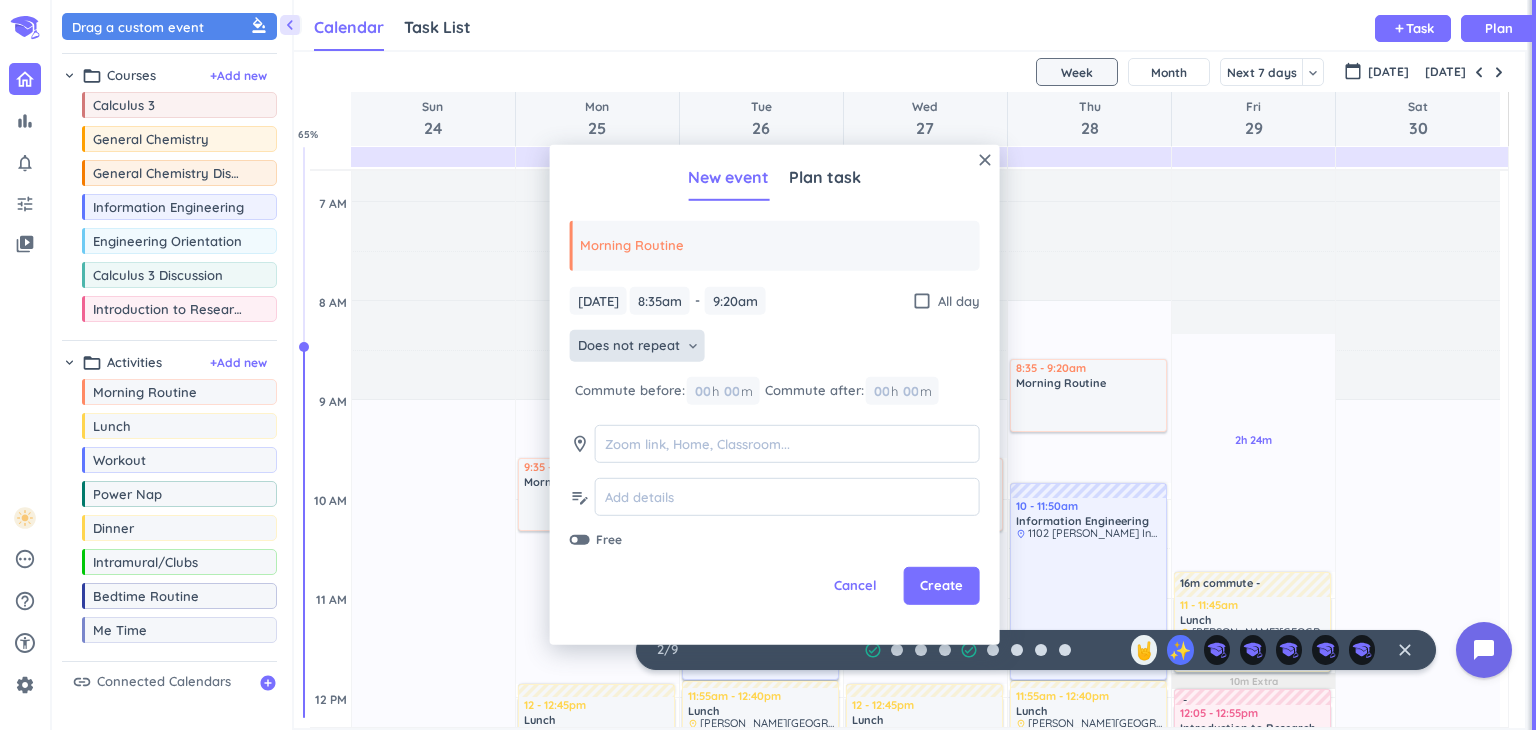 click on "Does not repeat" at bounding box center [629, 346] 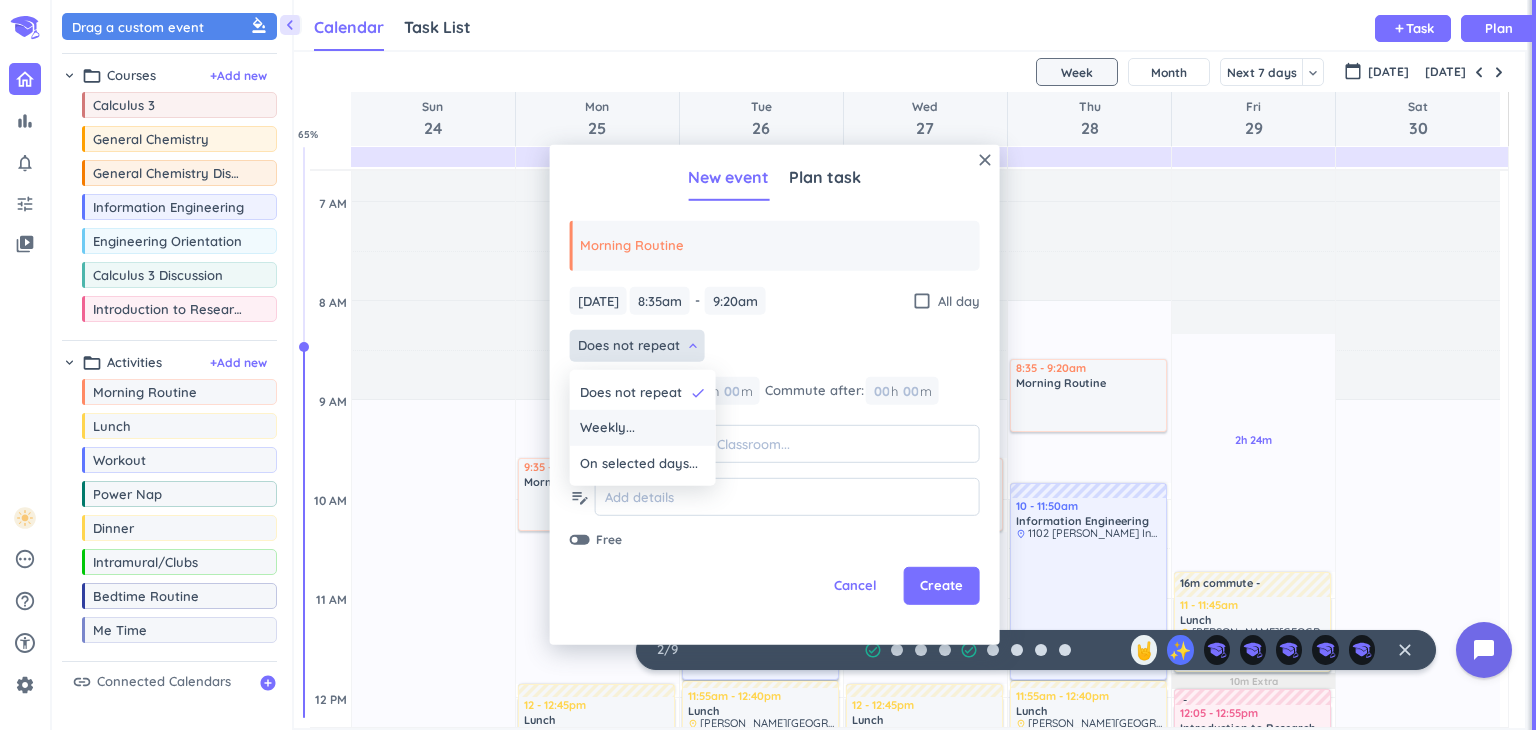 click on "Weekly..." at bounding box center (607, 428) 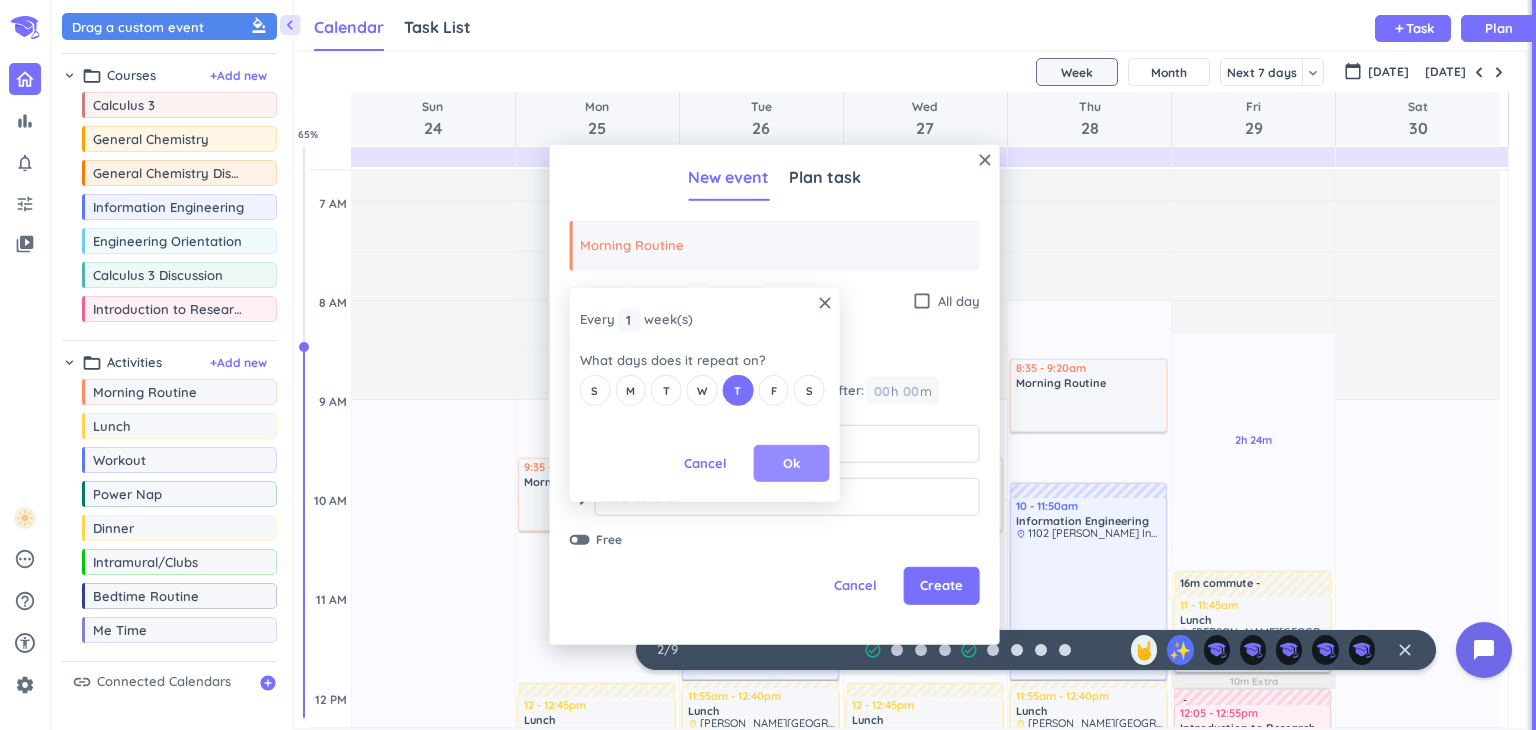 click on "Ok" at bounding box center [792, 464] 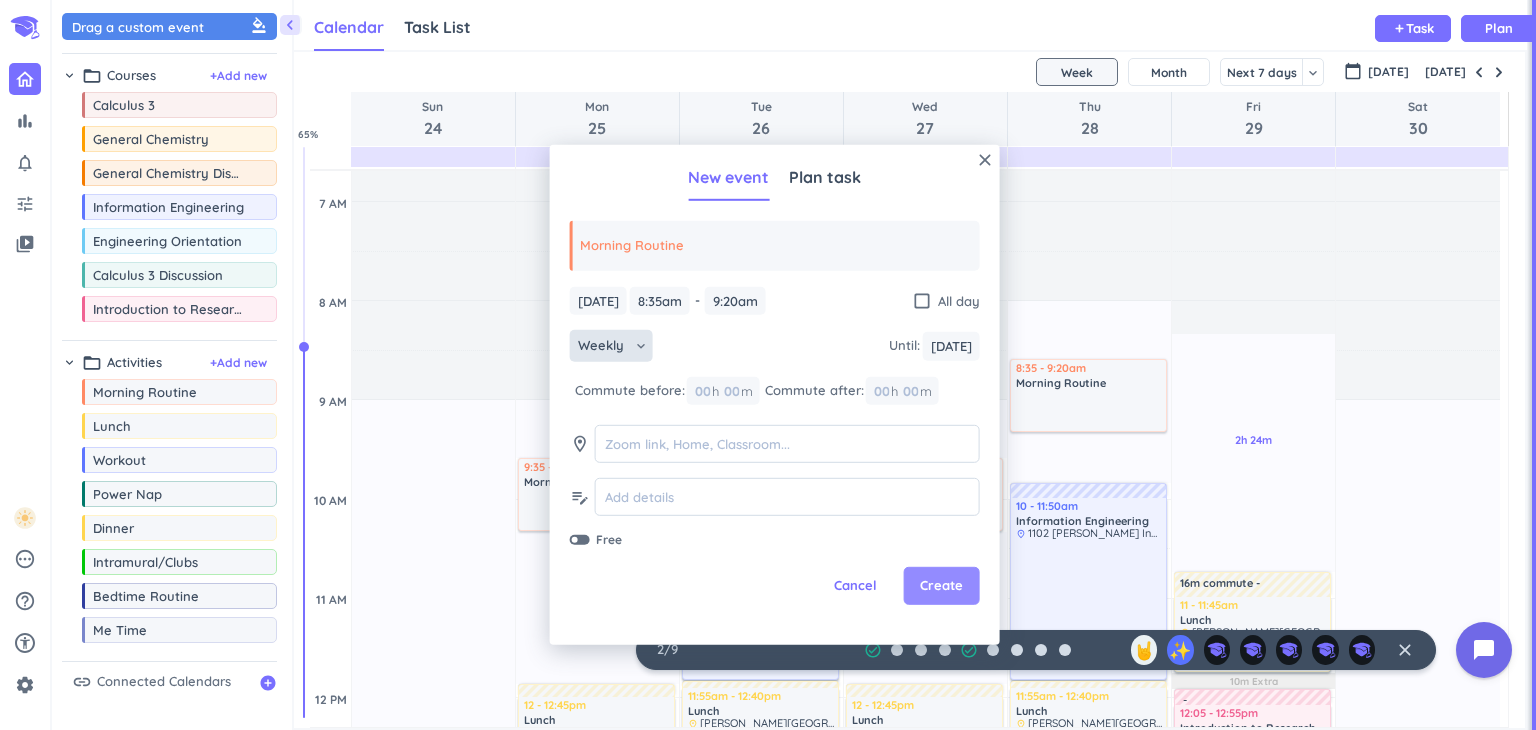 click on "Create" at bounding box center [942, 586] 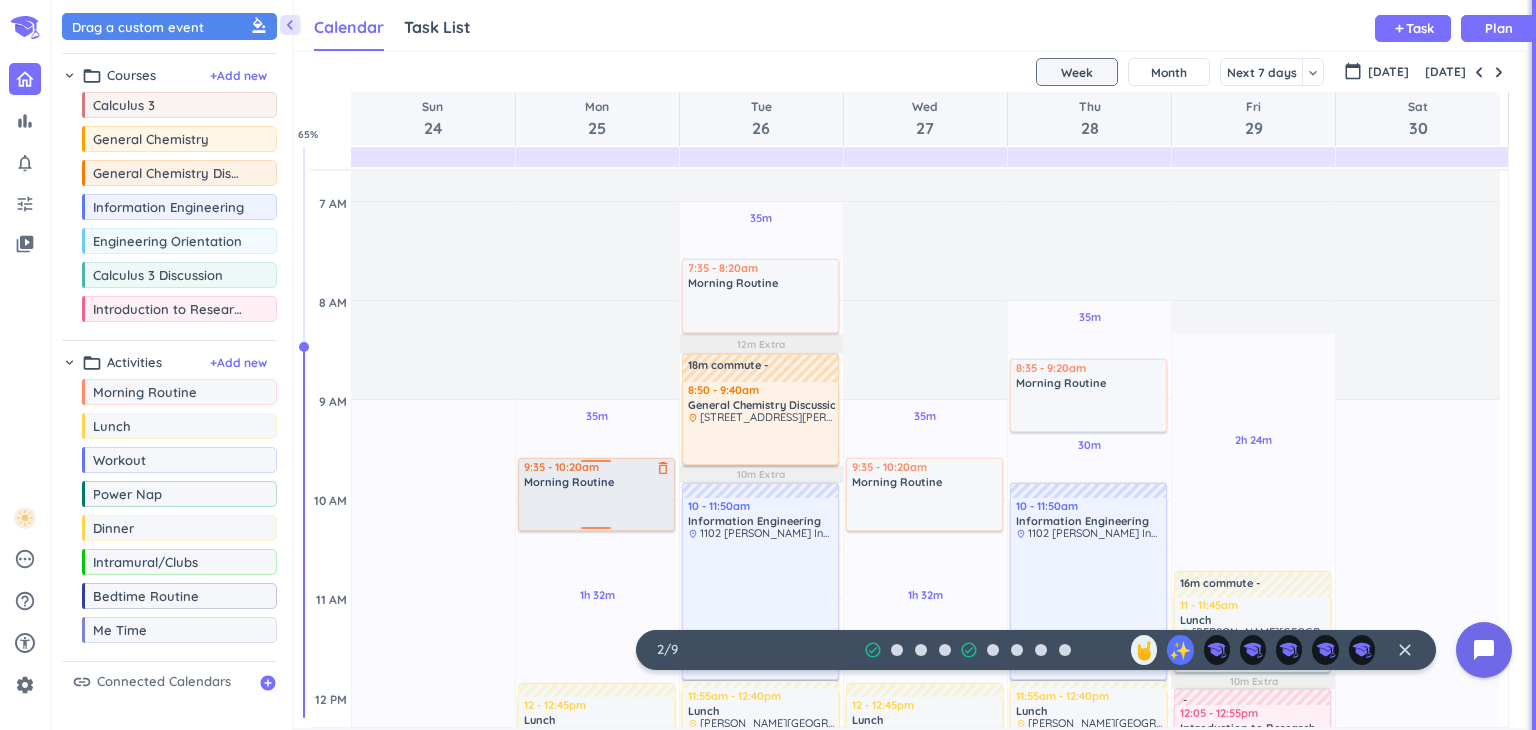 click at bounding box center (597, 509) 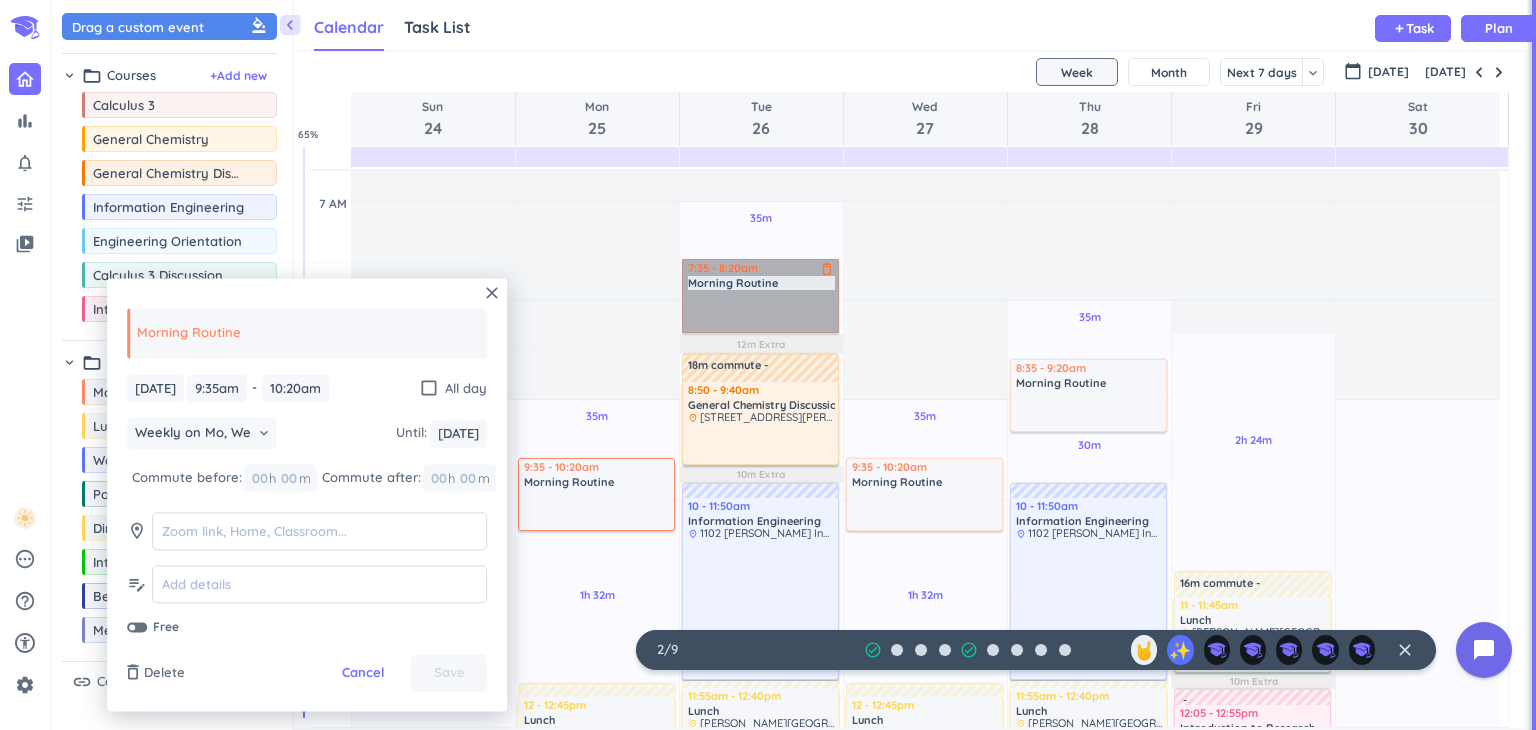click on "7:35 - 8:20am Morning Routine delete_outline" at bounding box center (760, 296) 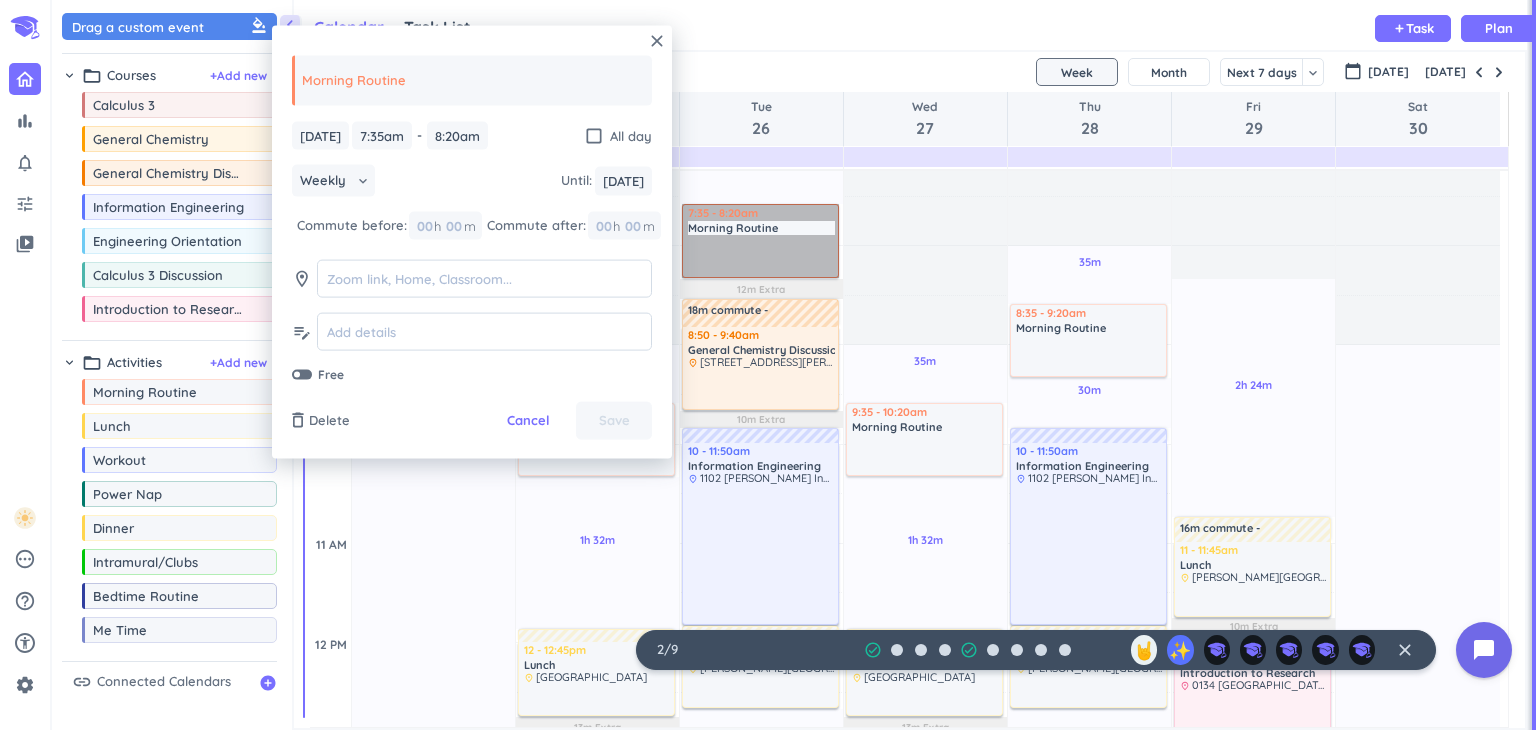 scroll, scrollTop: 322, scrollLeft: 0, axis: vertical 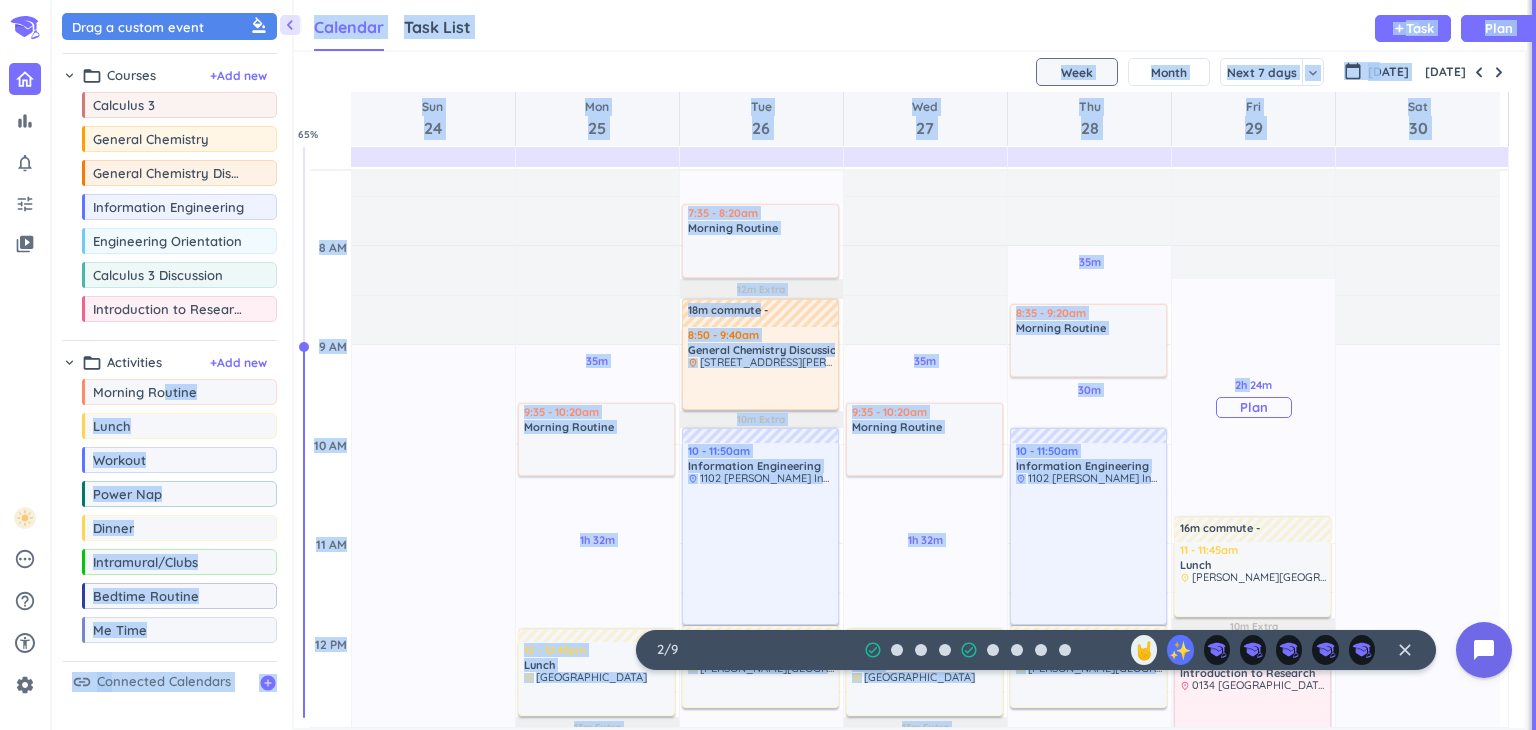 drag, startPoint x: 161, startPoint y: 395, endPoint x: 1250, endPoint y: 344, distance: 1090.1936 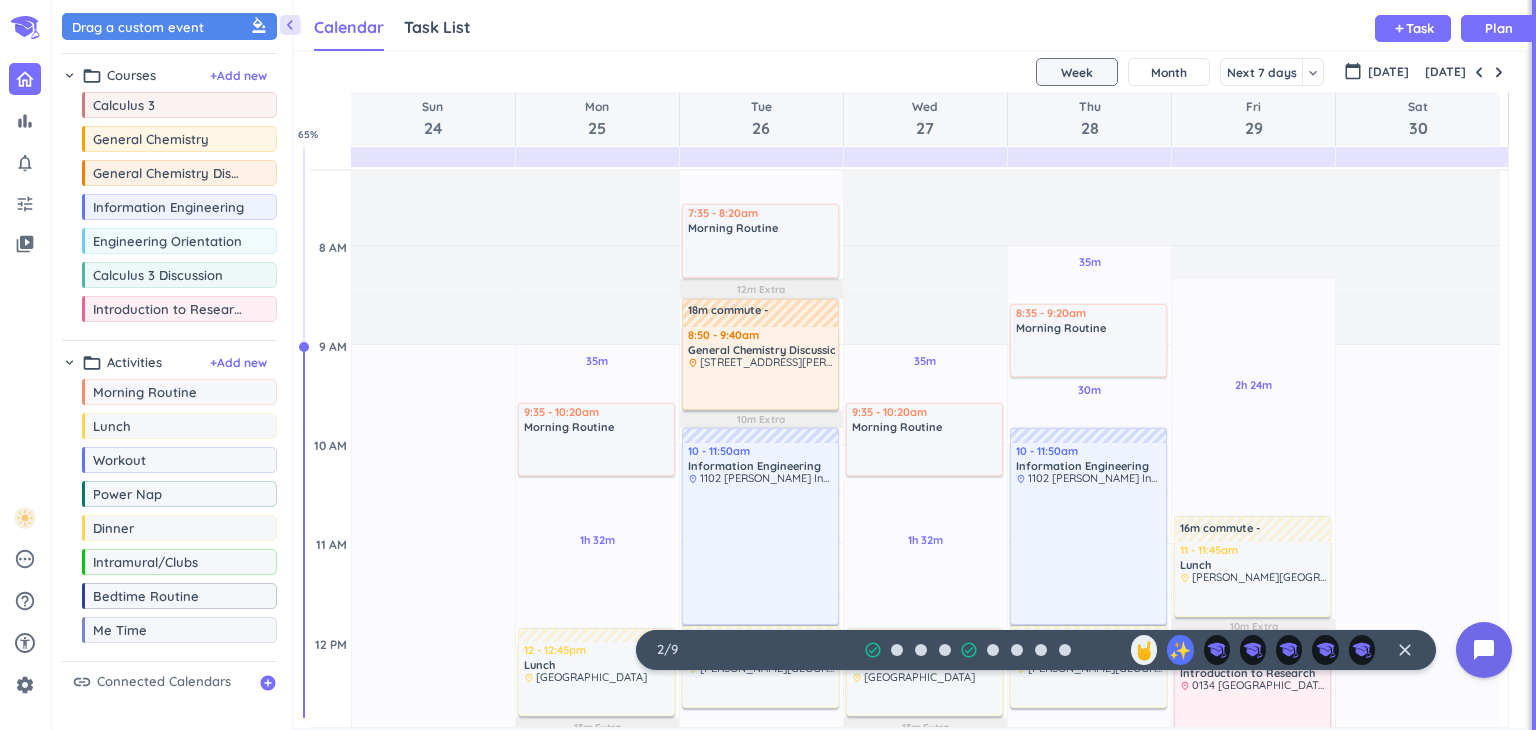 click on "9 AM" at bounding box center [330, 370] 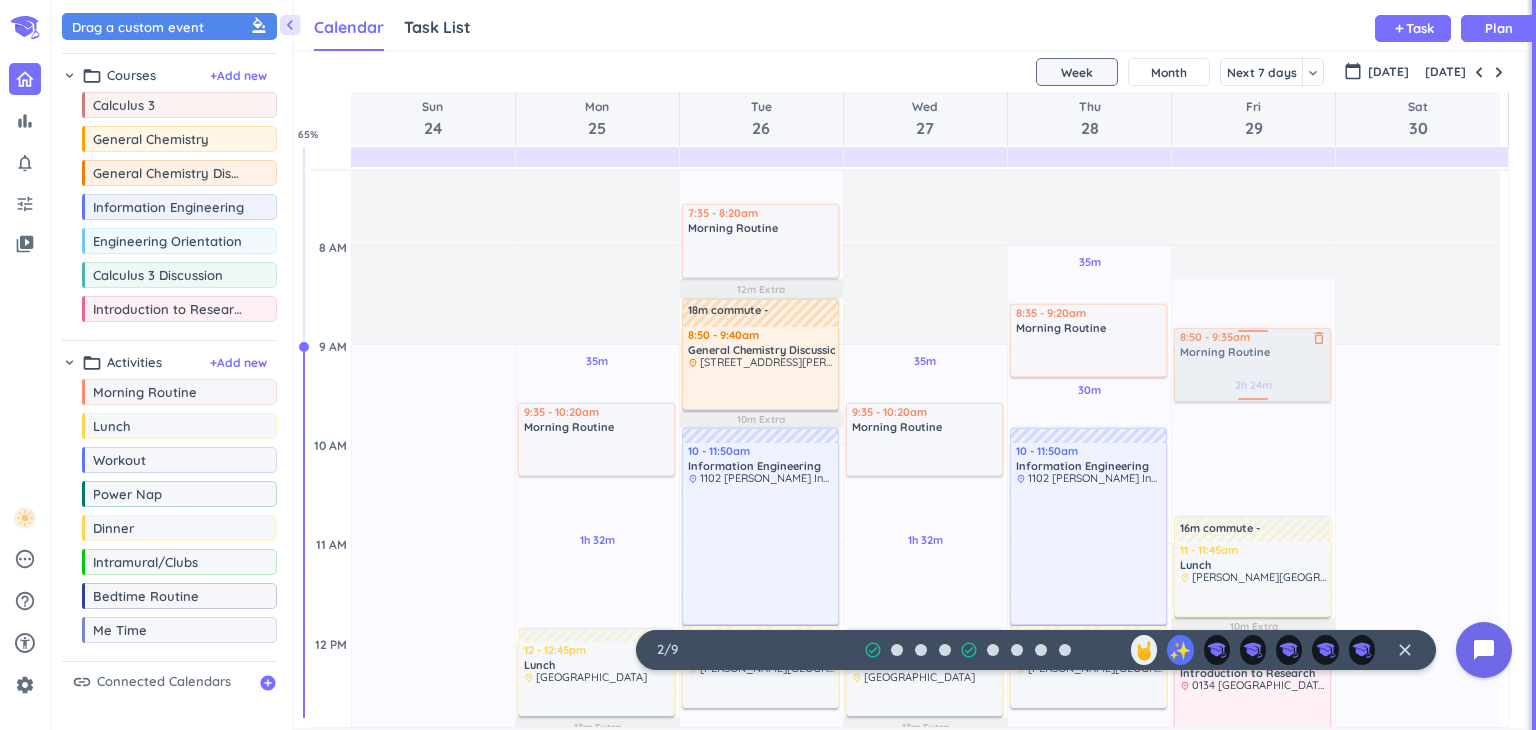 drag, startPoint x: 131, startPoint y: 393, endPoint x: 1232, endPoint y: 329, distance: 1102.8585 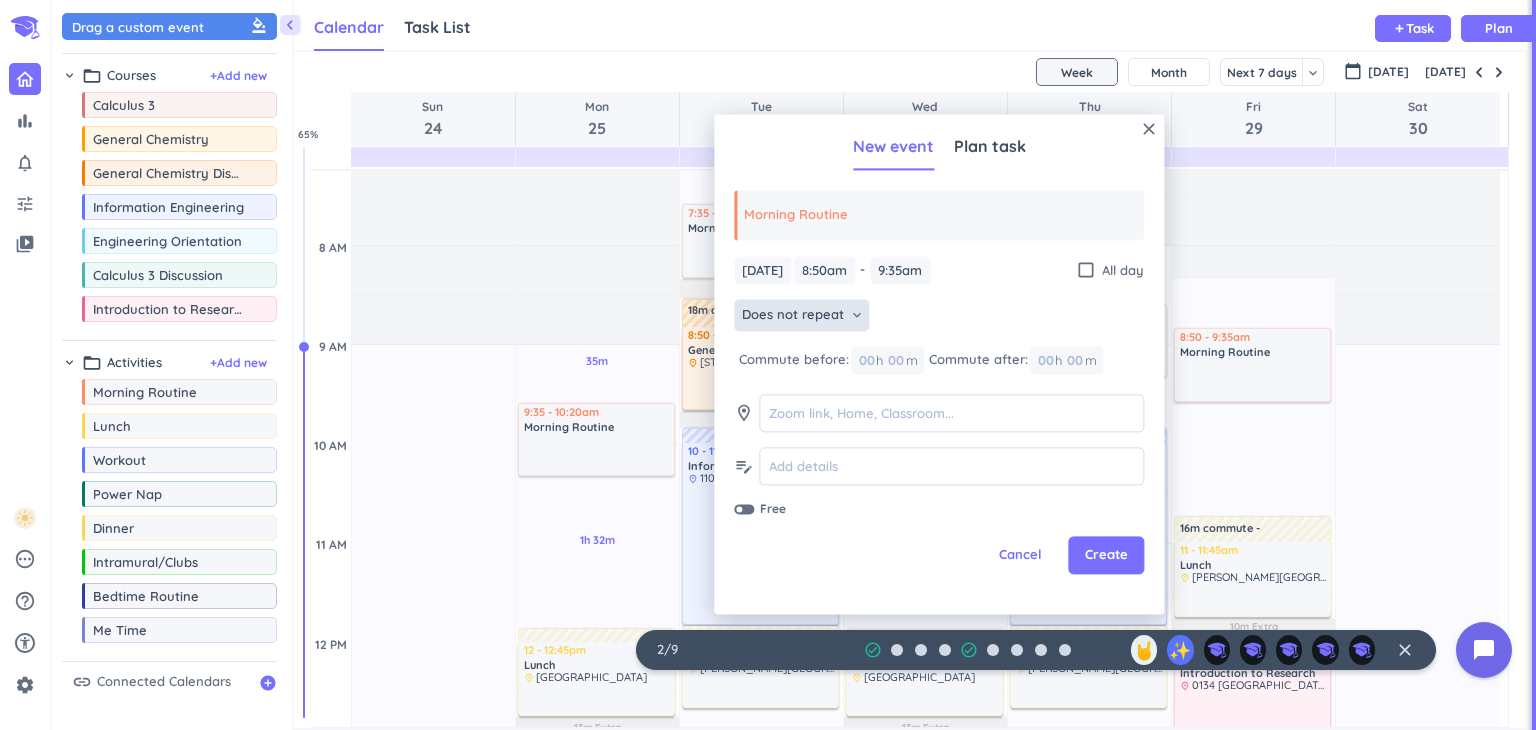 click on "Does not repeat" at bounding box center (793, 316) 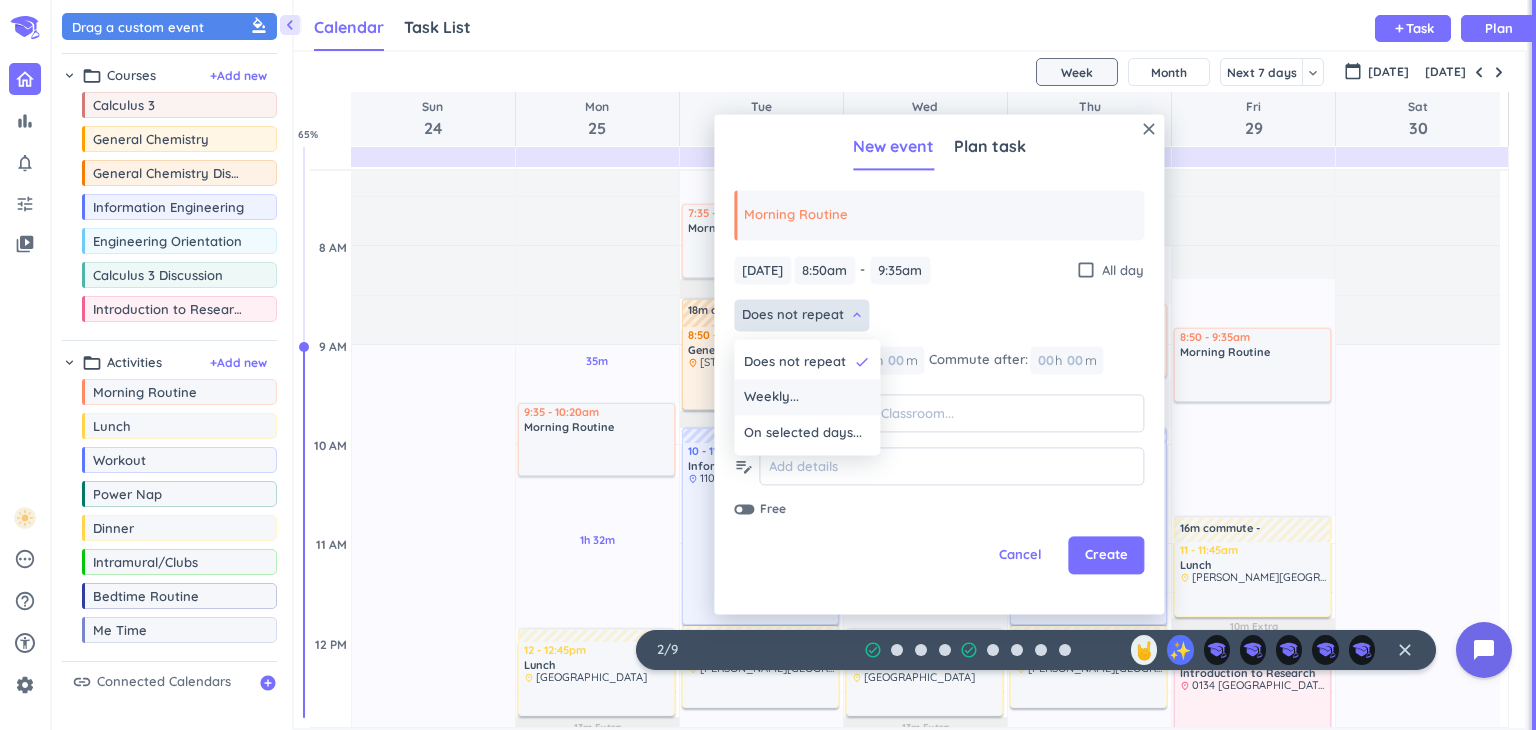 click on "Weekly..." at bounding box center (807, 398) 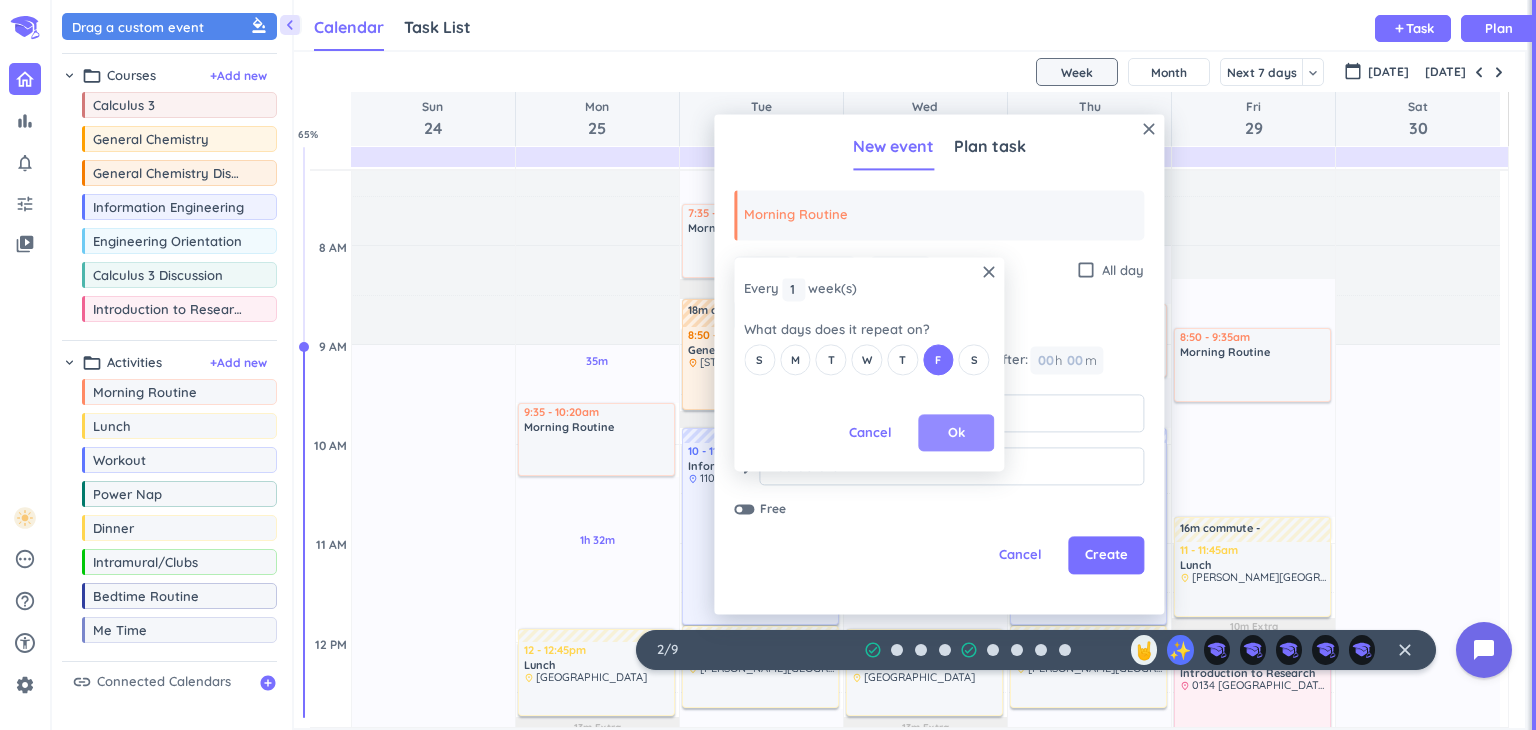 click on "Ok" at bounding box center (956, 433) 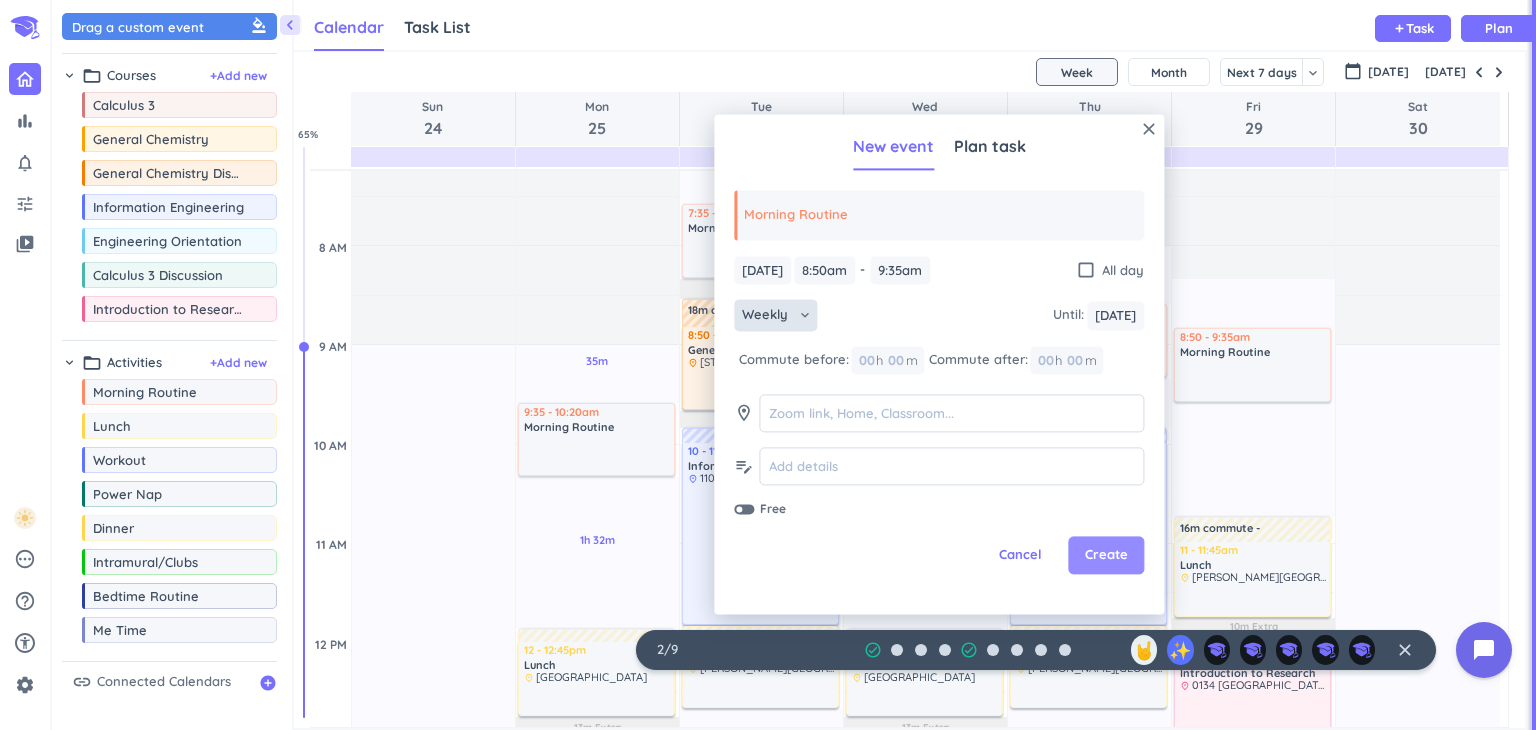 click on "Create" at bounding box center [1106, 556] 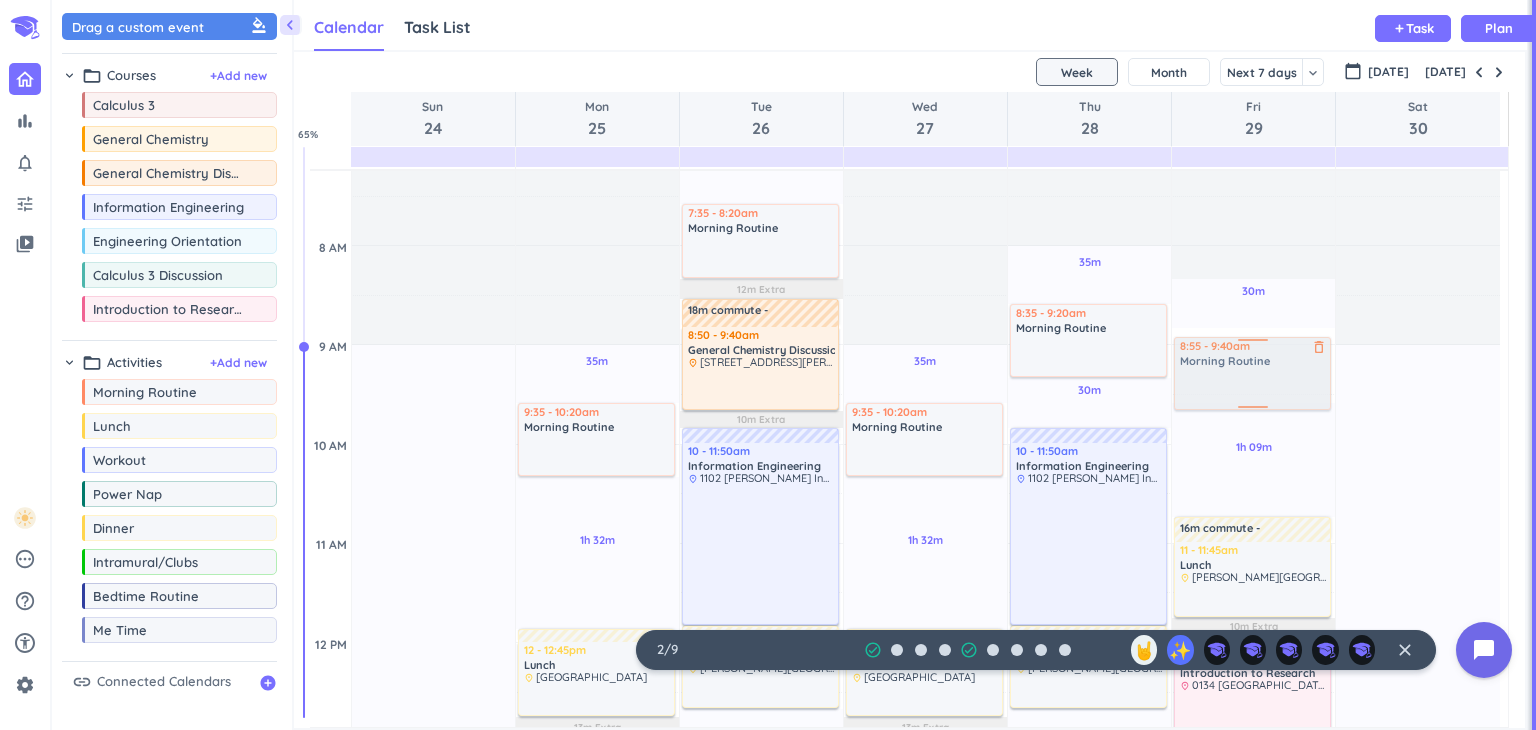drag, startPoint x: 1269, startPoint y: 375, endPoint x: 1272, endPoint y: 388, distance: 13.341664 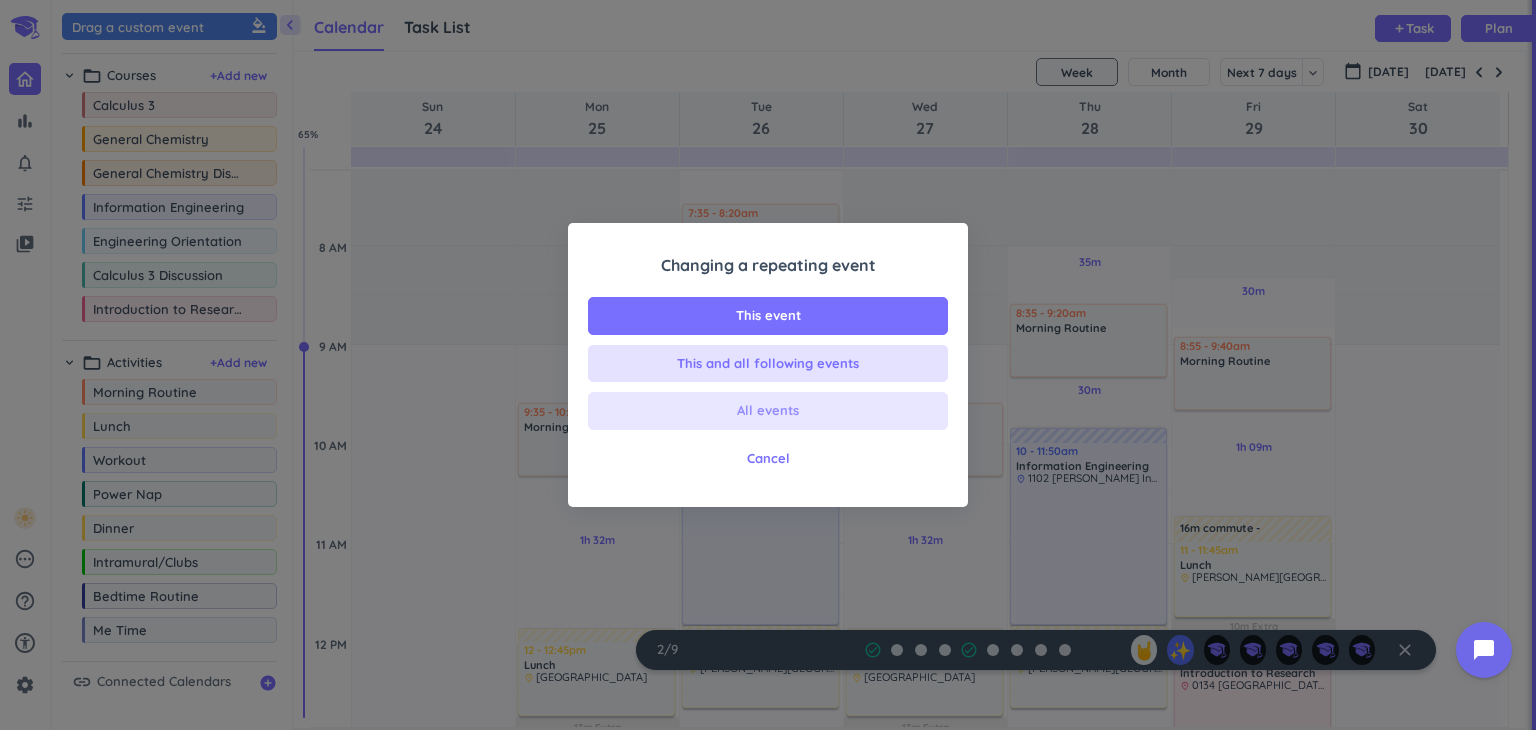 click on "All events" at bounding box center [768, 411] 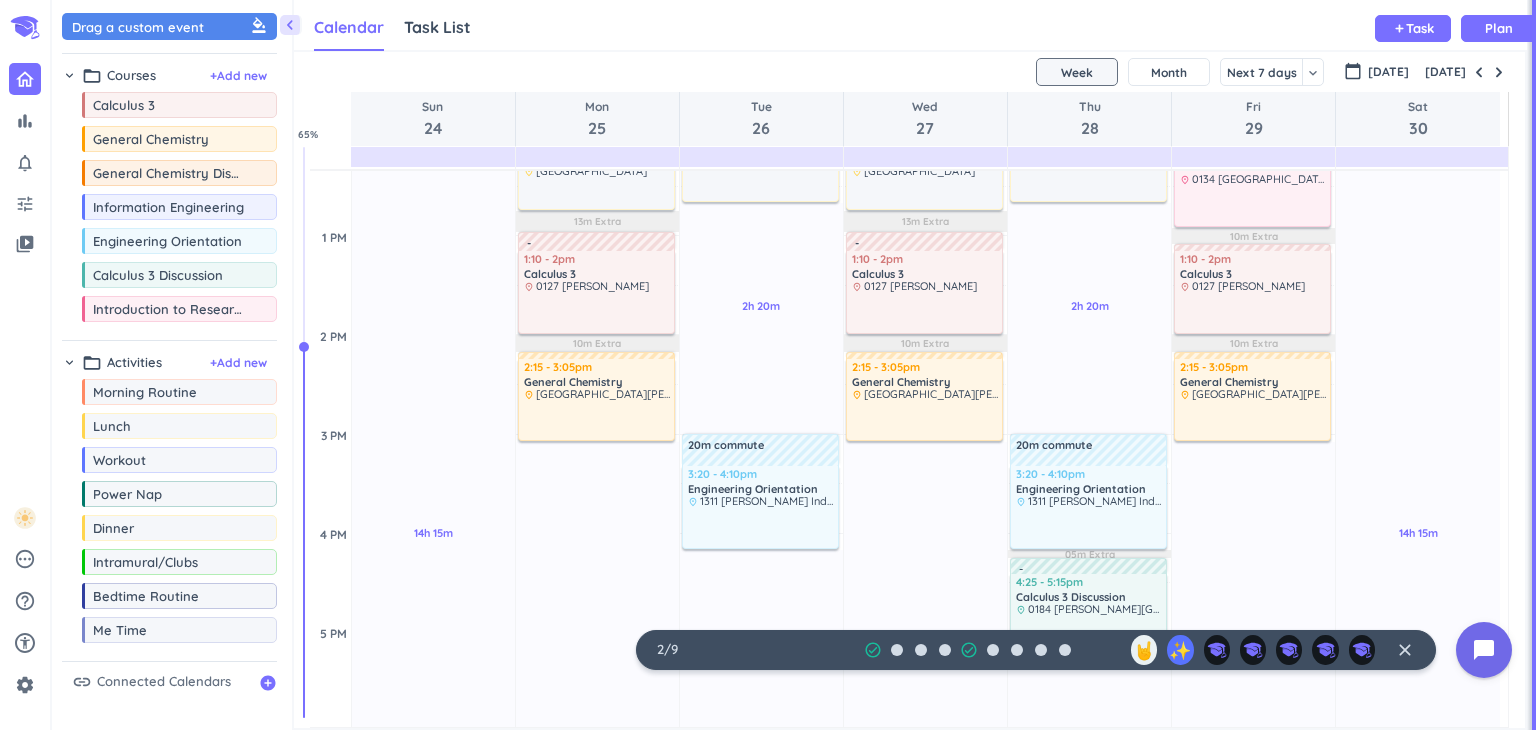 scroll, scrollTop: 830, scrollLeft: 0, axis: vertical 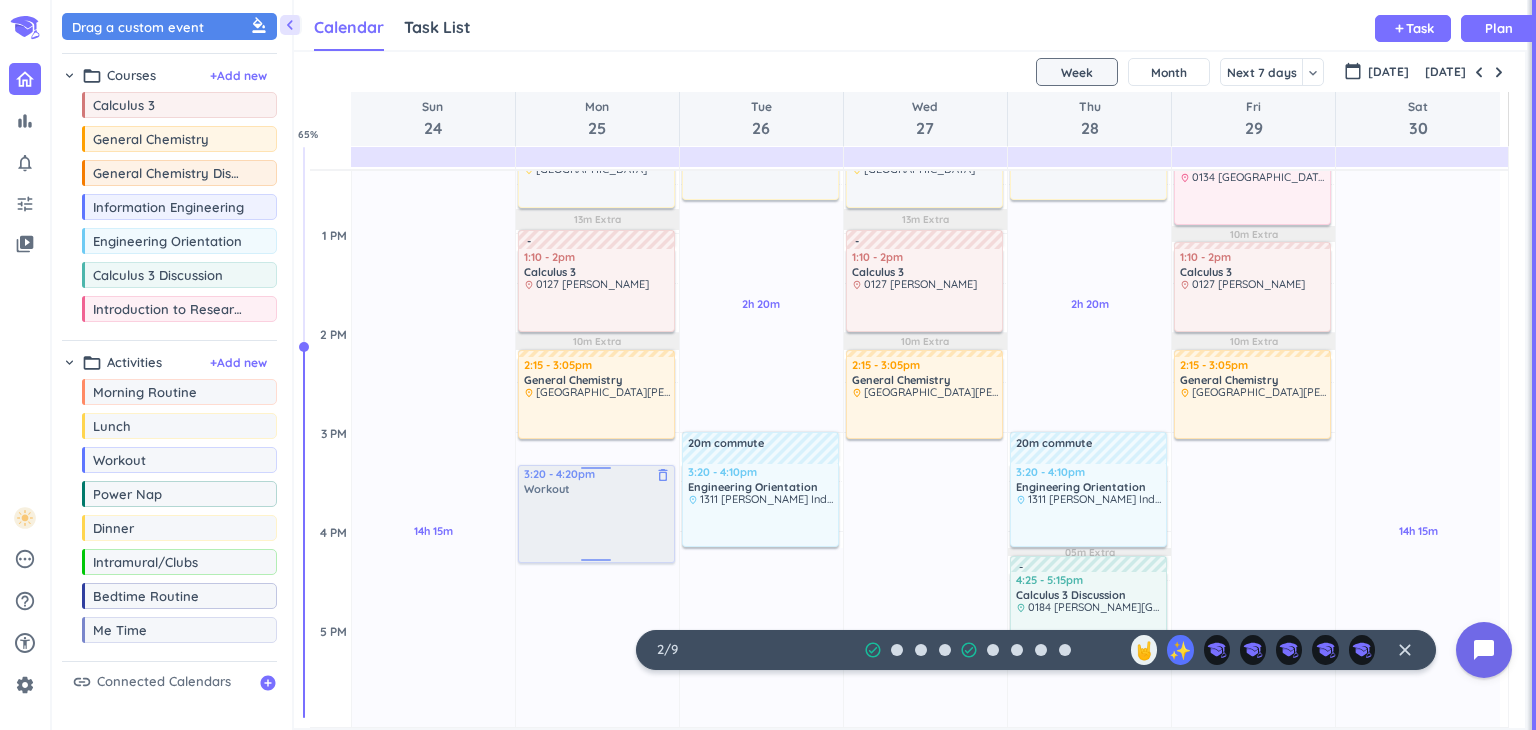 drag, startPoint x: 145, startPoint y: 455, endPoint x: 609, endPoint y: 465, distance: 464.10776 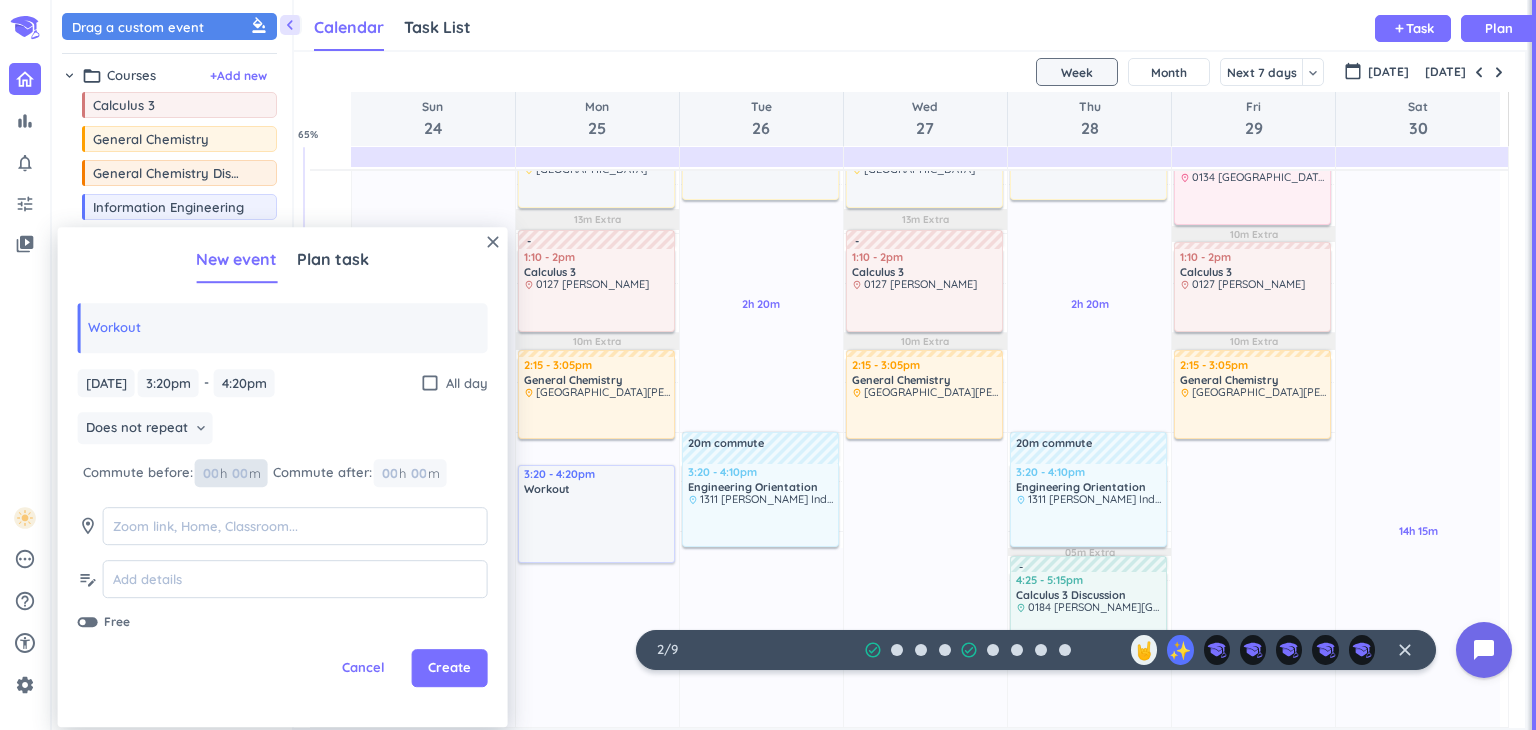 click at bounding box center [239, 473] 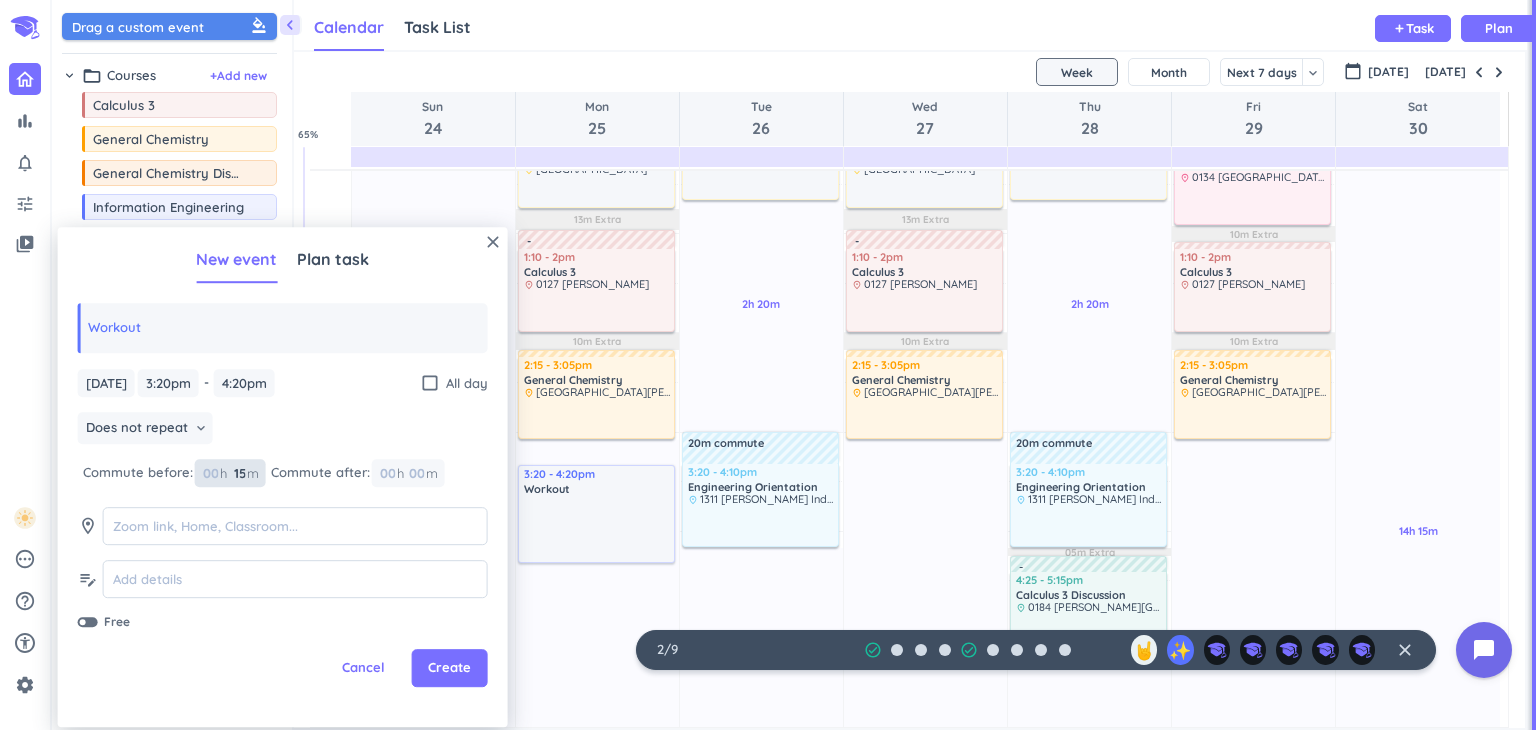type on "15" 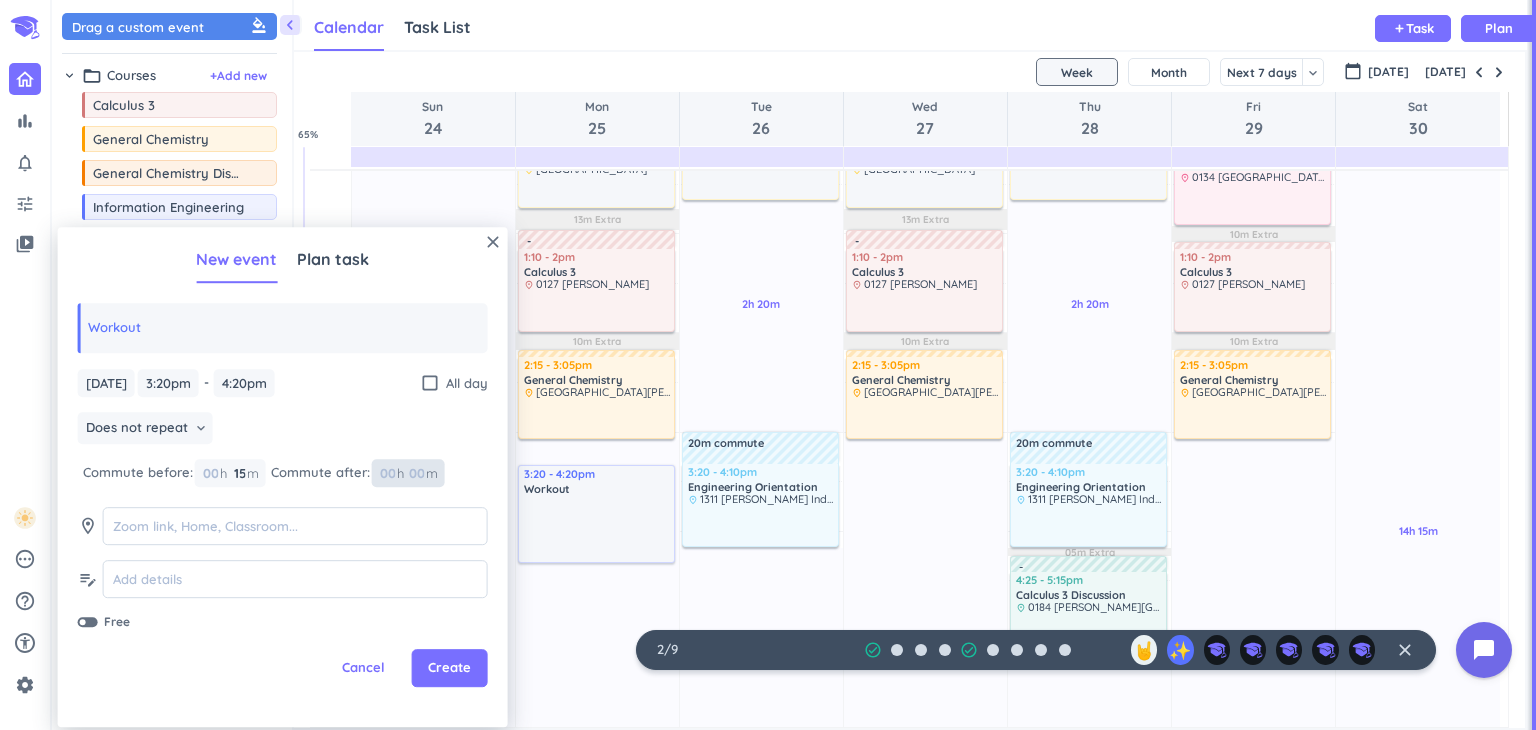 click at bounding box center (416, 473) 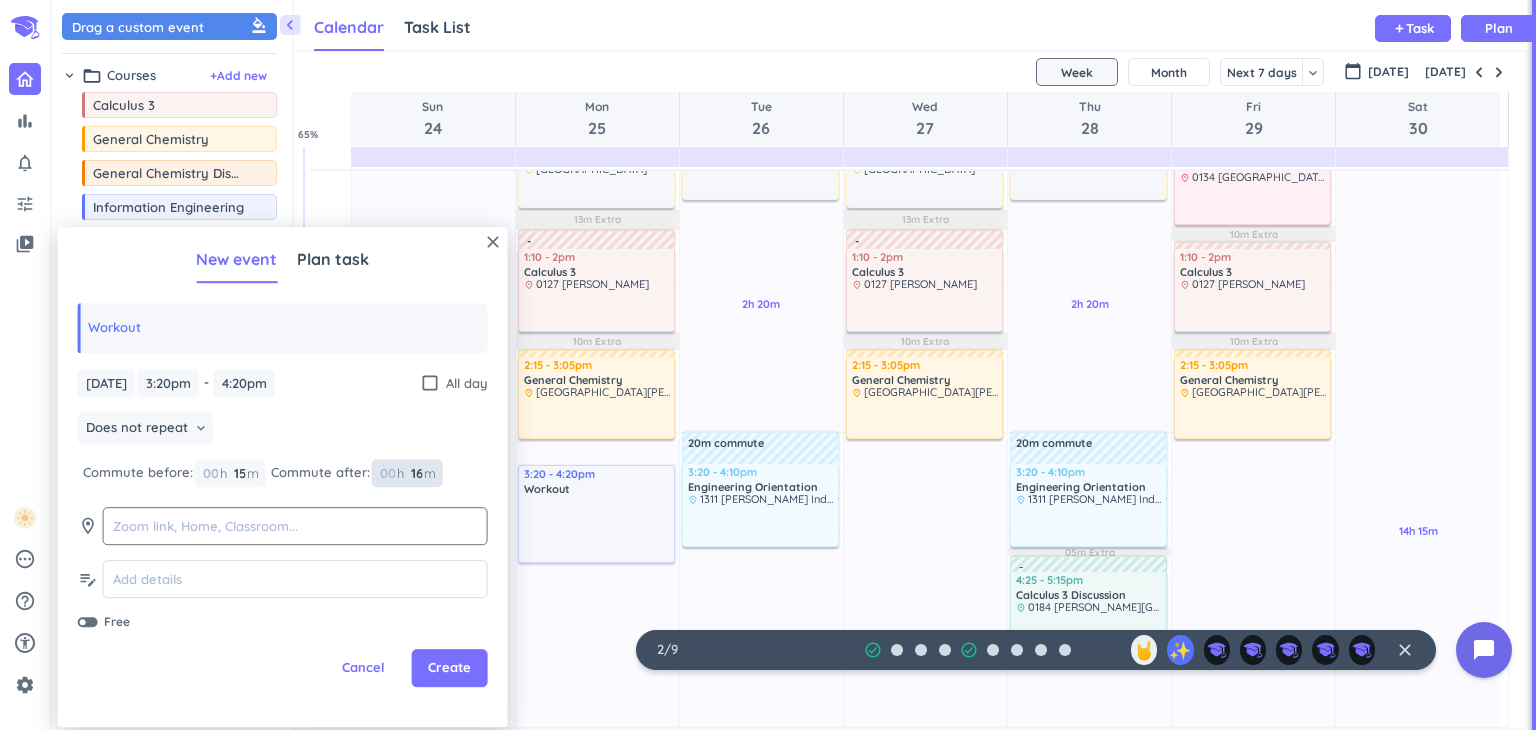 type on "16" 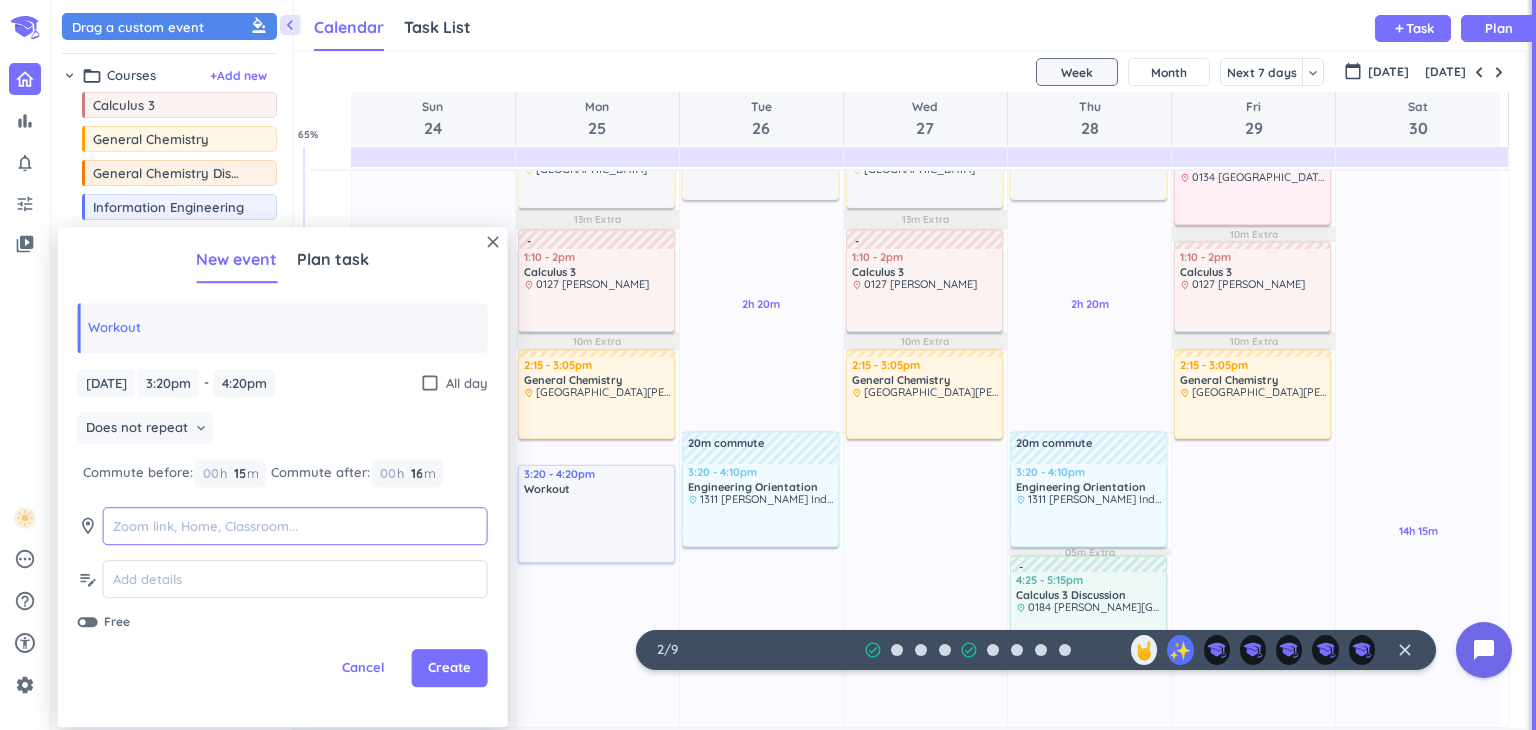 click at bounding box center [295, 526] 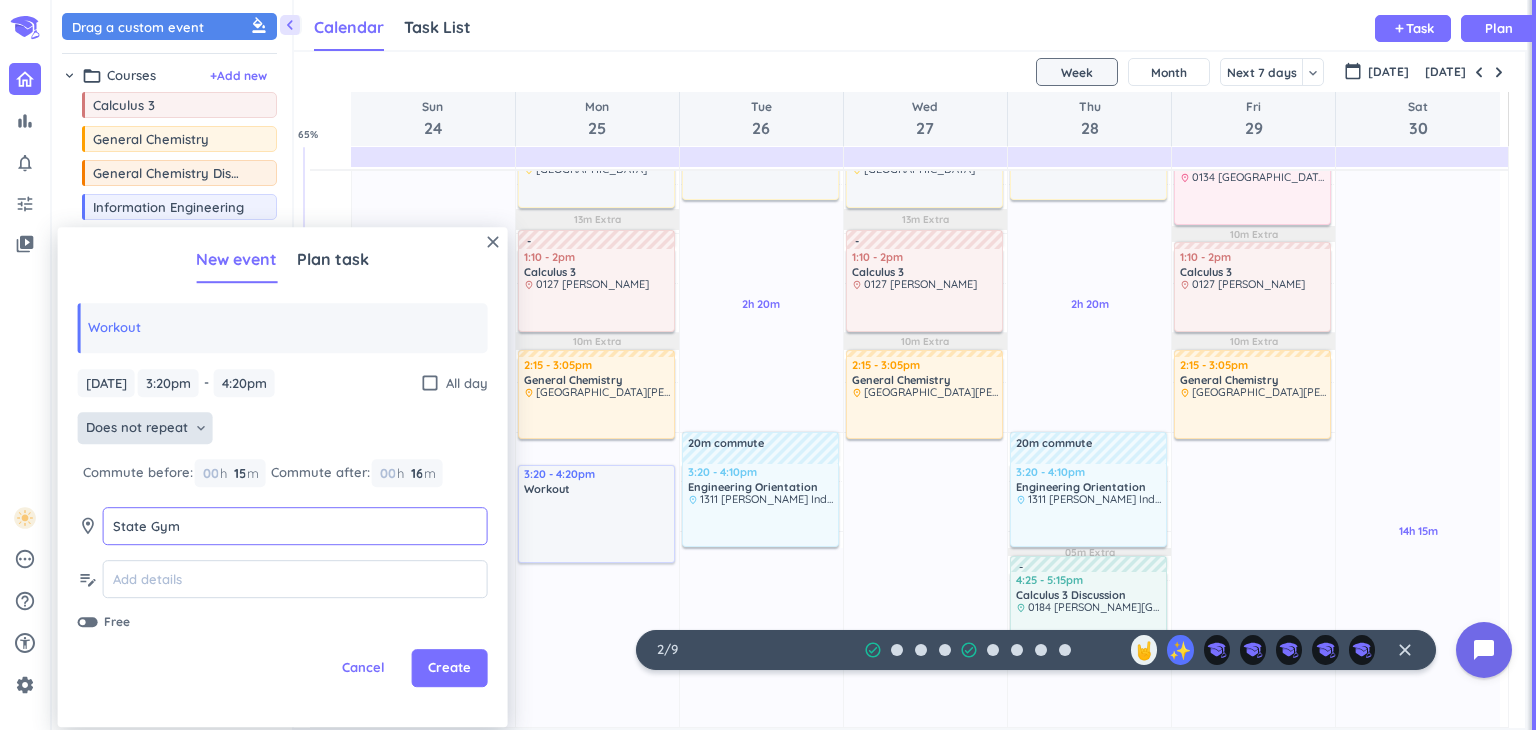 type on "State Gym" 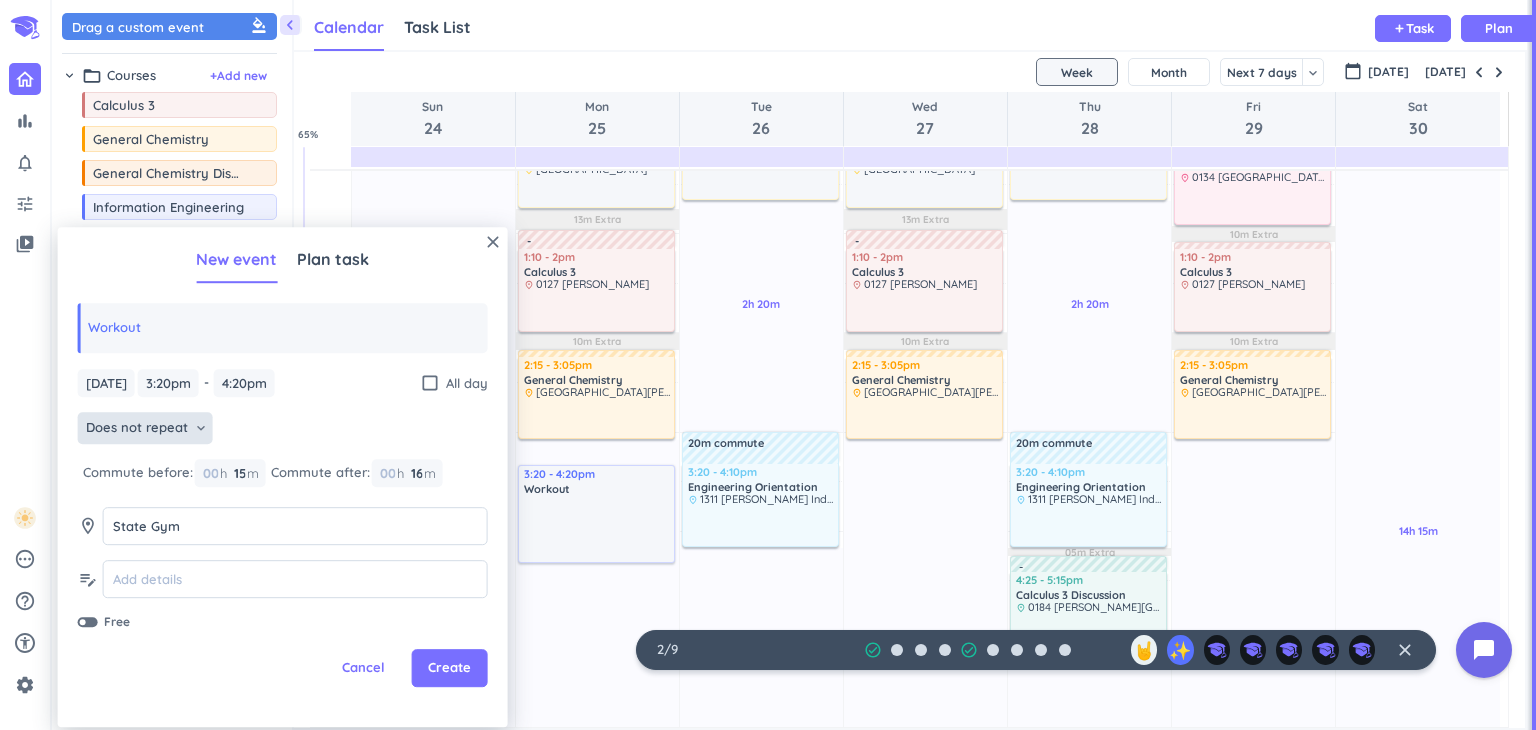 click on "Does not repeat" at bounding box center (137, 429) 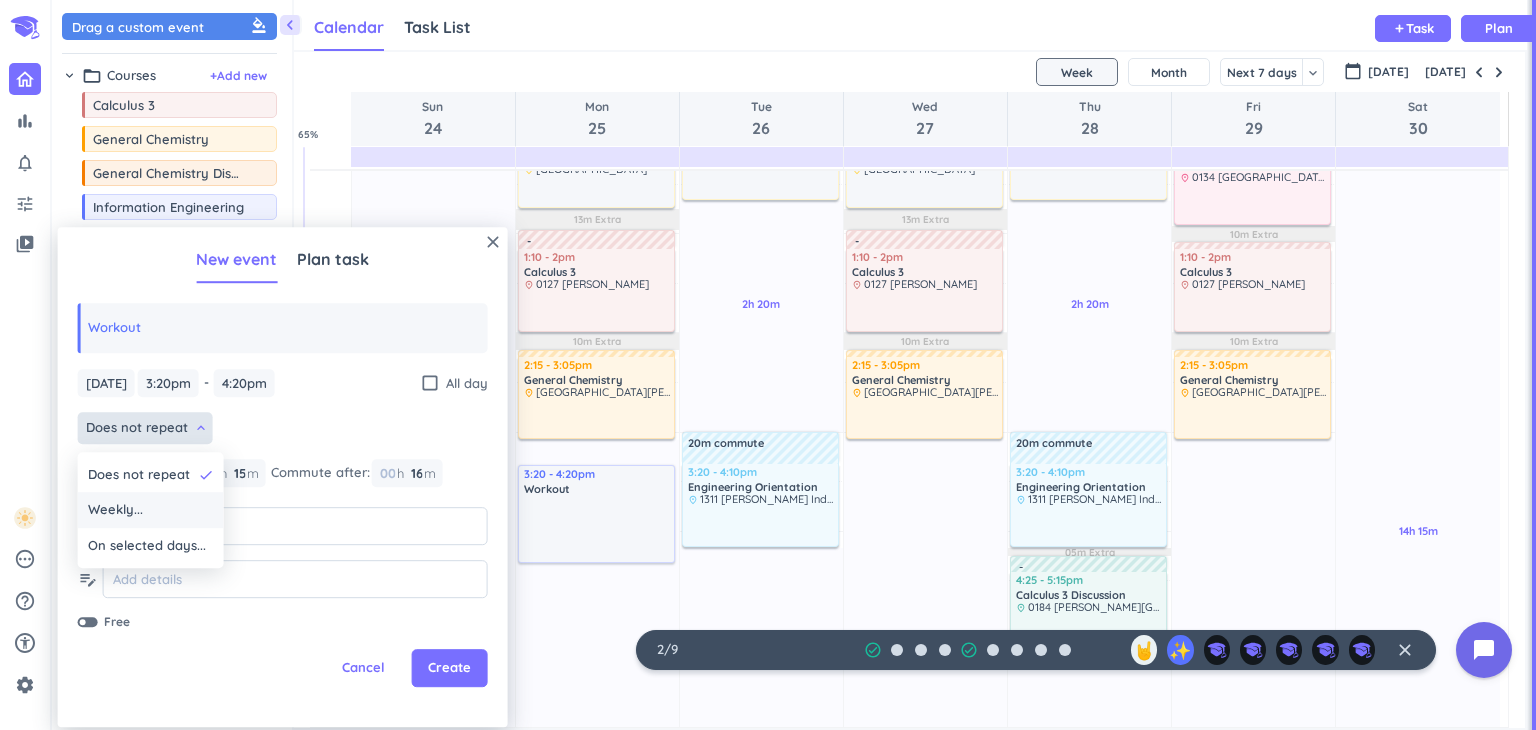 click on "Weekly..." at bounding box center (151, 511) 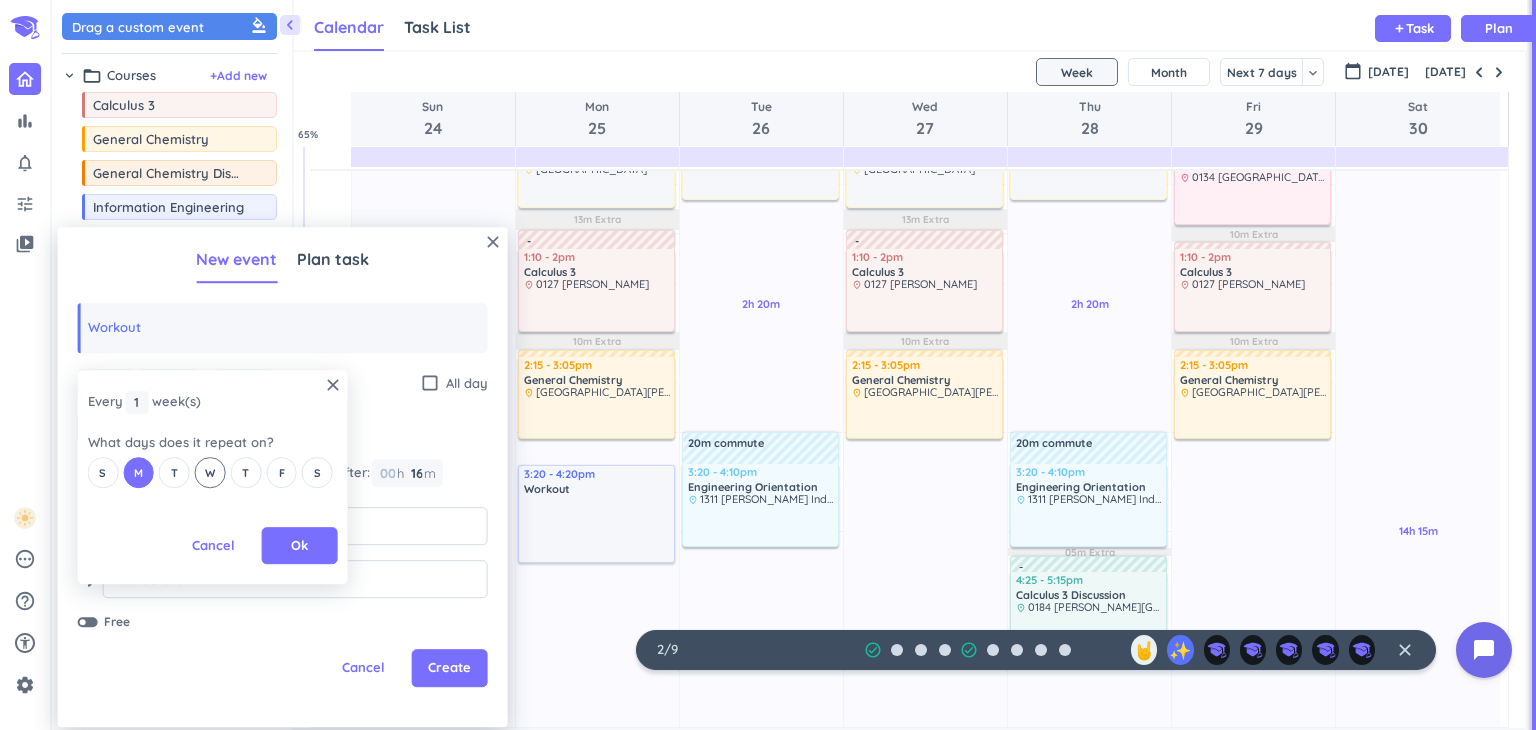 click on "W" at bounding box center (210, 473) 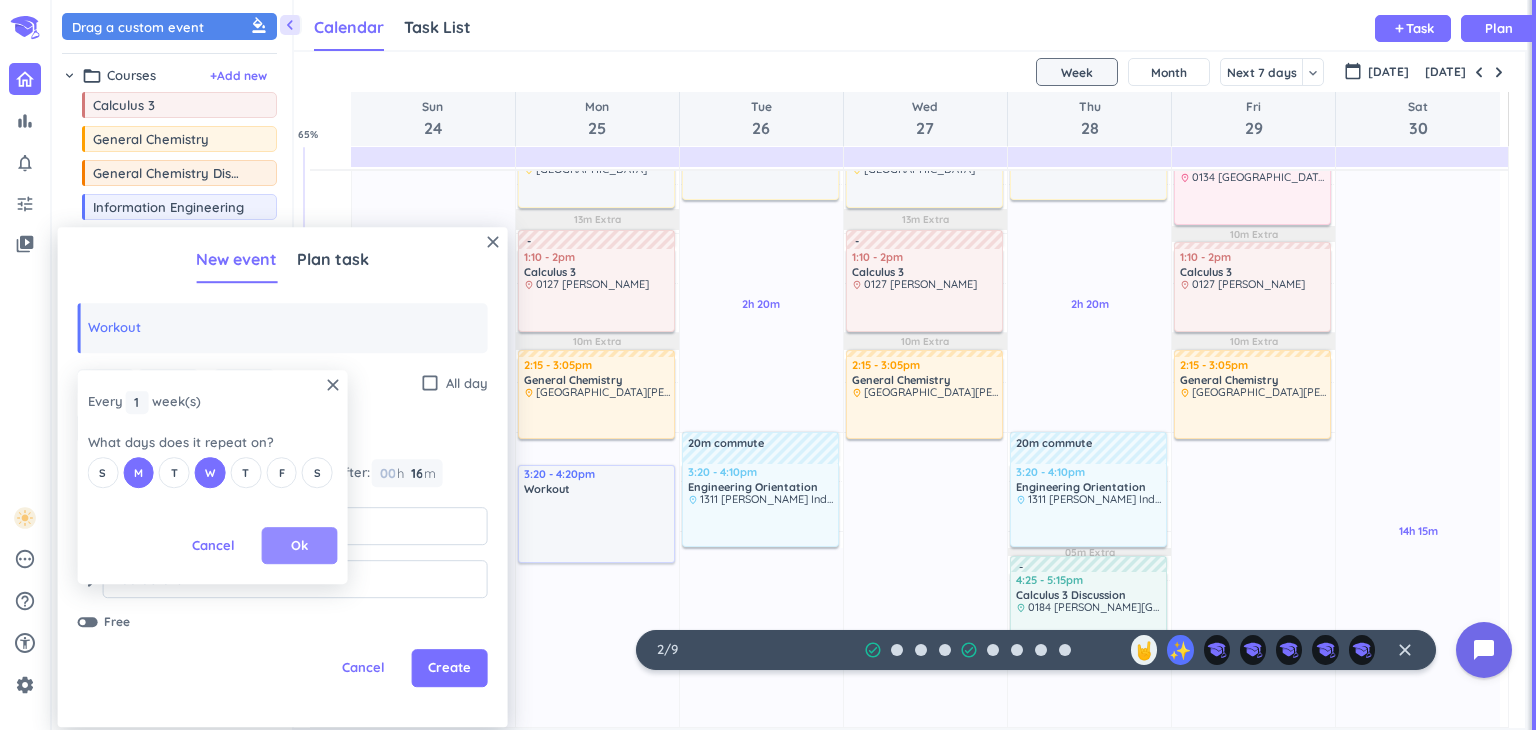 click on "Ok" at bounding box center [300, 546] 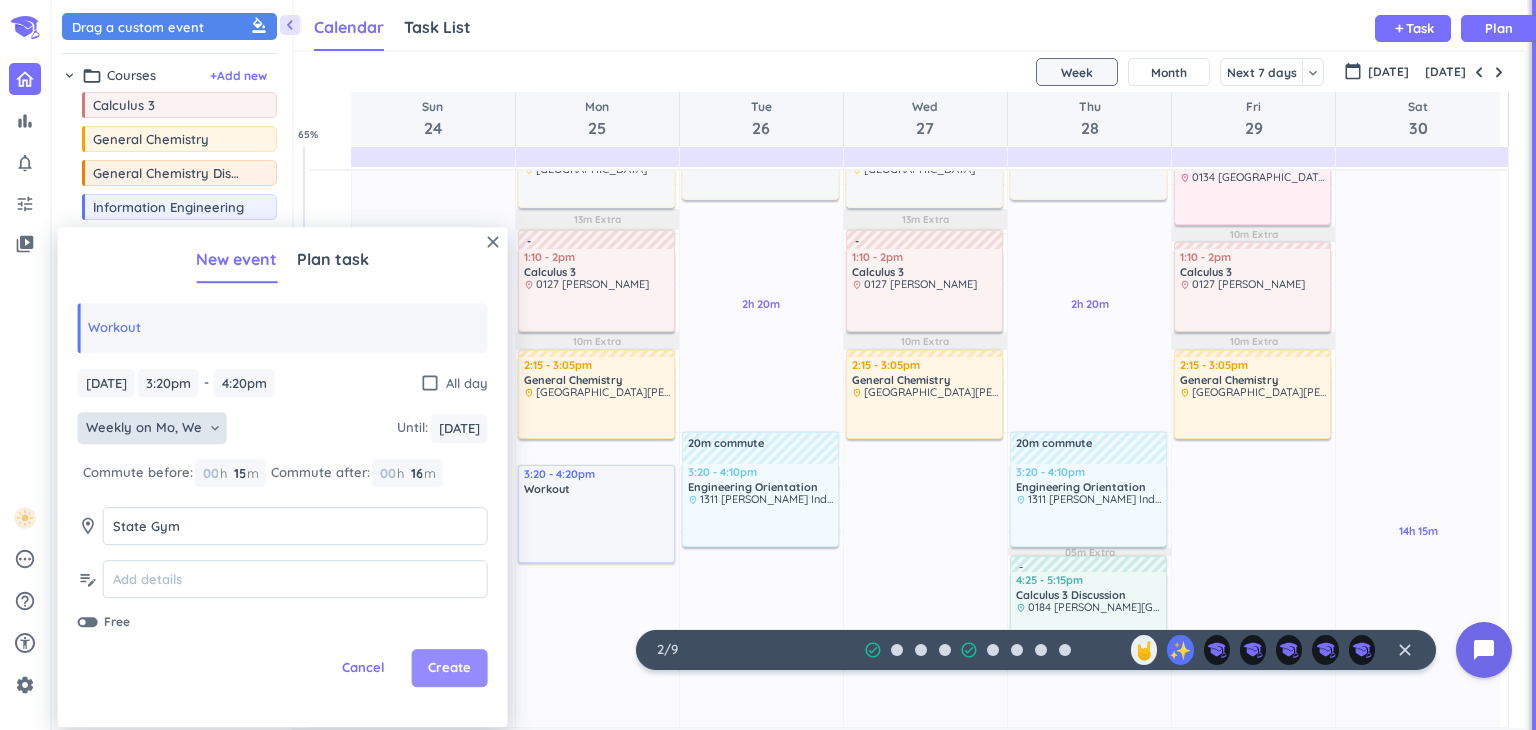 click on "Create" at bounding box center [449, 669] 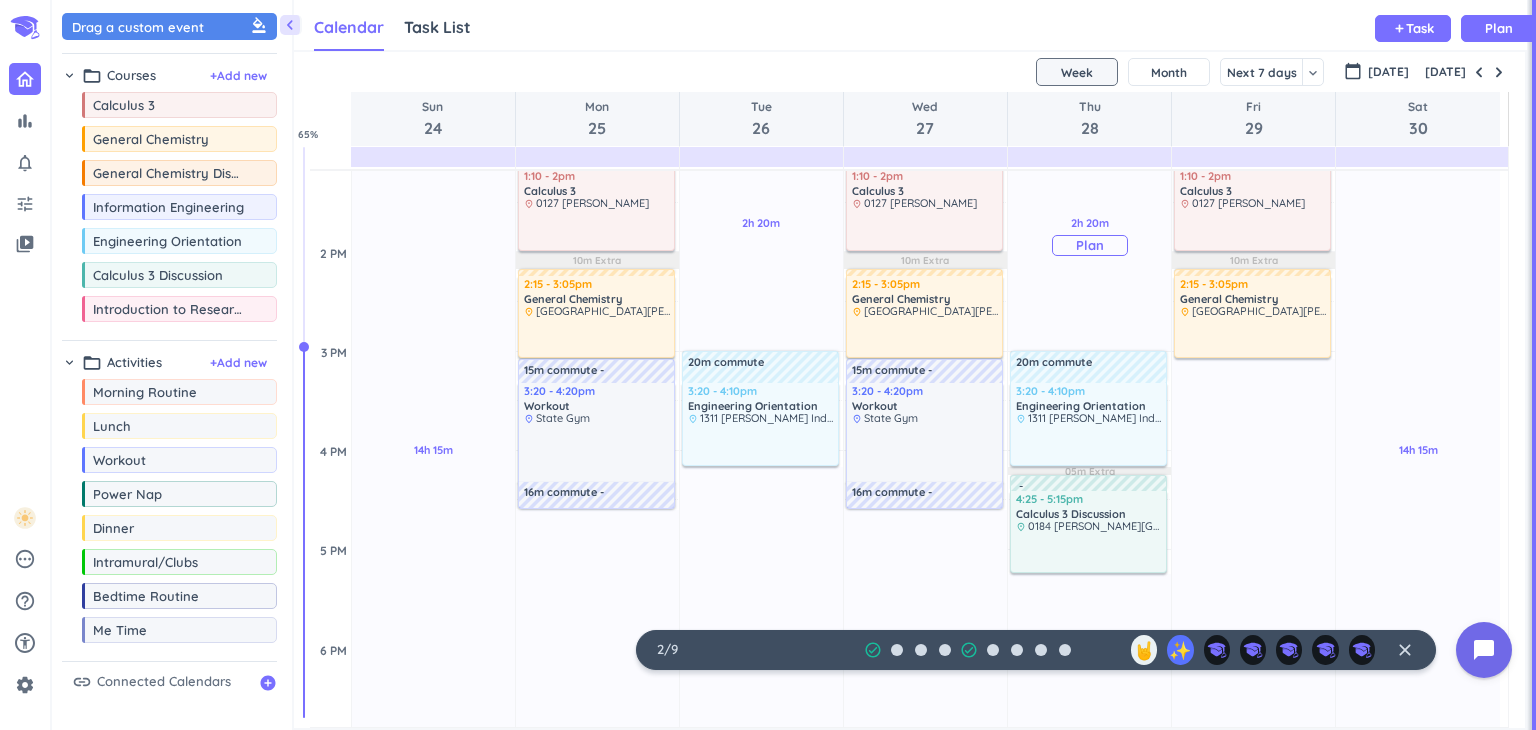 scroll, scrollTop: 902, scrollLeft: 0, axis: vertical 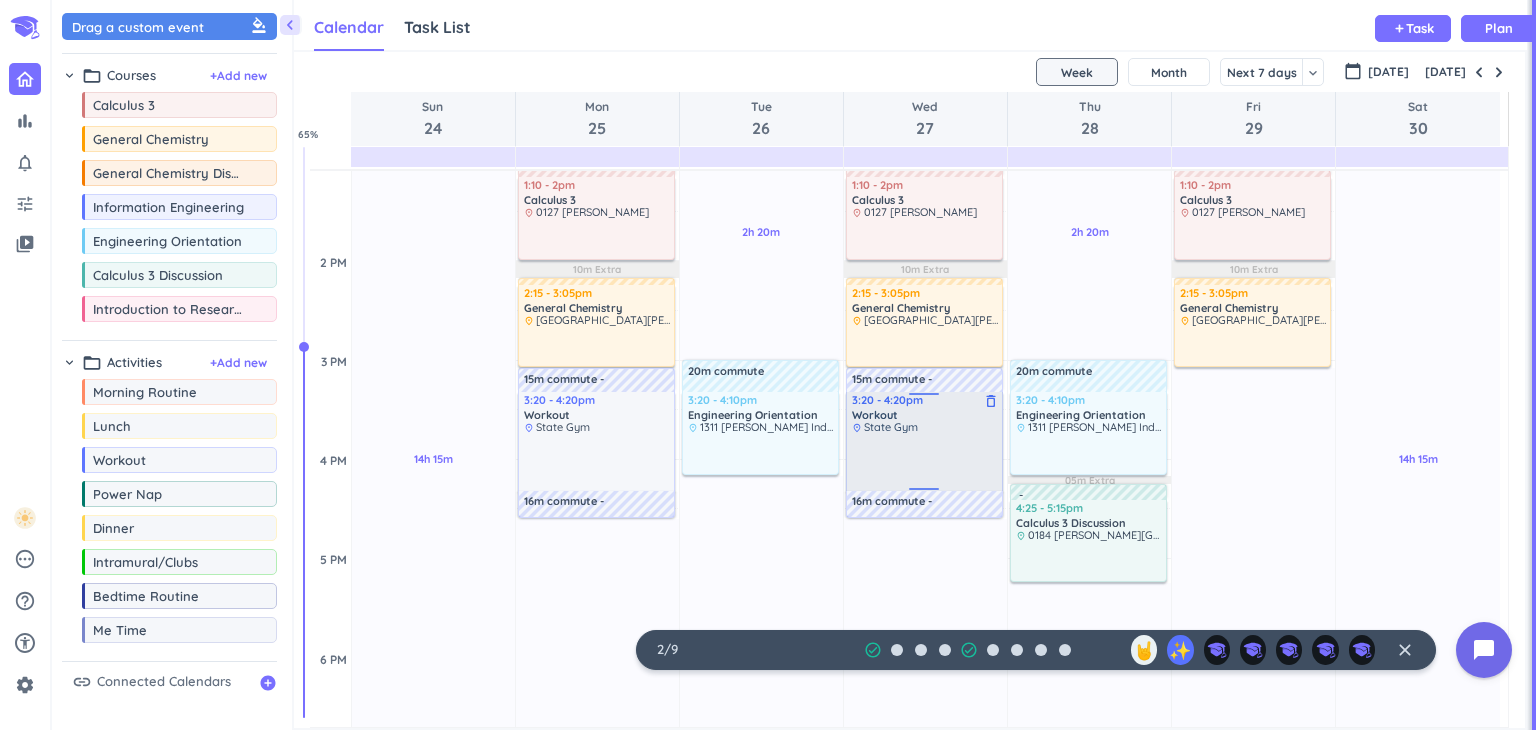 click at bounding box center (925, 461) 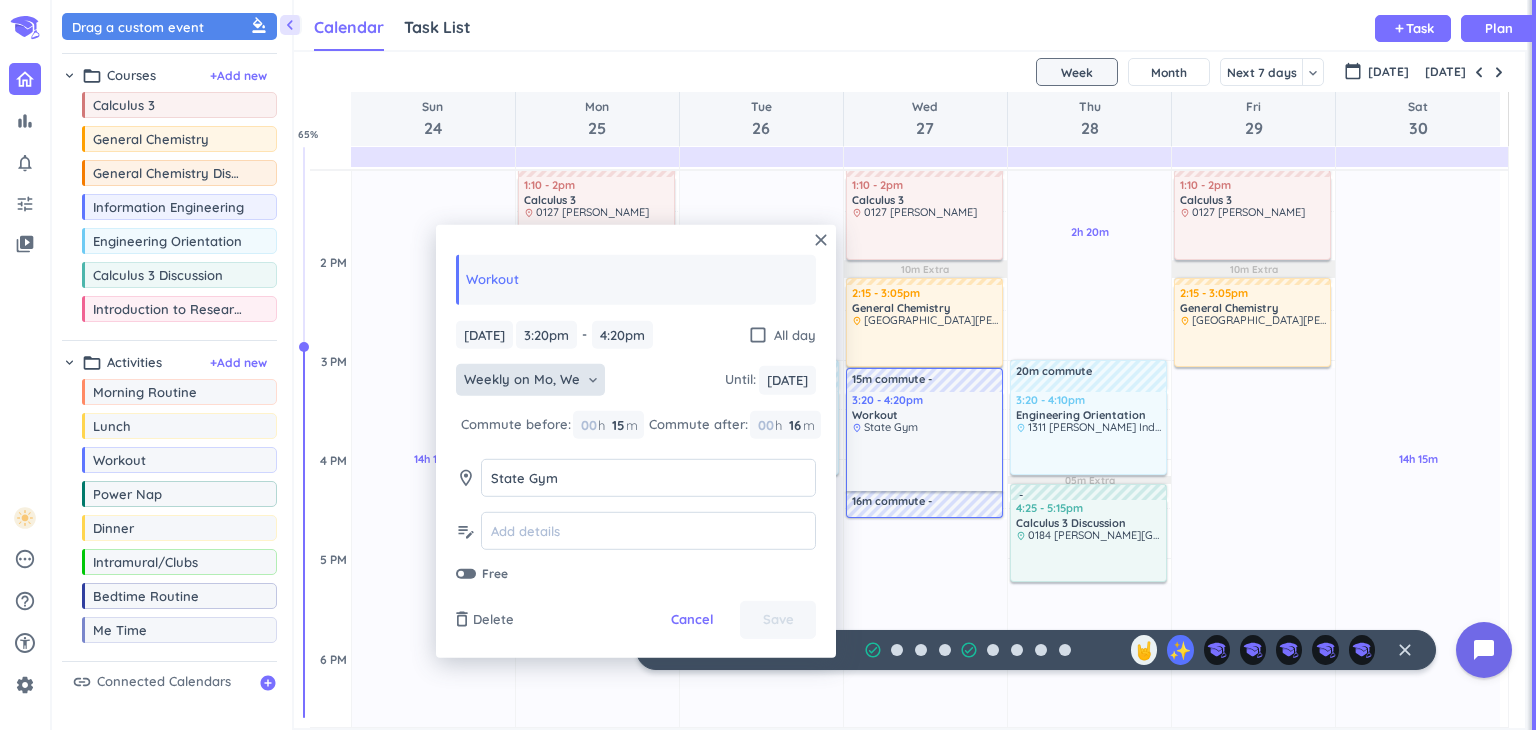 click on "Weekly on Mo, We" at bounding box center [522, 380] 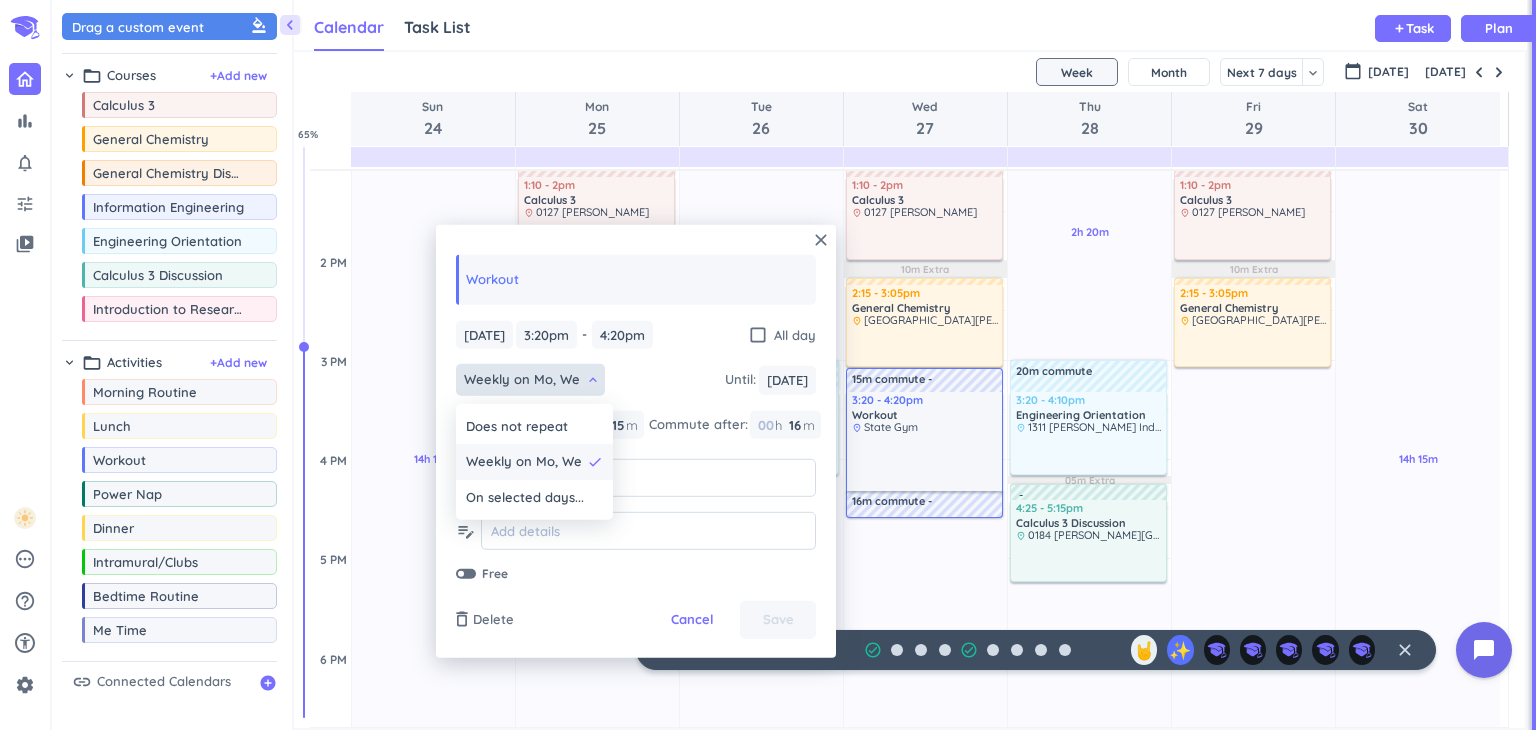 click on "Weekly on Mo, We" at bounding box center [524, 462] 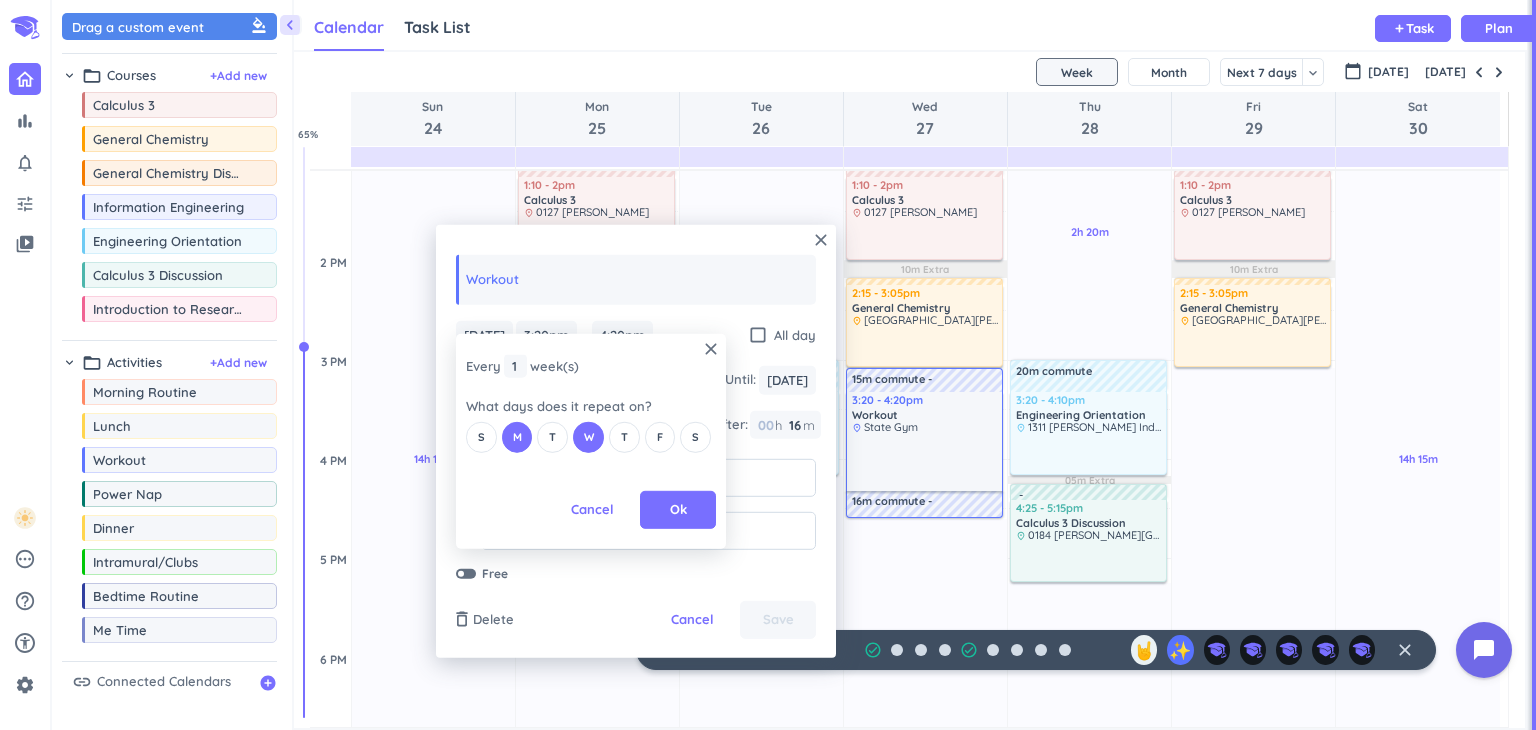 click on "S M T W T F S" at bounding box center (591, 436) 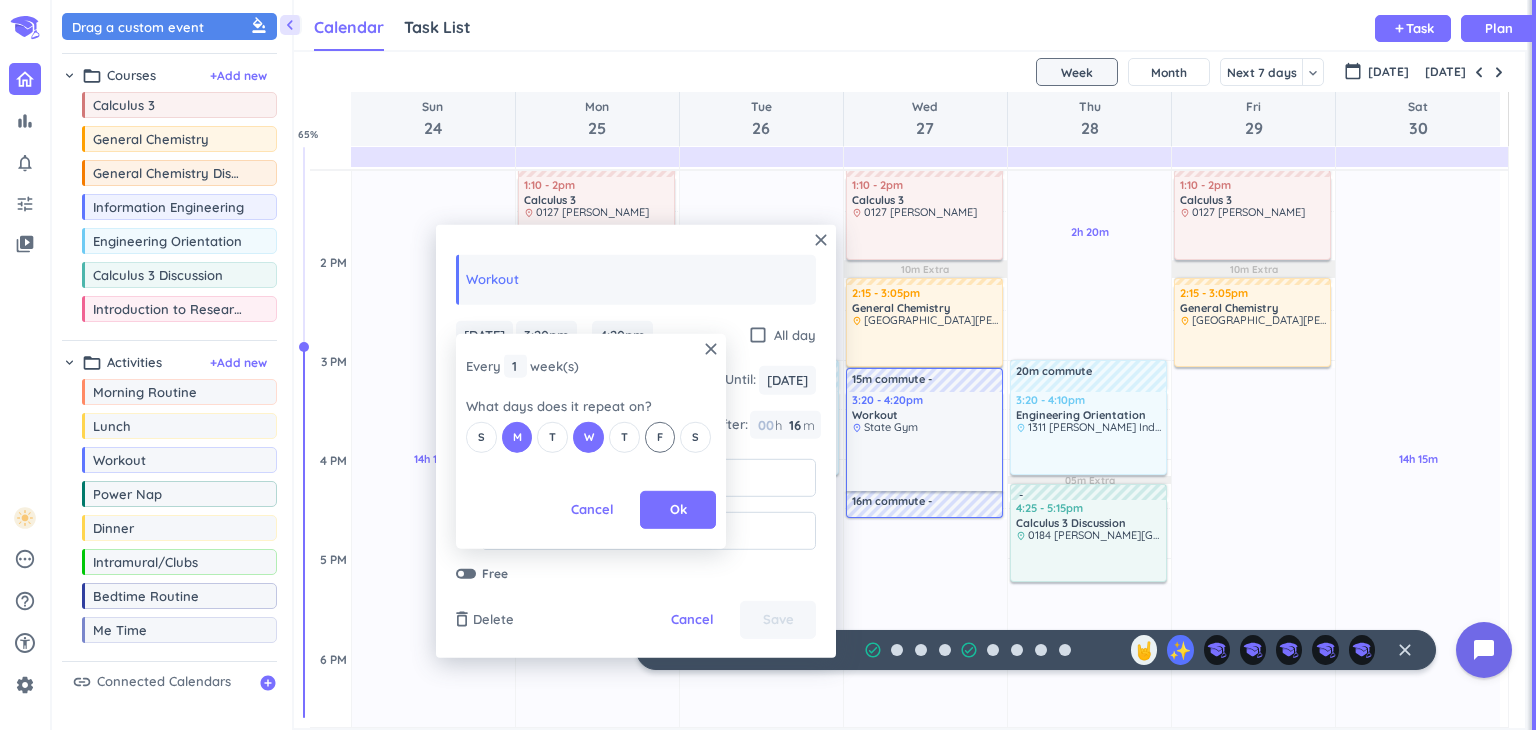 click on "F" at bounding box center (660, 437) 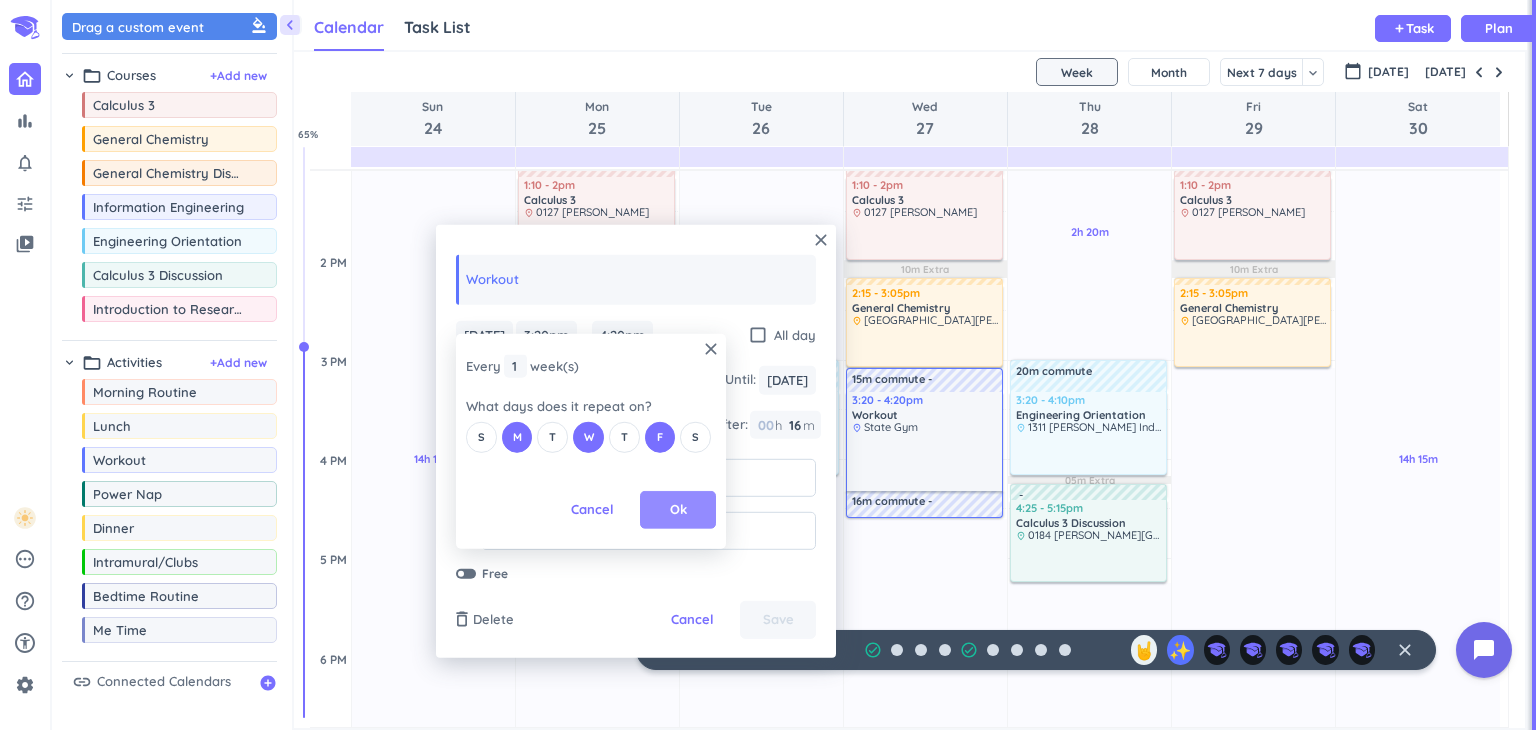 click on "Ok" at bounding box center [678, 510] 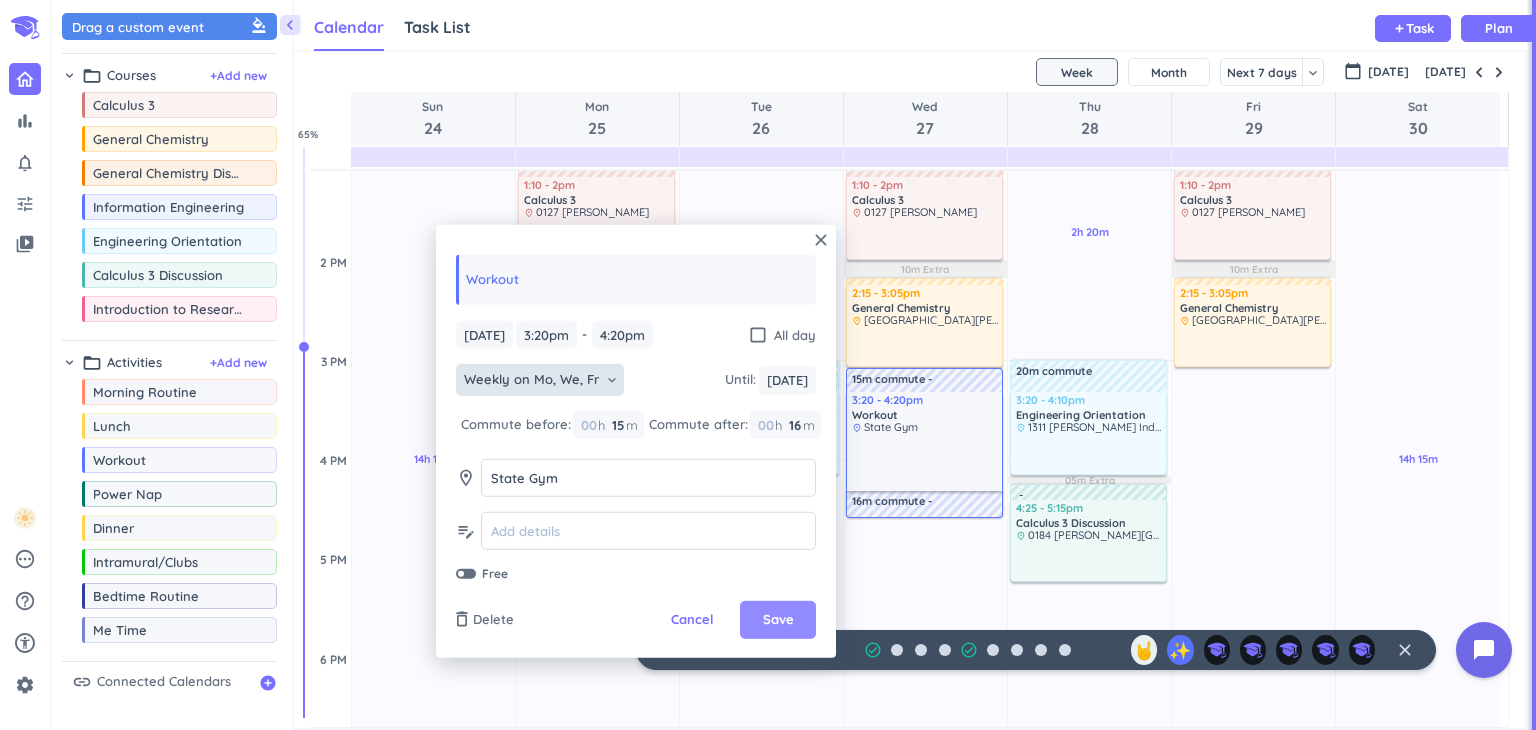 click on "Save" at bounding box center (778, 620) 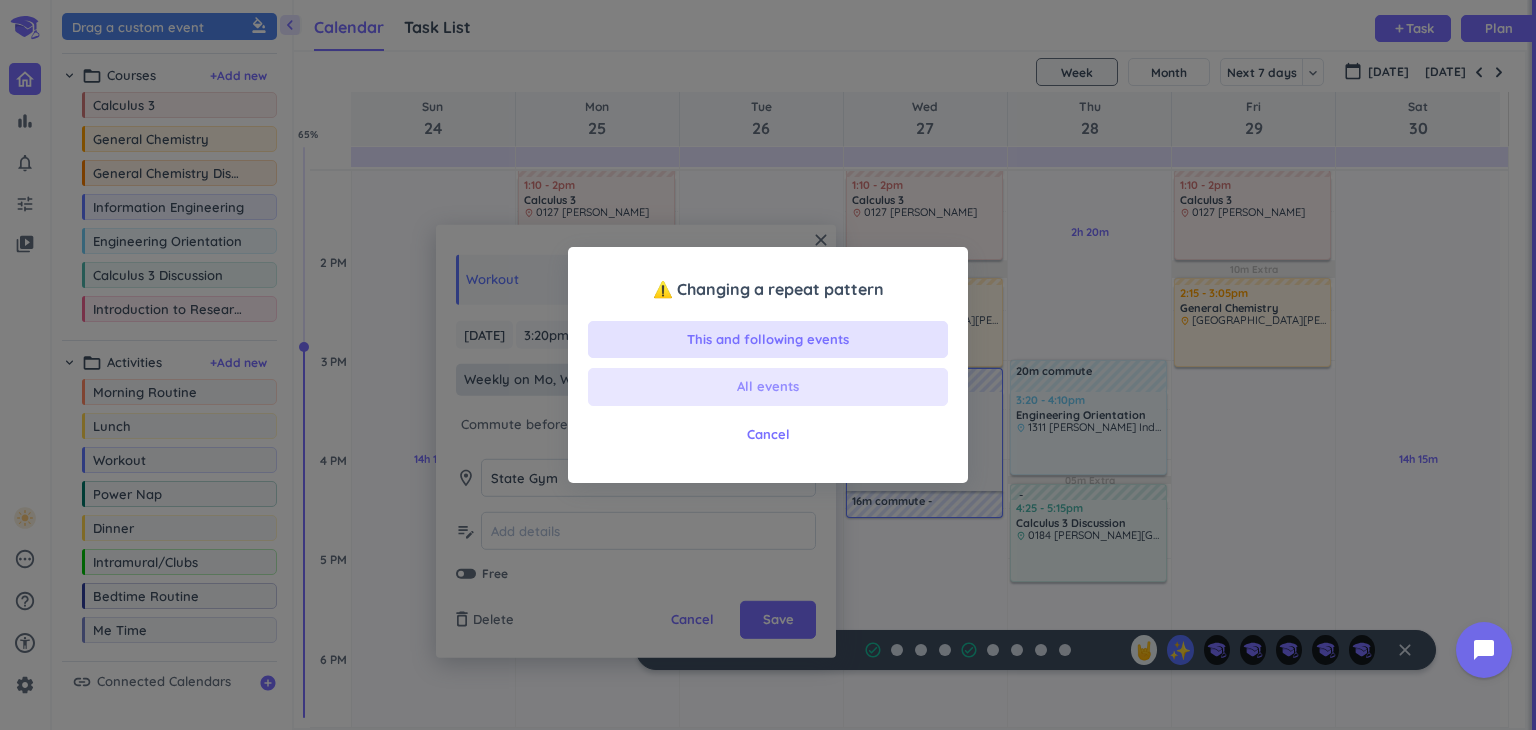 click on "All events" at bounding box center (768, 387) 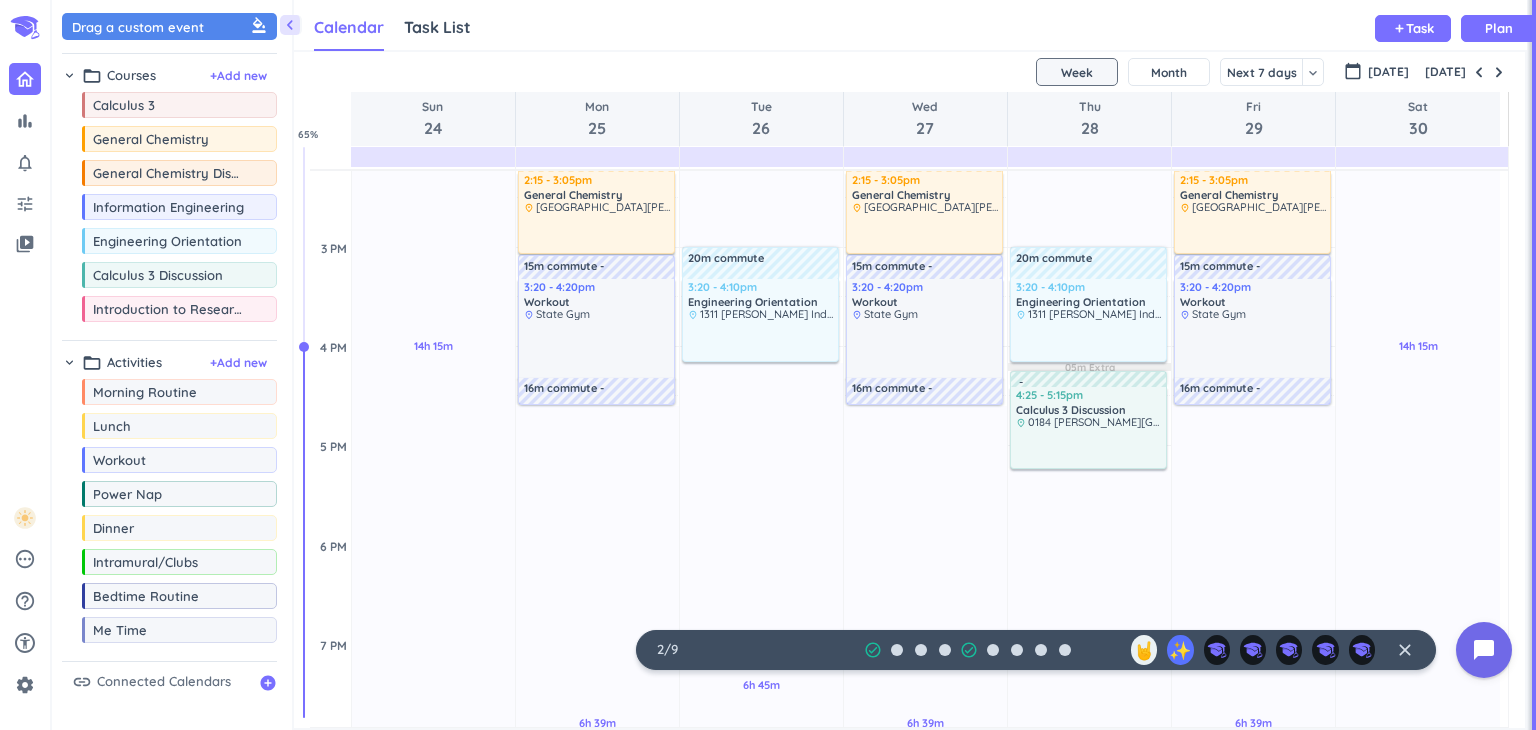 scroll, scrollTop: 1019, scrollLeft: 0, axis: vertical 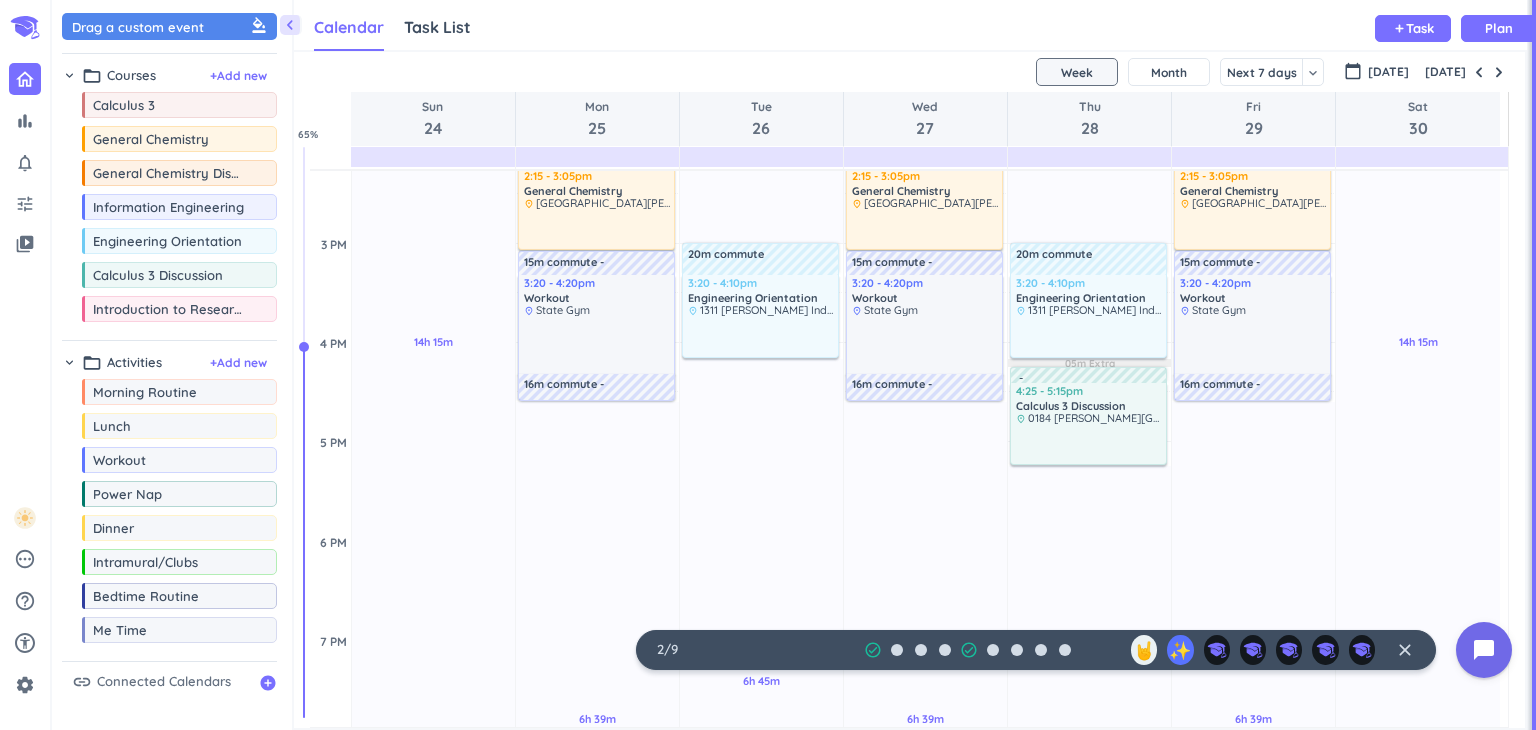 click on "chevron_right" at bounding box center (69, 75) 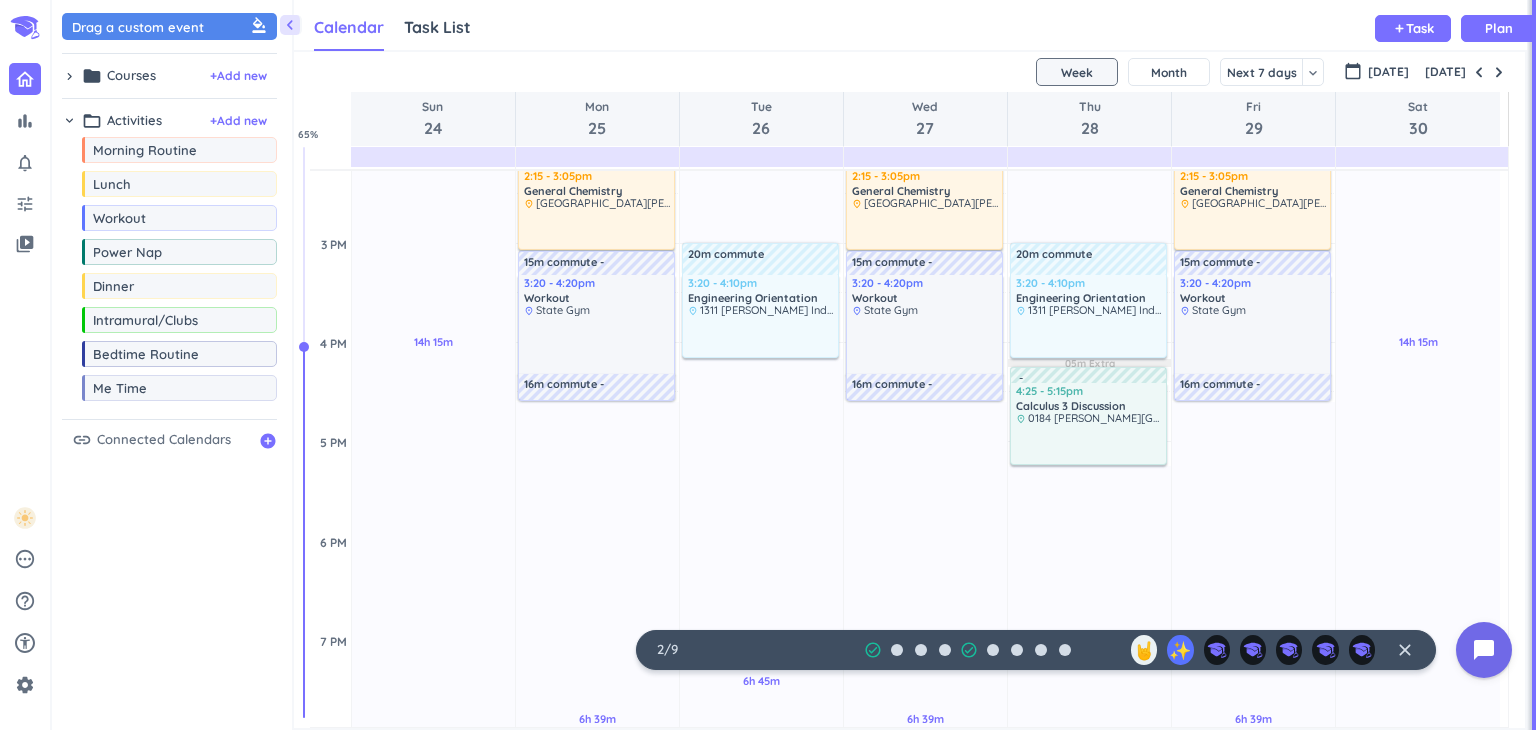 click on "chevron_right" at bounding box center (69, 120) 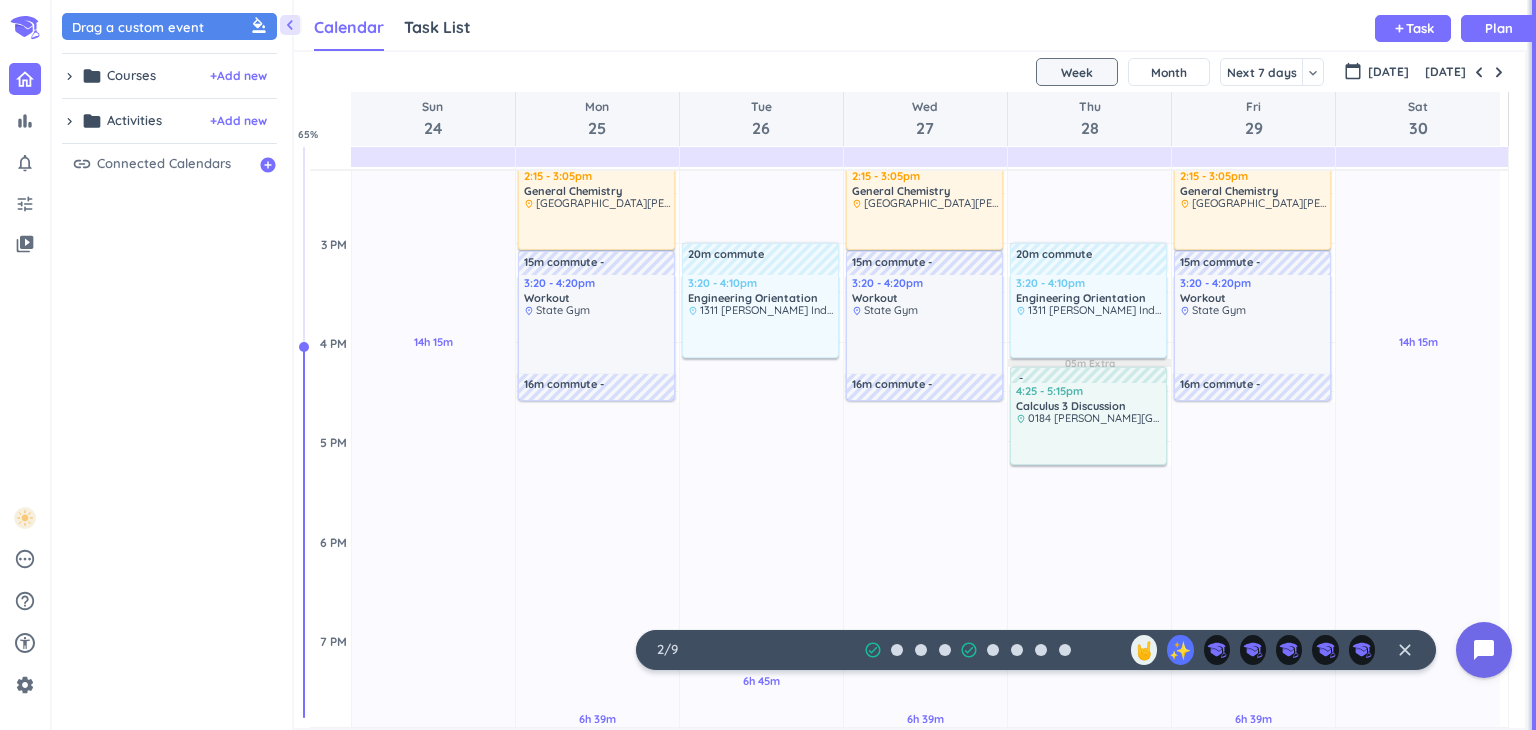 click on "chevron_right" at bounding box center (69, 121) 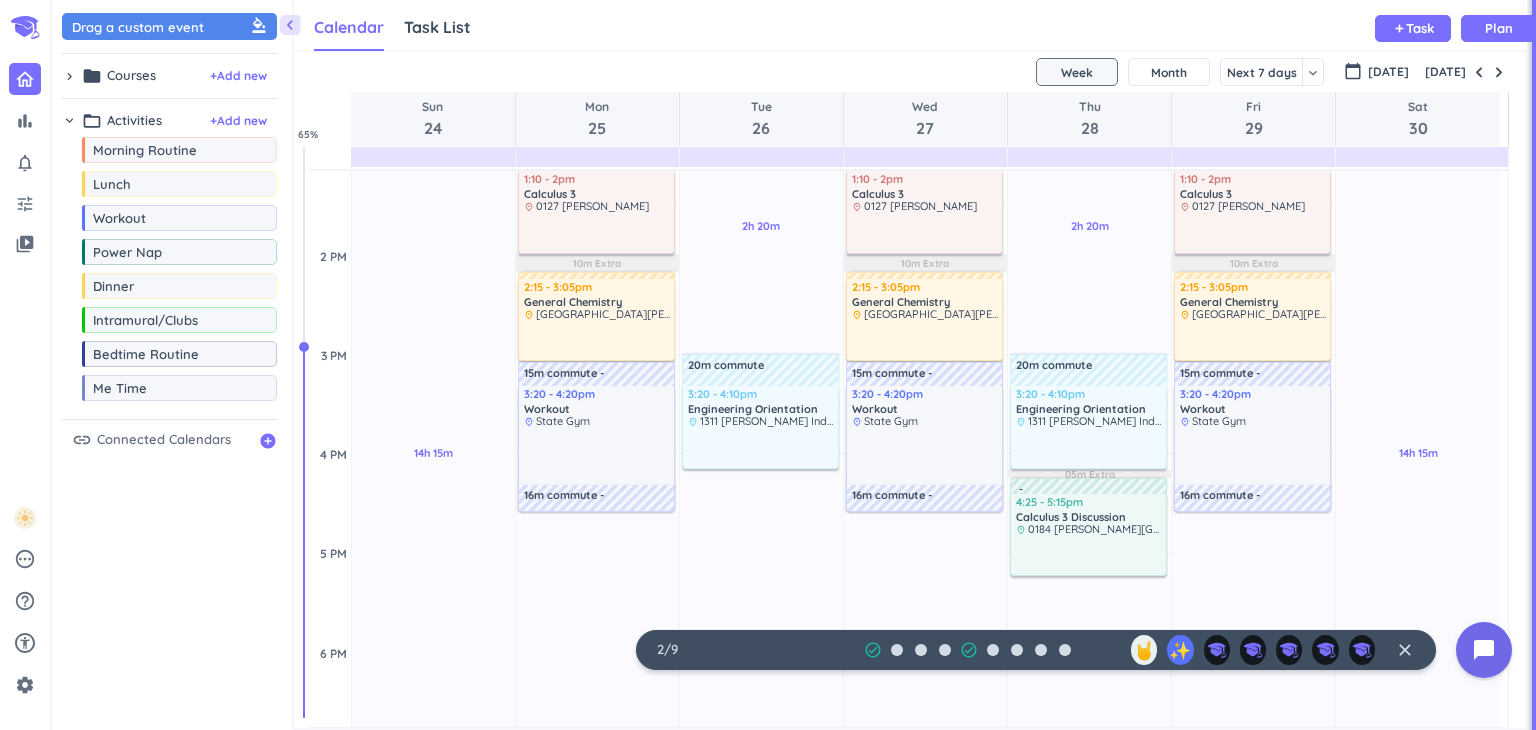 scroll, scrollTop: 914, scrollLeft: 0, axis: vertical 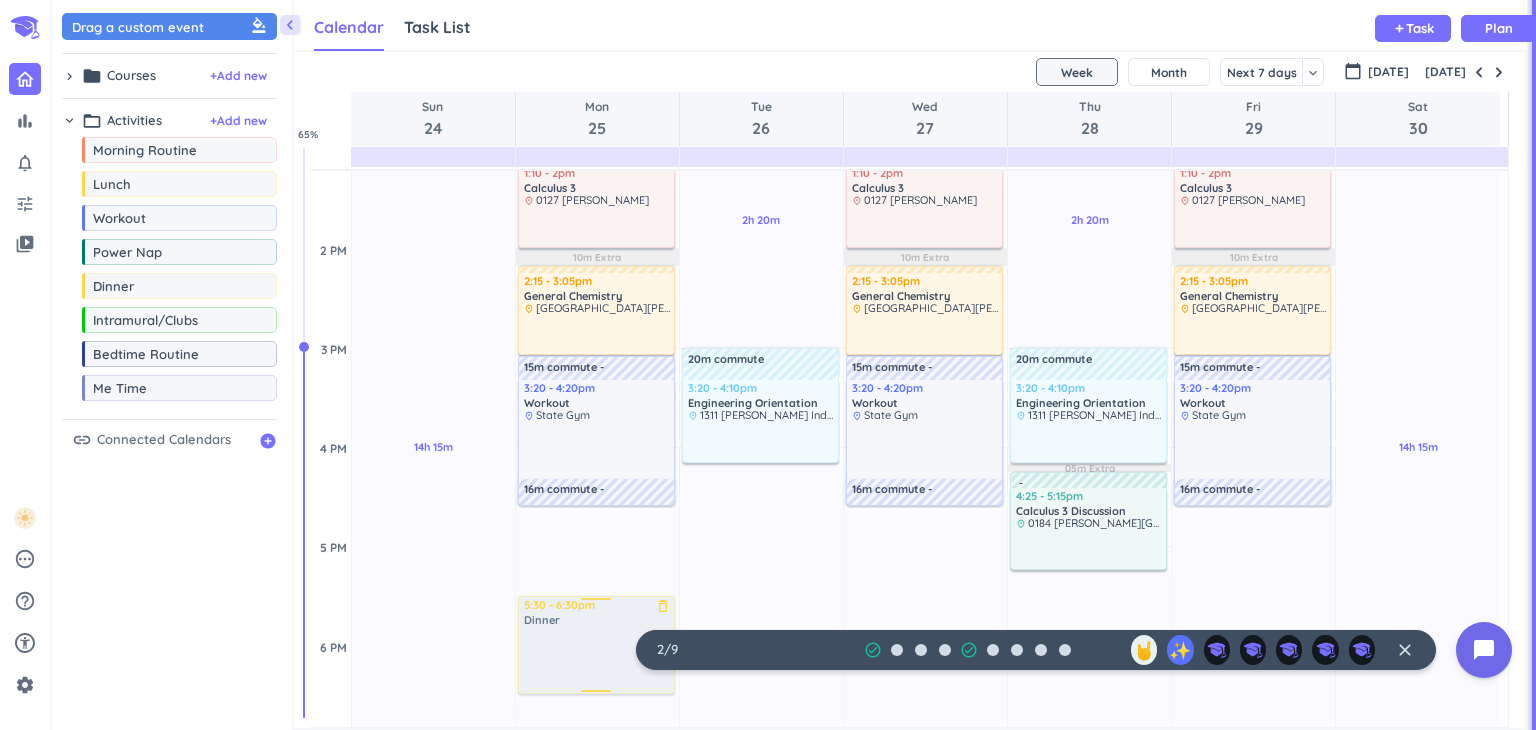 drag, startPoint x: 183, startPoint y: 294, endPoint x: 625, endPoint y: 600, distance: 537.5872 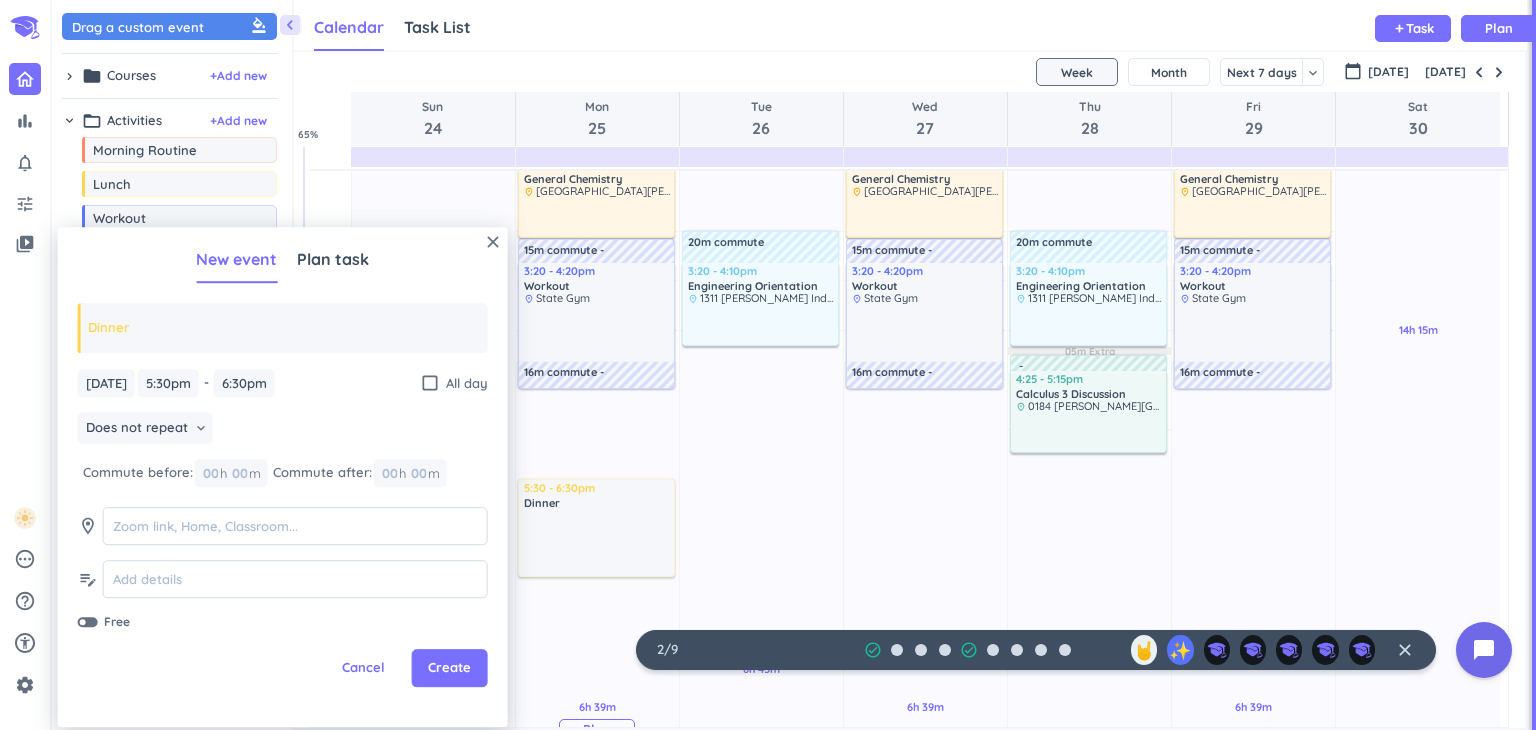 scroll, scrollTop: 1032, scrollLeft: 0, axis: vertical 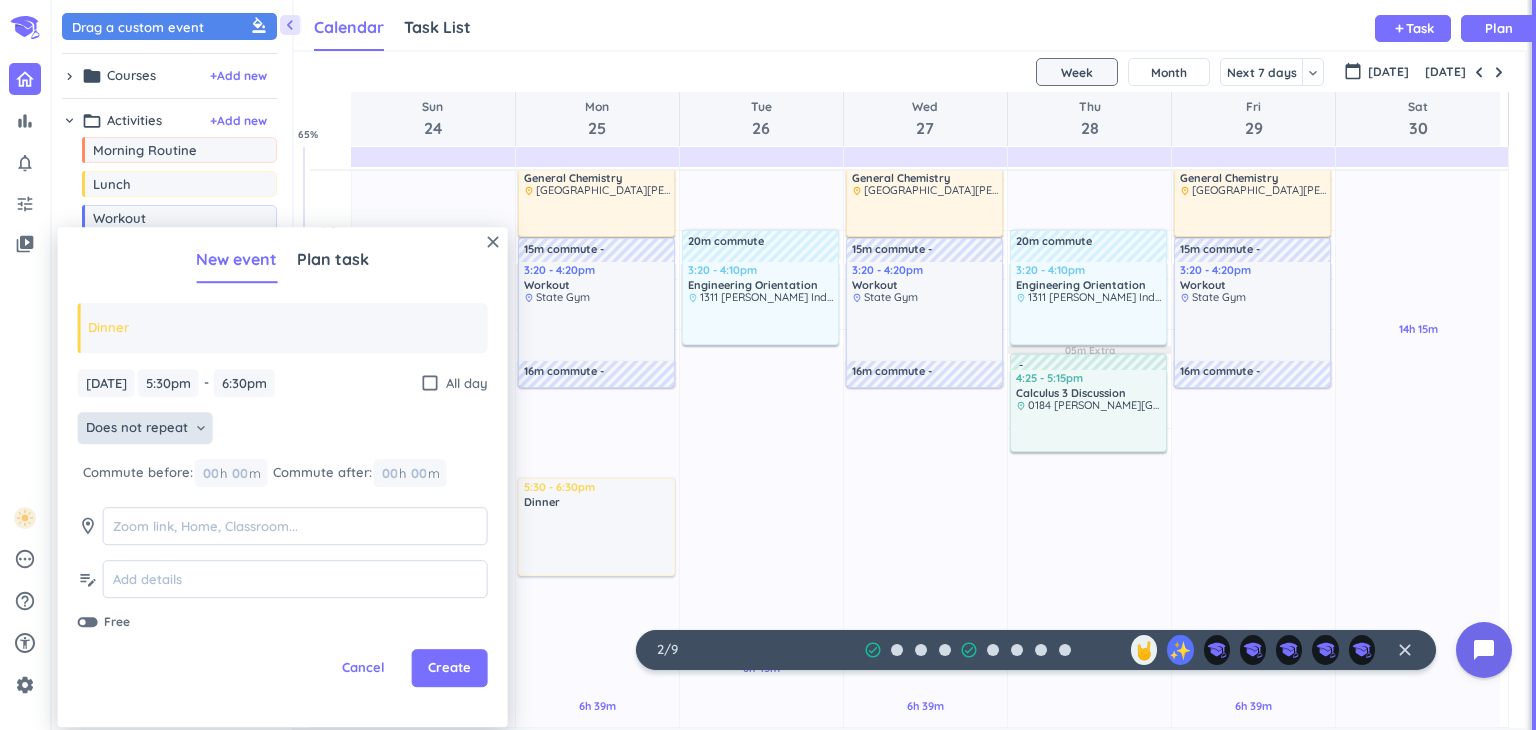 click on "keyboard_arrow_down" at bounding box center [201, 428] 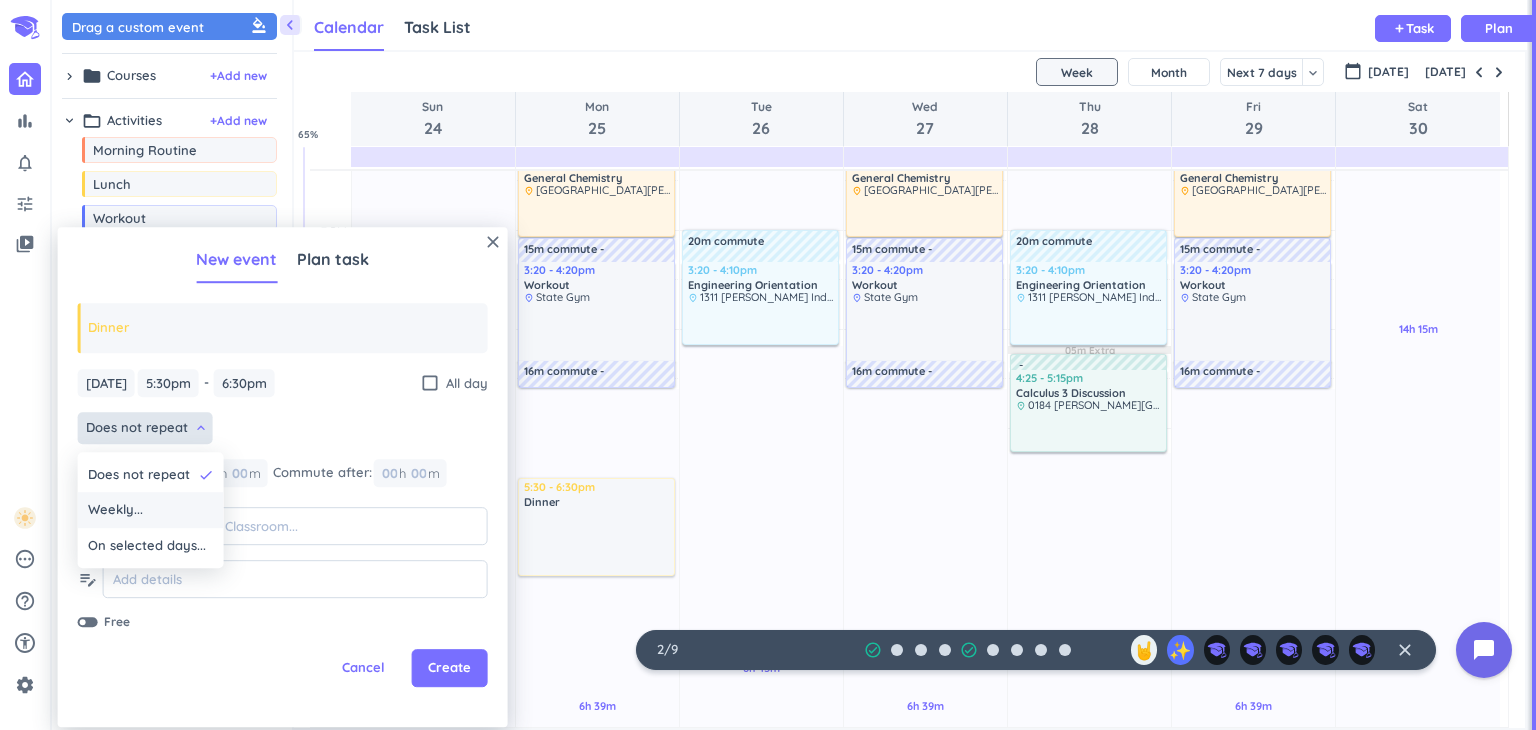 click on "Weekly..." at bounding box center [151, 511] 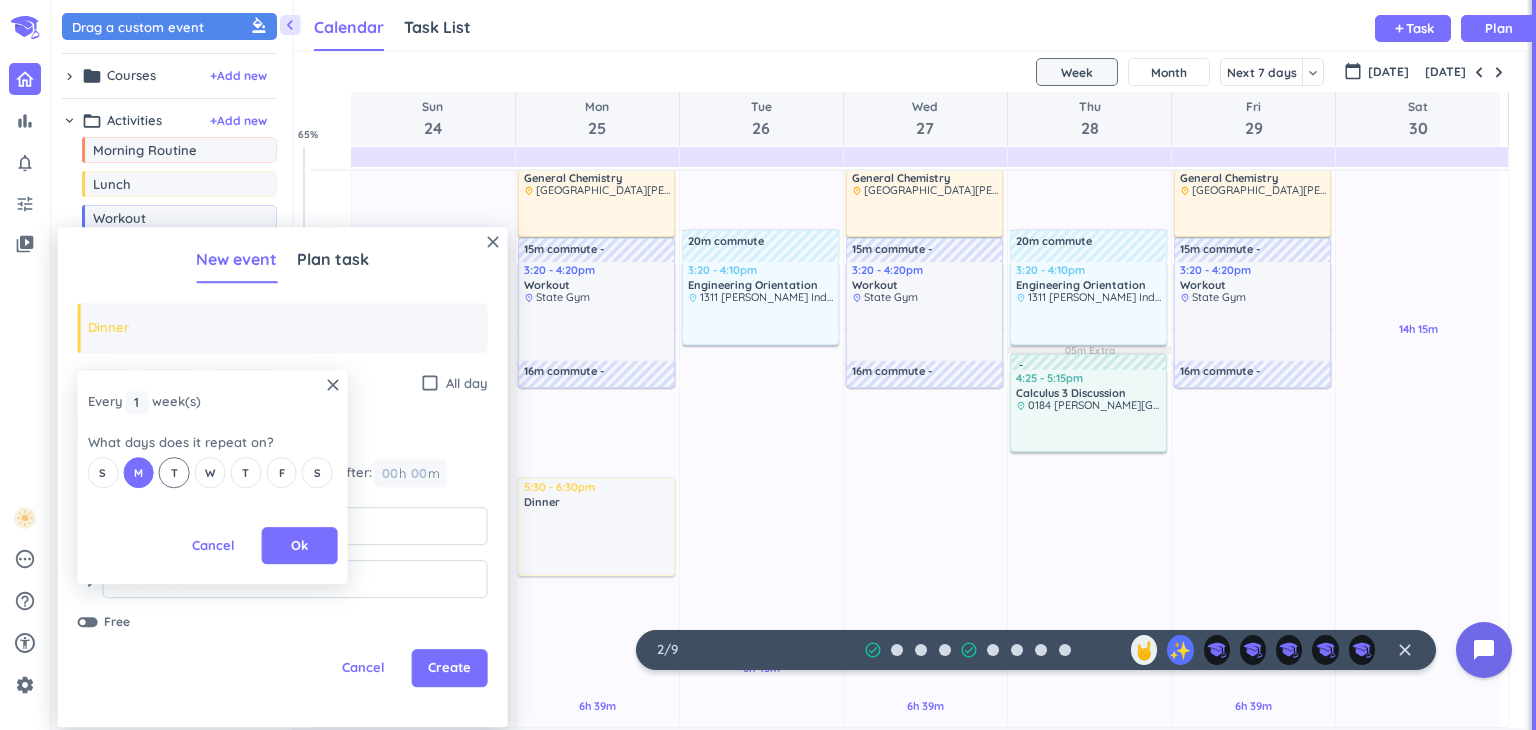 click on "T" at bounding box center (174, 472) 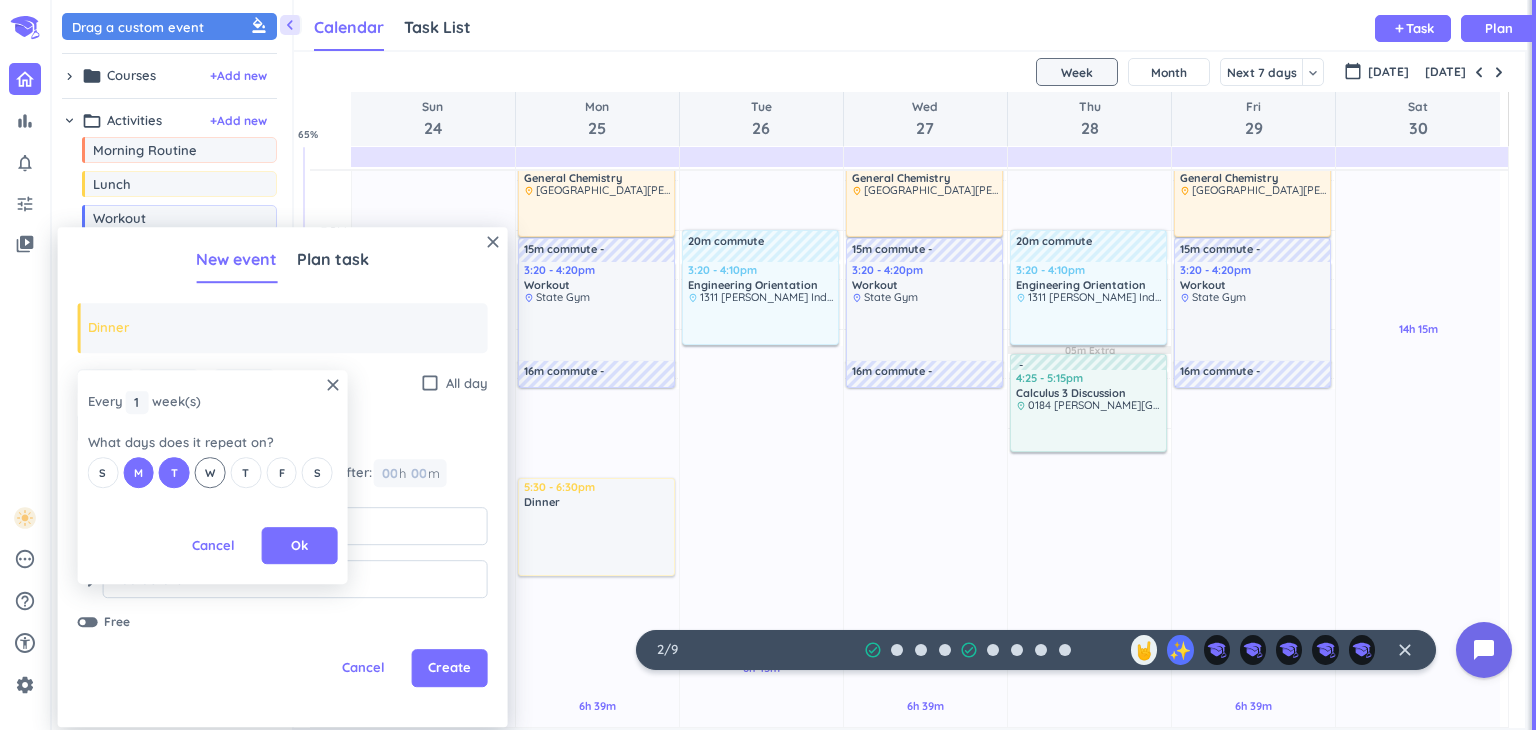 click on "W" at bounding box center [210, 473] 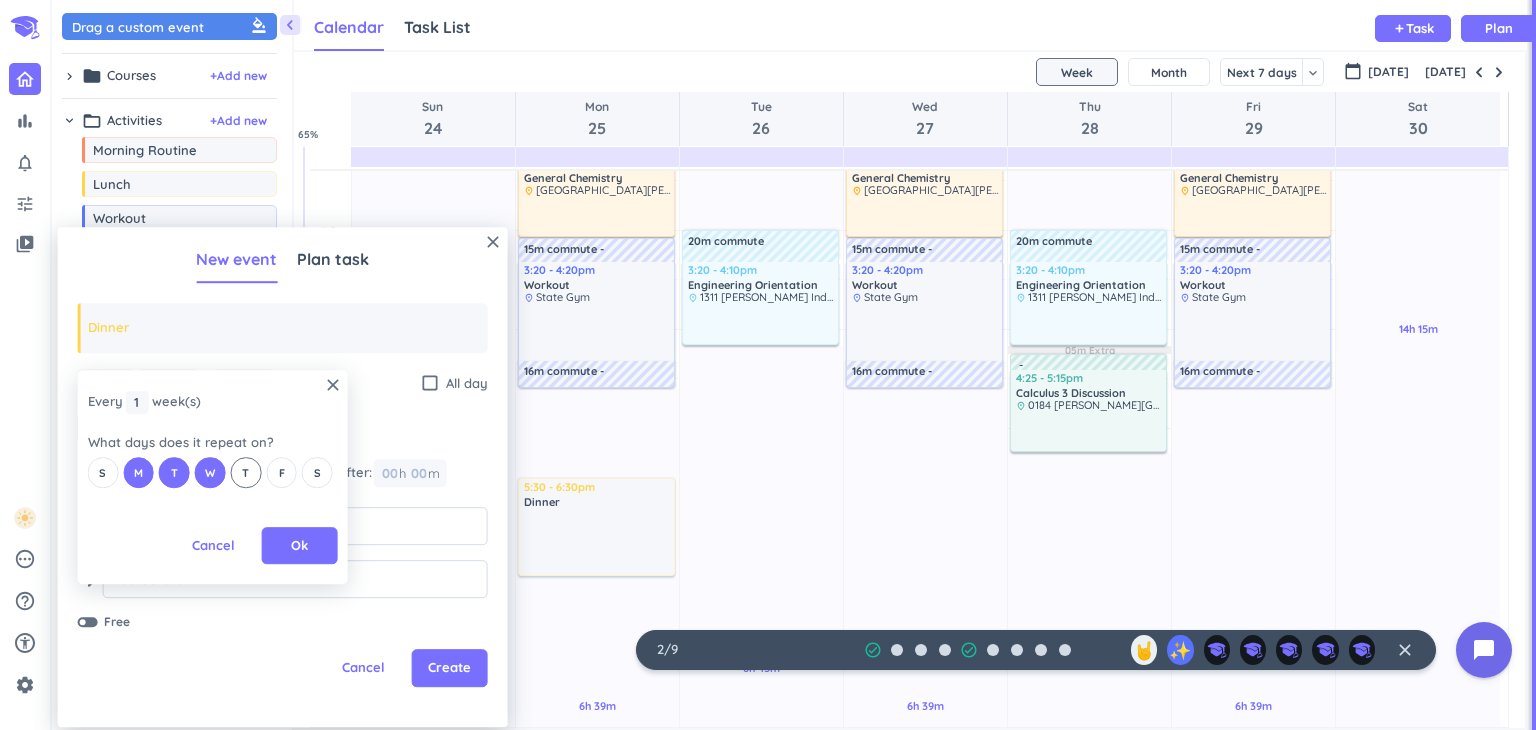 click on "T" at bounding box center (245, 473) 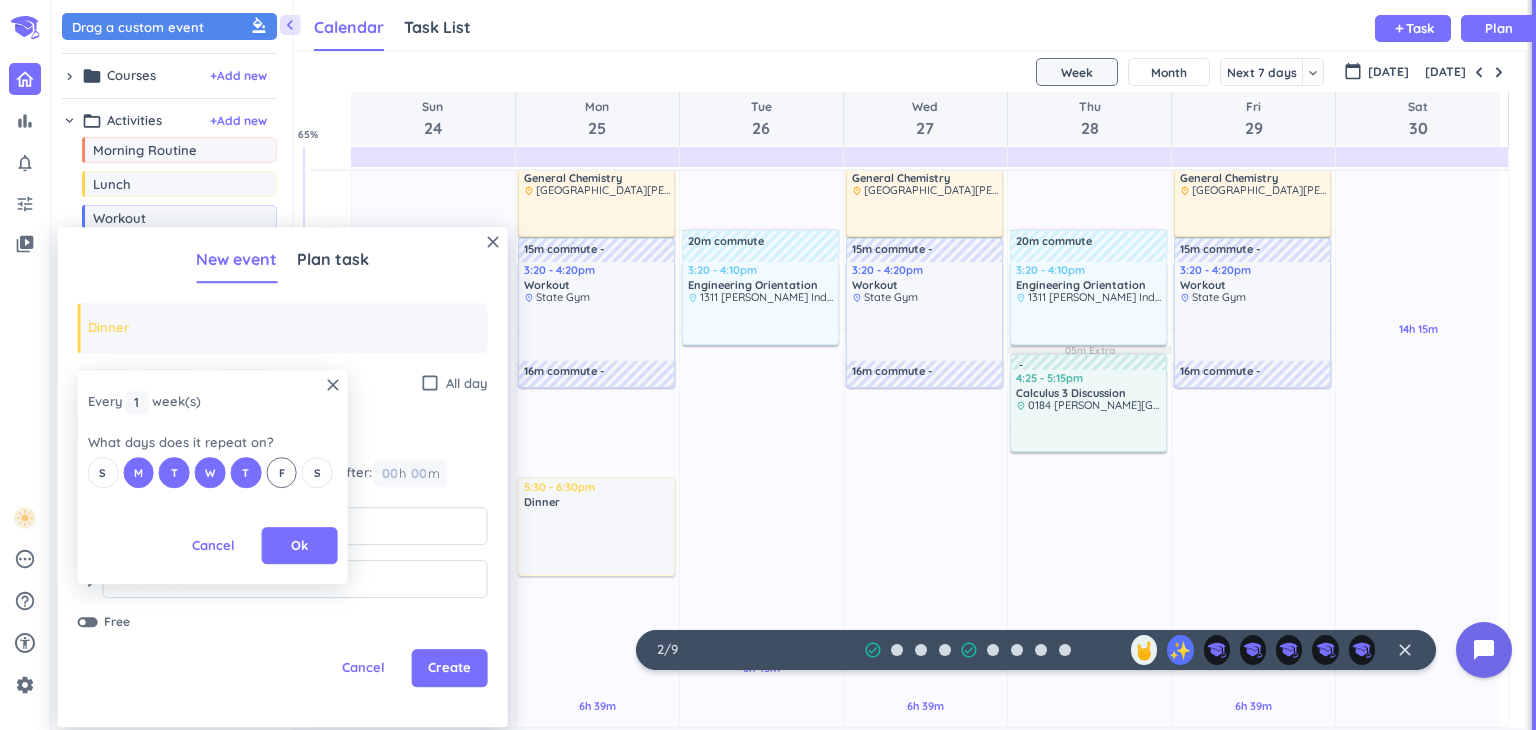 click on "F" at bounding box center (281, 472) 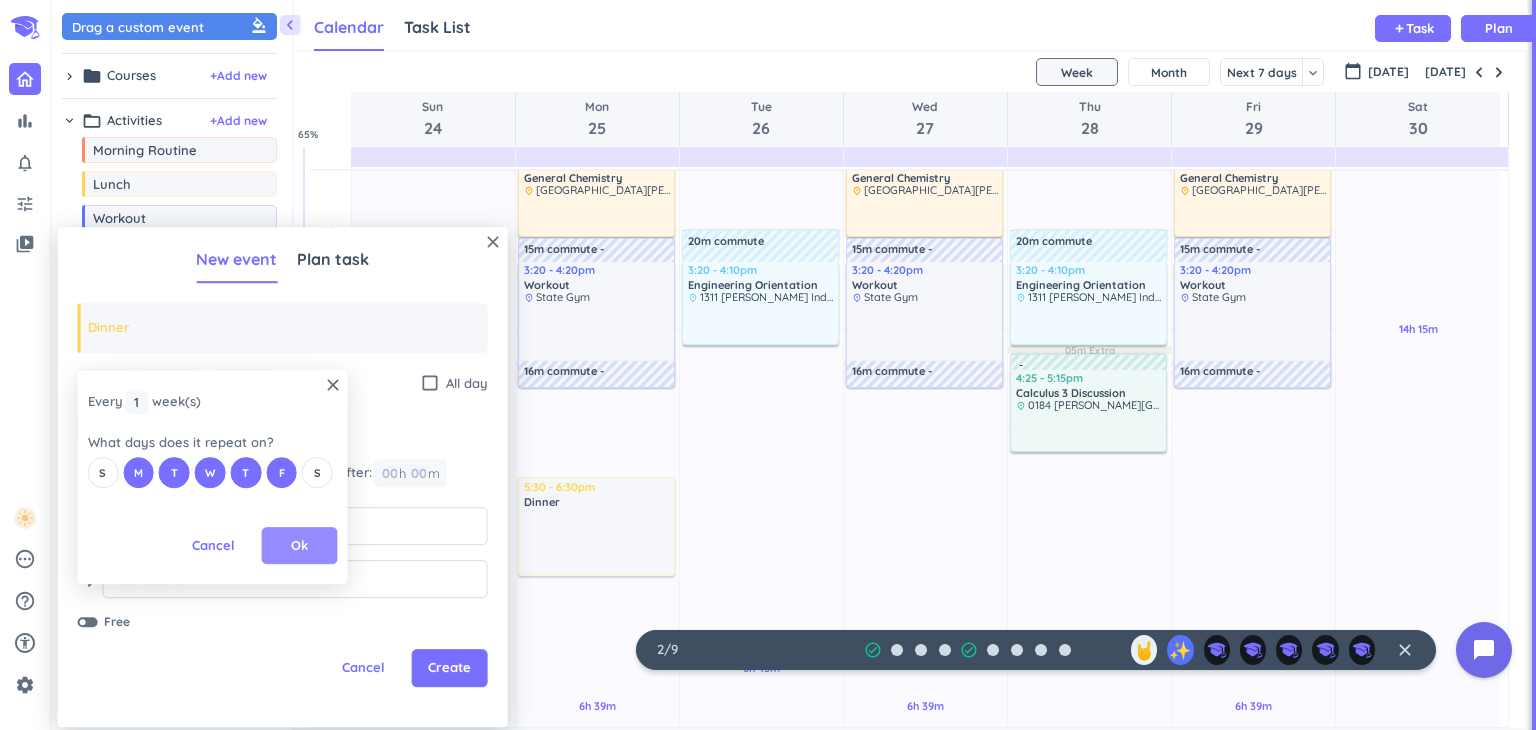 click on "Ok" at bounding box center [300, 546] 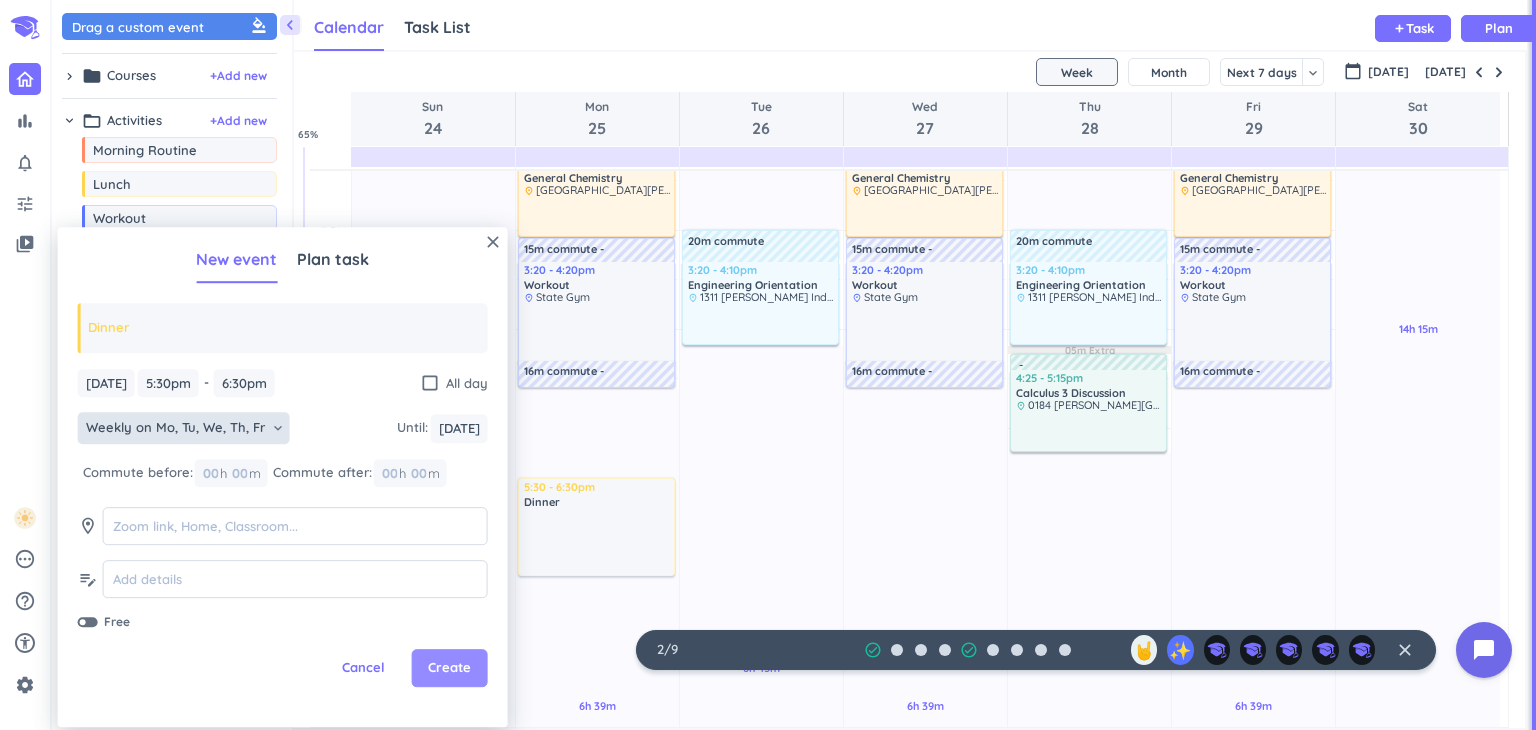 click on "Create" at bounding box center (449, 669) 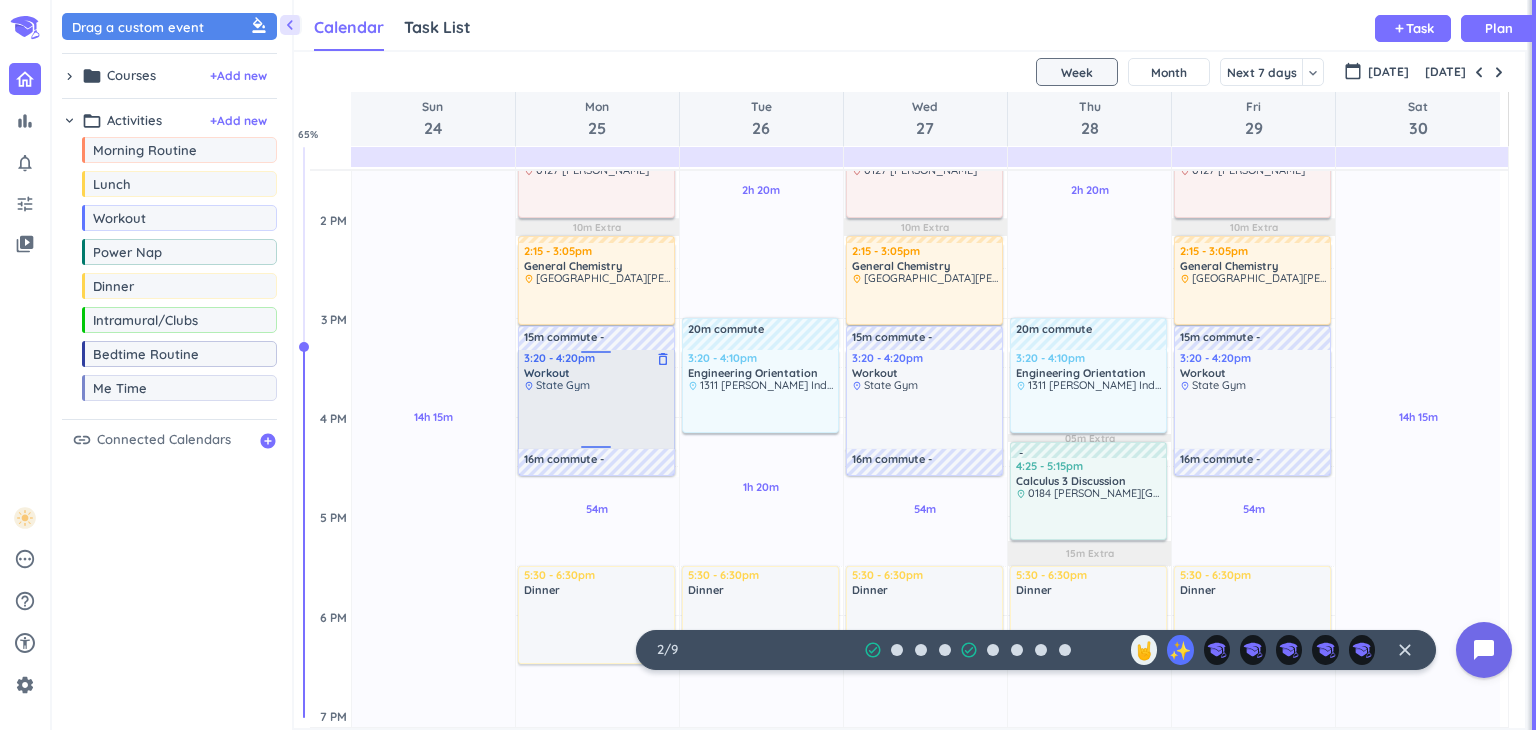 scroll, scrollTop: 946, scrollLeft: 0, axis: vertical 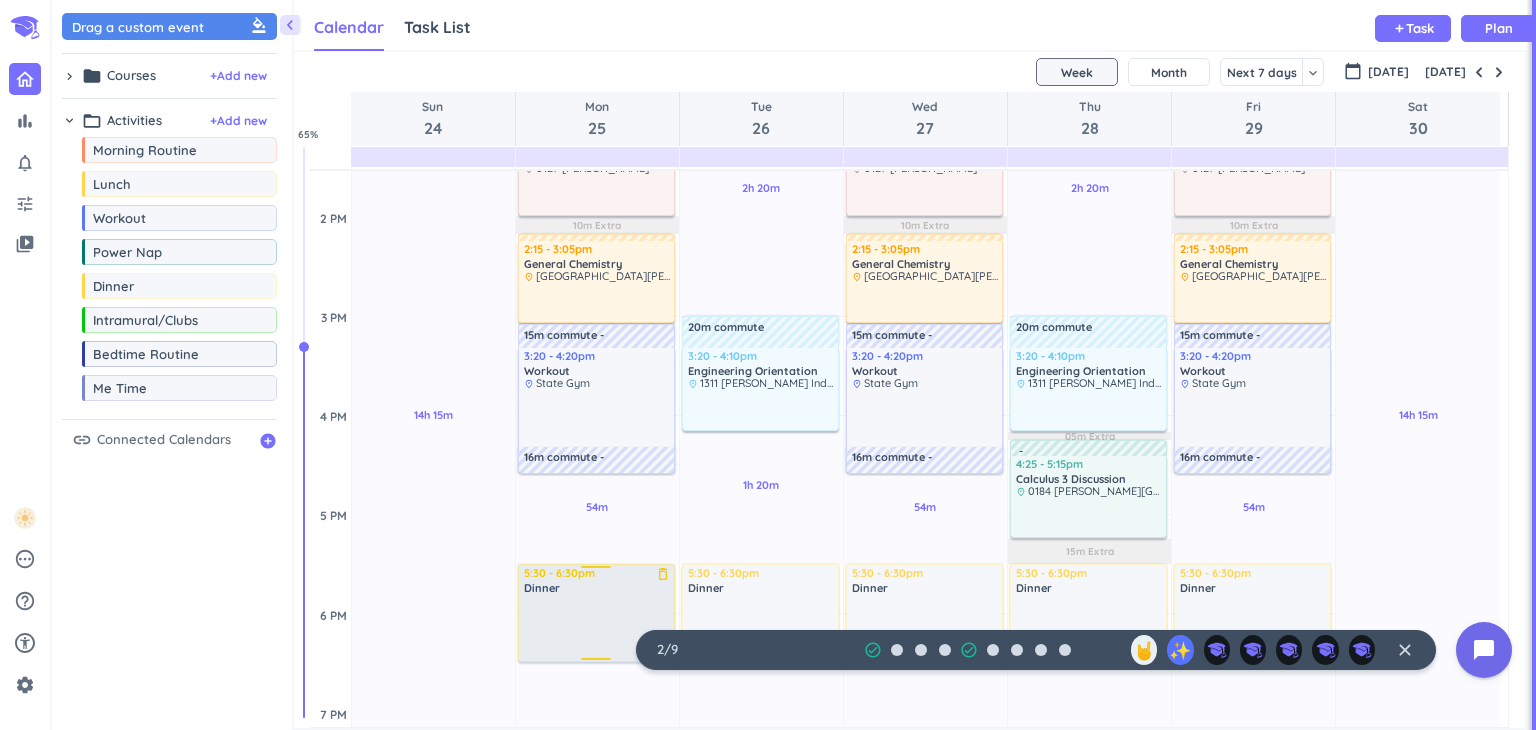 click on "Dinner" at bounding box center (597, 588) 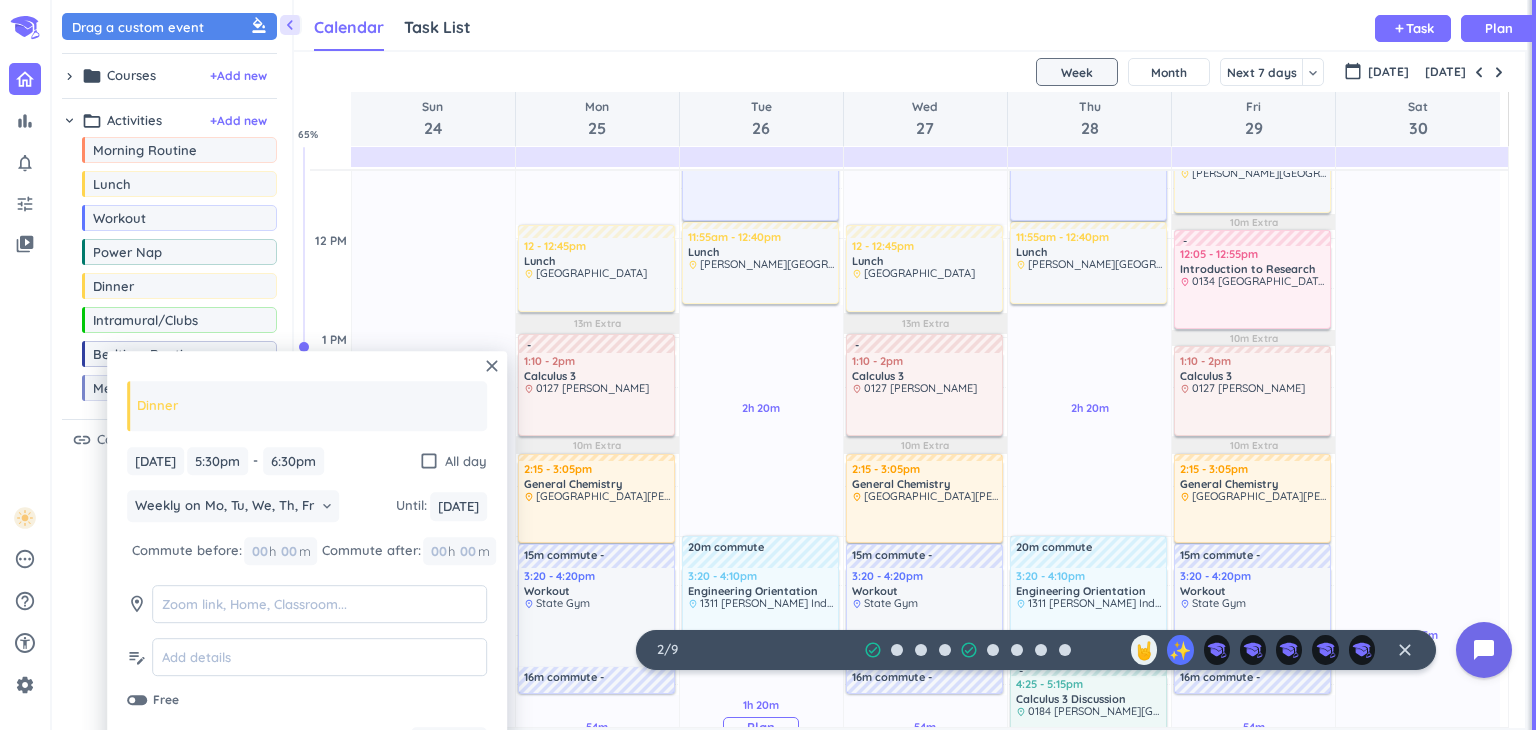 scroll, scrollTop: 726, scrollLeft: 0, axis: vertical 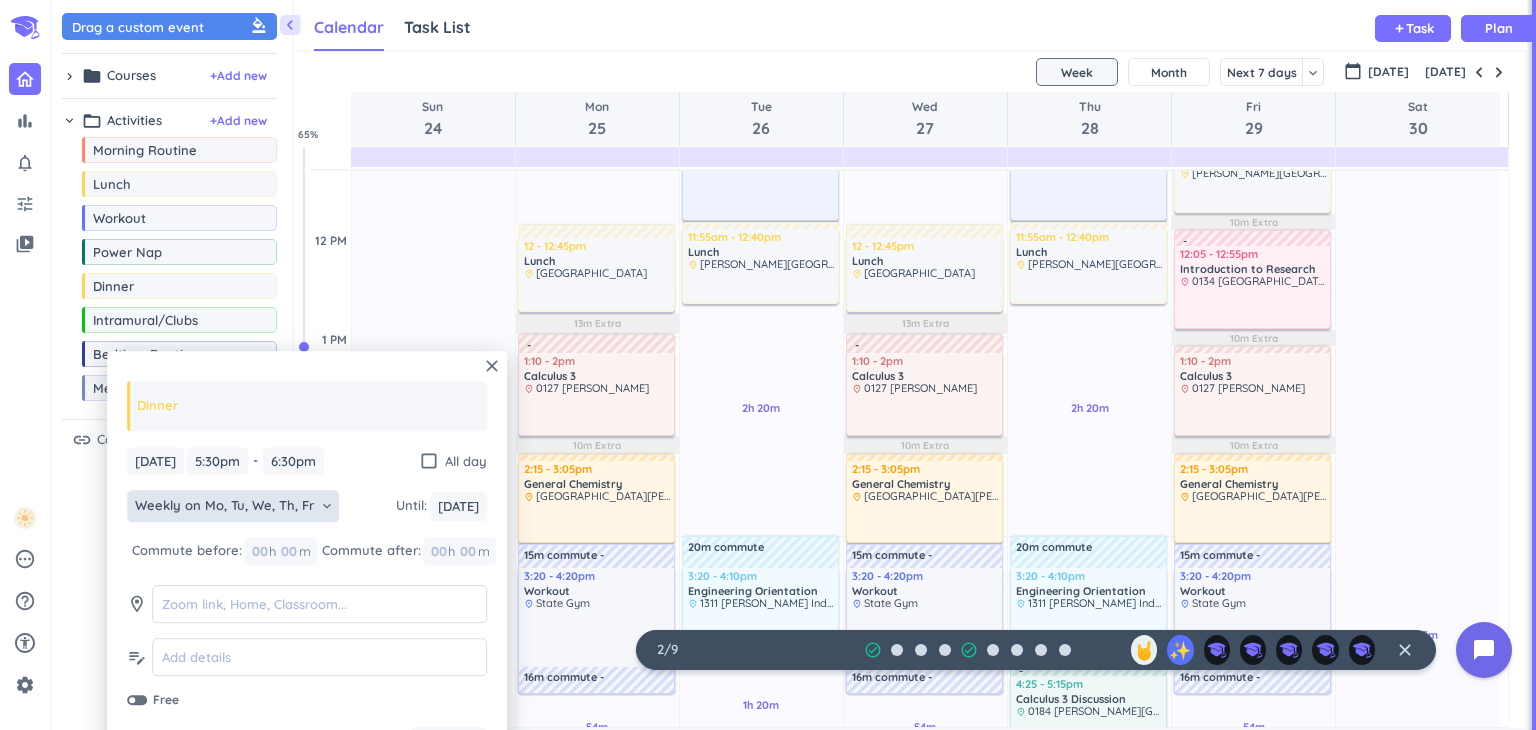 click on "Weekly on Mo, Tu, We, Th, Fr" at bounding box center [224, 507] 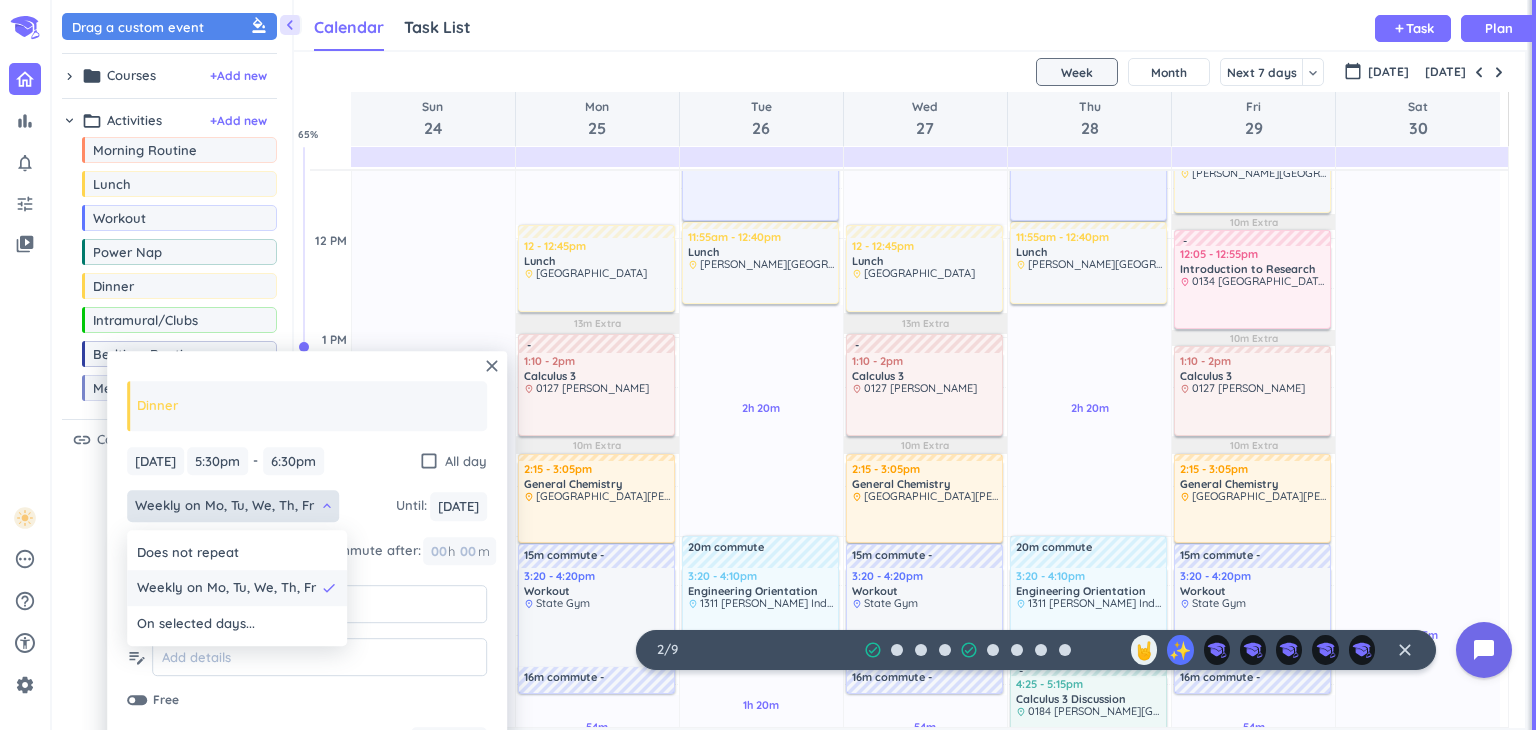 click on "Weekly on Mo, Tu, We, Th, Fr" at bounding box center (226, 589) 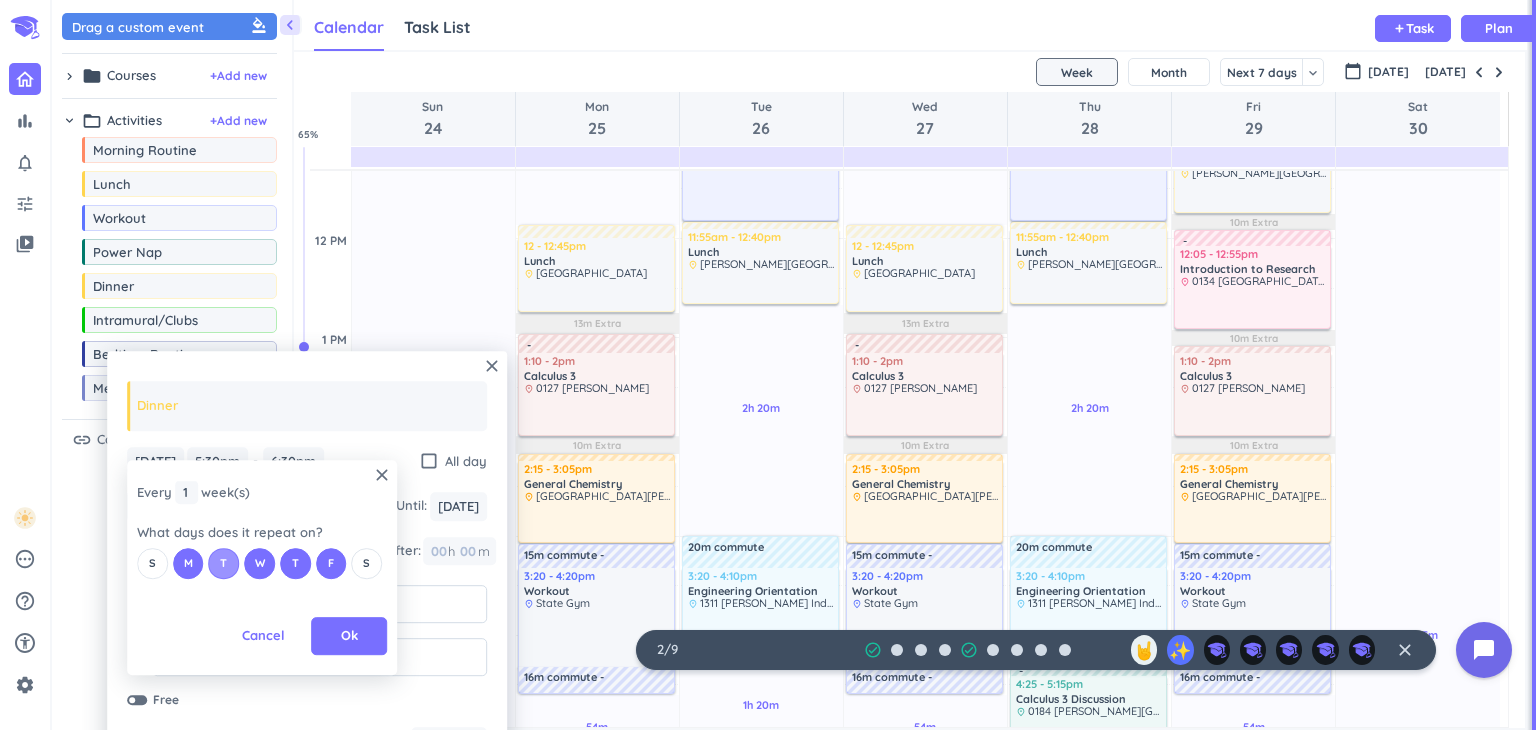 click on "T" at bounding box center [223, 563] 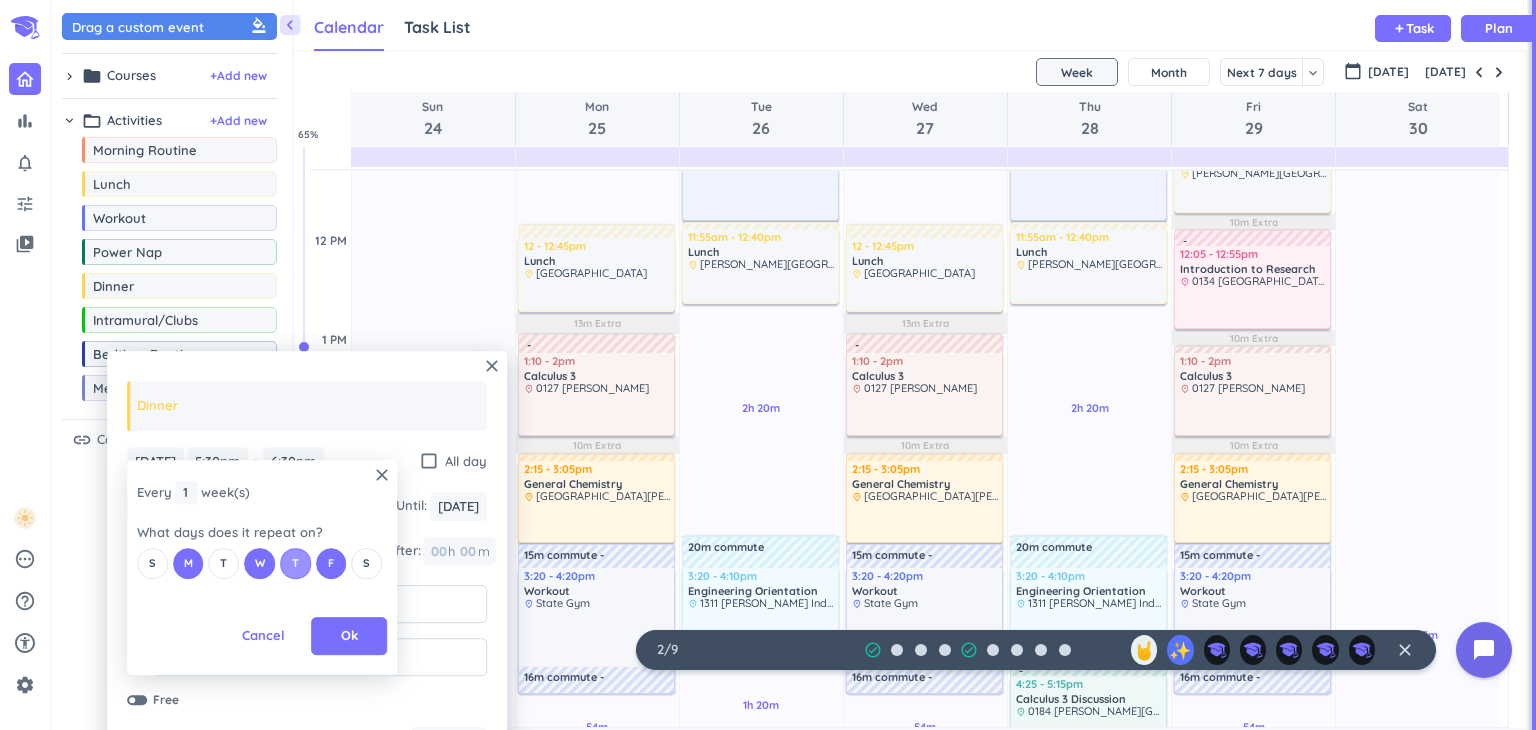 click on "T" at bounding box center (295, 563) 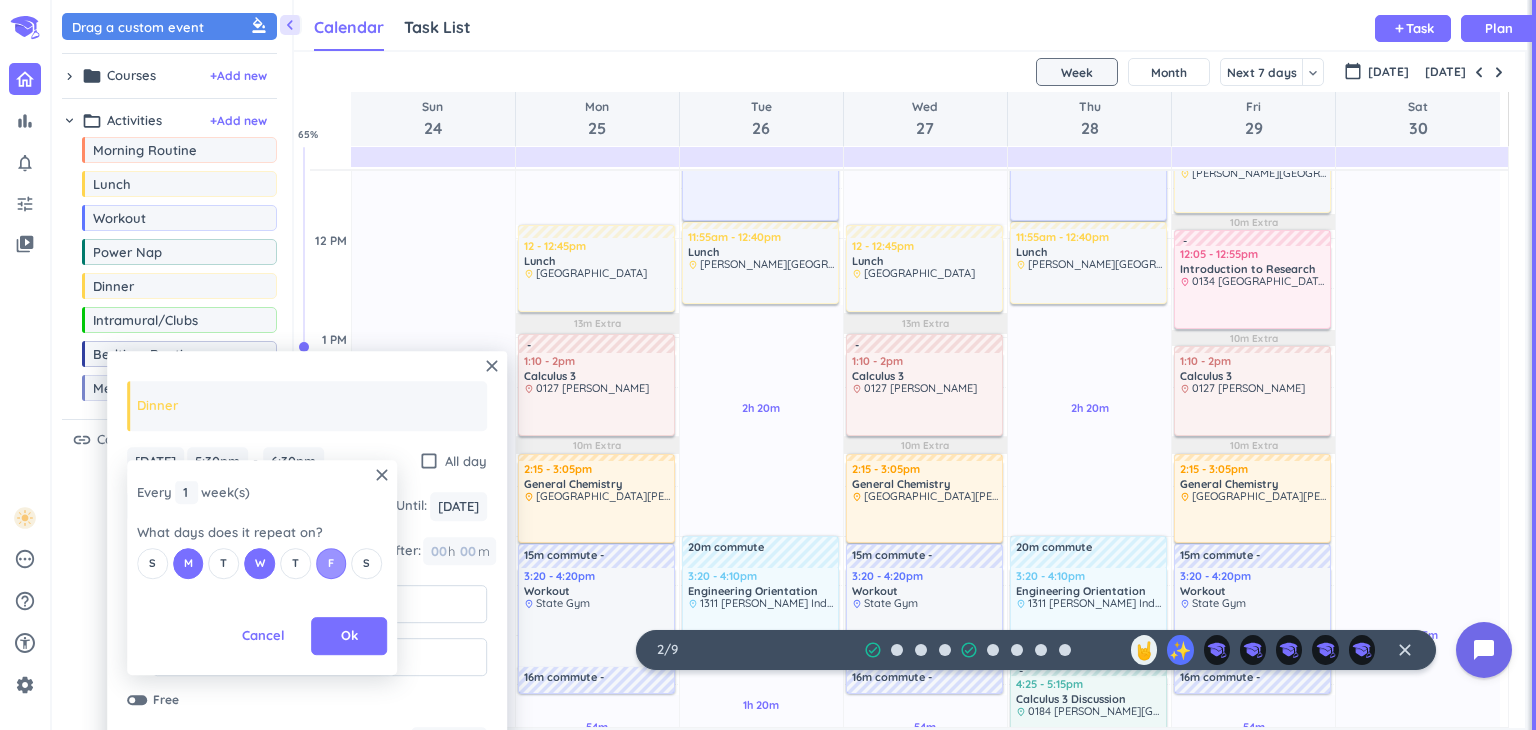 click on "F" at bounding box center [331, 563] 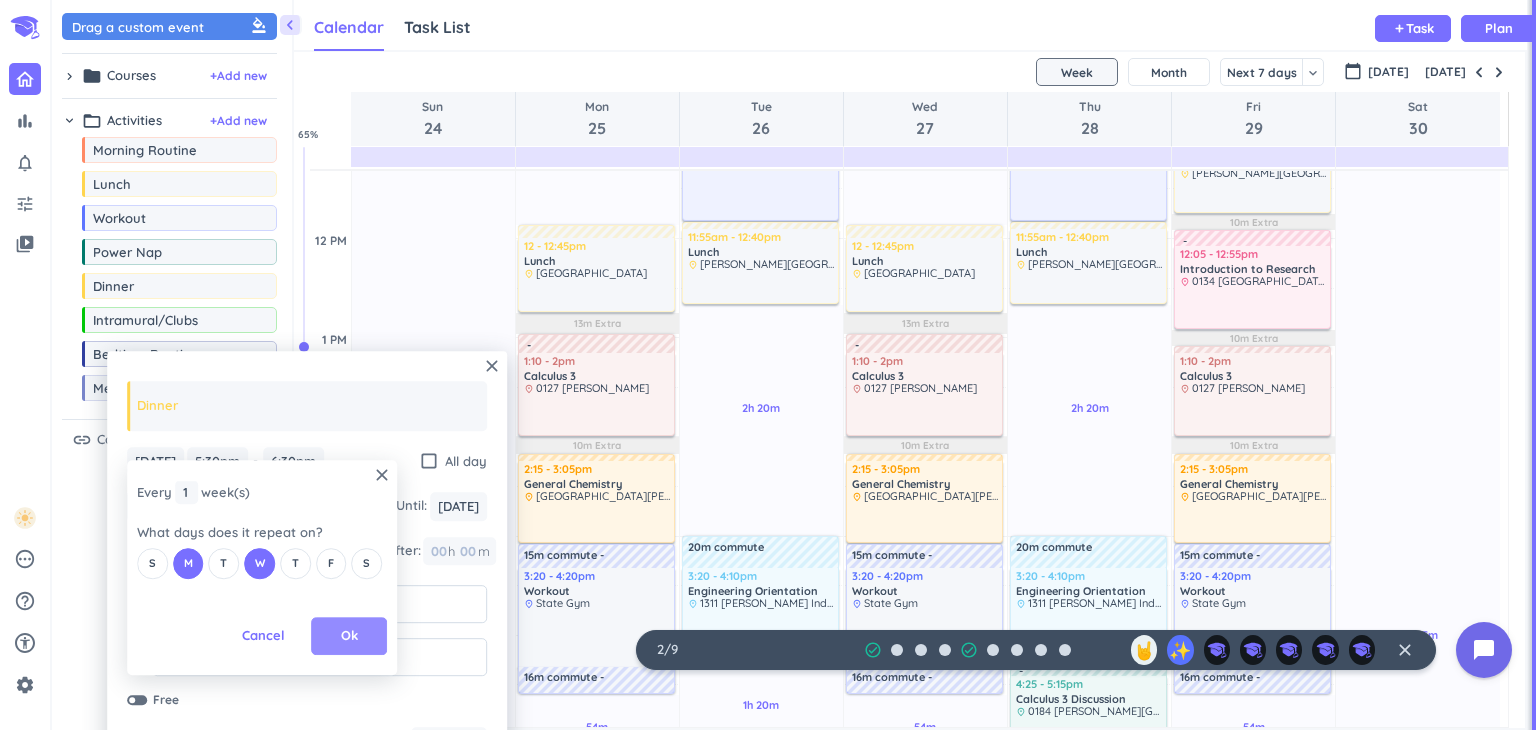 click on "Ok" at bounding box center (349, 636) 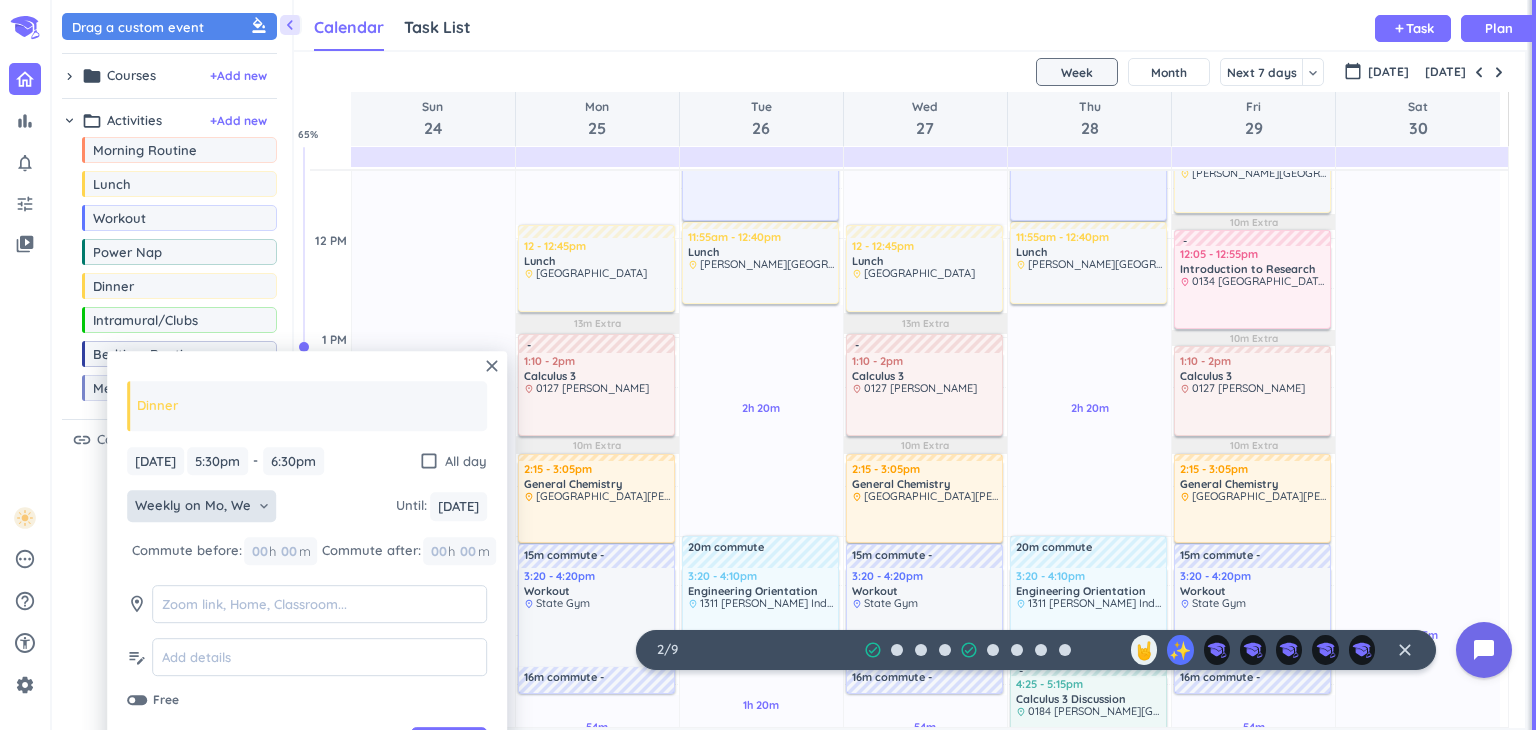 click on "[DATE] [DATE]   5:30pm 5:30pm - 6:30pm 6:30pm check_box_outline_blank All day Weekly on Mo, We keyboard_arrow_down Until :  [DATE] [DATE] Commute before: 00 h 00 m Commute after: 00 h 00 m room edit_note Free" at bounding box center (307, 578) 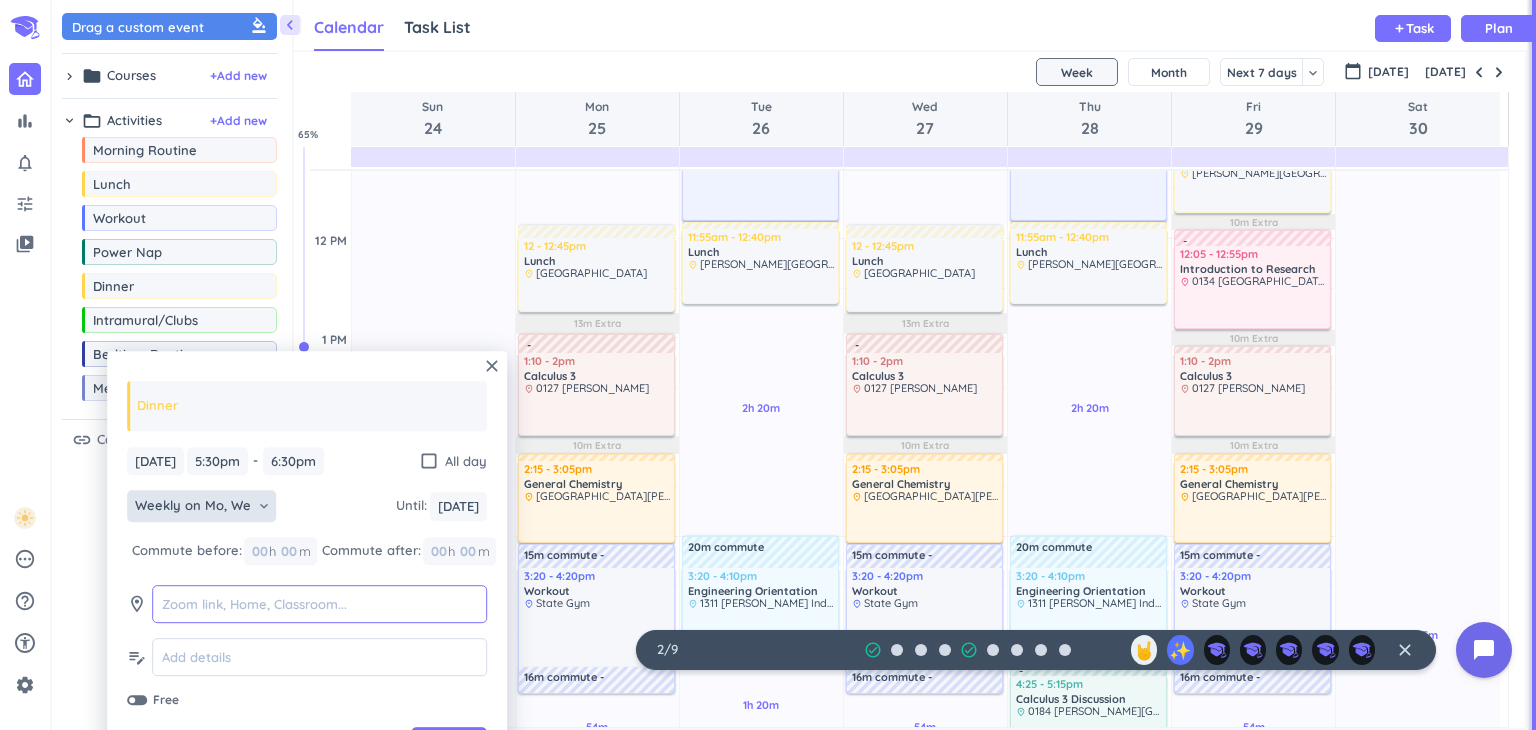 click at bounding box center [319, 604] 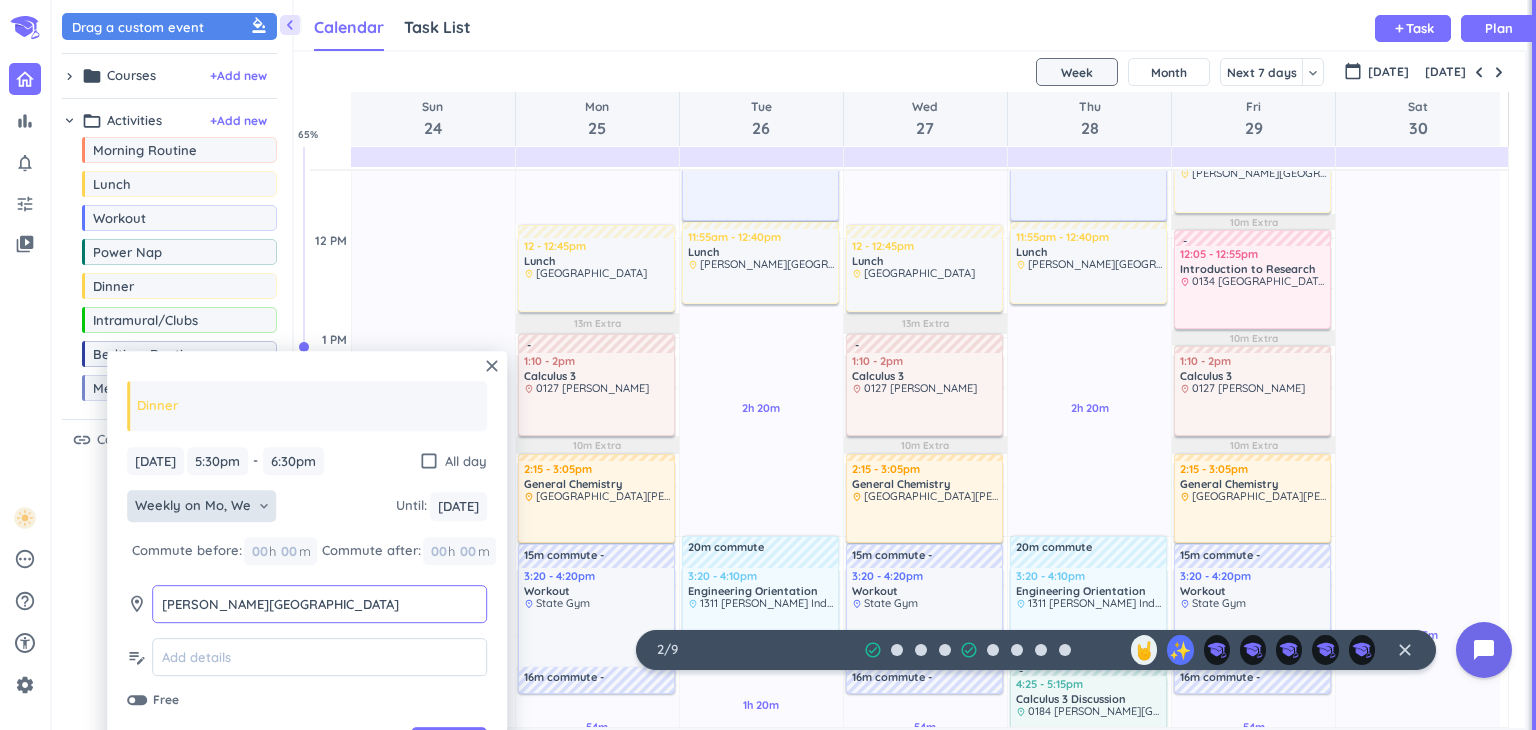 type on "[PERSON_NAME][GEOGRAPHIC_DATA][PERSON_NAME]" 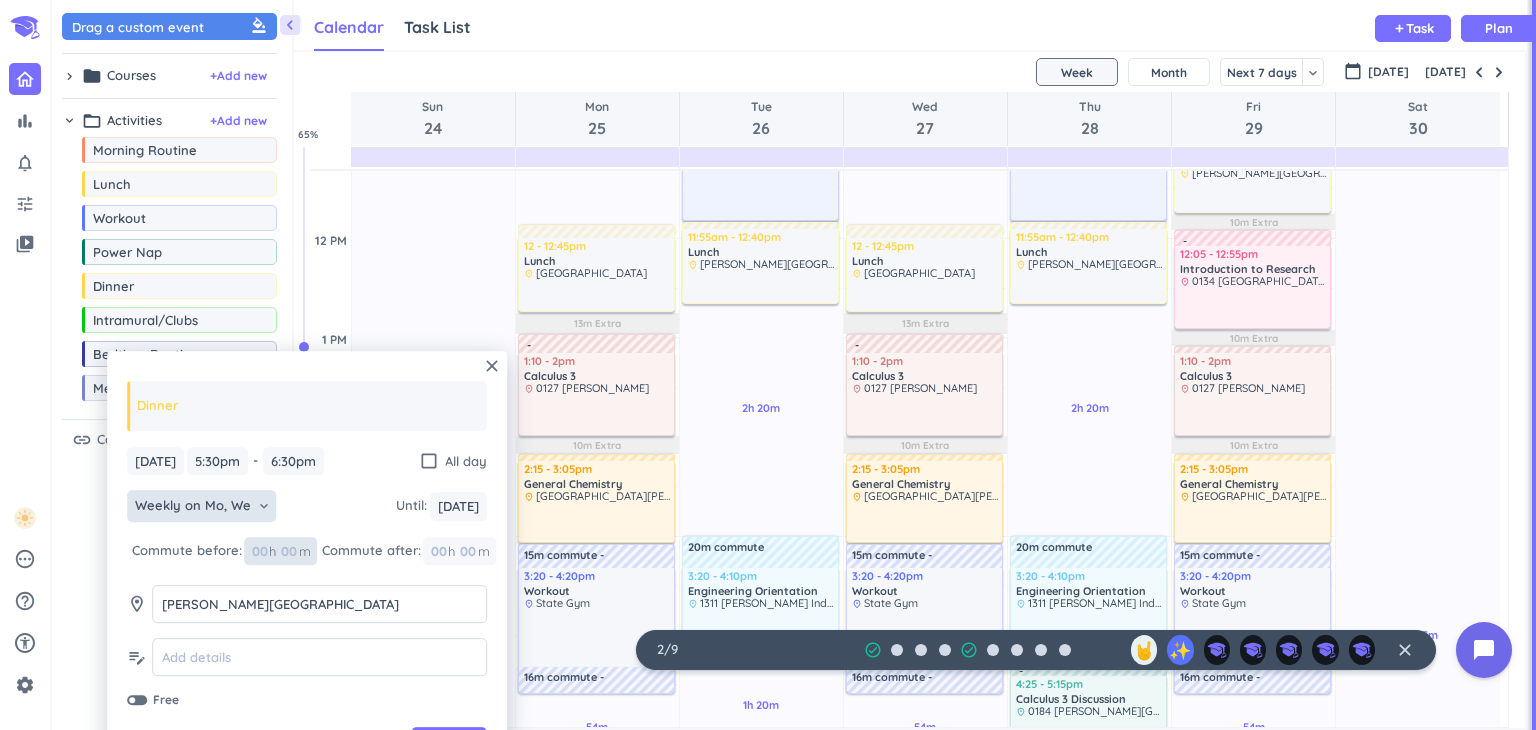 click at bounding box center (288, 551) 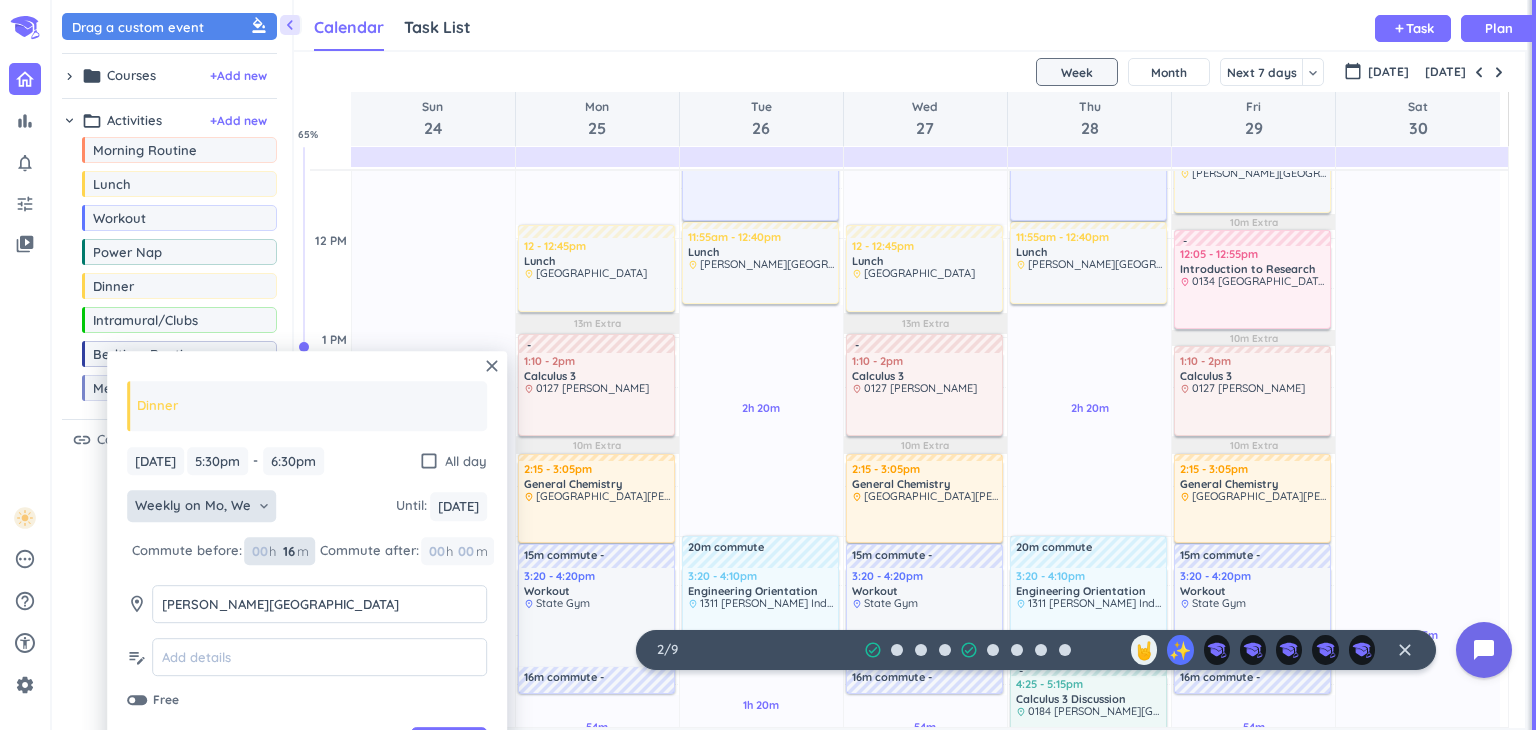 type on "16" 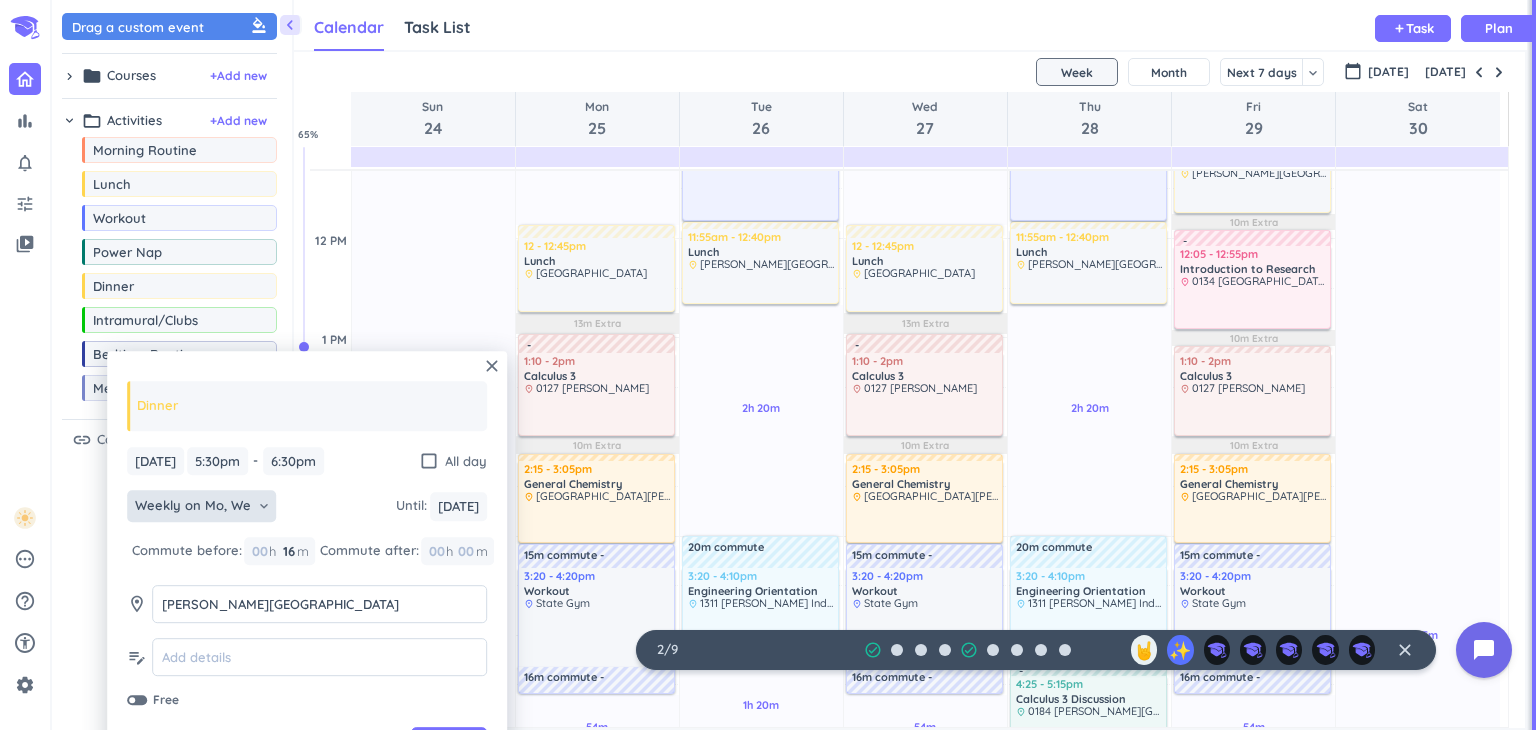 click on "Commute after: 00 h 00 m" at bounding box center [407, 551] 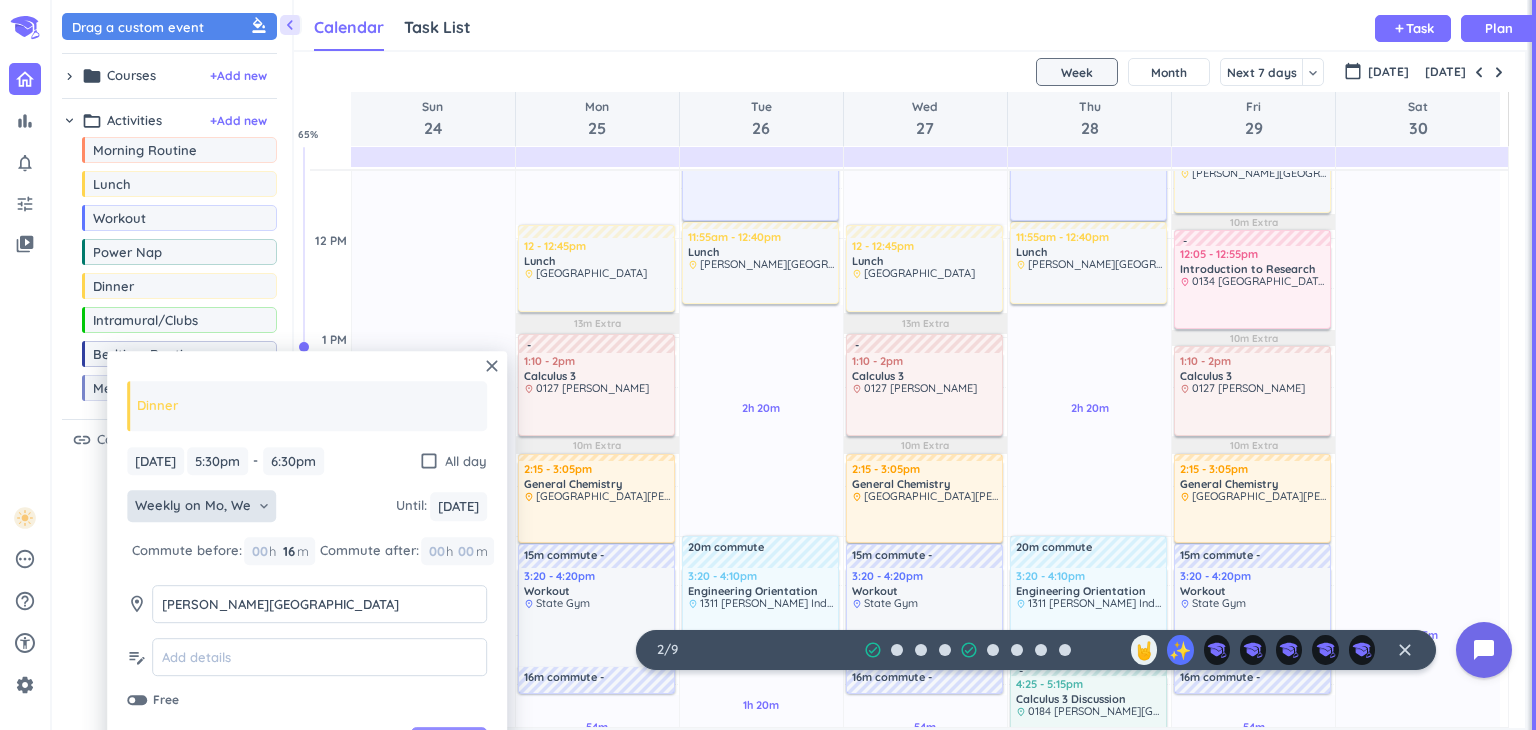 click on "Save" at bounding box center [449, 747] 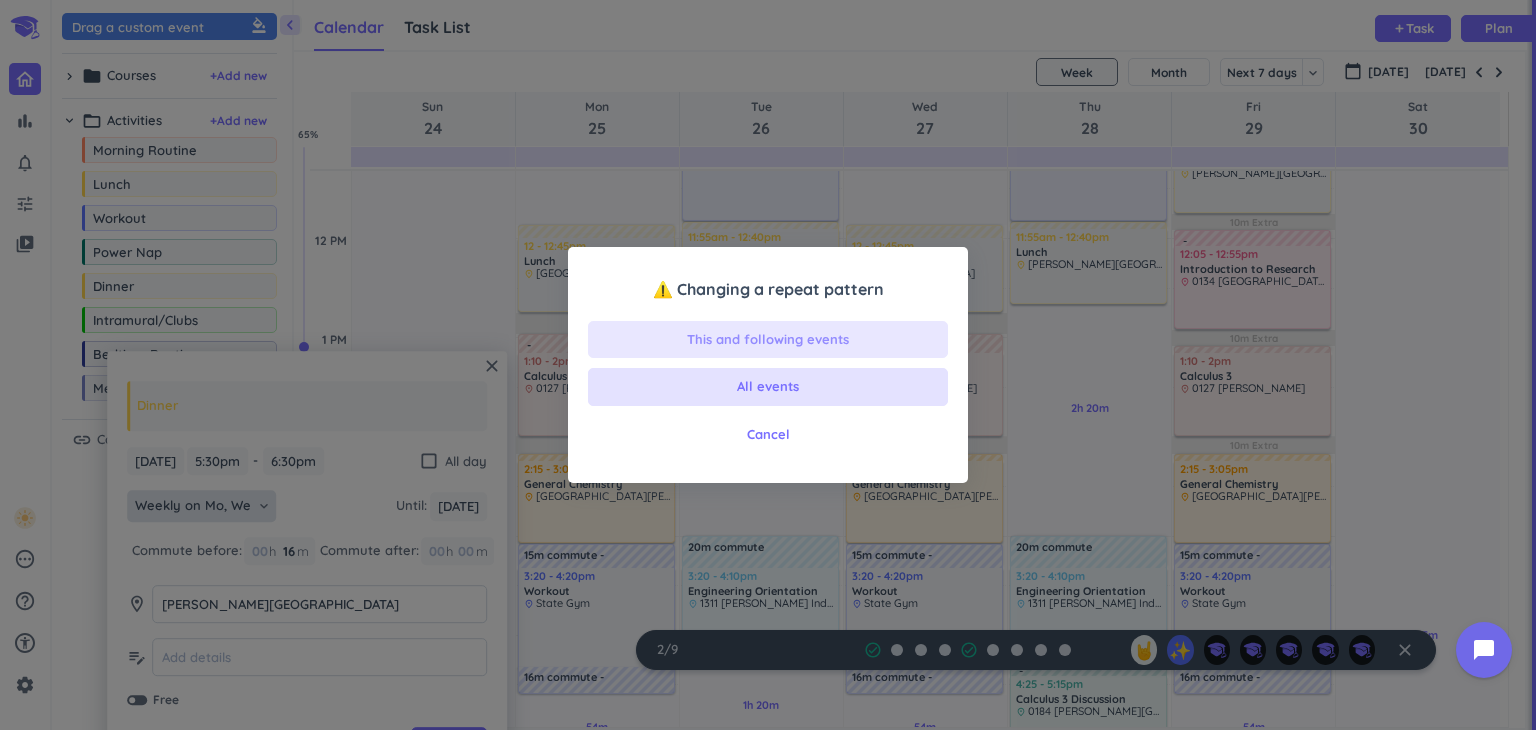 click on "This and following events" at bounding box center (768, 340) 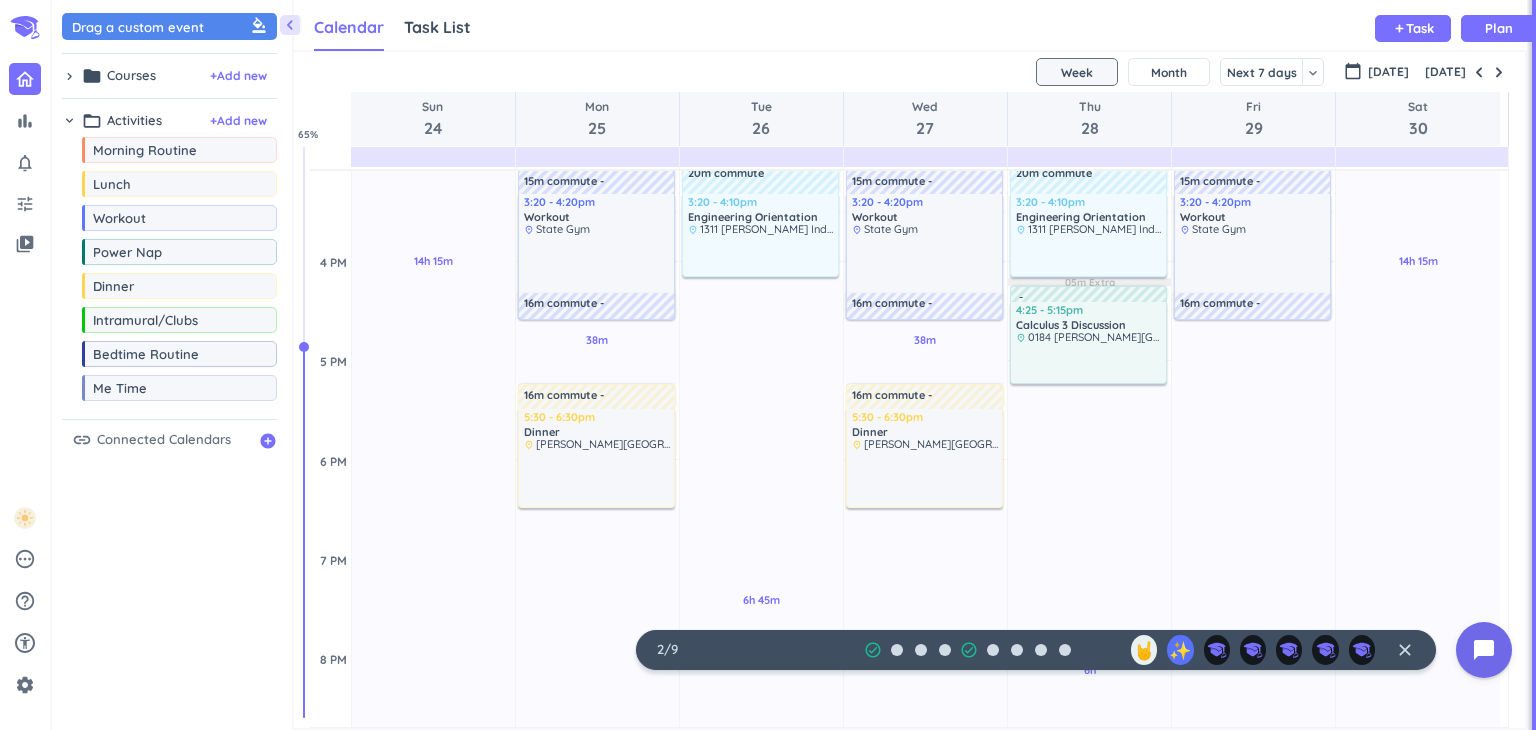 scroll, scrollTop: 1104, scrollLeft: 0, axis: vertical 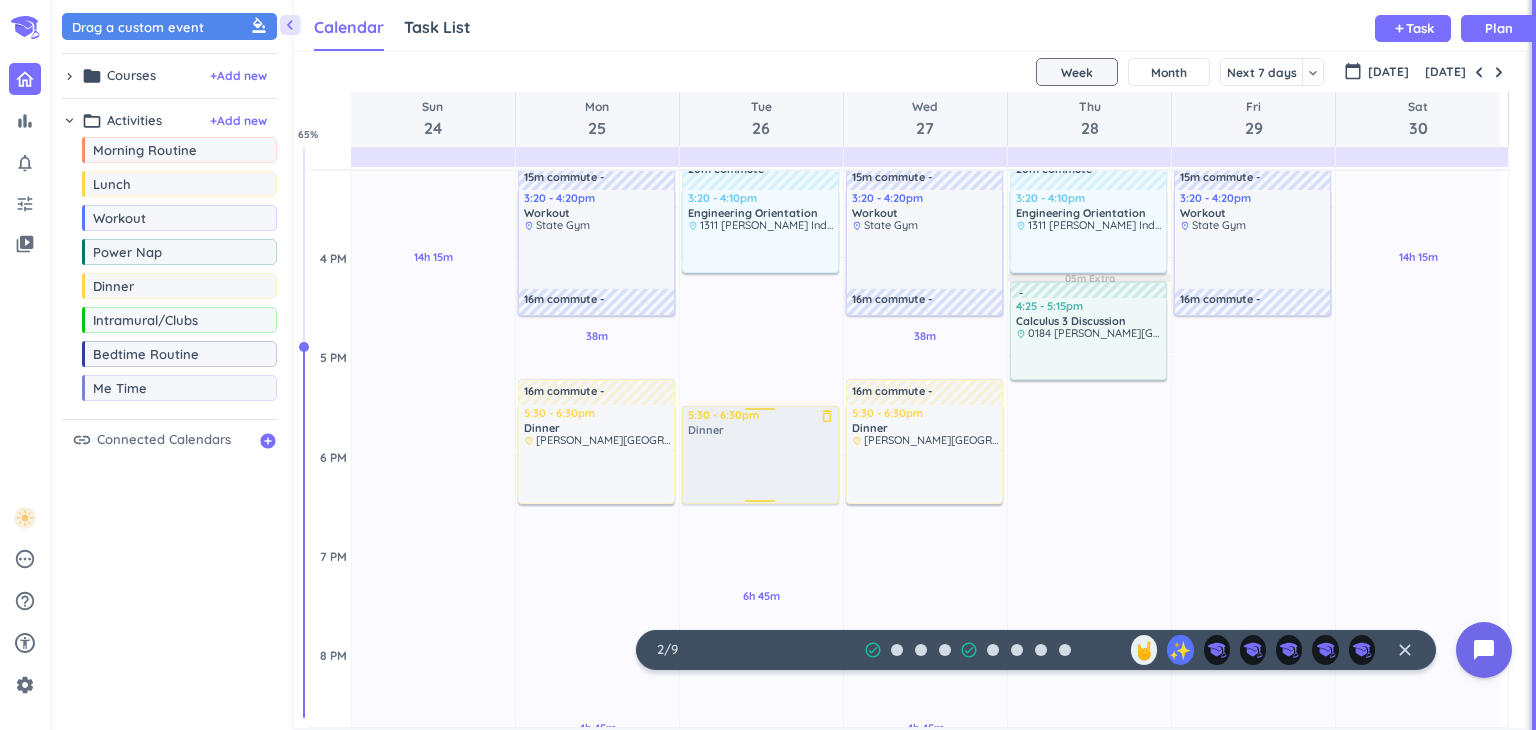 drag, startPoint x: 188, startPoint y: 282, endPoint x: 772, endPoint y: 413, distance: 598.5123 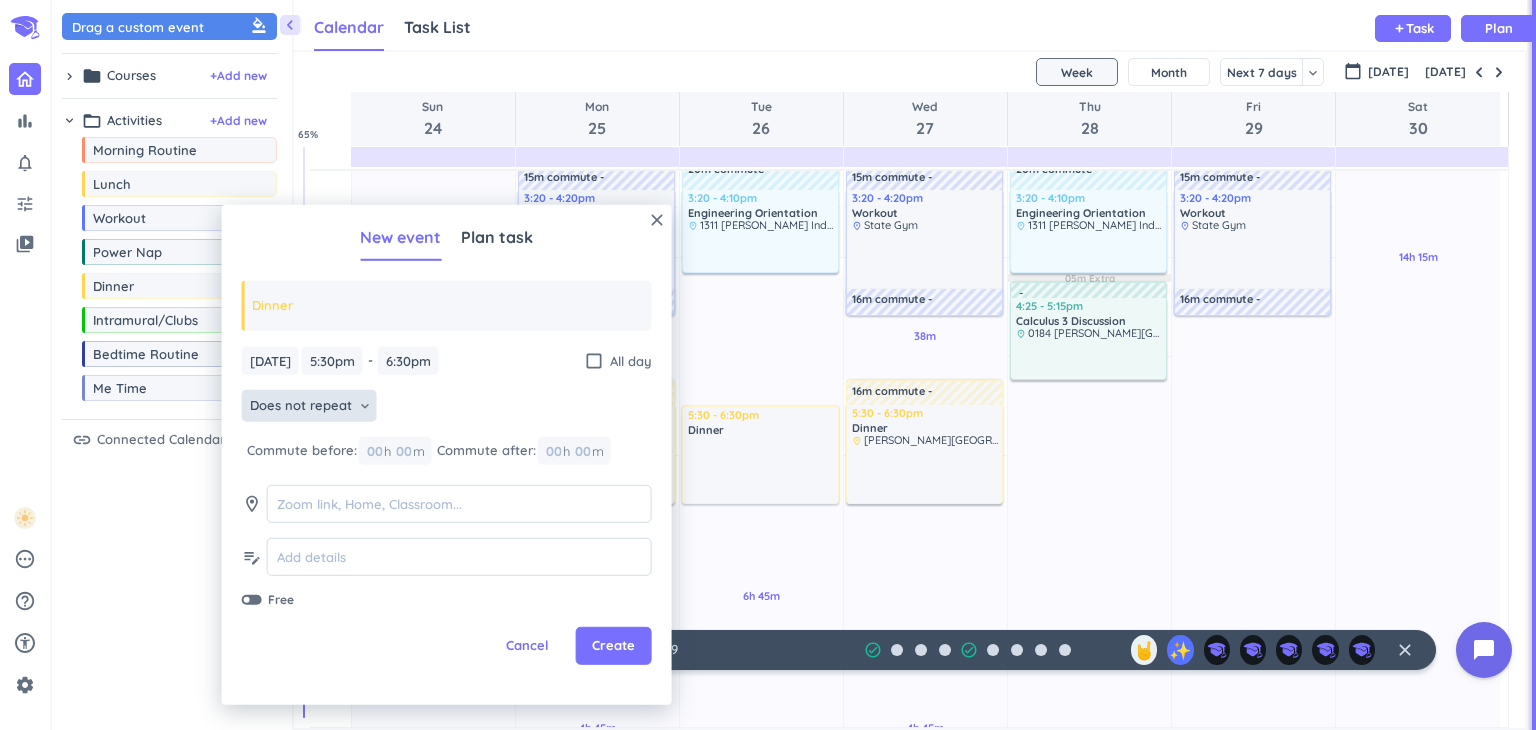 click on "Does not repeat" at bounding box center (301, 406) 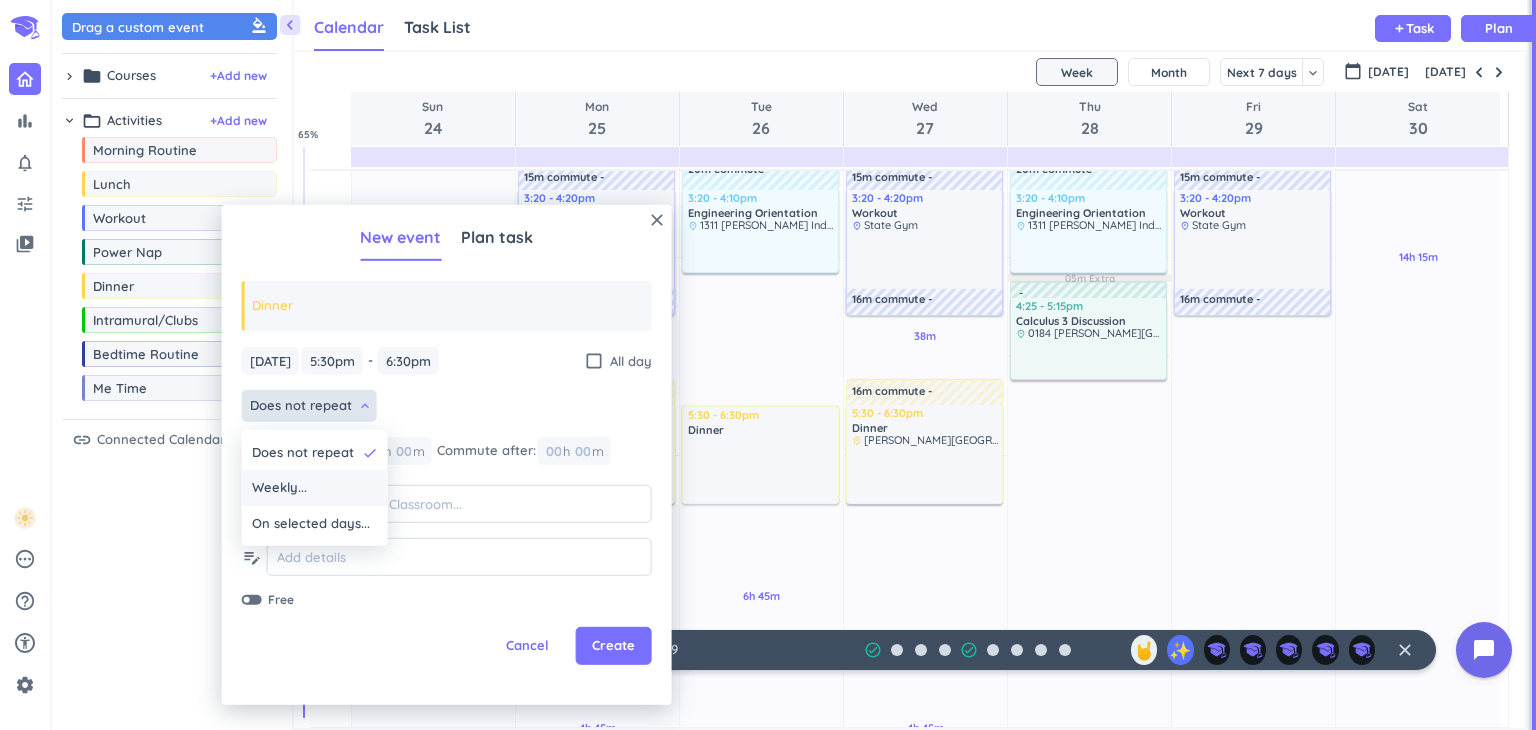 click on "Weekly..." at bounding box center [279, 488] 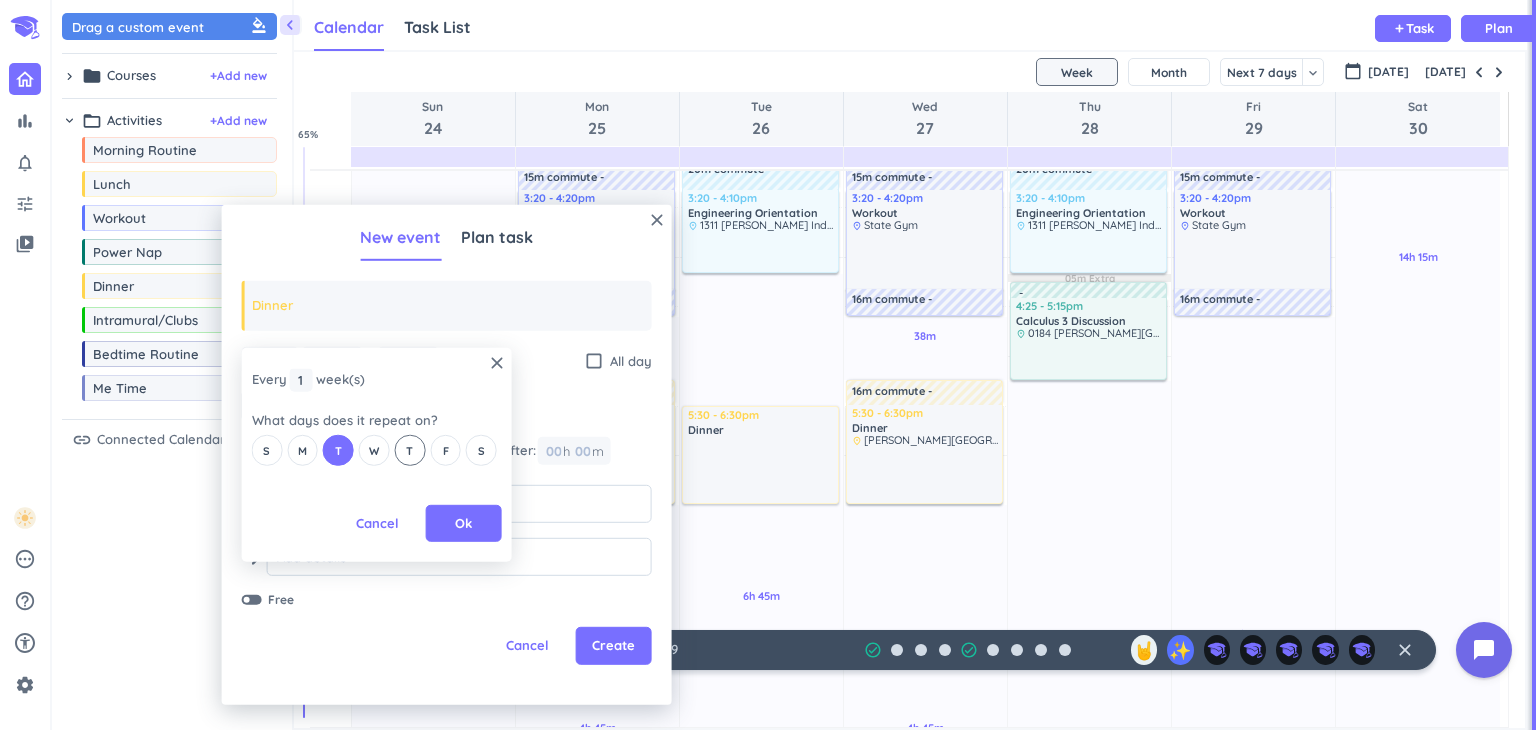 click on "T" at bounding box center [409, 450] 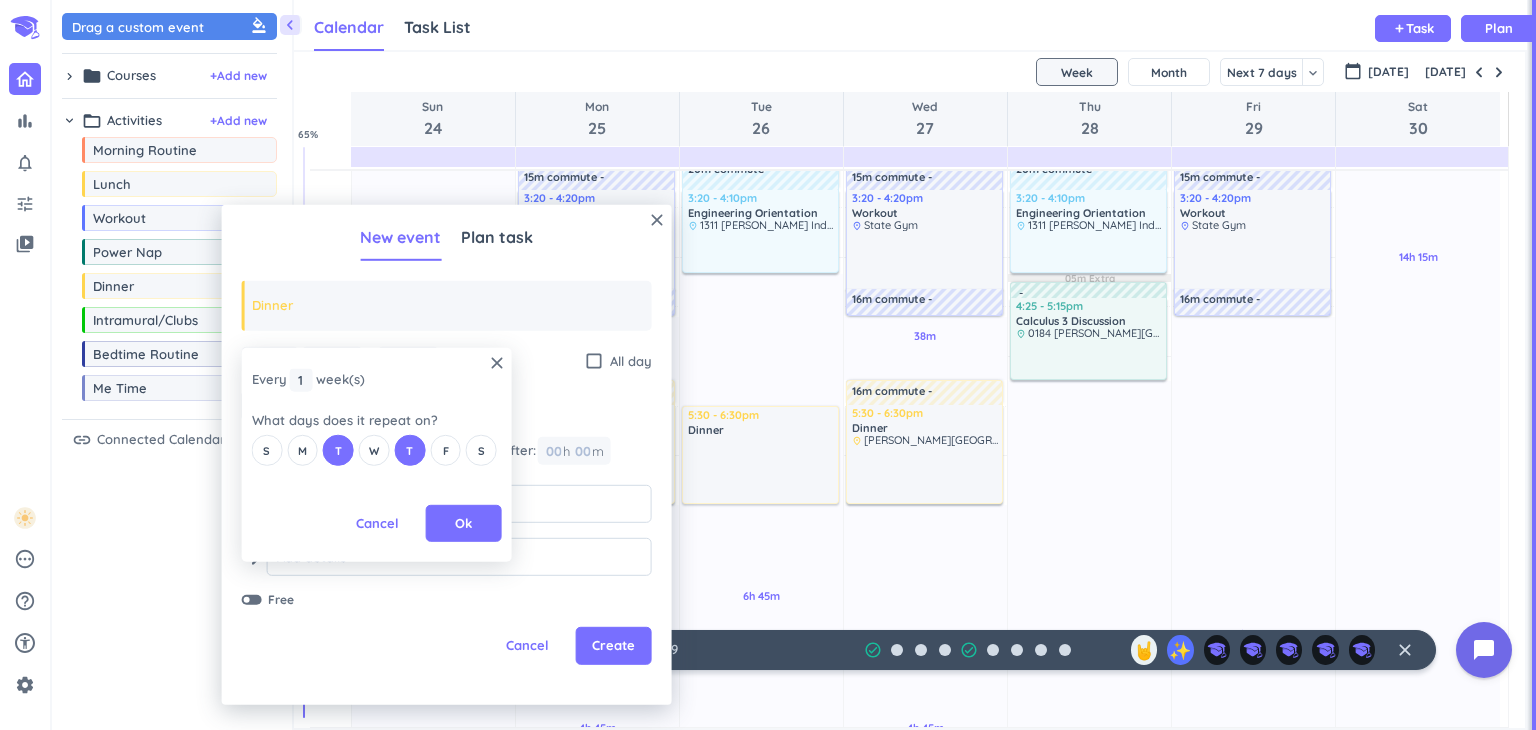 click on "S M T W T F S" at bounding box center (377, 450) 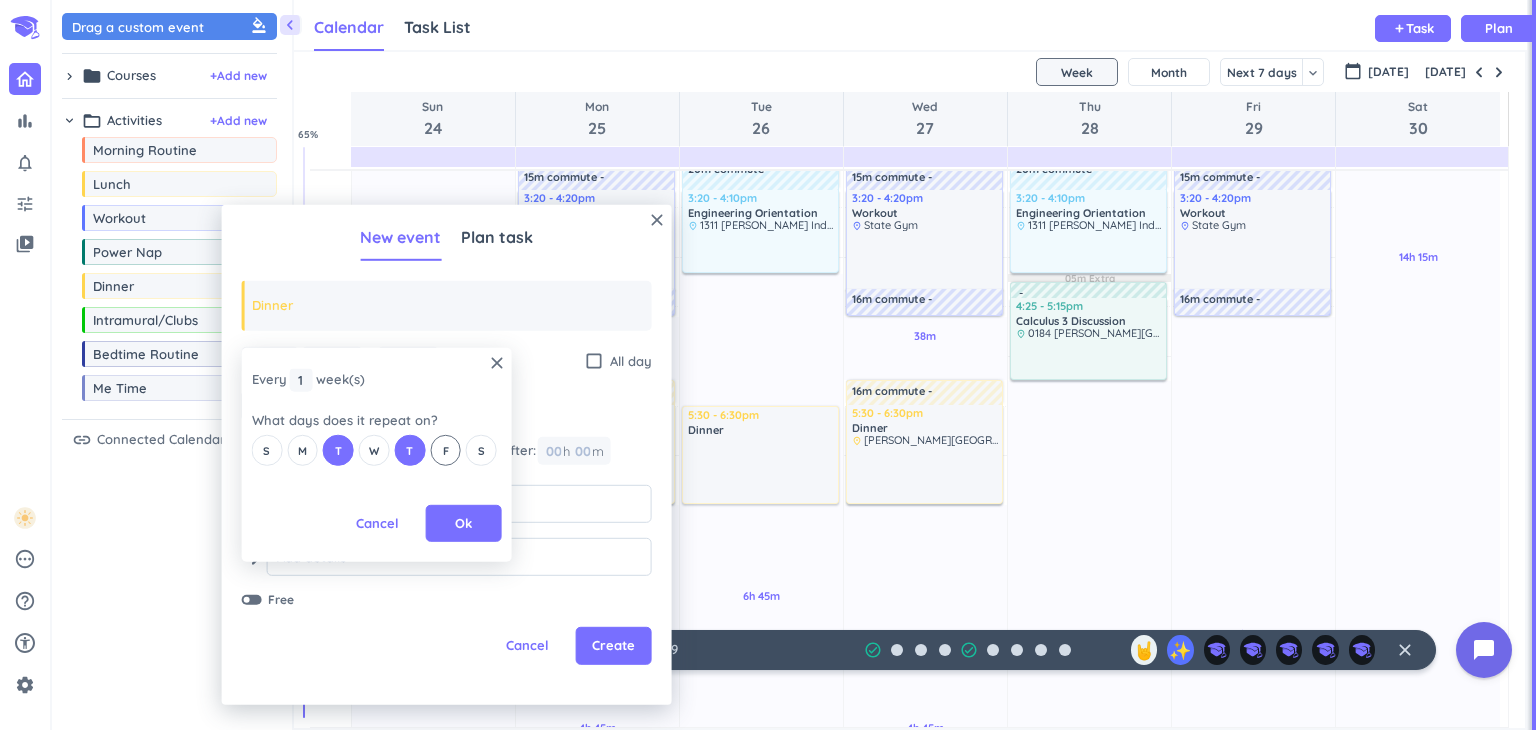click on "F" at bounding box center [445, 450] 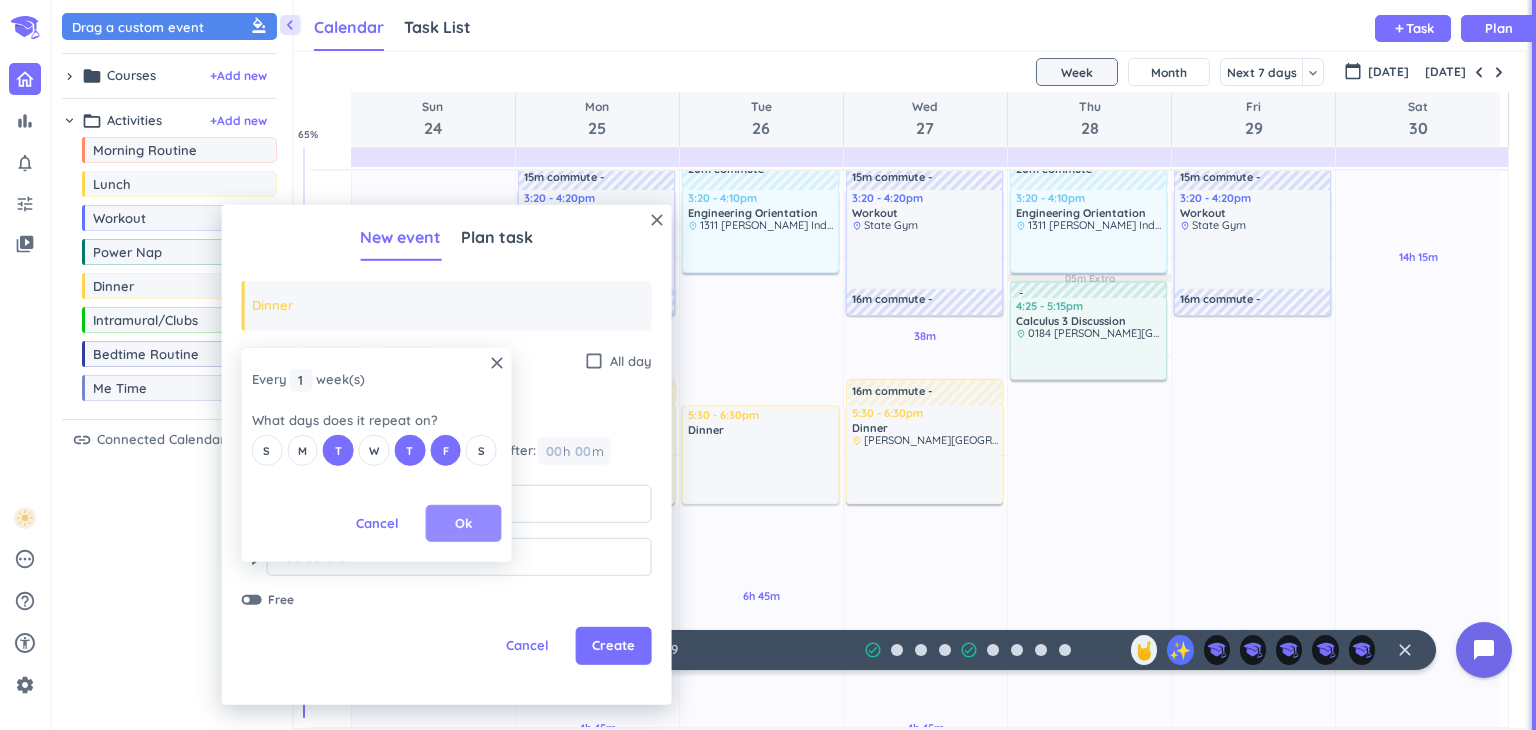 click on "Ok" at bounding box center [463, 524] 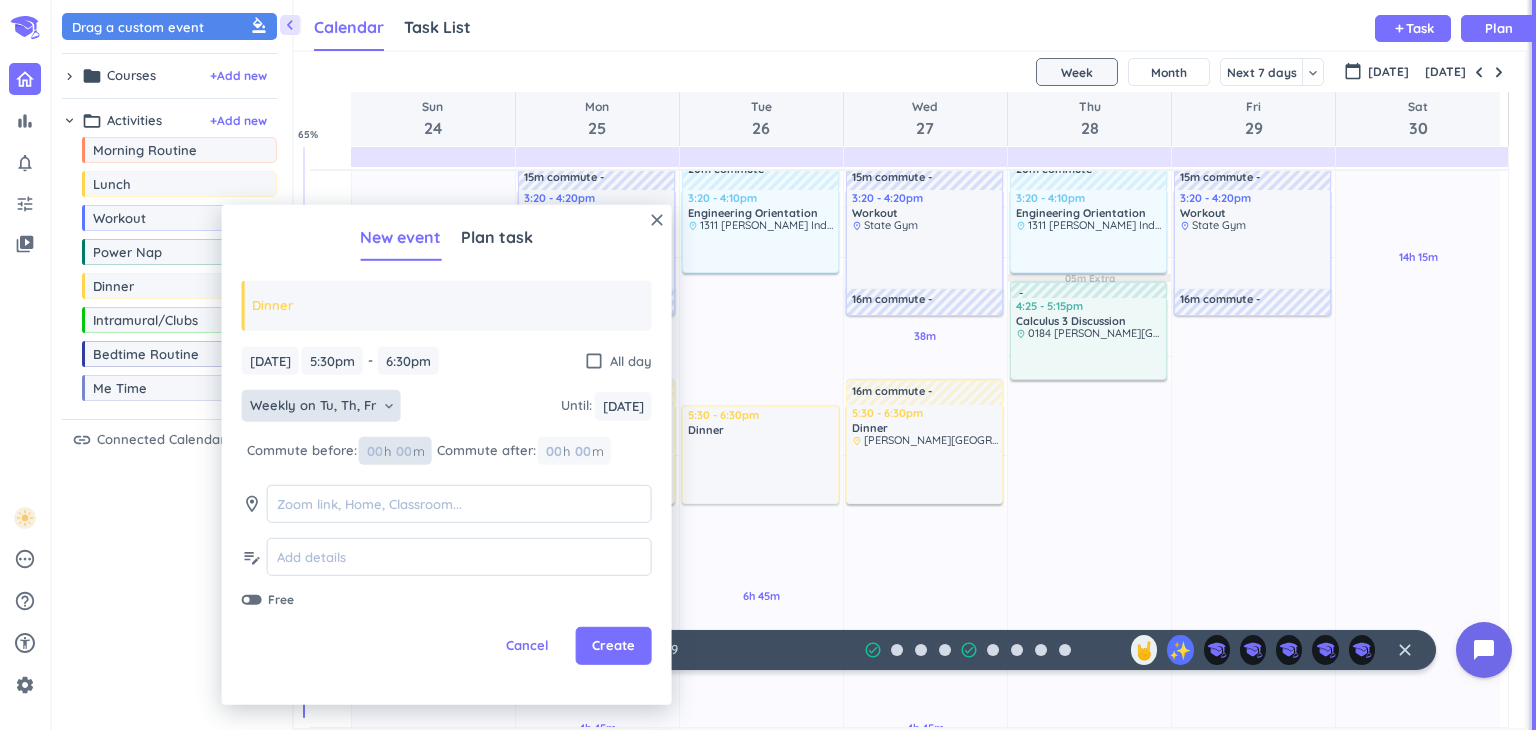 click at bounding box center (403, 451) 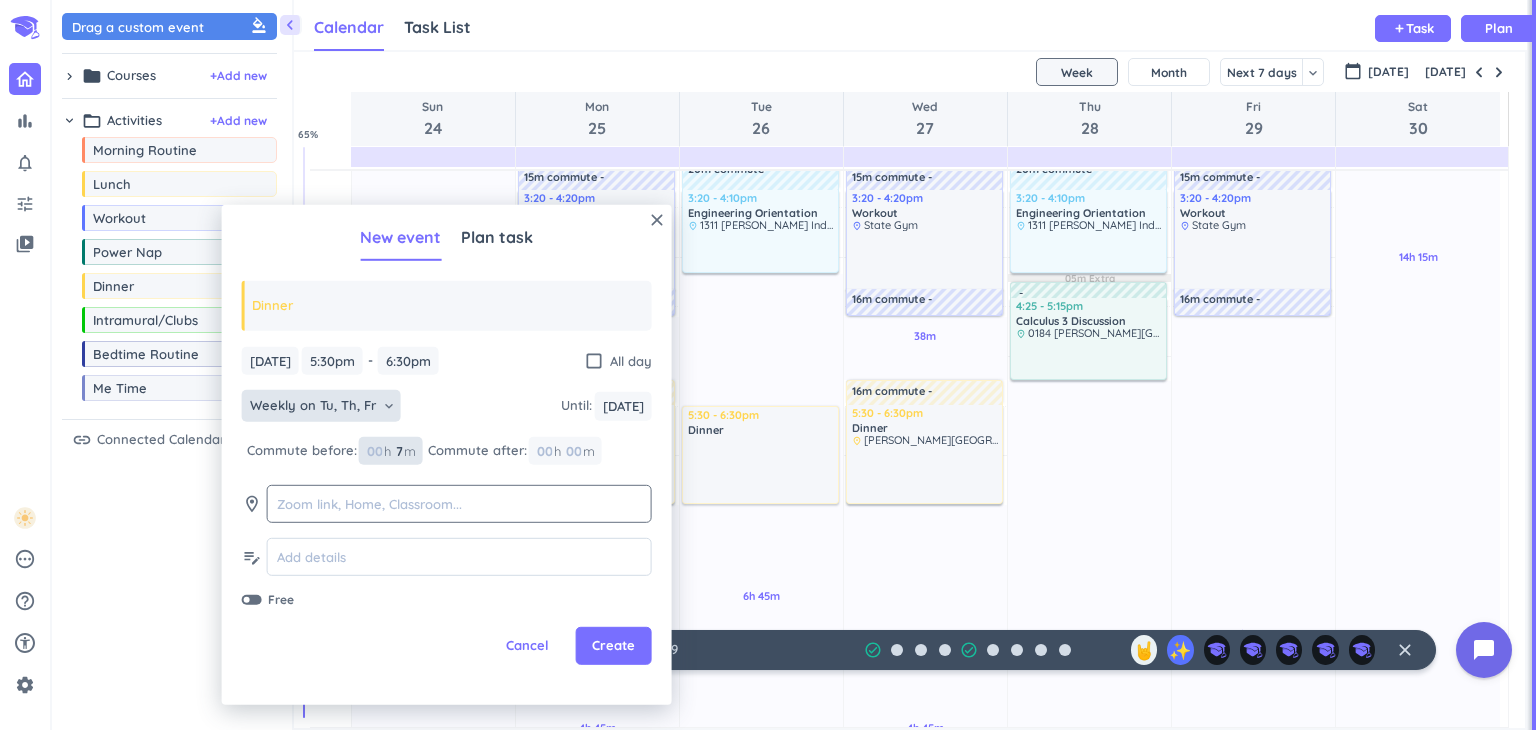 type on "7" 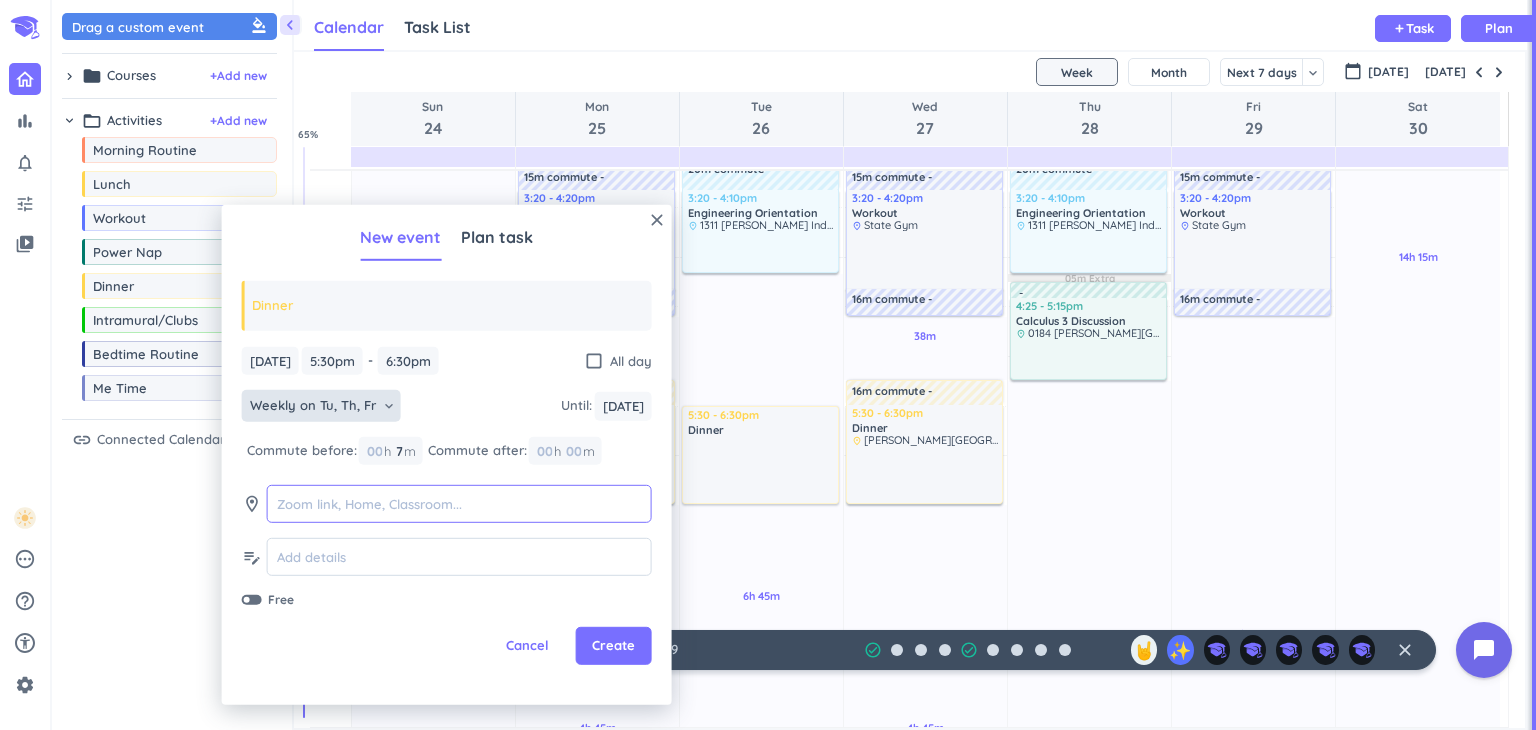 click at bounding box center [459, 504] 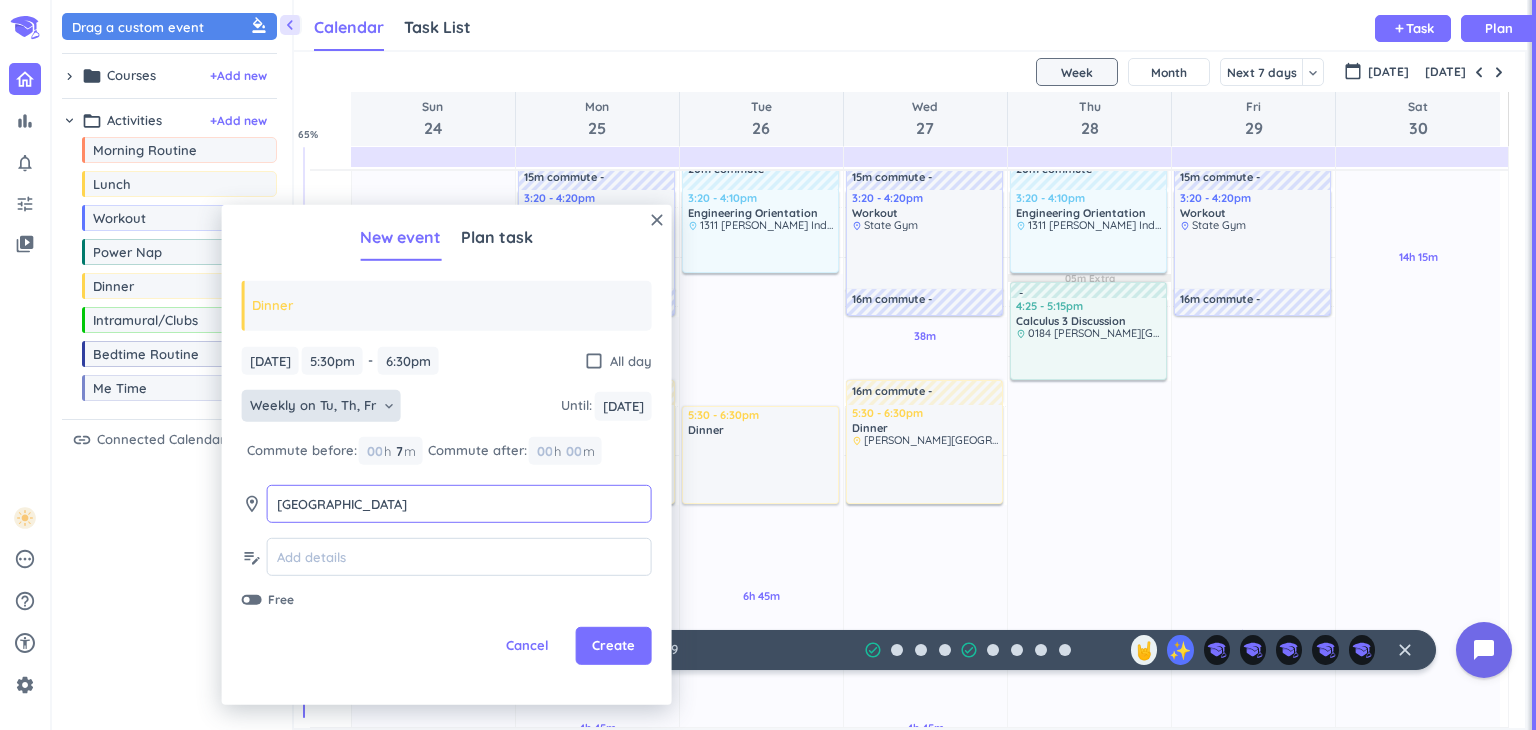 type on "[GEOGRAPHIC_DATA]" 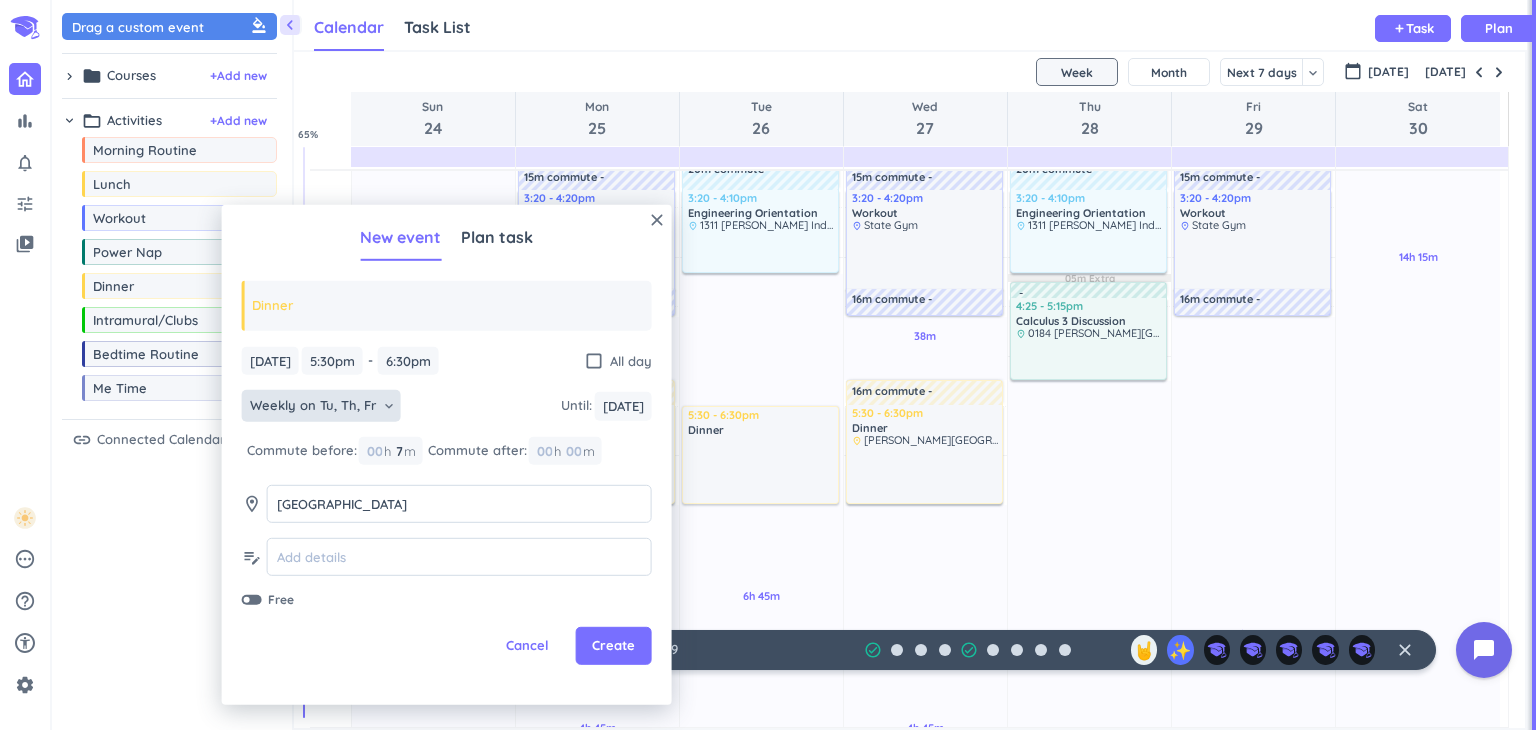 click on "Weekly on Tu, Th, Fr keyboard_arrow_down Until :  [DATE] [DATE]" at bounding box center [447, 408] 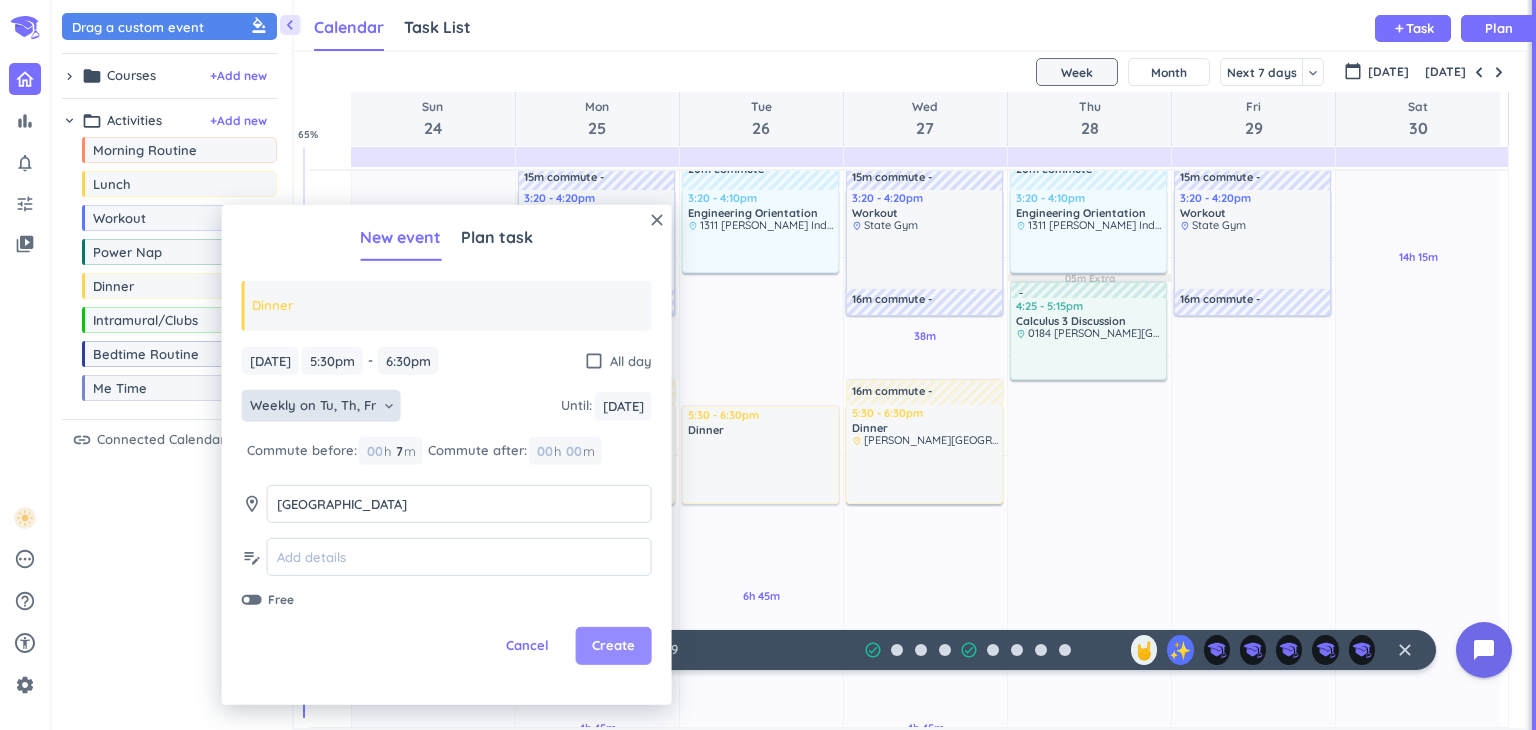 click on "Create" at bounding box center (613, 646) 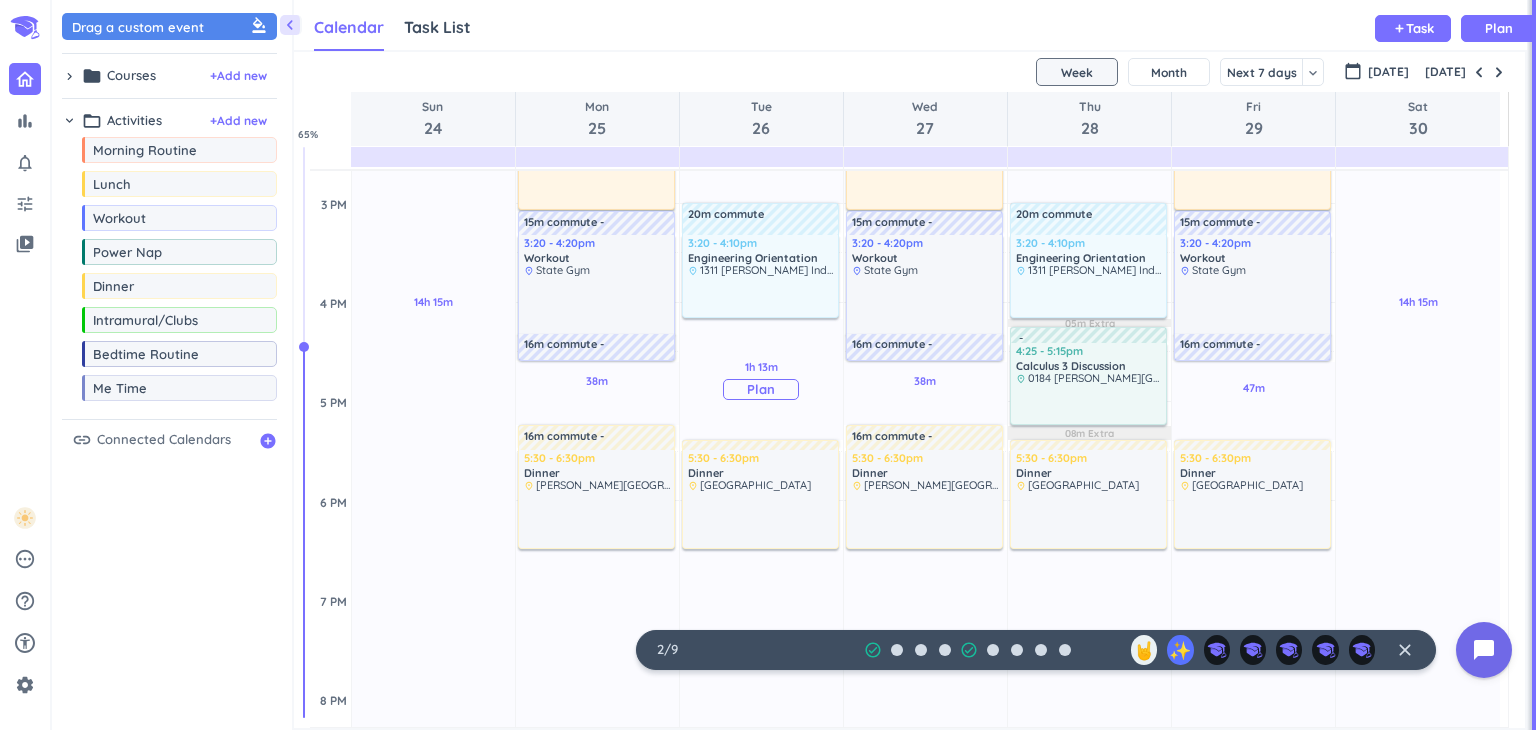 scroll, scrollTop: 1103, scrollLeft: 0, axis: vertical 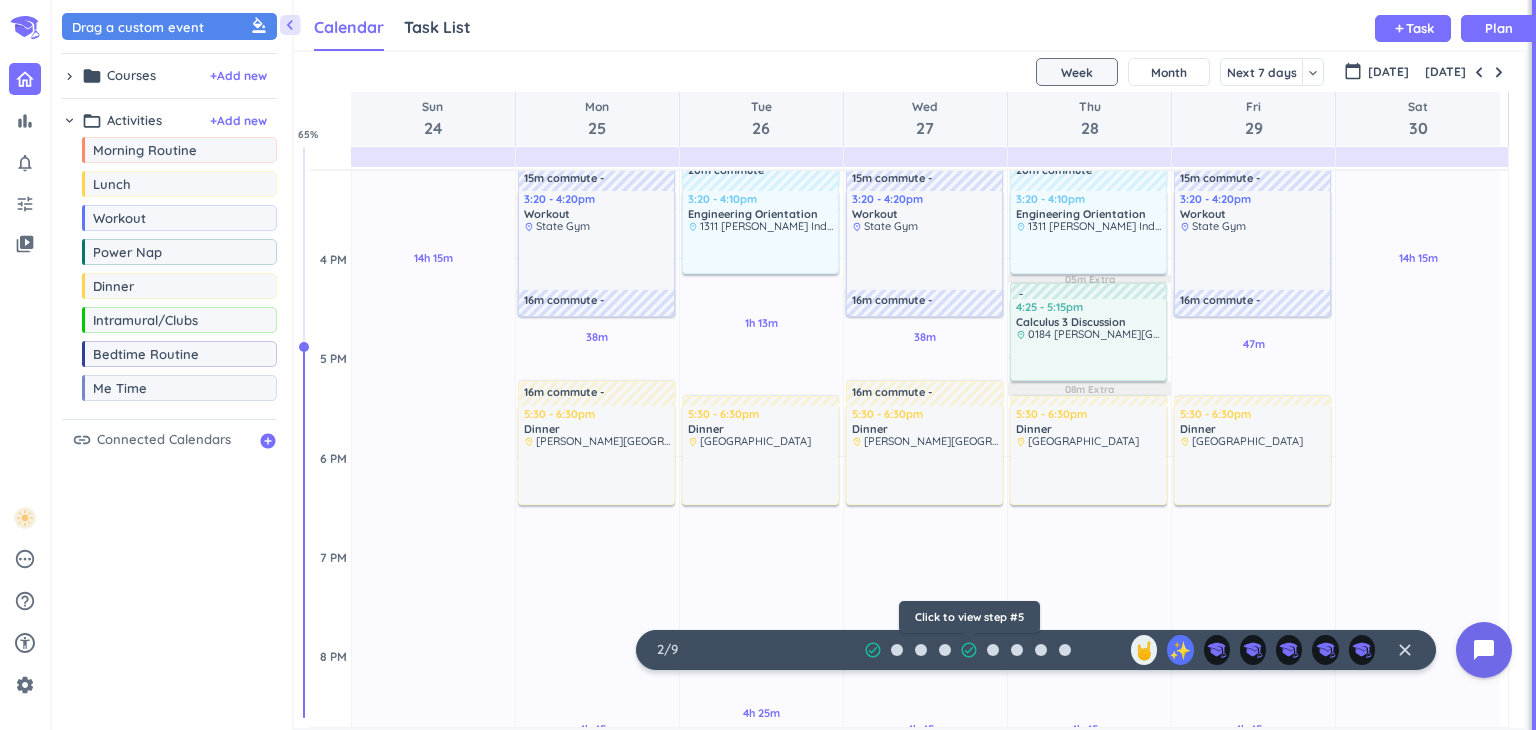 click on "check_circle_outline" at bounding box center (968, 649) 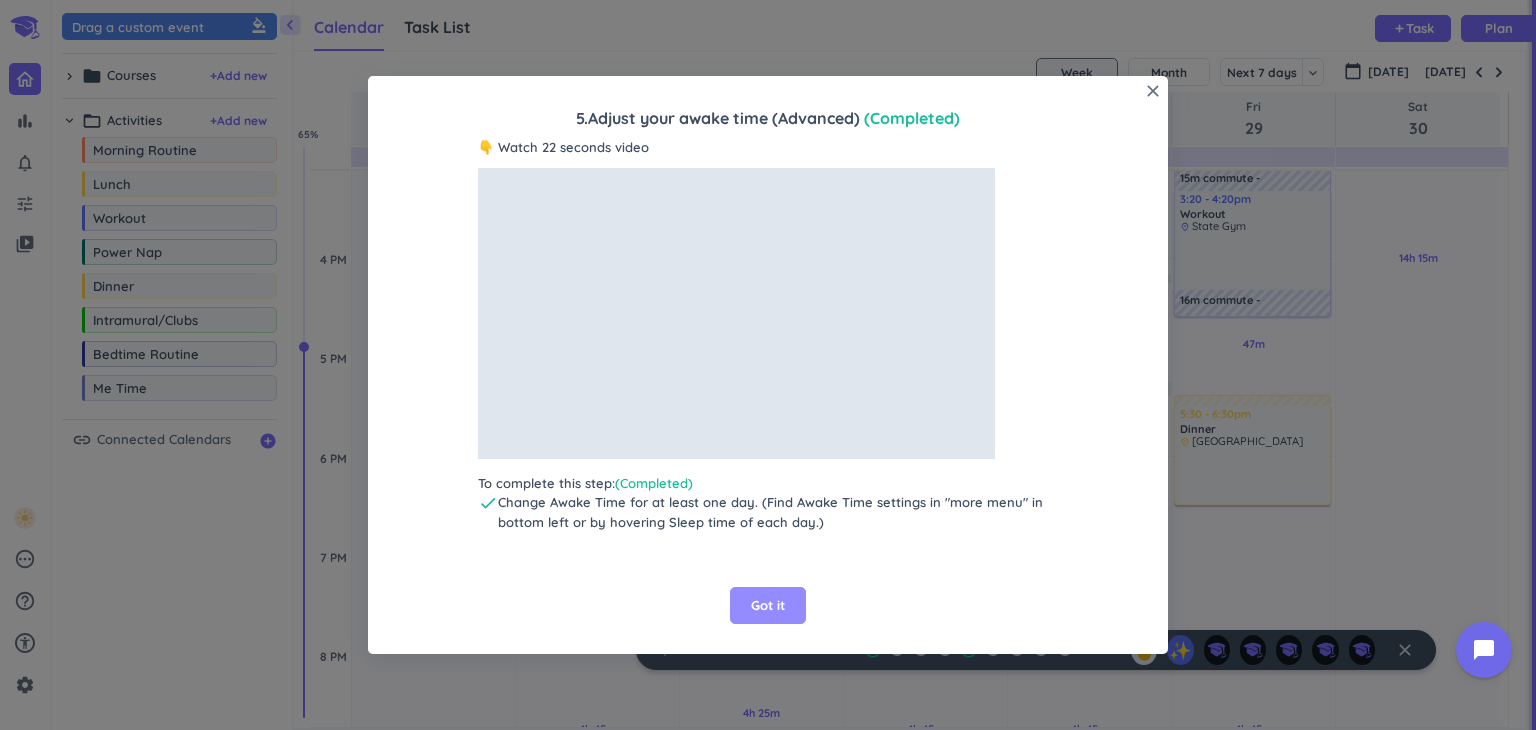 click on "Got it" at bounding box center (768, 606) 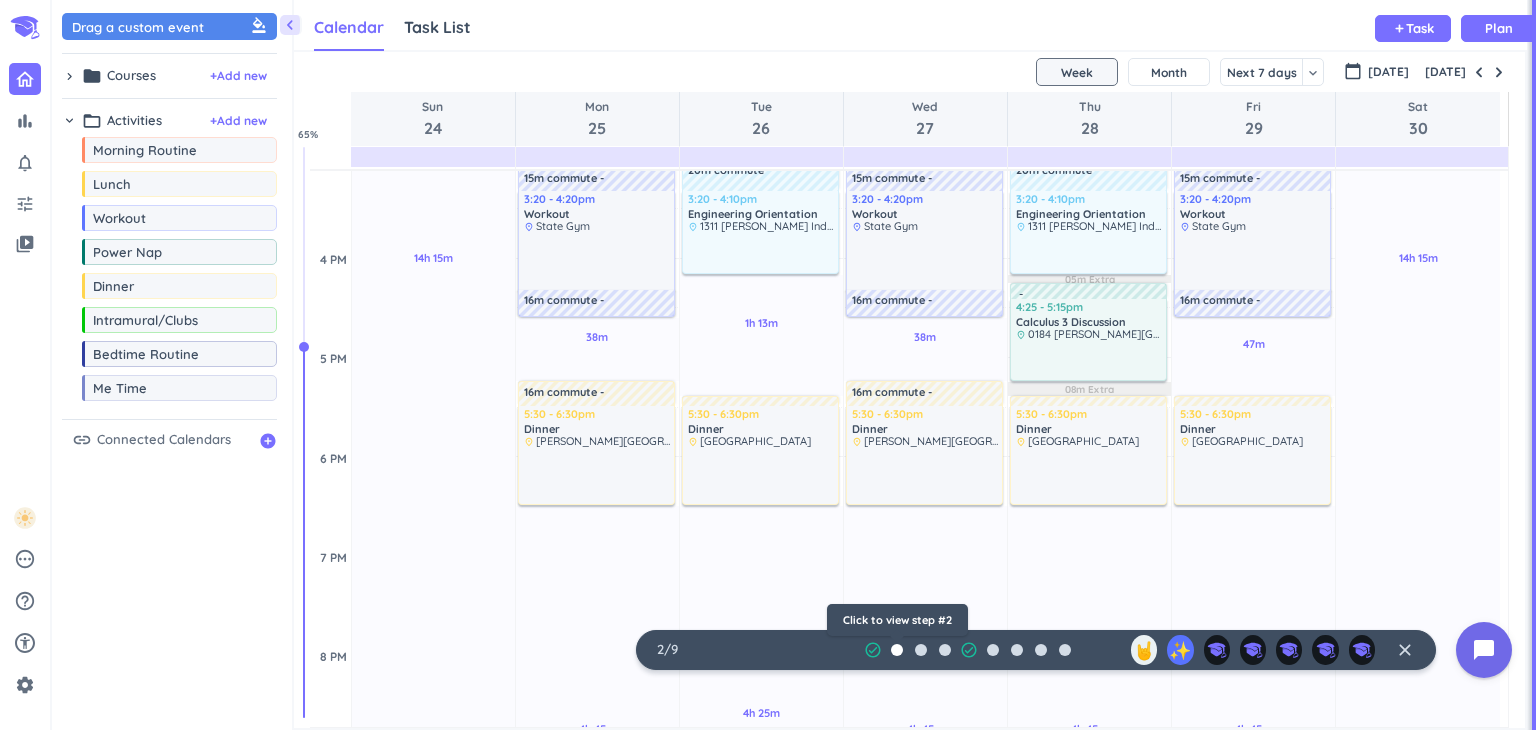 click at bounding box center [897, 650] 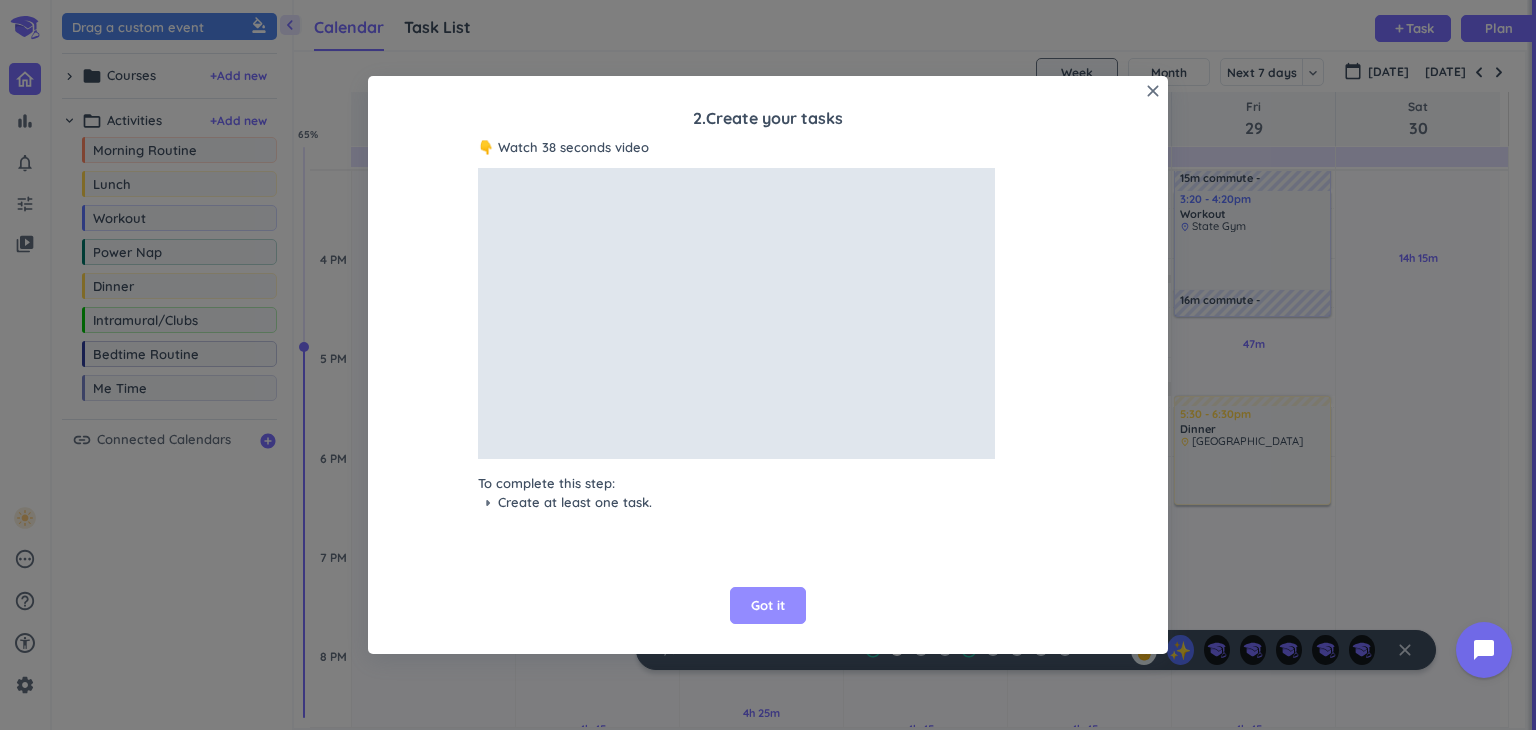 click on "Got it" at bounding box center [768, 606] 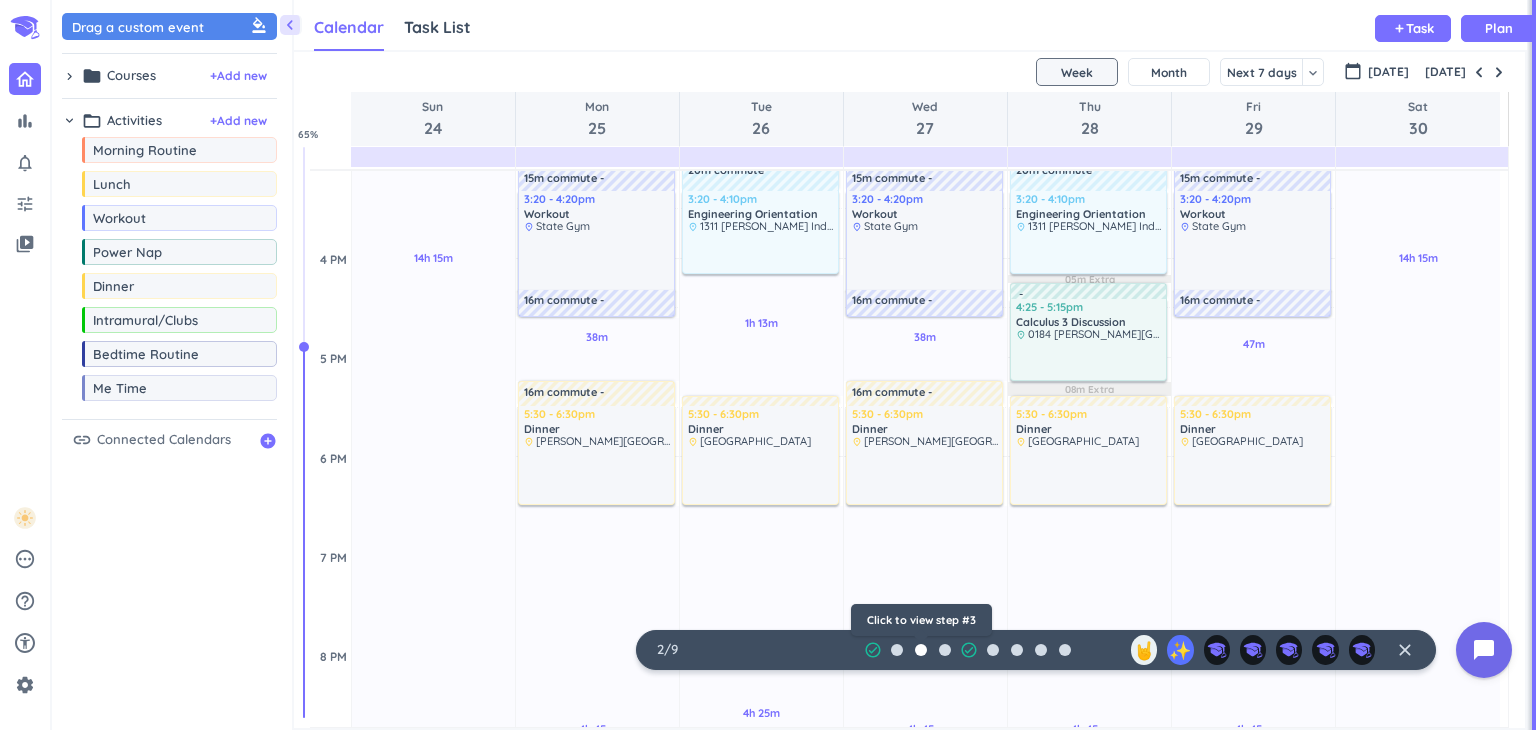 click at bounding box center (921, 650) 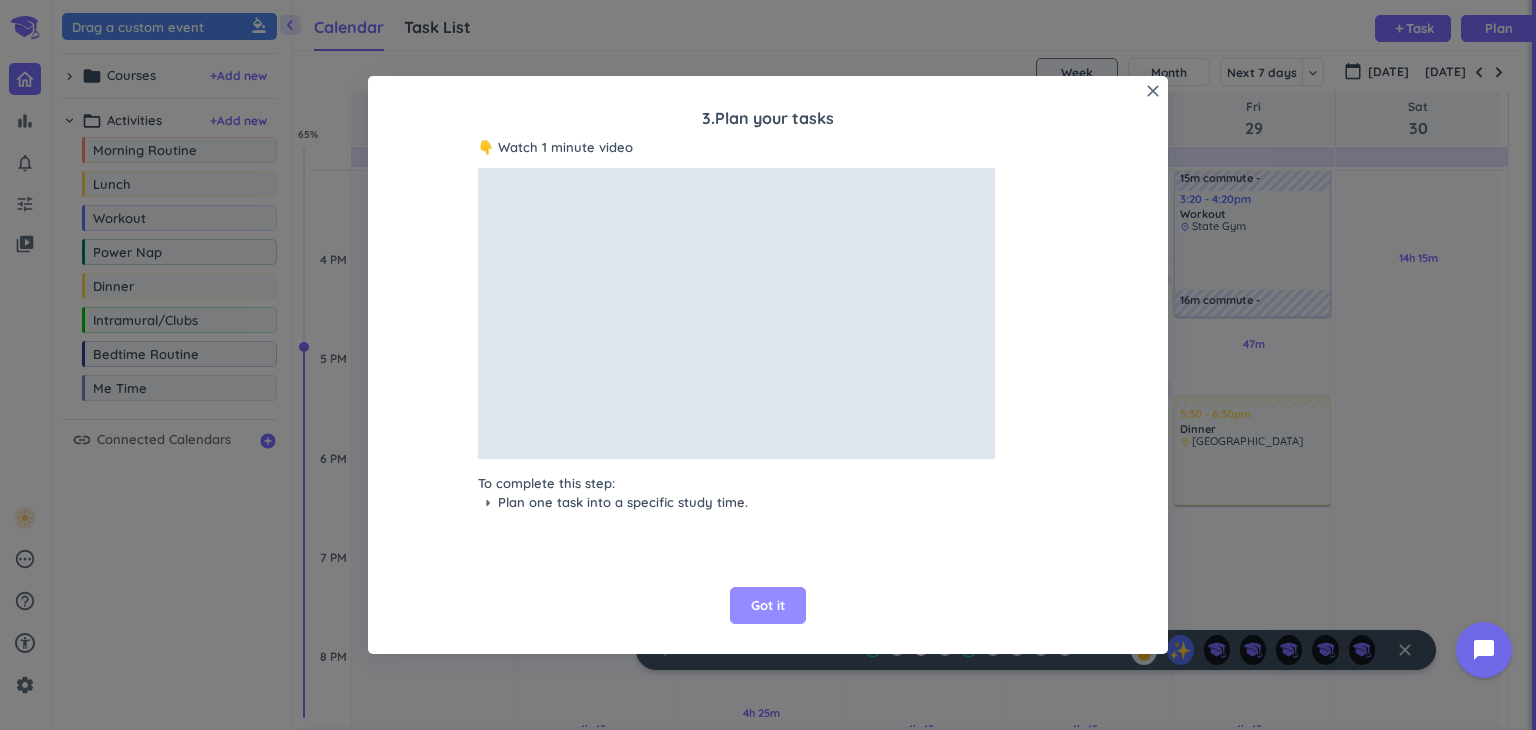 click on "Got it" at bounding box center (768, 606) 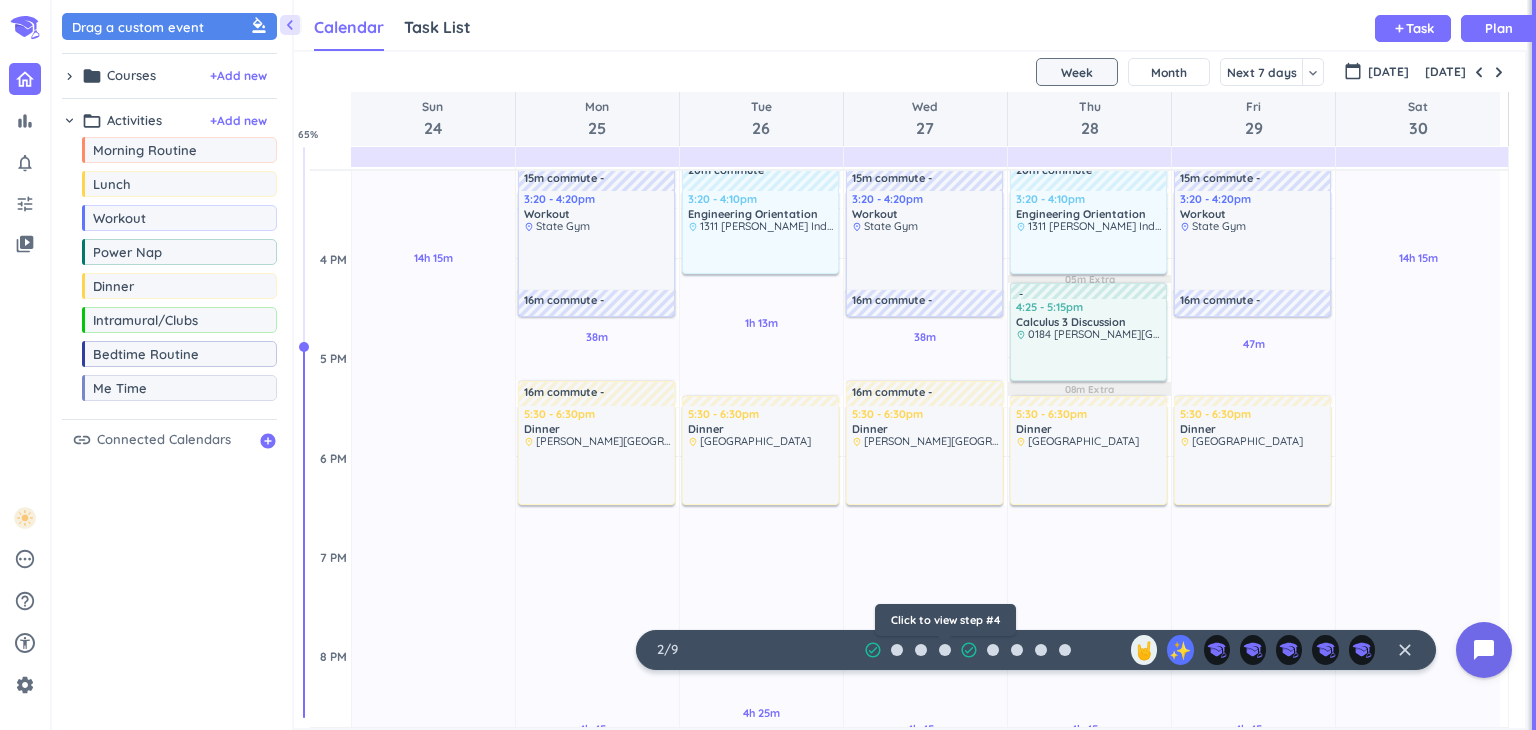 click on "check_circle_outline Click to view step #4 check_circle_outline" at bounding box center [969, 650] 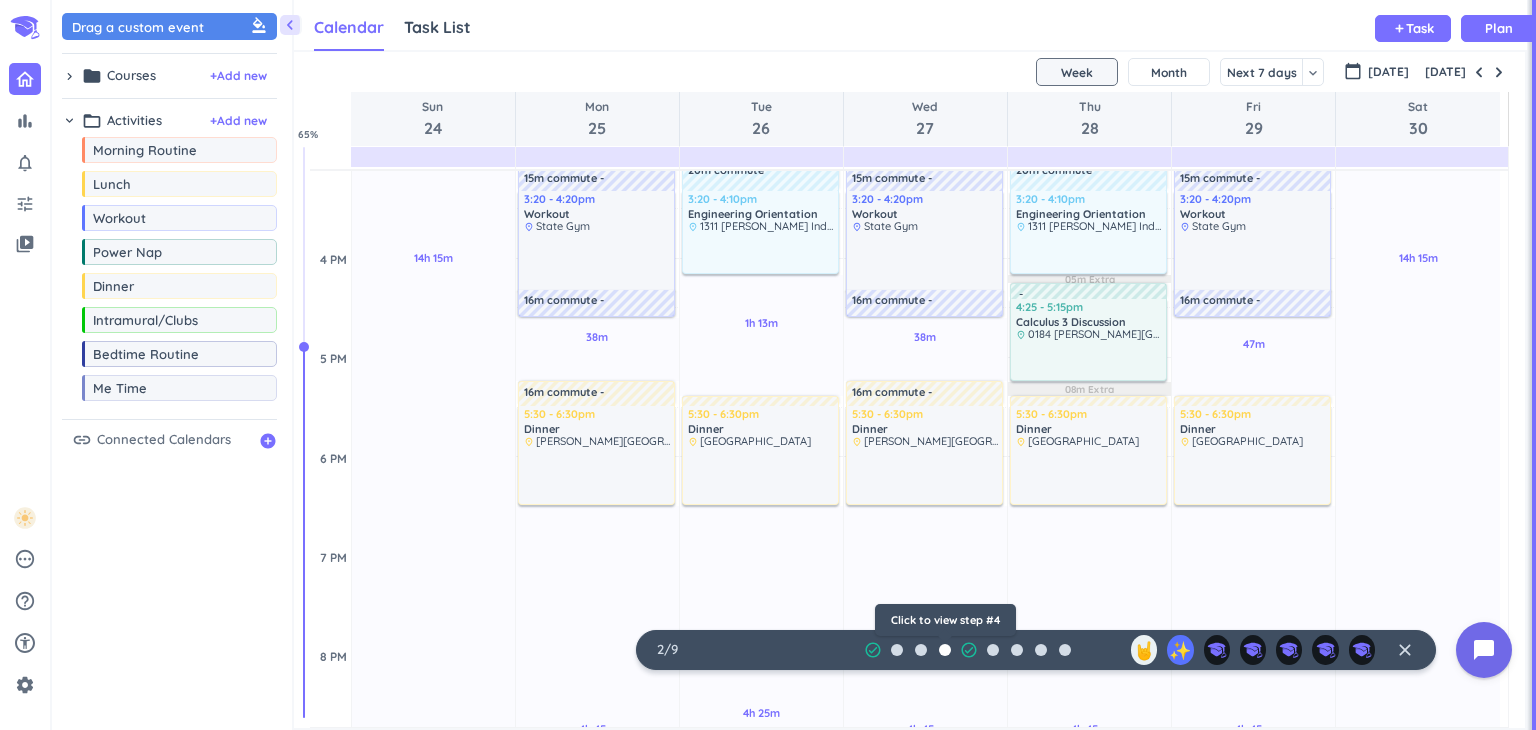 click at bounding box center (945, 650) 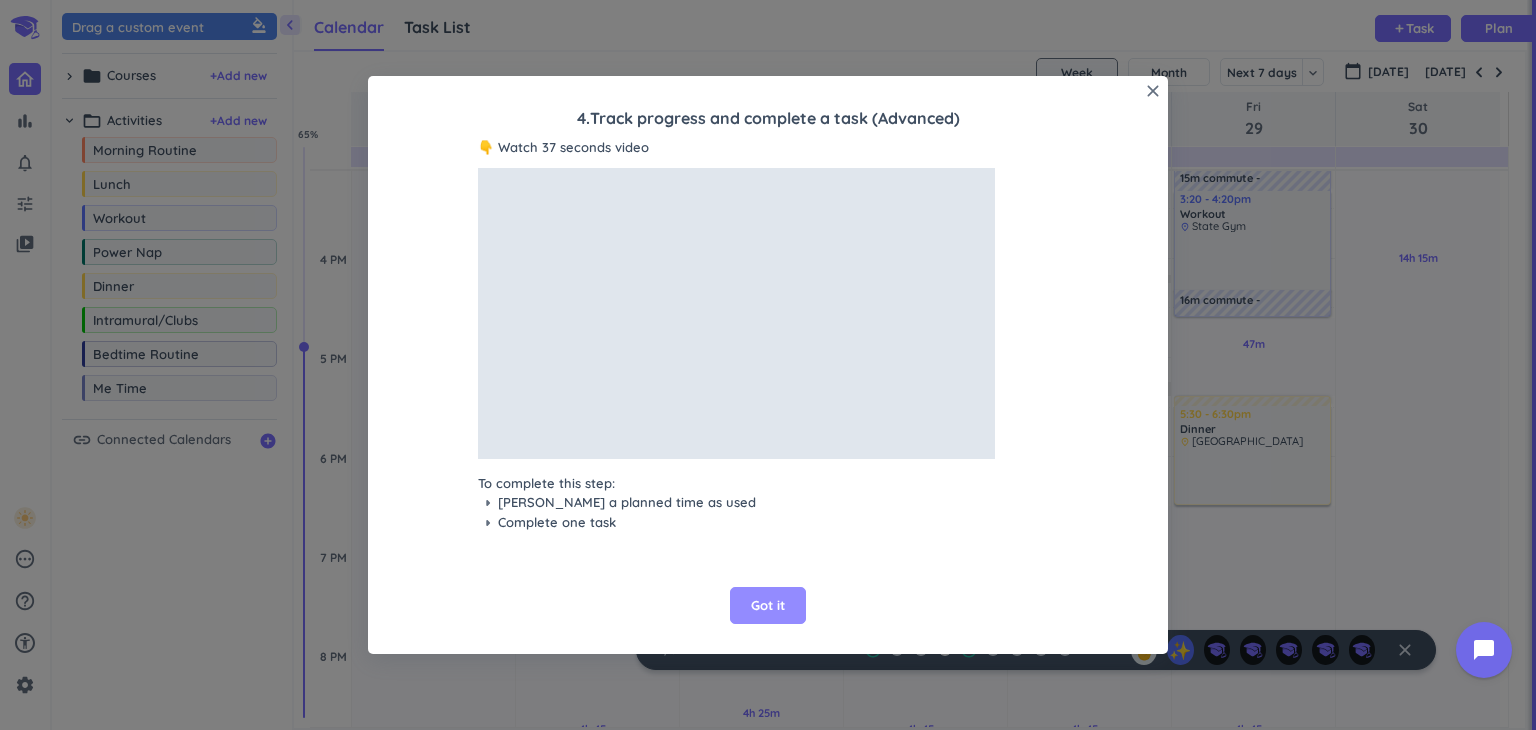 click on "Got it" at bounding box center [768, 606] 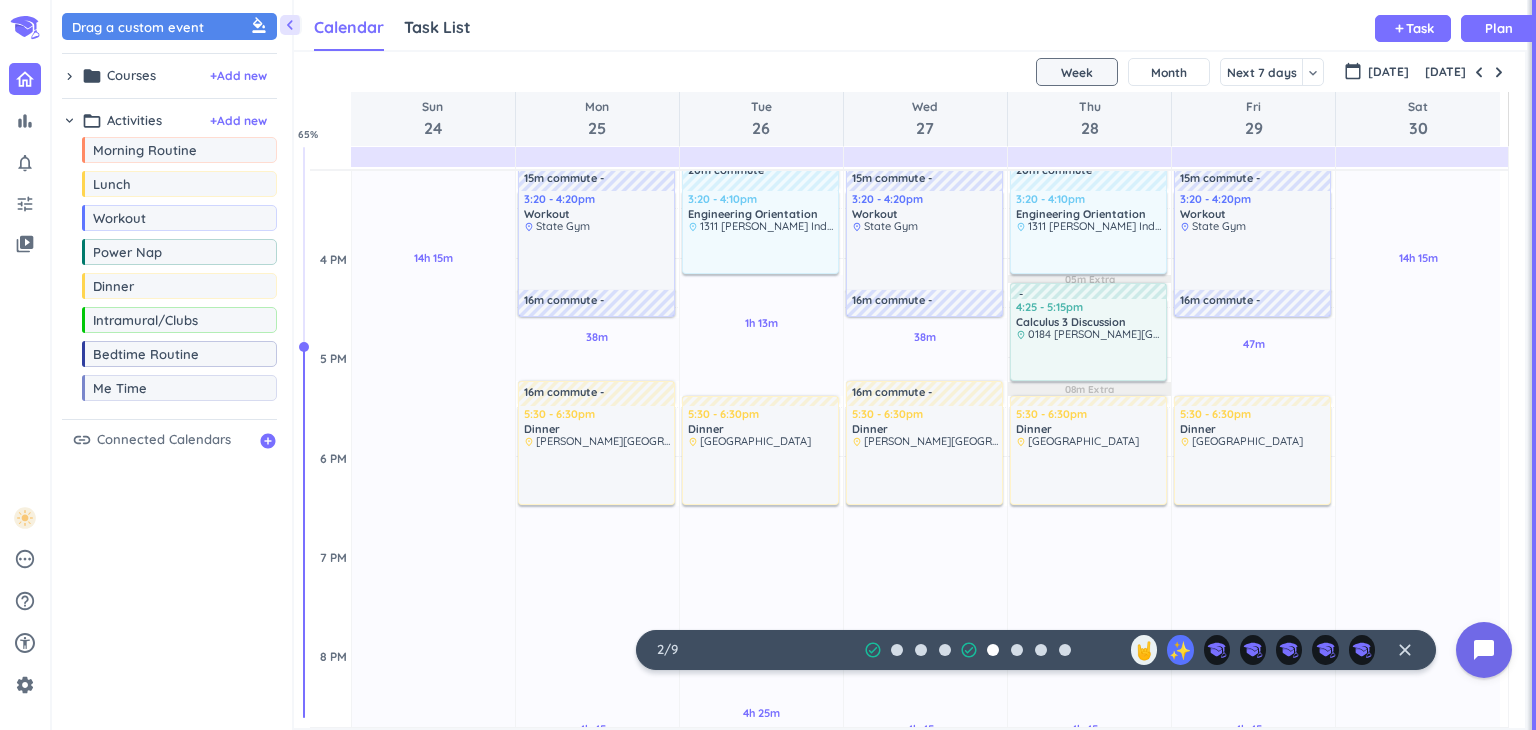 click at bounding box center [993, 650] 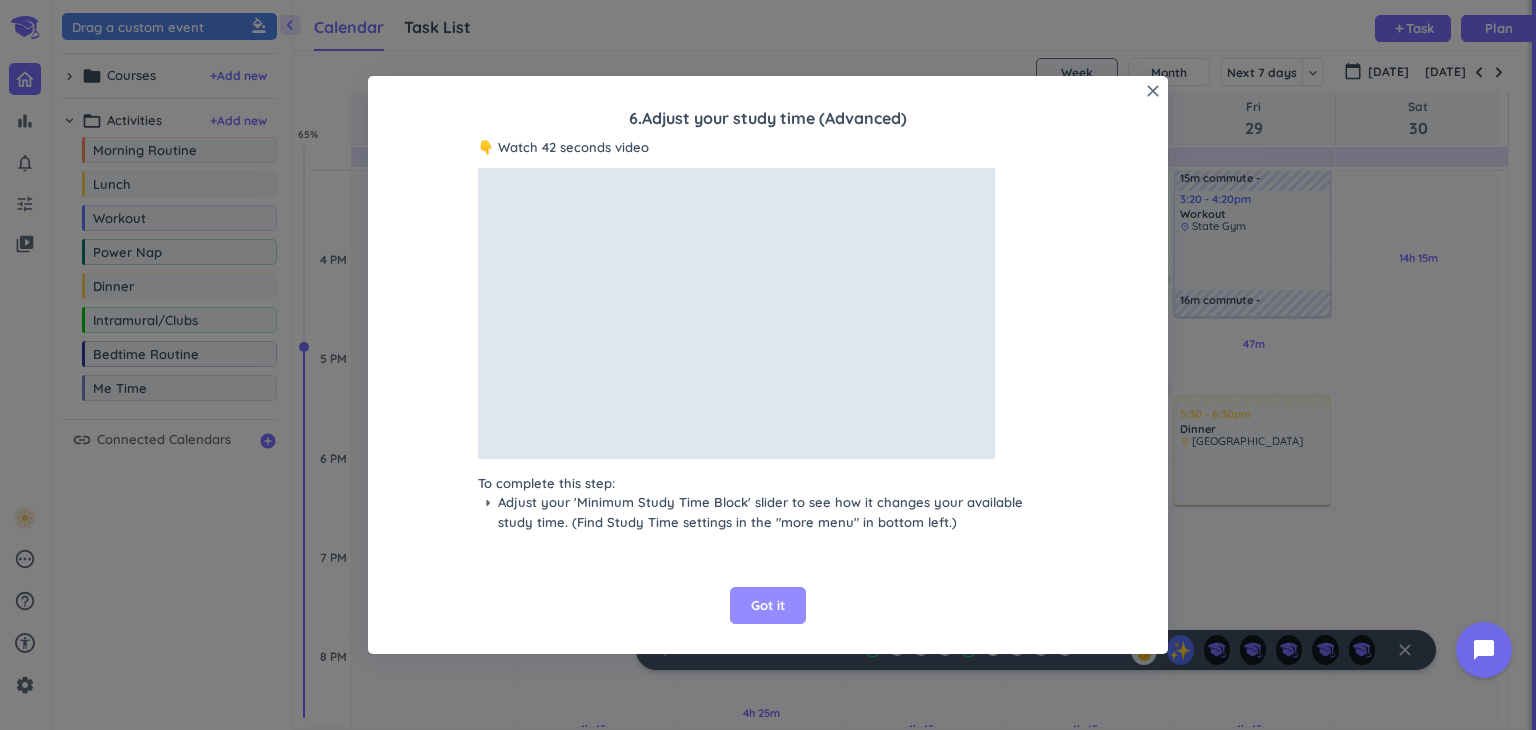 click on "Got it" at bounding box center (768, 606) 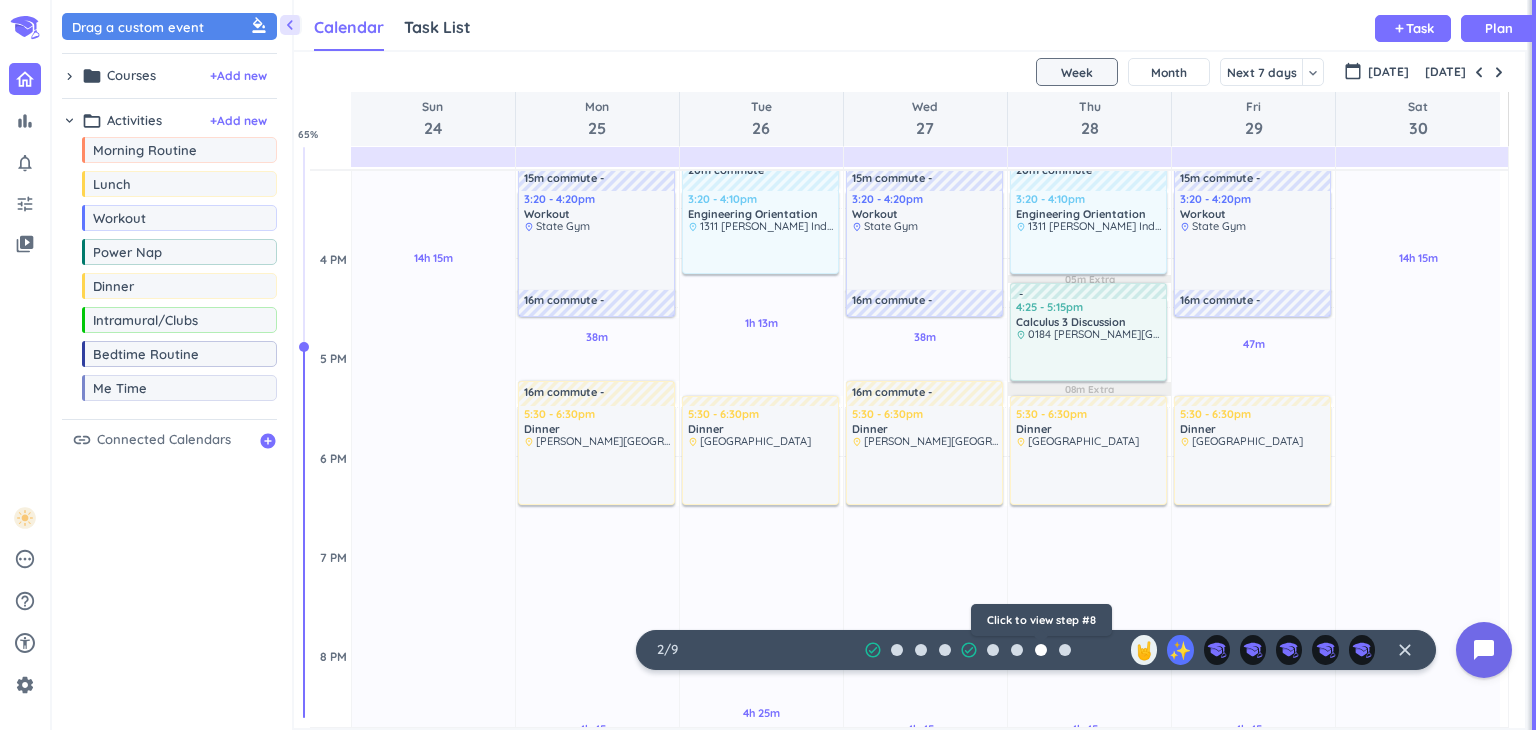 click at bounding box center [1041, 650] 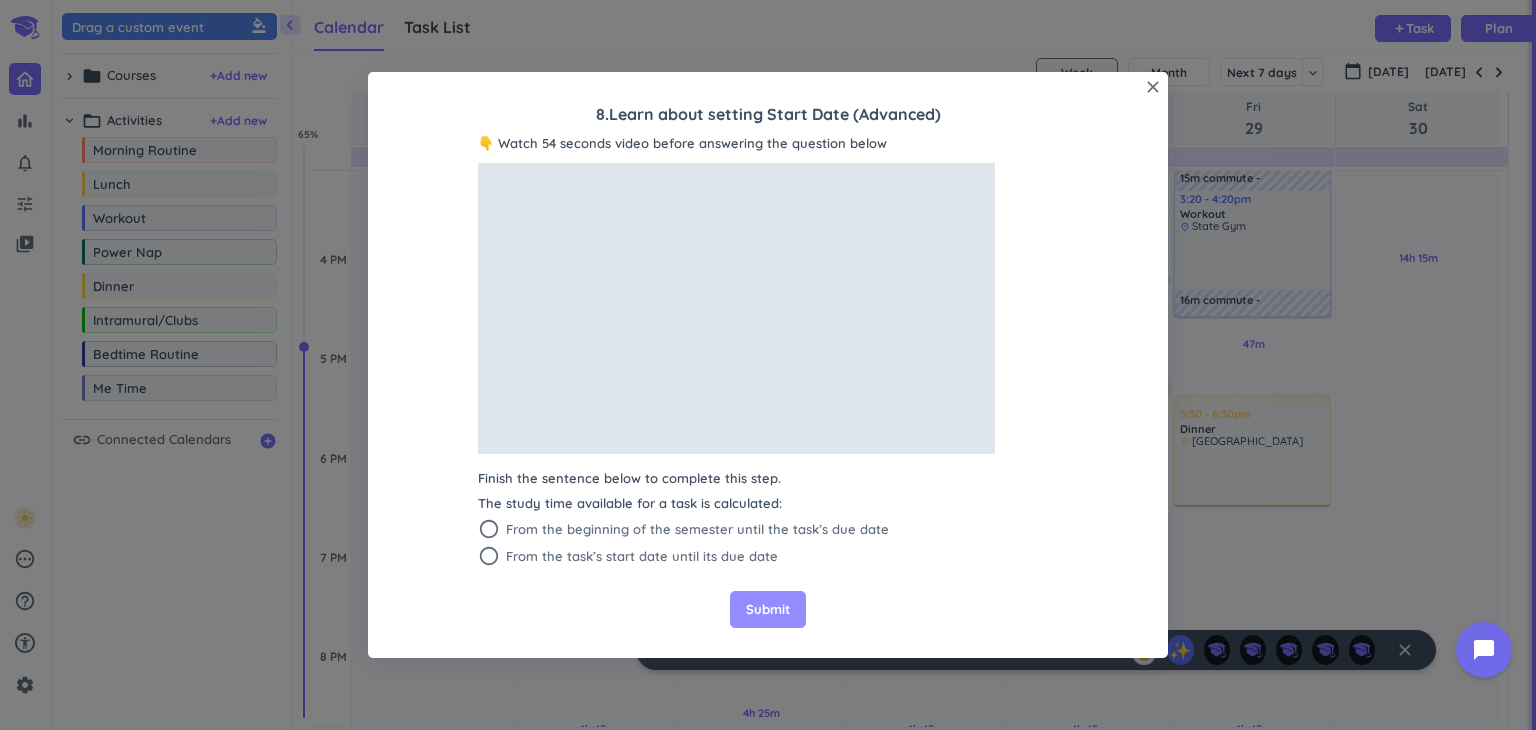 click on "Submit" at bounding box center [768, 610] 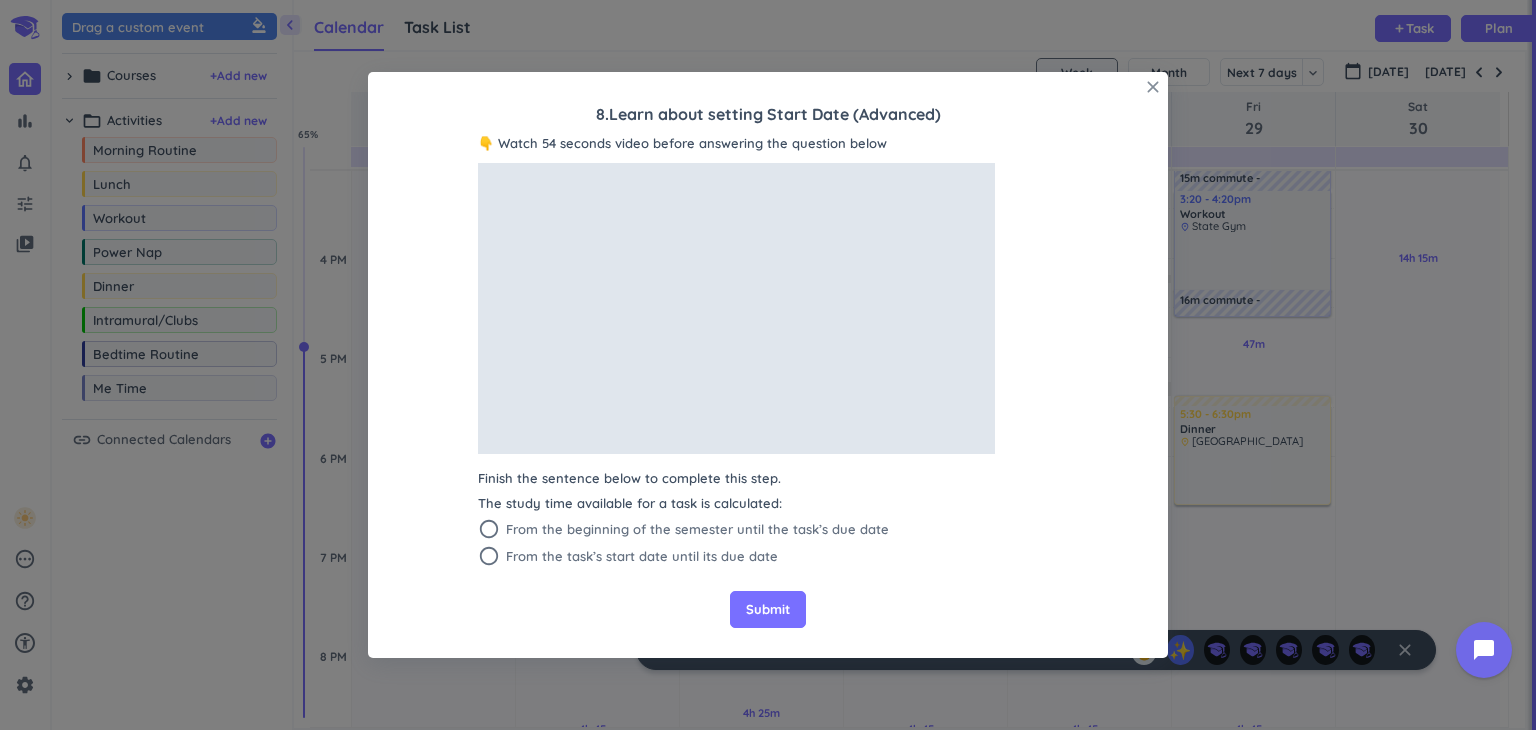 click on "close" at bounding box center (1153, 87) 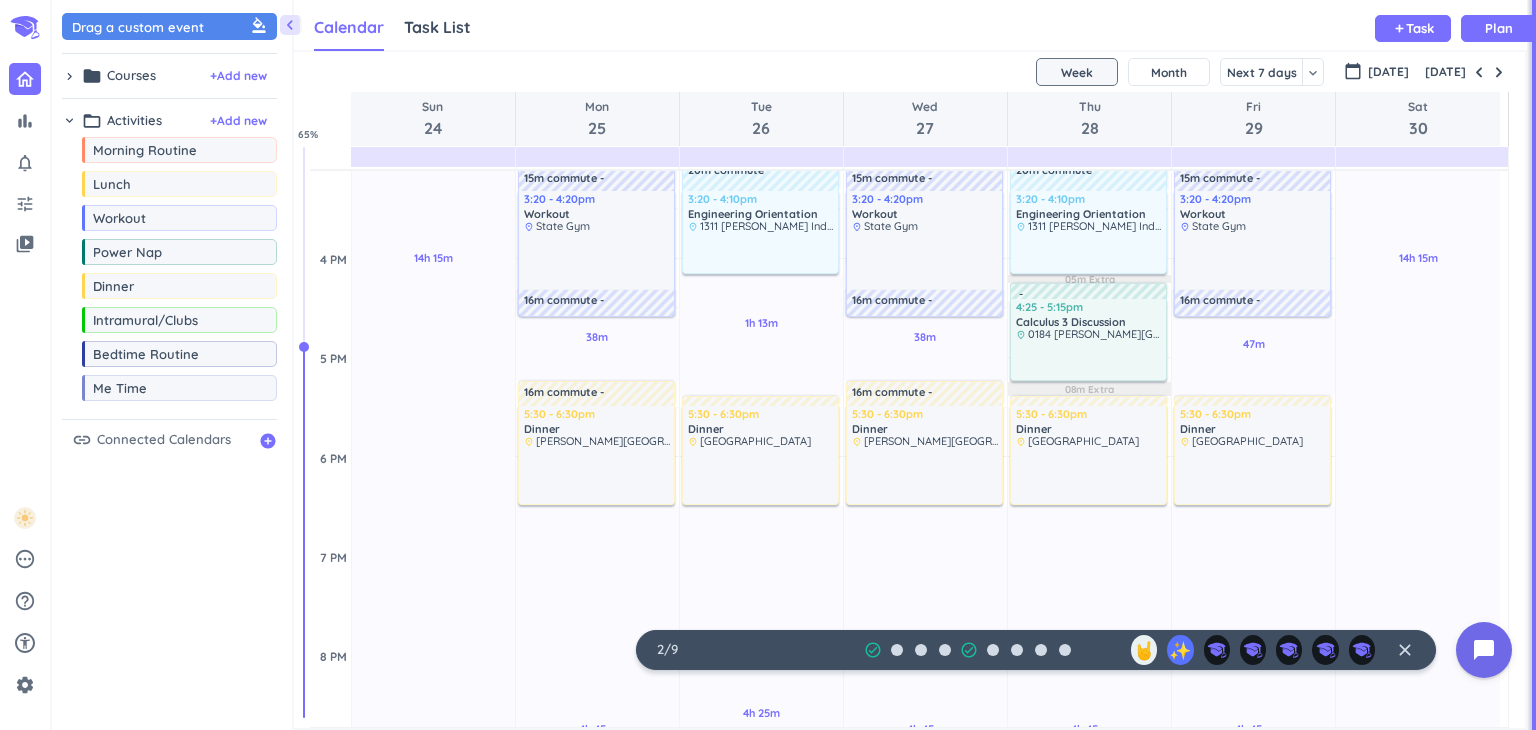 click on "check_circle_outline check_circle_outline" at bounding box center [969, 650] 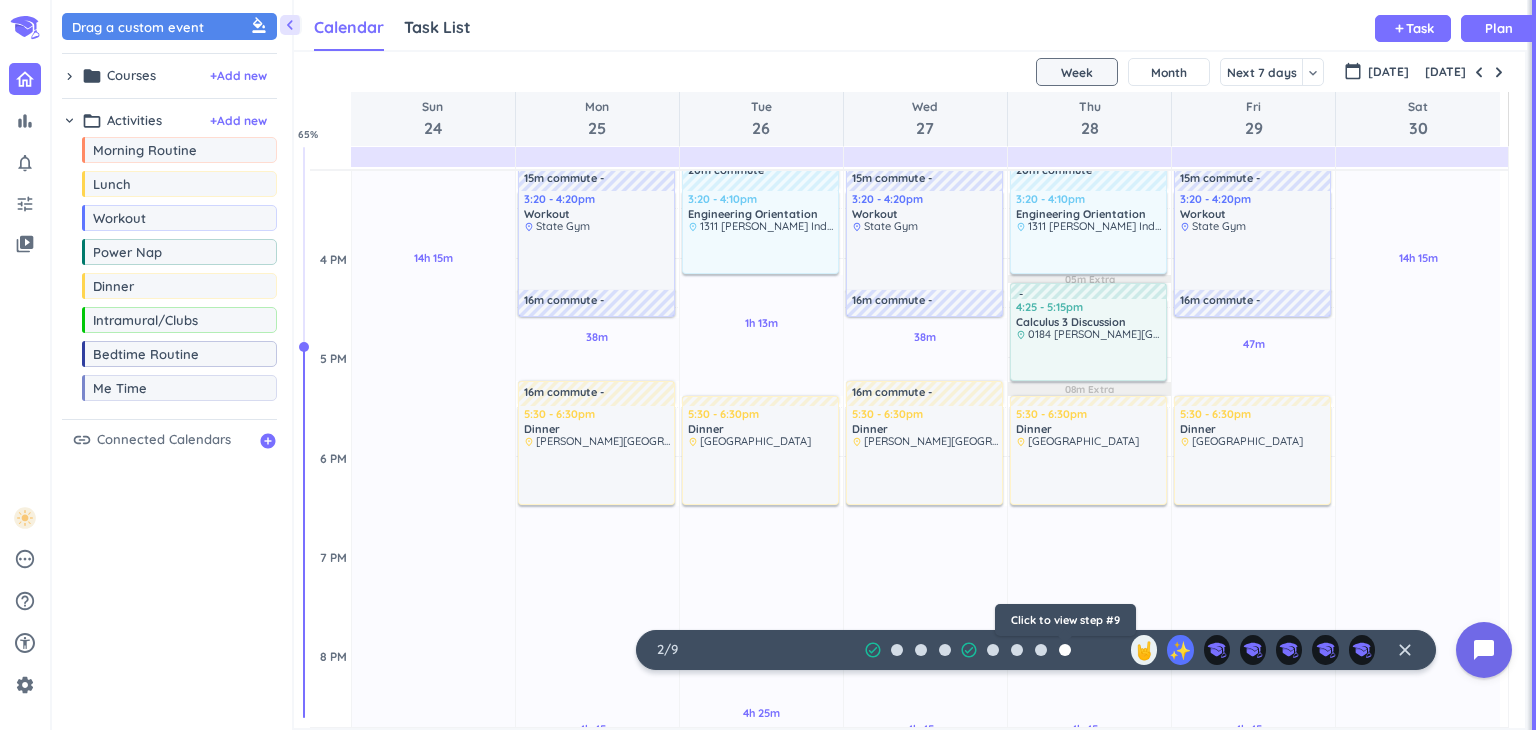 click at bounding box center [1065, 650] 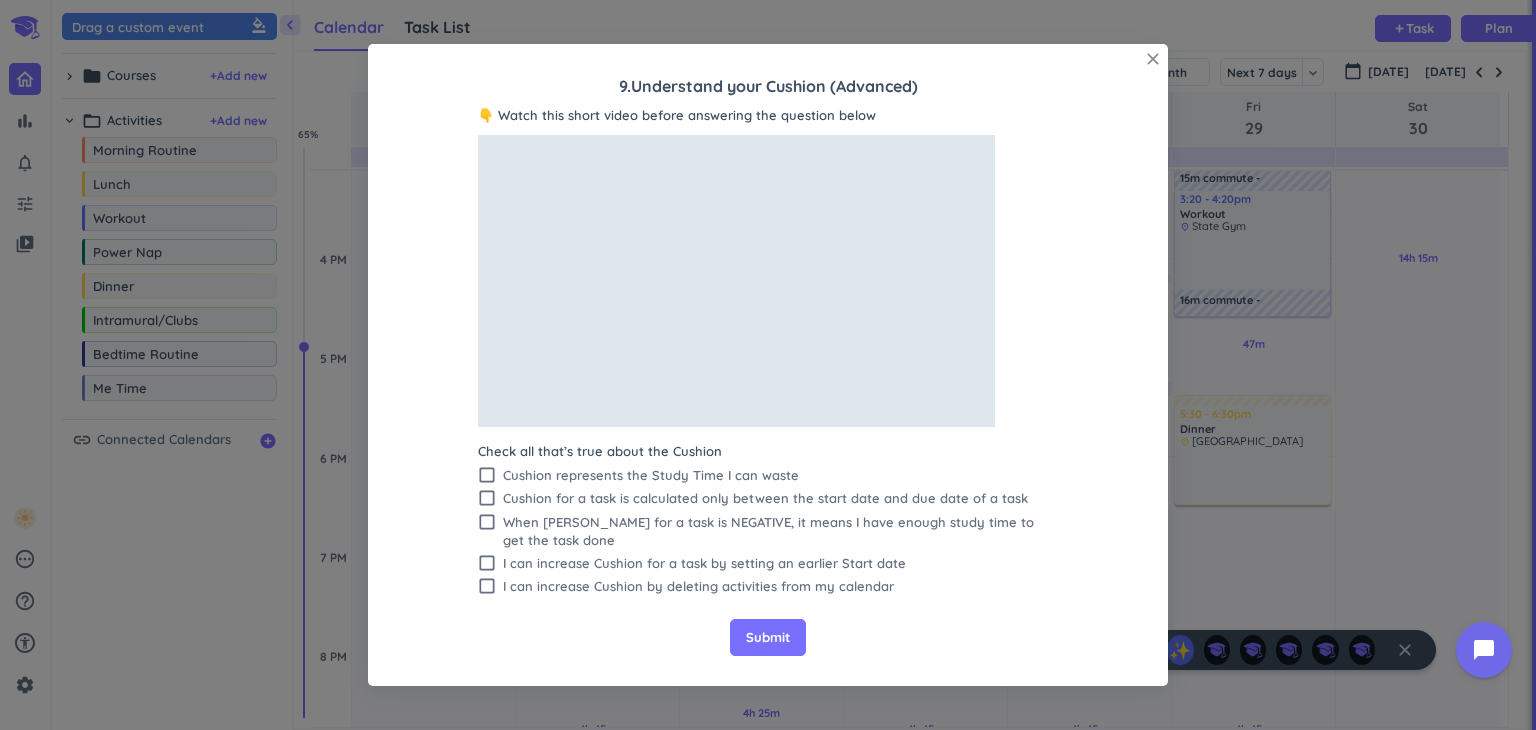 click on "close" at bounding box center [1153, 59] 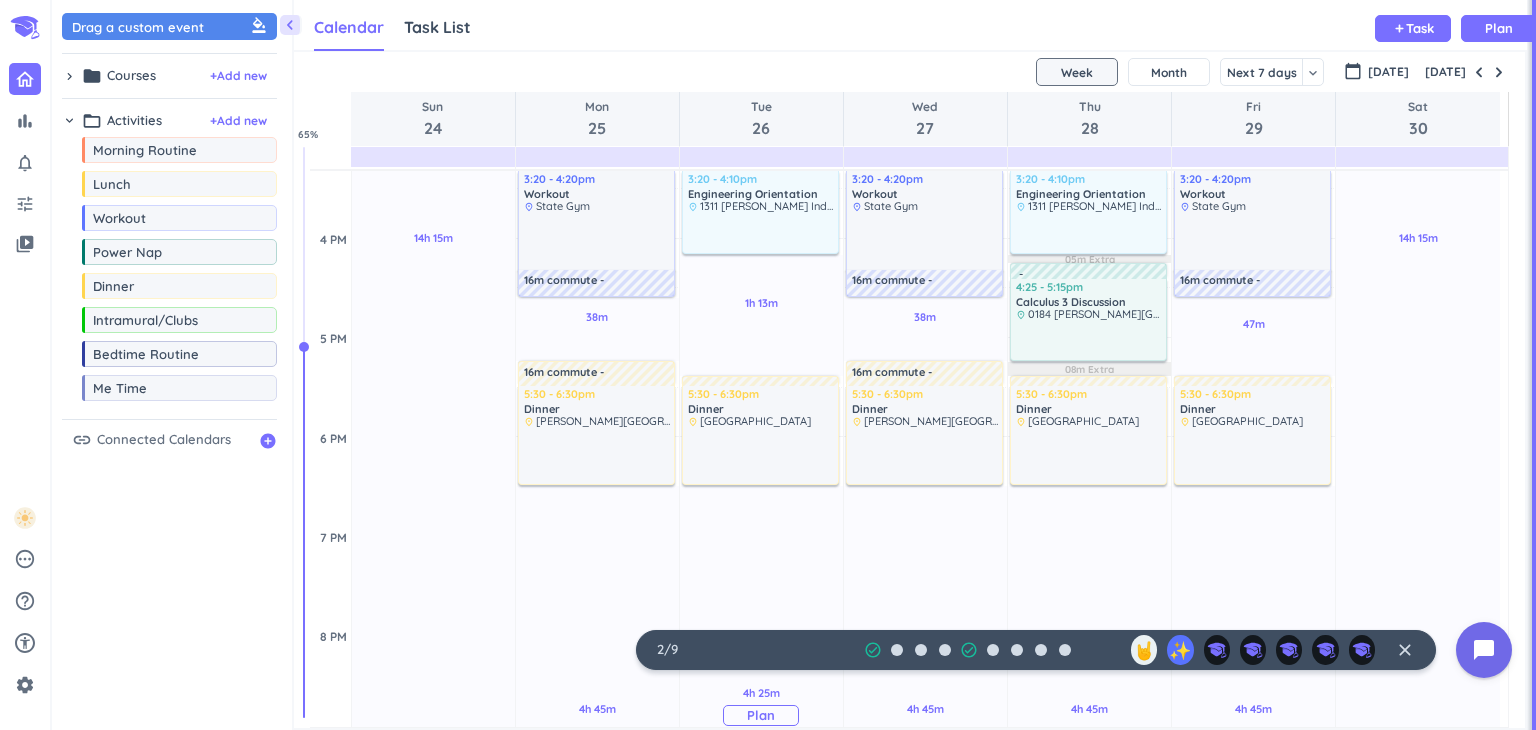 scroll, scrollTop: 1175, scrollLeft: 0, axis: vertical 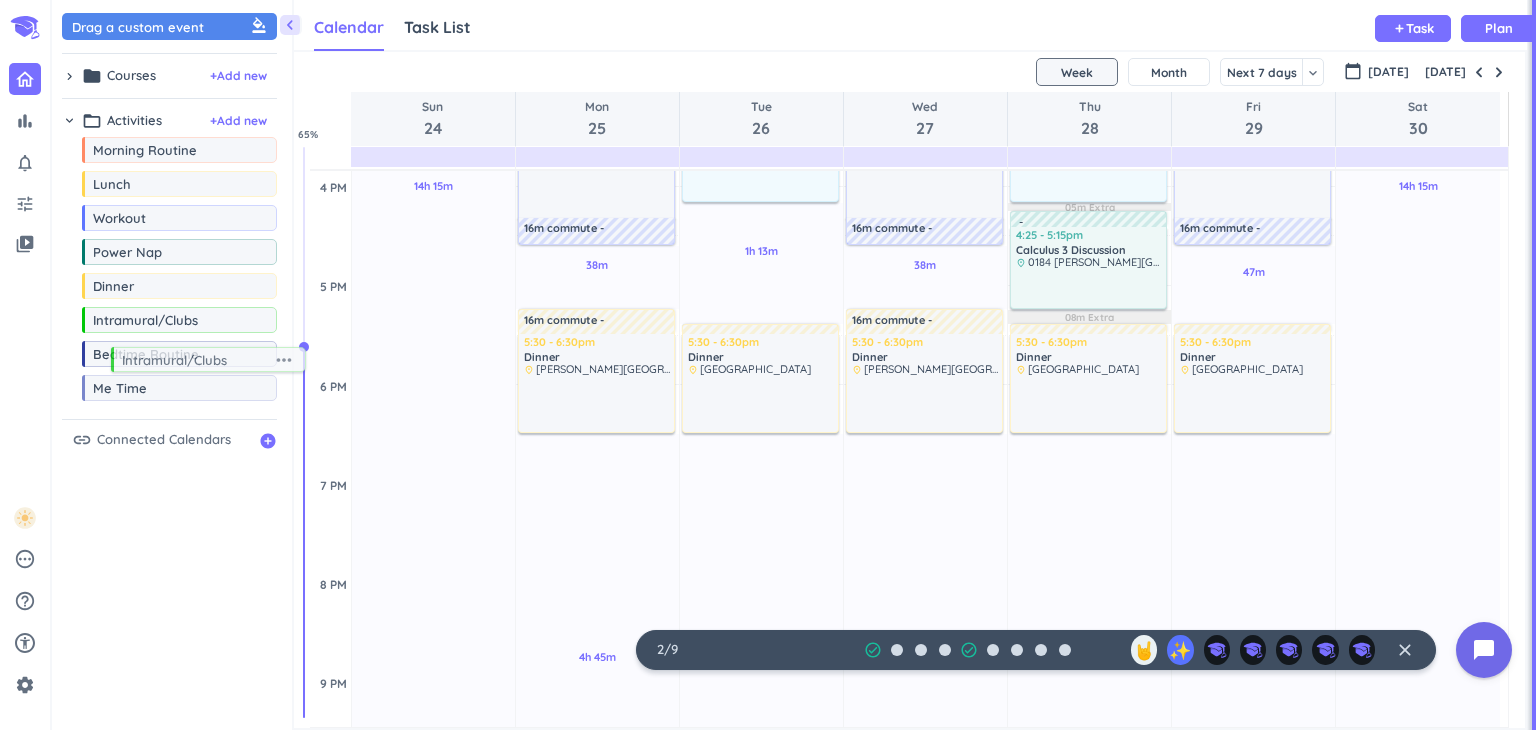 drag, startPoint x: 136, startPoint y: 321, endPoint x: 150, endPoint y: 353, distance: 34.928497 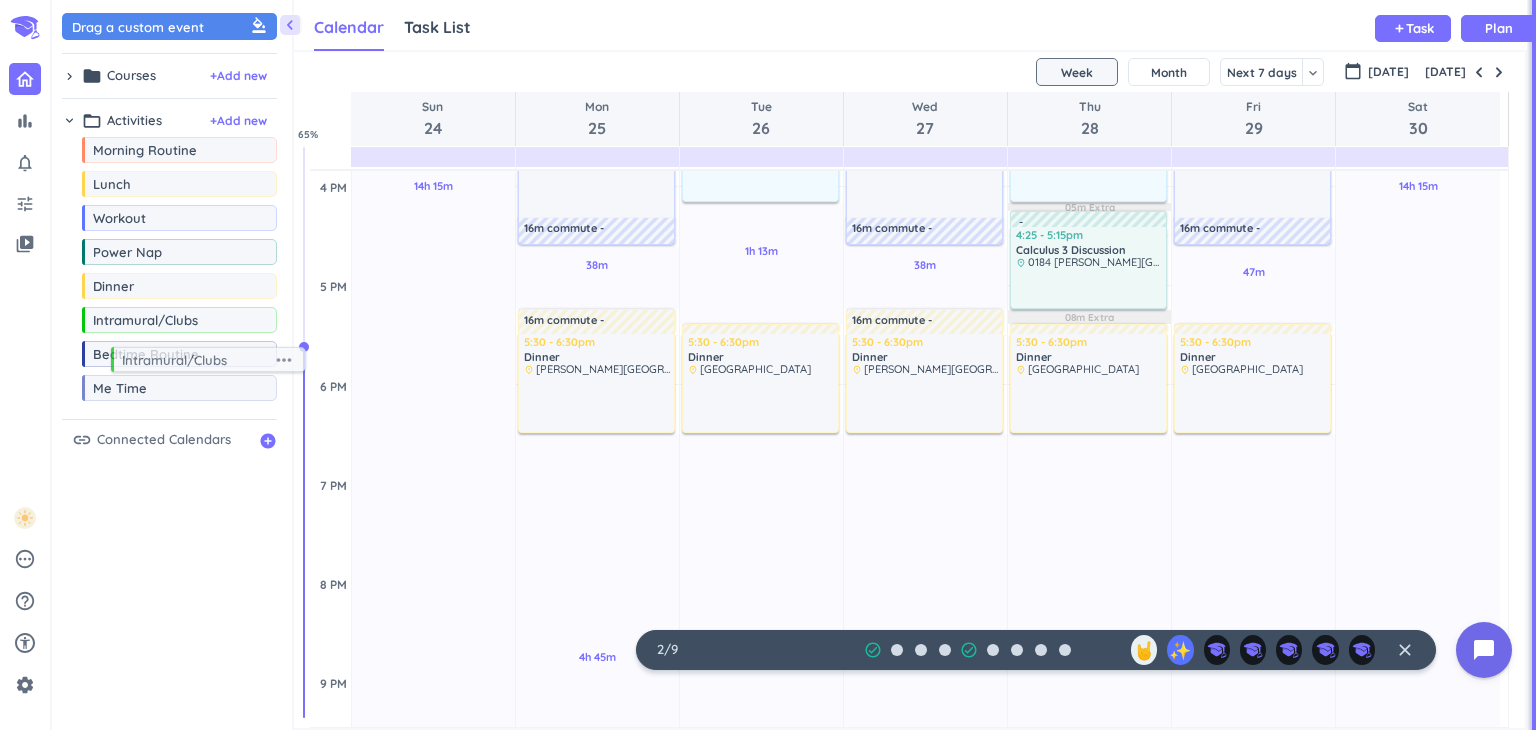 click on "bar_chart notifications_none tune video_library pending help_outline settings 2 / 9 check_circle_outline check_circle_outline 🤘 ✨ close 👋 chevron_left Drag a custom event format_color_fill chevron_right folder Courses   +  Add new drag_indicator Calculus 3 more_horiz drag_indicator General Chemistry more_horiz drag_indicator General Chemistry Discussion more_horiz drag_indicator Information Engineering more_horiz drag_indicator Engineering Orientation more_horiz drag_indicator Calculus 3 Discussion more_horiz drag_indicator Introduction to Research more_horiz chevron_right folder_open Activities   +  Add new drag_indicator Morning Routine more_horiz drag_indicator Lunch more_horiz drag_indicator Workout more_horiz drag_indicator Power Nap more_horiz drag_indicator Dinner more_horiz drag_indicator Intramural/Clubs more_horiz drag_indicator Bedtime Routine more_horiz drag_indicator Me Time more_horiz link Connected Calendars add_circle Calendar Task List Calendar keyboard_arrow_down add Task Plan SHOVEL" at bounding box center (768, 365) 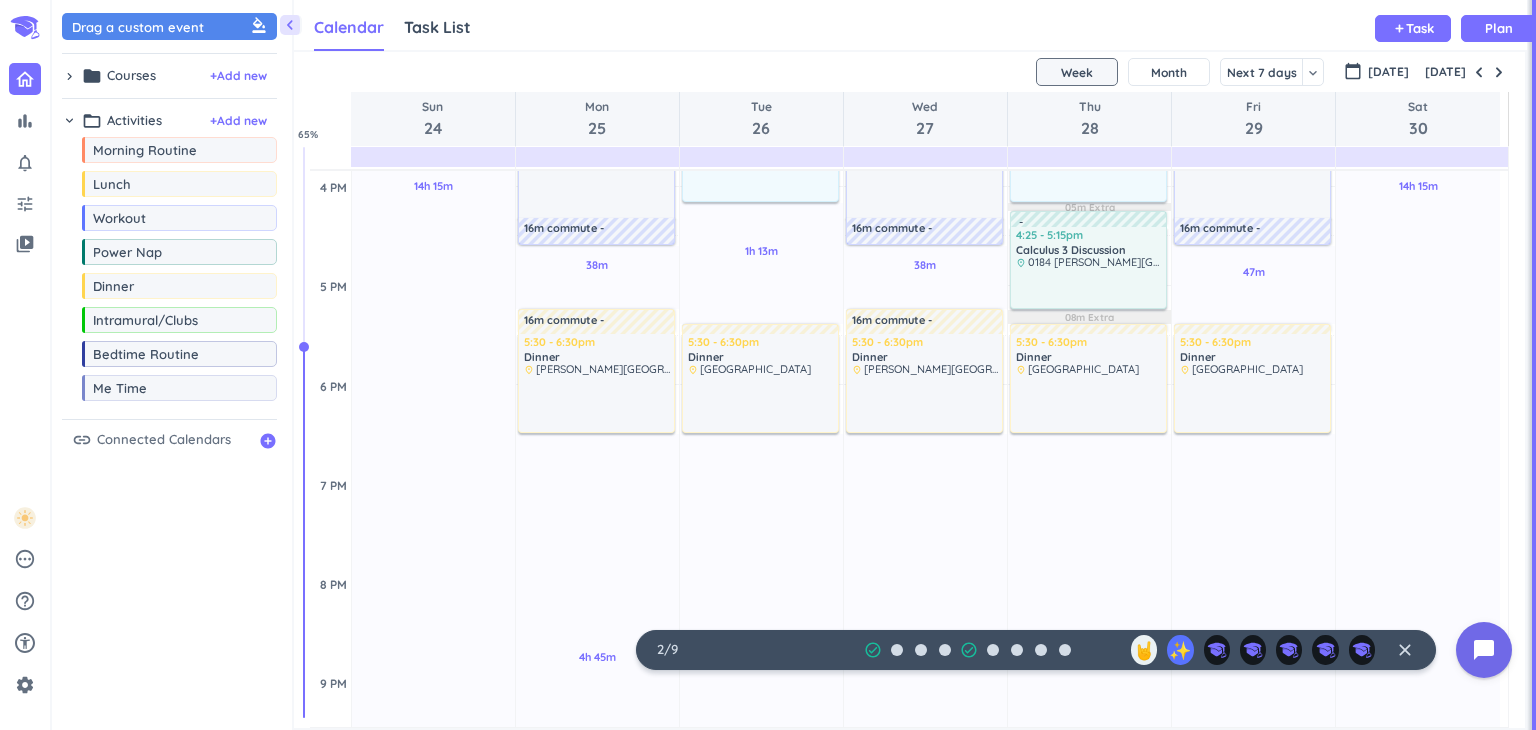 click on "drag_indicator Morning Routine more_horiz drag_indicator Lunch more_horiz drag_indicator Workout more_horiz drag_indicator Power Nap more_horiz drag_indicator Dinner more_horiz drag_indicator Intramural/Clubs more_horiz drag_indicator Bedtime Routine more_horiz drag_indicator Me Time more_horiz" at bounding box center [169, 273] 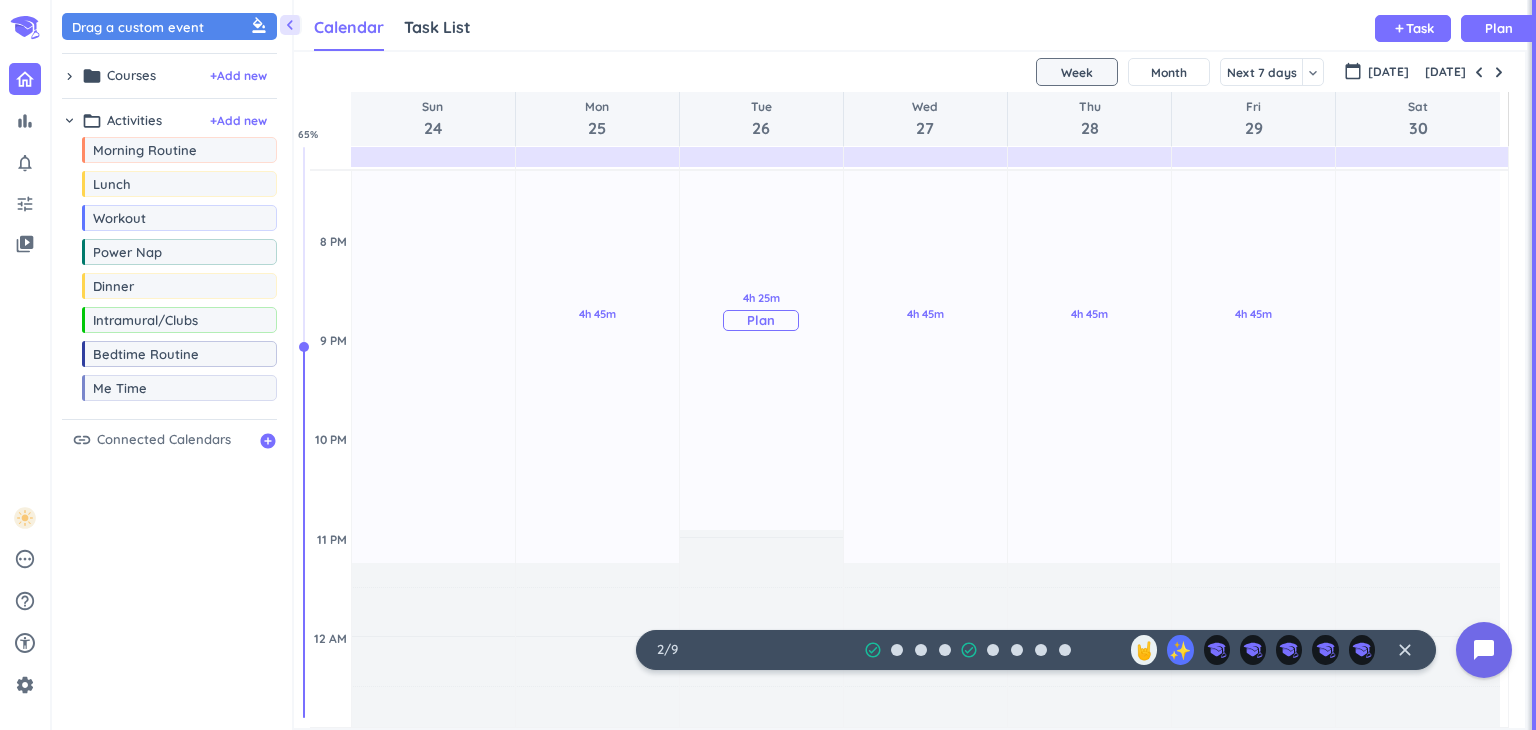scroll, scrollTop: 1519, scrollLeft: 0, axis: vertical 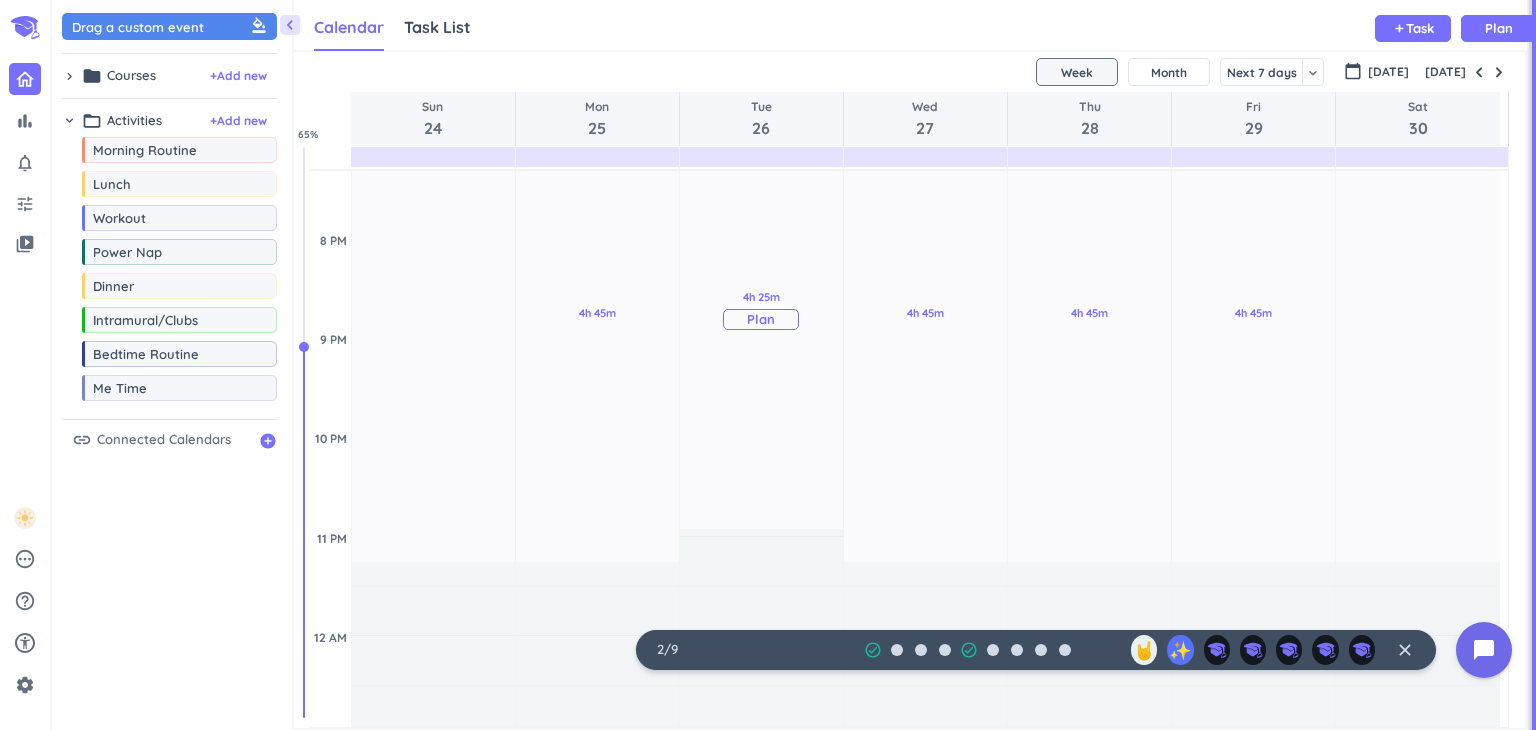 click on "Plan" at bounding box center [761, 319] 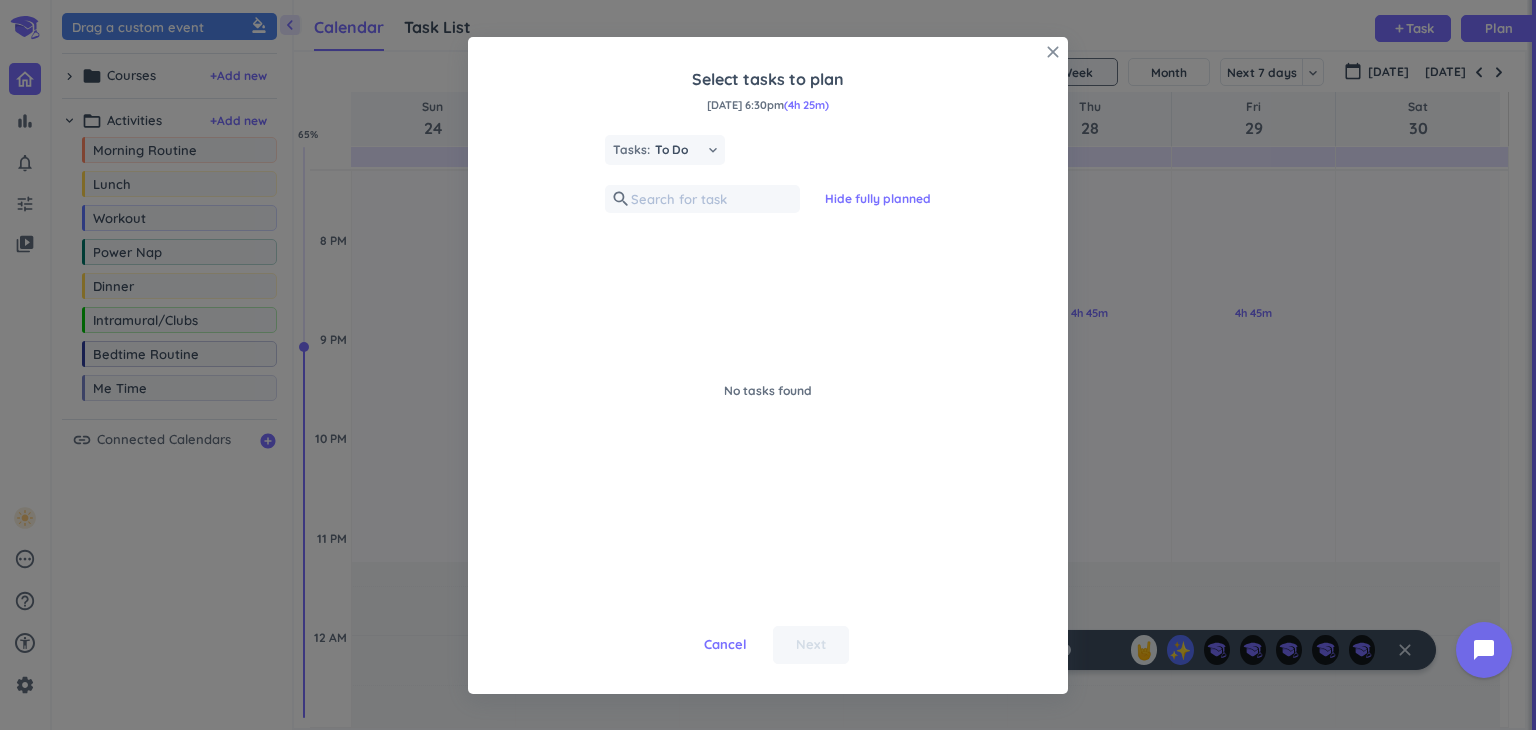 click on "close" at bounding box center [1053, 52] 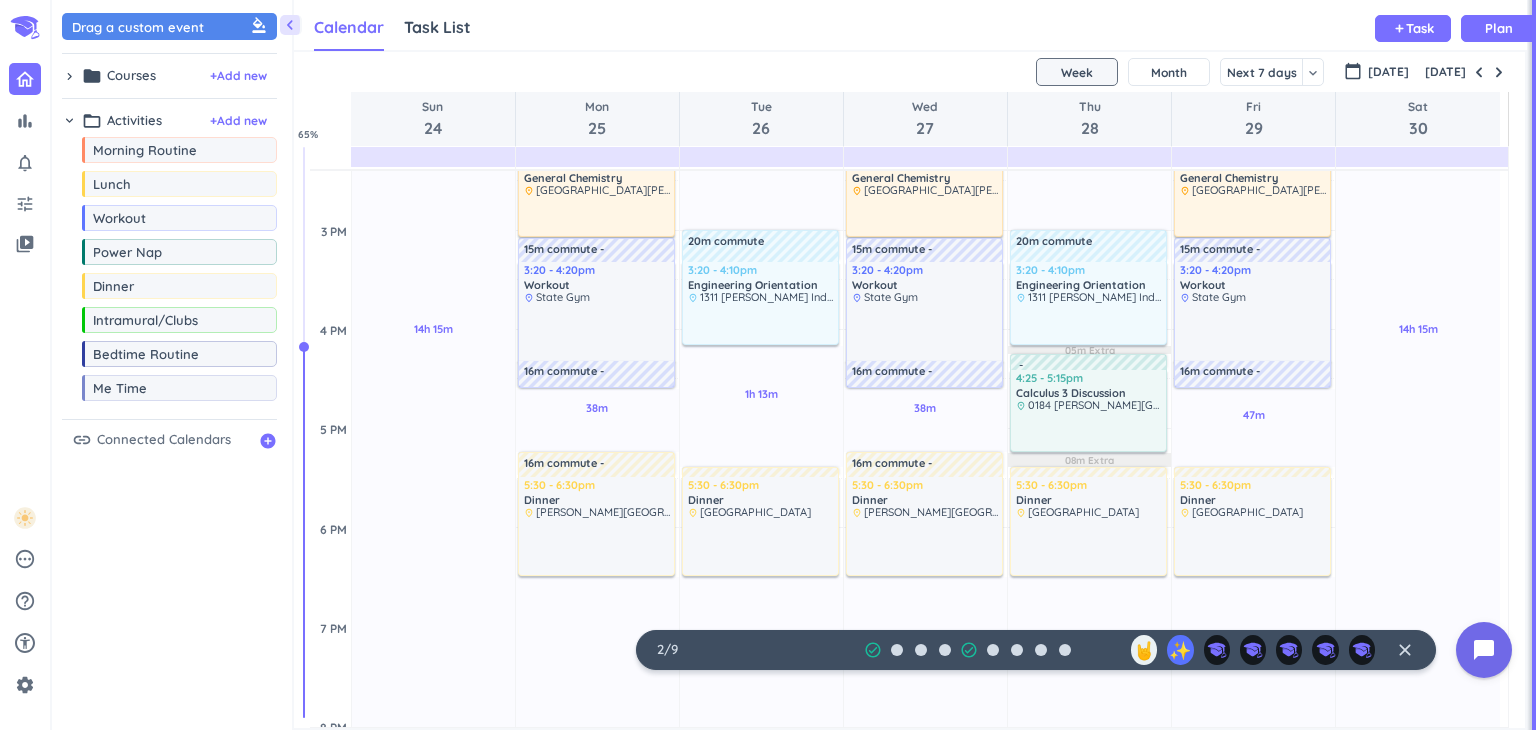 scroll, scrollTop: 1050, scrollLeft: 0, axis: vertical 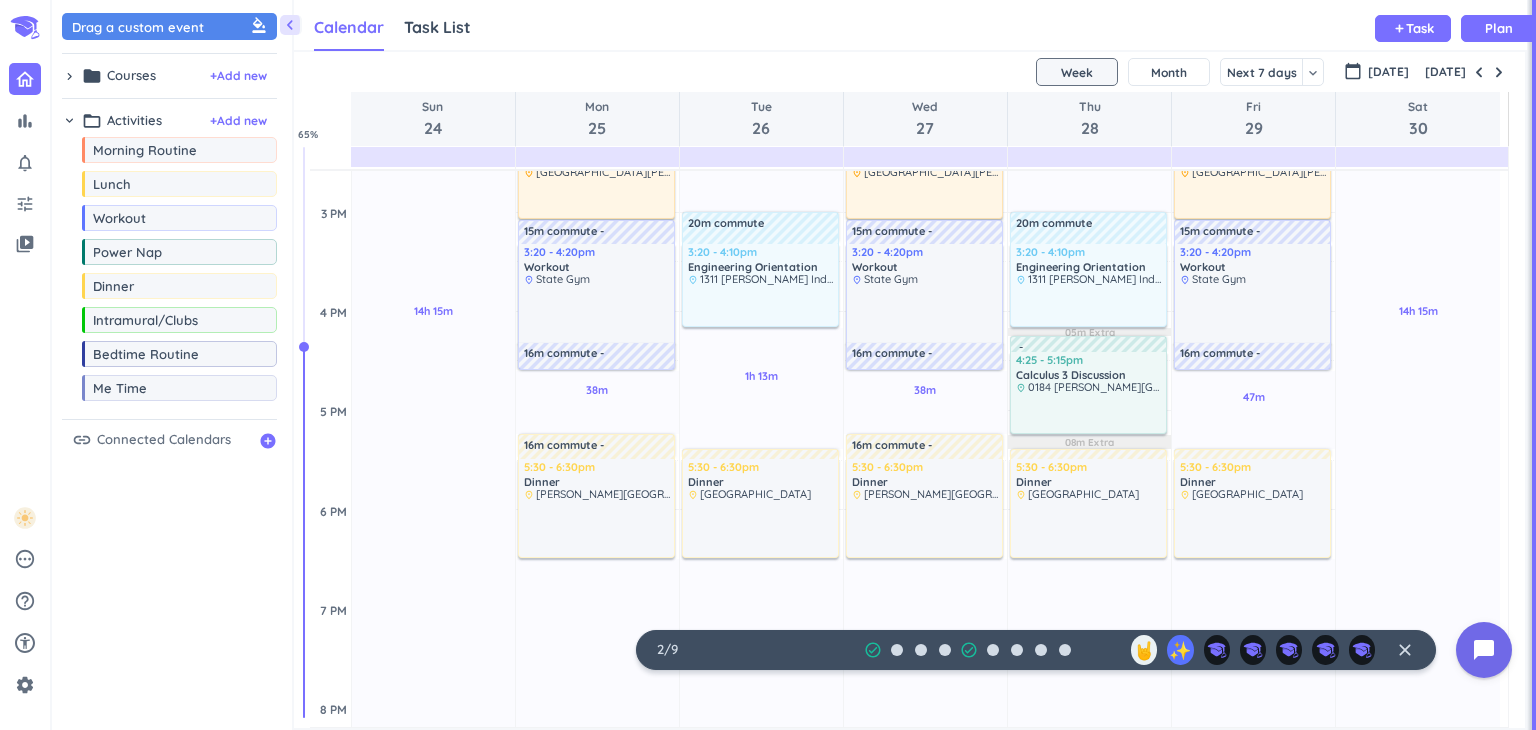 click on "close" at bounding box center (1405, 650) 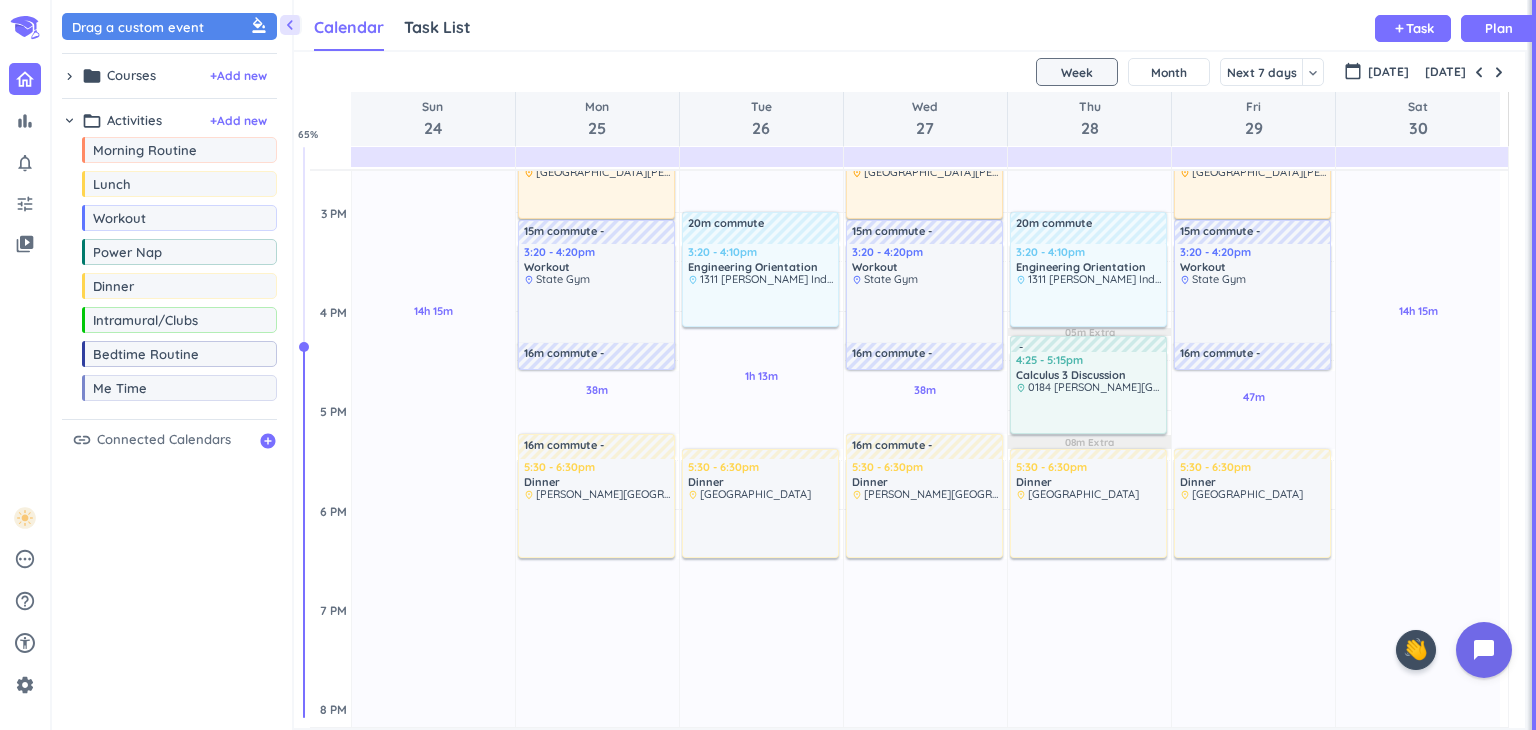 click on "chevron_right" at bounding box center (69, 120) 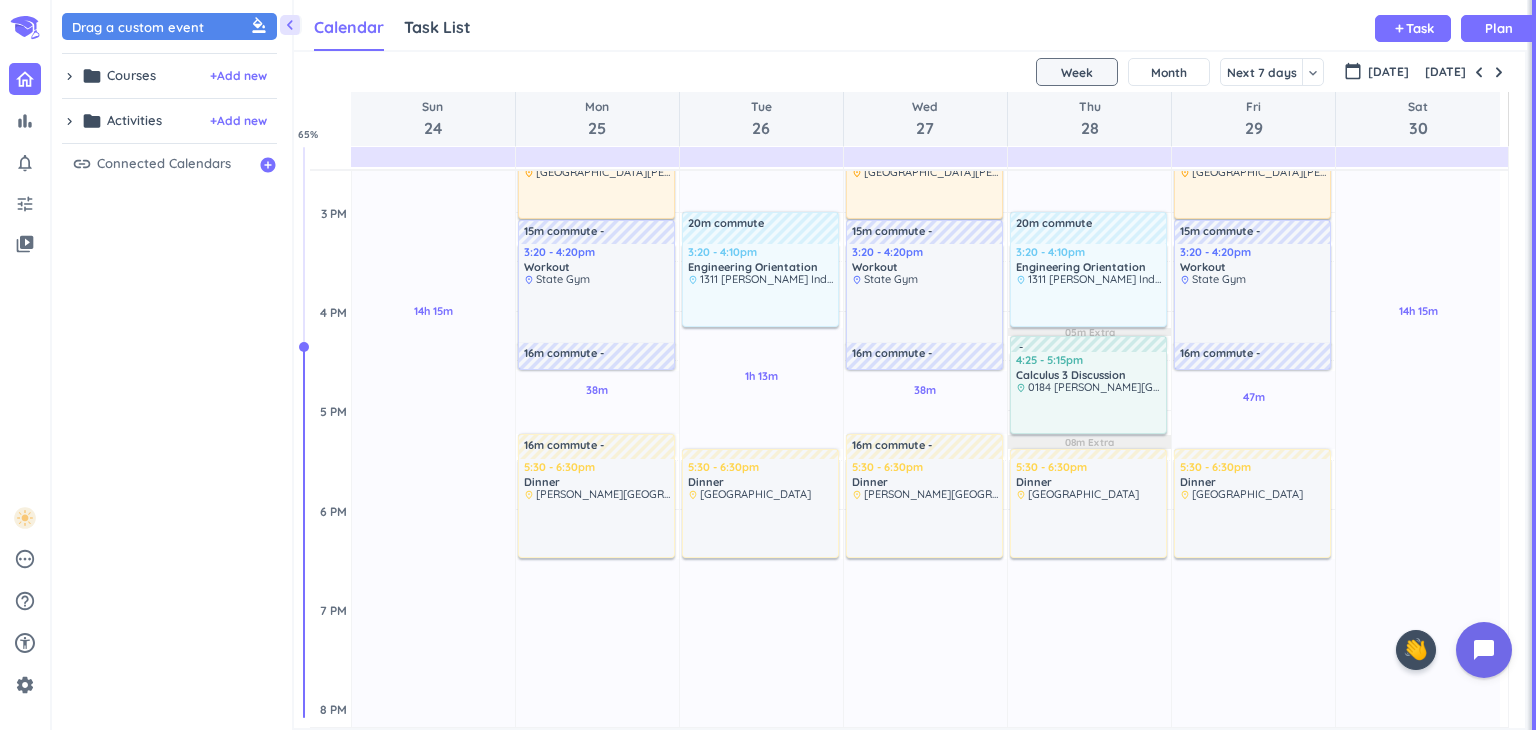 click on "chevron_left" at bounding box center (290, 25) 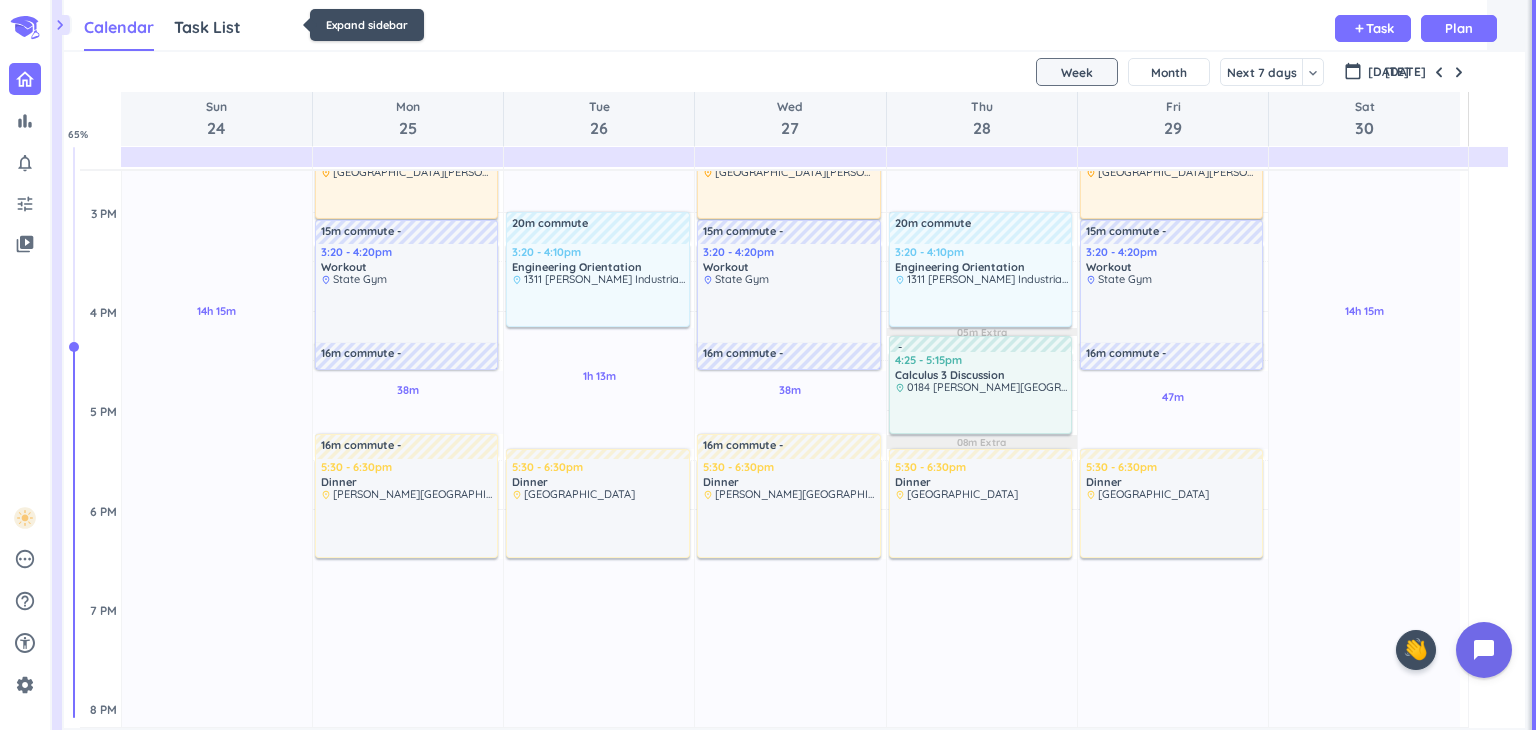 scroll, scrollTop: 0, scrollLeft: 0, axis: both 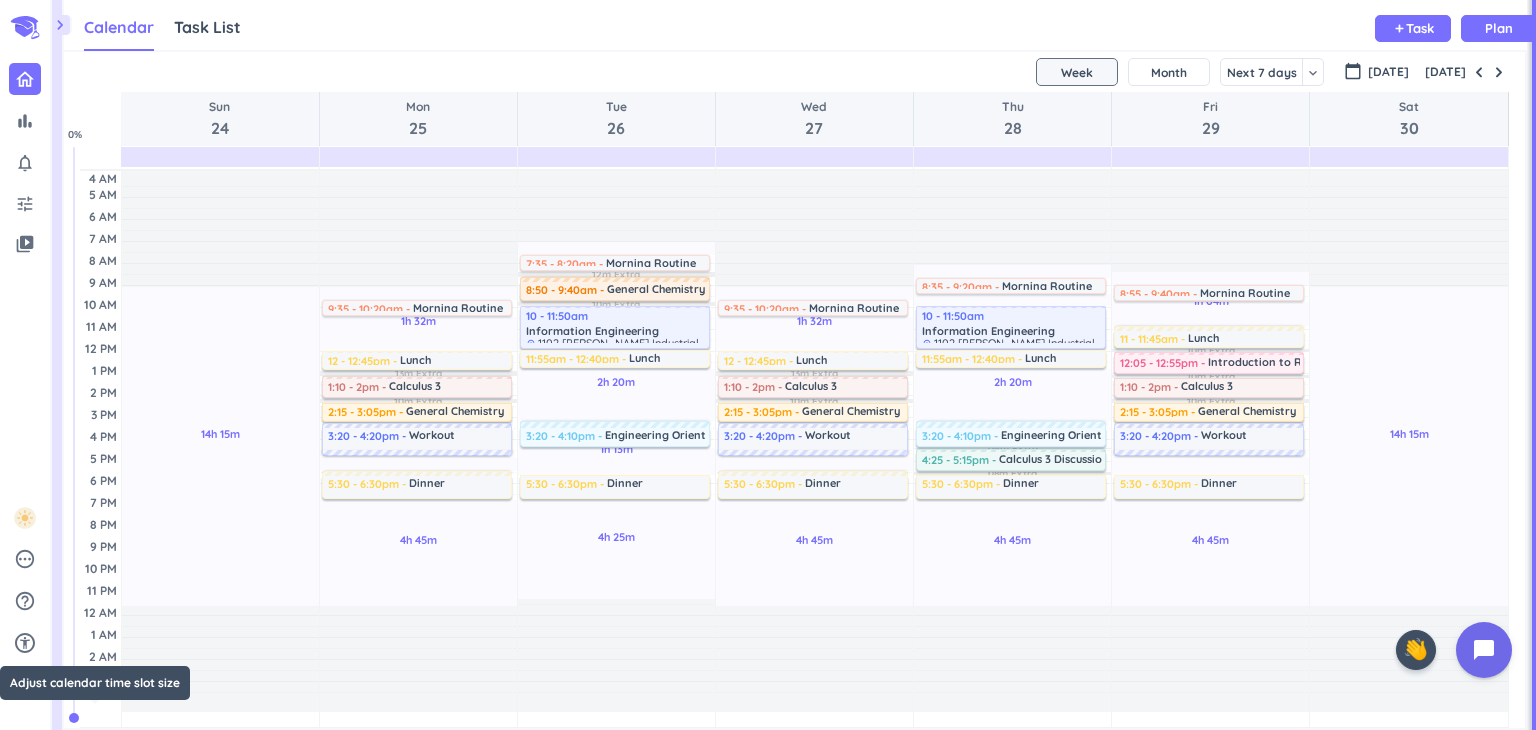 drag, startPoint x: 79, startPoint y: 341, endPoint x: 71, endPoint y: 765, distance: 424.07547 